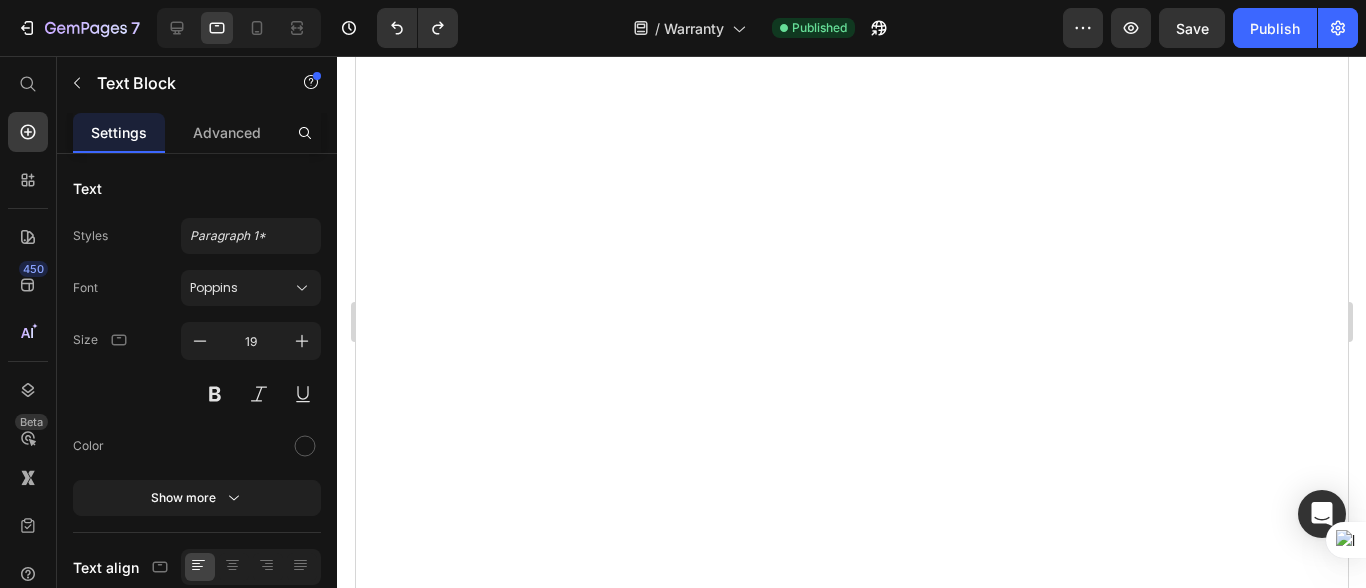 scroll, scrollTop: 0, scrollLeft: 0, axis: both 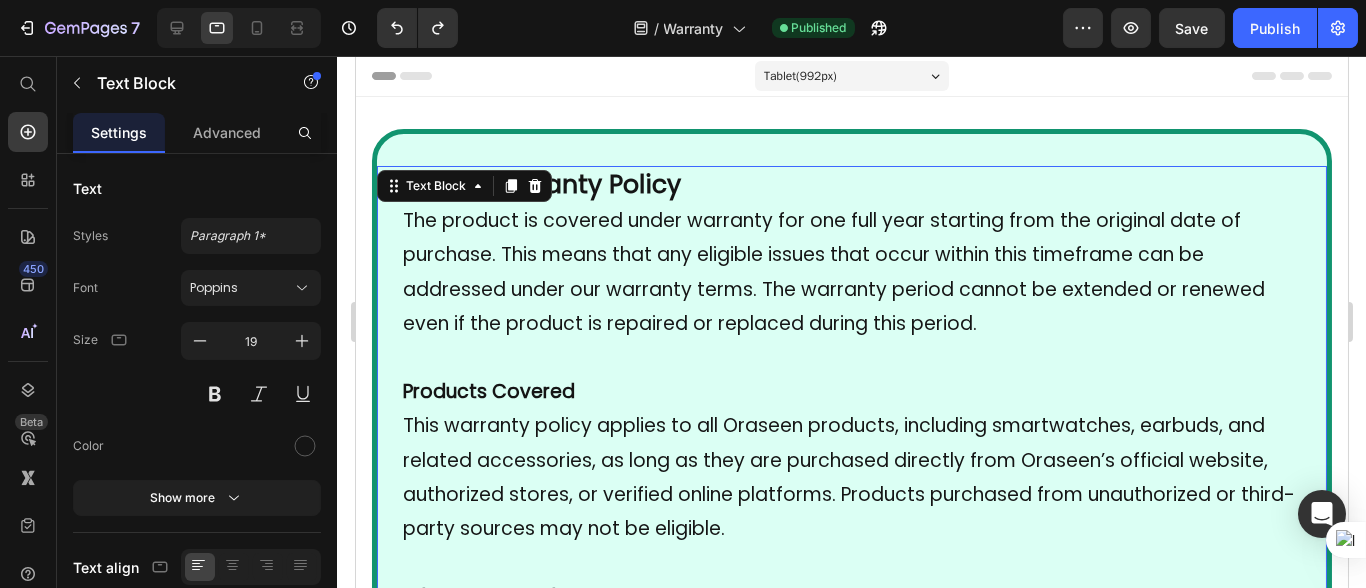 click on "[DATE] Warranty Policy The product is covered under warranty for [DURATION] starting from the original date of purchase. This means that any eligible issues that occur within this timeframe can be addressed under our warranty terms. The warranty period cannot be extended or renewed even if the product is repaired or replaced during this period.   Products Covered This warranty policy applies to all Oraseen products, including smartwatches, earbuds, and related accessories, as long as they are purchased directly from Oraseen’s official website, authorized stores, or verified online platforms. Products purchased from unauthorized or third-party sources may not be eligible.   What’s Covered: We will provide free repair or replacement in the event of any manufacturing defects. This includes: •   Internal component failures not caused by the user •   Faulty screens (e.g., not displaying properly) •   Battery-related issues (e.g., not charging or draining abnormally) •     •   •   •" at bounding box center (851, 1383) 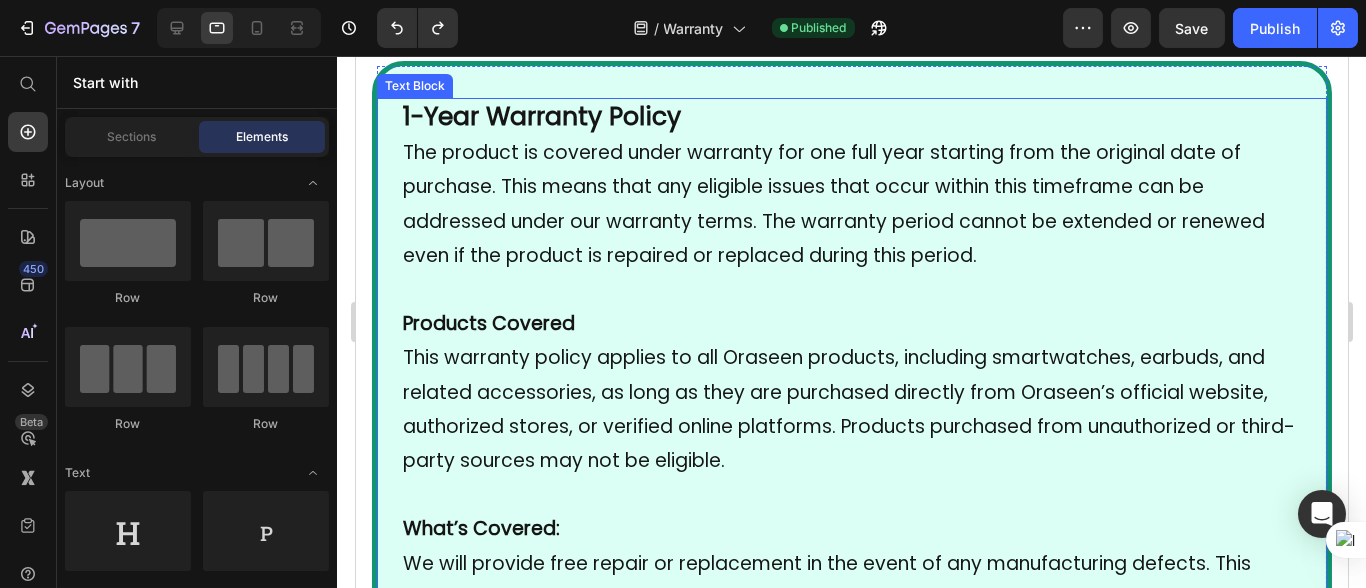 scroll, scrollTop: 0, scrollLeft: 0, axis: both 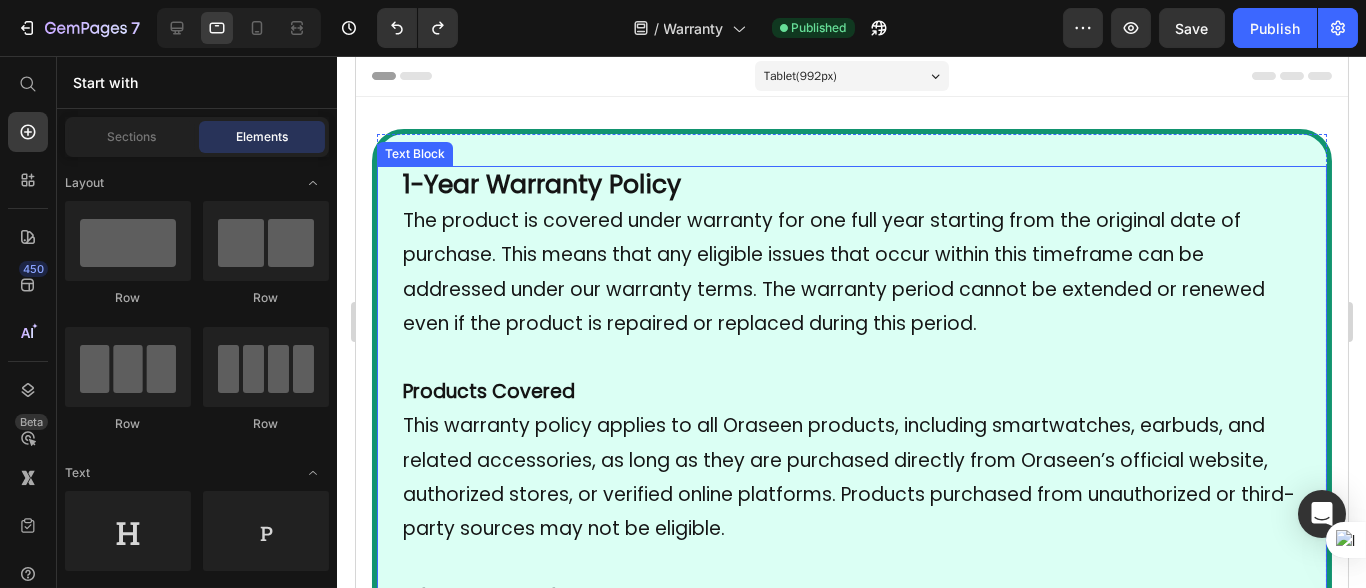 click on "1-Year Warranty Policy" at bounding box center (541, 184) 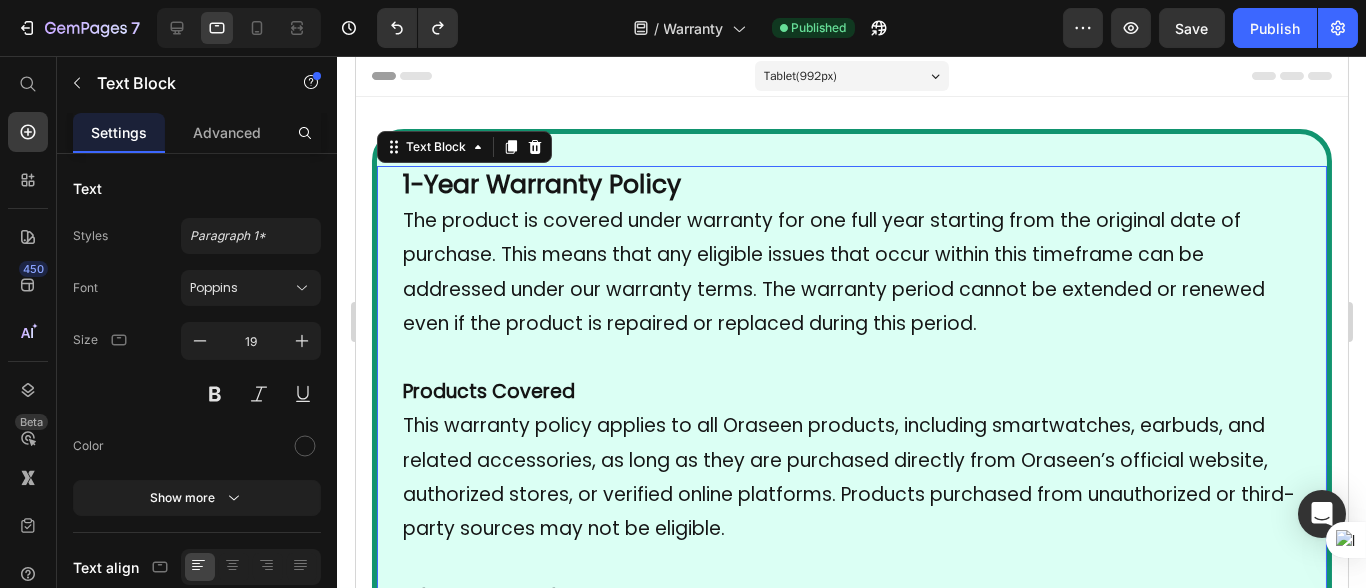 click on "1-Year Warranty Policy" at bounding box center (541, 184) 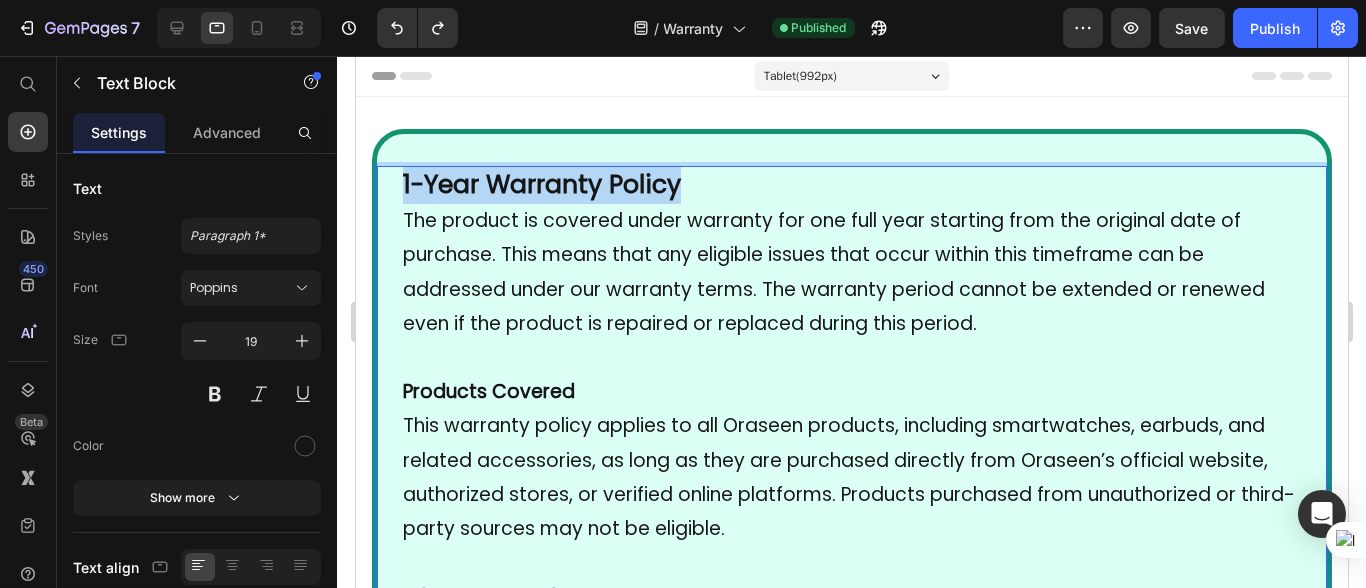 drag, startPoint x: 700, startPoint y: 187, endPoint x: 388, endPoint y: 189, distance: 312.0064 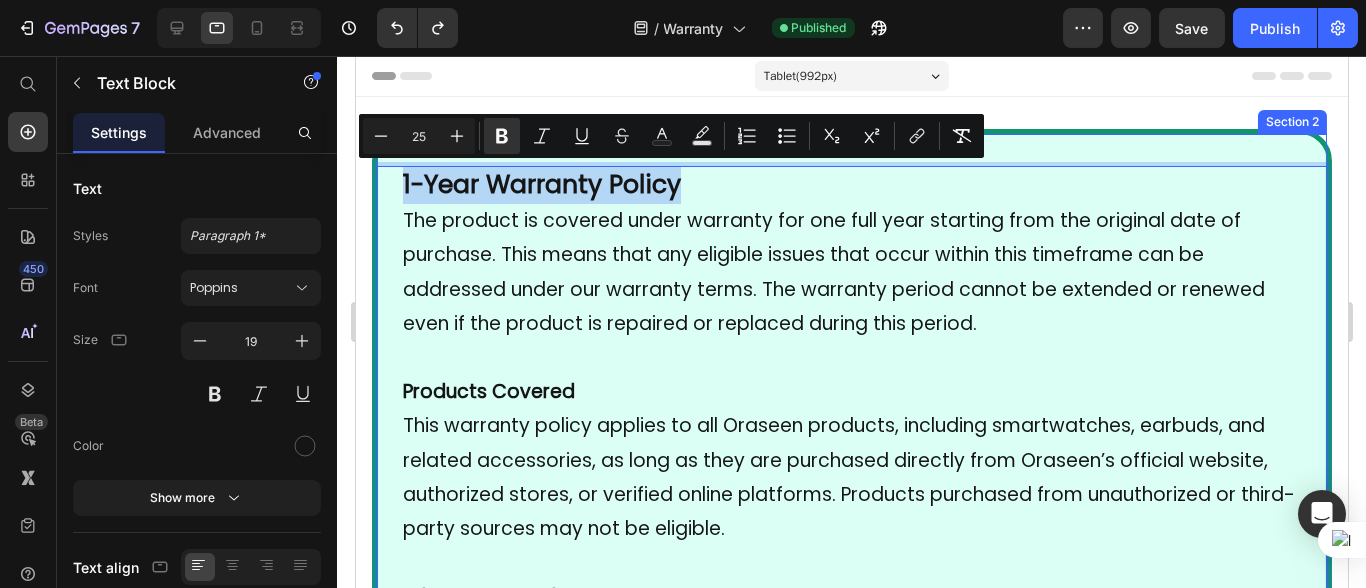 copy on "1-Year Warranty Policy" 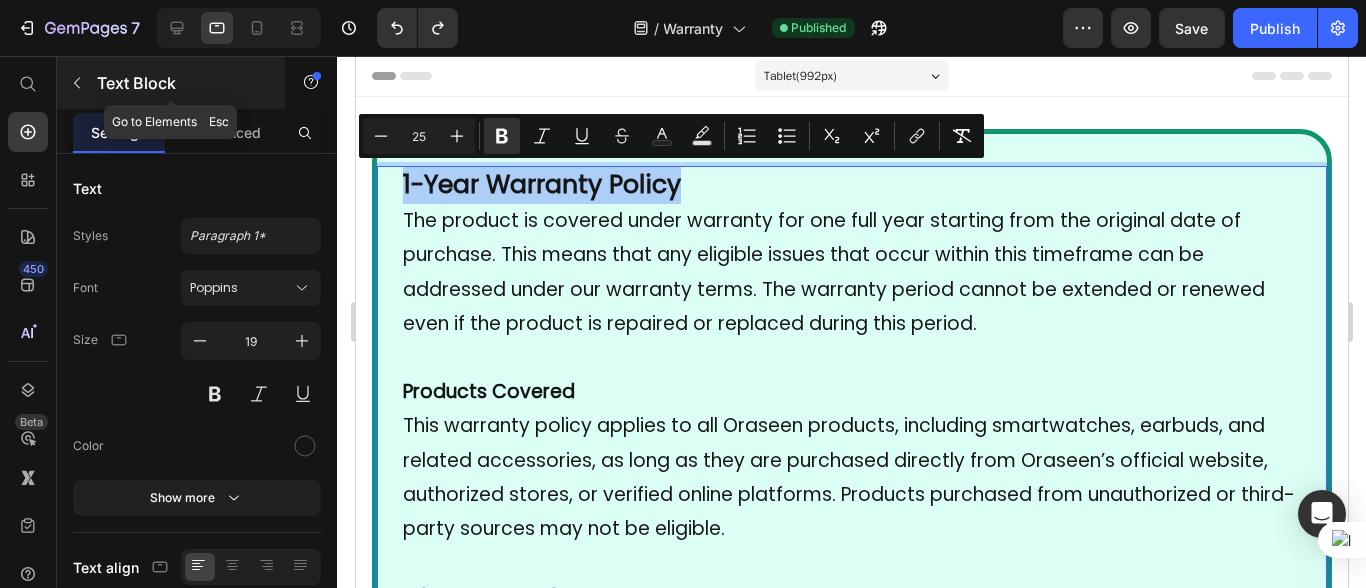 click at bounding box center [77, 83] 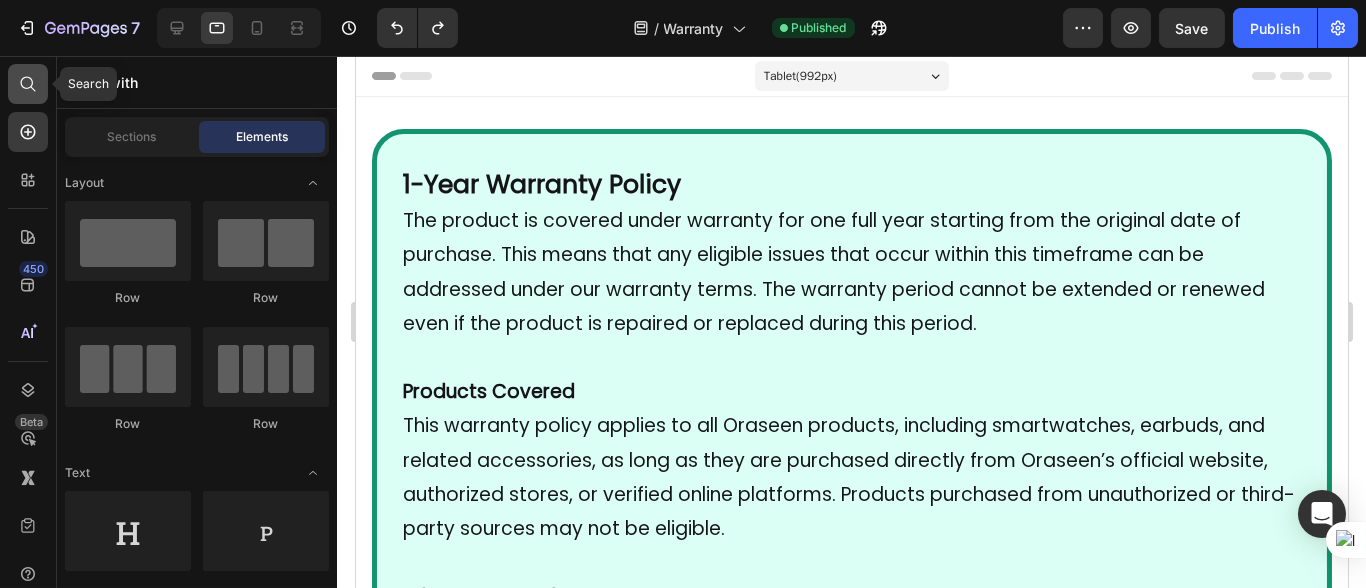 click 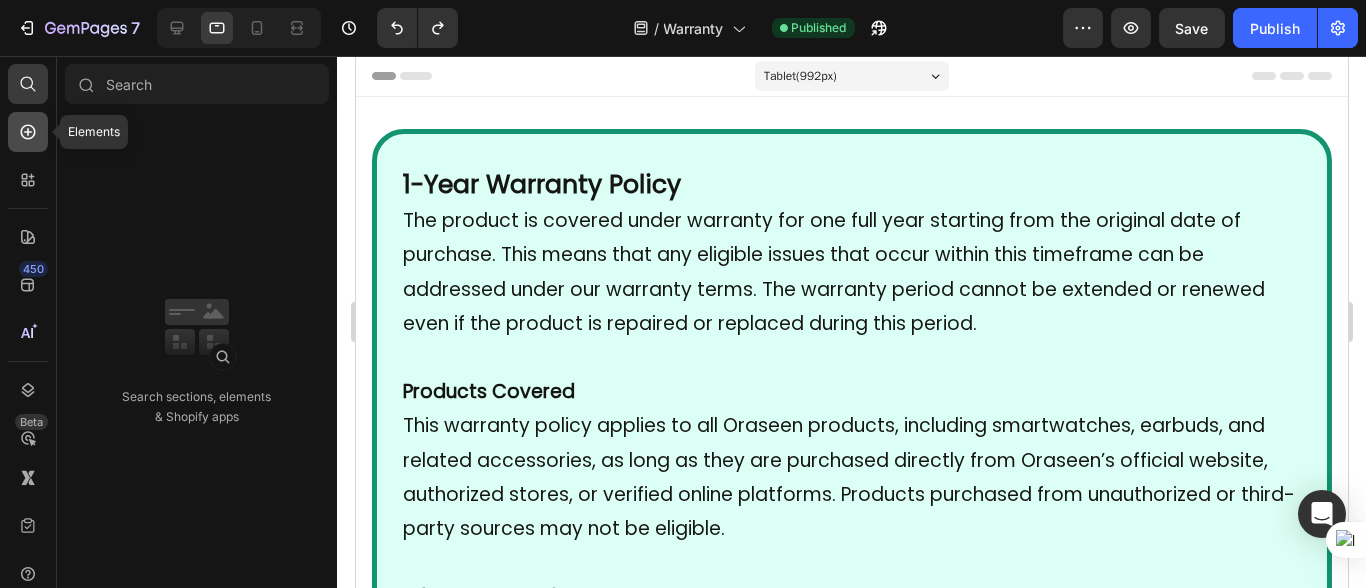 click 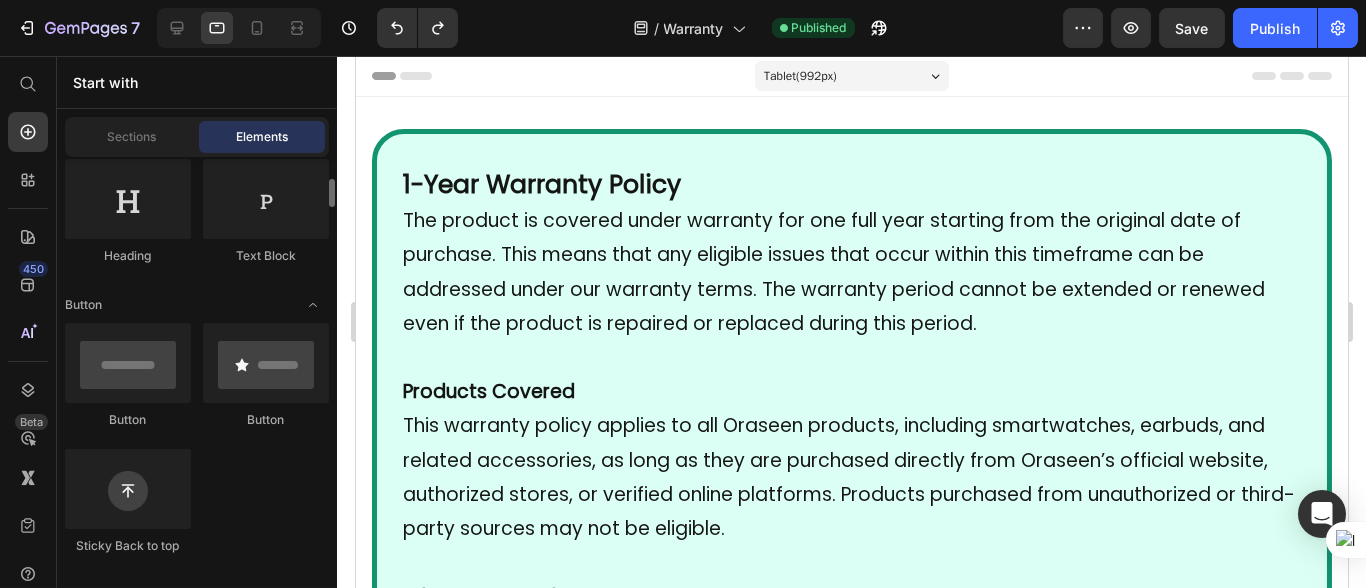 scroll, scrollTop: 221, scrollLeft: 0, axis: vertical 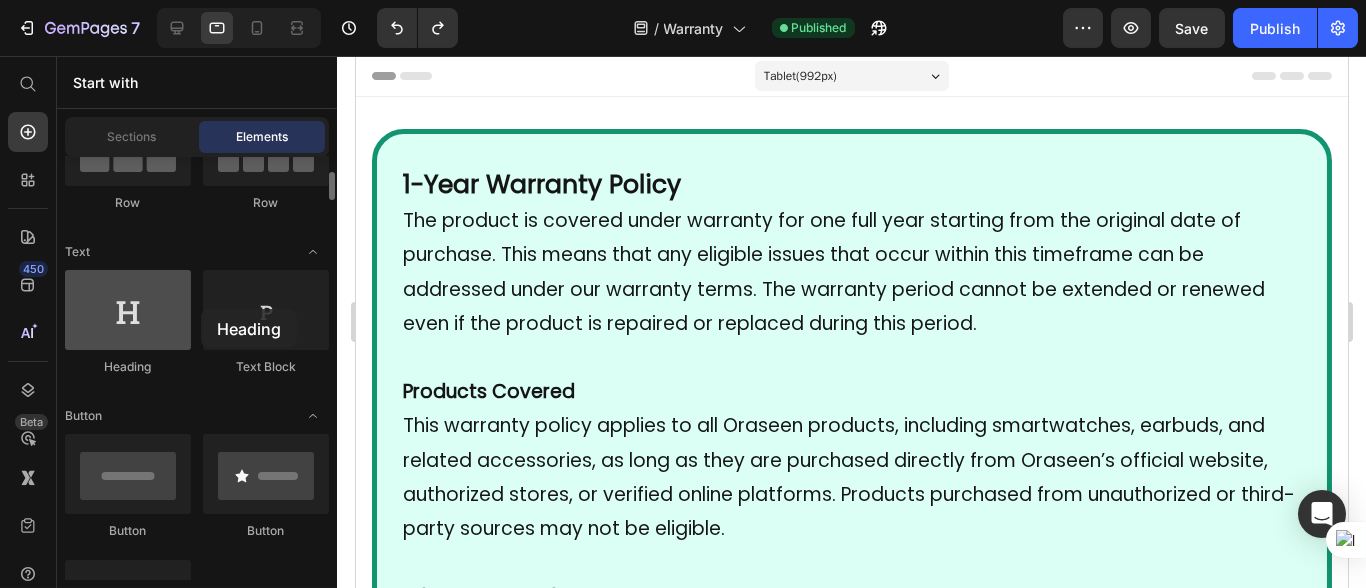 drag, startPoint x: 105, startPoint y: 320, endPoint x: 137, endPoint y: 312, distance: 32.984844 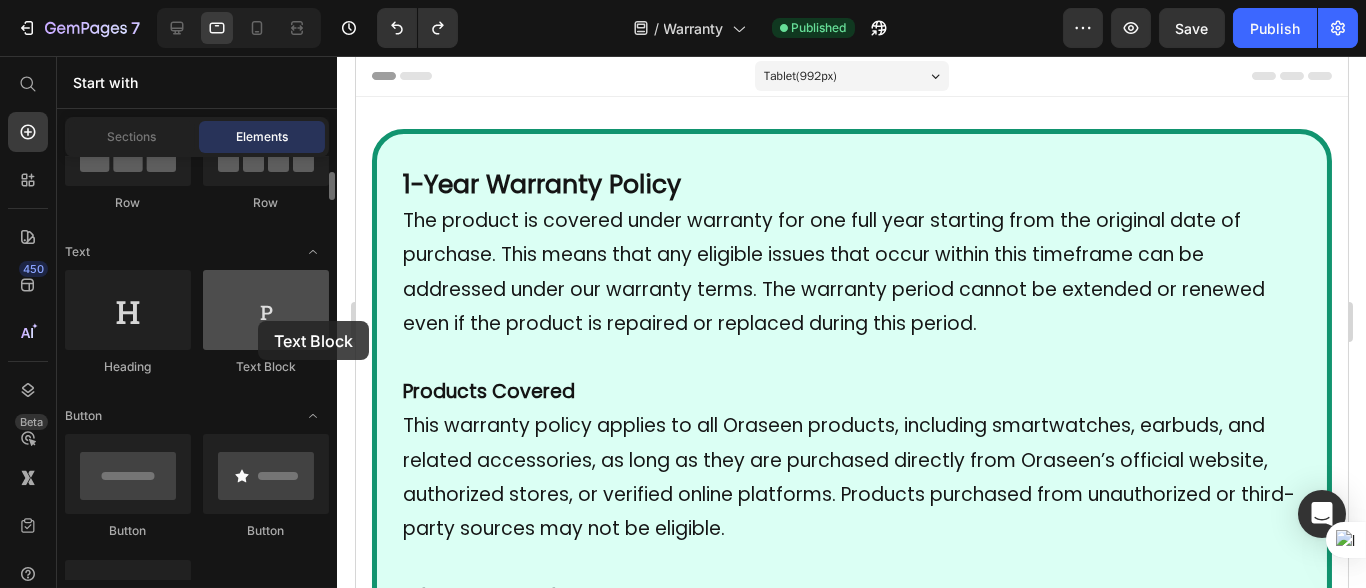 drag, startPoint x: 251, startPoint y: 310, endPoint x: 234, endPoint y: 319, distance: 19.235384 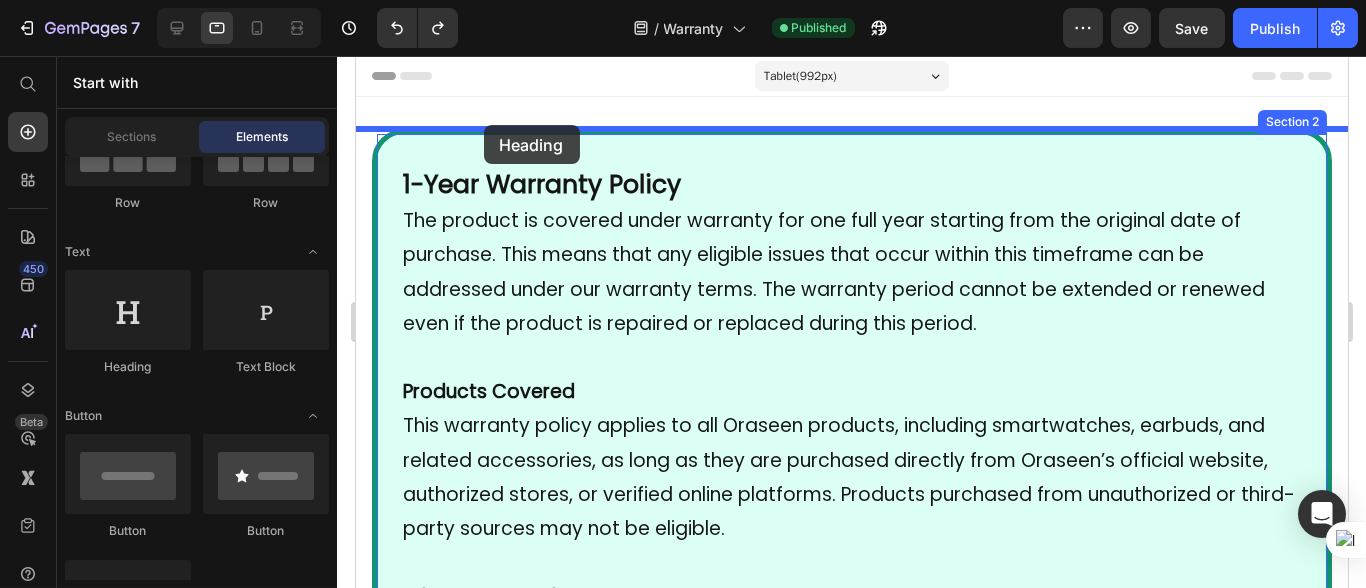 drag, startPoint x: 601, startPoint y: 299, endPoint x: 483, endPoint y: 125, distance: 210.23796 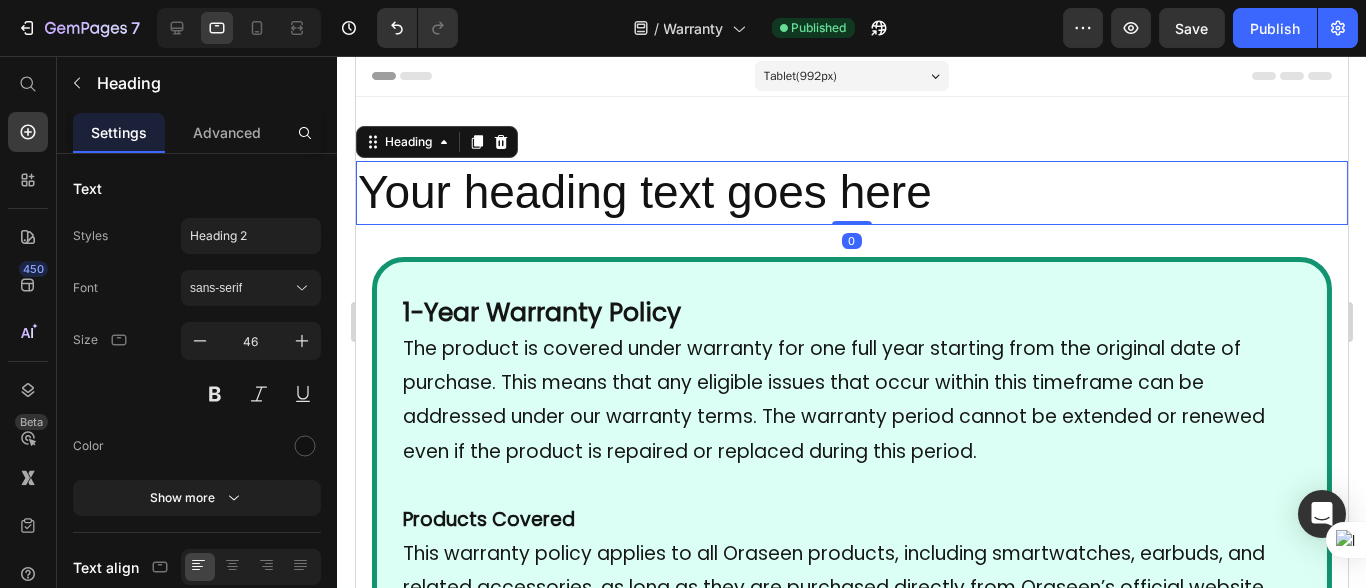 click on "Your heading text goes here" at bounding box center (851, 193) 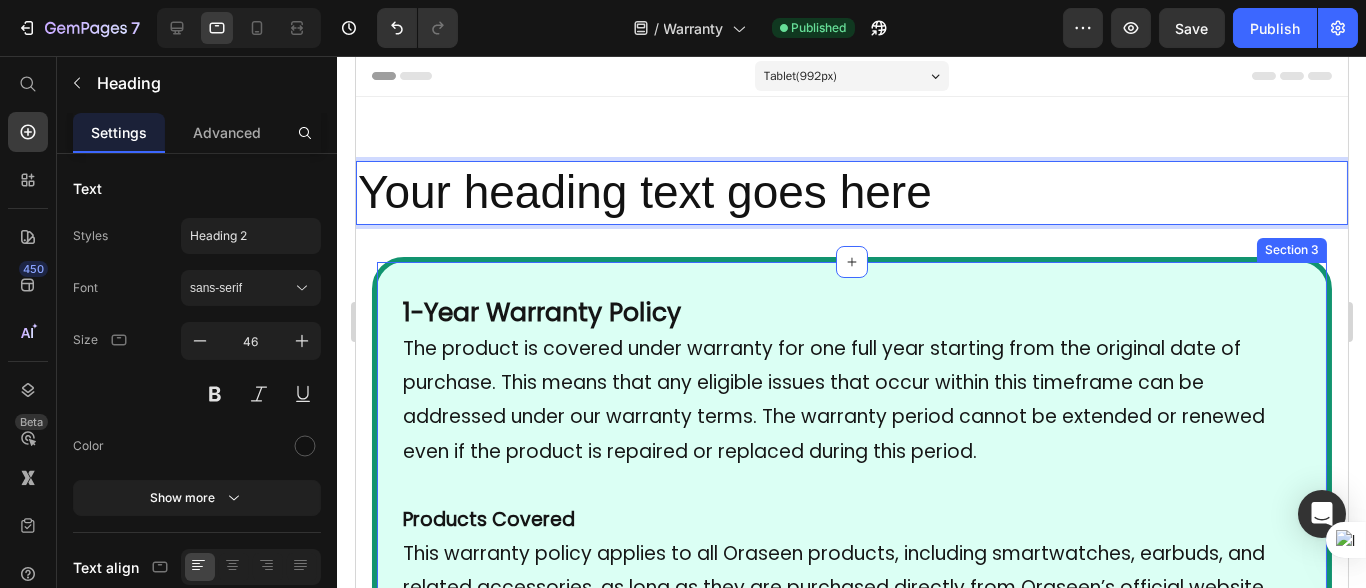 click on "1-Year Warranty Policy The product is covered under warranty for one full year starting from the original date of purchase. This means that any eligible issues that occur within this timeframe can be addressed under our warranty terms. The warranty period cannot be extended or renewed even if the product is repaired or replaced during this period. Products Covered This warranty policy applies to all Oraseen products, including smartwatches, earbuds, and related accessories, as long as they are purchased directly from Oraseen’s official website, authorized stores, or verified online platforms. Products purchased from unauthorized or third-party sources may not be eligible. What’s Covered: We will provide free repair or replacement in the event of any manufacturing defects. This includes: • Internal component failures not caused by the user • Faulty screens (e.g., not displaying properly) • Battery-related issues (e.g., not charging or draining abnormally) • What’s Not Covered: •" at bounding box center [851, 1511] 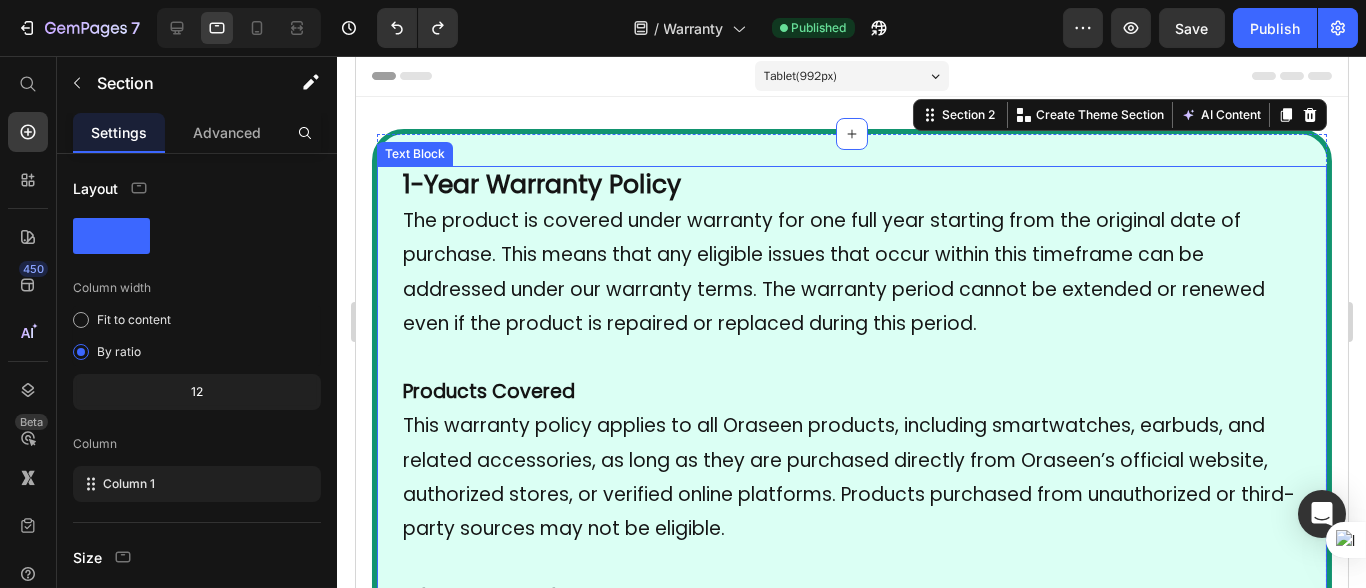 click on "1-Year Warranty Policy" at bounding box center [851, 186] 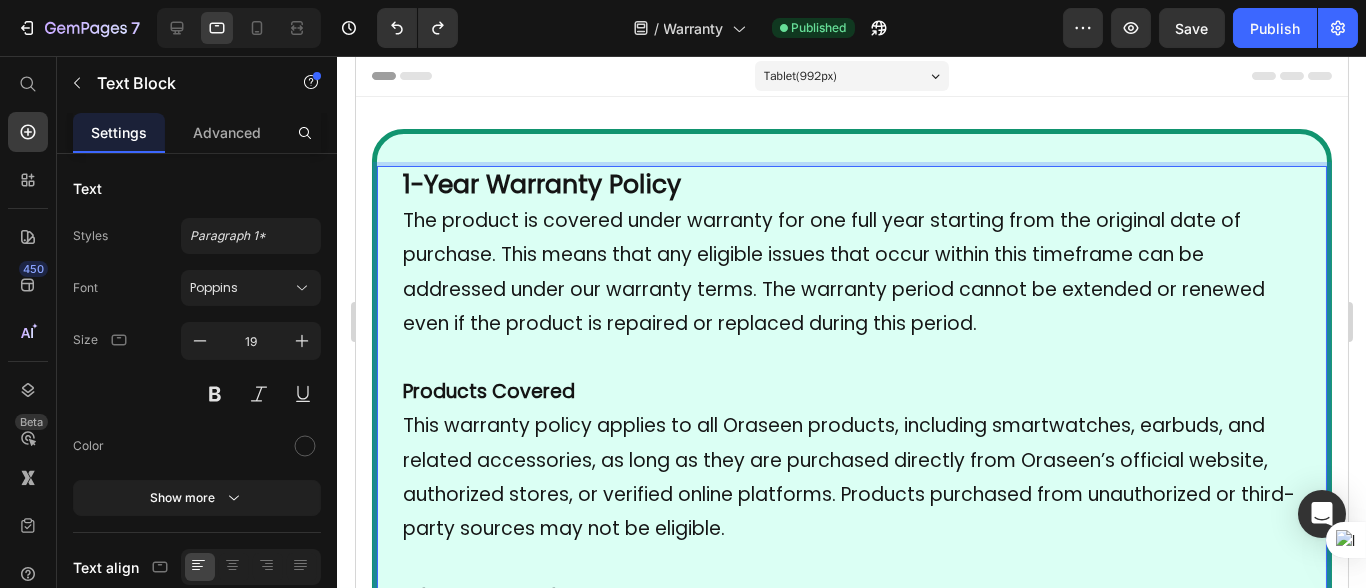 click on "1-Year Warranty Policy" at bounding box center [541, 184] 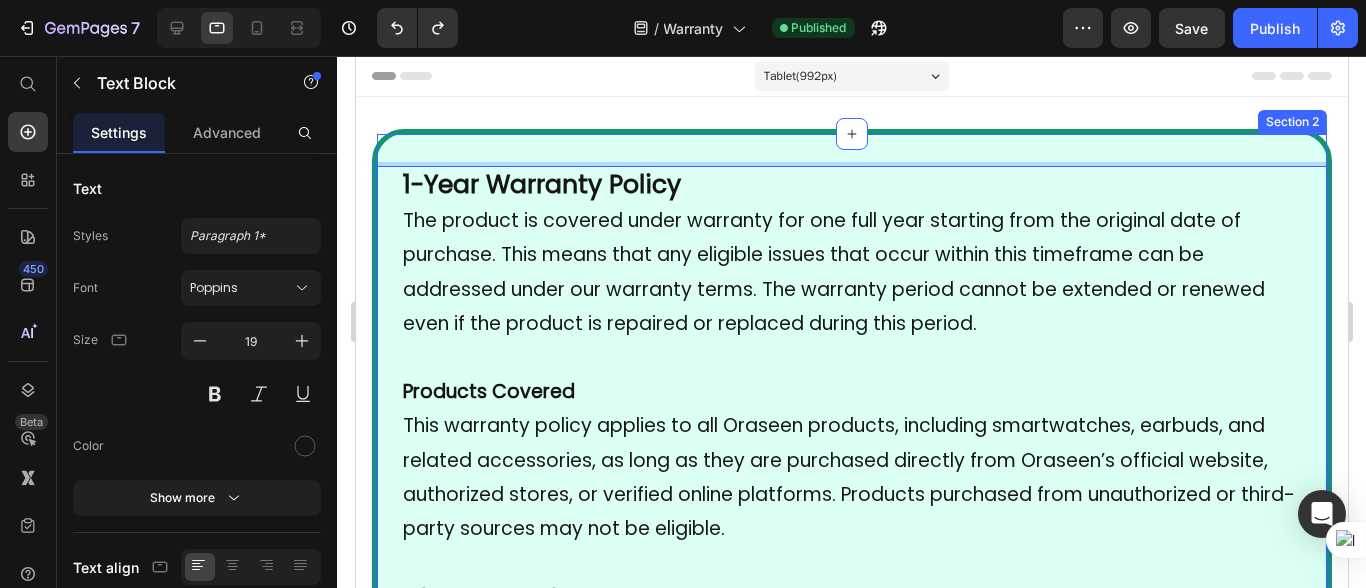 click on "1-Year Warranty Policy The product is covered under warranty for one full year starting from the original date of purchase. This means that any eligible issues that occur within this timeframe can be addressed under our warranty terms. The warranty period cannot be extended or renewed even if the product is repaired or replaced during this period. Products Covered This warranty policy applies to all Oraseen products, including smartwatches, earbuds, and related accessories, as long as they are purchased directly from Oraseen’s official website, authorized stores, or verified online platforms. Products purchased from unauthorized or third-party sources may not be eligible. What’s Covered: We will provide free repair or replacement in the event of any manufacturing defects. This includes: • Internal component failures not caused by the user • Faulty screens (e.g., not displaying properly) • Battery-related issues (e.g., not charging or draining abnormally) • What’s Not Covered: •" at bounding box center [851, 1383] 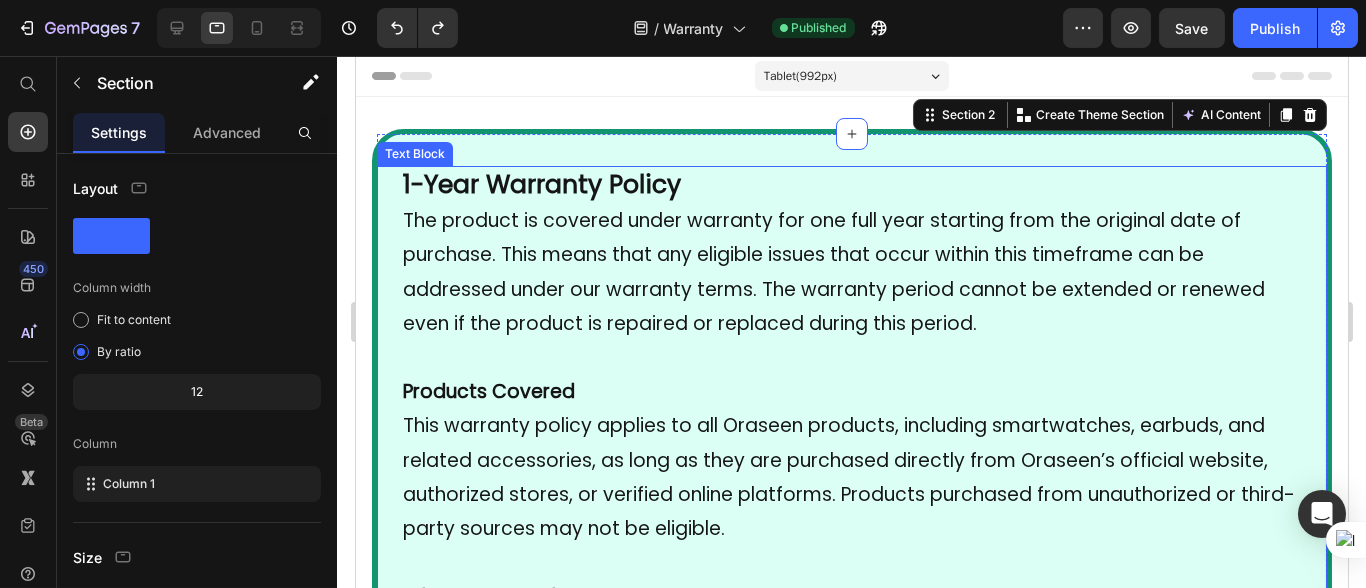 click on "The product is covered under warranty for one full year starting from the original date of purchase. This means that any eligible issues that occur within this timeframe can be addressed under our warranty terms. The warranty period cannot be extended or renewed even if the product is repaired or replaced during this period." at bounding box center (851, 272) 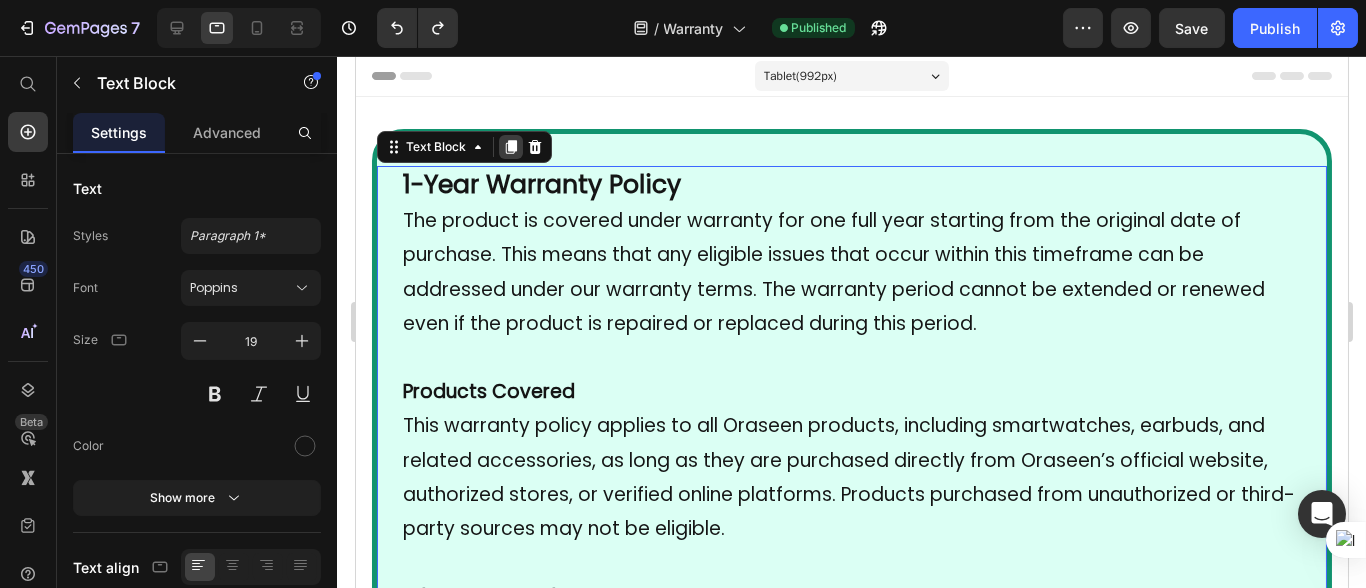 click 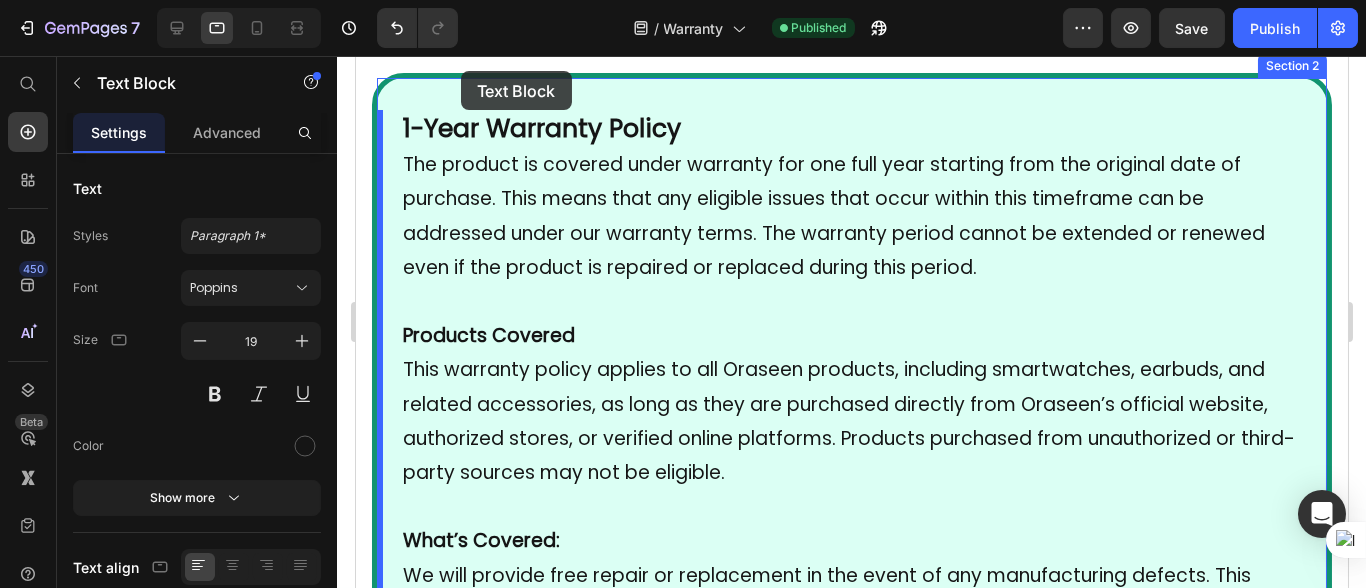 scroll, scrollTop: 0, scrollLeft: 0, axis: both 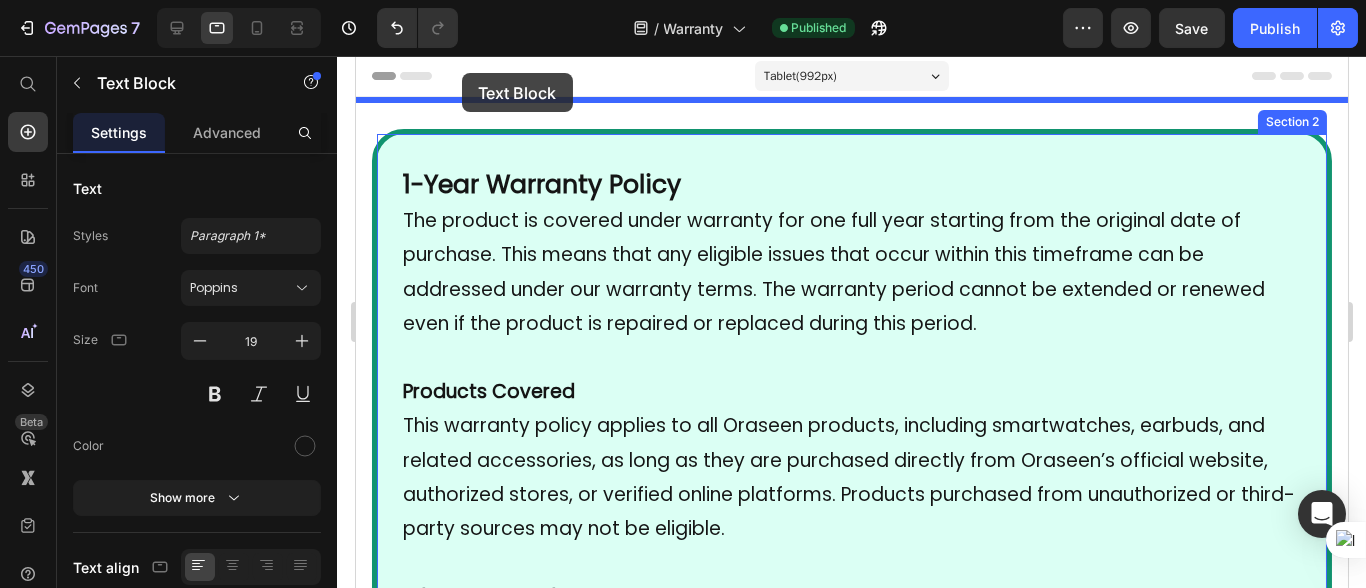 drag, startPoint x: 457, startPoint y: 114, endPoint x: 461, endPoint y: 73, distance: 41.19466 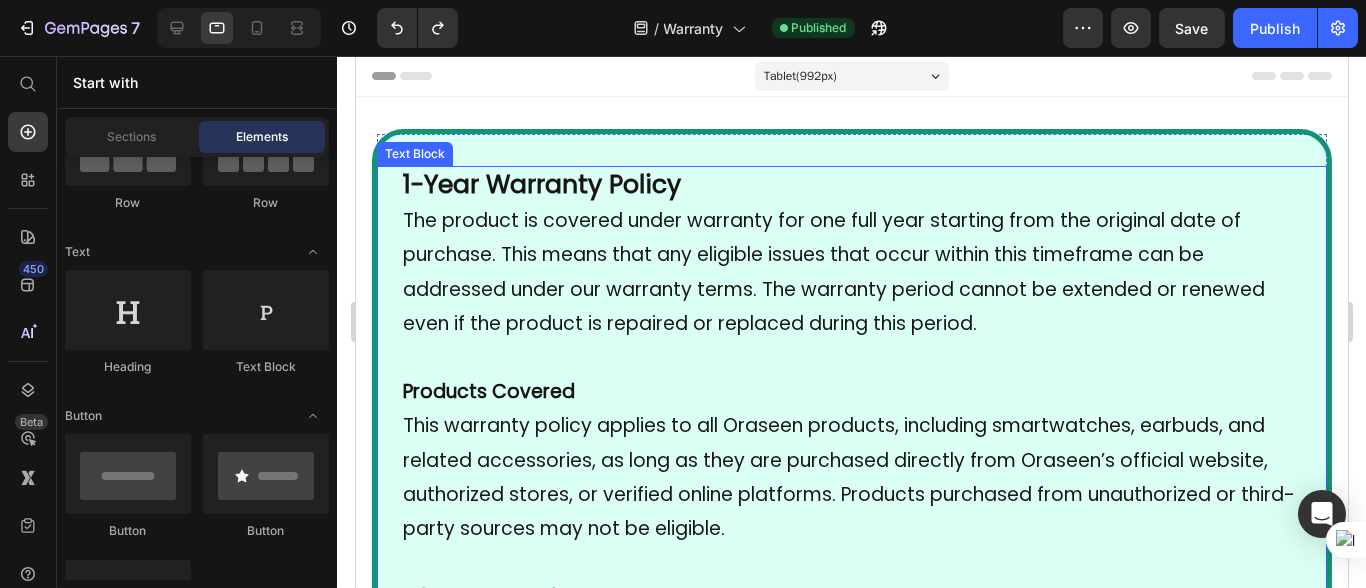 click on "1-Year Warranty Policy" at bounding box center (541, 184) 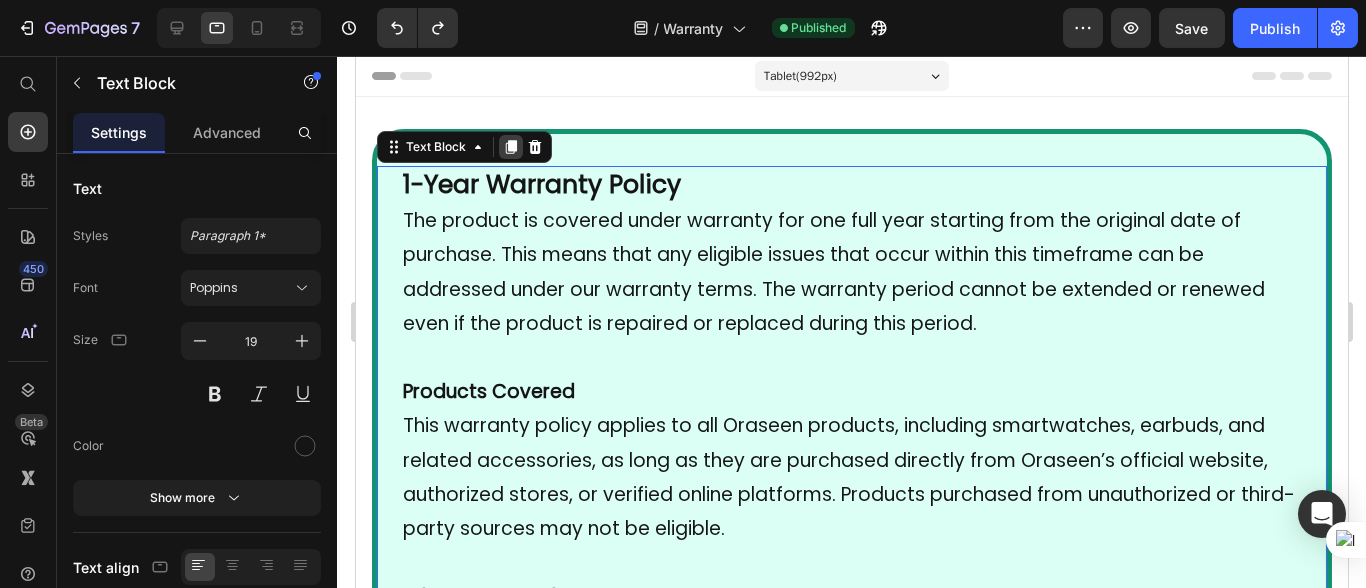 click 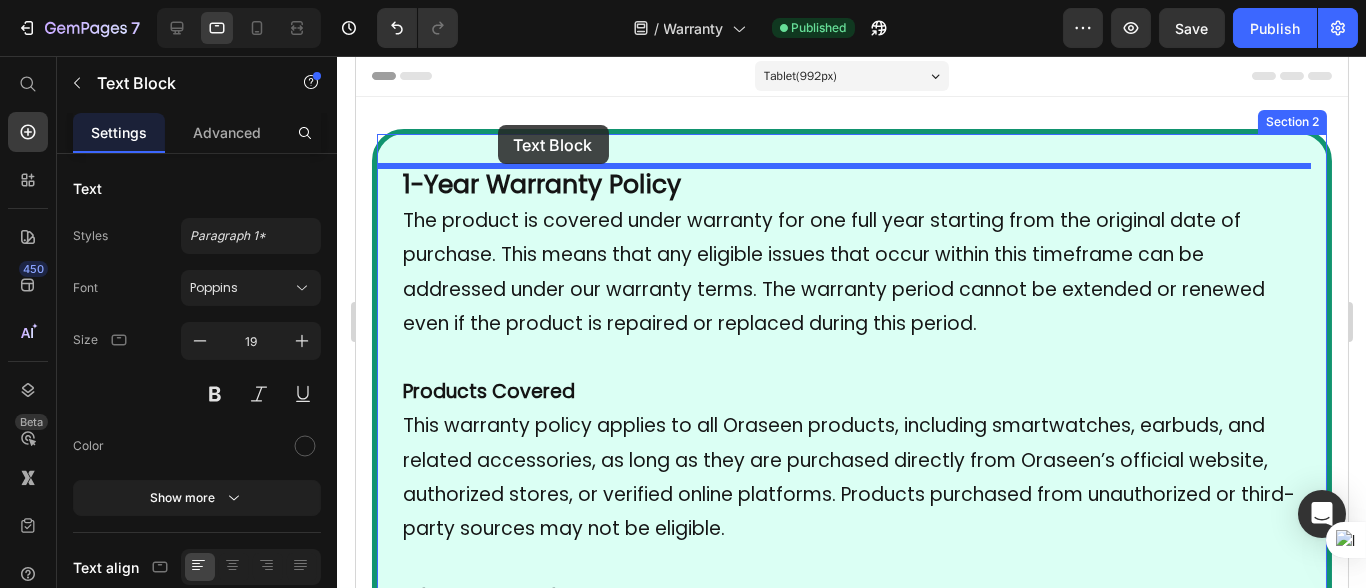 scroll, scrollTop: 0, scrollLeft: 0, axis: both 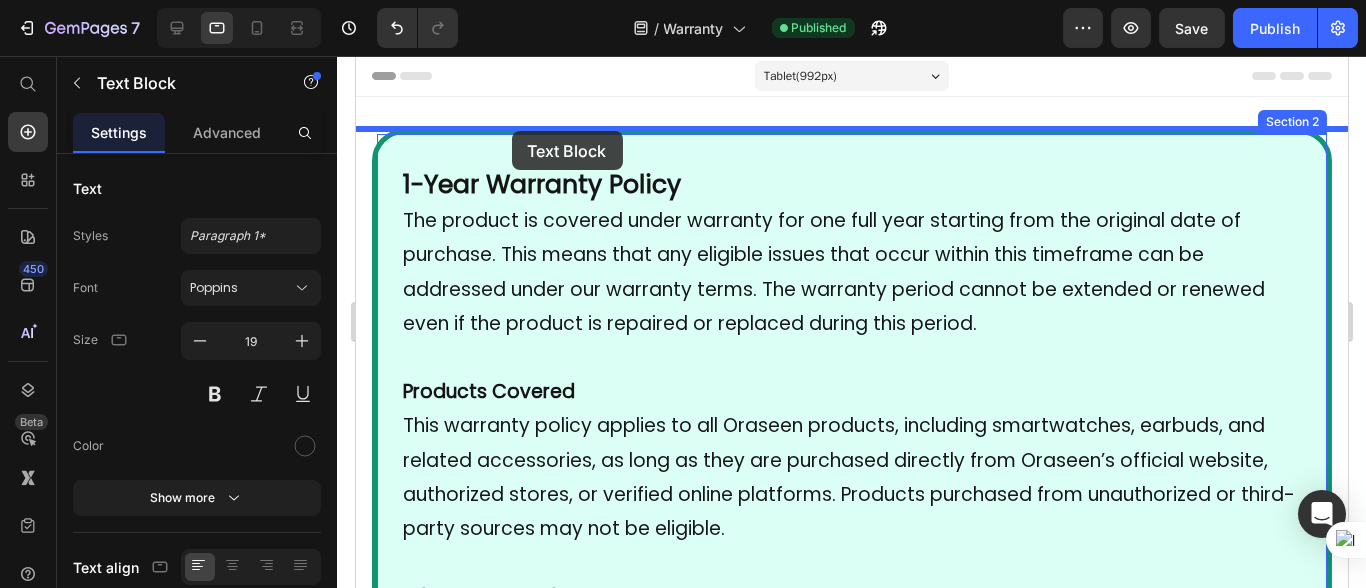 drag, startPoint x: 450, startPoint y: 225, endPoint x: 509, endPoint y: 129, distance: 112.68097 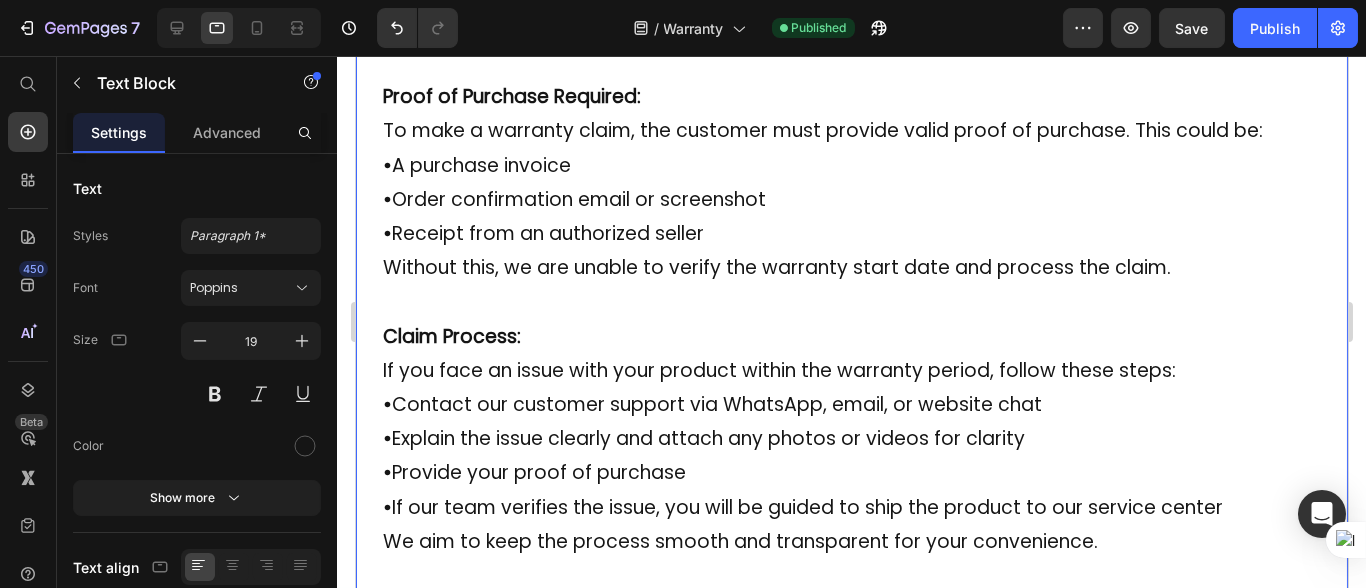 scroll, scrollTop: 2222, scrollLeft: 0, axis: vertical 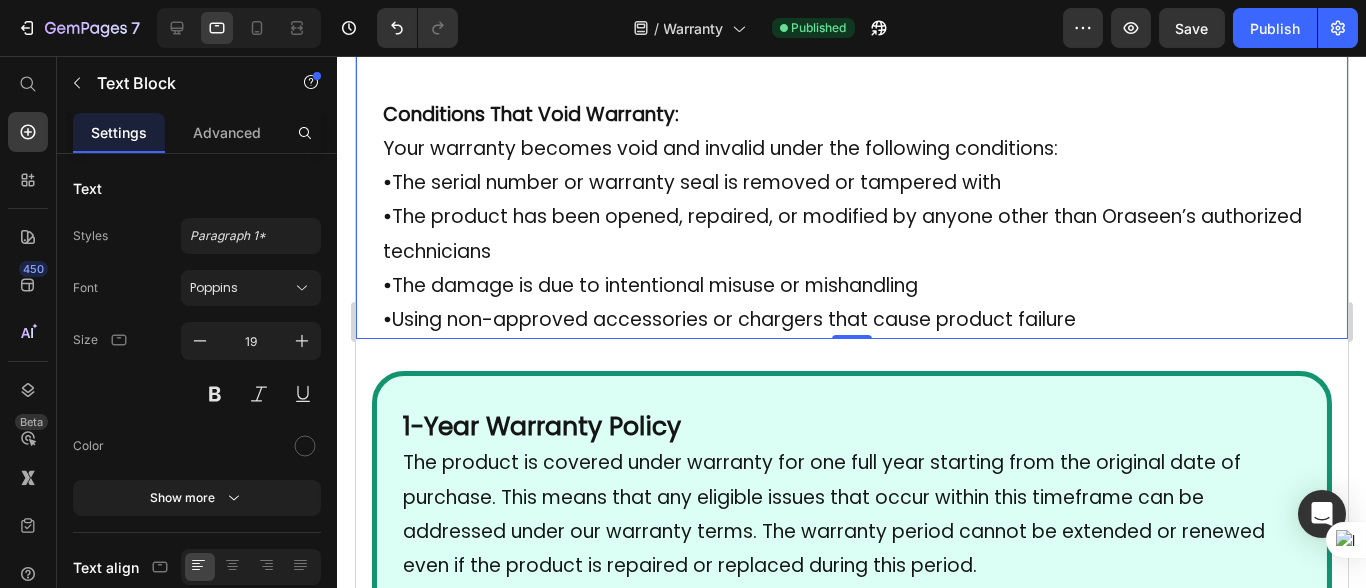 click on "•   Using non-approved accessories or chargers that cause product failure" at bounding box center [851, 320] 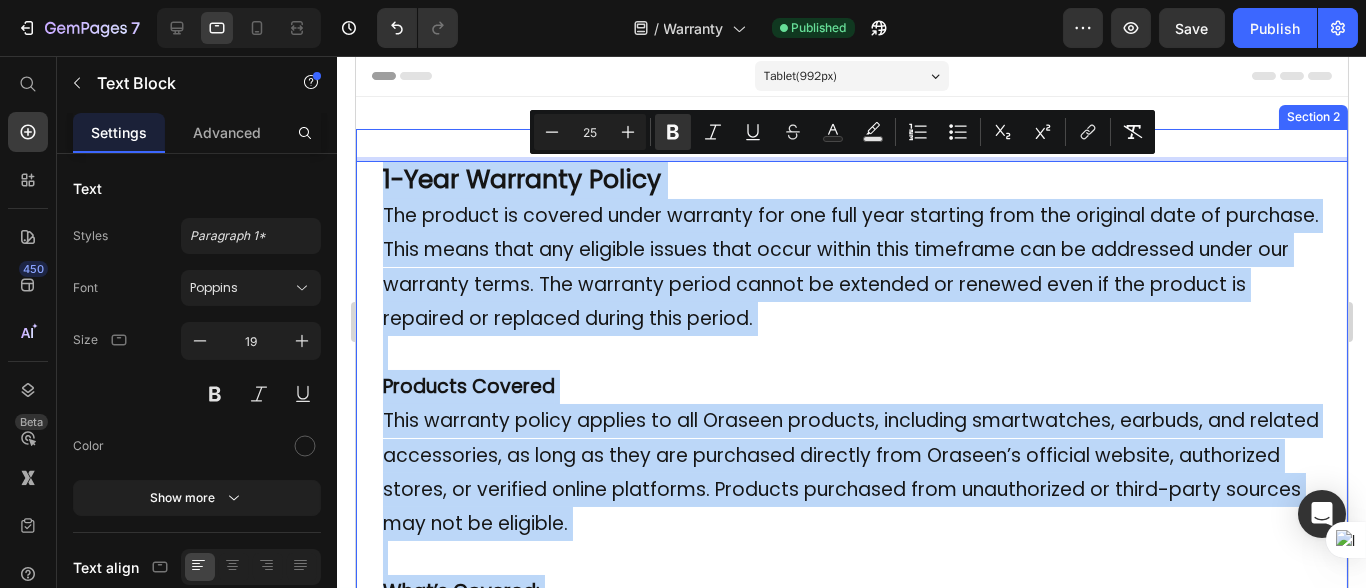 scroll, scrollTop: 0, scrollLeft: 0, axis: both 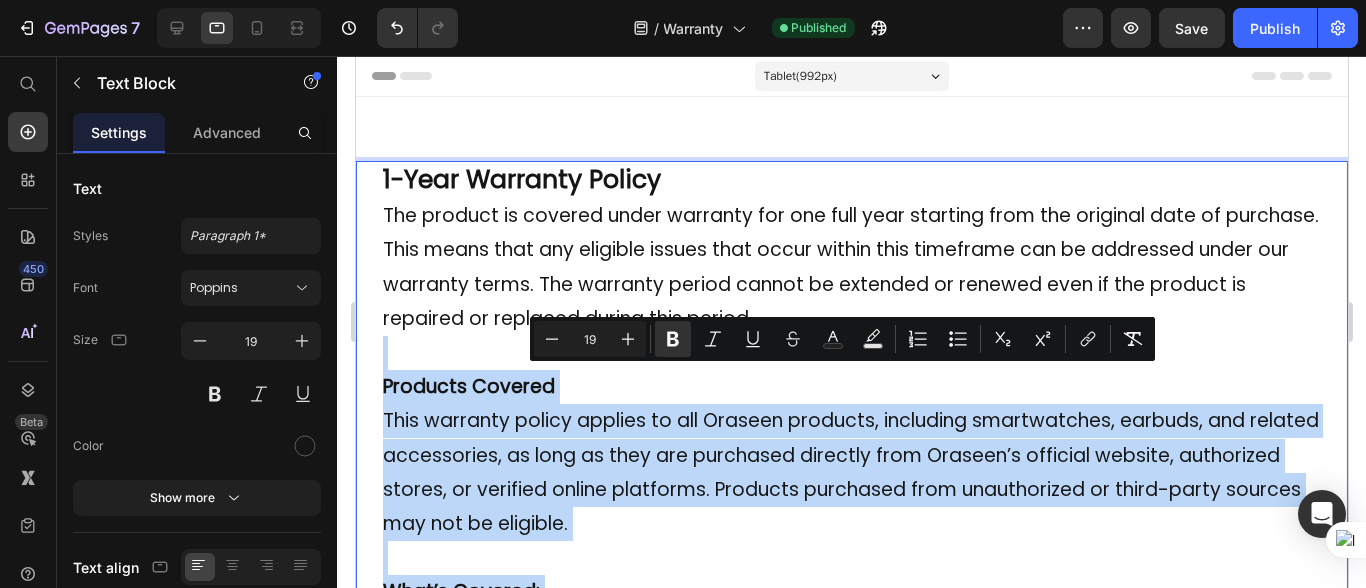 drag, startPoint x: 1094, startPoint y: 351, endPoint x: 355, endPoint y: 344, distance: 739.03314 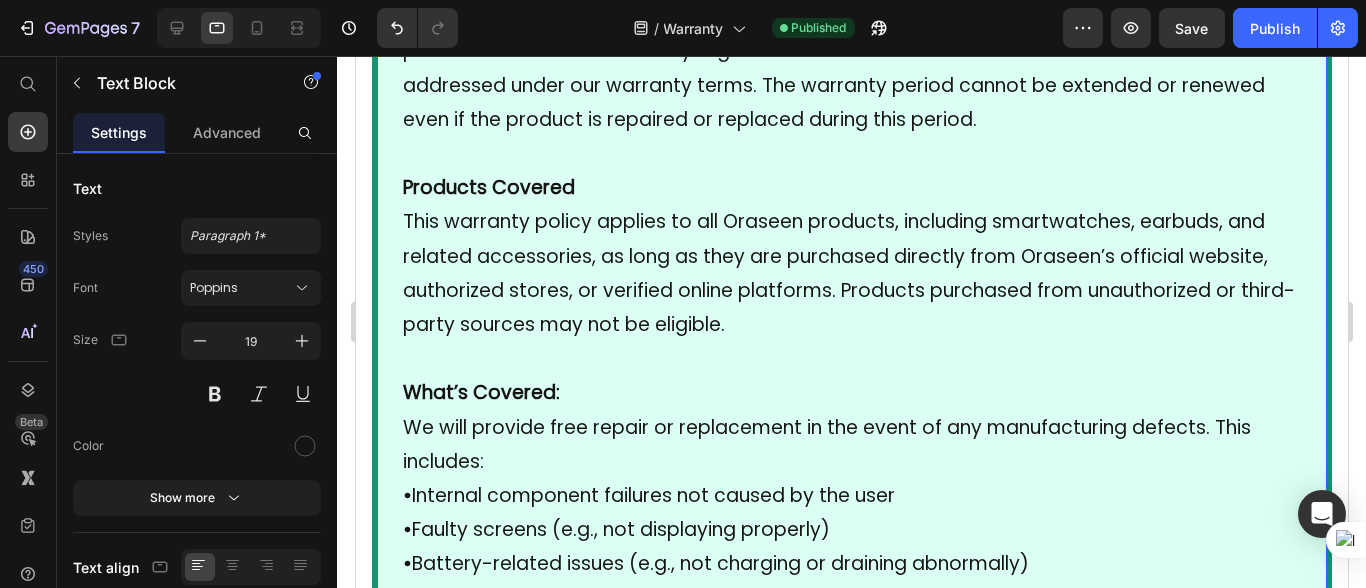 scroll, scrollTop: 222, scrollLeft: 0, axis: vertical 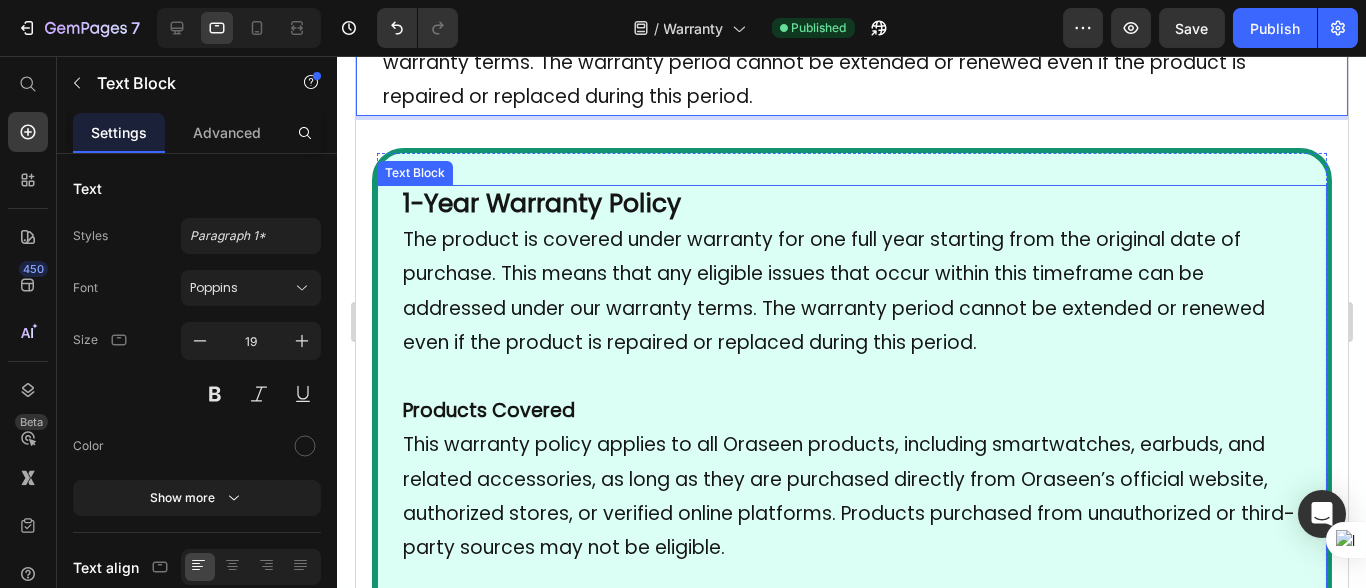 click on "The product is covered under warranty for one full year starting from the original date of purchase. This means that any eligible issues that occur within this timeframe can be addressed under our warranty terms. The warranty period cannot be extended or renewed even if the product is repaired or replaced during this period." at bounding box center (851, 291) 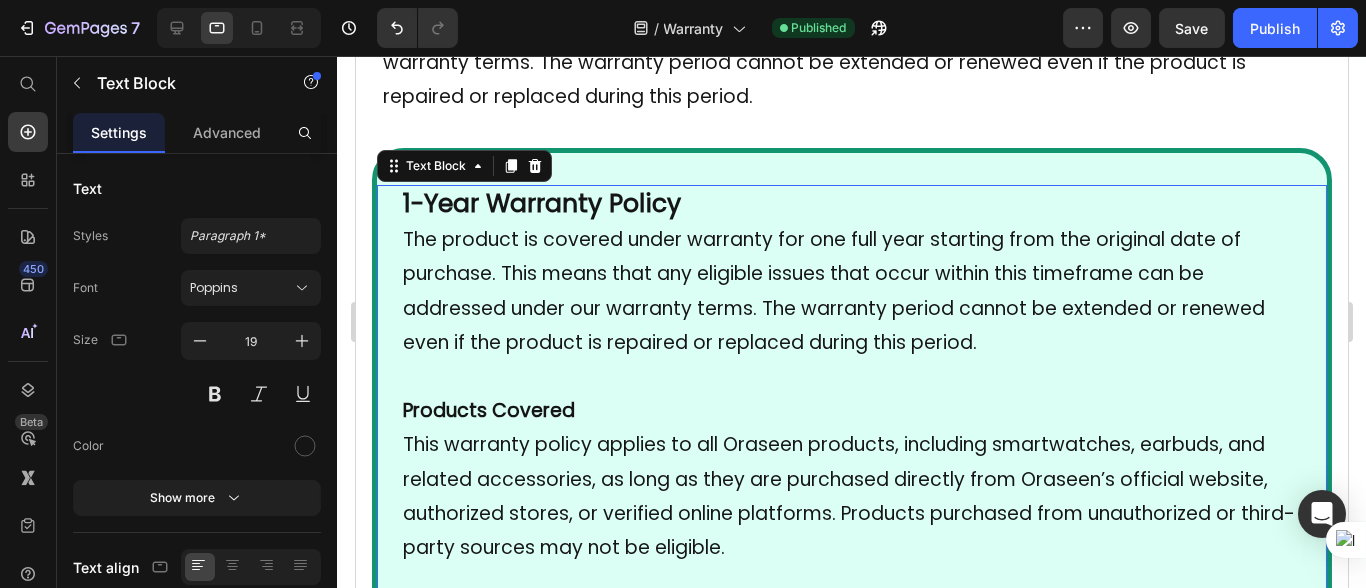 click on "Products Covered" at bounding box center (488, 410) 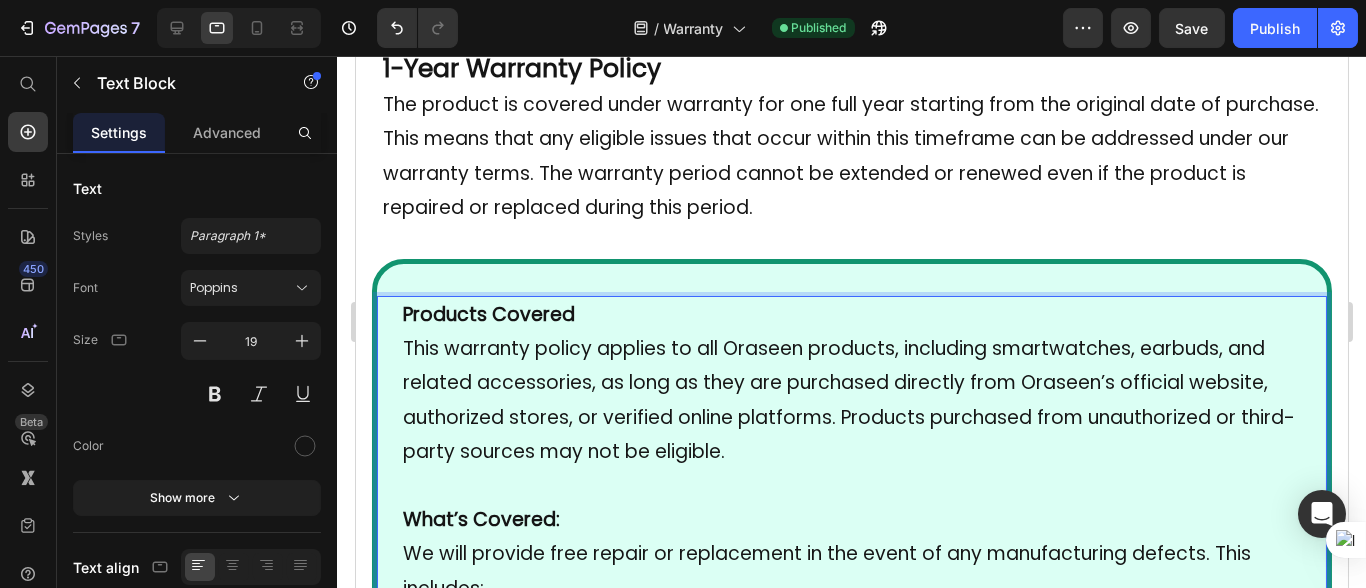 scroll, scrollTop: 0, scrollLeft: 0, axis: both 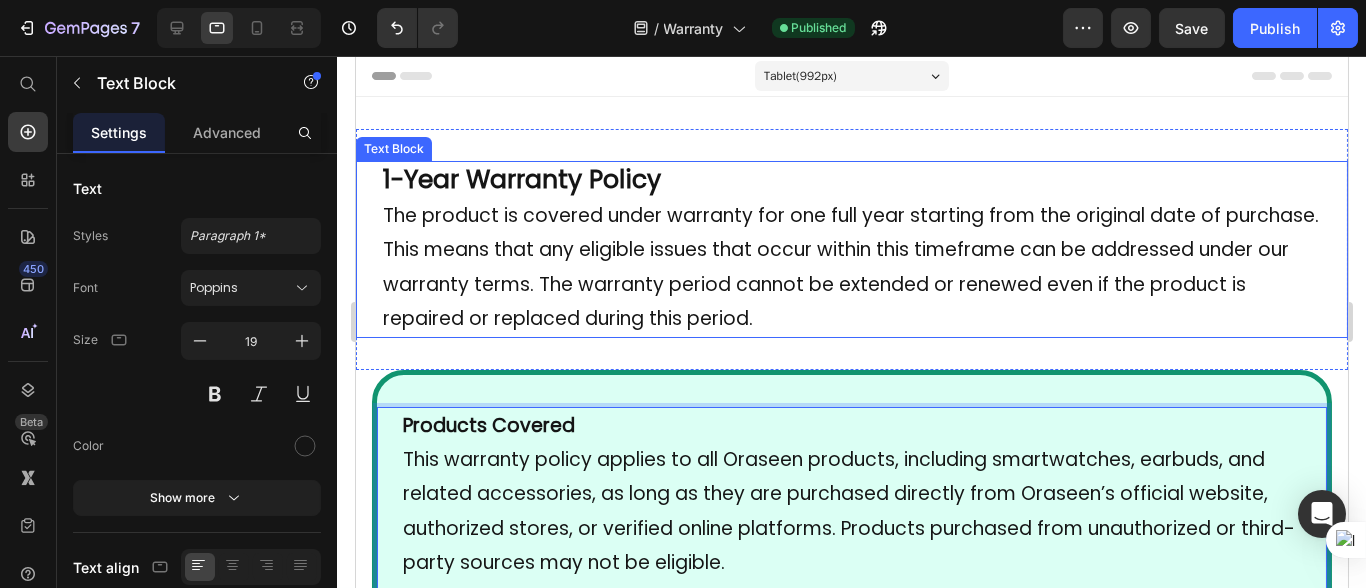 click on "The product is covered under warranty for one full year starting from the original date of purchase. This means that any eligible issues that occur within this timeframe can be addressed under our warranty terms. The warranty period cannot be extended or renewed even if the product is repaired or replaced during this period." at bounding box center (851, 267) 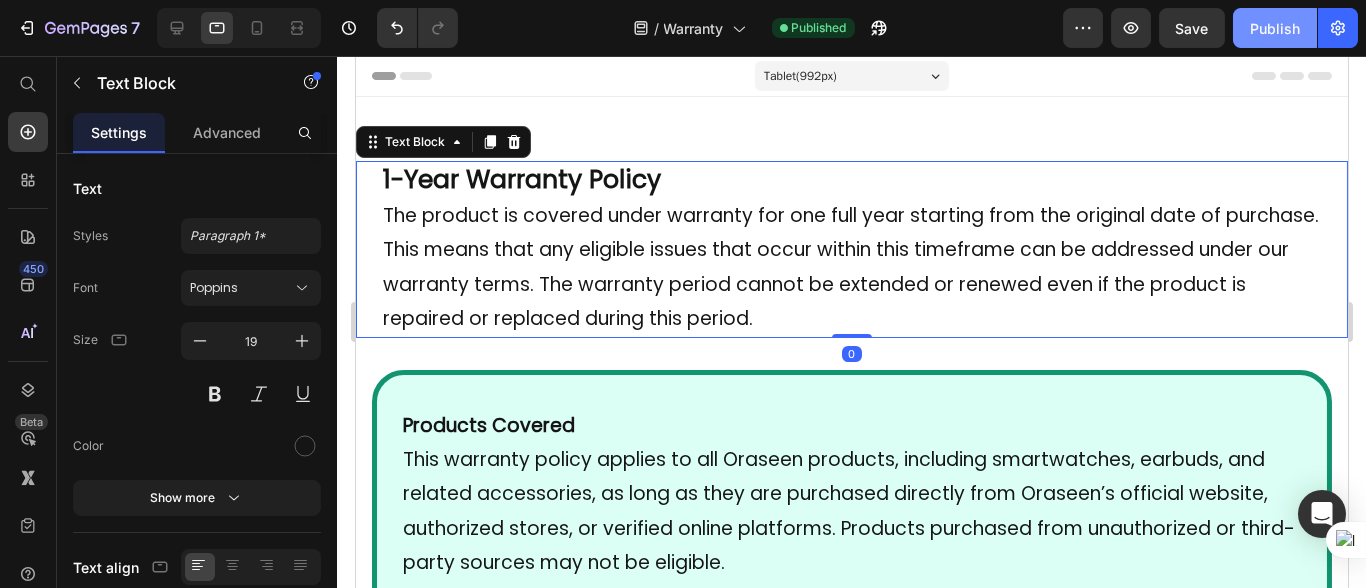 click on "Publish" at bounding box center [1275, 28] 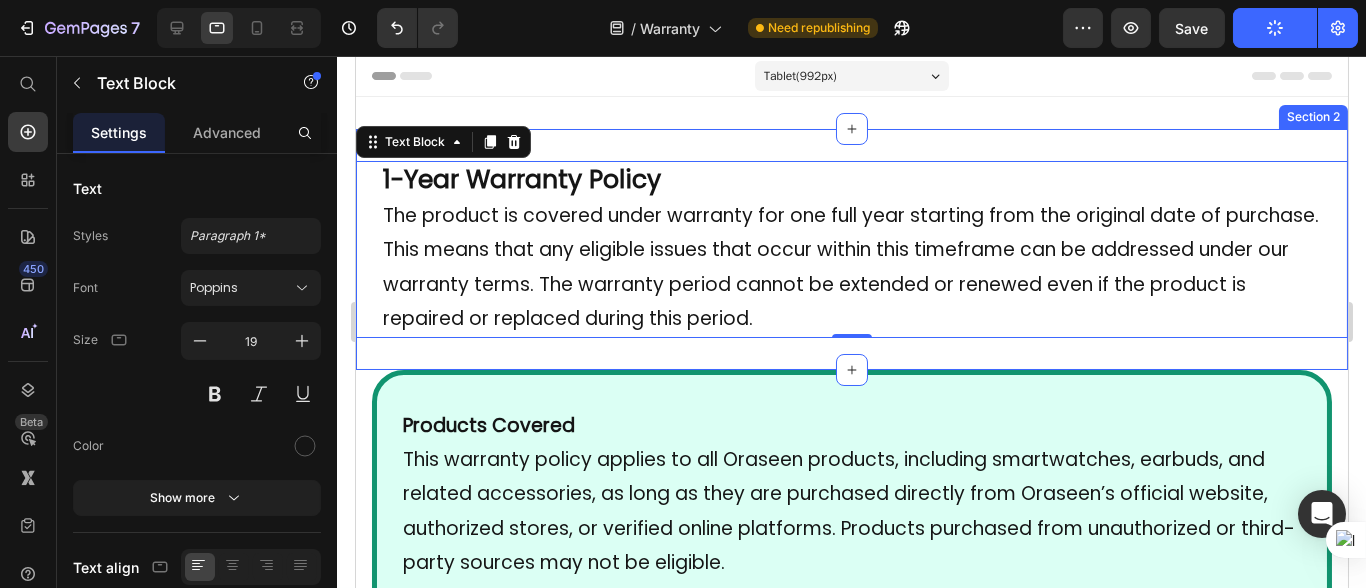 click on "[DATE] Warranty Policy The product is covered under warranty for [DURATION] starting from the original date of purchase. This means that any eligible issues that occur within this timeframe can be addressed under our warranty terms. The warranty period cannot be extended or renewed even if the product is repaired or replaced during this period. Text Block   [NUMBER] Section [NUMBER]" at bounding box center [851, 249] 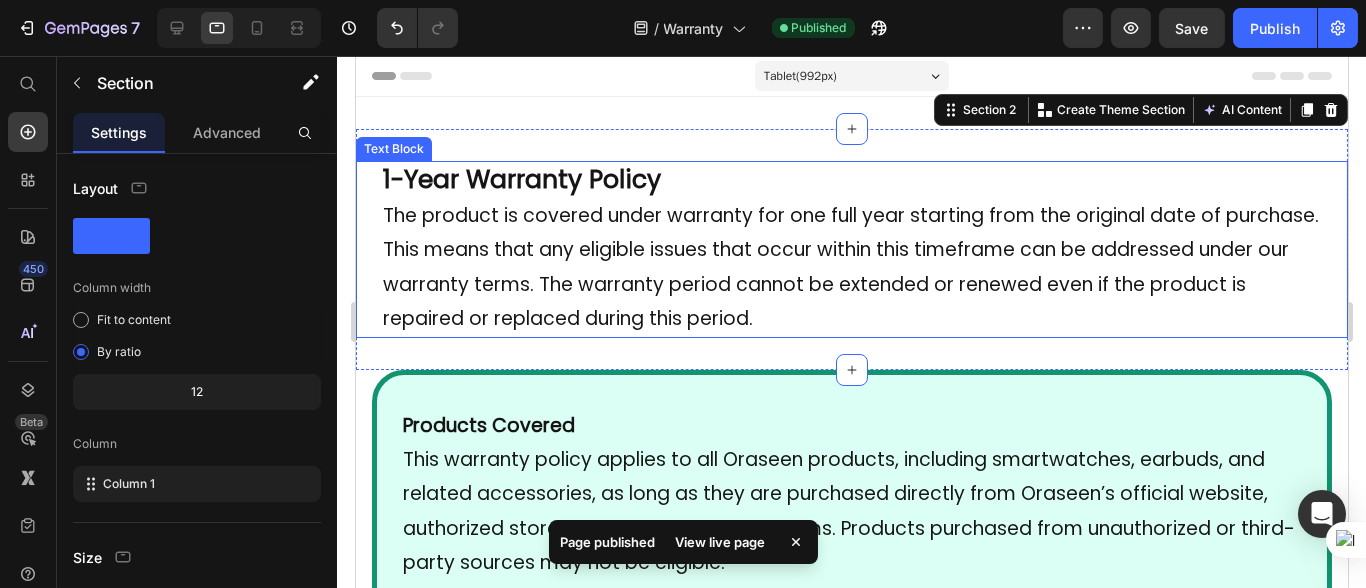 scroll, scrollTop: 0, scrollLeft: 0, axis: both 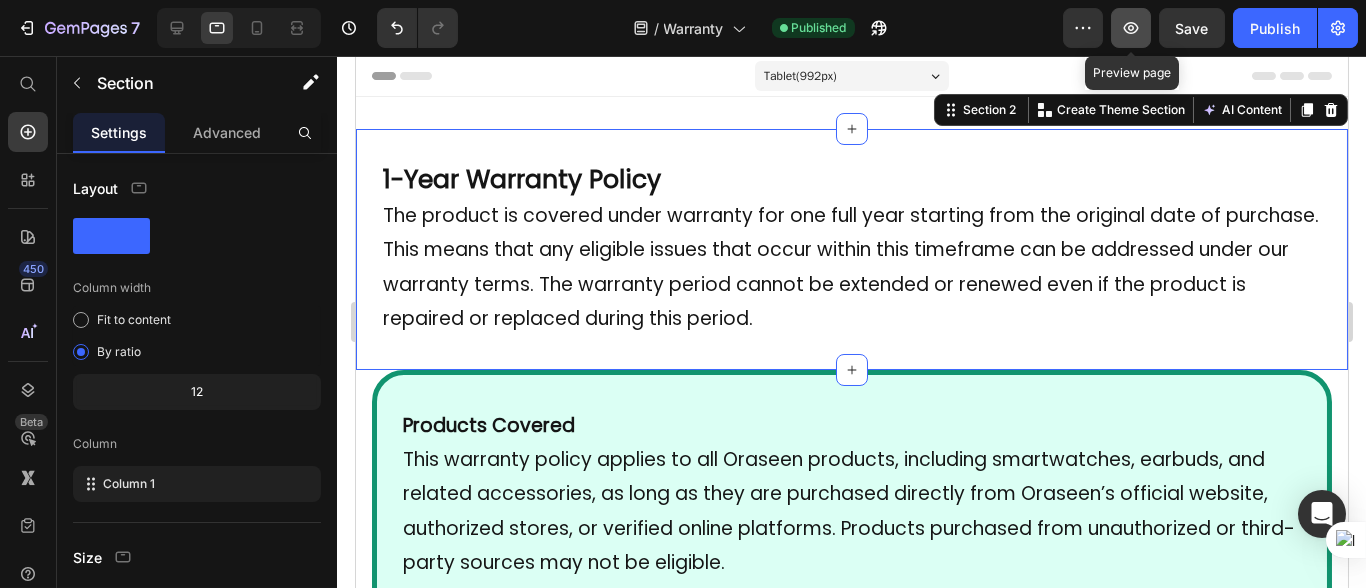 click 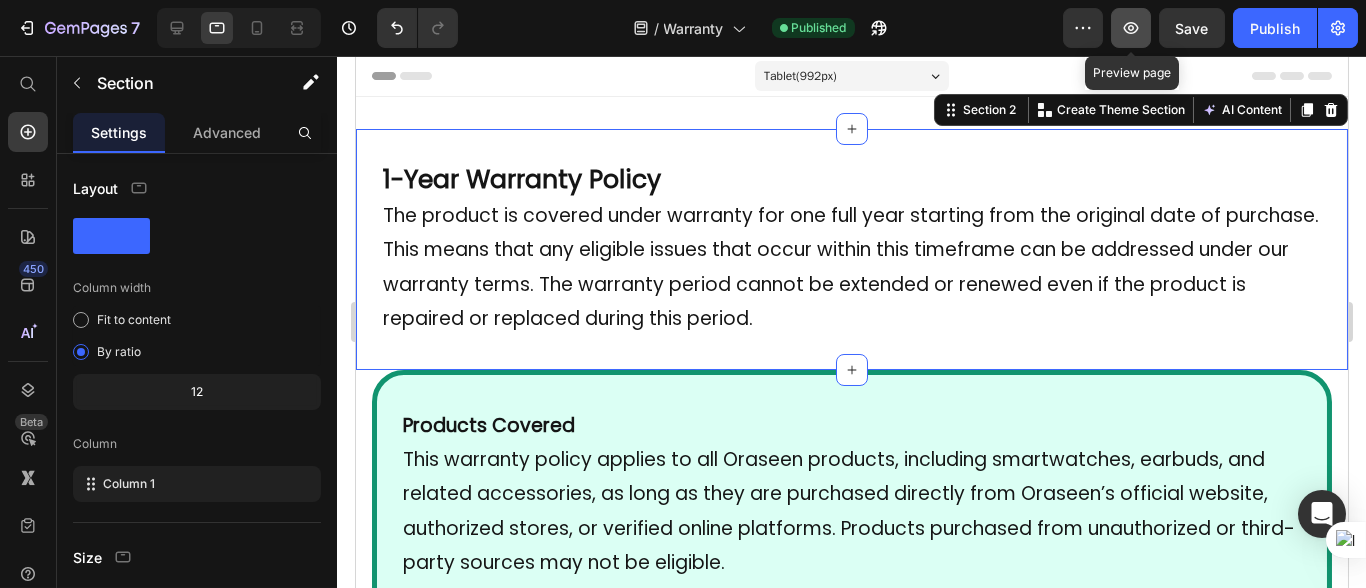 click 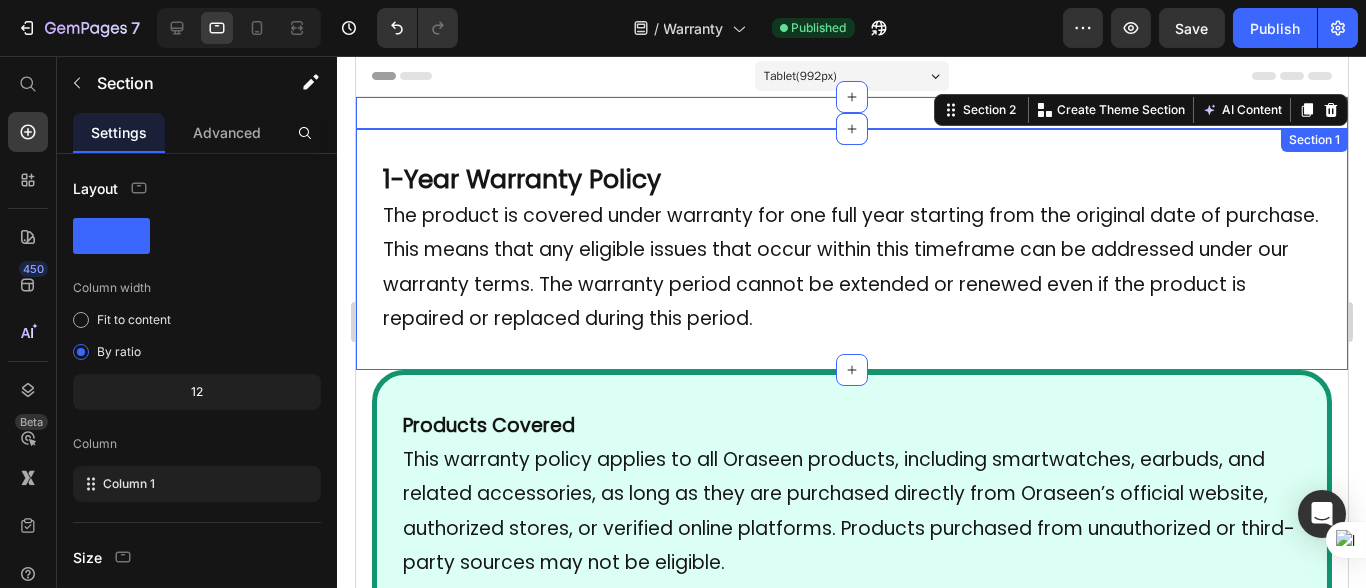 type 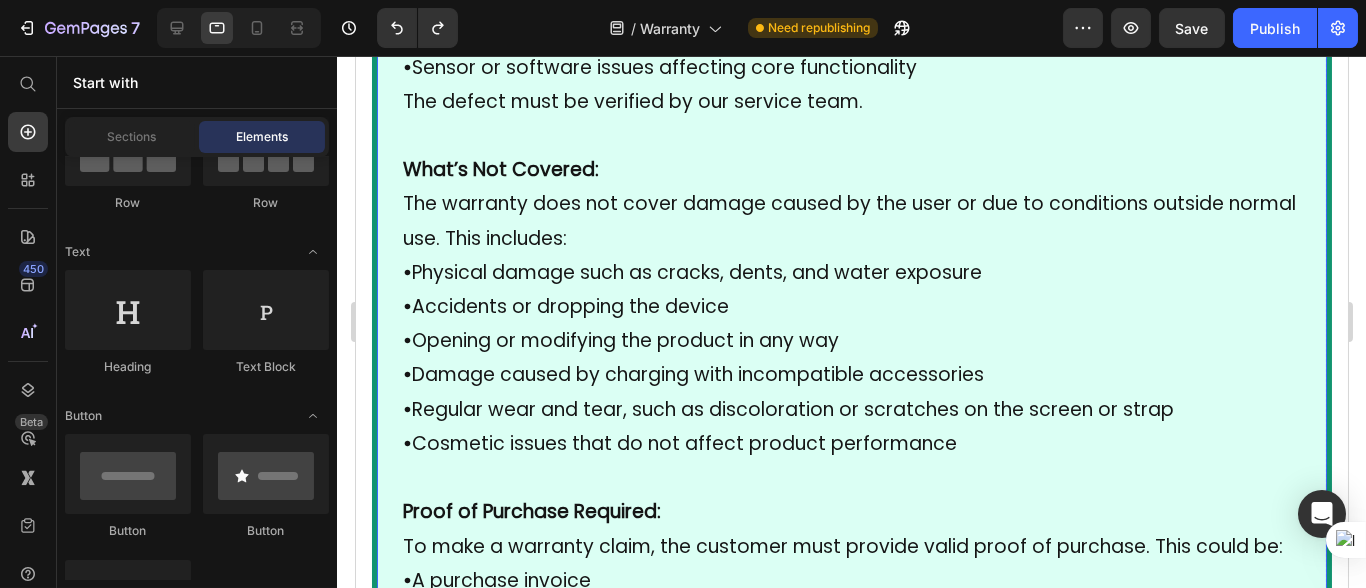scroll, scrollTop: 0, scrollLeft: 0, axis: both 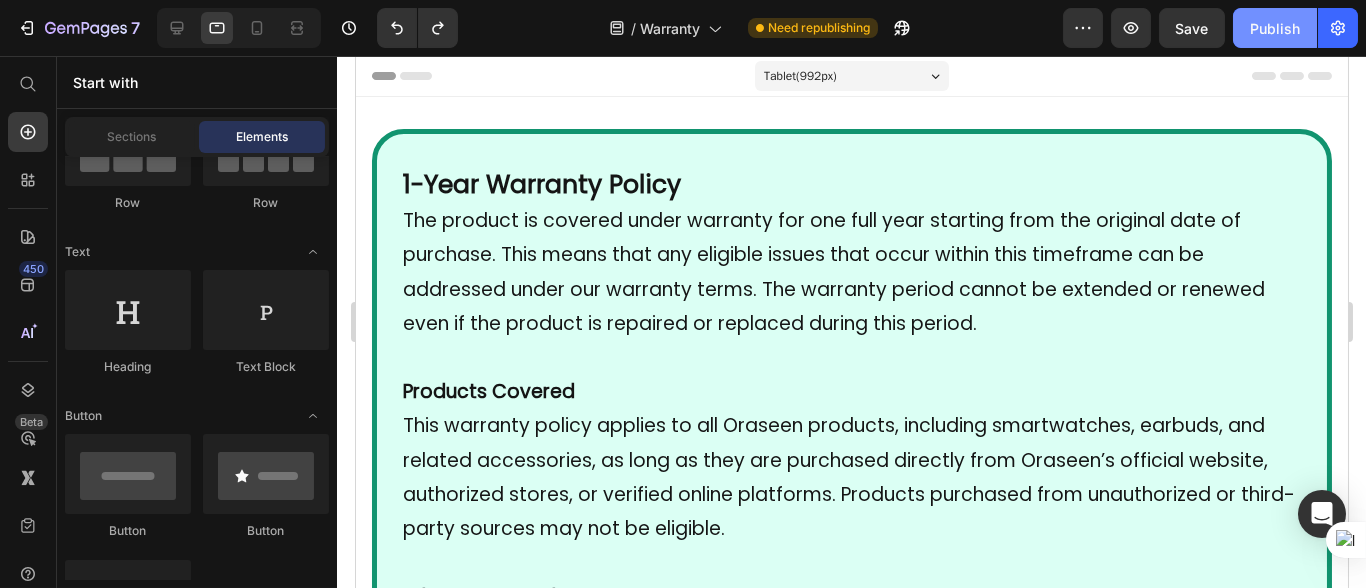 click on "Publish" at bounding box center [1275, 28] 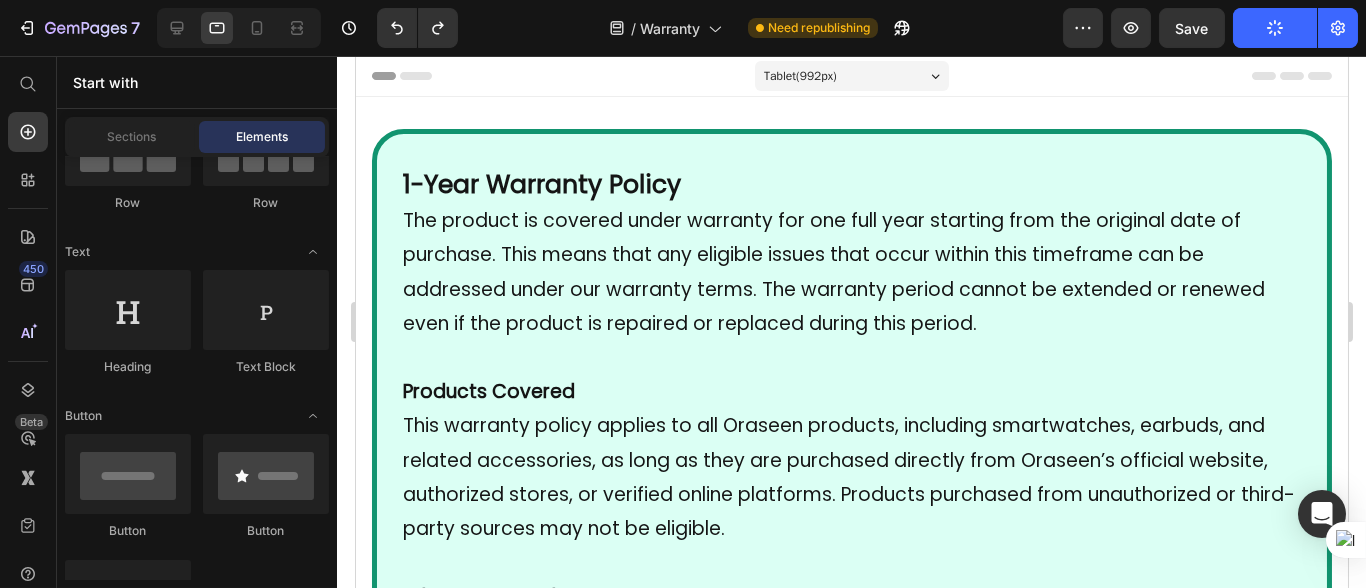 click on "Products Covered This warranty policy applies to all Oraseen products, including smartwatches, earbuds, and related accessories, as long as they are purchased directly from Oraseen’s official website, authorized stores, or verified online platforms. Products purchased from unauthorized or third-party sources may not be eligible." at bounding box center [851, 460] 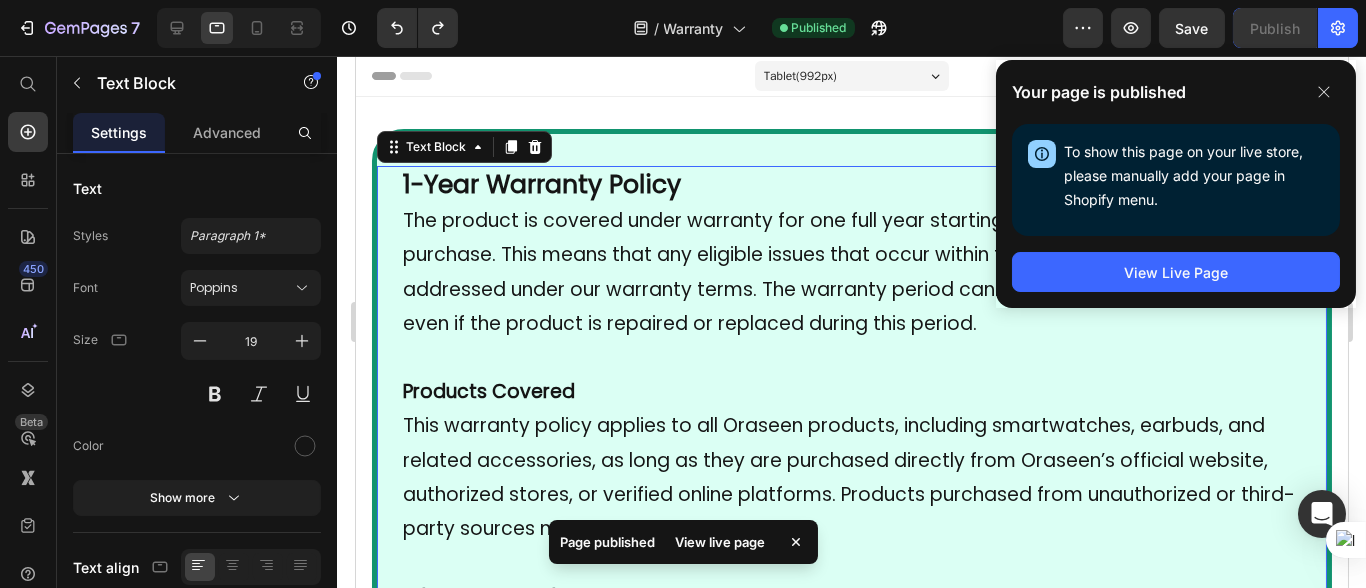 click on "Products Covered This warranty policy applies to all Oraseen products, including smartwatches, earbuds, and related accessories, as long as they are purchased directly from Oraseen’s official website, authorized stores, or verified online platforms. Products purchased from unauthorized or third-party sources may not be eligible." at bounding box center [851, 460] 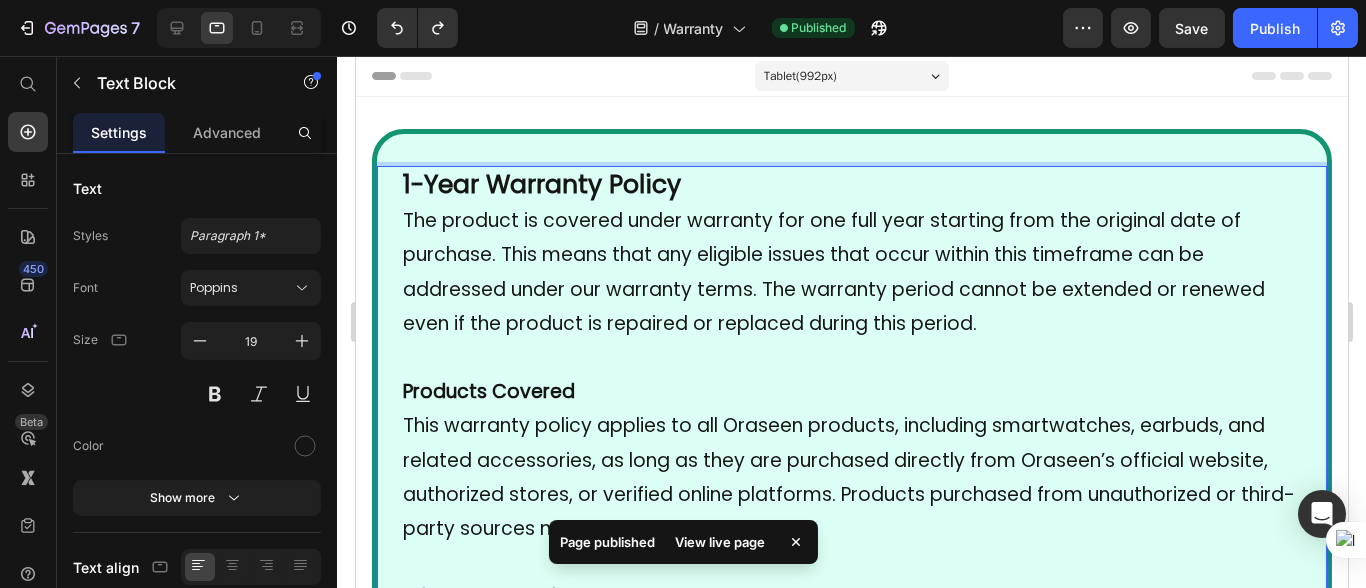 click on "Products Covered This warranty policy applies to all Oraseen products, including smartwatches, earbuds, and related accessories, as long as they are purchased directly from Oraseen’s official website, authorized stores, or verified online platforms. Products purchased from unauthorized or third-party sources may not be eligible." at bounding box center [851, 460] 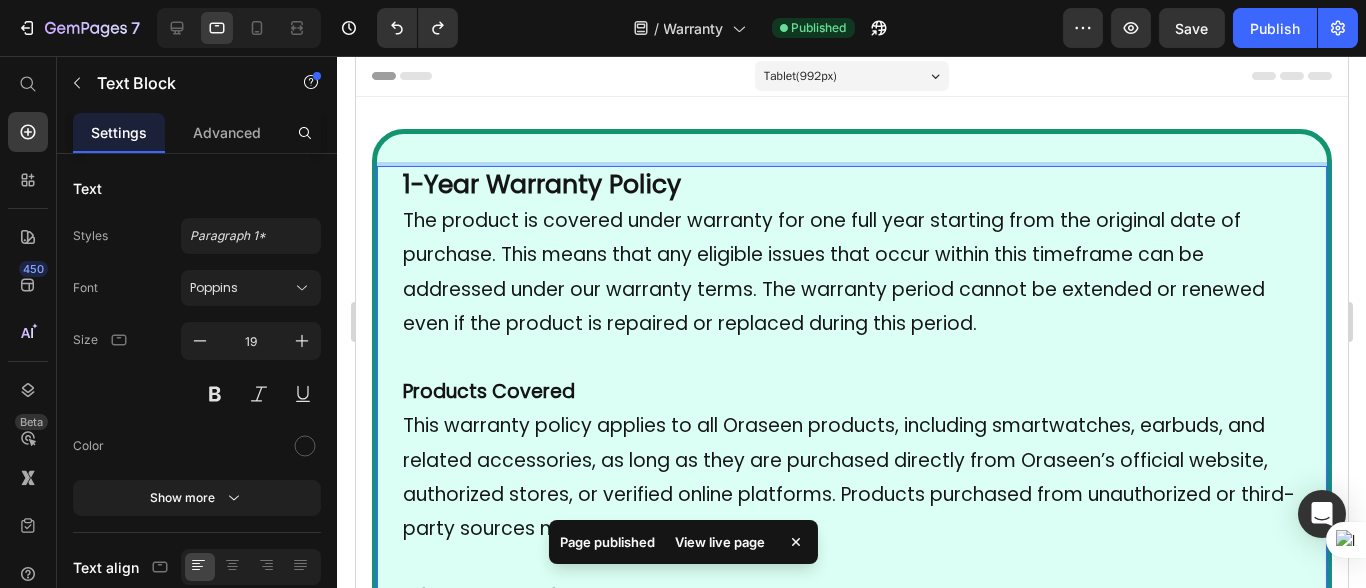 click on "Products Covered This warranty policy applies to all Oraseen products, including smartwatches, earbuds, and related accessories, as long as they are purchased directly from Oraseen’s official website, authorized stores, or verified online platforms. Products purchased from unauthorized or third-party sources may not be eligible." at bounding box center (851, 460) 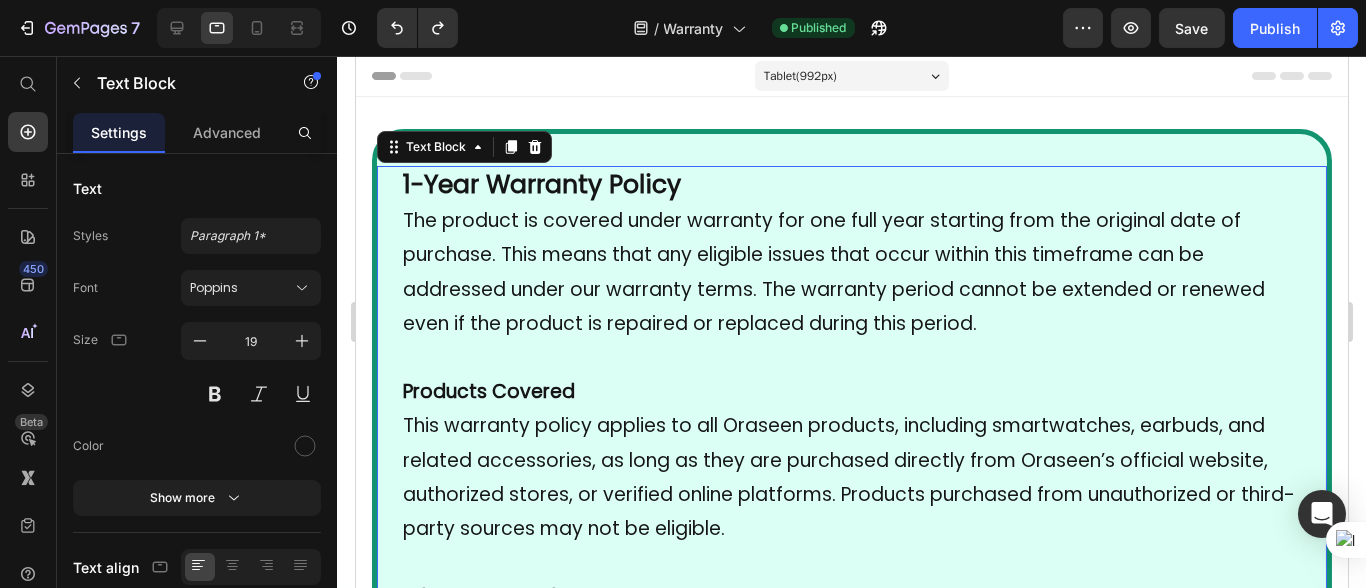 click on "The product is covered under warranty for one full year starting from the original date of purchase. This means that any eligible issues that occur within this timeframe can be addressed under our warranty terms. The warranty period cannot be extended or renewed even if the product is repaired or replaced during this period." at bounding box center (851, 272) 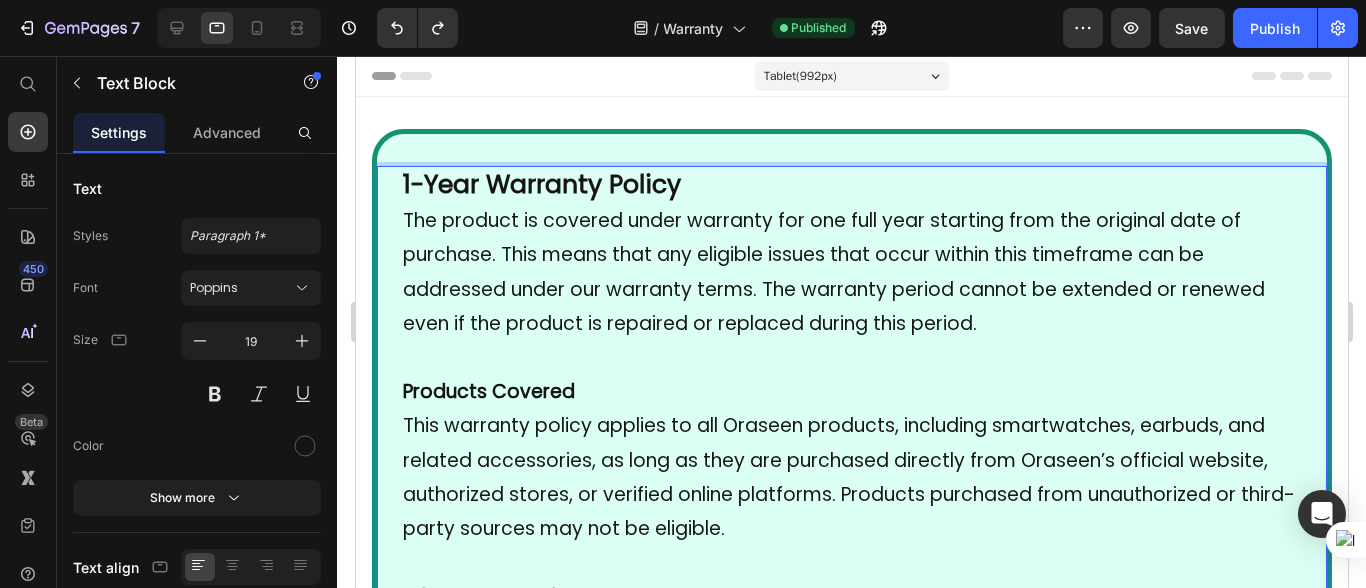click on "The product is covered under warranty for one full year starting from the original date of purchase. This means that any eligible issues that occur within this timeframe can be addressed under our warranty terms. The warranty period cannot be extended or renewed even if the product is repaired or replaced during this period." at bounding box center [851, 272] 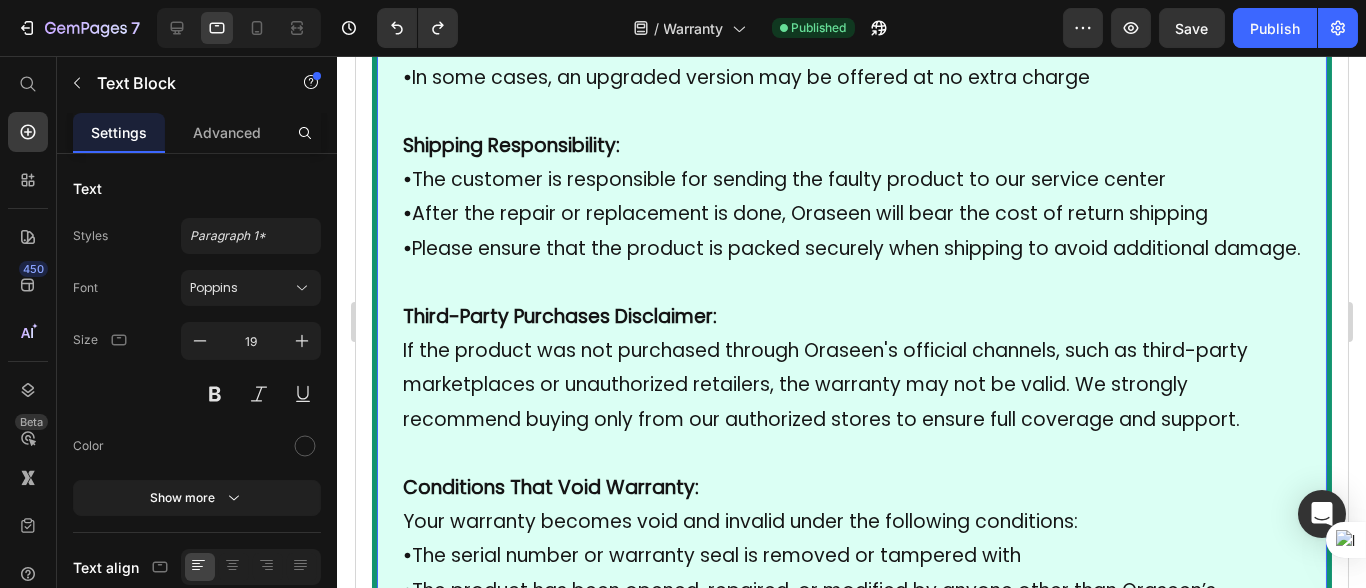 scroll, scrollTop: 2402, scrollLeft: 0, axis: vertical 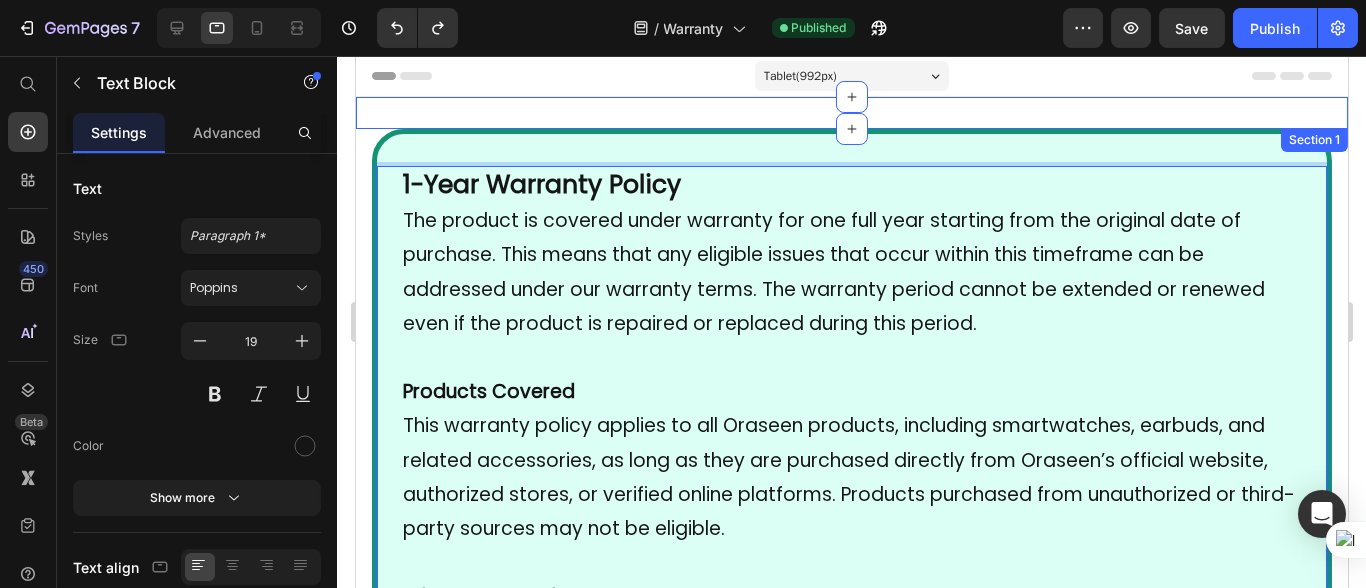 click on "Image Section 1" at bounding box center (851, 113) 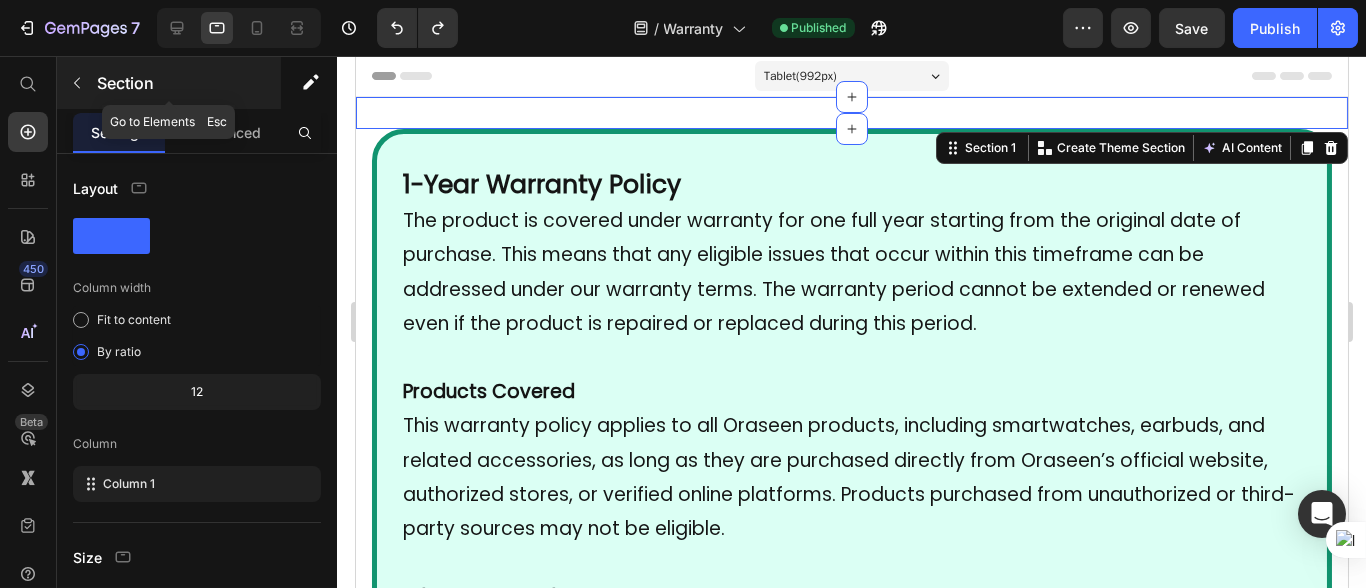 click 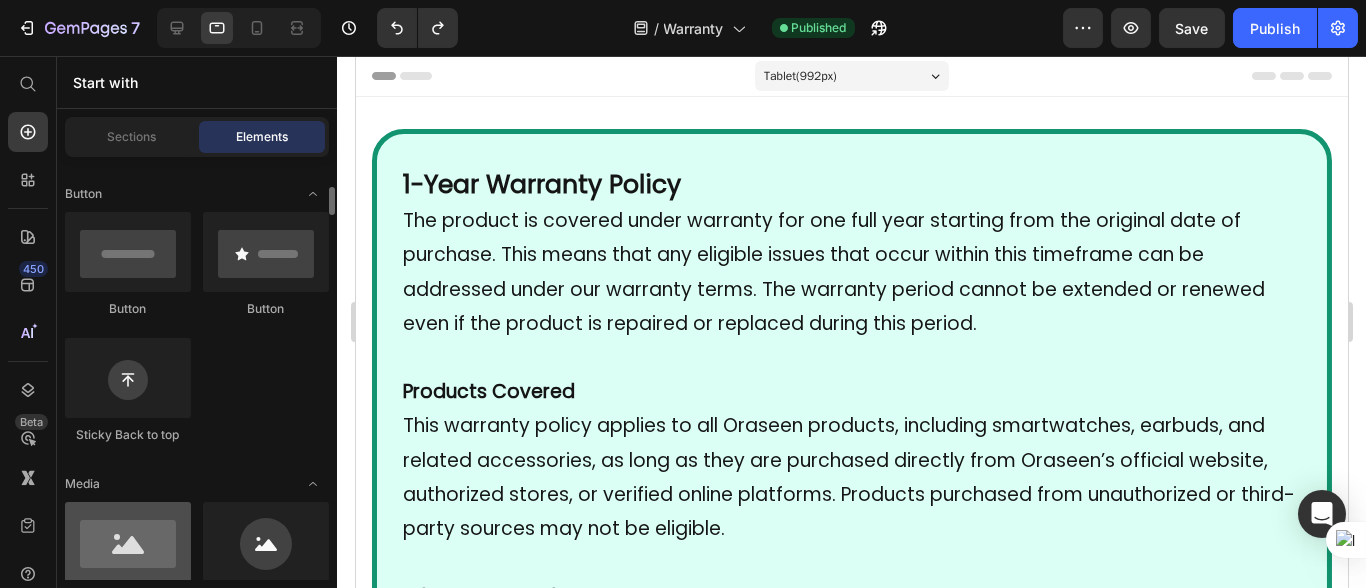 scroll, scrollTop: 554, scrollLeft: 0, axis: vertical 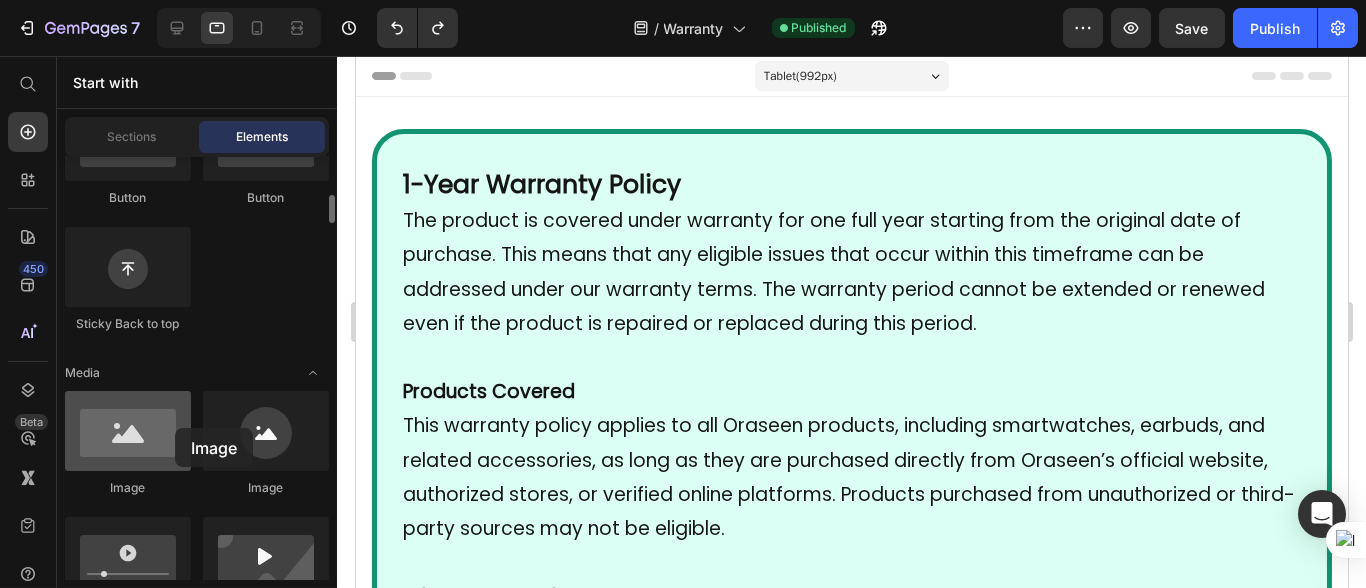 drag, startPoint x: 148, startPoint y: 457, endPoint x: 179, endPoint y: 419, distance: 49.0408 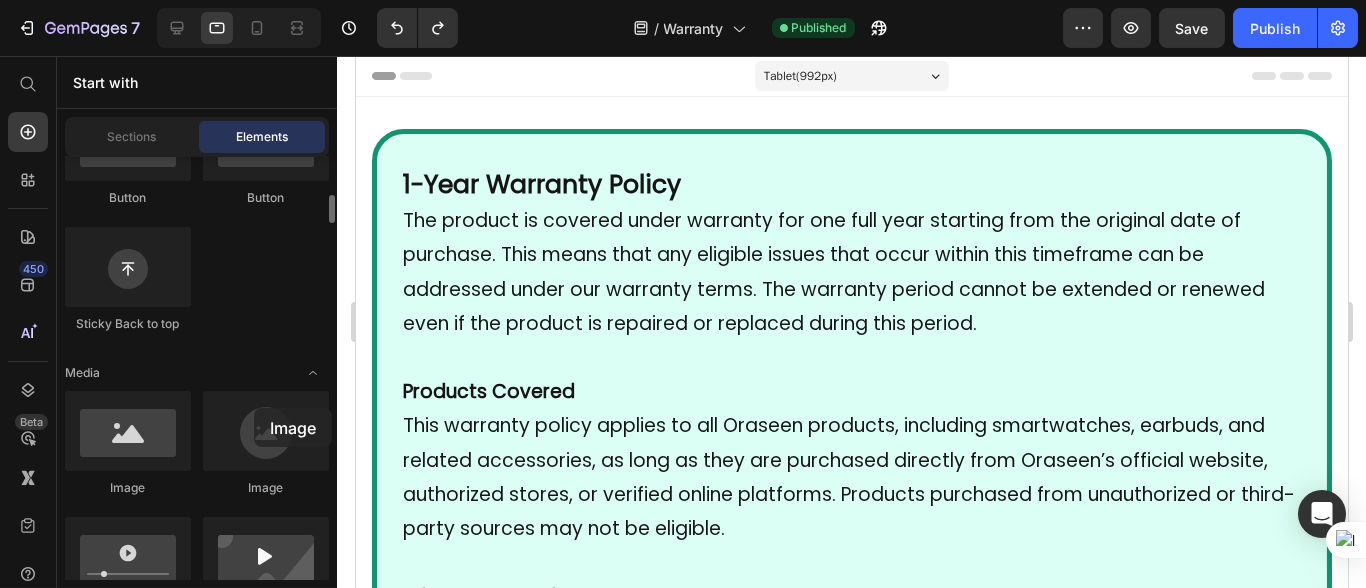 drag, startPoint x: 263, startPoint y: 432, endPoint x: 199, endPoint y: 422, distance: 64.77654 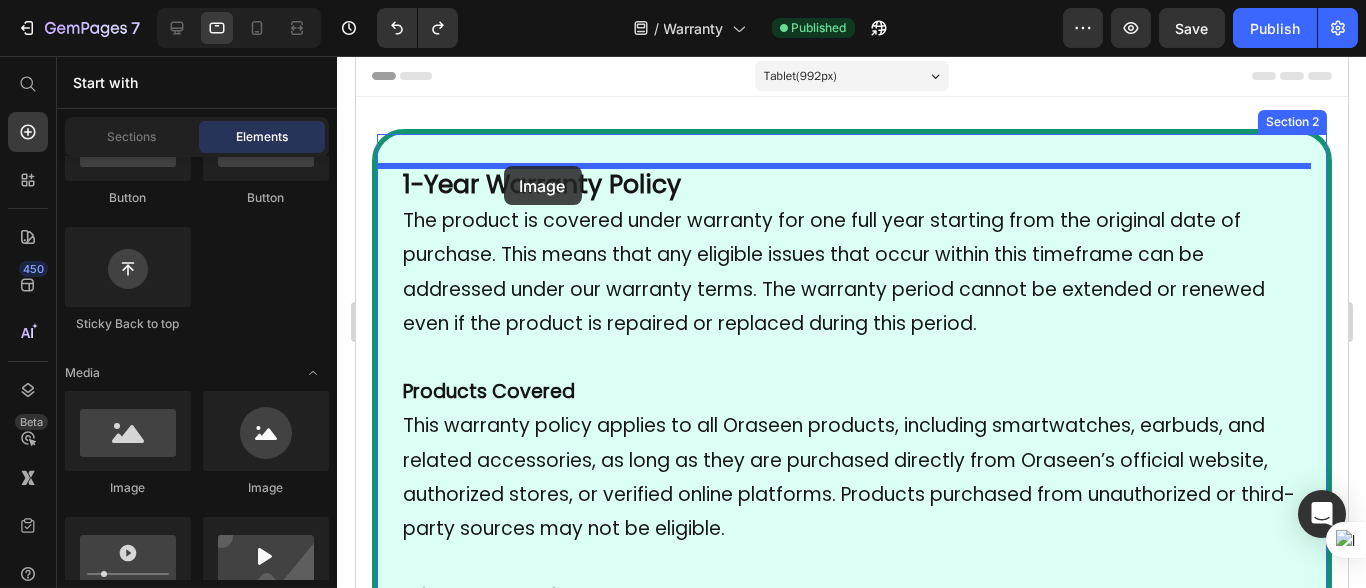 drag, startPoint x: 510, startPoint y: 480, endPoint x: 497, endPoint y: 166, distance: 314.26898 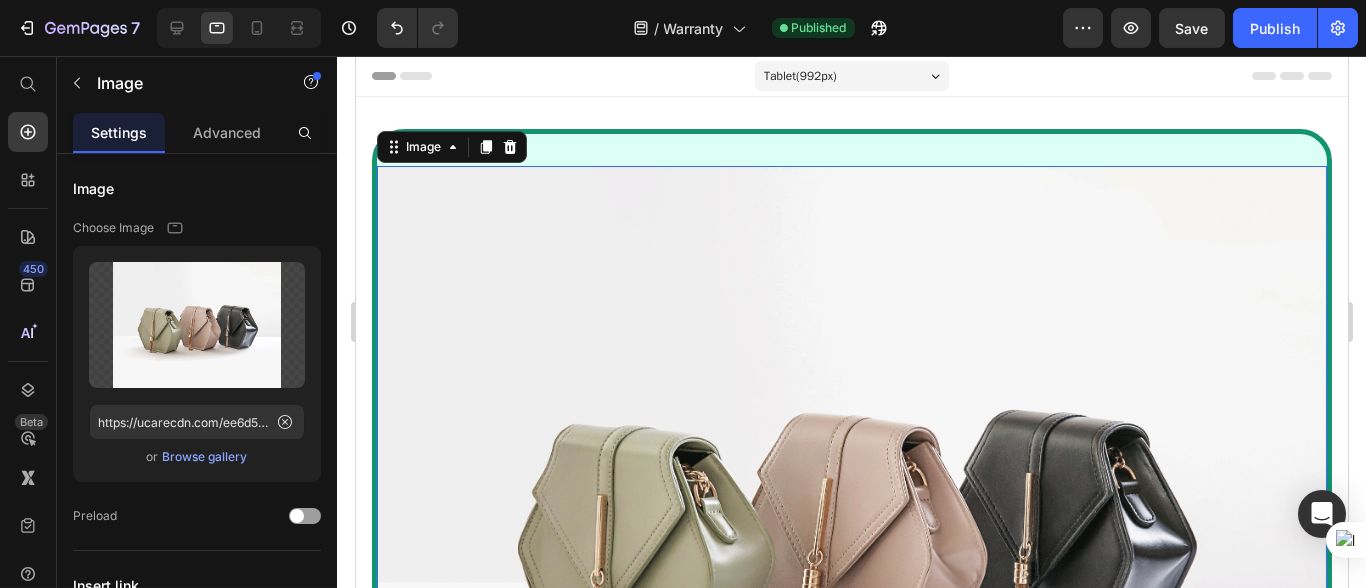click at bounding box center [851, 522] 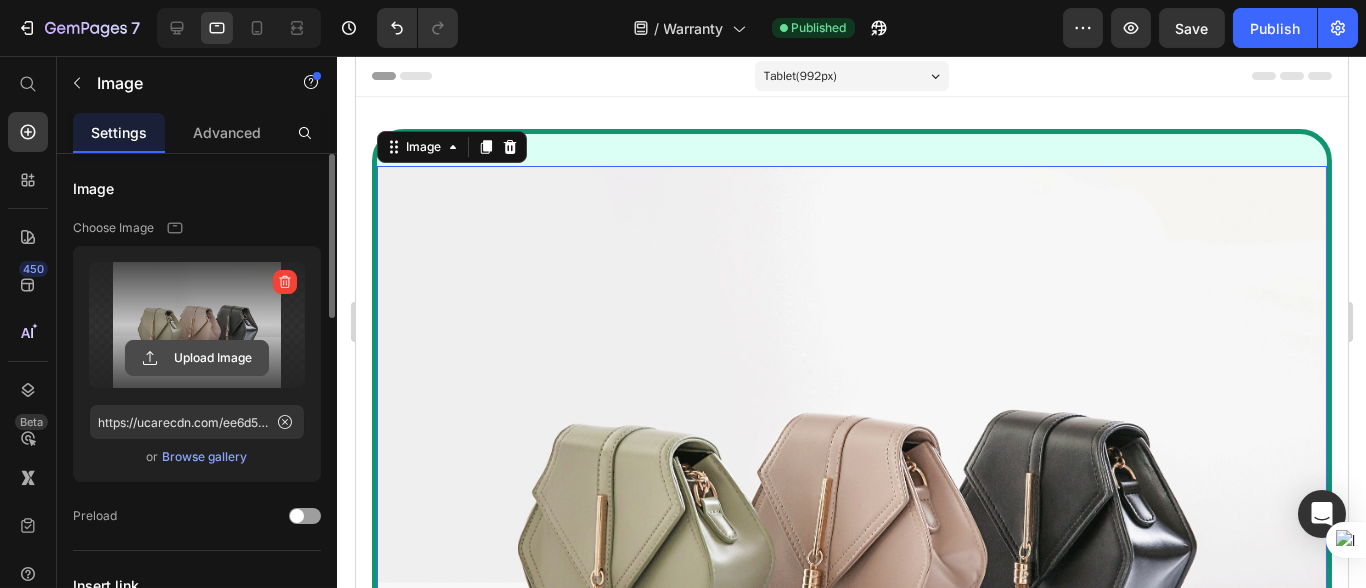 click 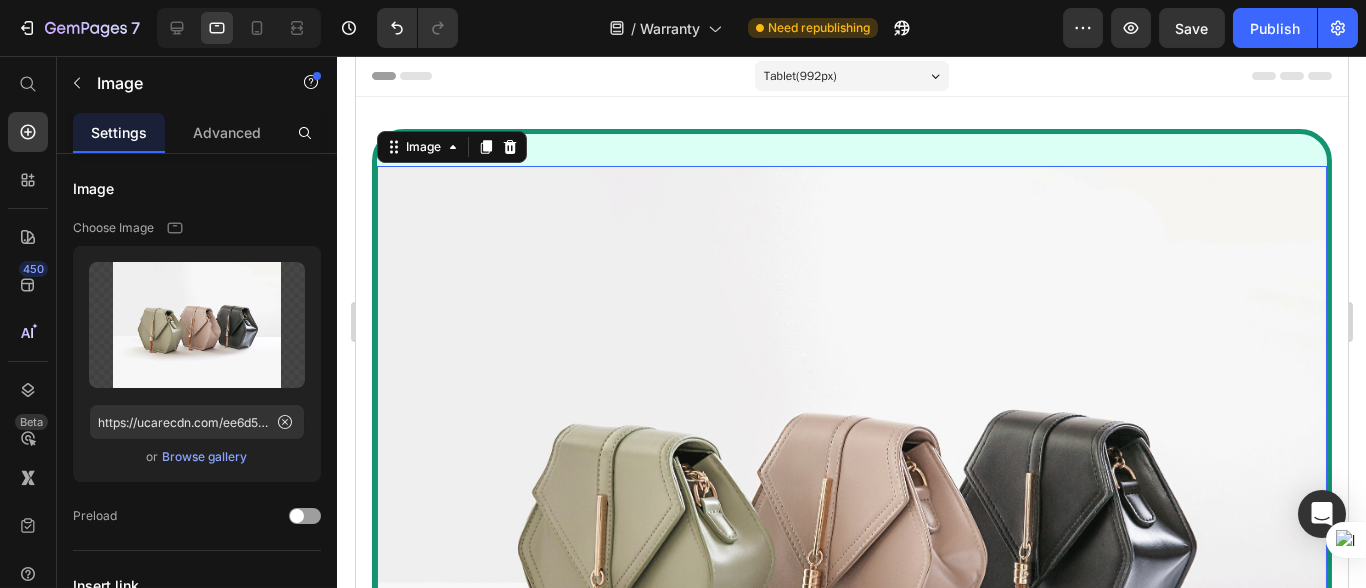 click at bounding box center [851, 522] 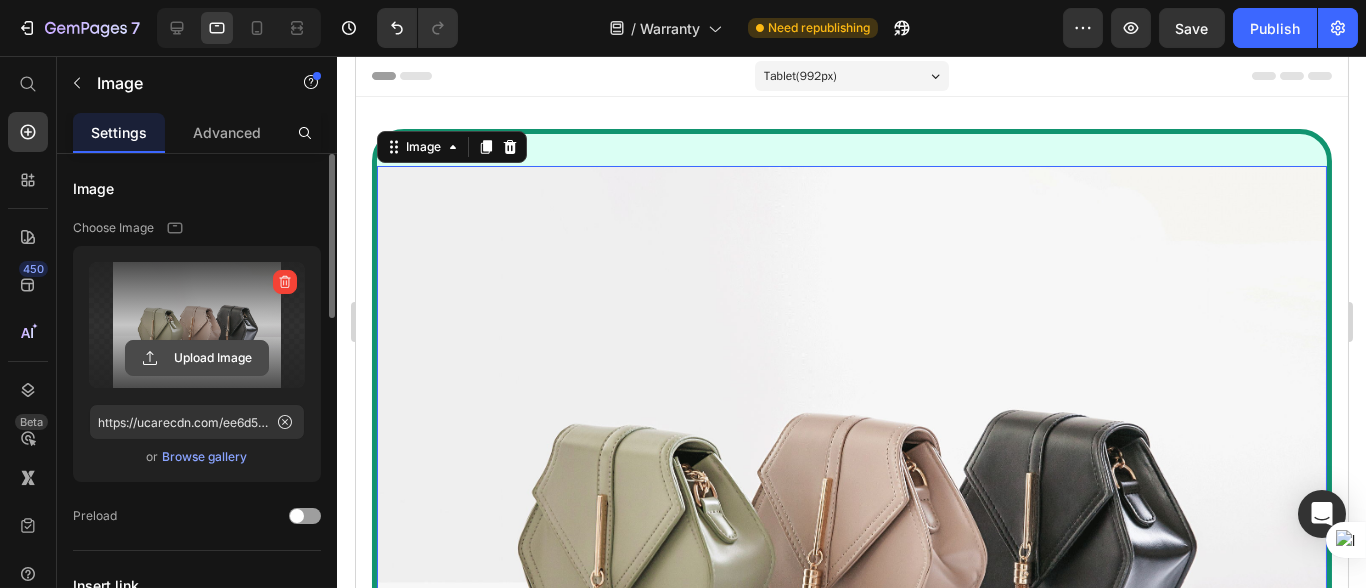 click 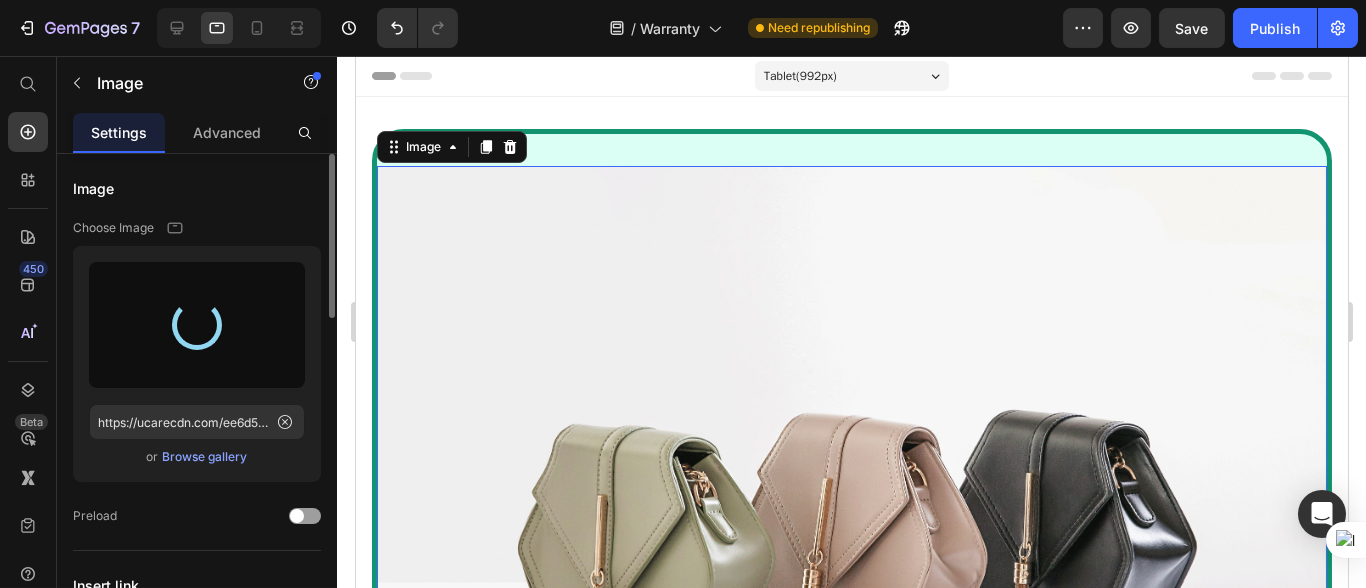type on "https://cdn.shopify.com/s/files/1/0666/4031/4504/files/gempages_559597643550950446-f41e6e99-8b55-4205-8d17-c37f84f932f5.png" 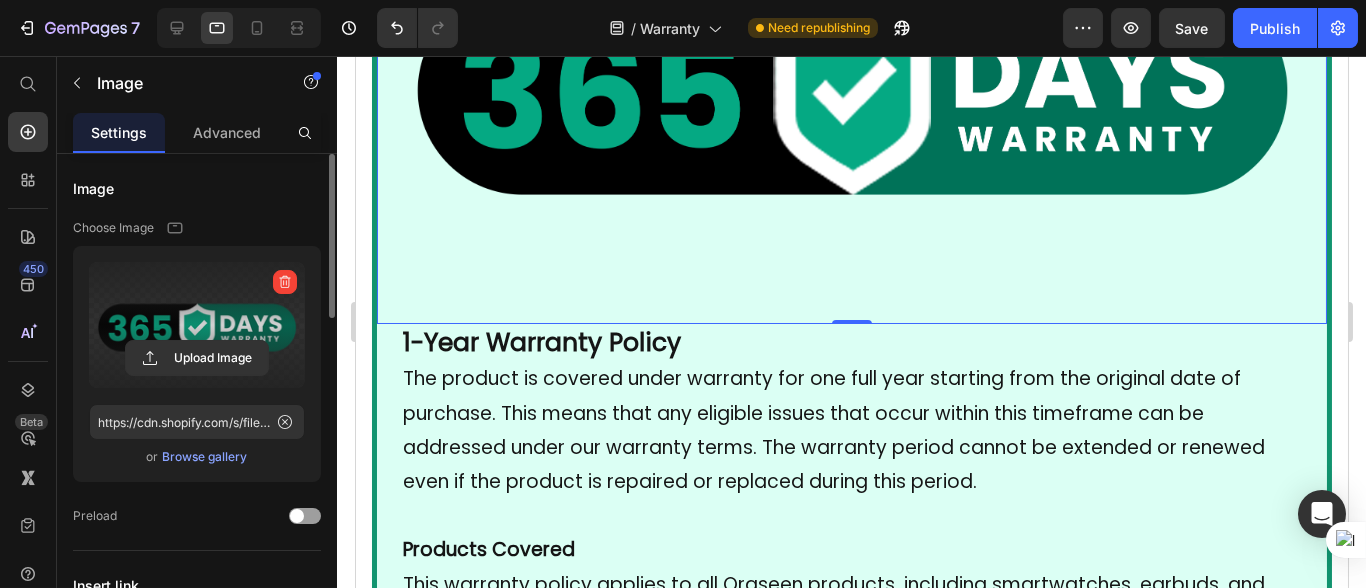 scroll, scrollTop: 222, scrollLeft: 0, axis: vertical 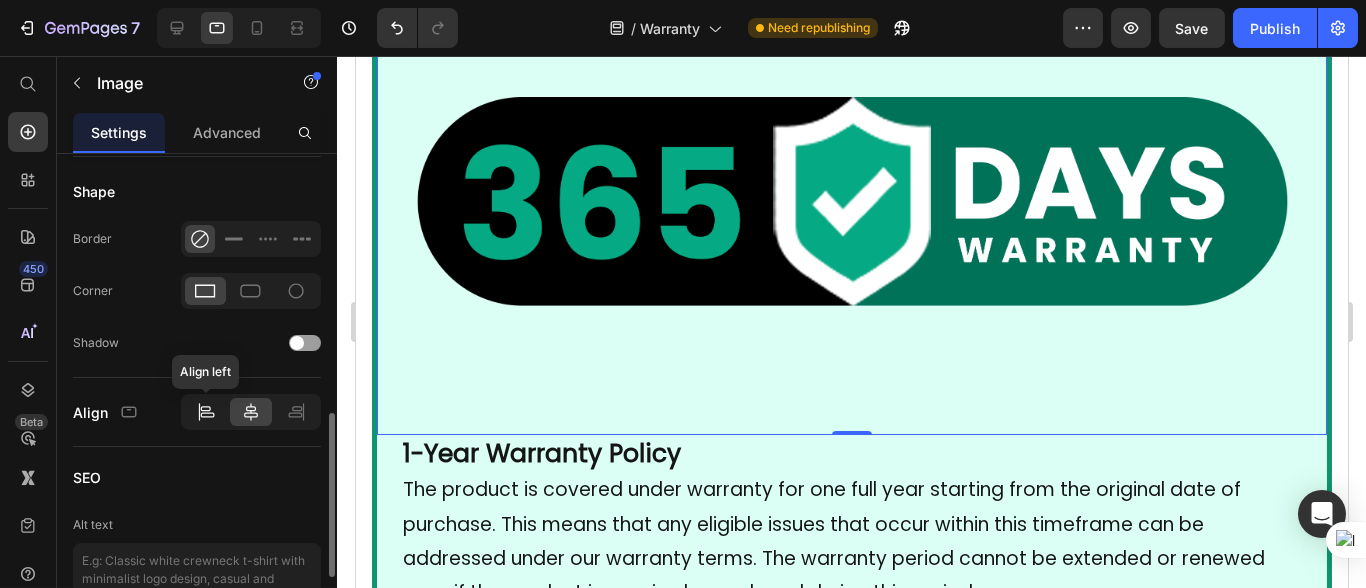 click 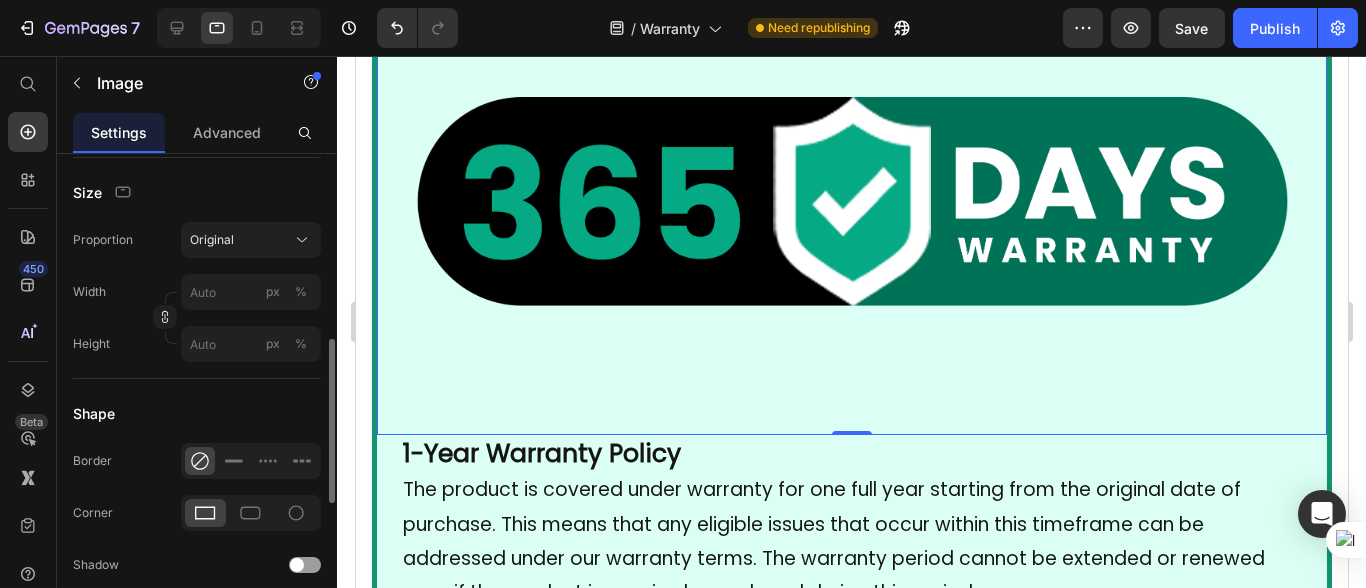 scroll, scrollTop: 443, scrollLeft: 0, axis: vertical 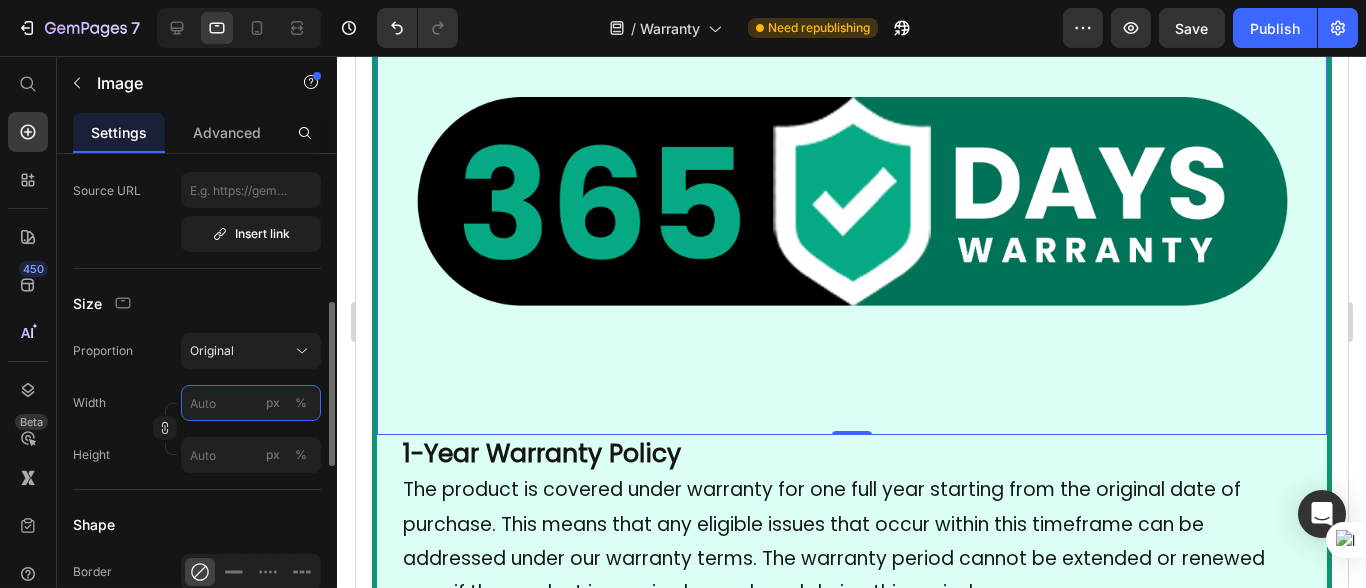 click on "px %" at bounding box center (251, 403) 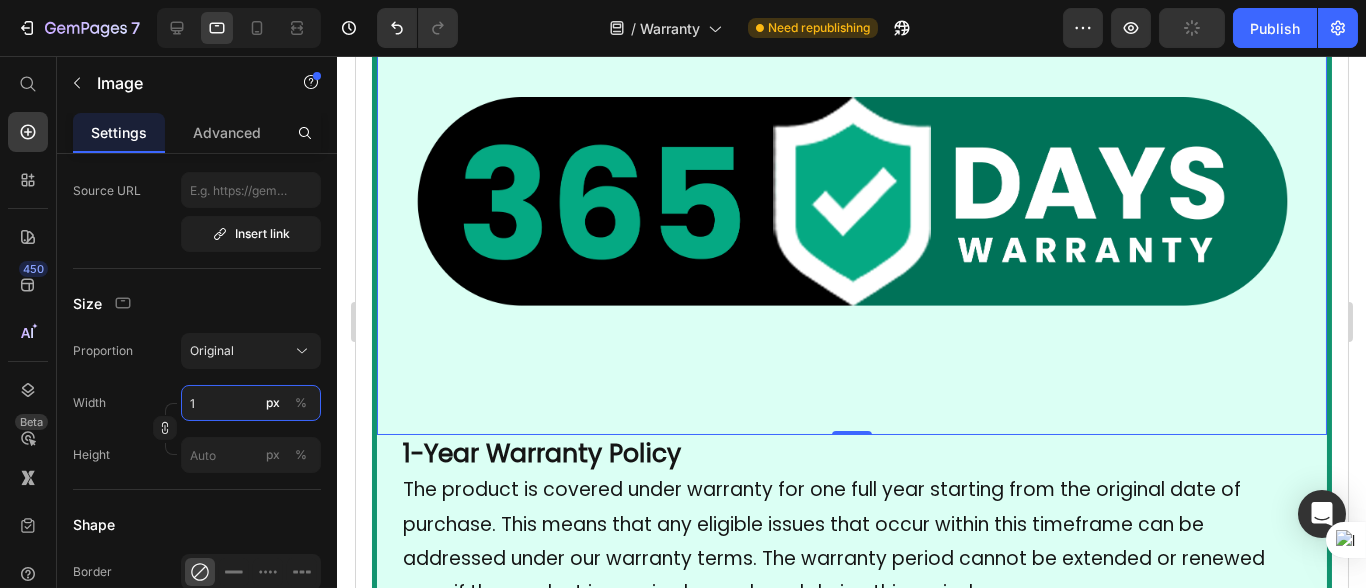 type on "15" 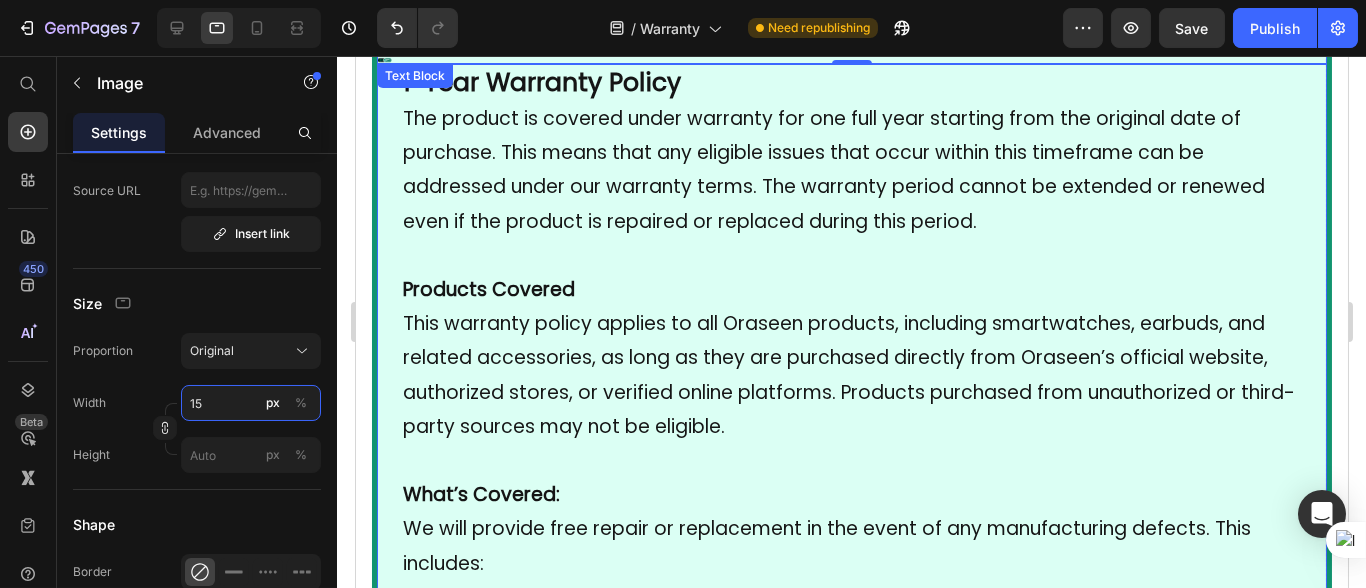 scroll, scrollTop: 0, scrollLeft: 0, axis: both 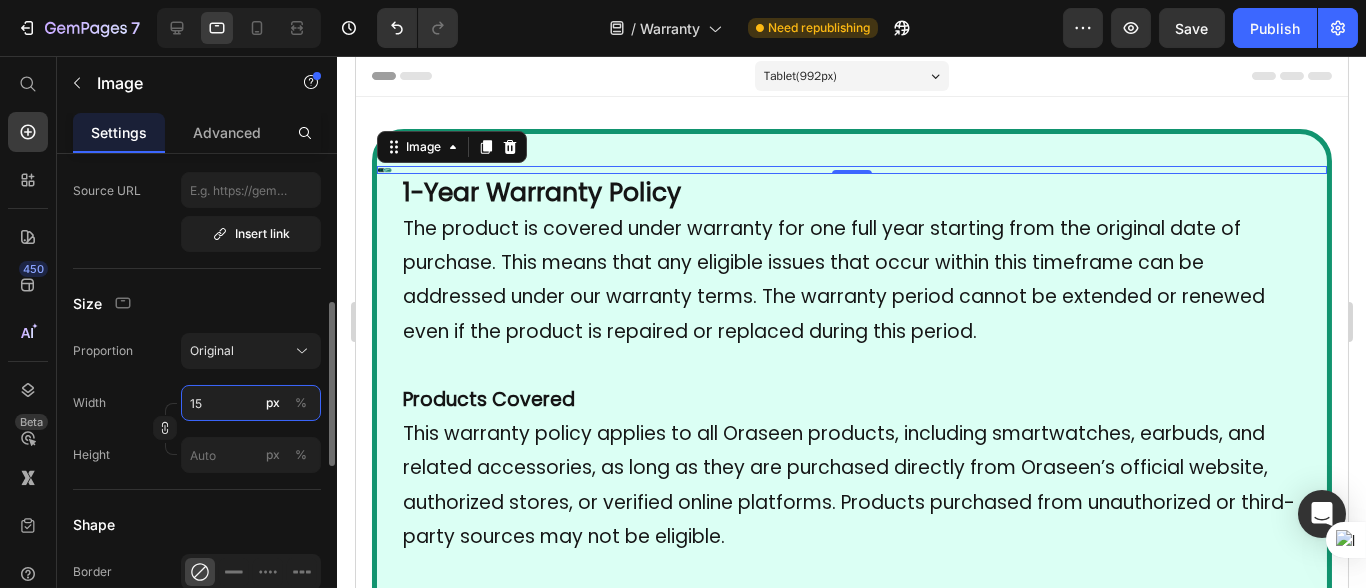 click on "15" at bounding box center (251, 403) 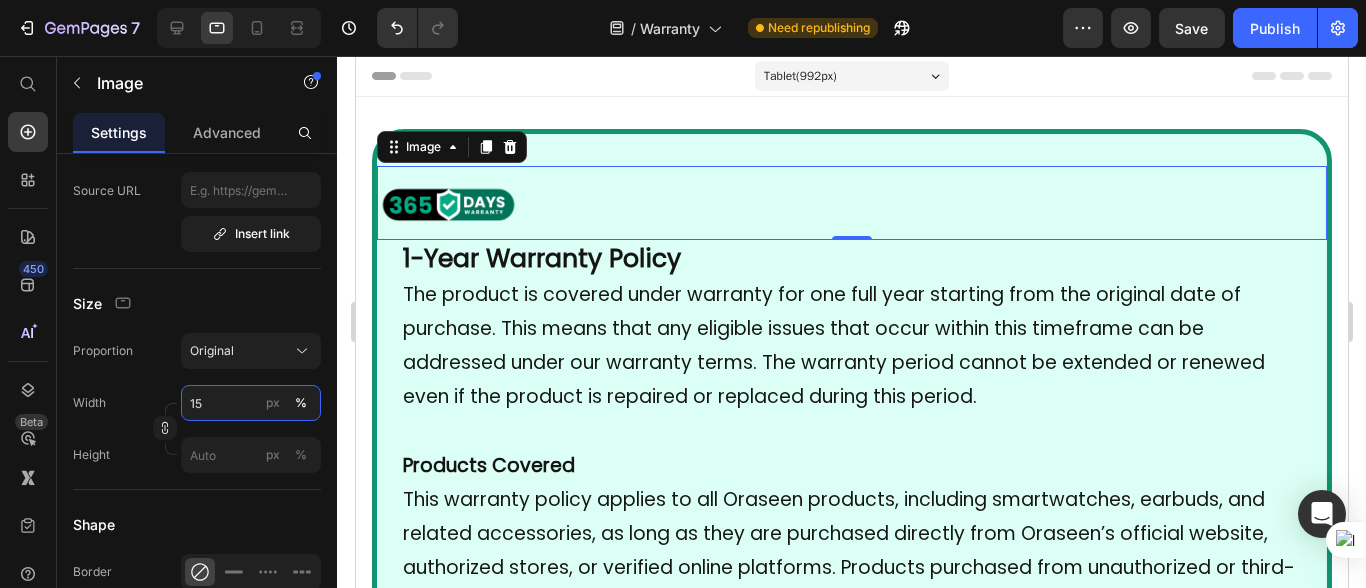 type on "15" 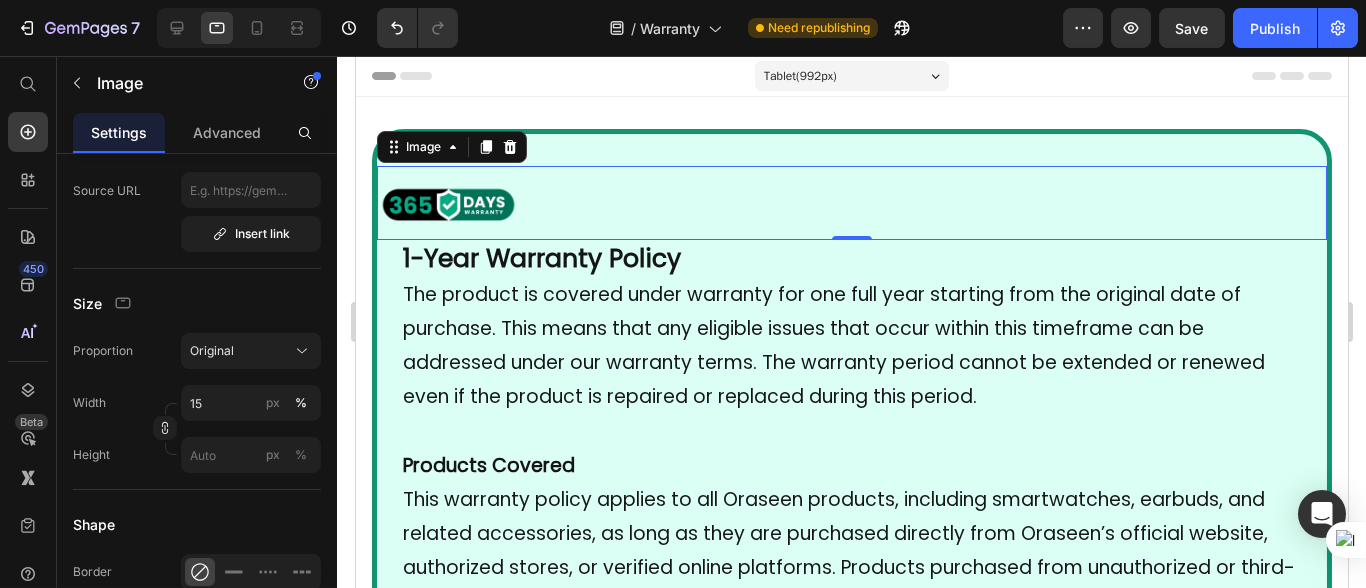 click at bounding box center [851, 203] 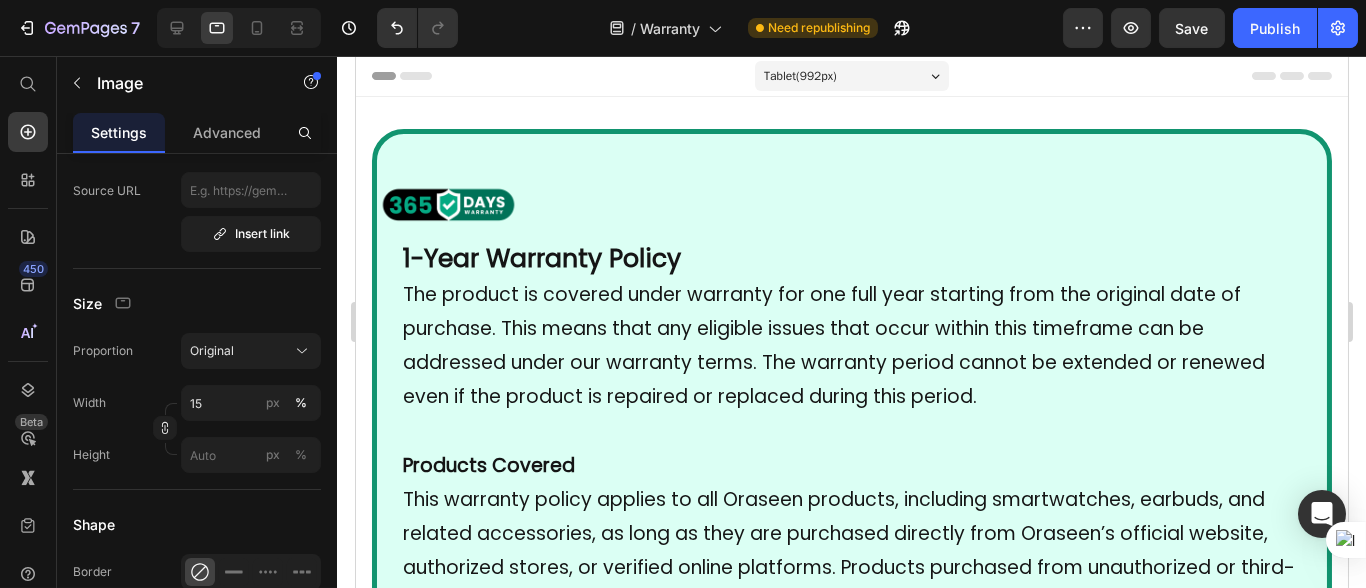 click on "Image 1-Year Warranty Policy The product is covered under warranty for one full year starting from the original date of purchase. This means that any eligible issues that occur within this timeframe can be addressed under our warranty terms. The warranty period cannot be extended or renewed even if the product is repaired or replaced during this period. Products Covered This warranty policy applies to all Oraseen products, including smartwatches, earbuds, and related accessories, as long as they are purchased directly from Oraseen’s official website, authorized stores, or verified online platforms. Products purchased from unauthorized or third-party sources may not be eligible. What’s Covered: We will provide free repair or replacement in the event of any manufacturing defects. This includes: • Internal component failures not caused by the user • Faulty screens (e.g., not displaying properly) • Battery-related issues (e.g., not charging or draining abnormally) • What’s Not Covered:" at bounding box center (851, 1420) 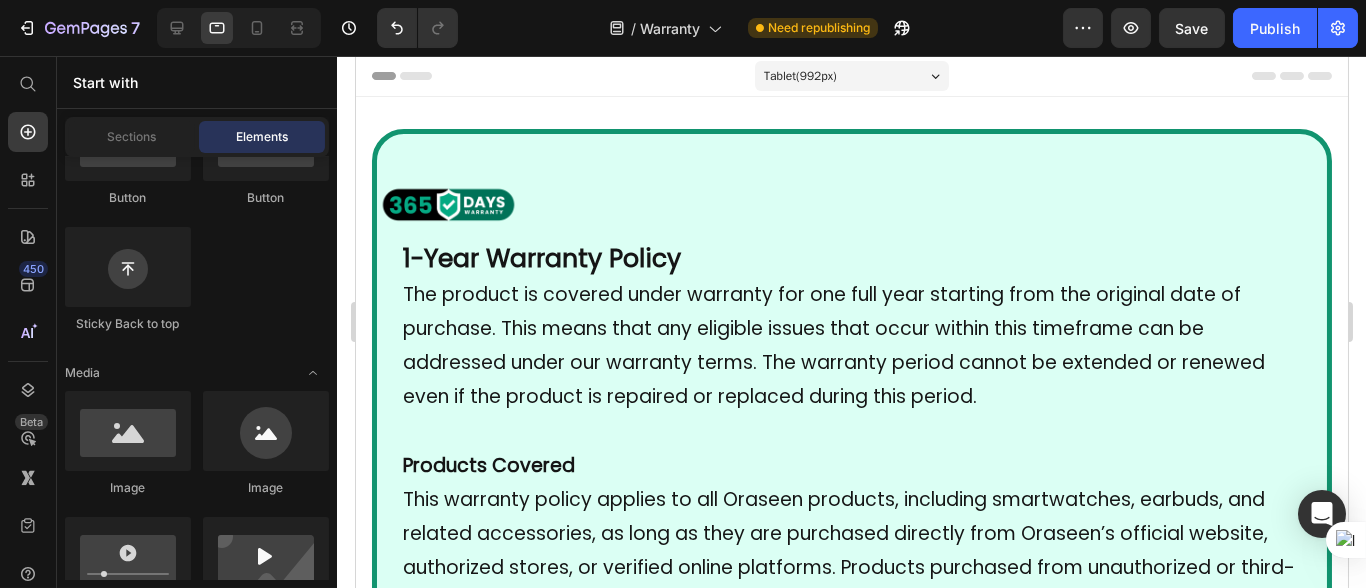 click at bounding box center [851, 203] 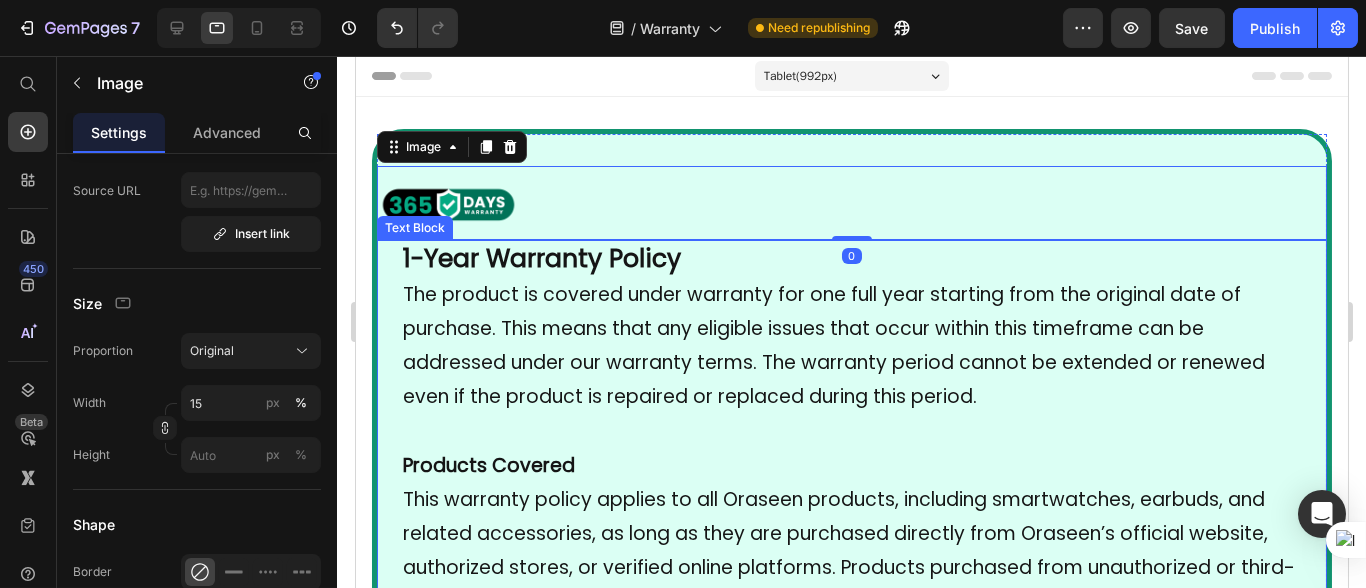 click on "1-Year Warranty Policy" at bounding box center [541, 258] 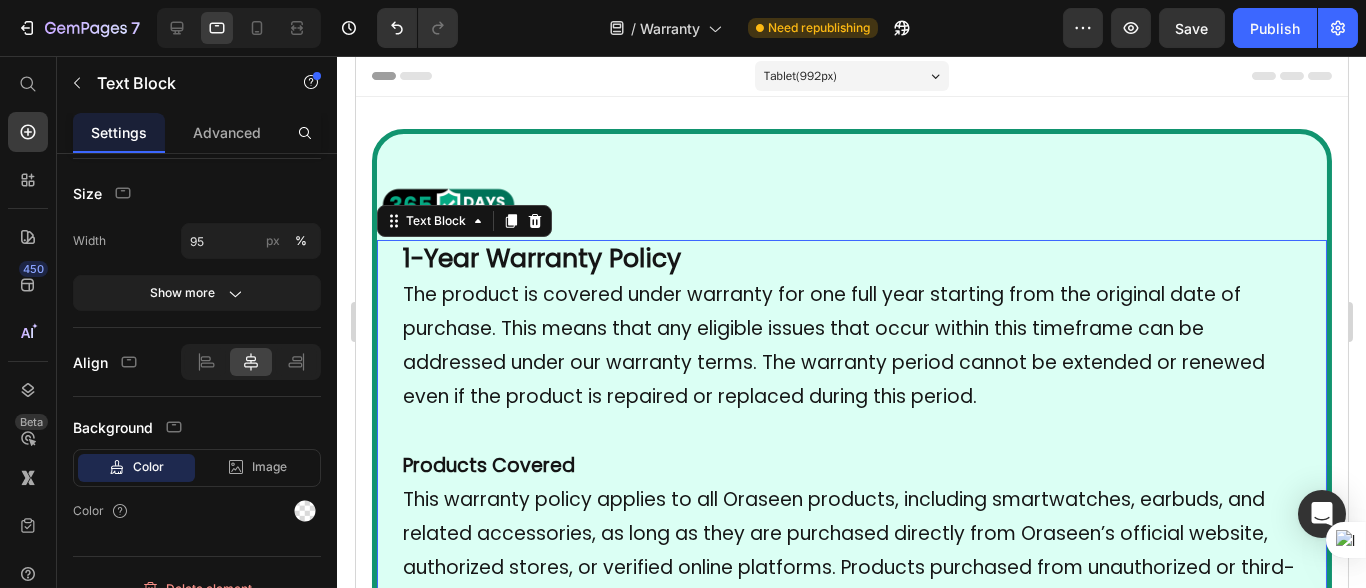 scroll, scrollTop: 0, scrollLeft: 0, axis: both 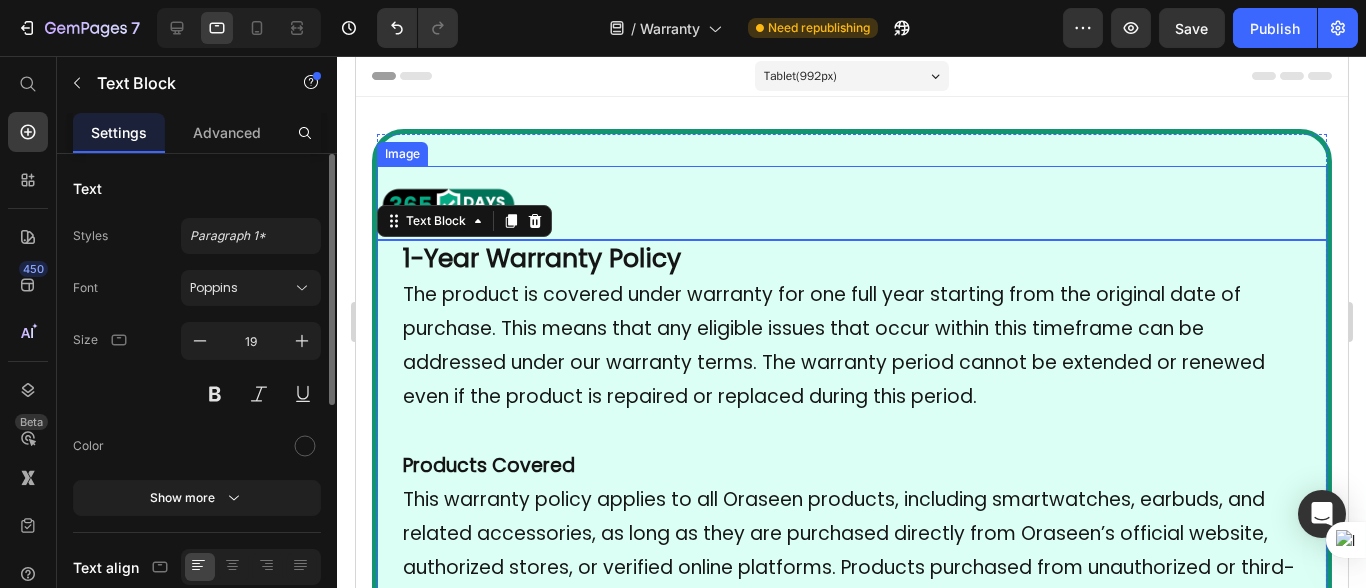 click at bounding box center (851, 203) 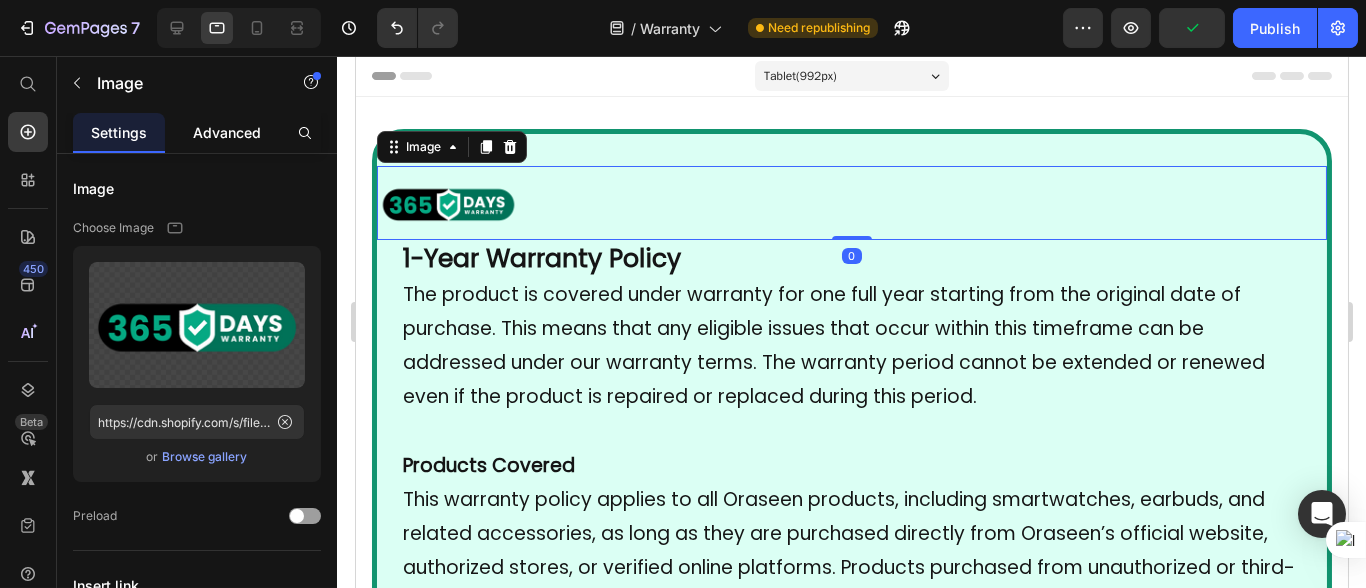 click on "Advanced" 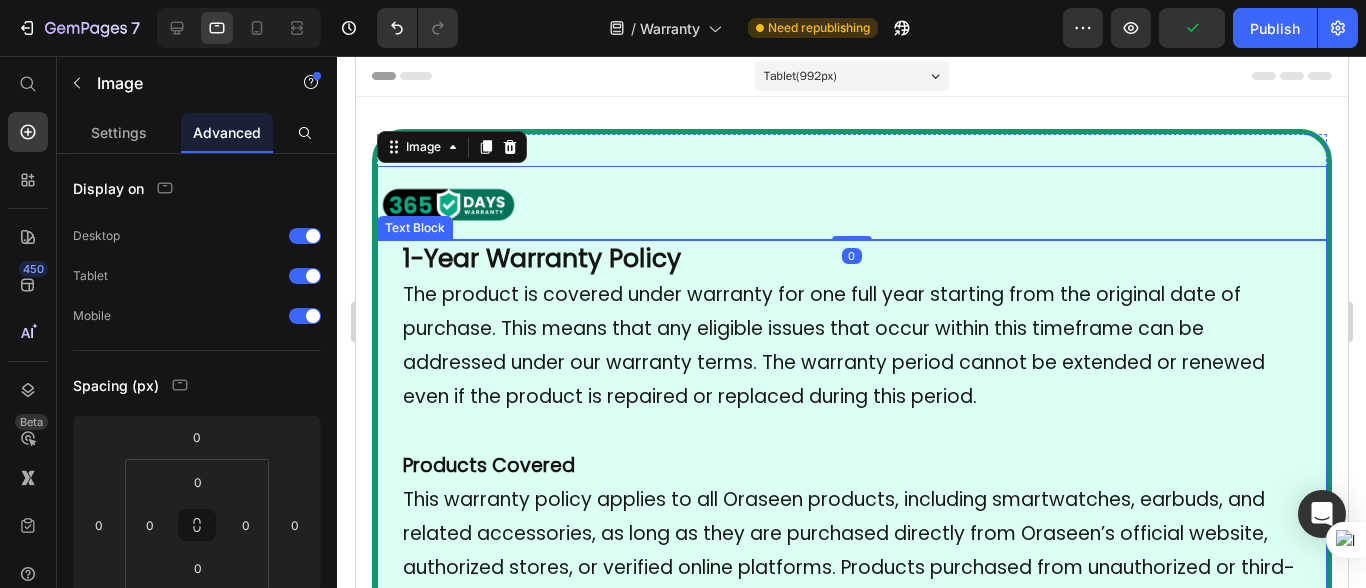 click on "The product is covered under warranty for one full year starting from the original date of purchase. This means that any eligible issues that occur within this timeframe can be addressed under our warranty terms. The warranty period cannot be extended or renewed even if the product is repaired or replaced during this period." at bounding box center (851, 346) 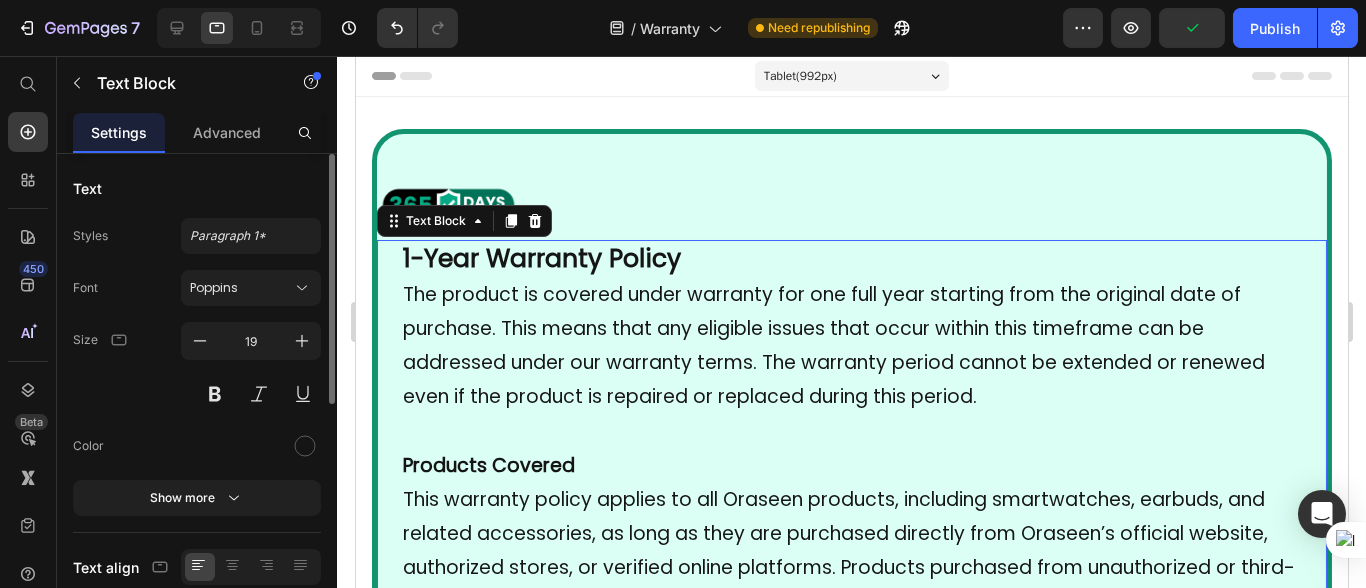 click on "Text Styles Paragraph 1* Font Poppins Size 19 Color Show more Text align Size Width 95 px % Show more Align Background Color Image Video  Color   Delete element" at bounding box center [197, 634] 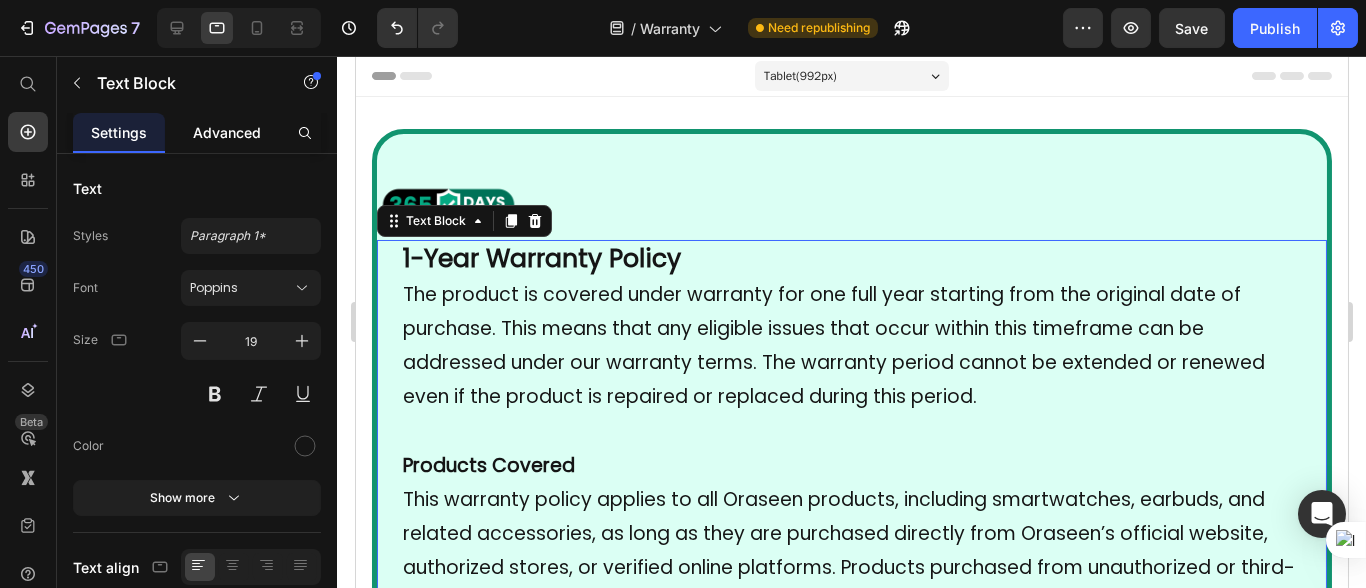click on "Advanced" at bounding box center [227, 132] 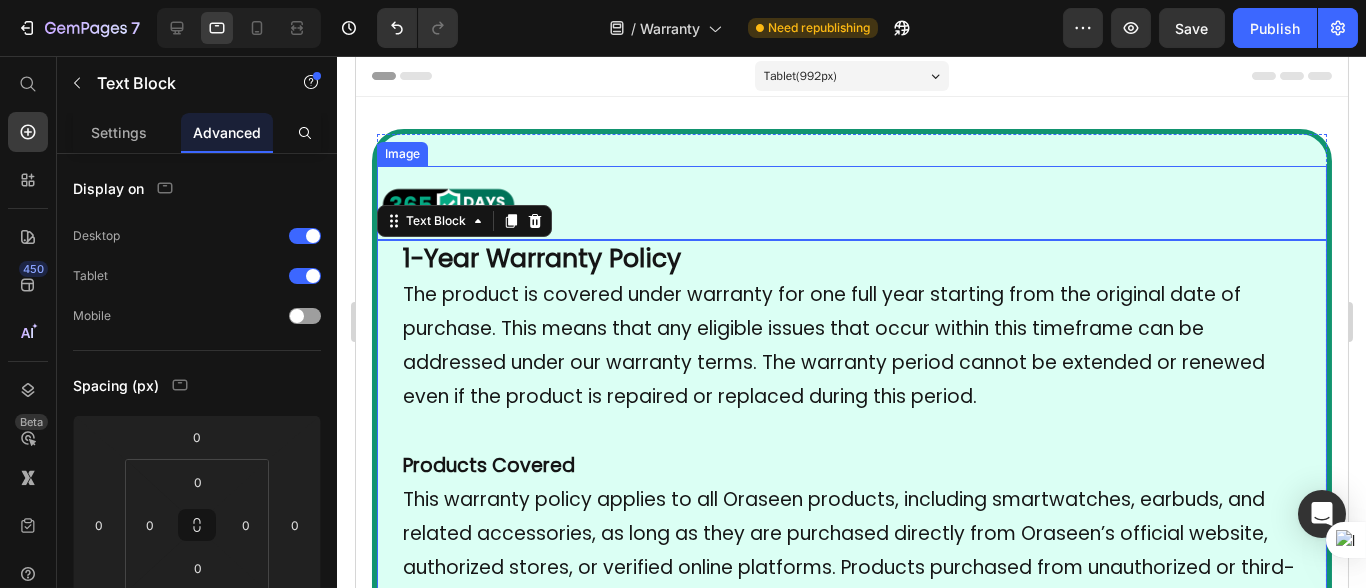 click at bounding box center (851, 203) 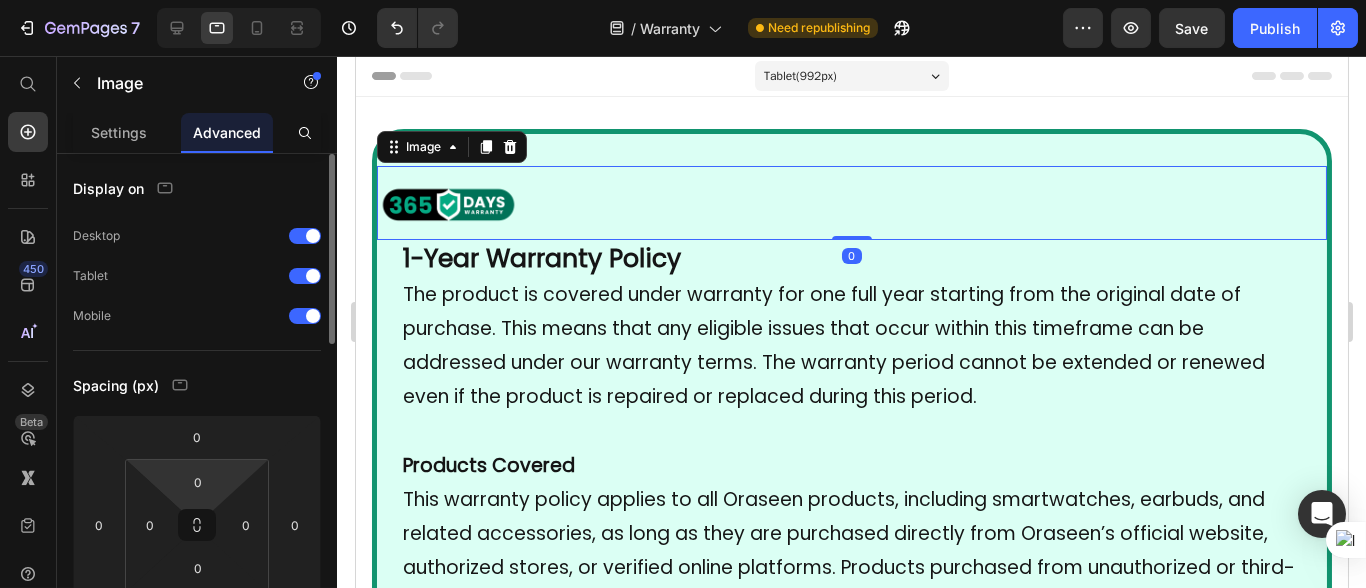 scroll, scrollTop: 110, scrollLeft: 0, axis: vertical 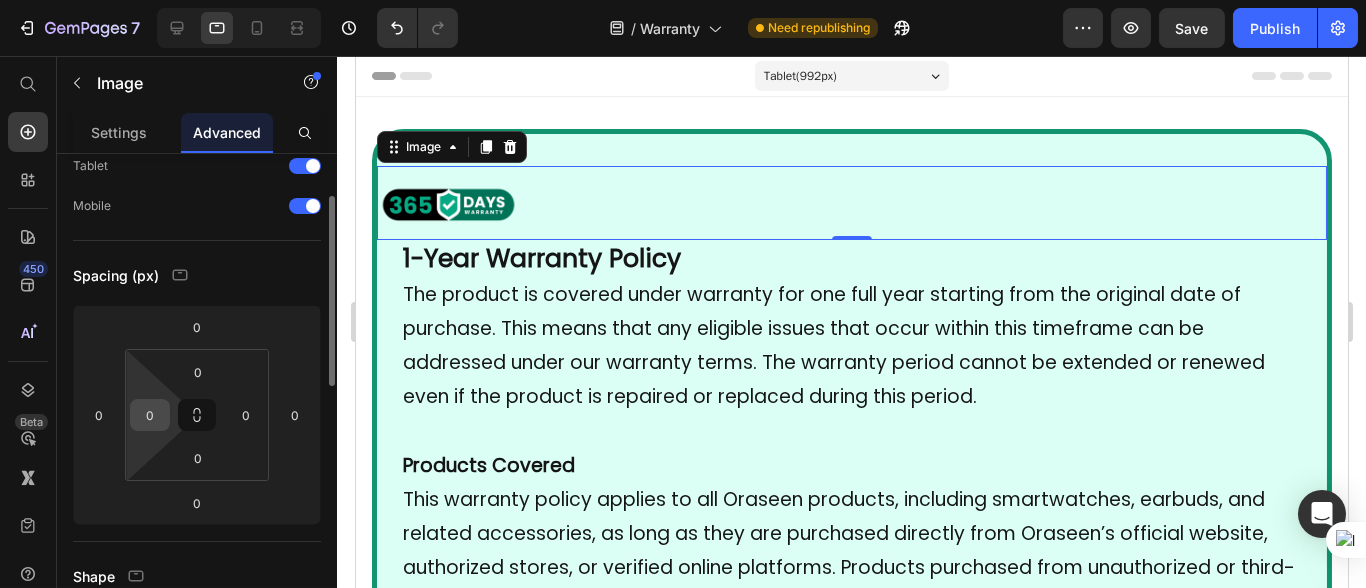 click on "0" at bounding box center (150, 415) 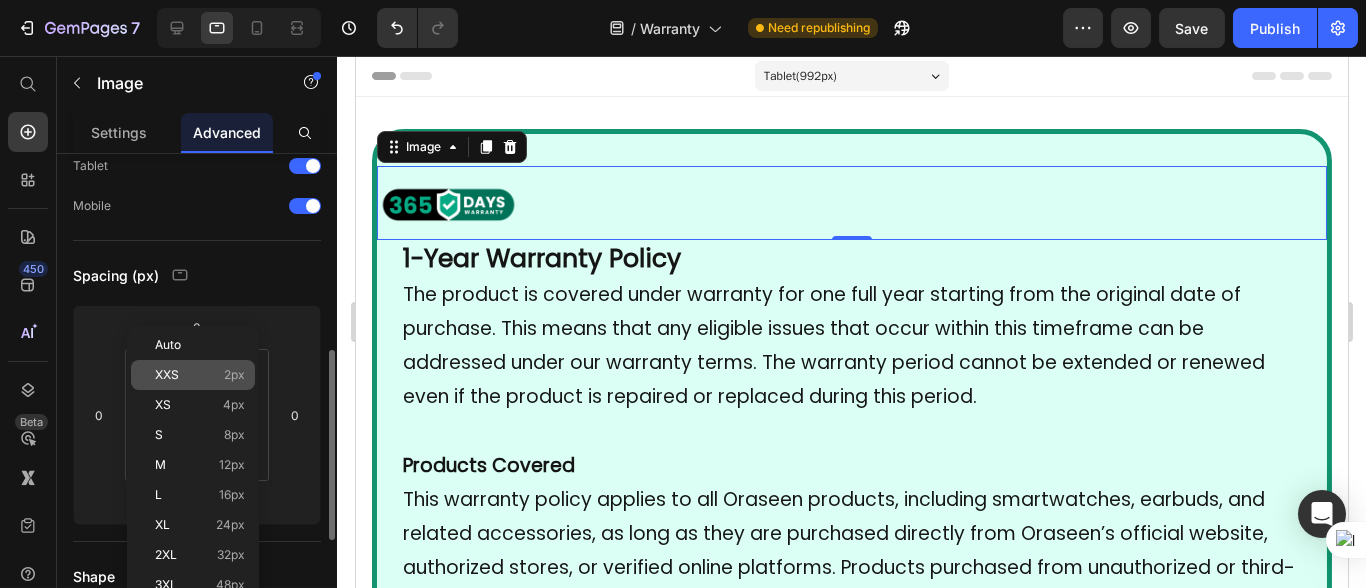 scroll, scrollTop: 221, scrollLeft: 0, axis: vertical 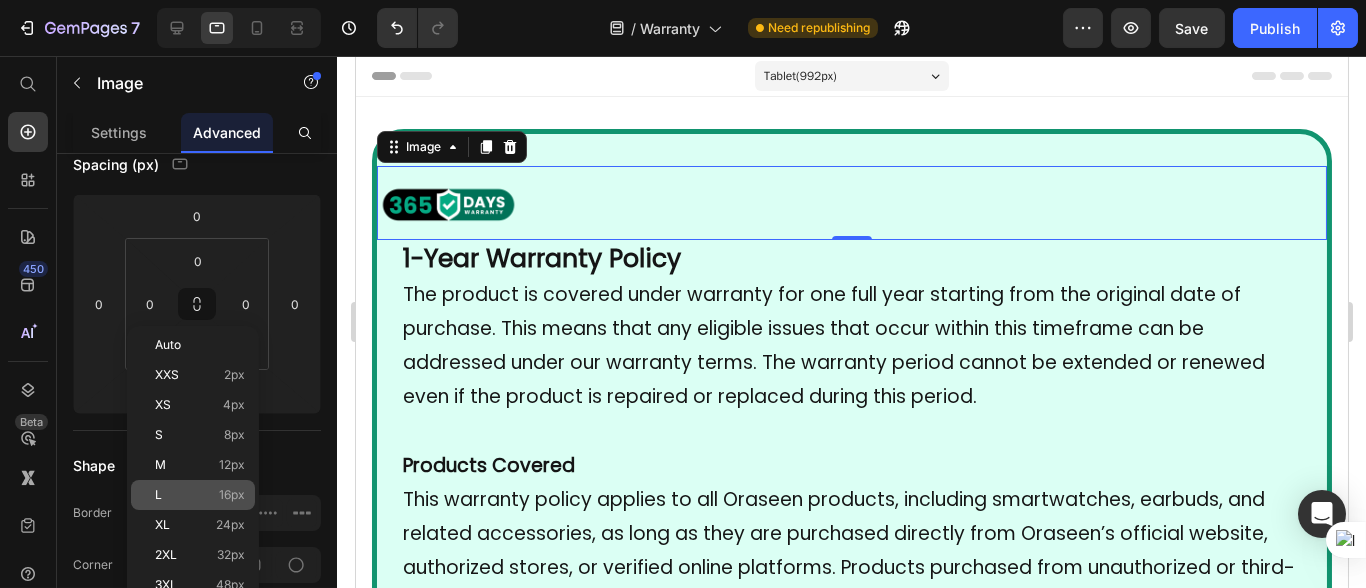 click on "L 16px" at bounding box center [200, 495] 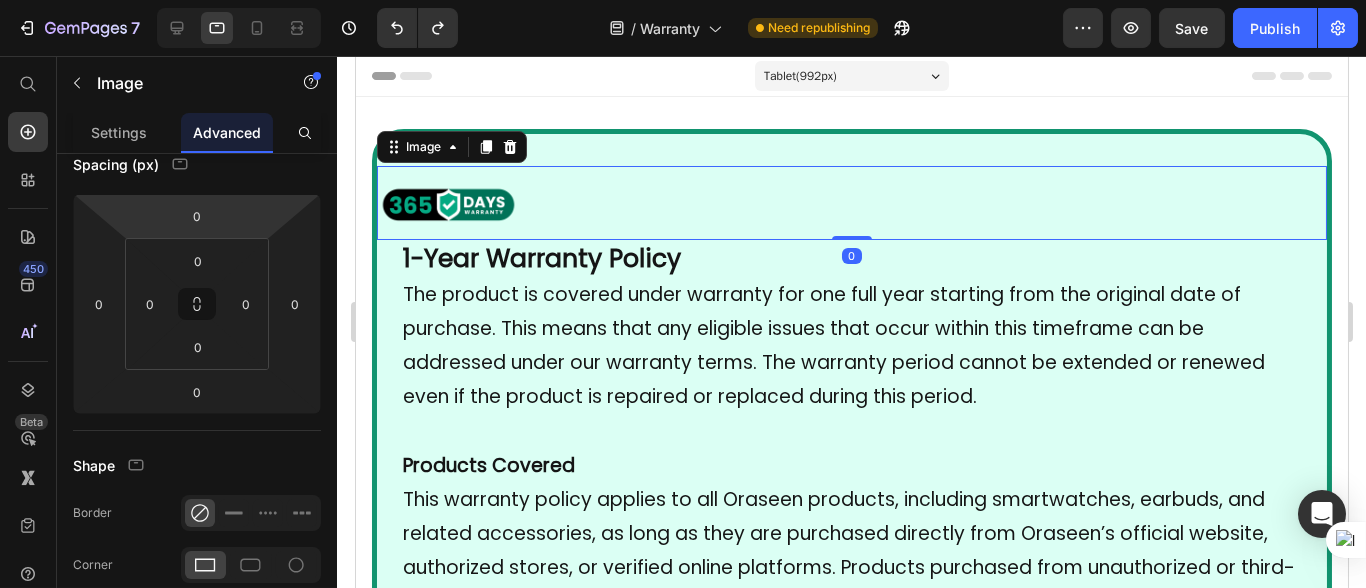 click at bounding box center (851, 203) 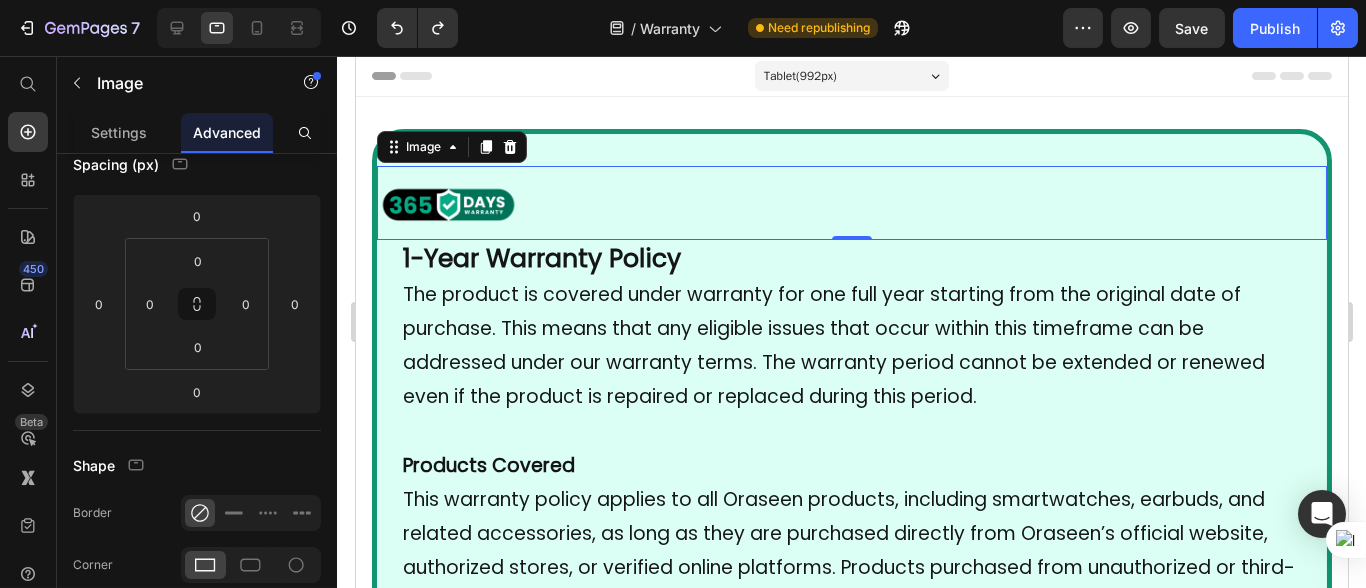 click on "Advanced" at bounding box center (227, 132) 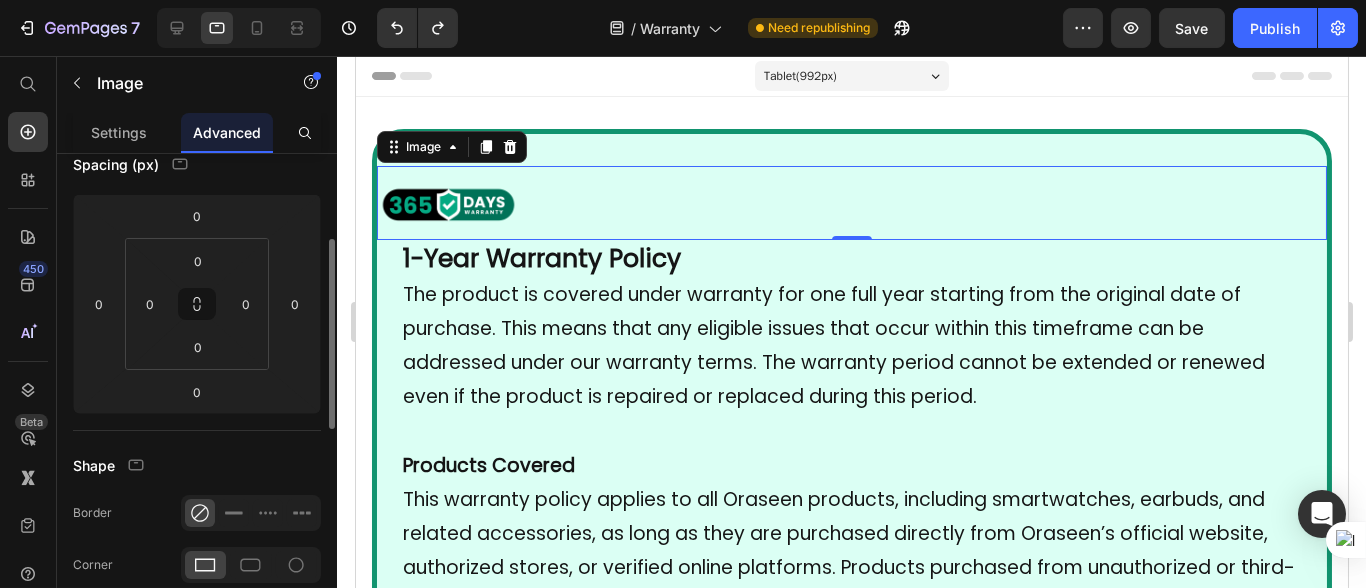 scroll, scrollTop: 0, scrollLeft: 0, axis: both 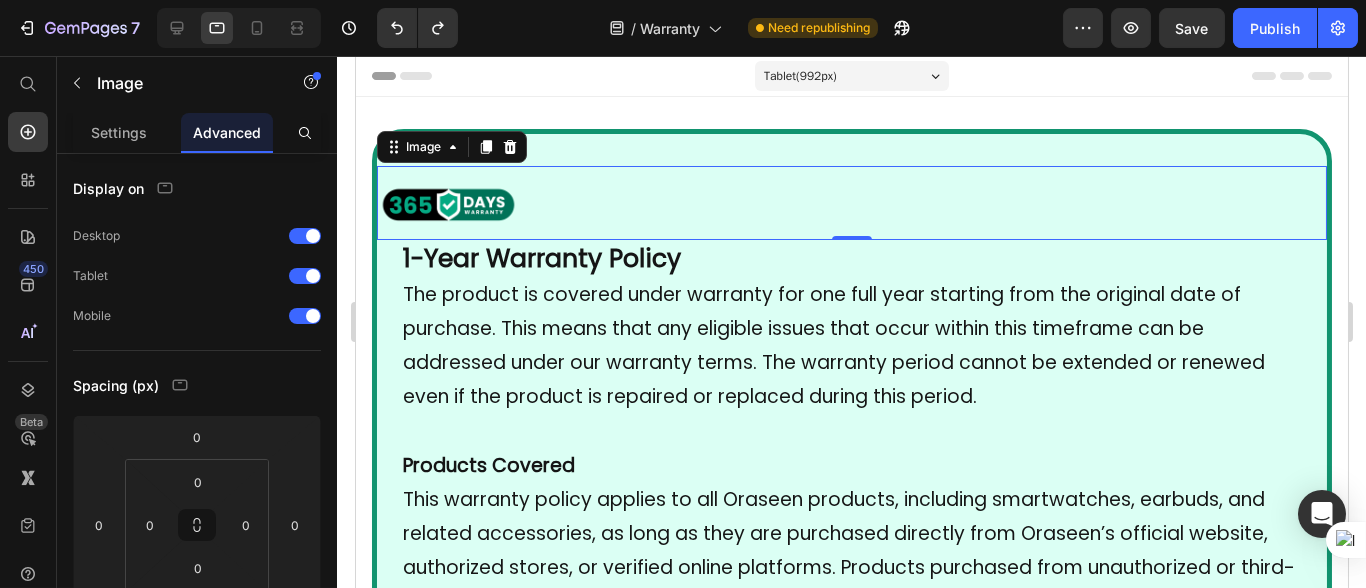 click at bounding box center [851, 203] 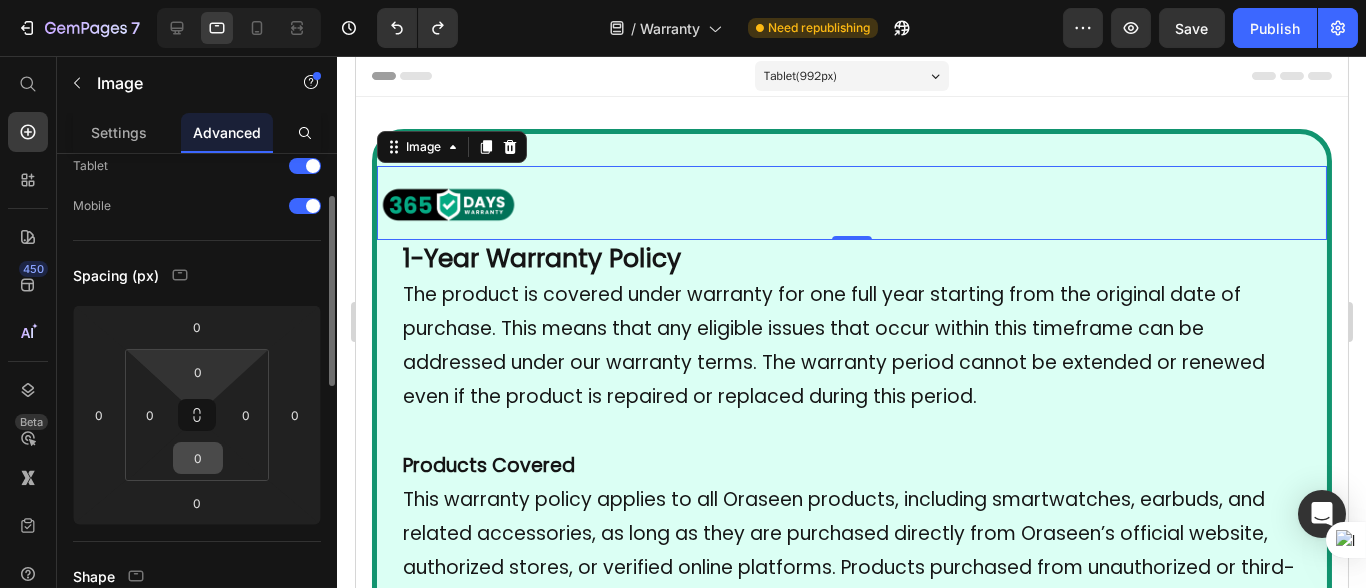 scroll, scrollTop: 221, scrollLeft: 0, axis: vertical 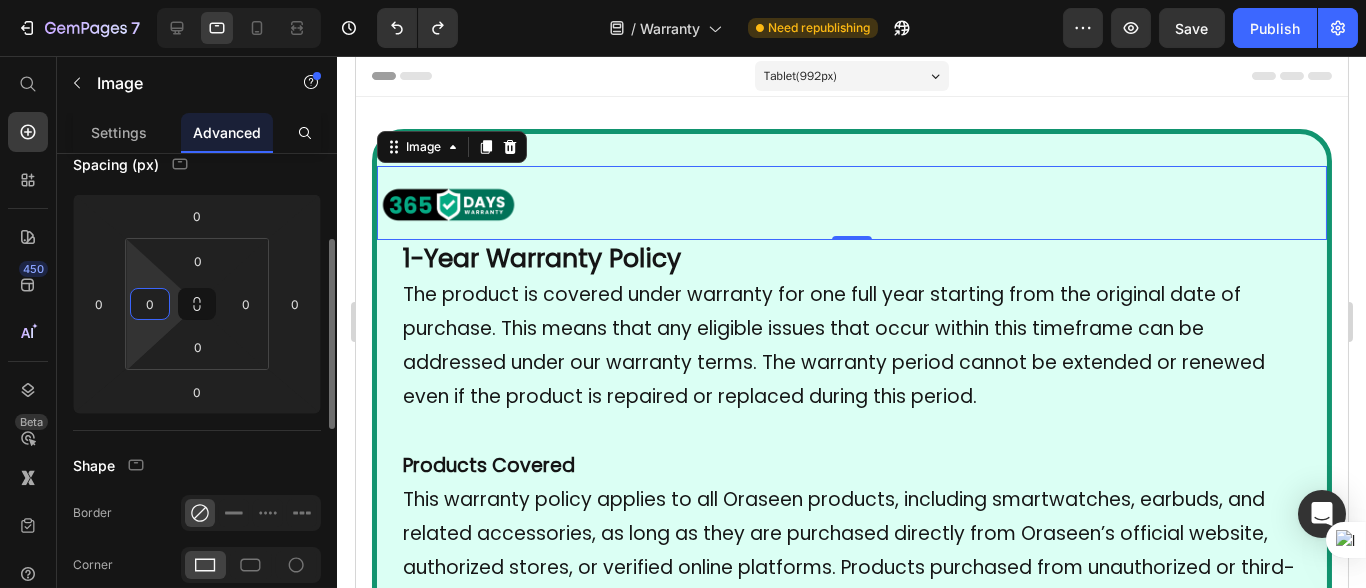 click on "0" at bounding box center [150, 304] 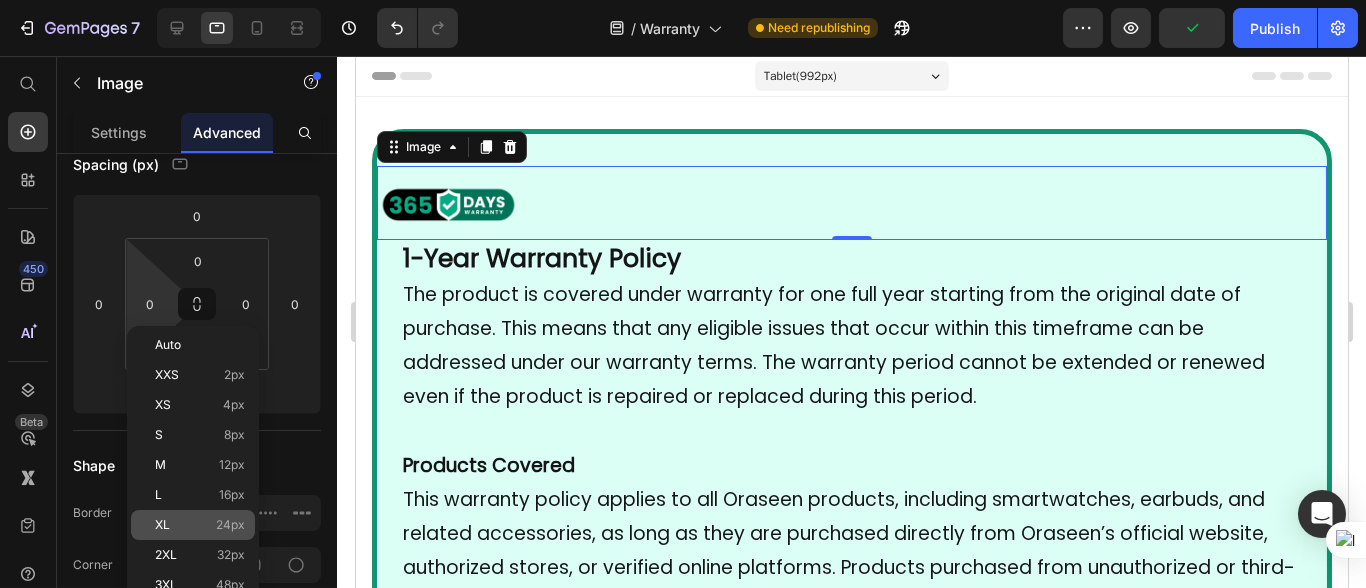 click on "XL 24px" at bounding box center (200, 525) 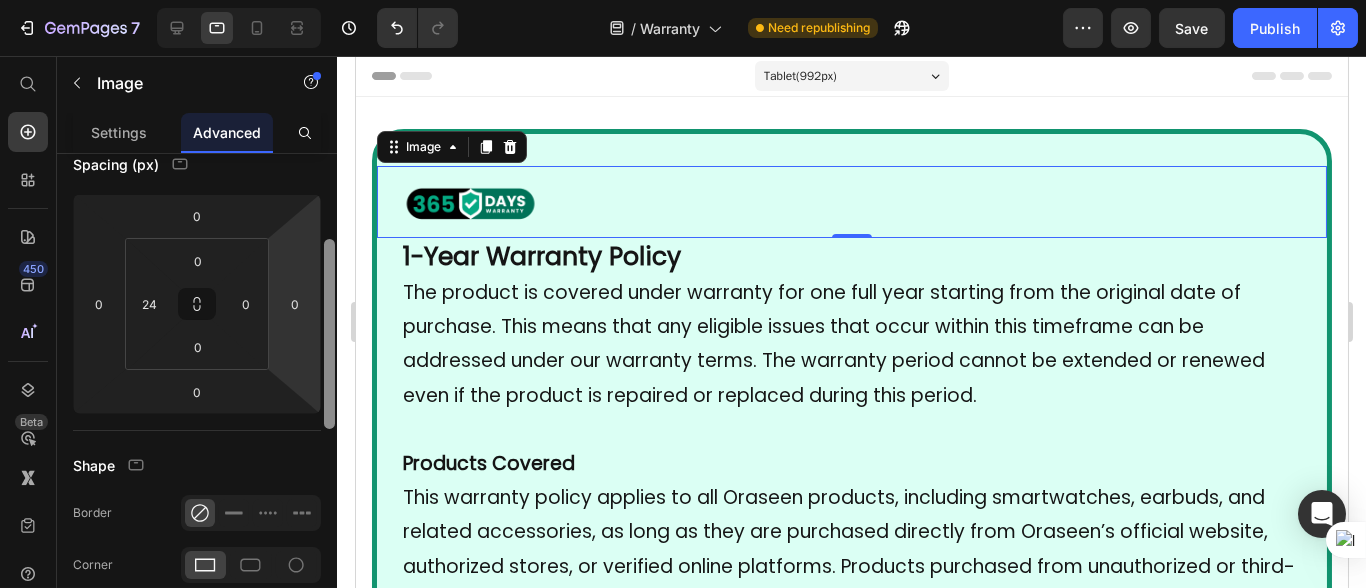 type on "0" 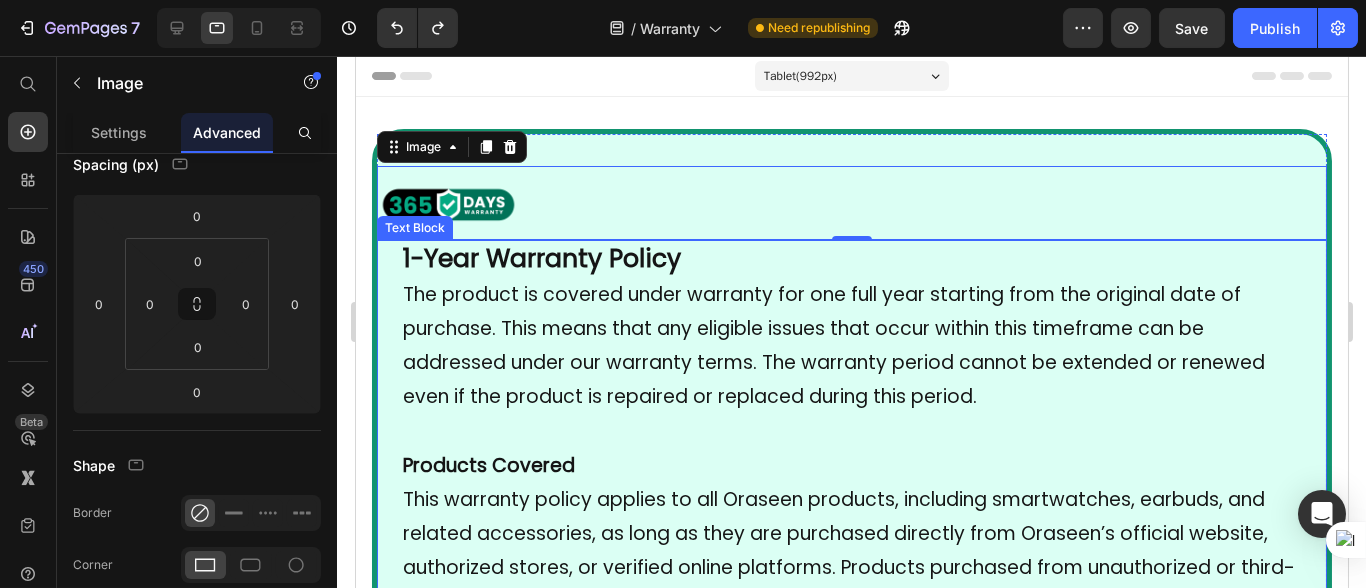 click on "The product is covered under warranty for one full year starting from the original date of purchase. This means that any eligible issues that occur within this timeframe can be addressed under our warranty terms. The warranty period cannot be extended or renewed even if the product is repaired or replaced during this period." at bounding box center [851, 346] 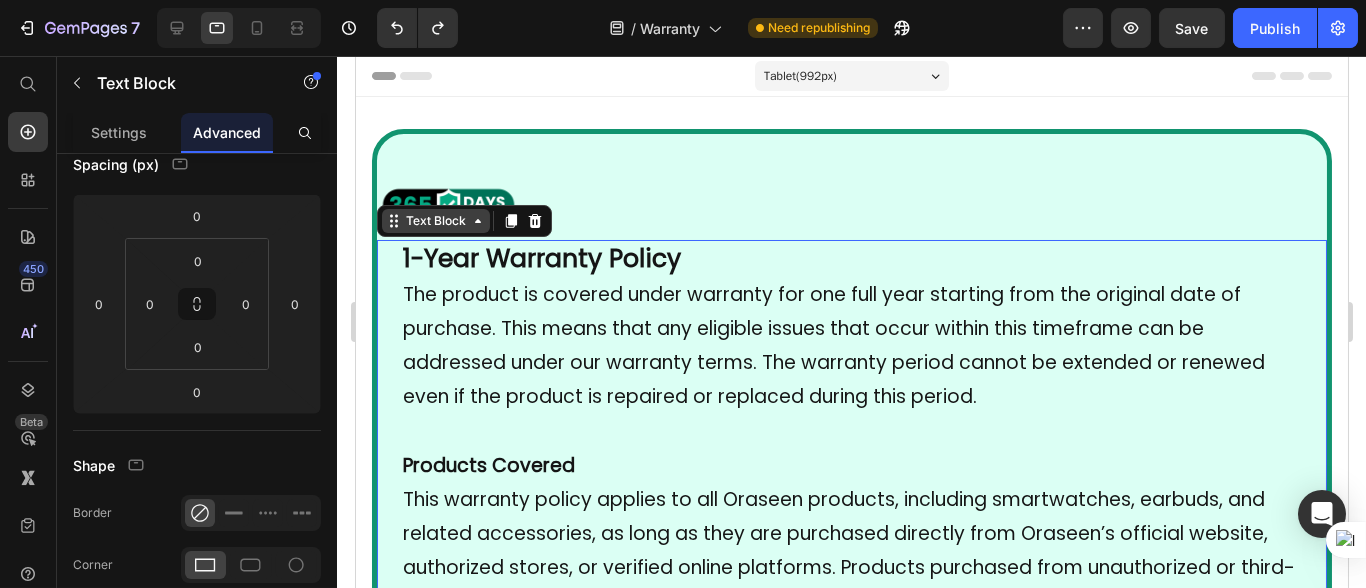 scroll, scrollTop: 0, scrollLeft: 0, axis: both 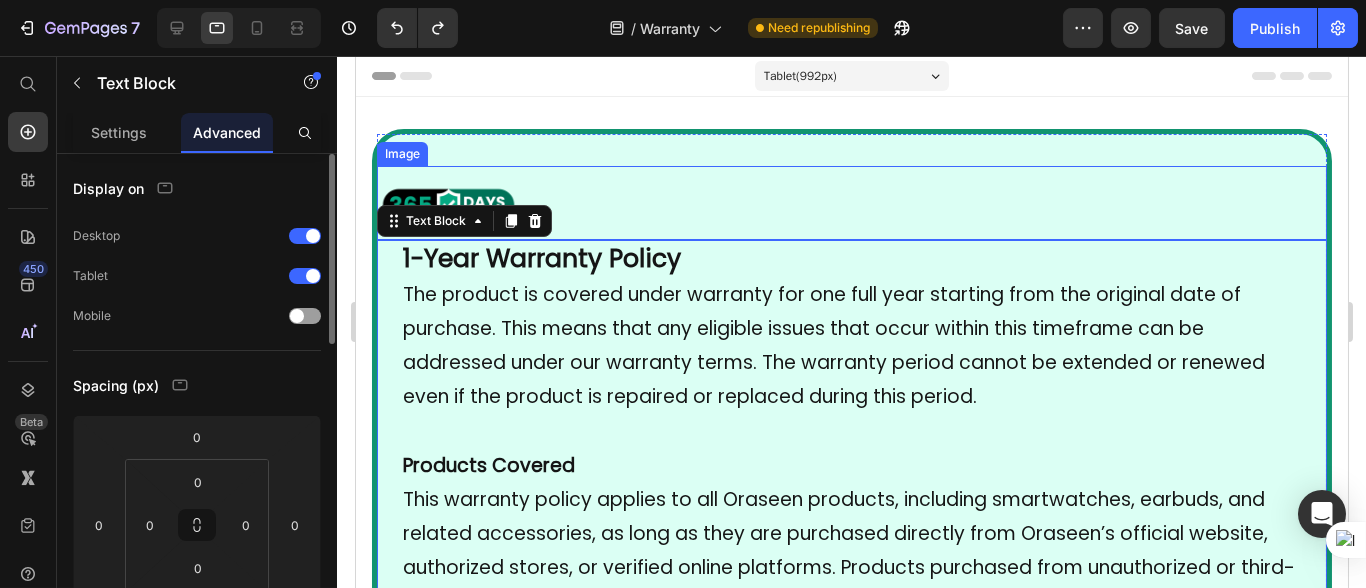 click at bounding box center [851, 203] 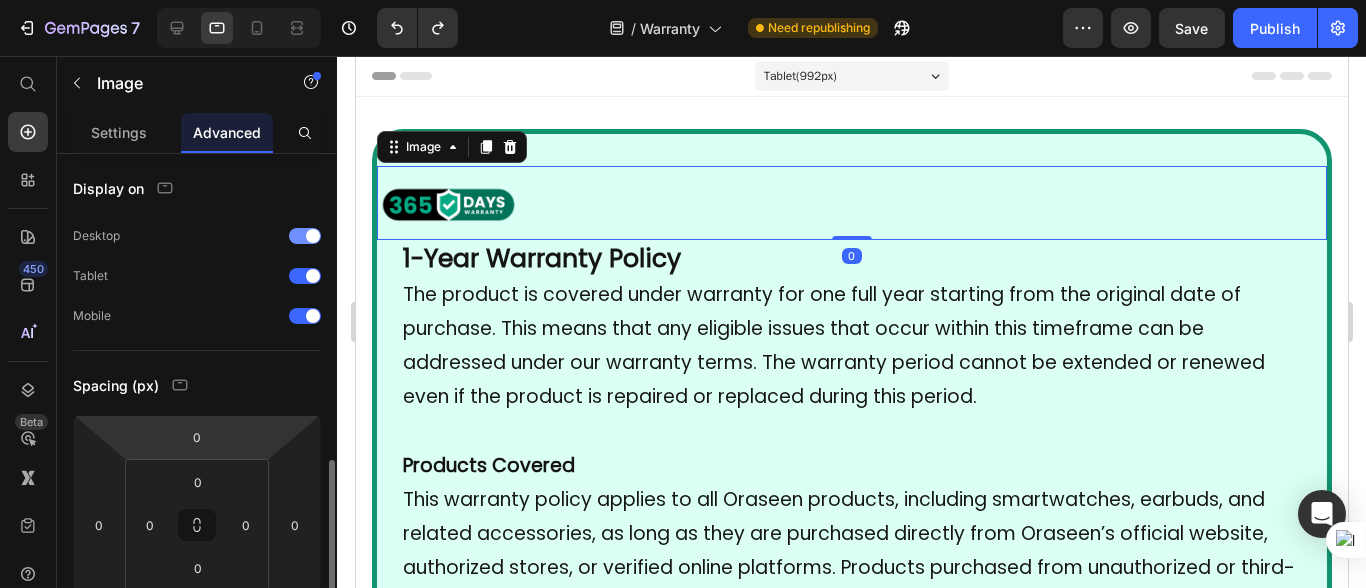 scroll, scrollTop: 332, scrollLeft: 0, axis: vertical 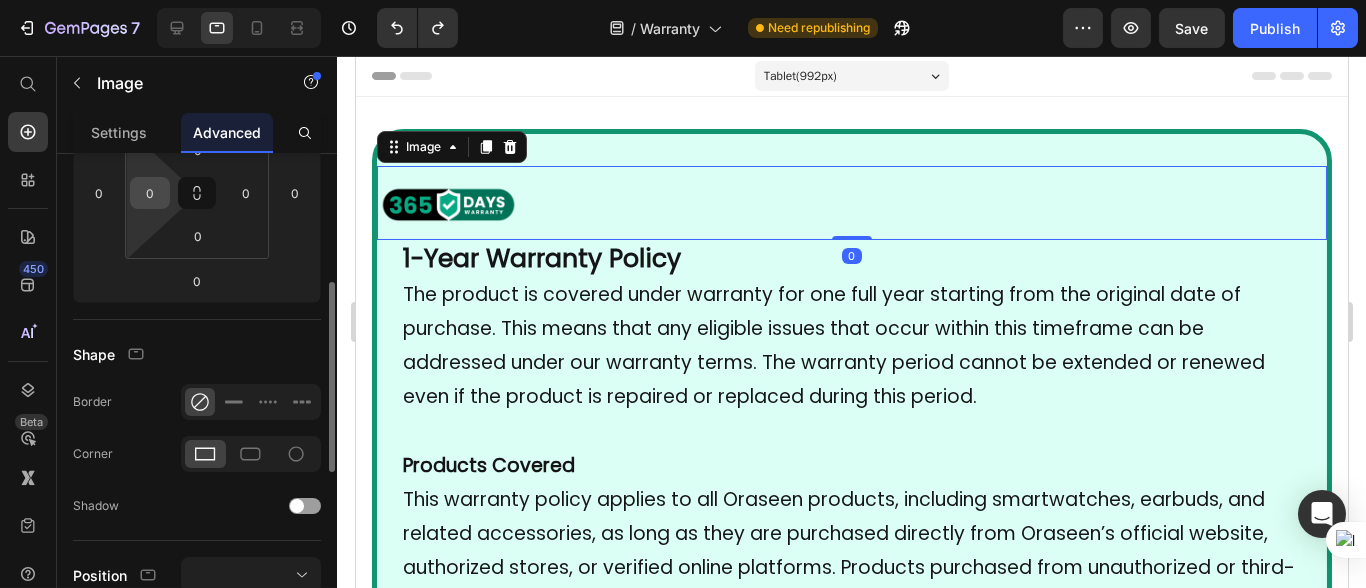 click on "0" at bounding box center (150, 193) 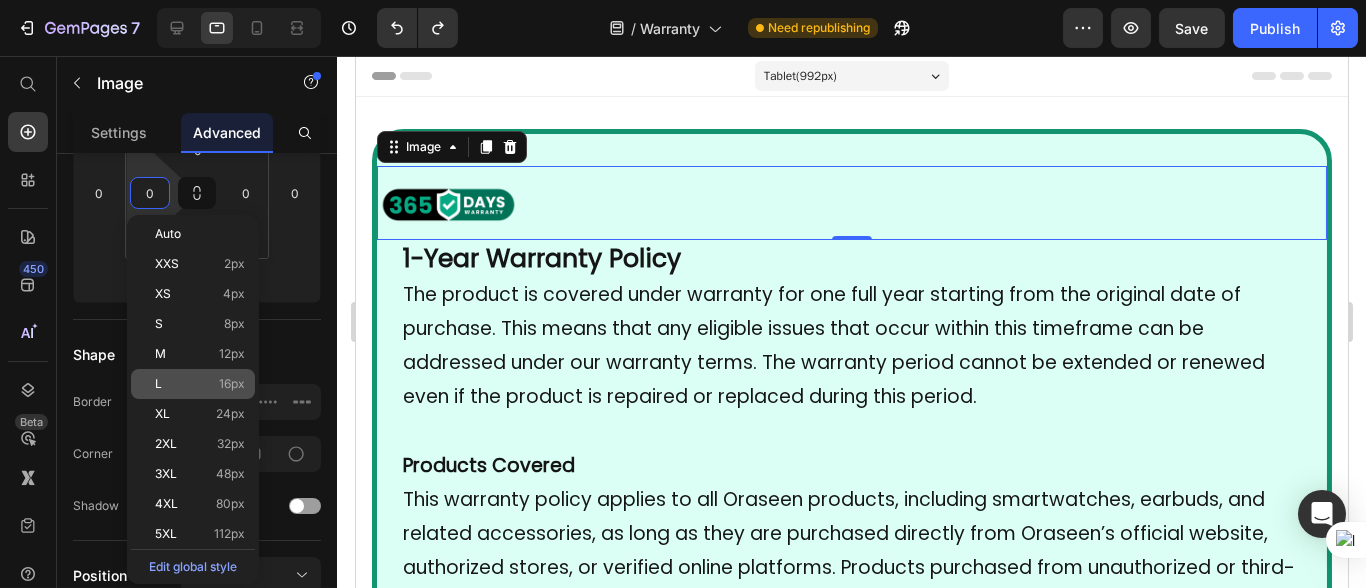 click on "L 16px" 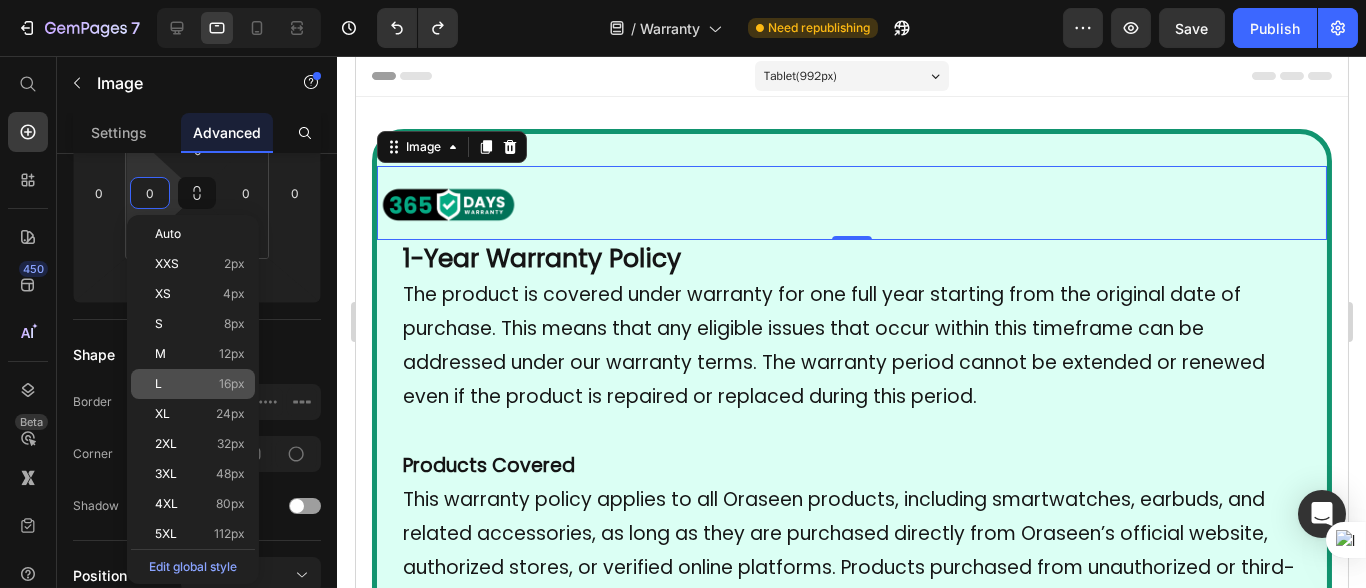 type on "16" 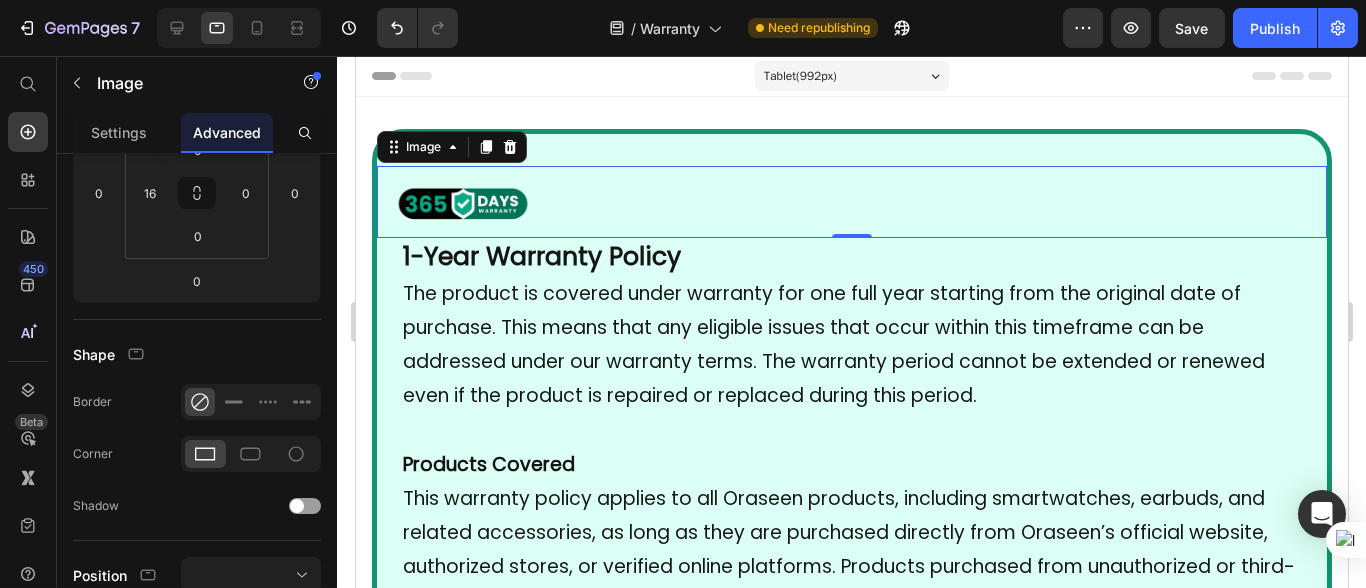 click on "The product is covered under warranty for one full year starting from the original date of purchase. This means that any eligible issues that occur within this timeframe can be addressed under our warranty terms. The warranty period cannot be extended or renewed even if the product is repaired or replaced during this period." at bounding box center (851, 345) 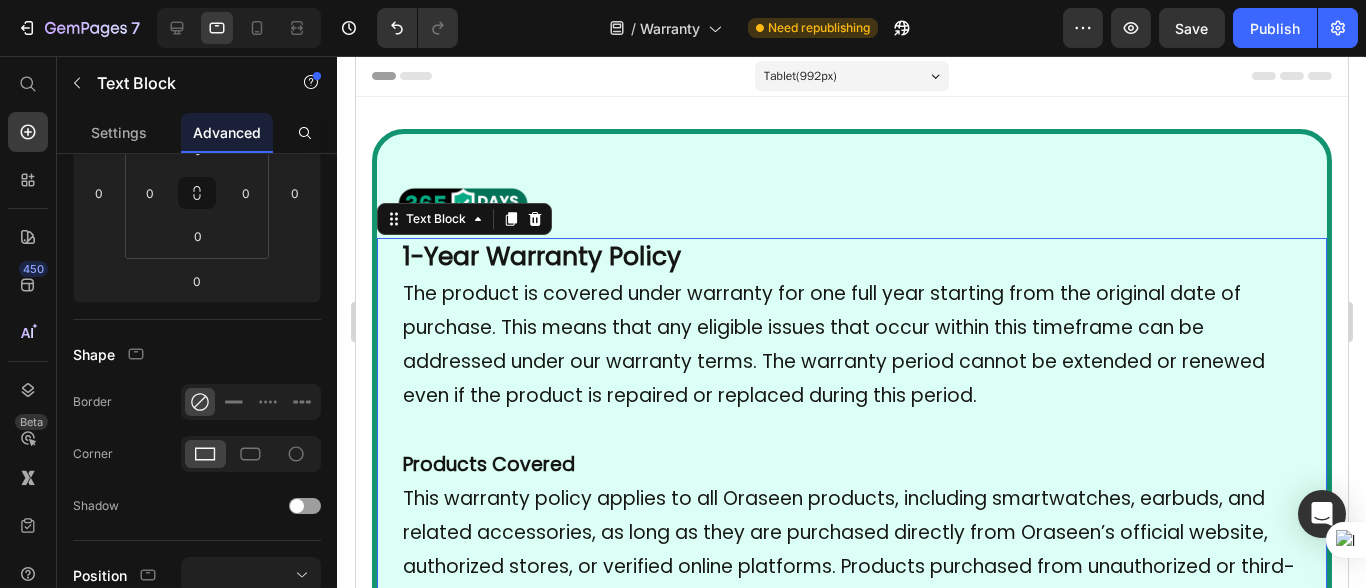scroll, scrollTop: 0, scrollLeft: 0, axis: both 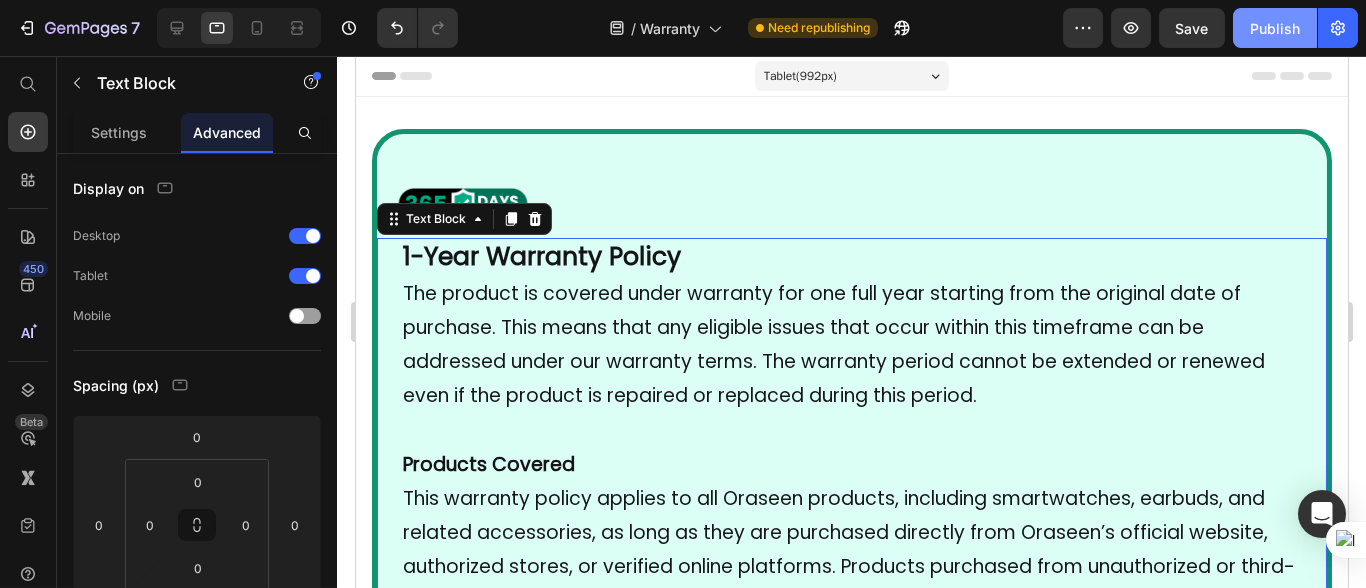 click on "Publish" 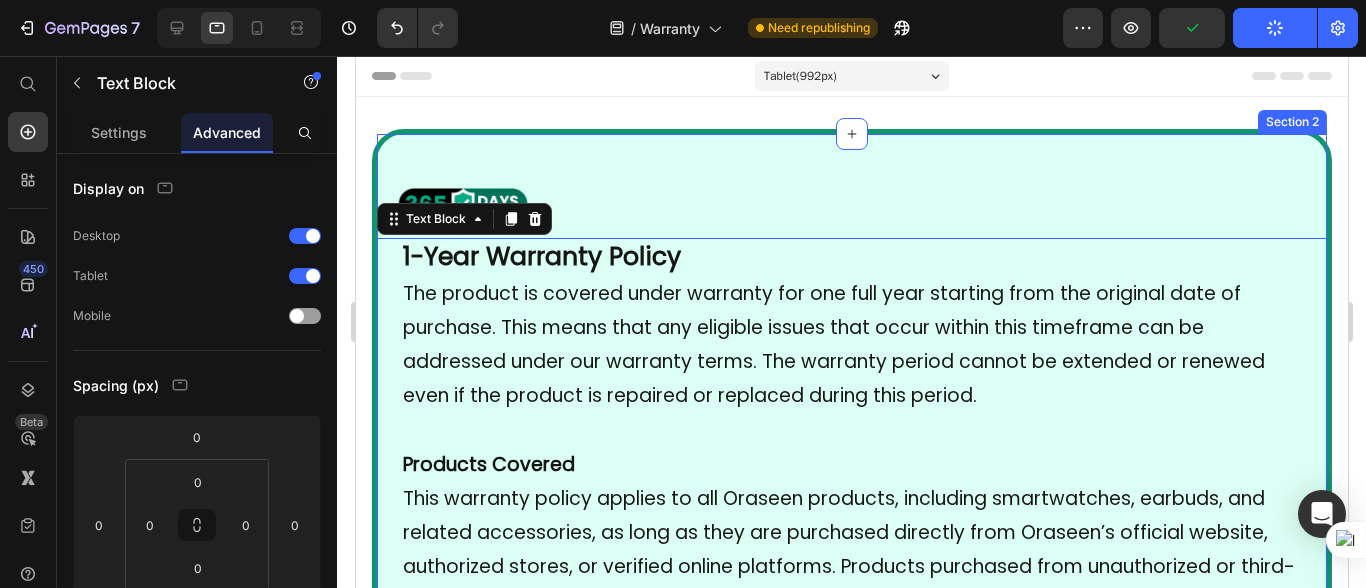 click at bounding box center (851, 202) 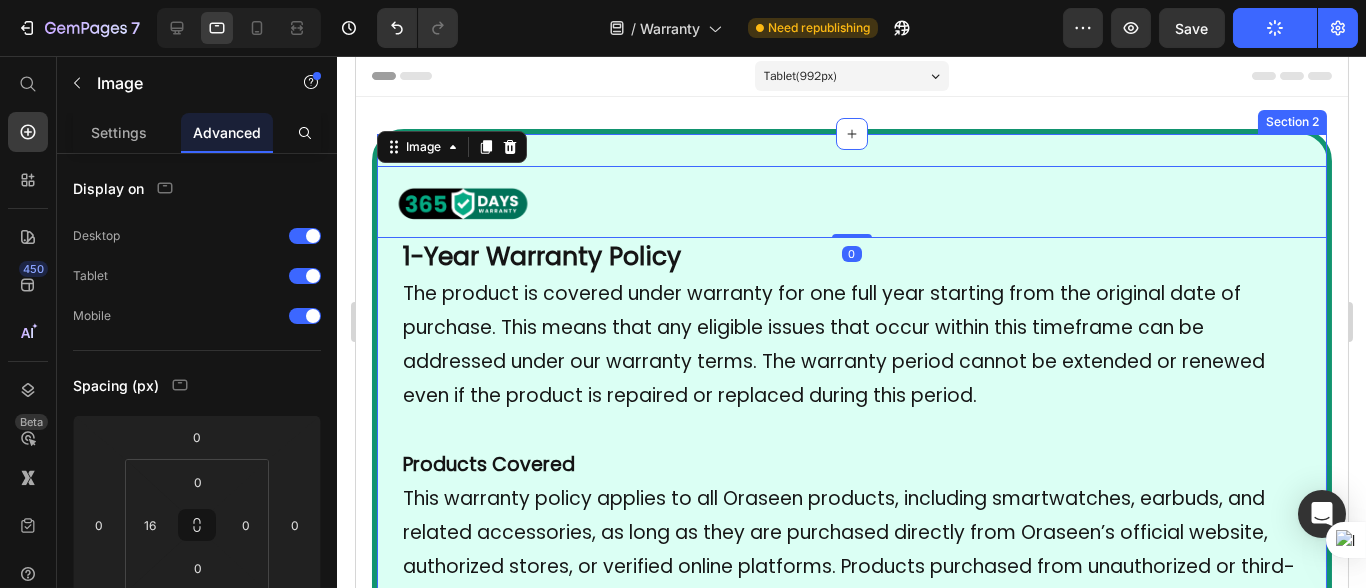 click on "Image 0 1-Year Warranty Policy The product is covered under warranty for one full year starting from the original date of purchase. This means that any eligible issues that occur within this timeframe can be addressed under our warranty terms. The warranty period cannot be extended or renewed even if the product is repaired or replaced during this period. Products Covered This warranty policy applies to all Oraseen products, including smartwatches, earbuds, and related accessories, as long as they are purchased directly from Oraseen’s official website, authorized stores, or verified online platforms. Products purchased from unauthorized or third-party sources may not be eligible. What’s Covered: We will provide free repair or replacement in the event of any manufacturing defects. This includes: • Internal component failures not caused by the user • Faulty screens (e.g., not displaying properly) • Battery-related issues (e.g., not charging or draining abnormally) • • •" at bounding box center [851, 1419] 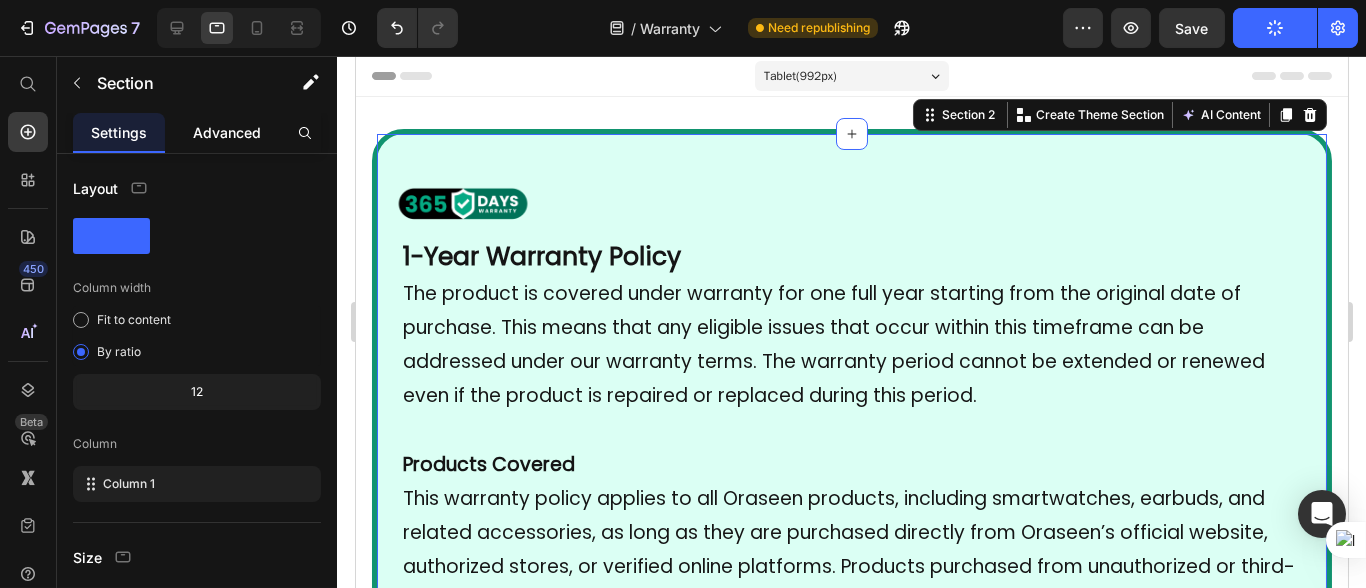 click on "Advanced" at bounding box center (227, 132) 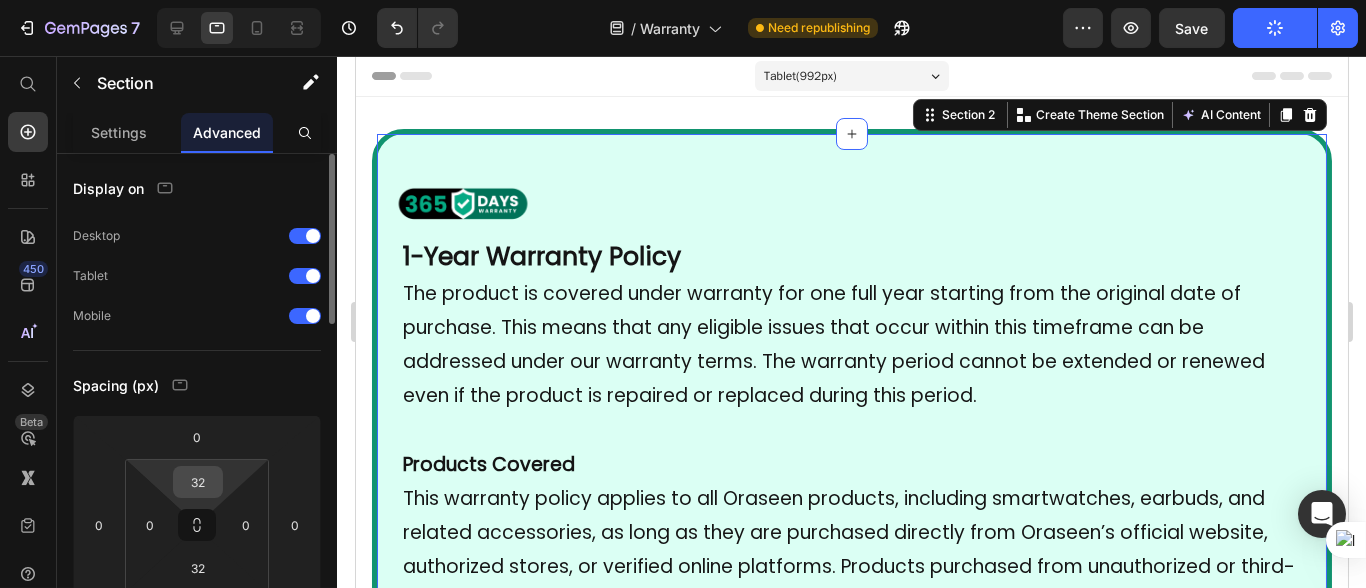 click on "32" at bounding box center [198, 482] 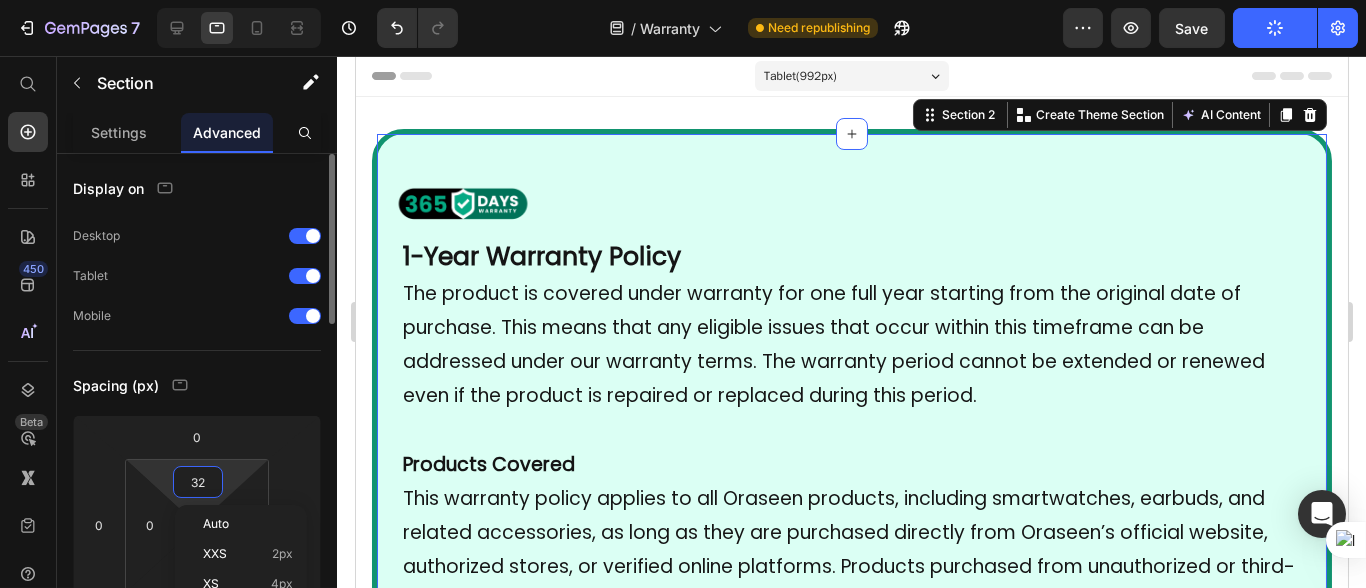 type 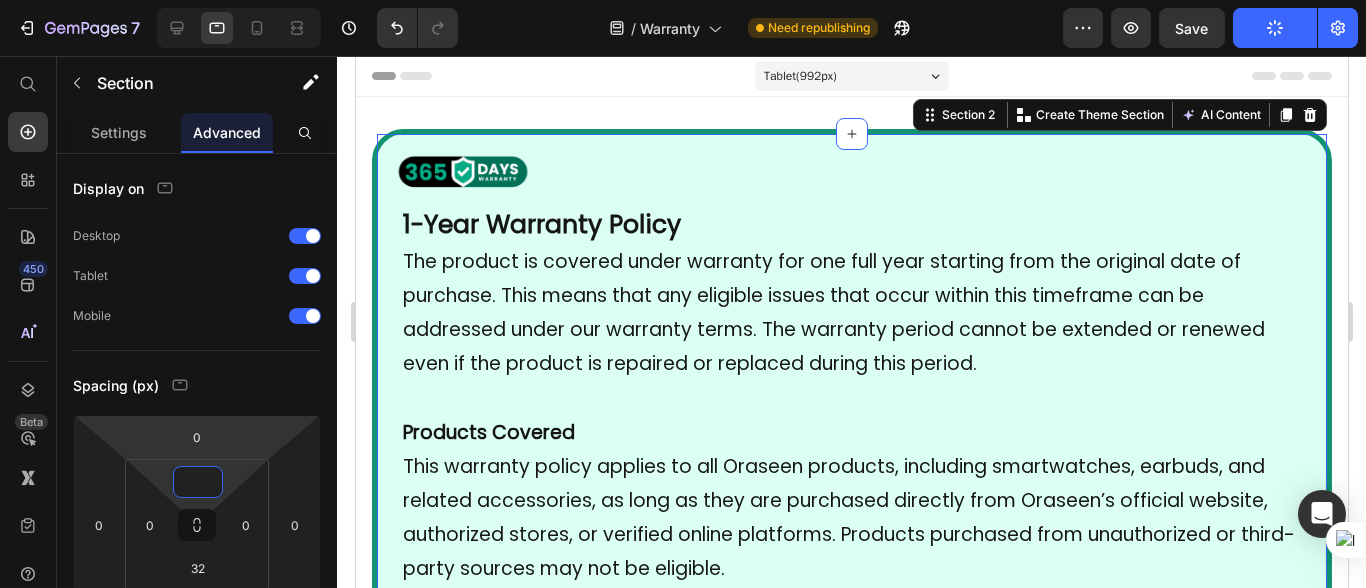 click on "Image 1-Year Warranty Policy The product is covered under warranty for one full year starting from the original date of purchase. This means that any eligible issues that occur within this timeframe can be addressed under our warranty terms. The warranty period cannot be extended or renewed even if the product is repaired or replaced during this period. Products Covered This warranty policy applies to all Oraseen products, including smartwatches, earbuds, and related accessories, as long as they are purchased directly from Oraseen’s official website, authorized stores, or verified online platforms. Products purchased from unauthorized or third-party sources may not be eligible. What’s Covered: We will provide free repair or replacement in the event of any manufacturing defects. This includes: • Internal component failures not caused by the user • Faulty screens (e.g., not displaying properly) • Battery-related issues (e.g., not charging or draining abnormally) • What’s Not Covered:" at bounding box center [851, 1403] 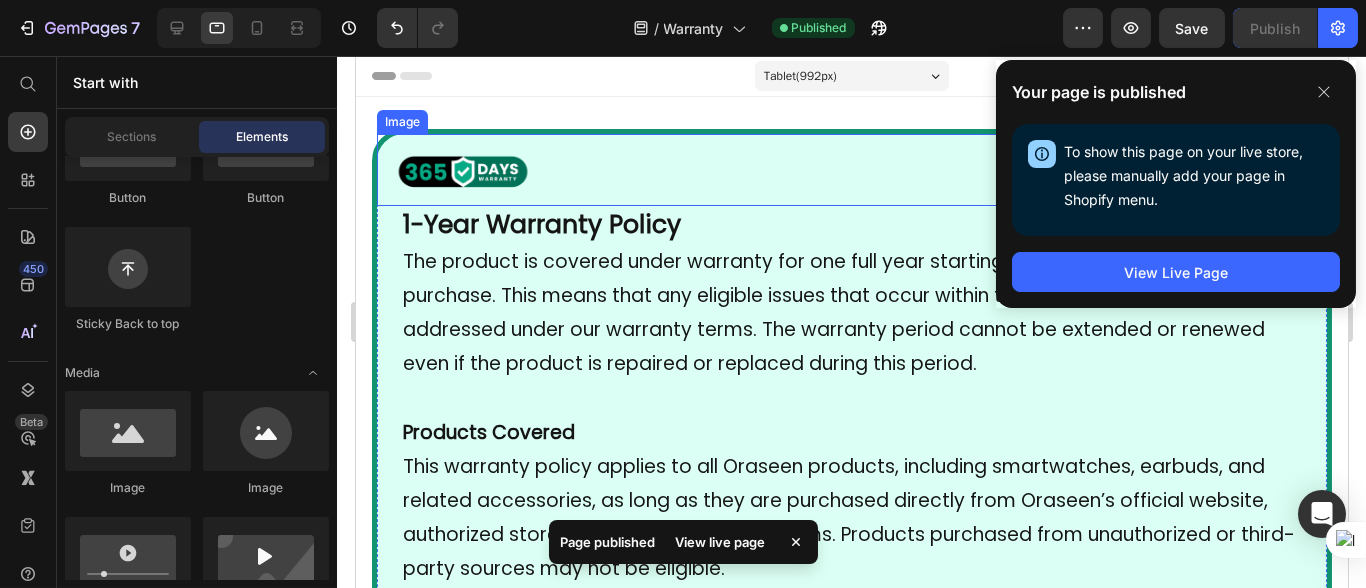 click at bounding box center [851, 170] 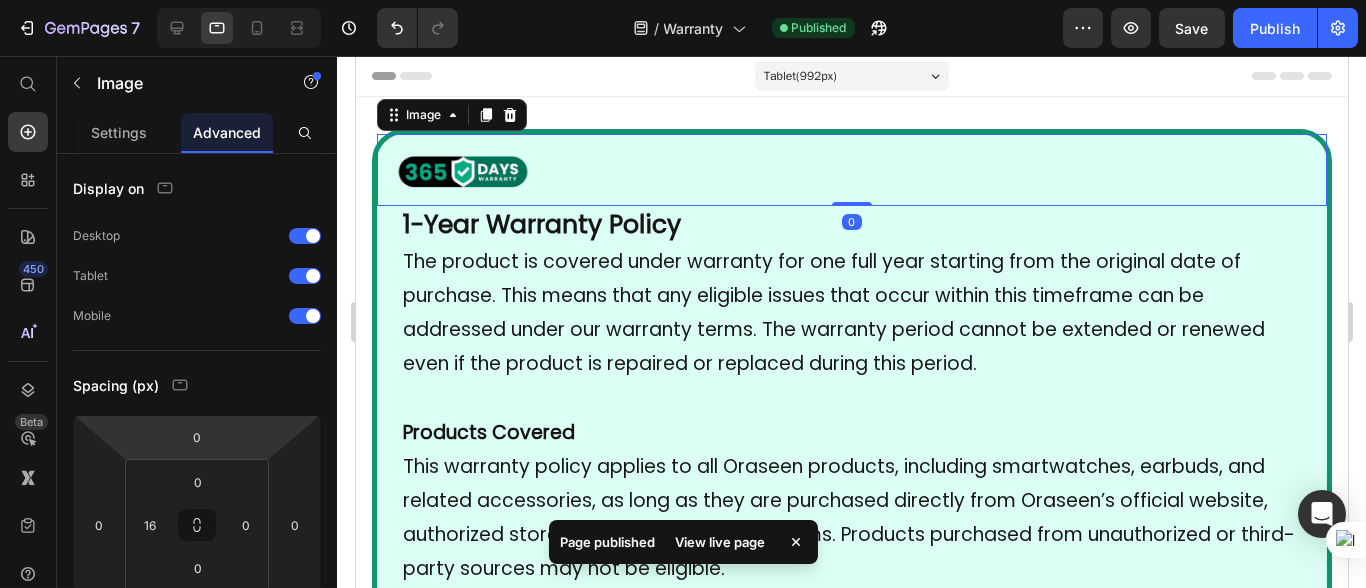 click on "Settings" at bounding box center [119, 132] 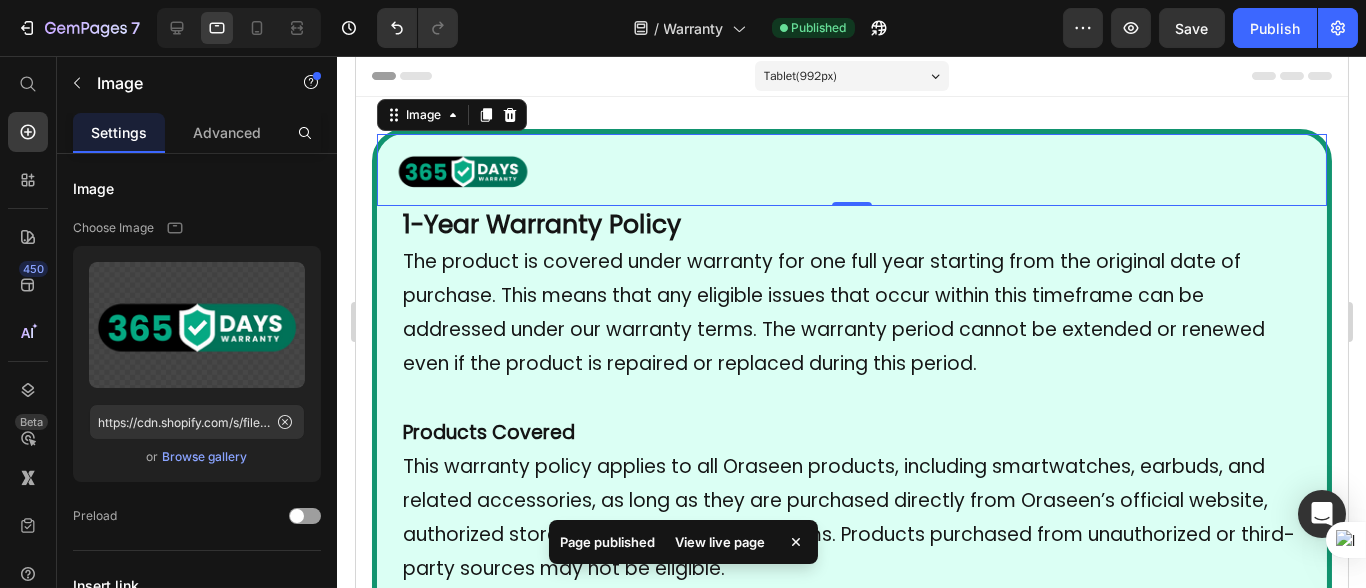 click at bounding box center (851, 170) 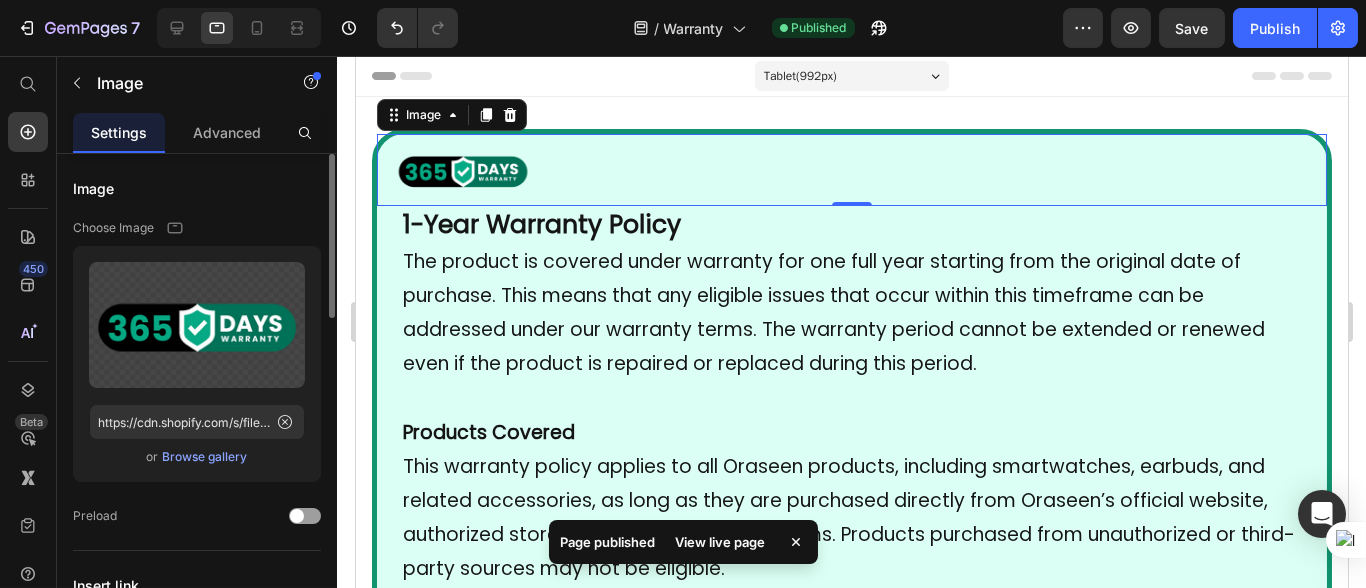 scroll, scrollTop: 332, scrollLeft: 0, axis: vertical 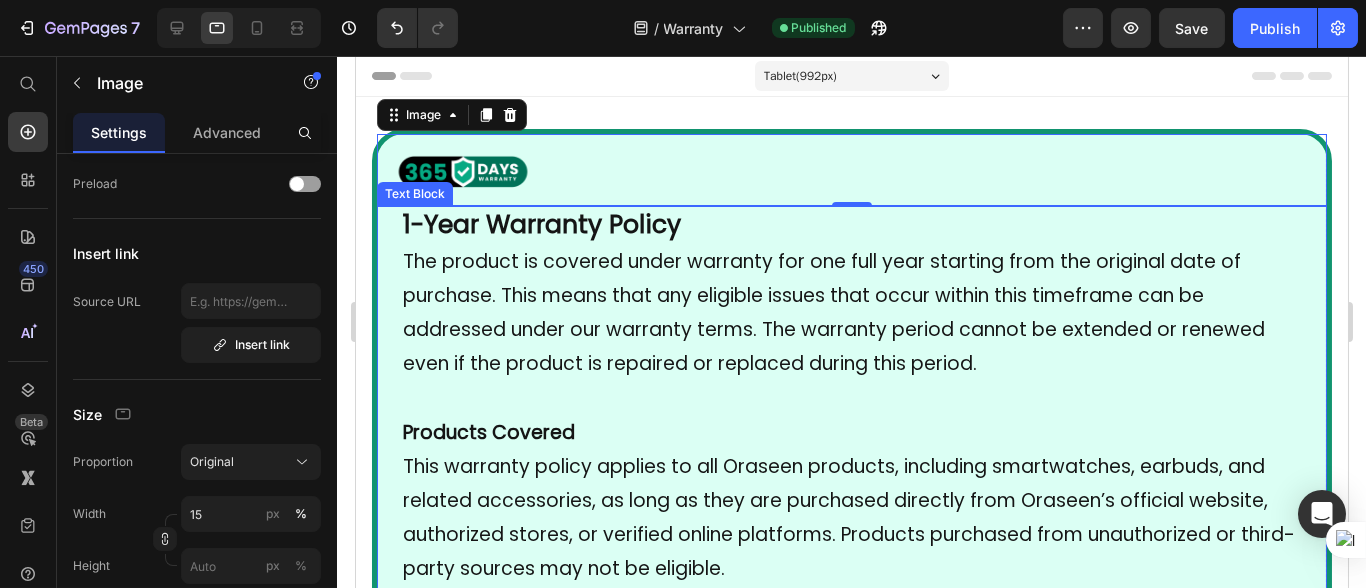 click on "The product is covered under warranty for one full year starting from the original date of purchase. This means that any eligible issues that occur within this timeframe can be addressed under our warranty terms. The warranty period cannot be extended or renewed even if the product is repaired or replaced during this period." at bounding box center [851, 313] 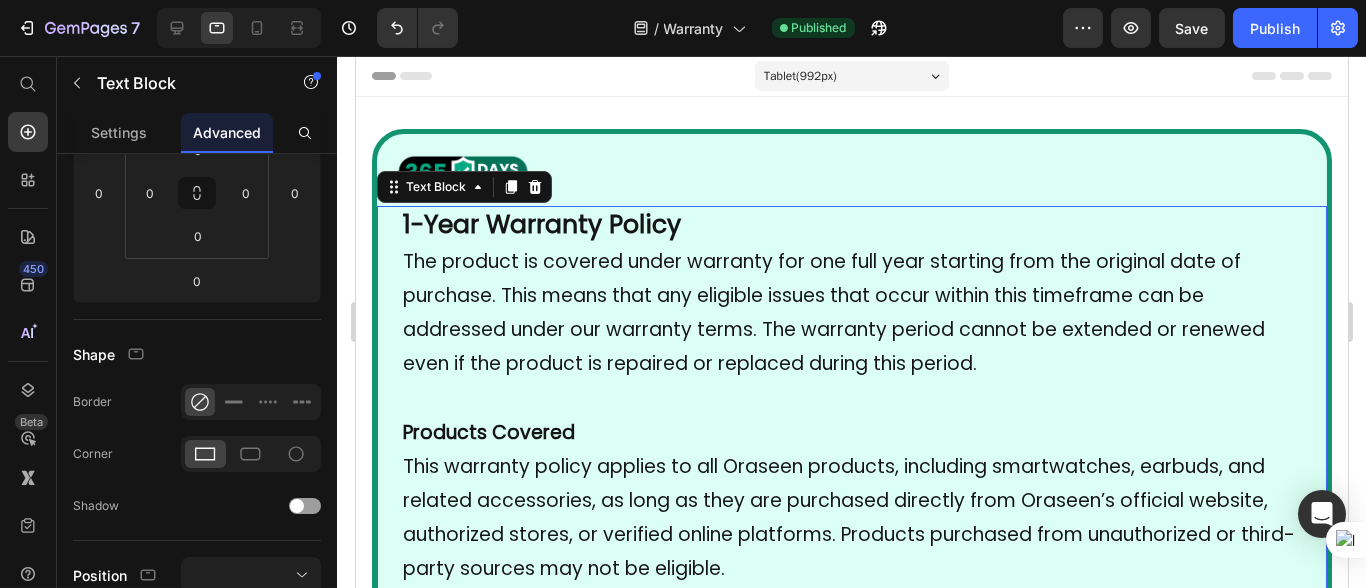 scroll, scrollTop: 0, scrollLeft: 0, axis: both 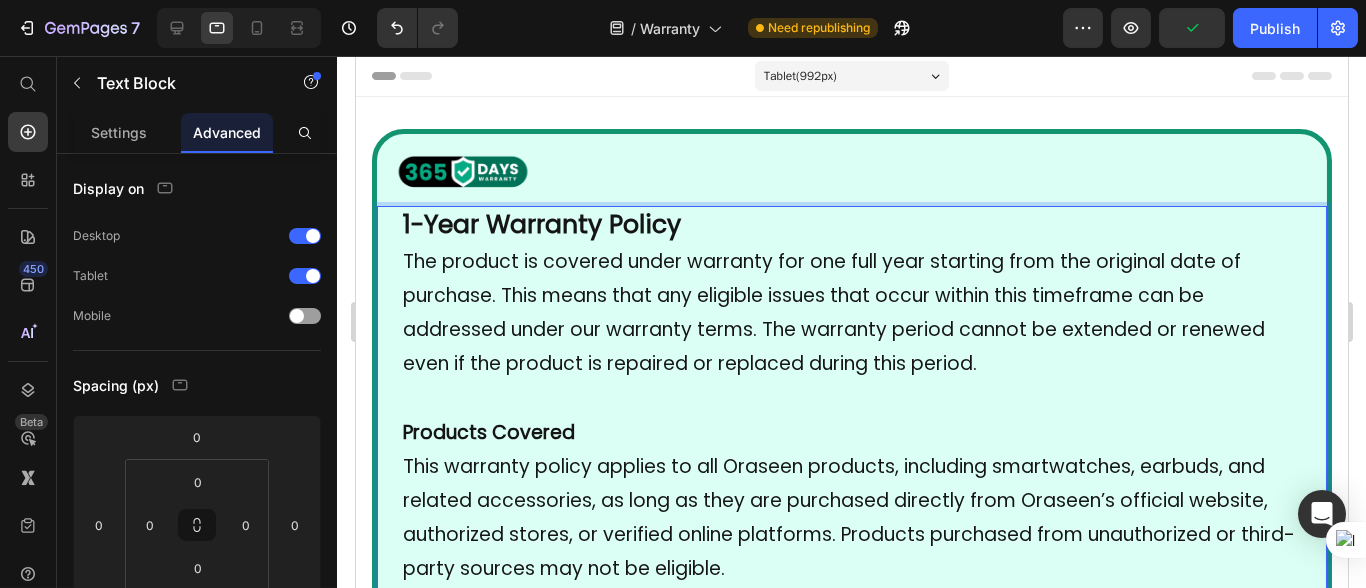 click on "1-Year Warranty Policy" at bounding box center (851, 226) 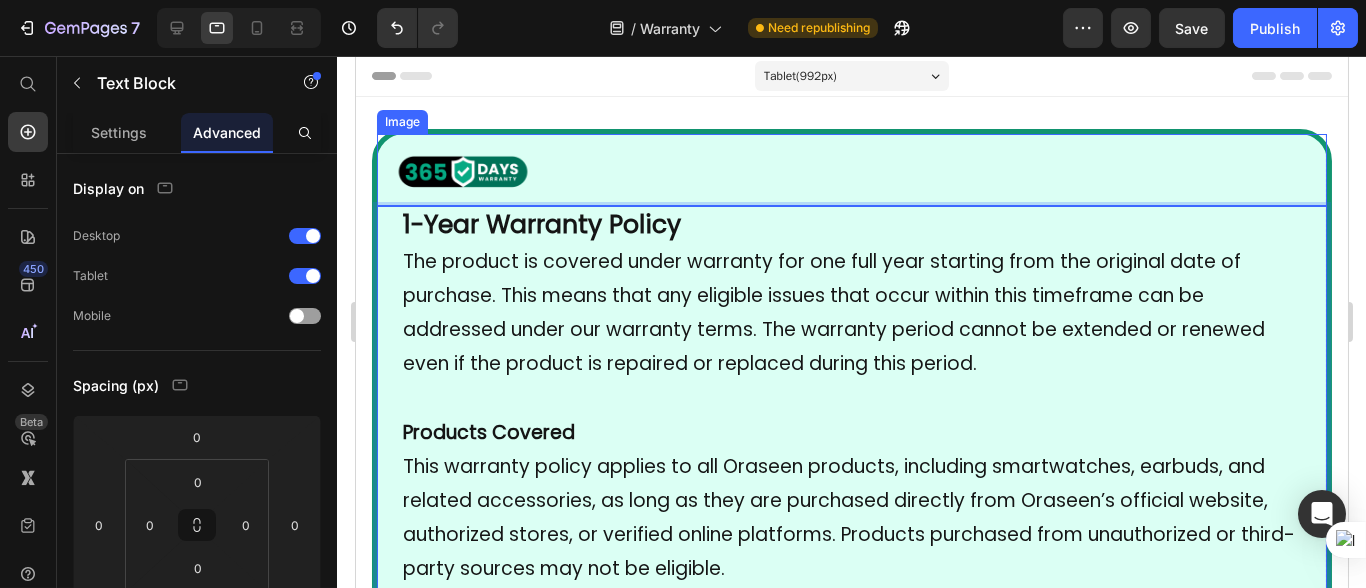 click at bounding box center [851, 170] 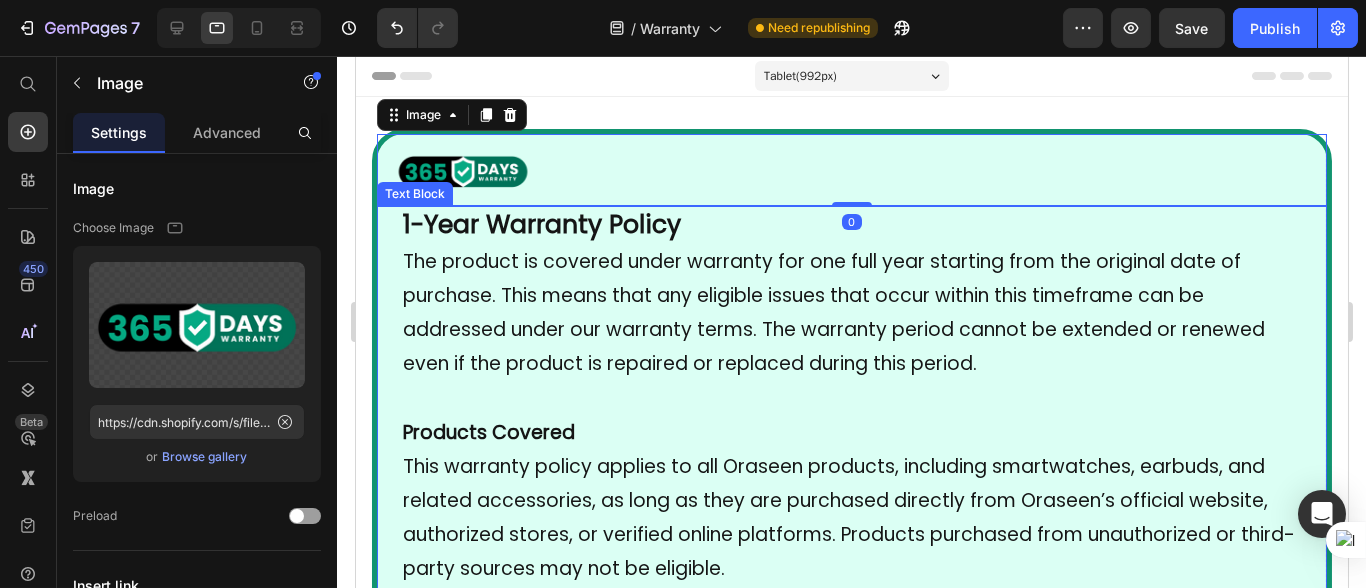 click on "The product is covered under warranty for one full year starting from the original date of purchase. This means that any eligible issues that occur within this timeframe can be addressed under our warranty terms. The warranty period cannot be extended or renewed even if the product is repaired or replaced during this period." at bounding box center [851, 313] 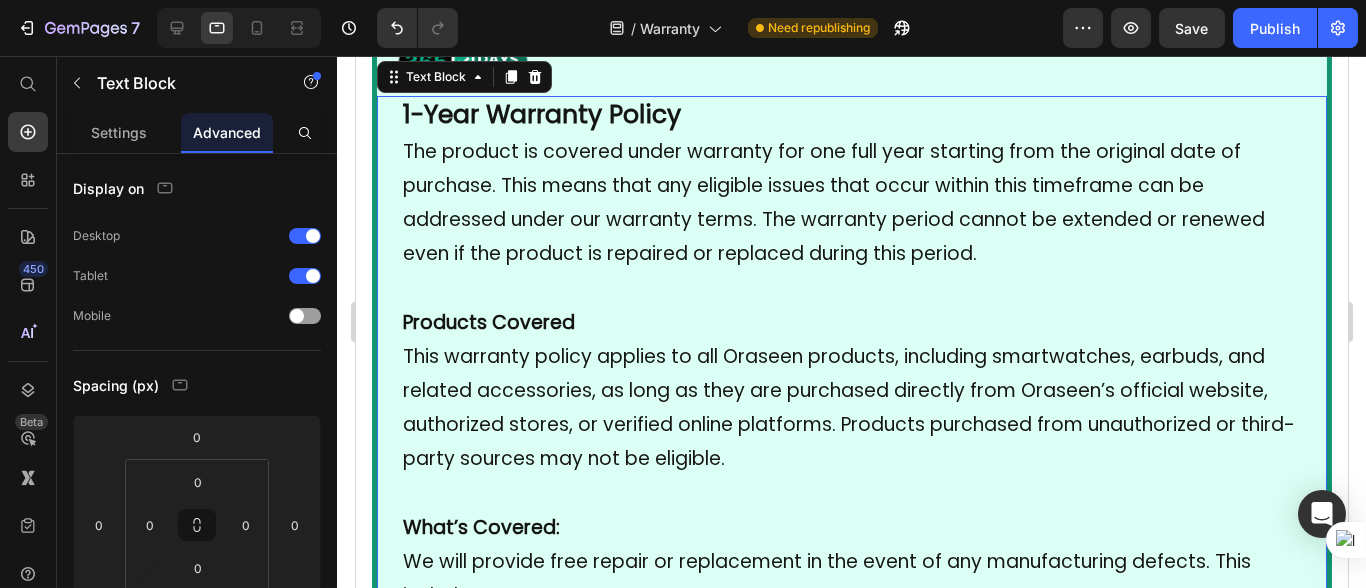 scroll, scrollTop: 0, scrollLeft: 0, axis: both 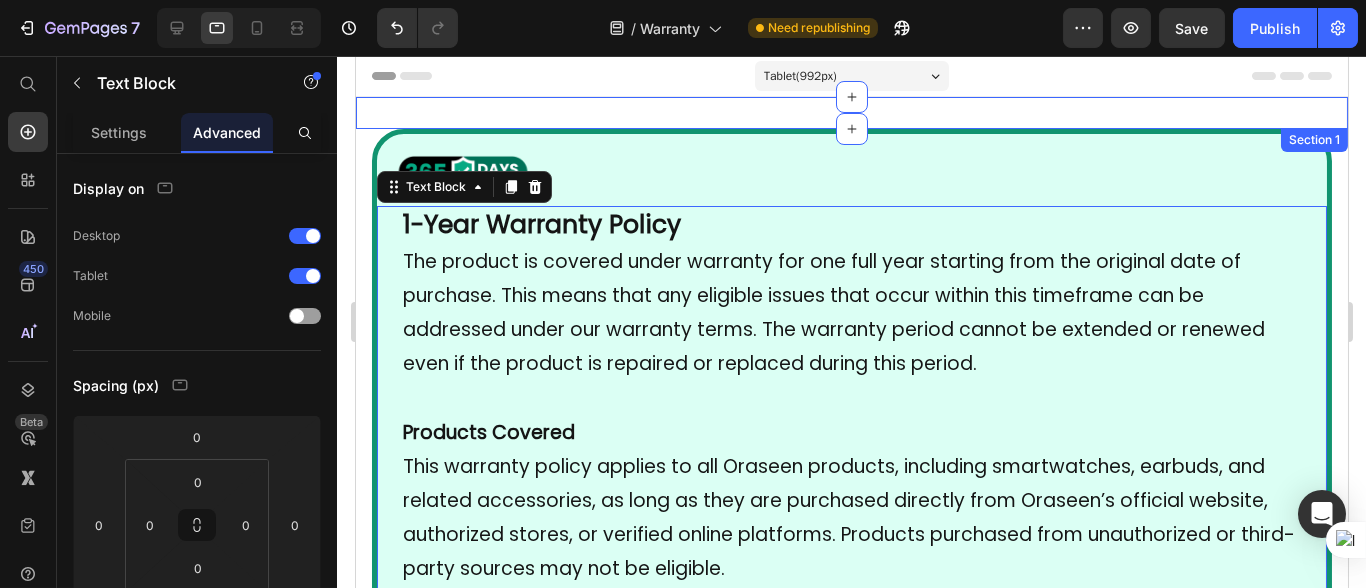 click on "Image Section 1" at bounding box center [851, 113] 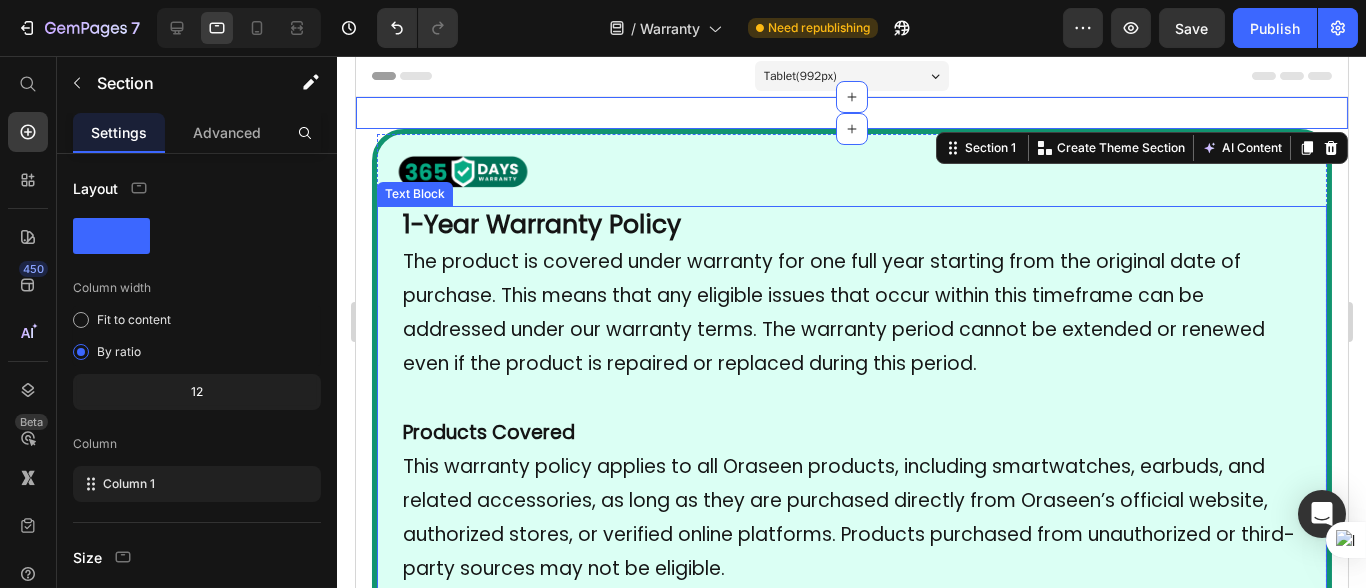 click at bounding box center (851, 398) 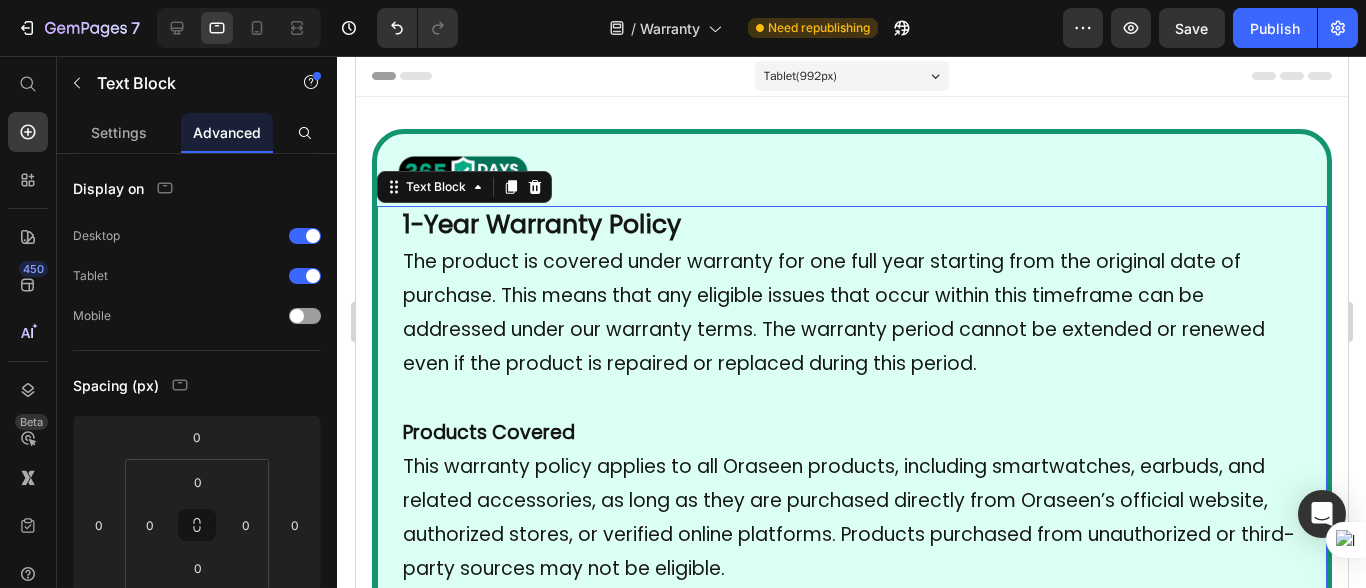 click on "Image 1-Year Warranty Policy The product is covered under warranty for one full year starting from the original date of purchase. This means that any eligible issues that occur within this timeframe can be addressed under our warranty terms. The warranty period cannot be extended or renewed even if the product is repaired or replaced during this period. Products Covered This warranty policy applies to all Oraseen products, including smartwatches, earbuds, and related accessories, as long as they are purchased directly from Oraseen’s official website, authorized stores, or verified online platforms. Products purchased from unauthorized or third-party sources may not be eligible. What’s Covered: We will provide free repair or replacement in the event of any manufacturing defects. This includes: • Internal component failures not caused by the user • Faulty screens (e.g., not displaying properly) • Battery-related issues (e.g., not charging or draining abnormally) • What’s Not Covered:" at bounding box center [851, 1403] 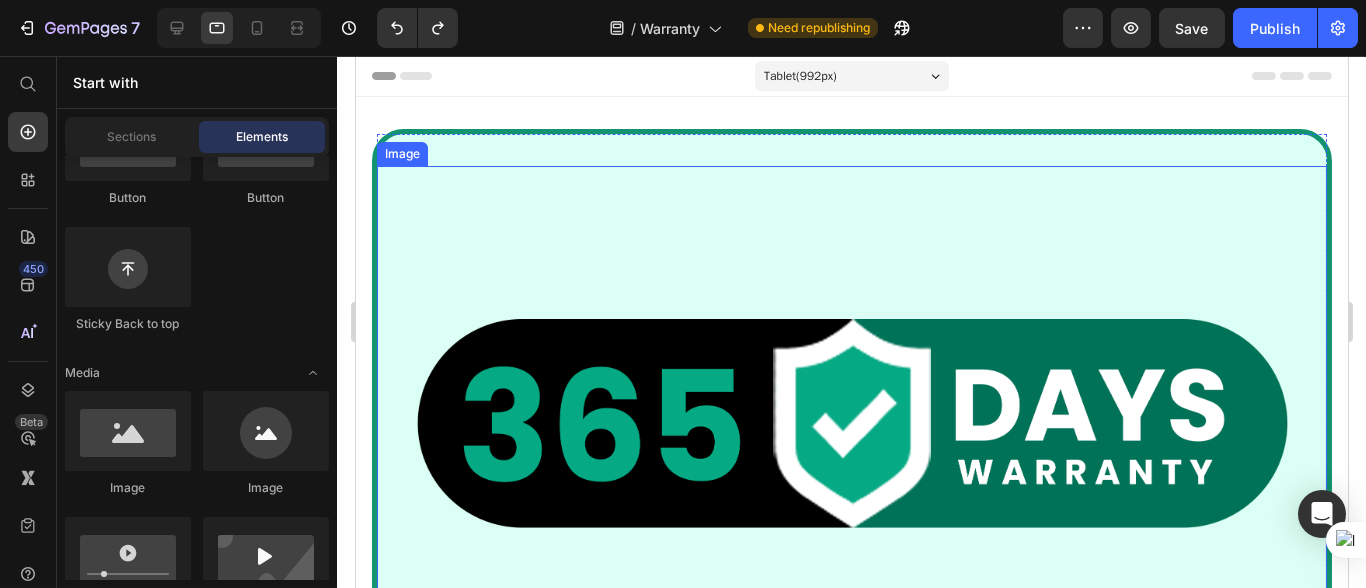 click at bounding box center (851, 411) 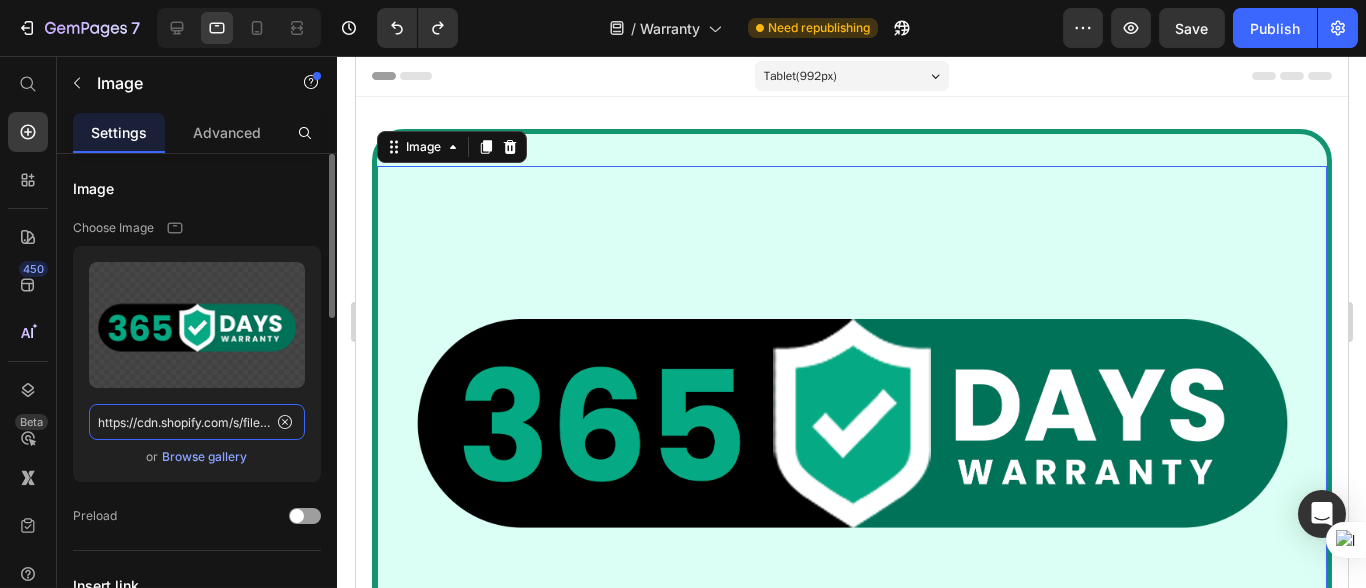 click on "https://cdn.shopify.com/s/files/1/0666/4031/4504/files/gempages_559597643550950446-f41e6e99-8b55-4205-8d17-c37f84f932f5.png" 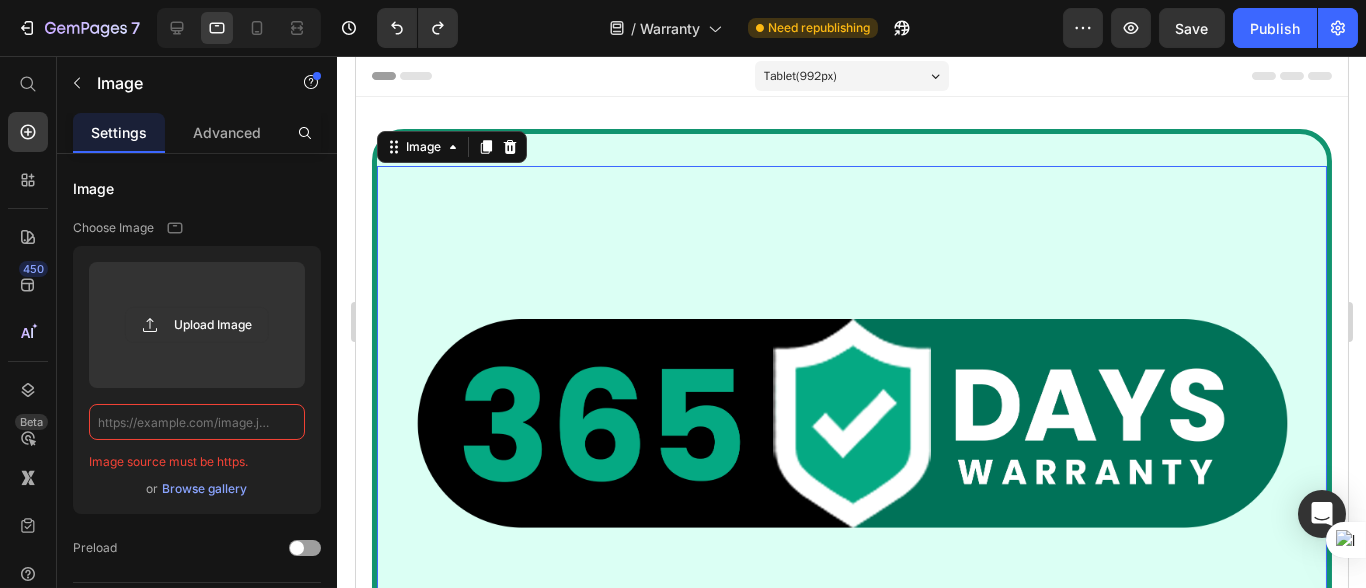 type on "https://cdn.shopify.com/s/files/1/0666/4031/4504/files/gempages_559597643550950446-f41e6e99-8b55-4205-8d17-c37f84f932f5.png" 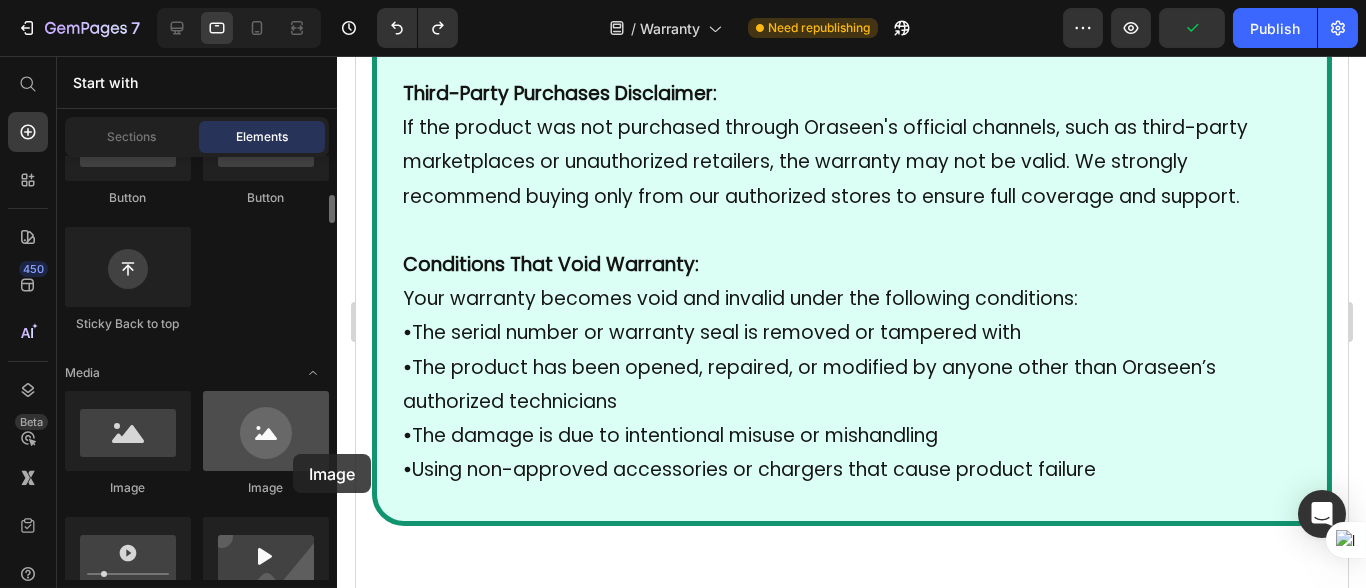 scroll, scrollTop: 2119, scrollLeft: 0, axis: vertical 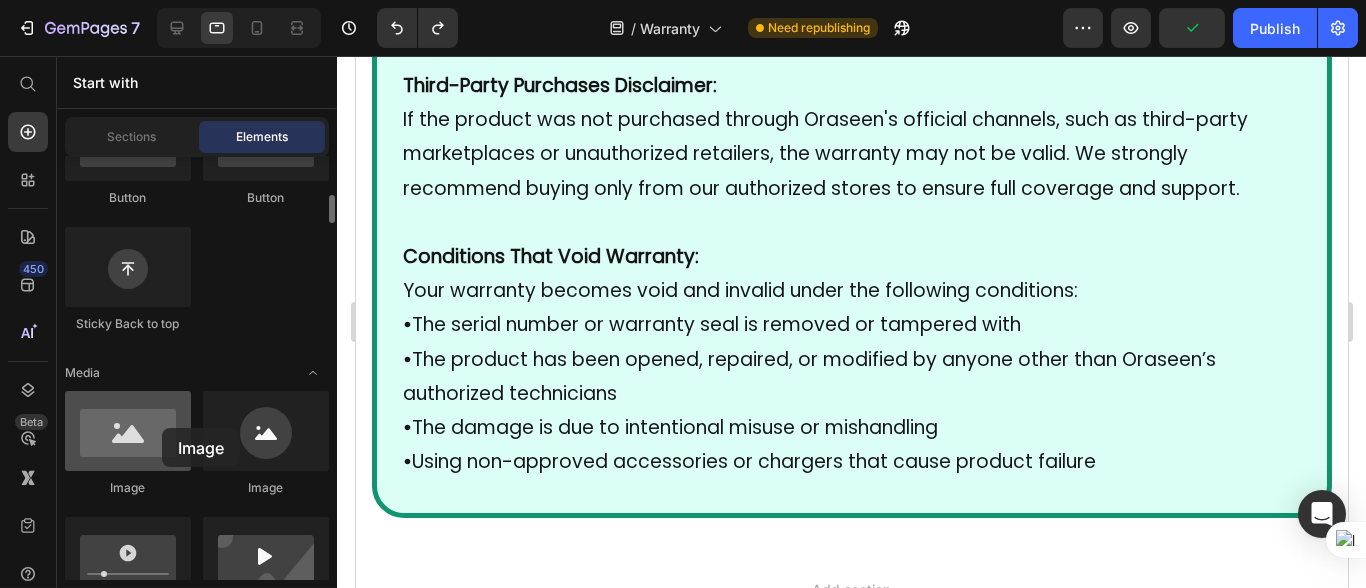 drag, startPoint x: 145, startPoint y: 455, endPoint x: 164, endPoint y: 429, distance: 32.202484 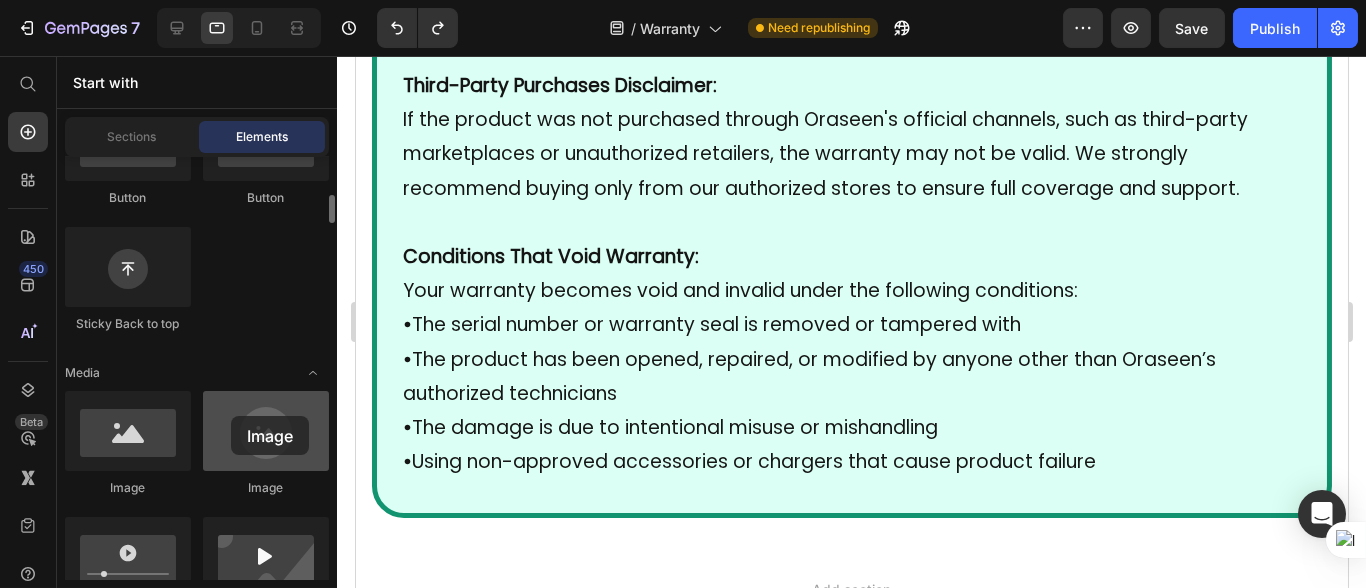 drag, startPoint x: 274, startPoint y: 438, endPoint x: 221, endPoint y: 416, distance: 57.384666 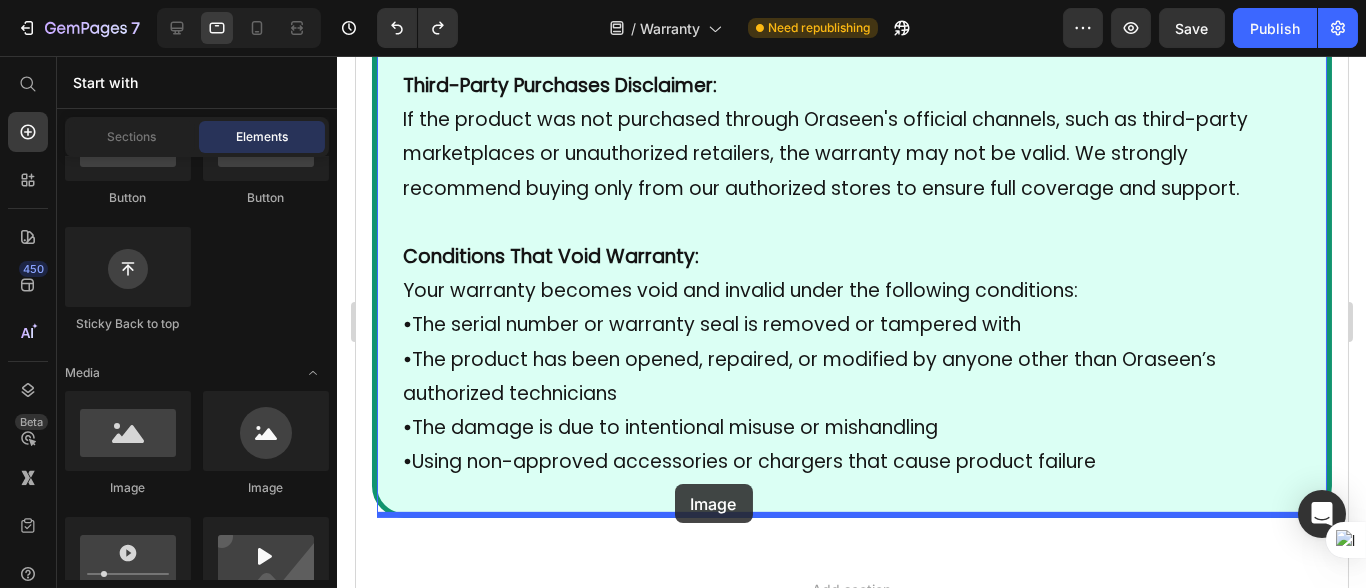 drag, startPoint x: 491, startPoint y: 491, endPoint x: 674, endPoint y: 484, distance: 183.13383 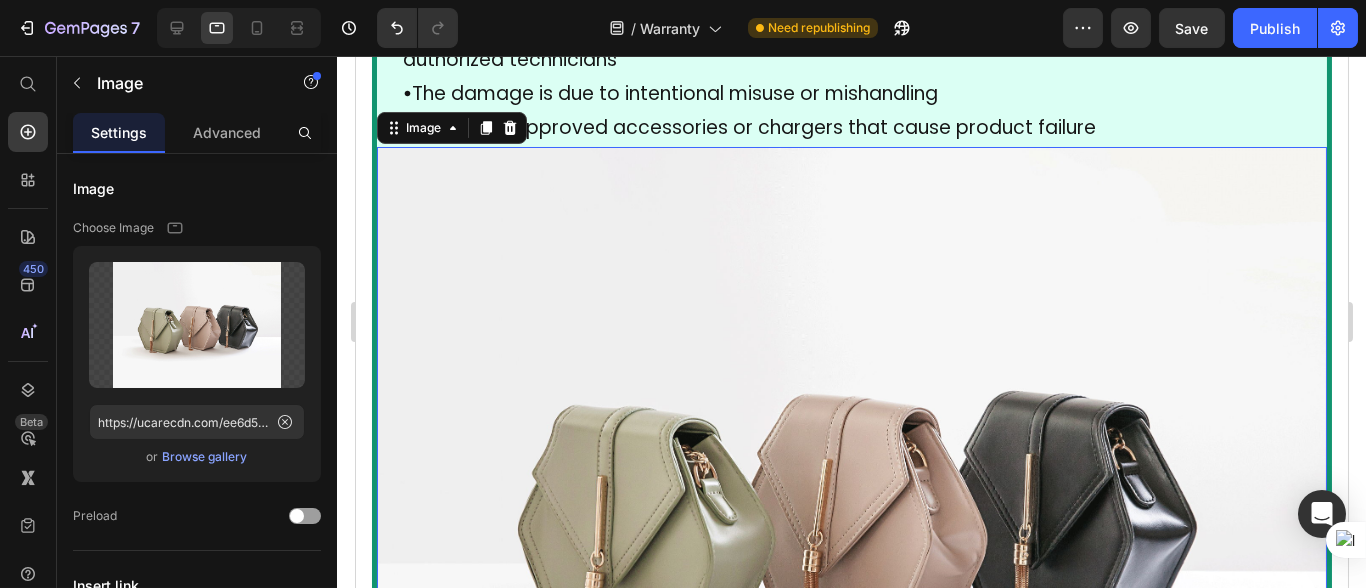 scroll, scrollTop: 2564, scrollLeft: 0, axis: vertical 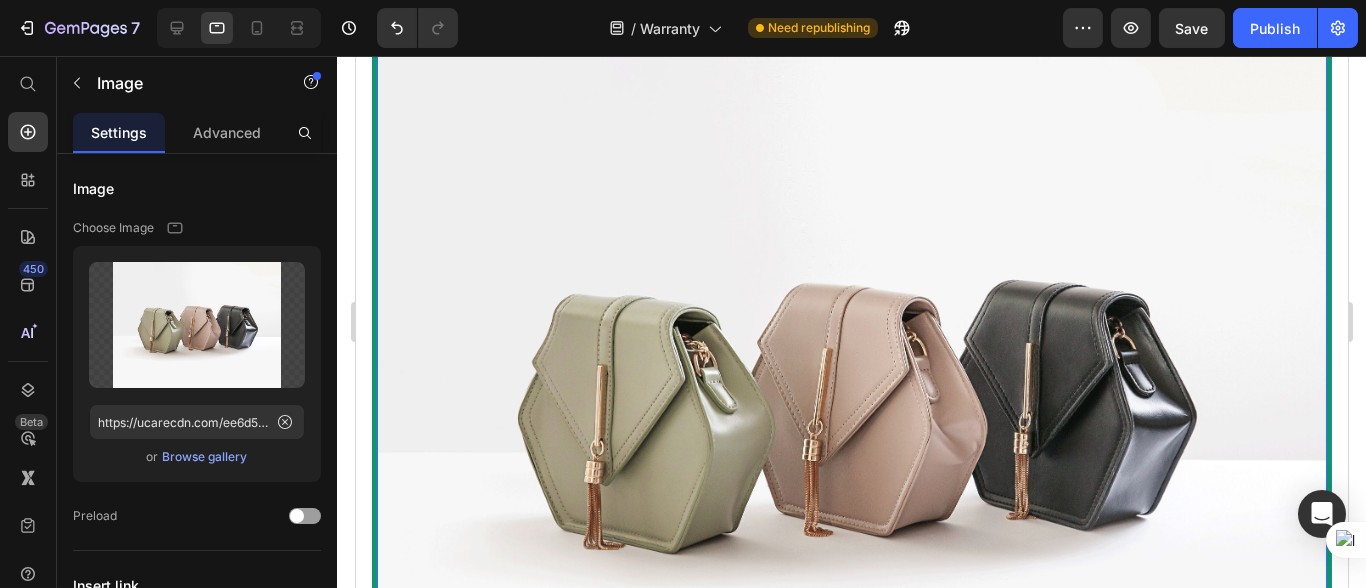 click at bounding box center (851, 392) 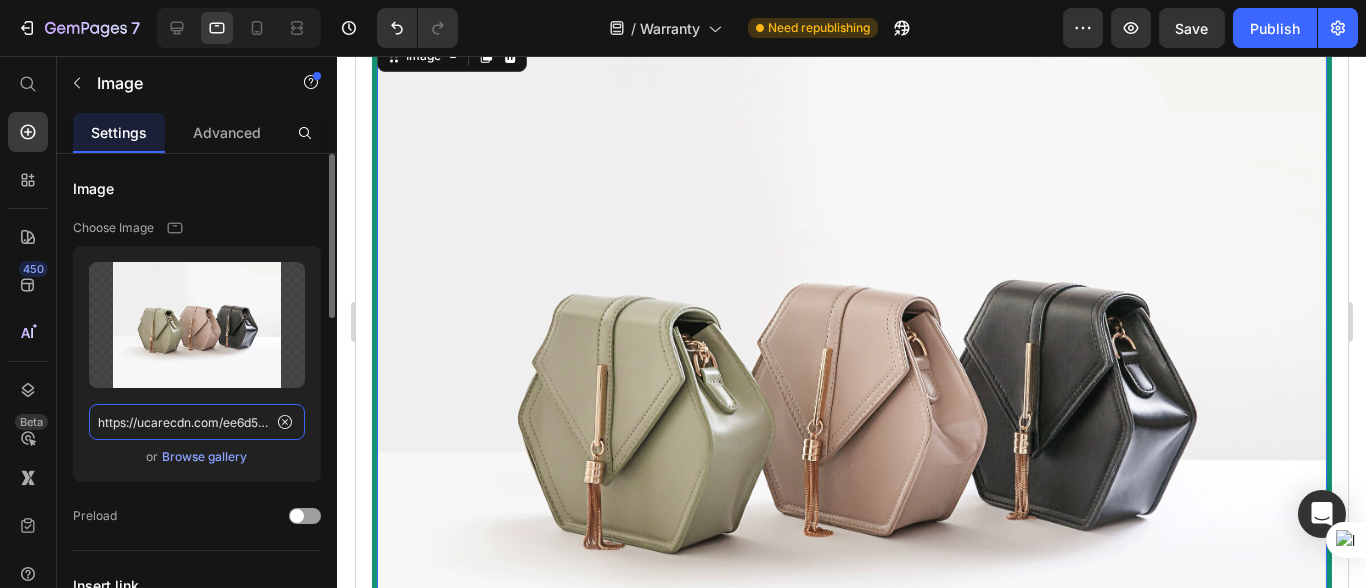 click on "https://ucarecdn.com/ee6d5074-1640-4cc7-8933-47c8589c3dee/-/format/auto/" 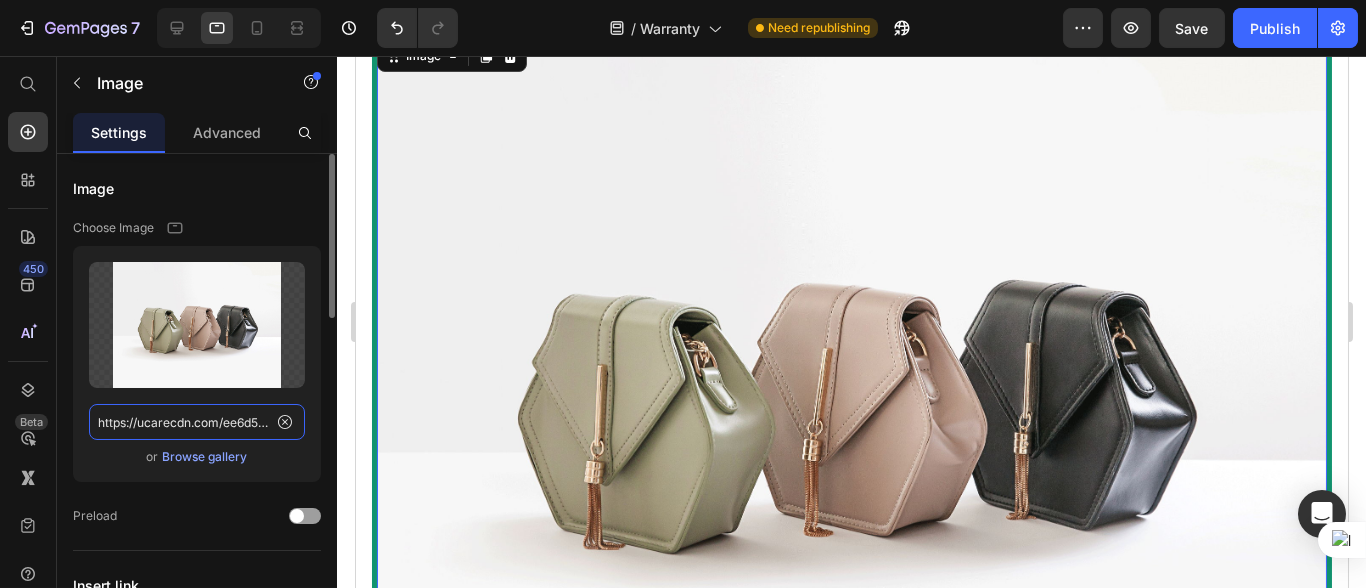 paste on "cdn.shopify.com/s/files/1/0666/4031/4504/files/gempages_559597643550950446-f41e6e99-8b55-4205-8d17-c37f84f932f5.png" 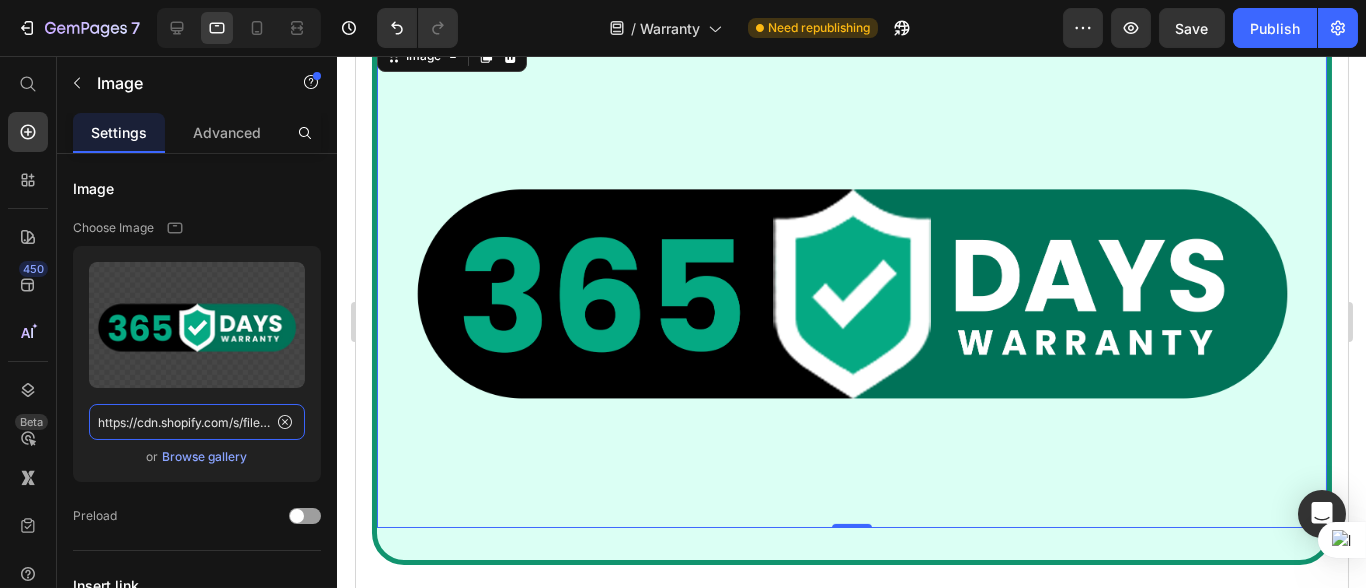 scroll, scrollTop: 0, scrollLeft: 606, axis: horizontal 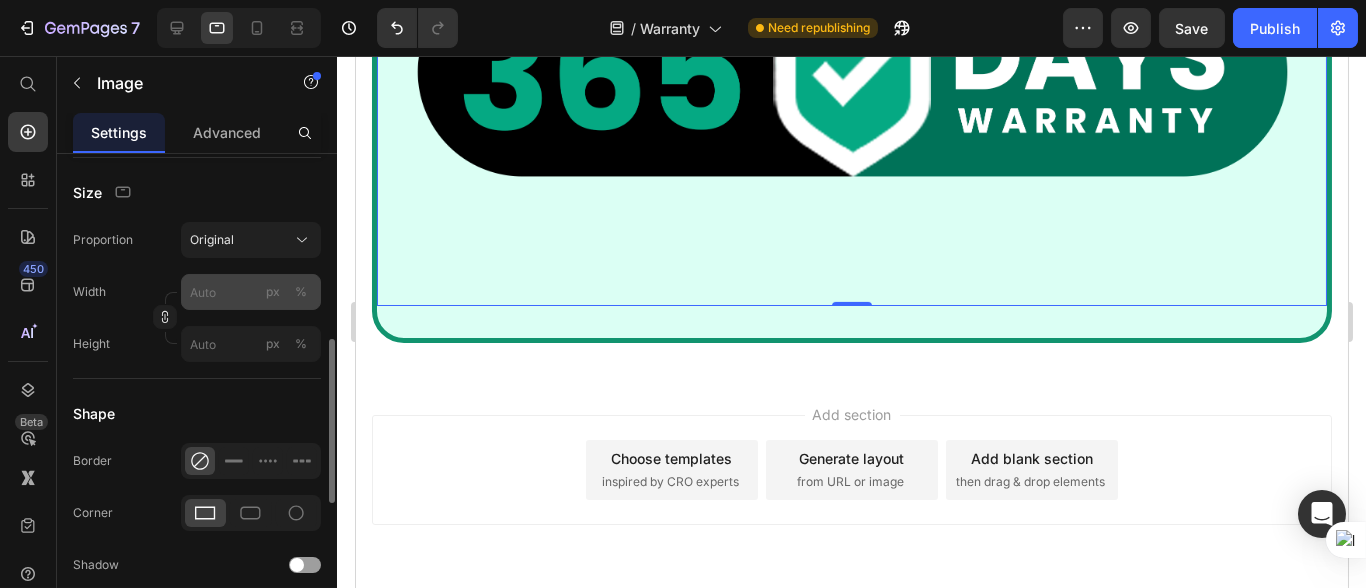 type on "https://cdn.shopify.com/s/files/1/0666/4031/4504/files/gempages_559597643550950446-f41e6e99-8b55-4205-8d17-c37f84f932f5.png" 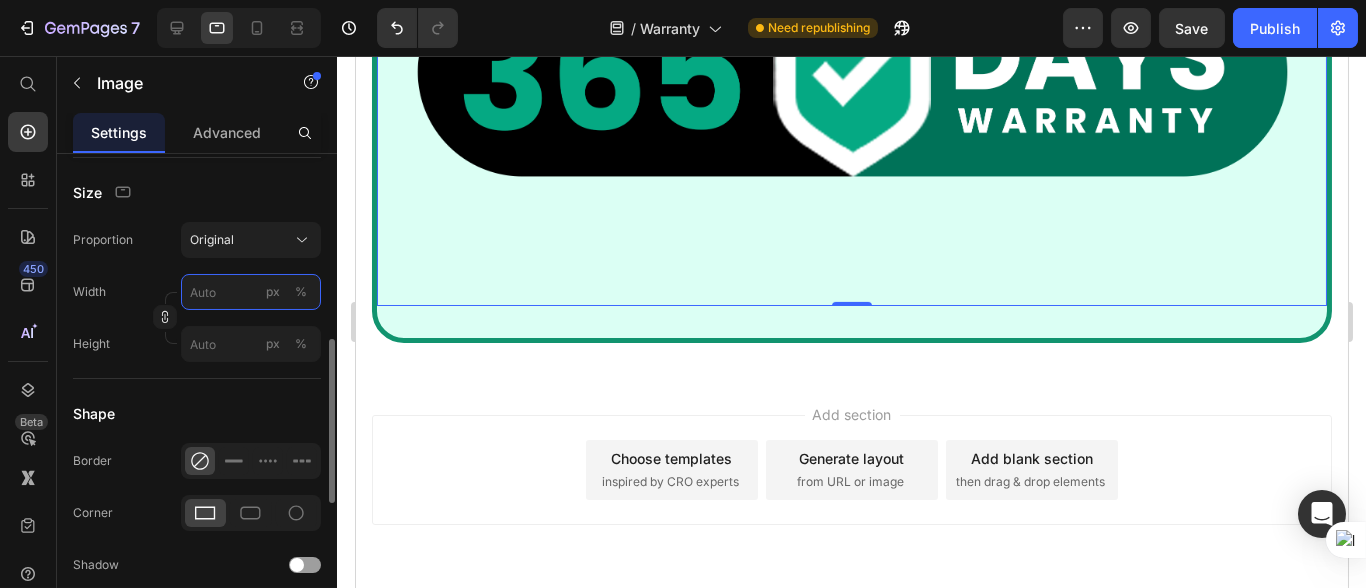 click on "px %" at bounding box center (251, 292) 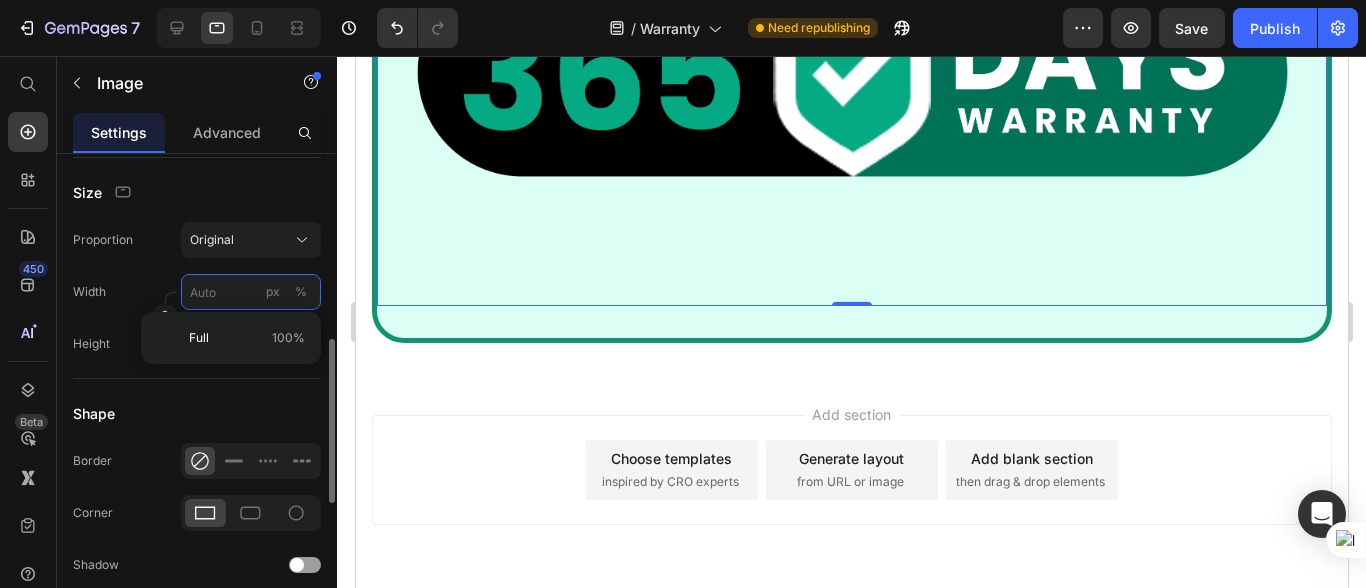 type on "1" 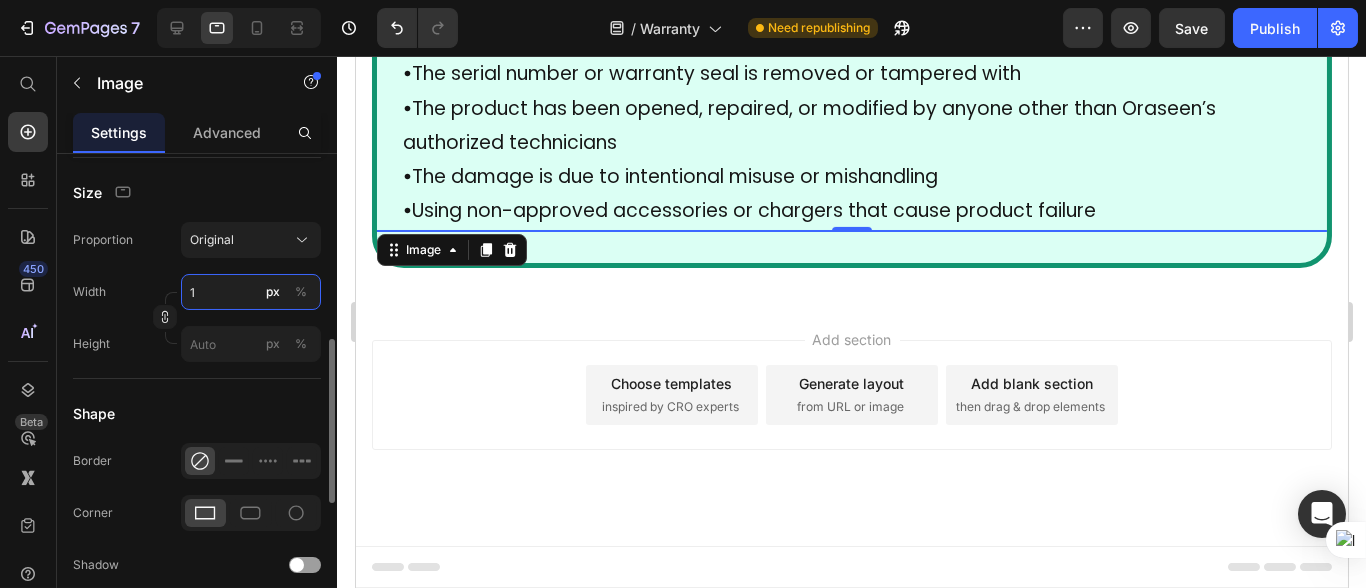 scroll, scrollTop: 2402, scrollLeft: 0, axis: vertical 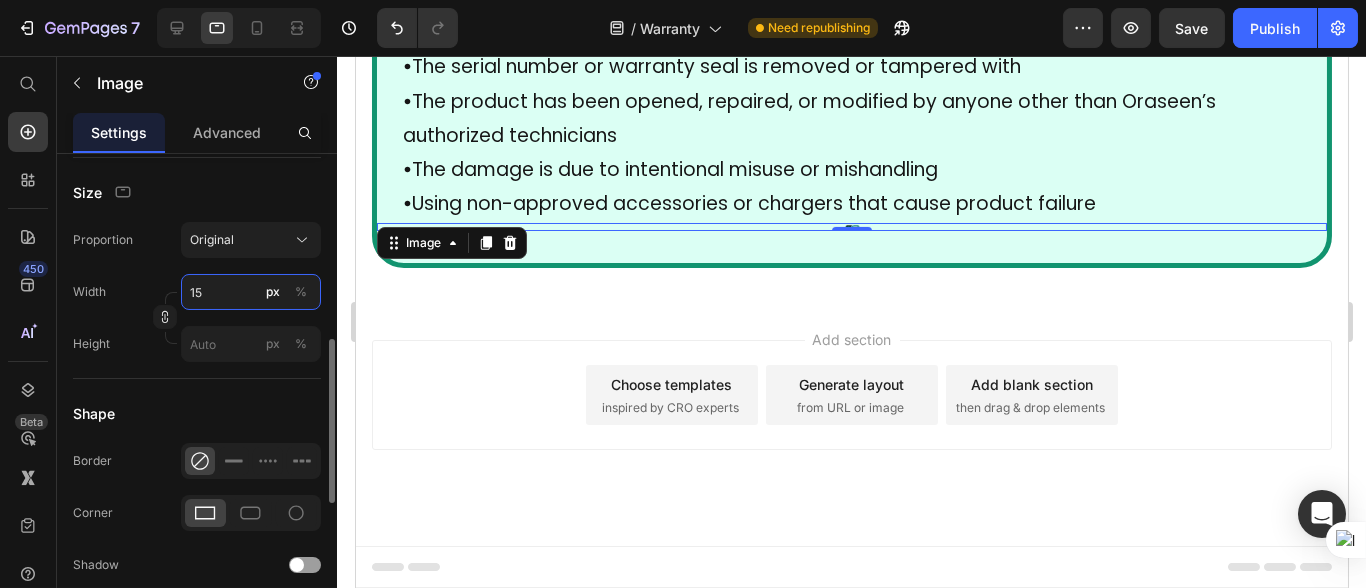 type on "15" 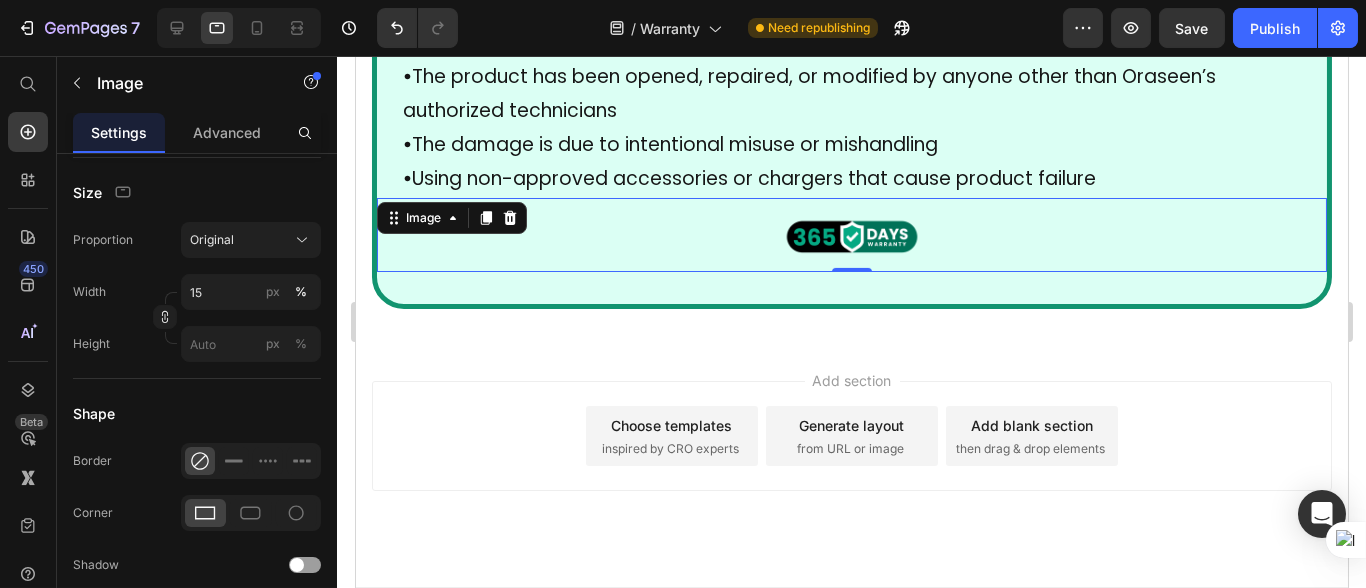 click on "Add section Choose templates inspired by CRO experts Generate layout from URL or image Add blank section then drag & drop elements" at bounding box center [851, 464] 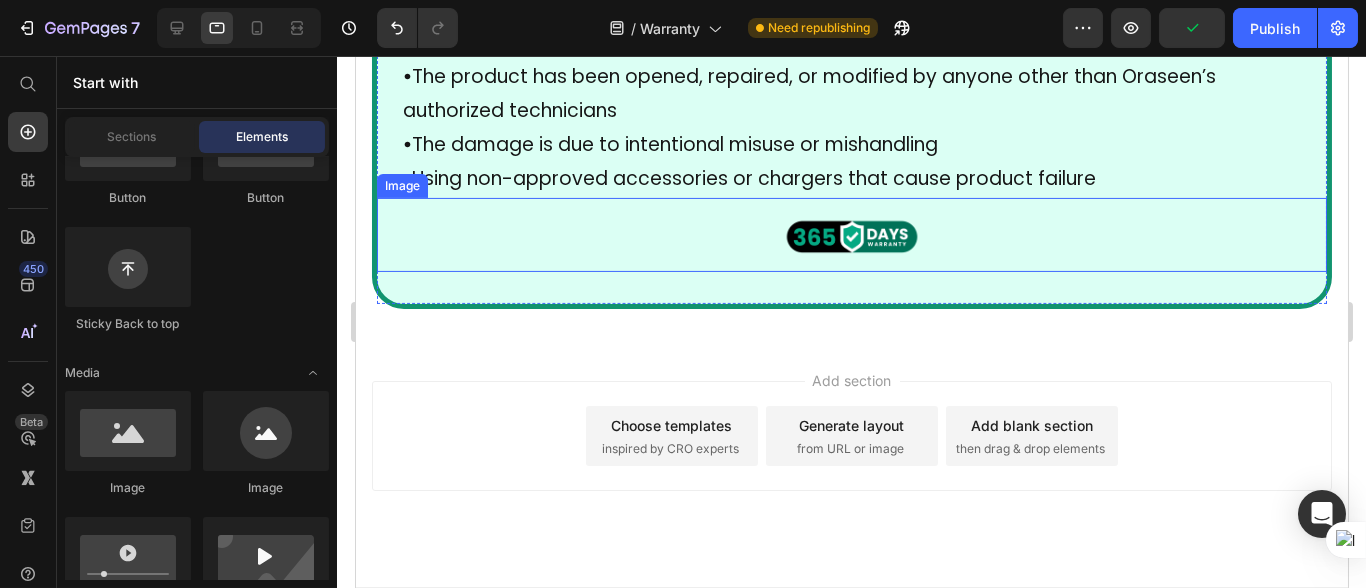 click at bounding box center [851, 235] 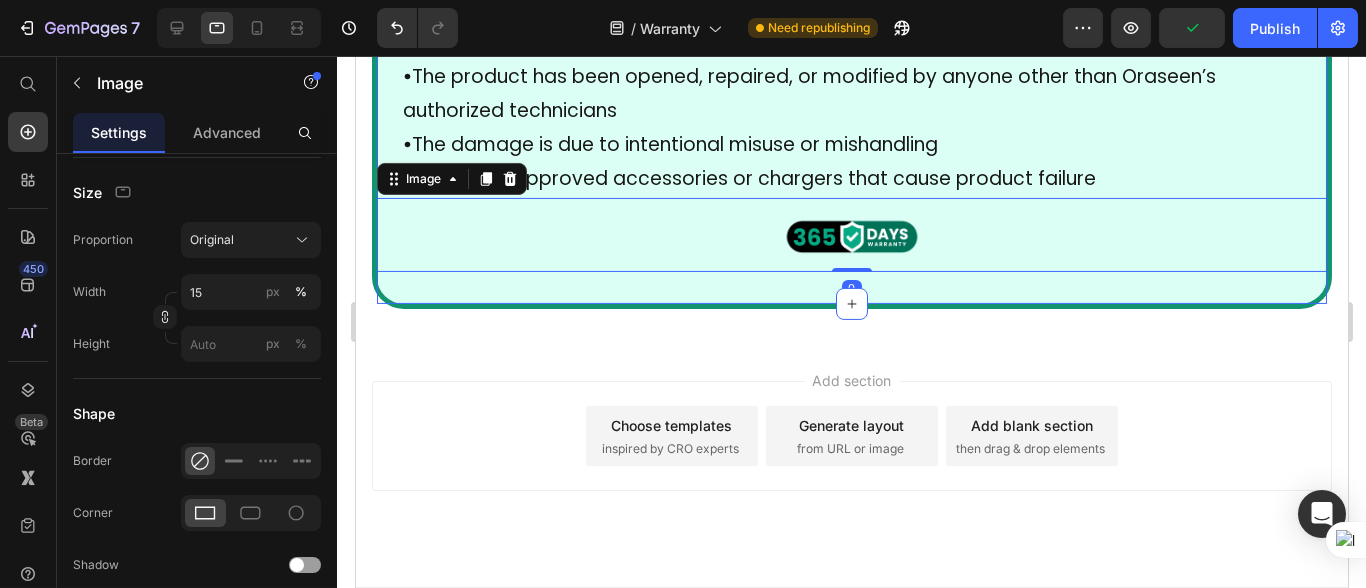 click on "1-Year Warranty Policy The product is covered under warranty for one full year starting from the original date of purchase. This means that any eligible issues that occur within this timeframe can be addressed under our warranty terms. The warranty period cannot be extended or renewed even if the product is repaired or replaced during this period. Products Covered This warranty policy applies to all Oraseen products, including smartwatches, earbuds, and related accessories, as long as they are purchased directly from Oraseen’s official website, authorized stores, or verified online platforms. Products purchased from unauthorized or third-party sources may not be eligible. What’s Covered: We will provide free repair or replacement in the event of any manufacturing defects. This includes: • Internal component failures not caused by the user • Faulty screens (e.g., not displaying properly) • Battery-related issues (e.g., not charging or draining abnormally) • What’s Not Covered: •" at bounding box center [851, -982] 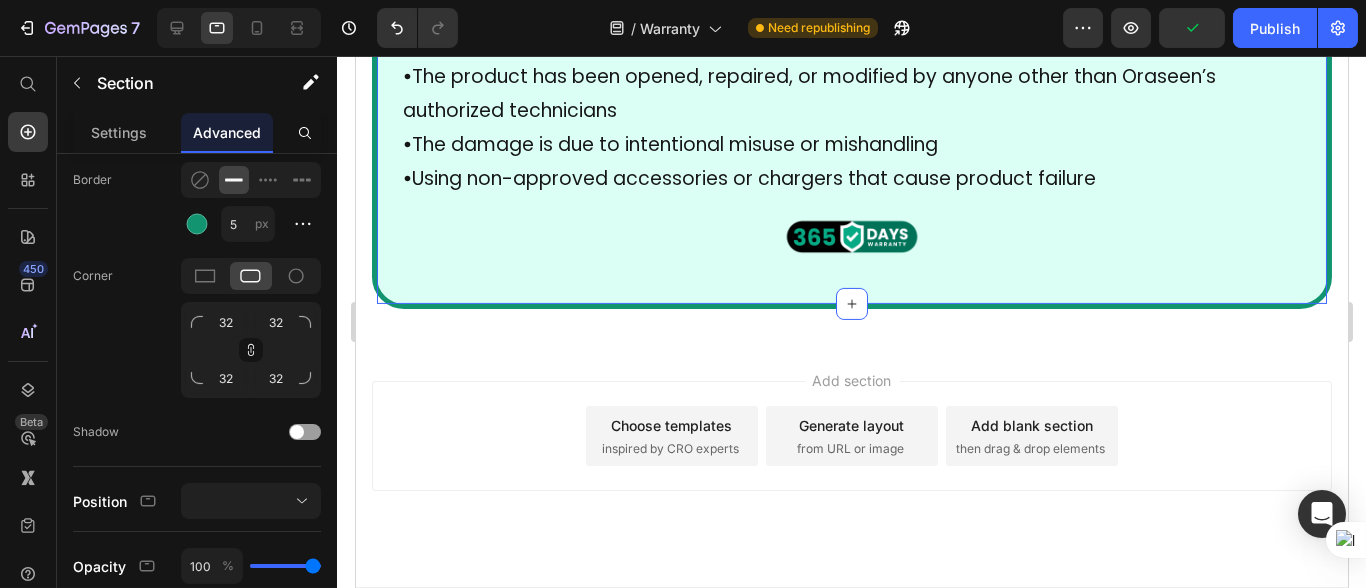 scroll, scrollTop: 0, scrollLeft: 0, axis: both 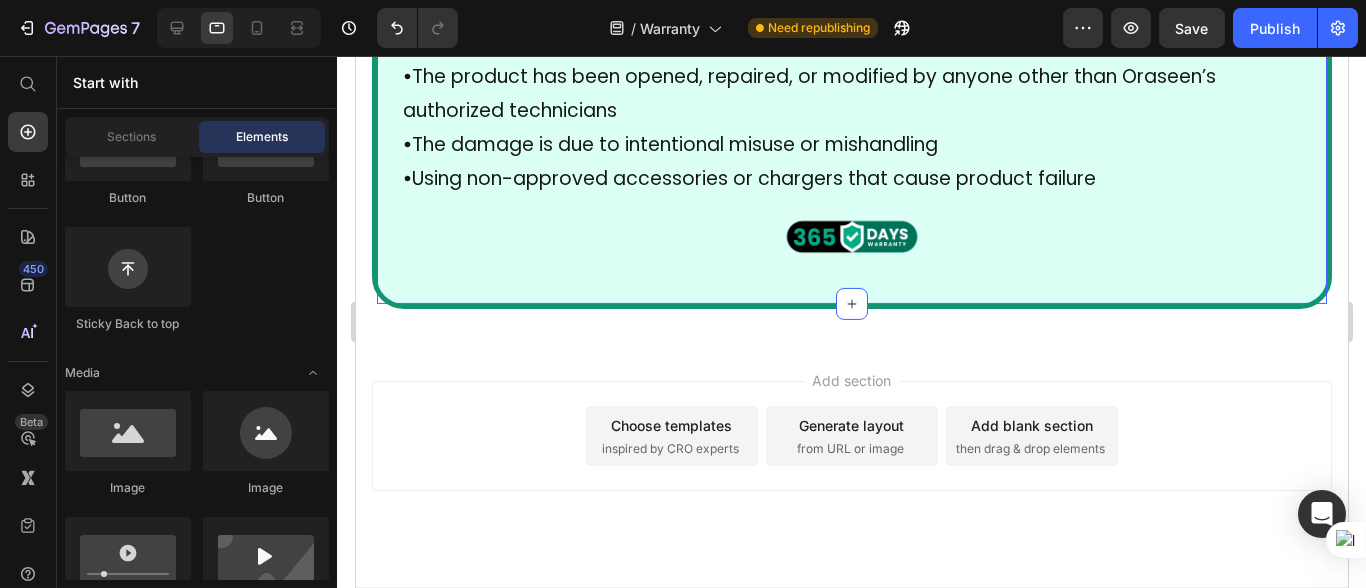 click on "Add section Choose templates inspired by CRO experts Generate layout from URL or image Add blank section then drag & drop elements" at bounding box center [851, 464] 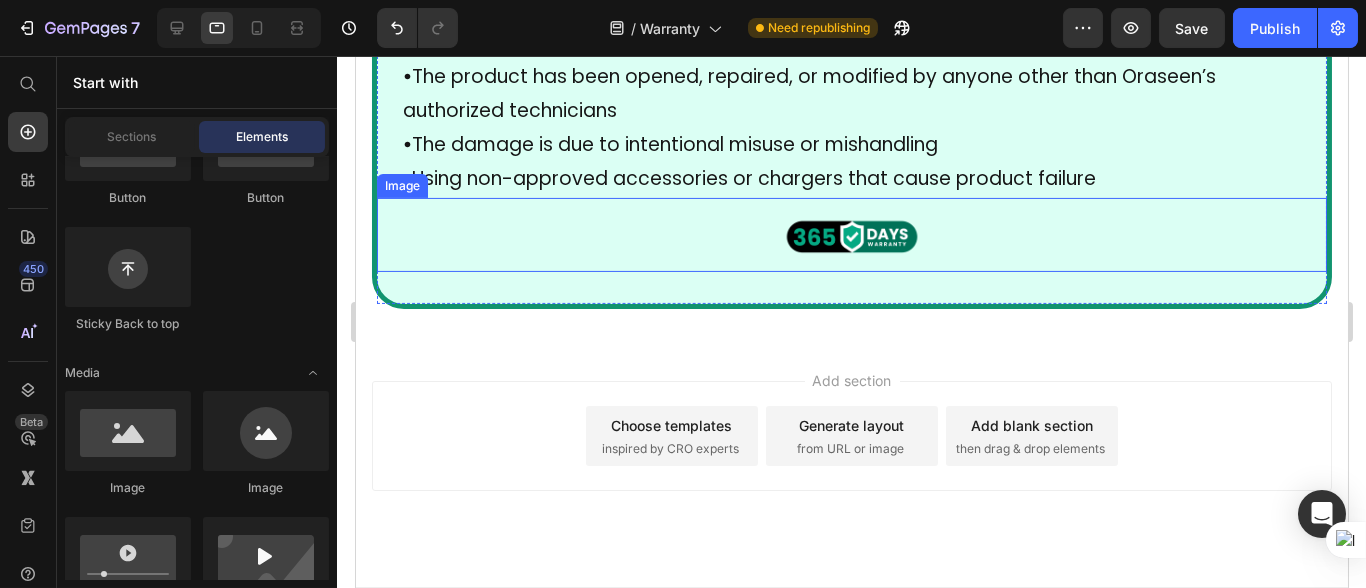click at bounding box center (851, 235) 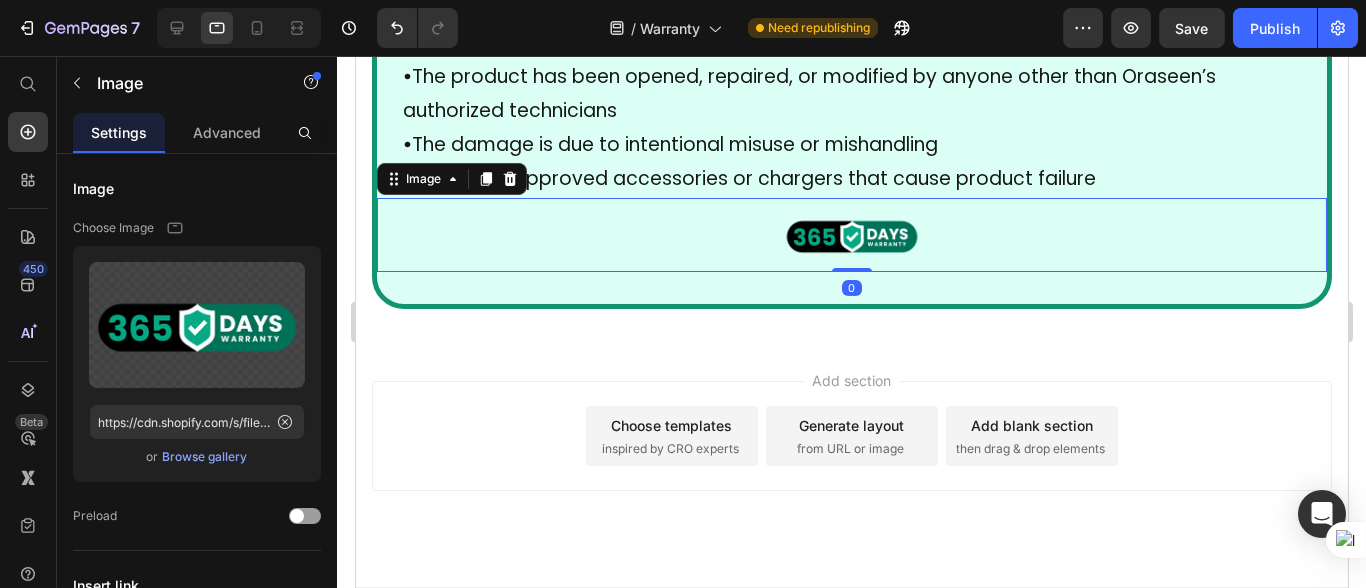 click on "Tablet ( 992 px) iPhone 13 Mini iPhone 13 Pro iPhone 11 Pro Max iPhone 15 Pro Max Pixel 7 Galaxy S8+ Galaxy S20 Ultra iPad Mini iPad Air iPad Pro Header 1-Year Warranty Policy The product is covered under warranty for one full year starting from the original date of purchase. This means that any eligible issues that occur within this timeframe can be addressed under our warranty terms. The warranty period cannot be extended or renewed even if the product is repaired or replaced during this period. Products Covered This warranty policy applies to all Oraseen products, including smartwatches, earbuds, and related accessories, as long as they are purchased directly from Oraseen’s official website, authorized stores, or verified online platforms. Products purchased from unauthorized or third-party sources may not be eligible. What’s Covered: We will provide free repair or replacement in the event of any manufacturing defects. This includes: • Internal component failures not caused by the user • 0" at bounding box center [851, -859] 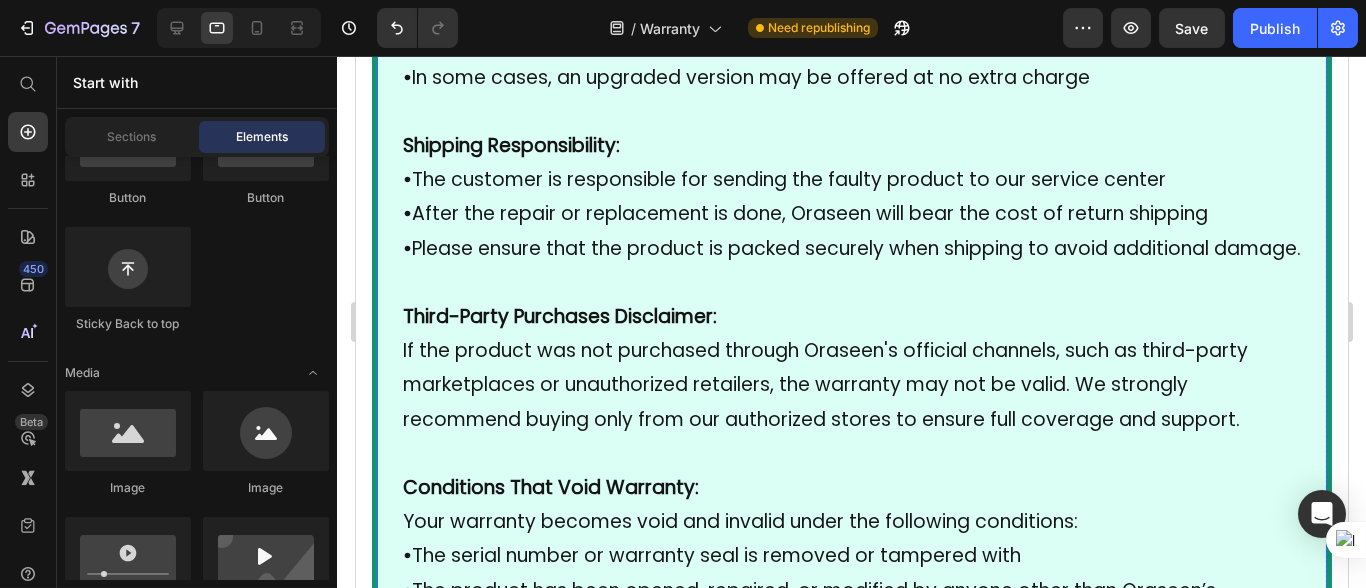 scroll, scrollTop: 2474, scrollLeft: 0, axis: vertical 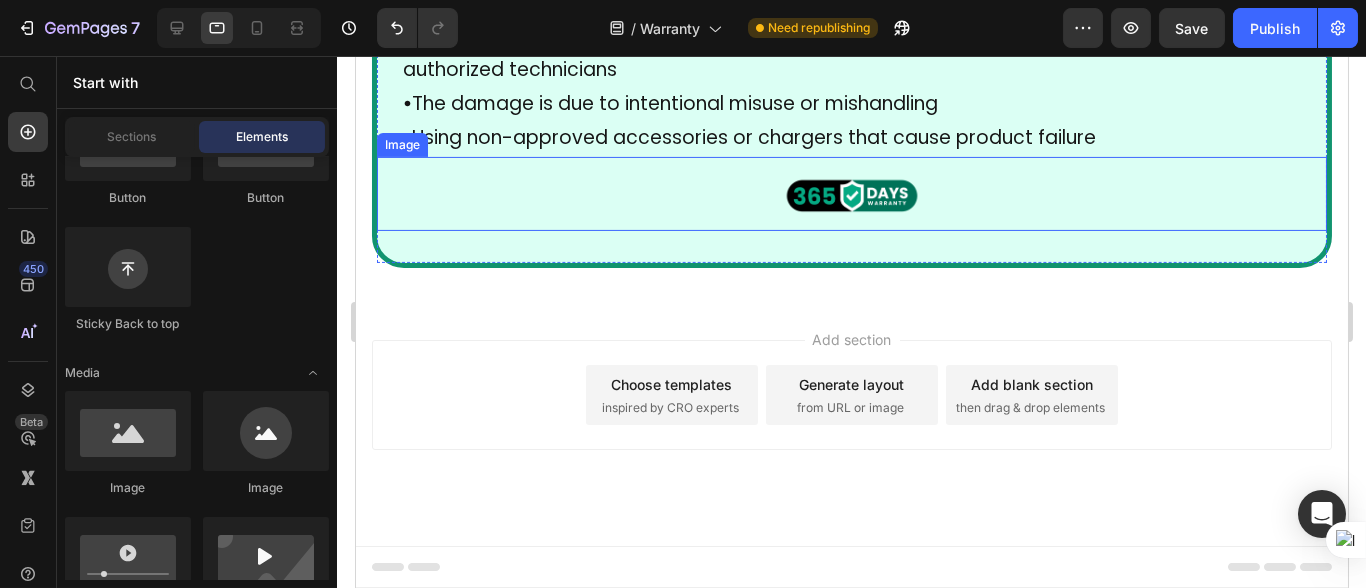 click at bounding box center (851, 194) 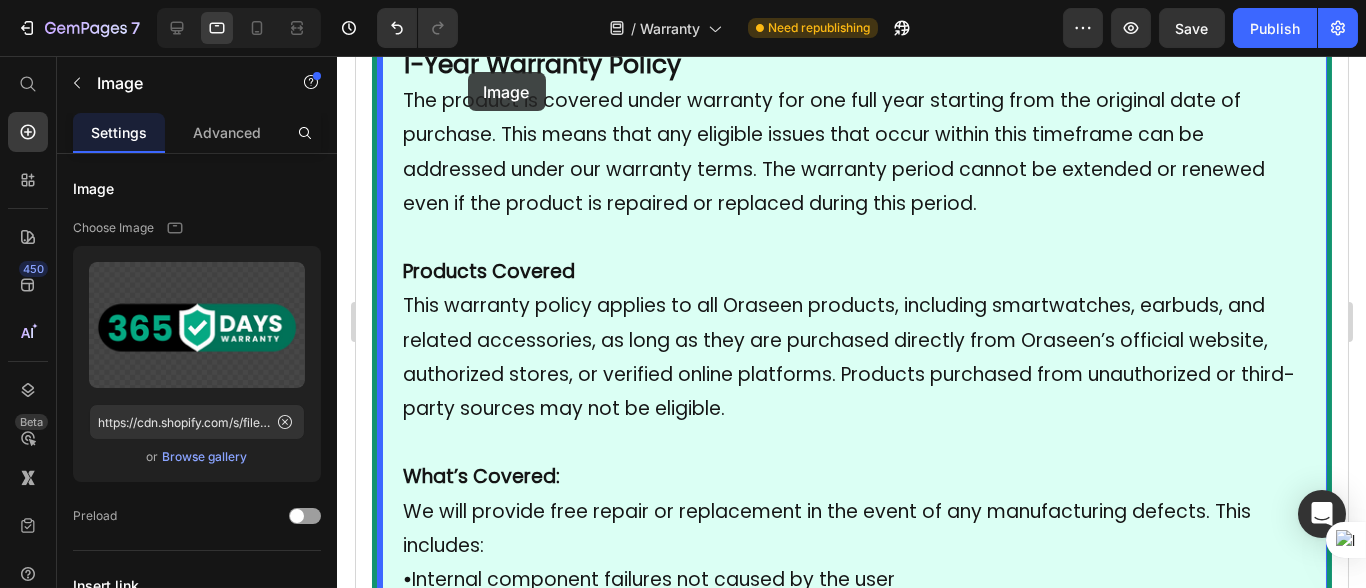 scroll, scrollTop: 0, scrollLeft: 0, axis: both 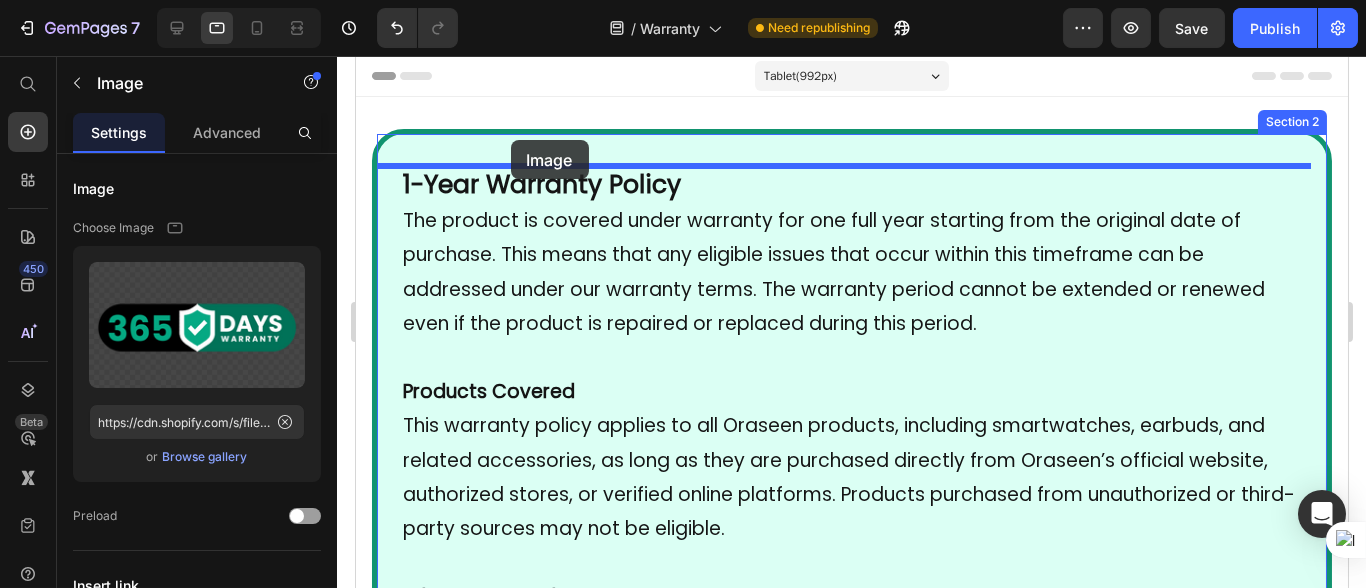 drag, startPoint x: 431, startPoint y: 142, endPoint x: 510, endPoint y: 140, distance: 79.025314 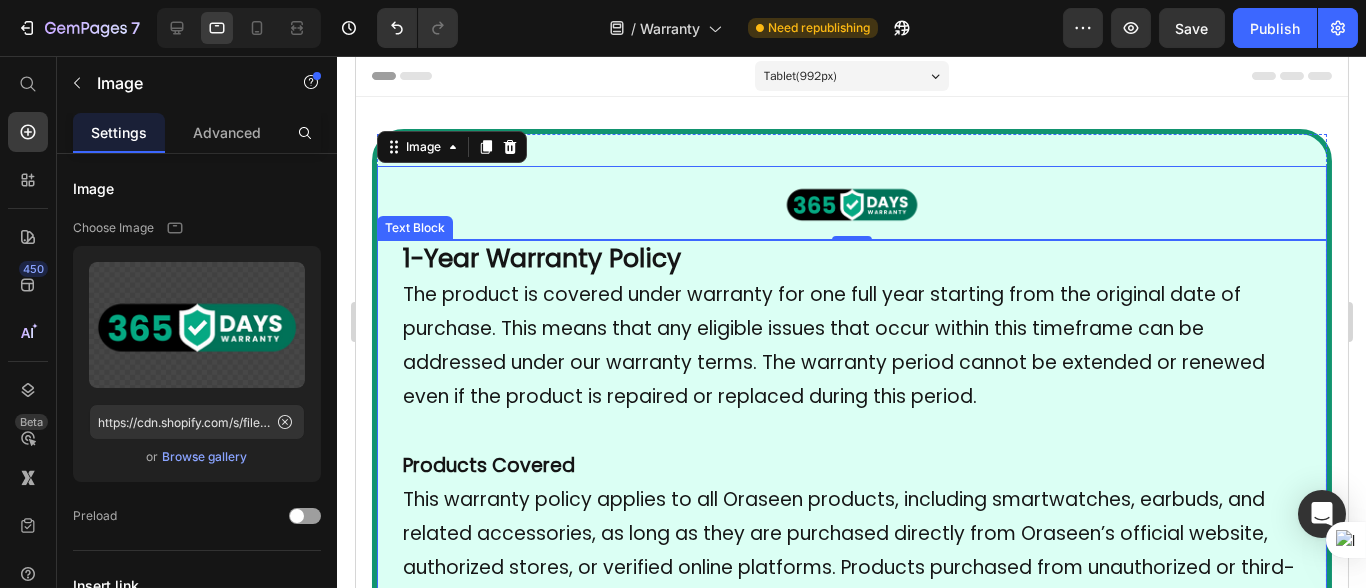 click on "The product is covered under warranty for one full year starting from the original date of purchase. This means that any eligible issues that occur within this timeframe can be addressed under our warranty terms. The warranty period cannot be extended or renewed even if the product is repaired or replaced during this period." at bounding box center (851, 346) 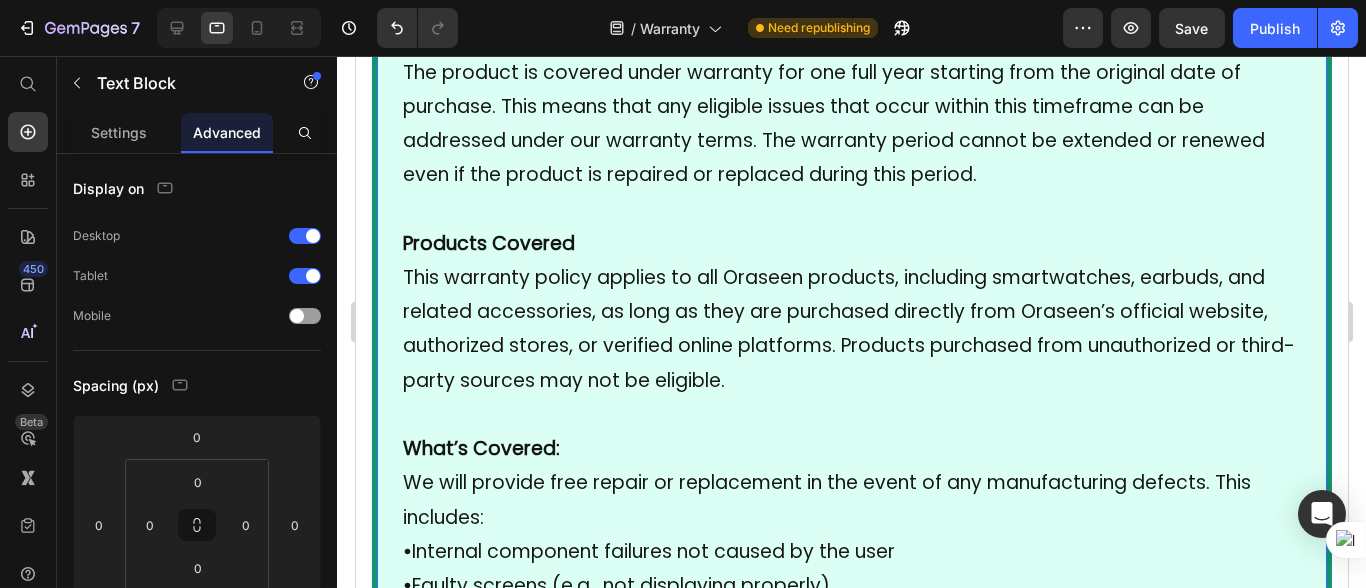 scroll, scrollTop: 0, scrollLeft: 0, axis: both 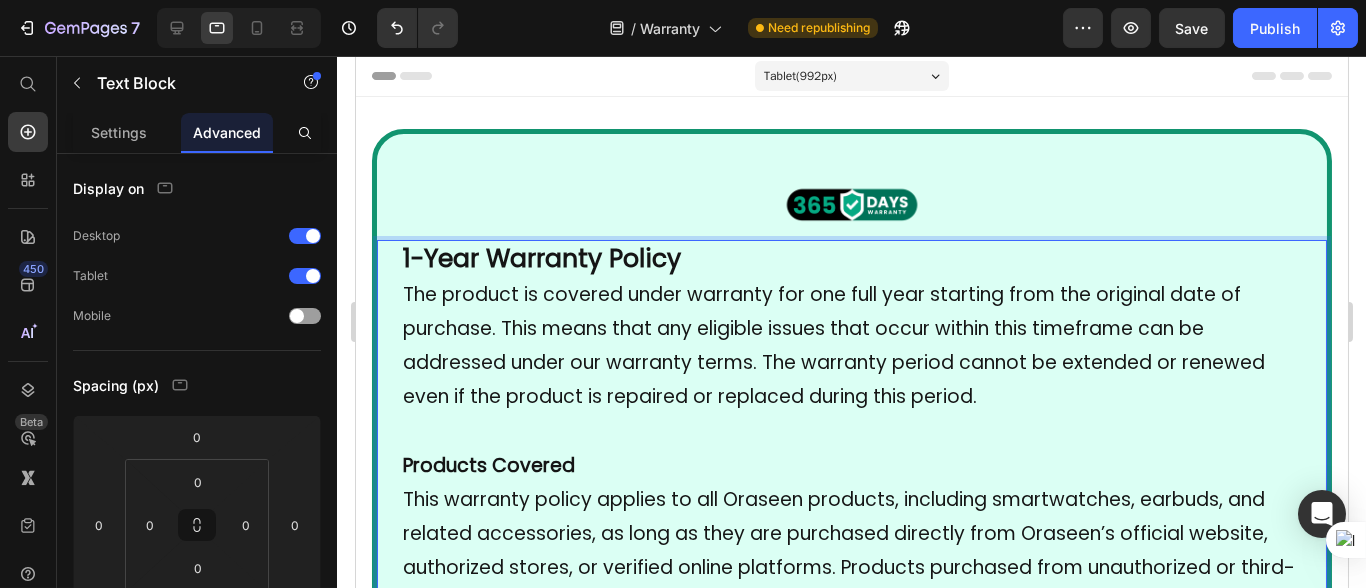 click on "The product is covered under warranty for one full year starting from the original date of purchase. This means that any eligible issues that occur within this timeframe can be addressed under our warranty terms. The warranty period cannot be extended or renewed even if the product is repaired or replaced during this period." at bounding box center (851, 346) 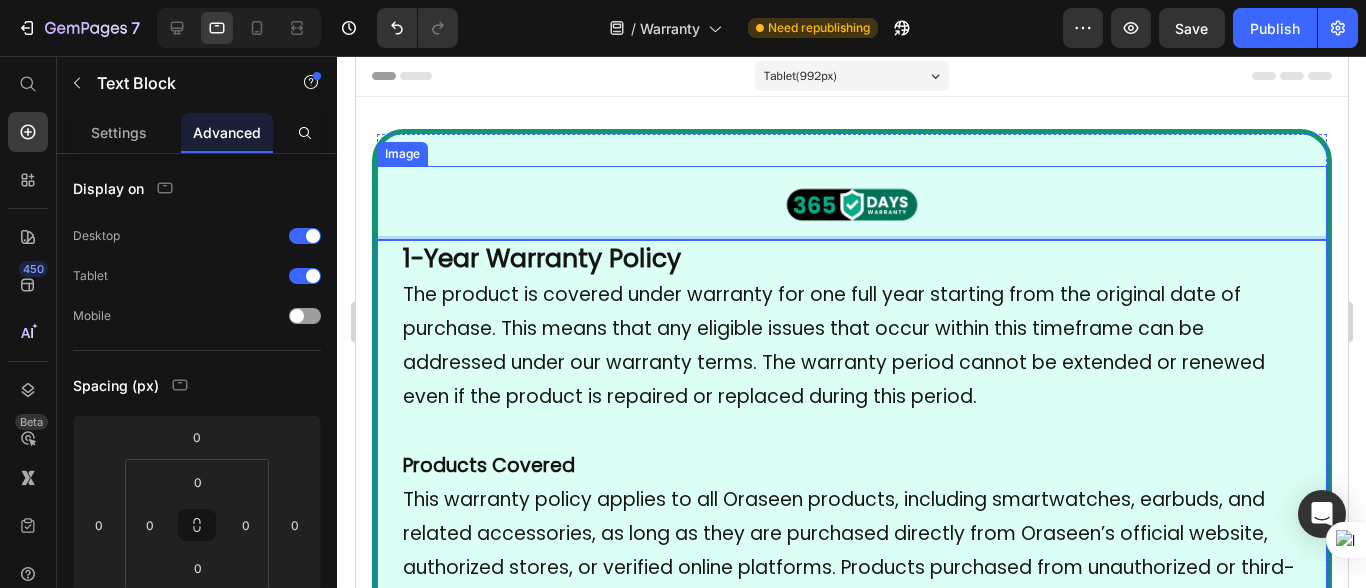 click at bounding box center (851, 203) 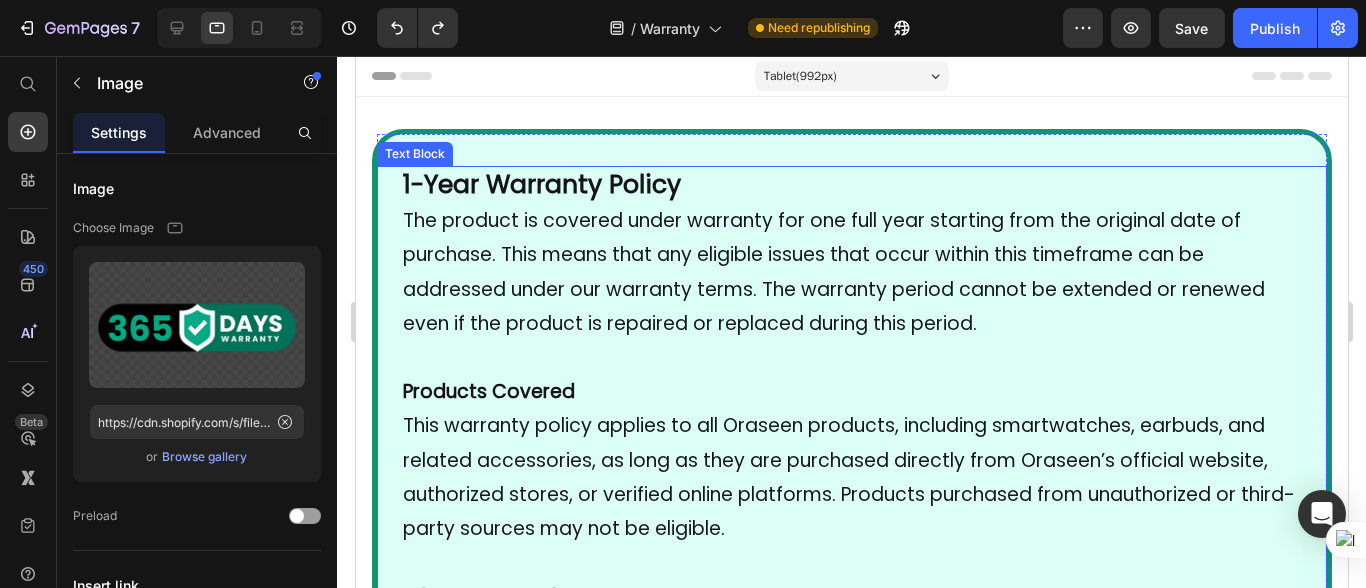 type 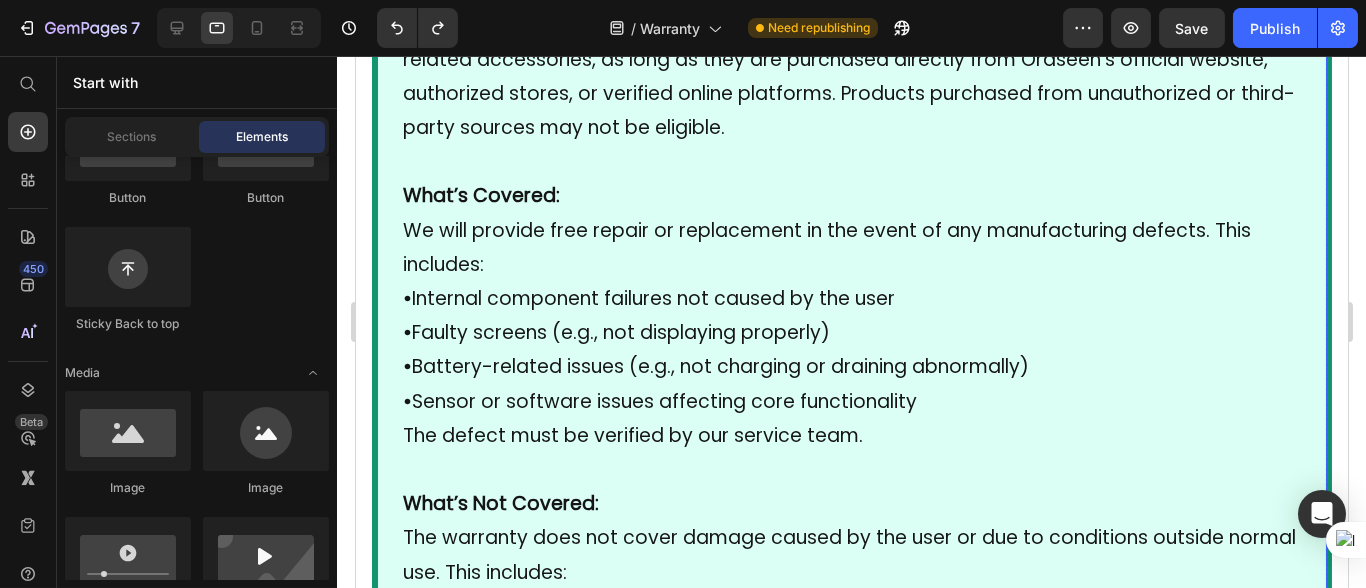 scroll, scrollTop: 0, scrollLeft: 0, axis: both 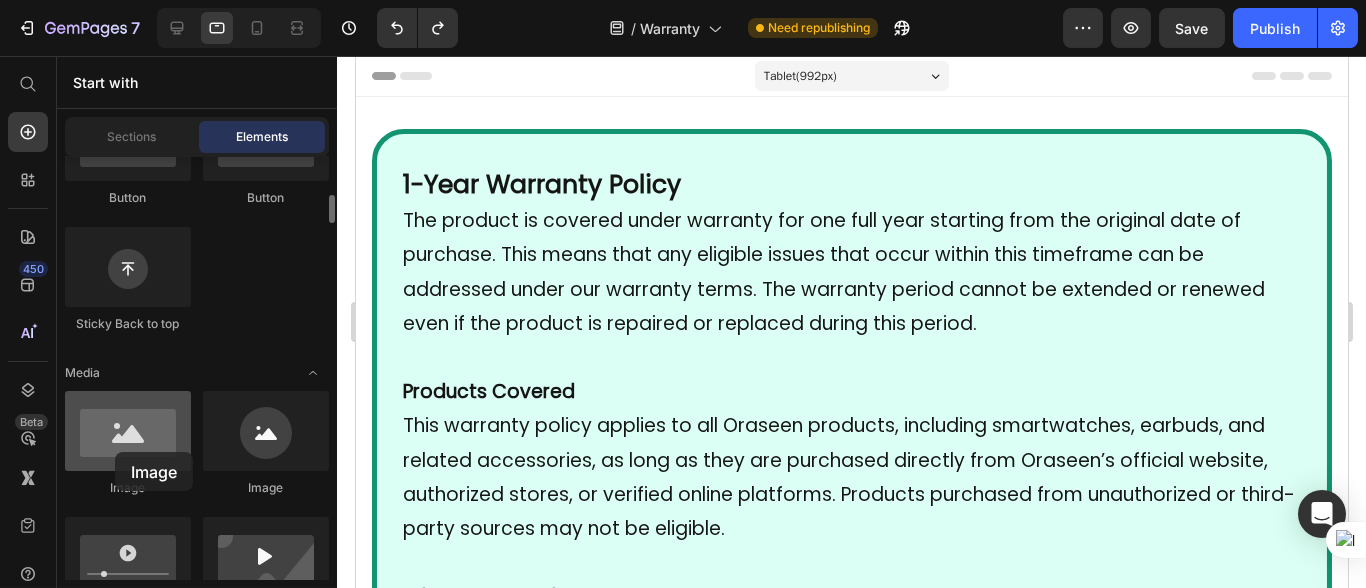 drag, startPoint x: 164, startPoint y: 425, endPoint x: 111, endPoint y: 450, distance: 58.60034 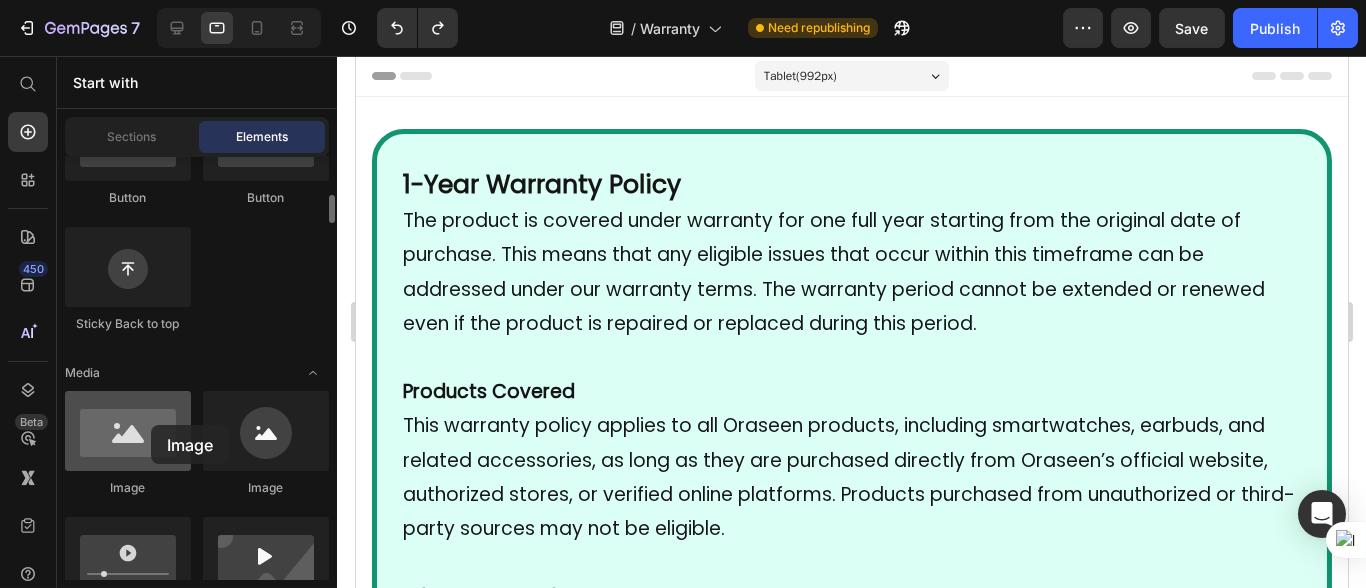 click at bounding box center [128, 431] 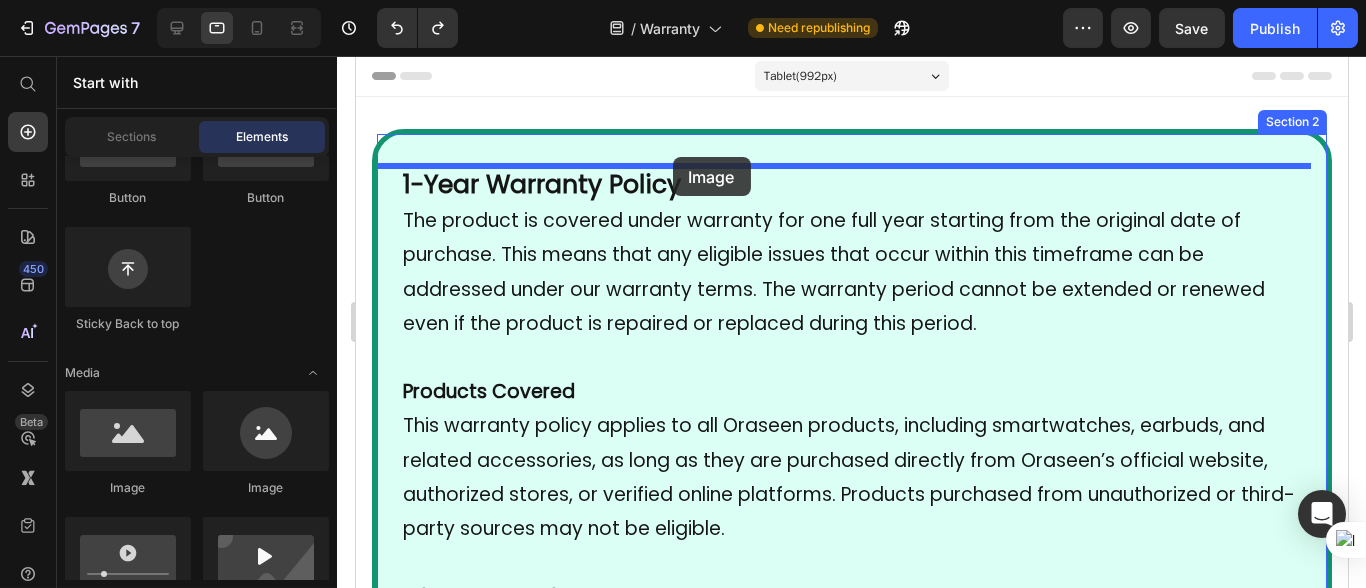 drag, startPoint x: 480, startPoint y: 477, endPoint x: 672, endPoint y: 157, distance: 373.1809 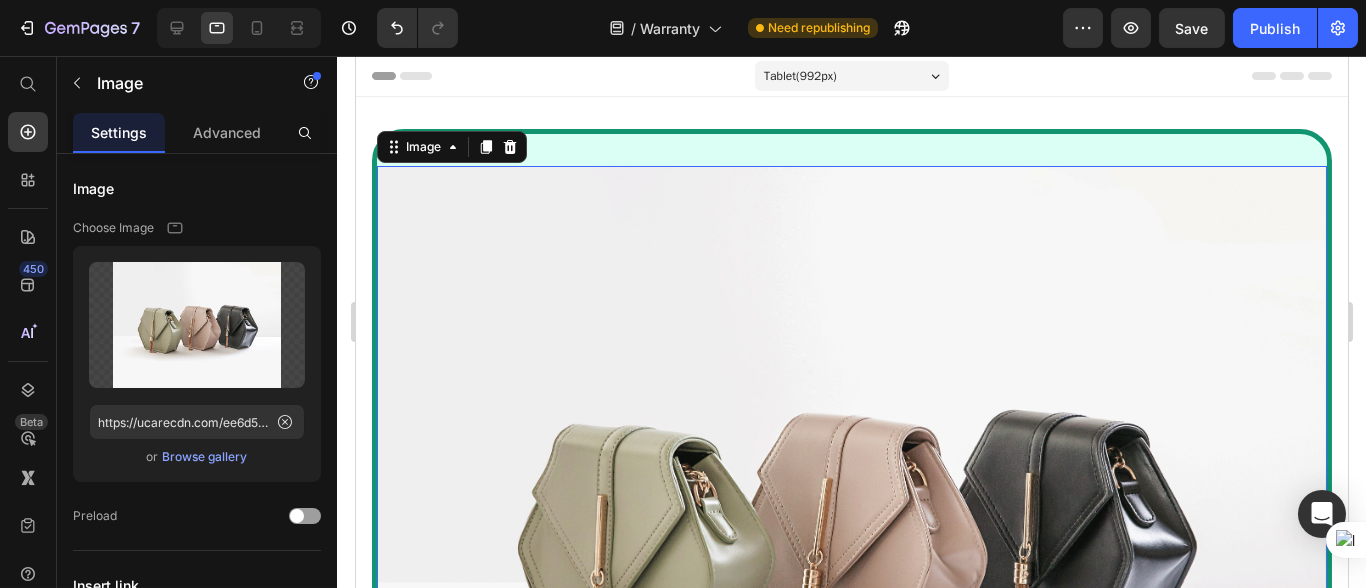click at bounding box center [851, 522] 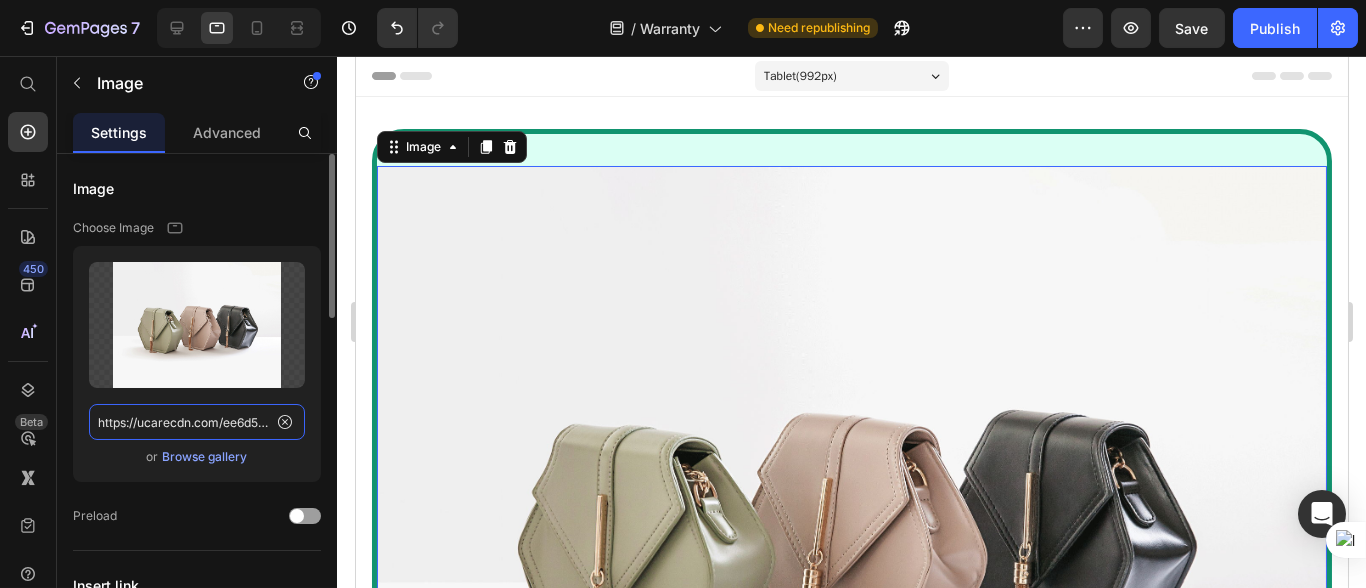 click on "https://ucarecdn.com/ee6d5074-1640-4cc7-8933-47c8589c3dee/-/format/auto/" 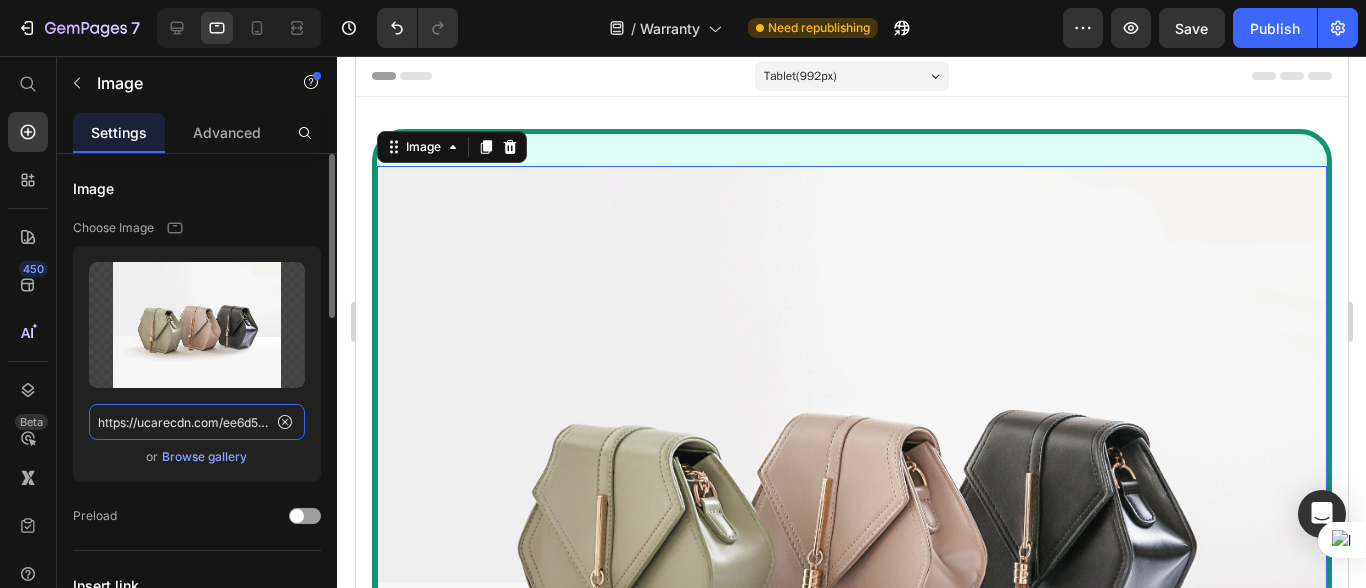 paste on "cdn.shopify.com/s/files/1/0666/4031/4504/files/gempages_559597643550950446-f41e6e99-8b55-4205-8d17-c37f84f932f5.png" 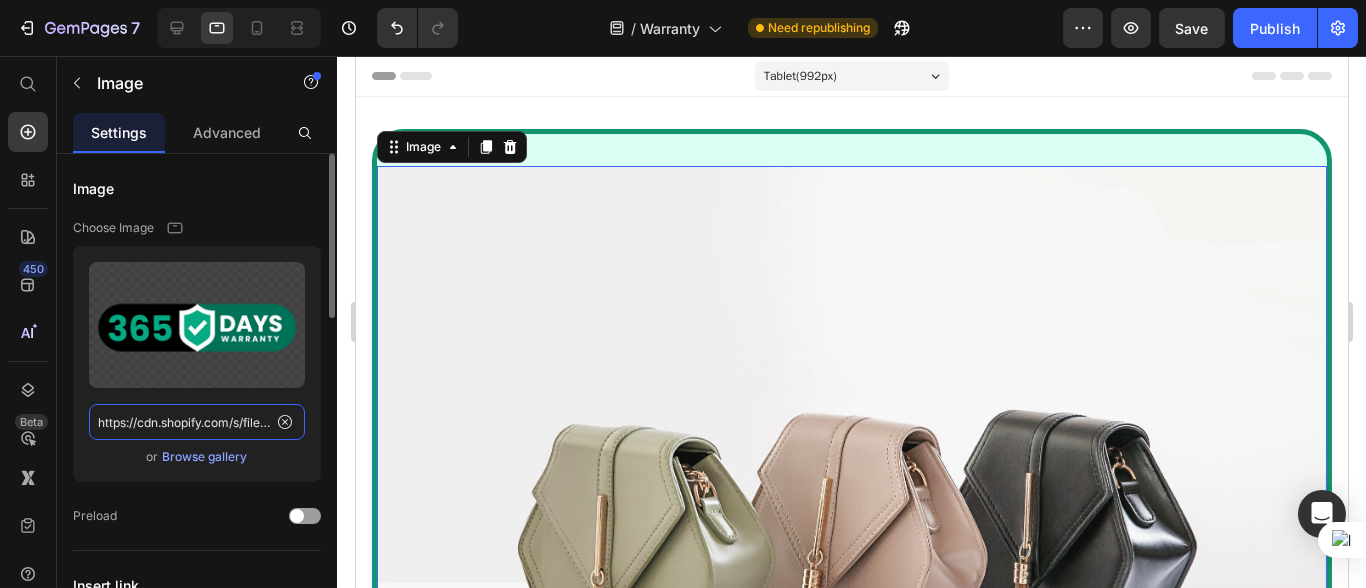 scroll, scrollTop: 0, scrollLeft: 606, axis: horizontal 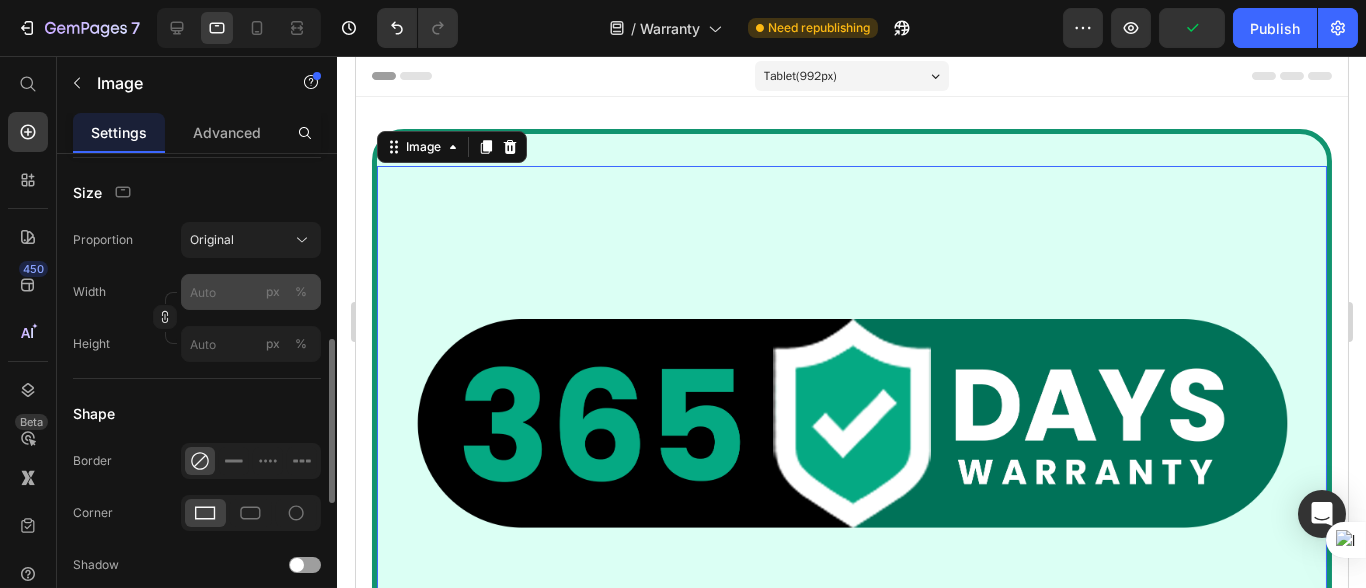 type on "https://cdn.shopify.com/s/files/1/0666/4031/4504/files/gempages_559597643550950446-f41e6e99-8b55-4205-8d17-c37f84f932f5.png" 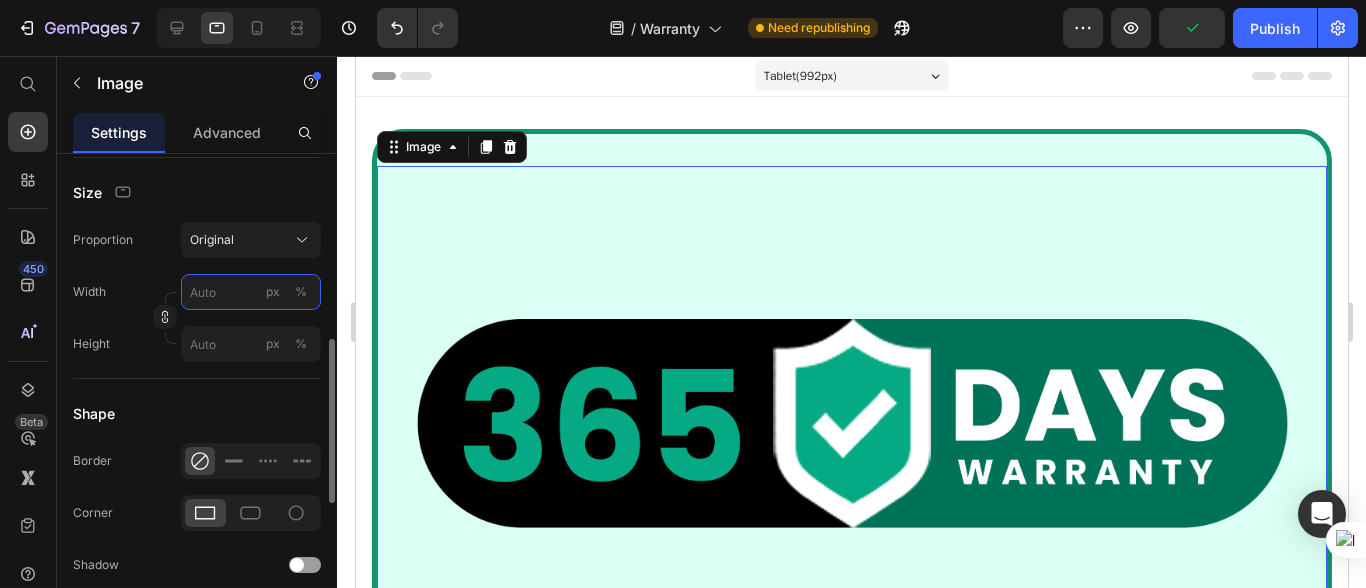 click on "px %" at bounding box center [251, 292] 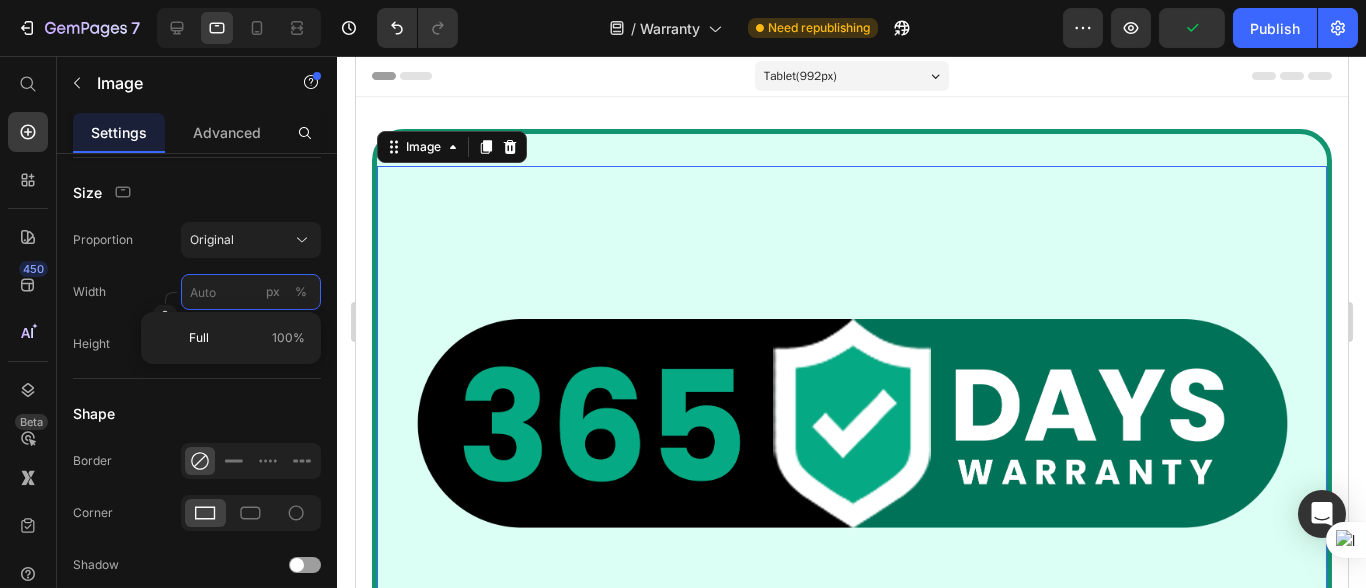 type on "1" 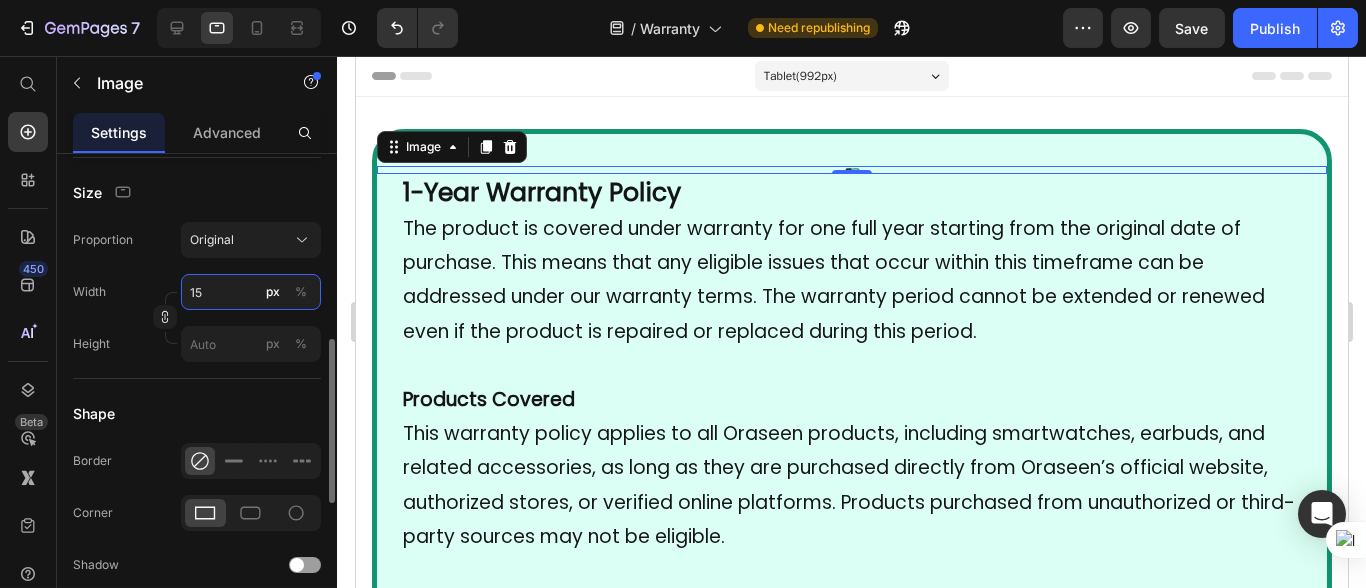 type on "15" 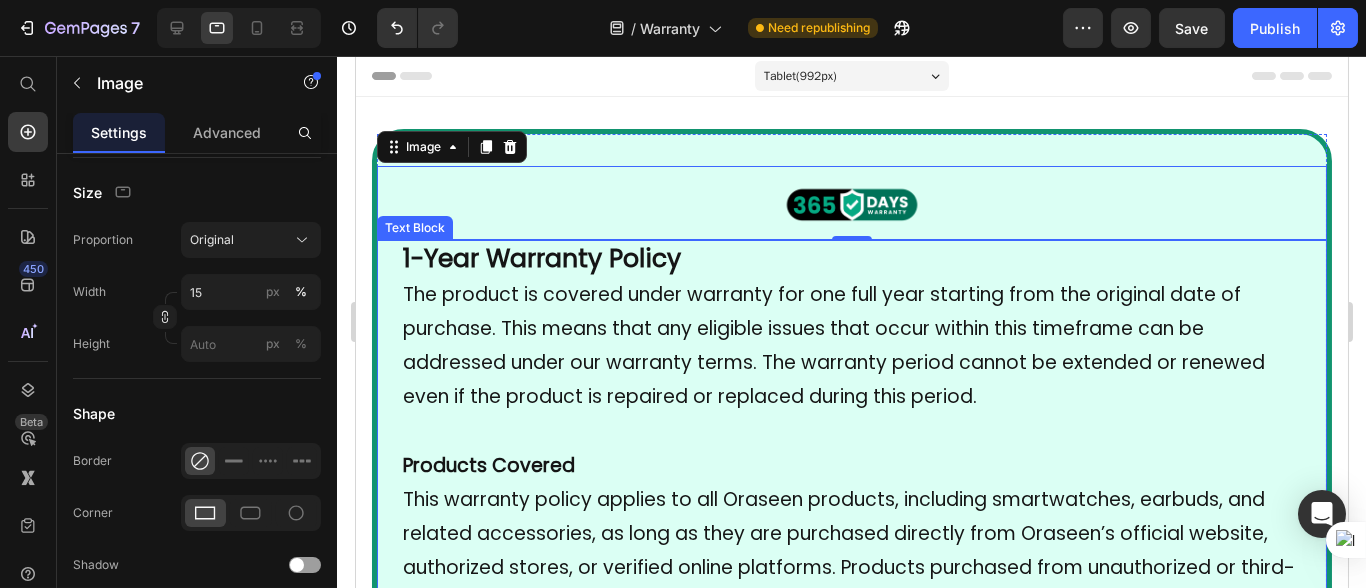 click on "1-Year Warranty Policy" at bounding box center (851, 260) 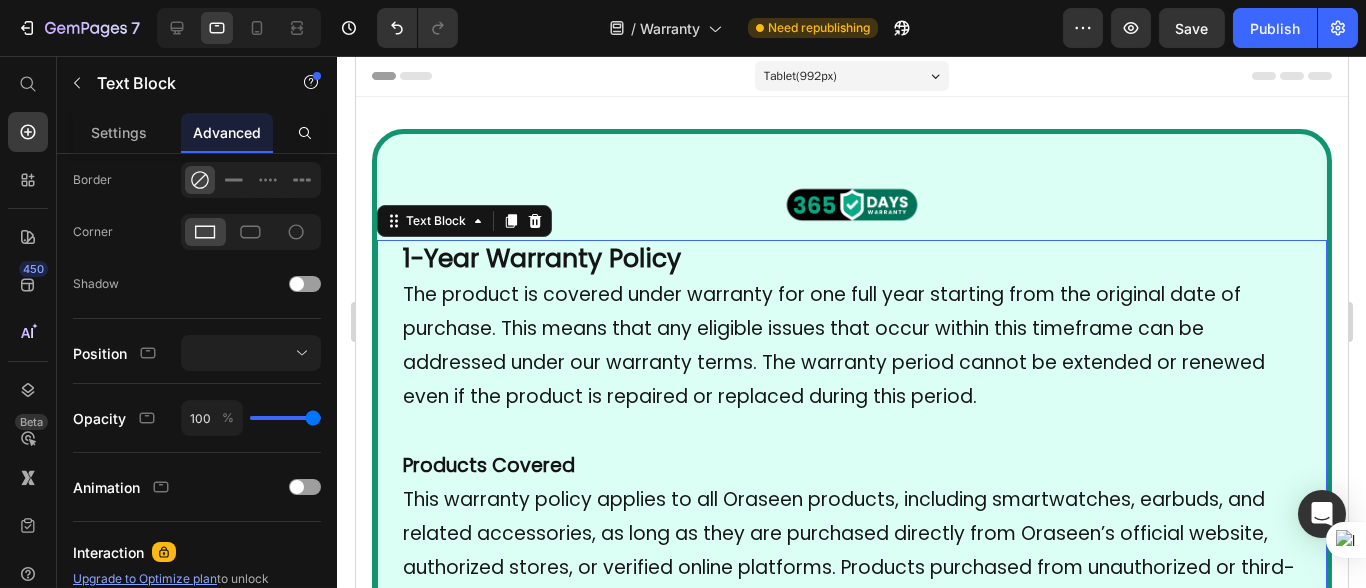 scroll, scrollTop: 0, scrollLeft: 0, axis: both 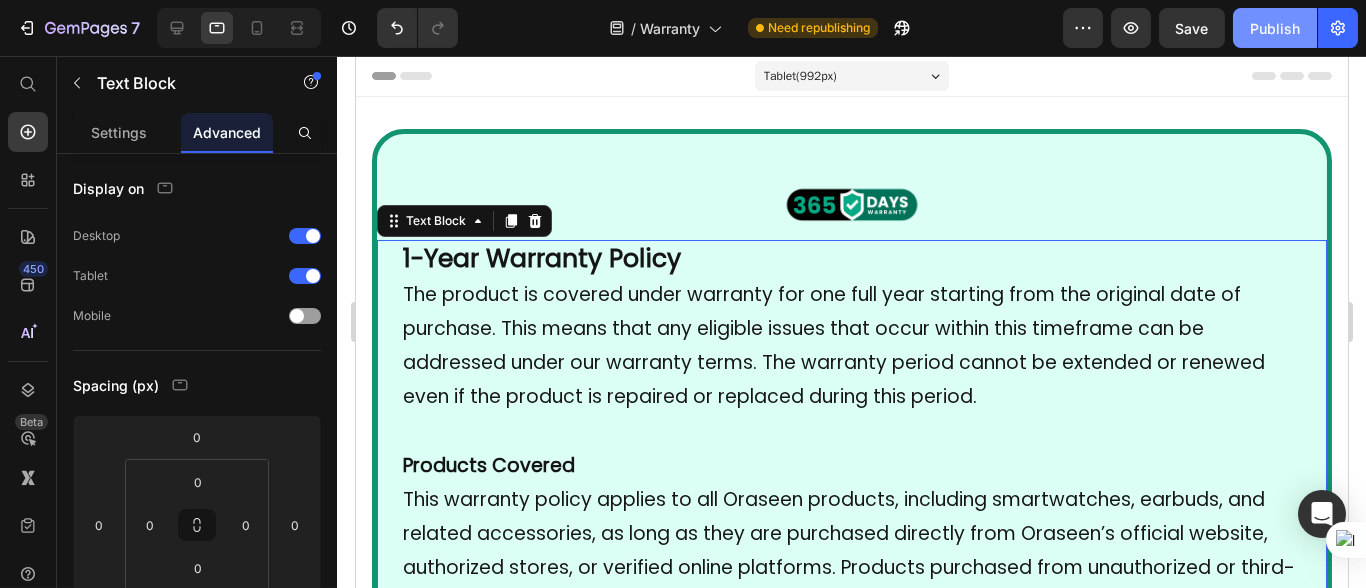 click on "Publish" at bounding box center [1275, 28] 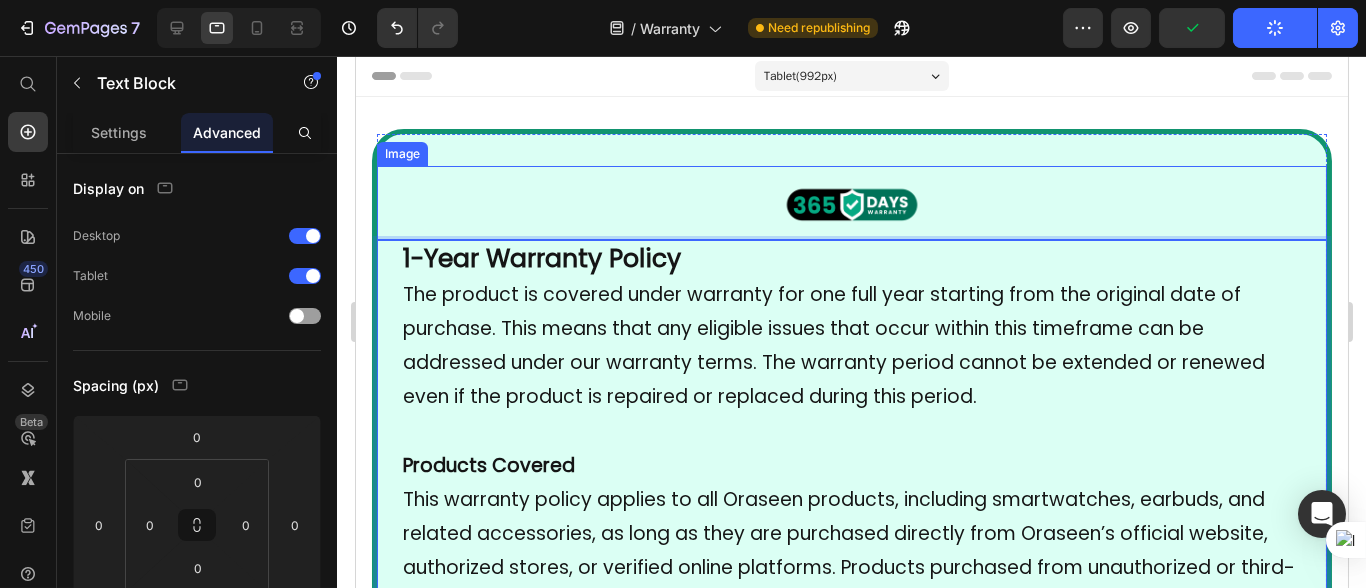 click at bounding box center [851, 203] 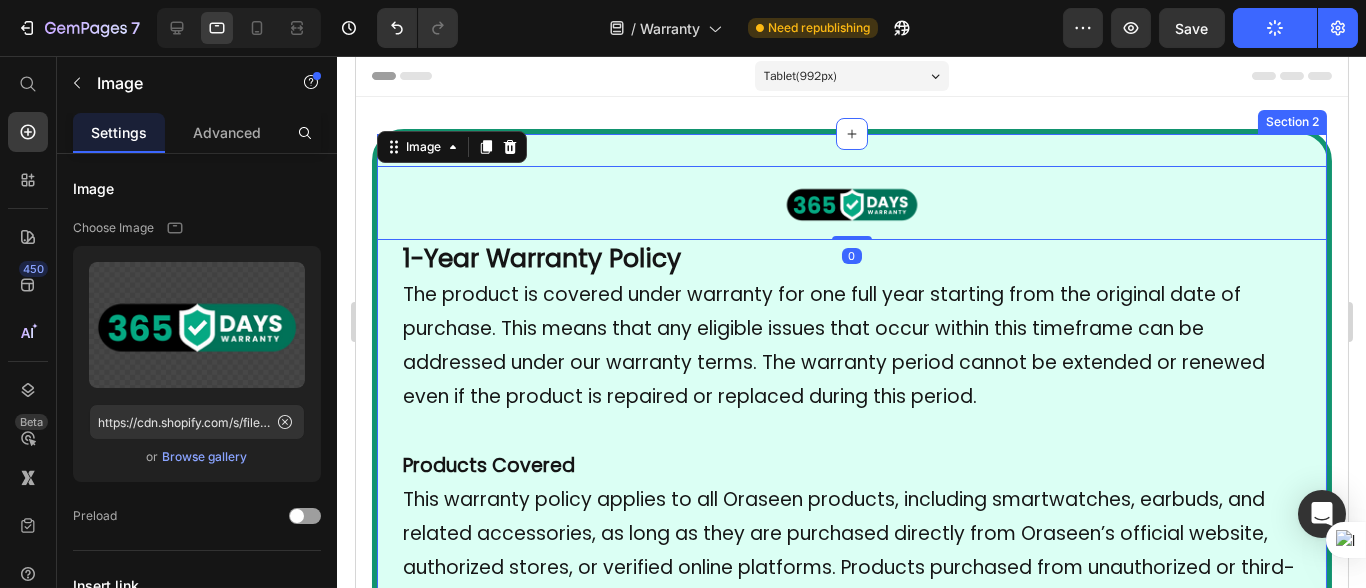 click on "Image 0 1-Year Warranty Policy The product is covered under warranty for one full year starting from the original date of purchase. This means that any eligible issues that occur within this timeframe can be addressed under our warranty terms. The warranty period cannot be extended or renewed even if the product is repaired or replaced during this period. Products Covered This warranty policy applies to all Oraseen products, including smartwatches, earbuds, and related accessories, as long as they are purchased directly from Oraseen’s official website, authorized stores, or verified online platforms. Products purchased from unauthorized or third-party sources may not be eligible. What’s Covered: We will provide free repair or replacement in the event of any manufacturing defects. This includes: • Internal component failures not caused by the user • Faulty screens (e.g., not displaying properly) • Battery-related issues (e.g., not charging or draining abnormally) • • •" at bounding box center (851, 1420) 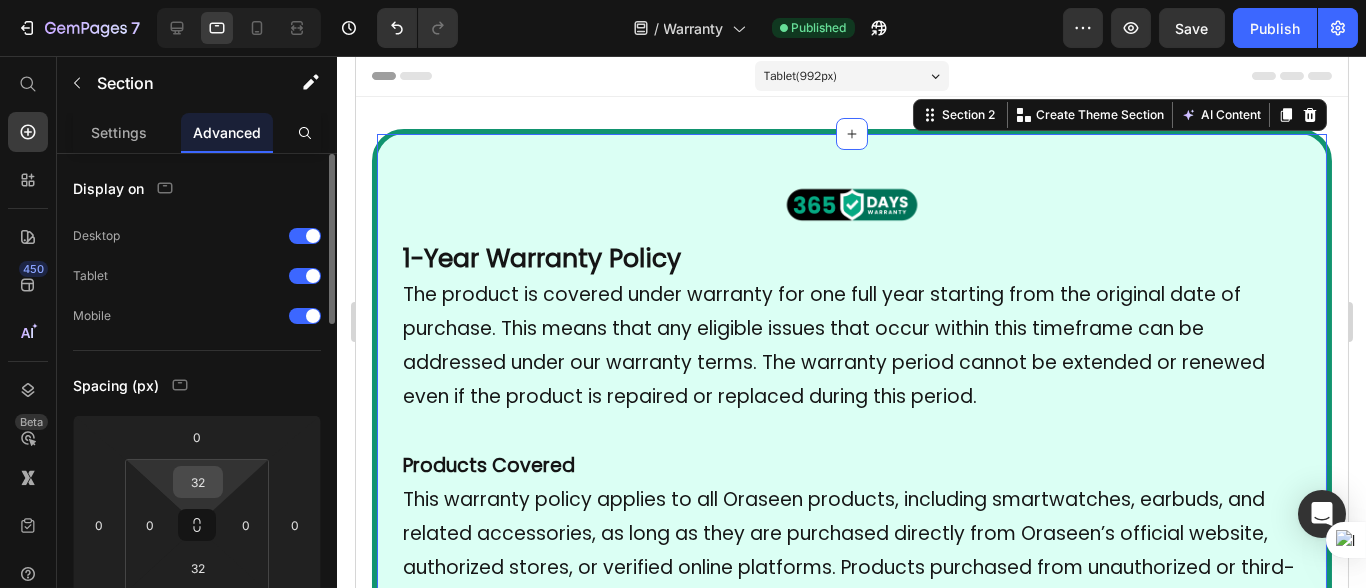 click on "32" at bounding box center [198, 482] 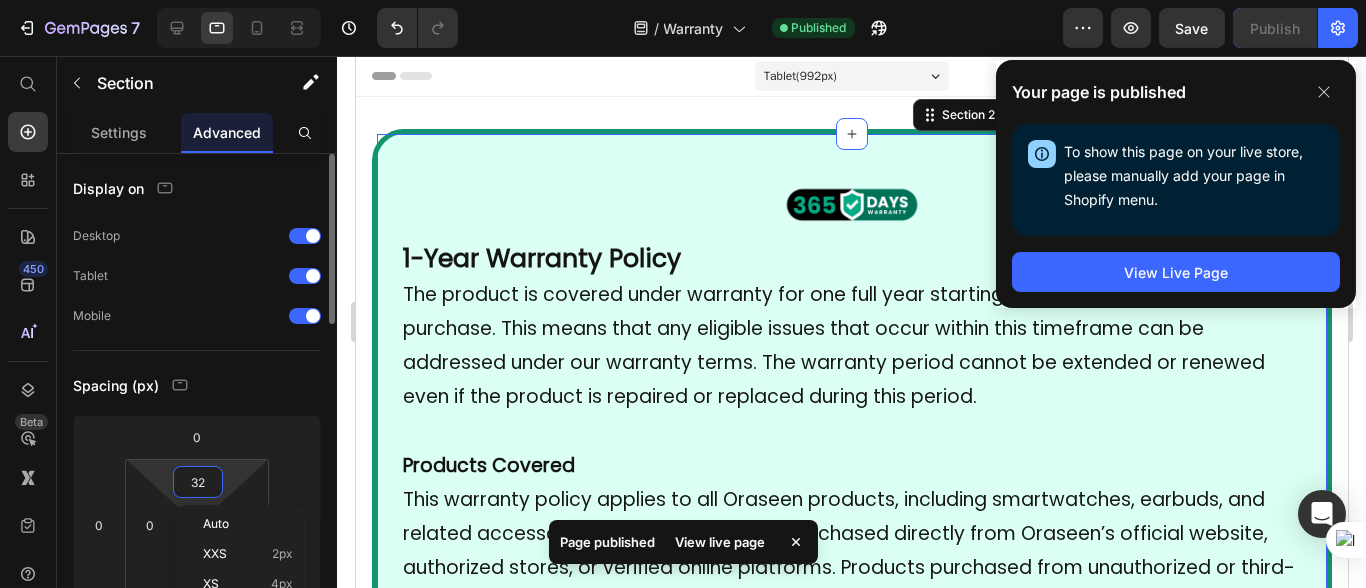 type 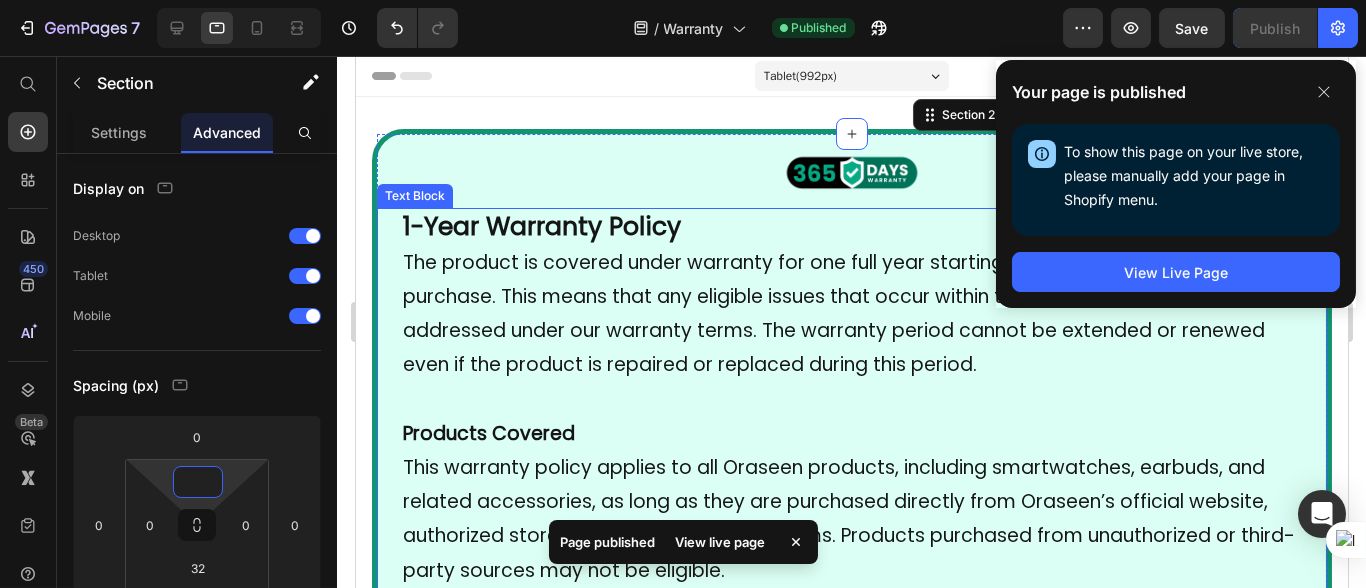 click on "The product is covered under warranty for one full year starting from the original date of purchase. This means that any eligible issues that occur within this timeframe can be addressed under our warranty terms. The warranty period cannot be extended or renewed even if the product is repaired or replaced during this period." at bounding box center (851, 314) 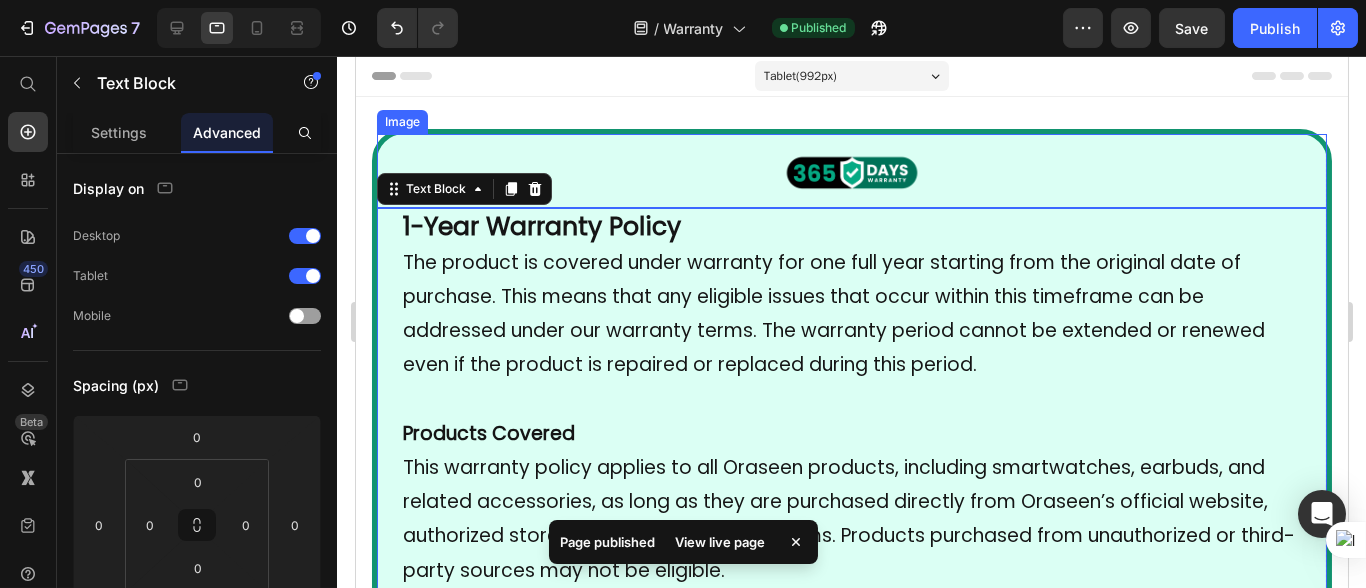 click at bounding box center [851, 171] 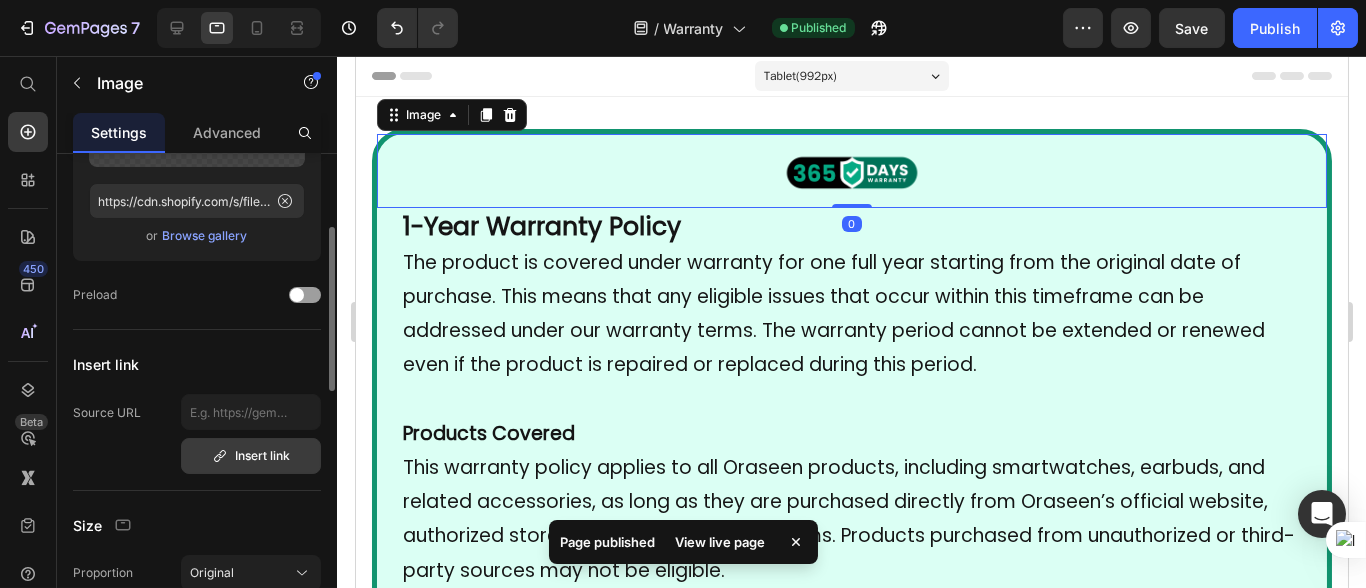 scroll, scrollTop: 443, scrollLeft: 0, axis: vertical 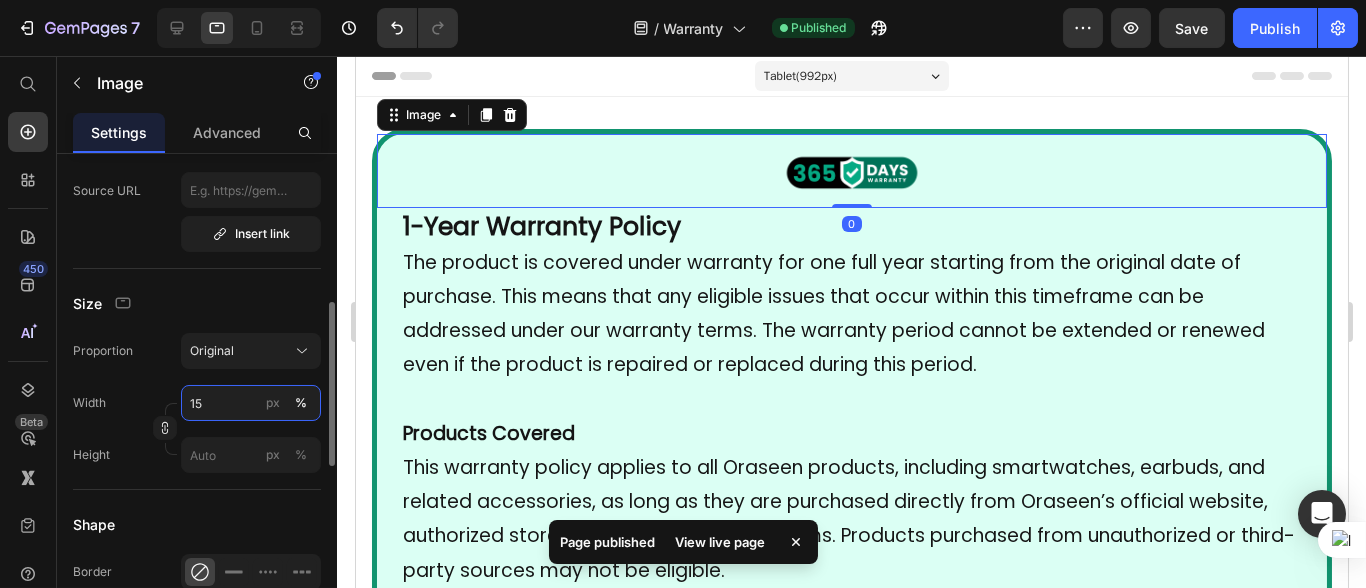 click on "15" at bounding box center [251, 403] 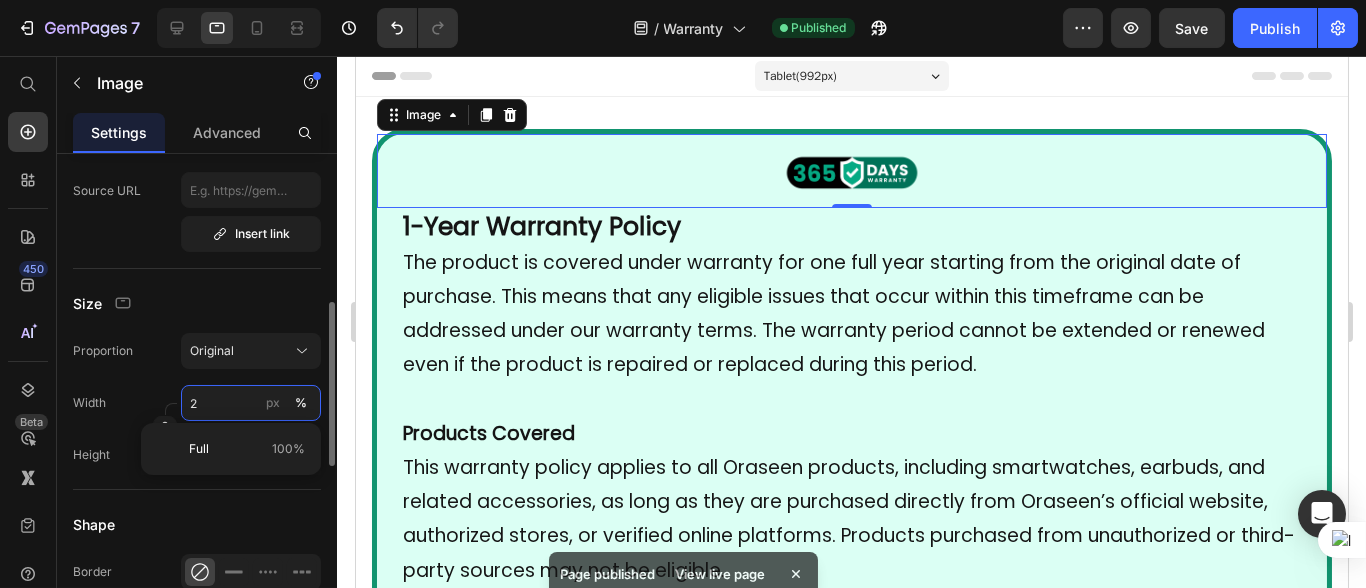 type on "25" 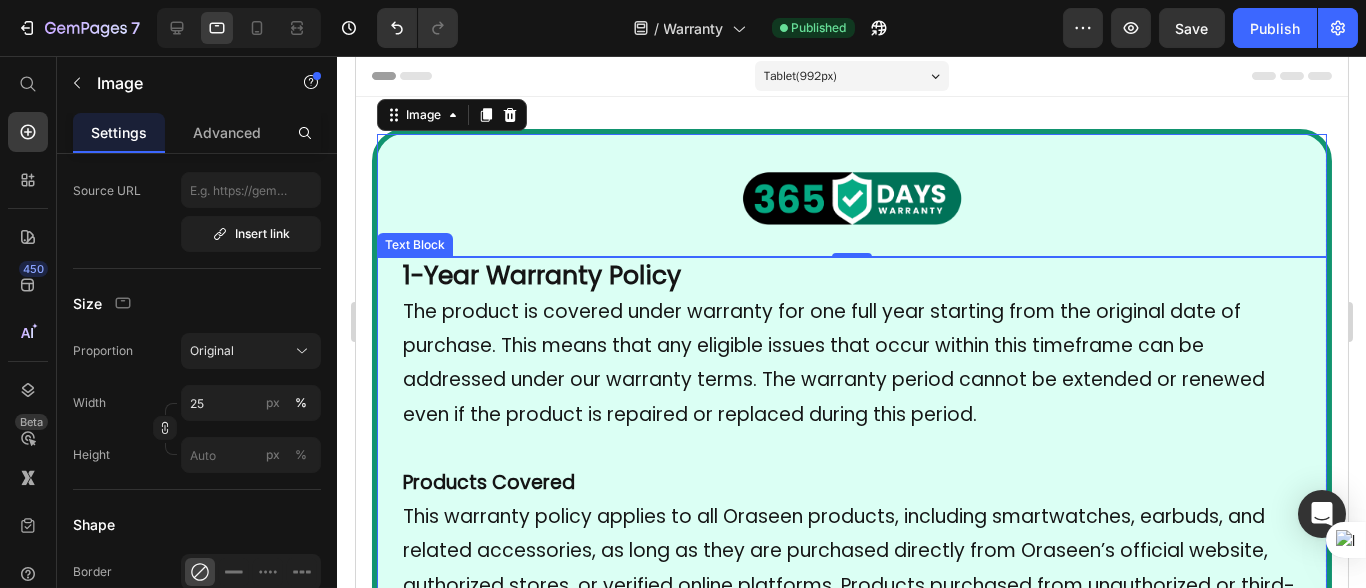click on "The product is covered under warranty for one full year starting from the original date of purchase. This means that any eligible issues that occur within this timeframe can be addressed under our warranty terms. The warranty period cannot be extended or renewed even if the product is repaired or replaced during this period." at bounding box center (851, 363) 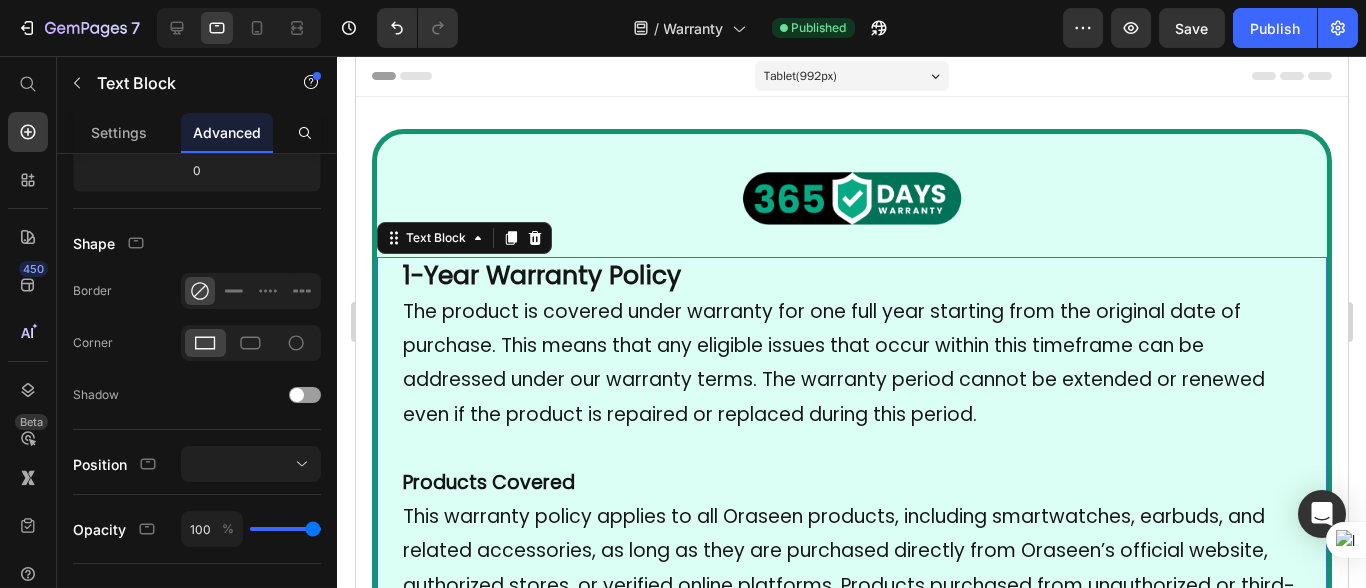 scroll, scrollTop: 0, scrollLeft: 0, axis: both 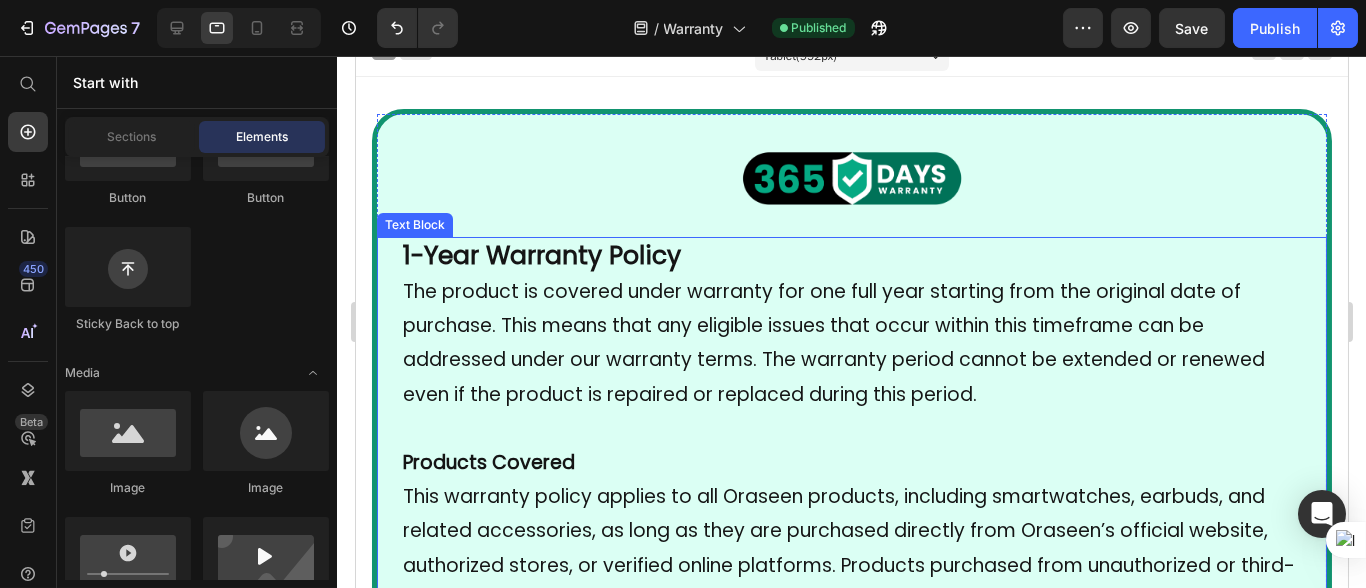 click on "The product is covered under warranty for one full year starting from the original date of purchase. This means that any eligible issues that occur within this timeframe can be addressed under our warranty terms. The warranty period cannot be extended or renewed even if the product is repaired or replaced during this period." at bounding box center [851, 343] 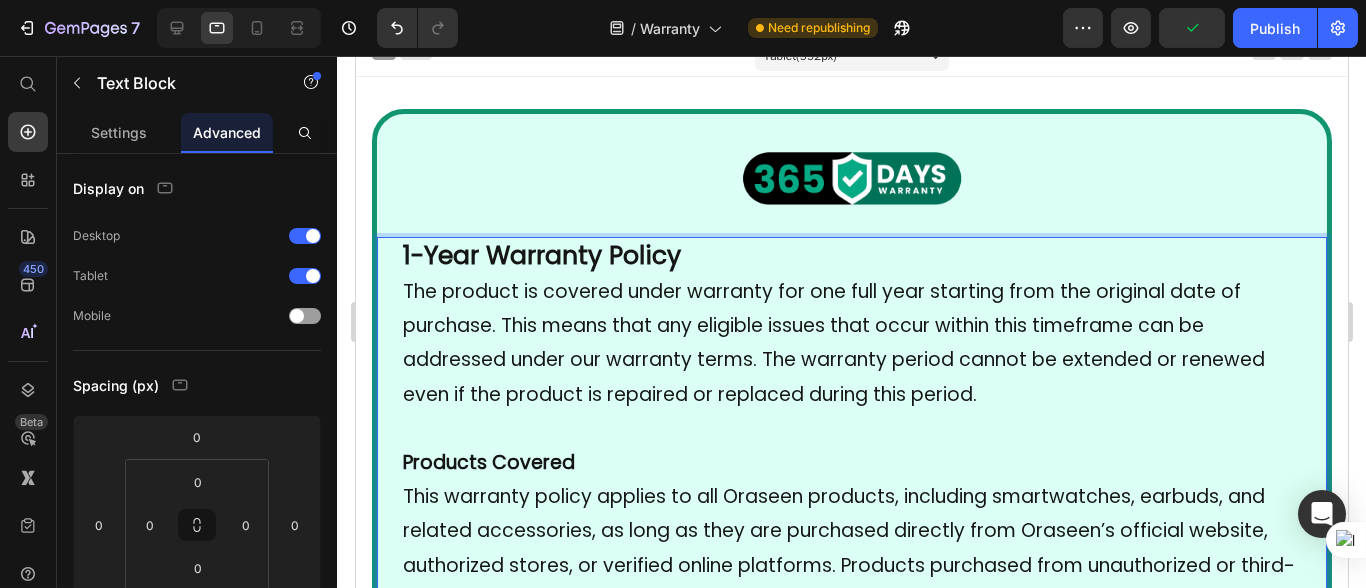 drag, startPoint x: 729, startPoint y: 321, endPoint x: 635, endPoint y: 331, distance: 94.53042 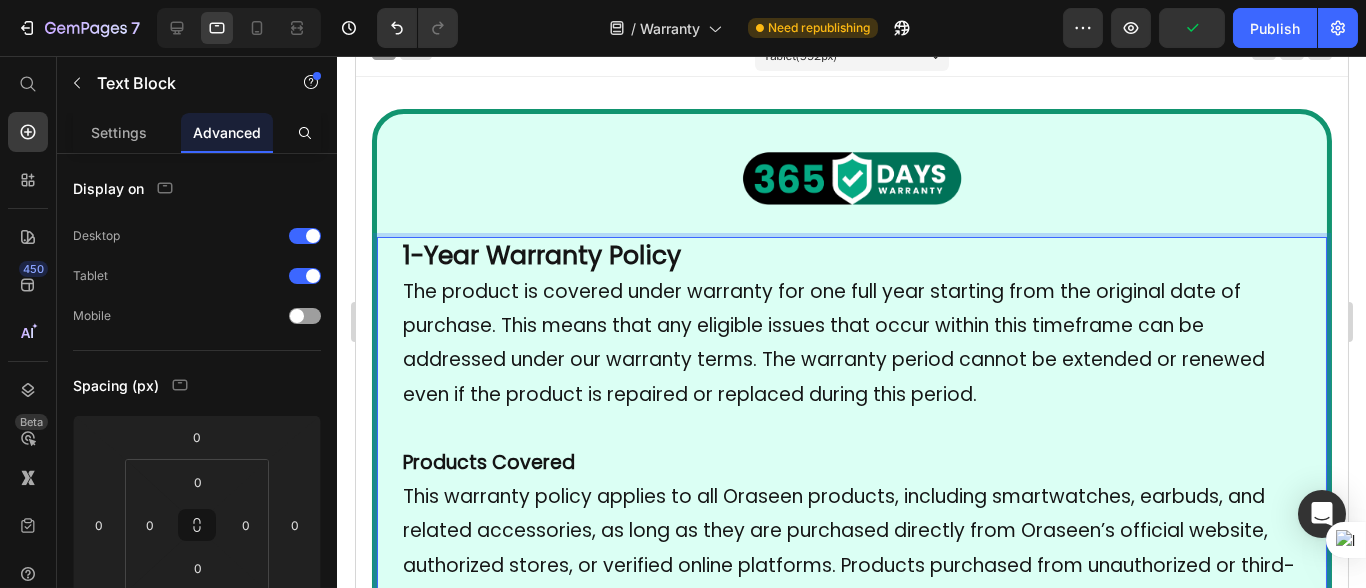 click on "The product is covered under warranty for one full year starting from the original date of purchase. This means that any eligible issues that occur within this timeframe can be addressed under our warranty terms. The warranty period cannot be extended or renewed even if the product is repaired or replaced during this period." at bounding box center [851, 343] 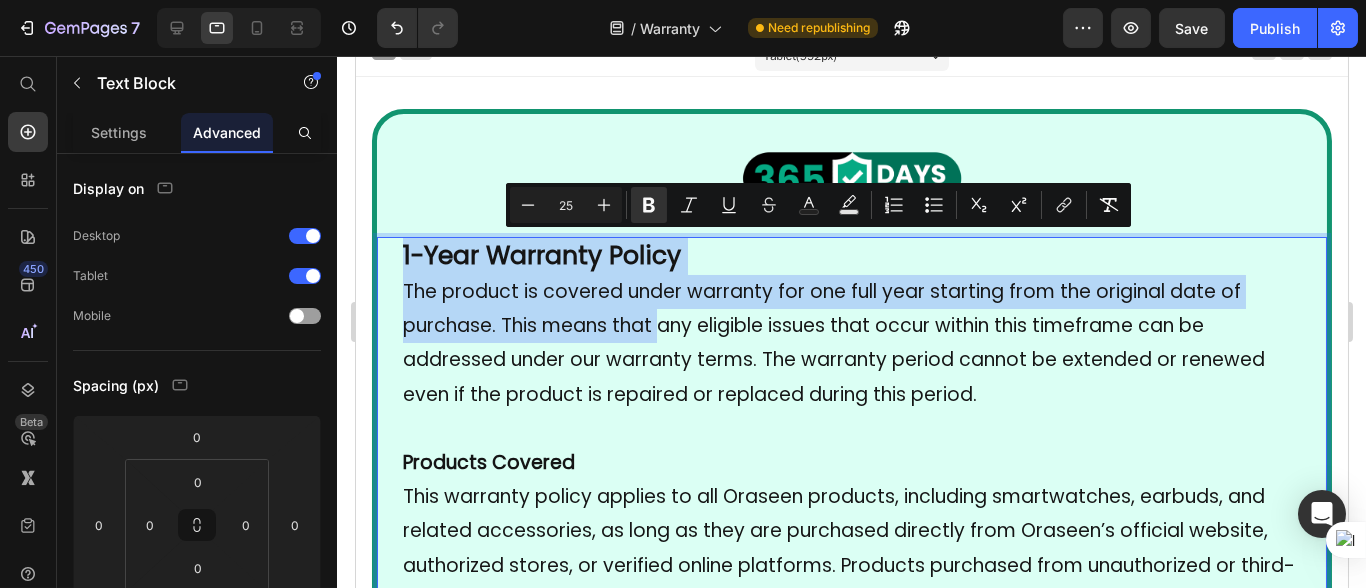 drag, startPoint x: 657, startPoint y: 331, endPoint x: 384, endPoint y: 245, distance: 286.22543 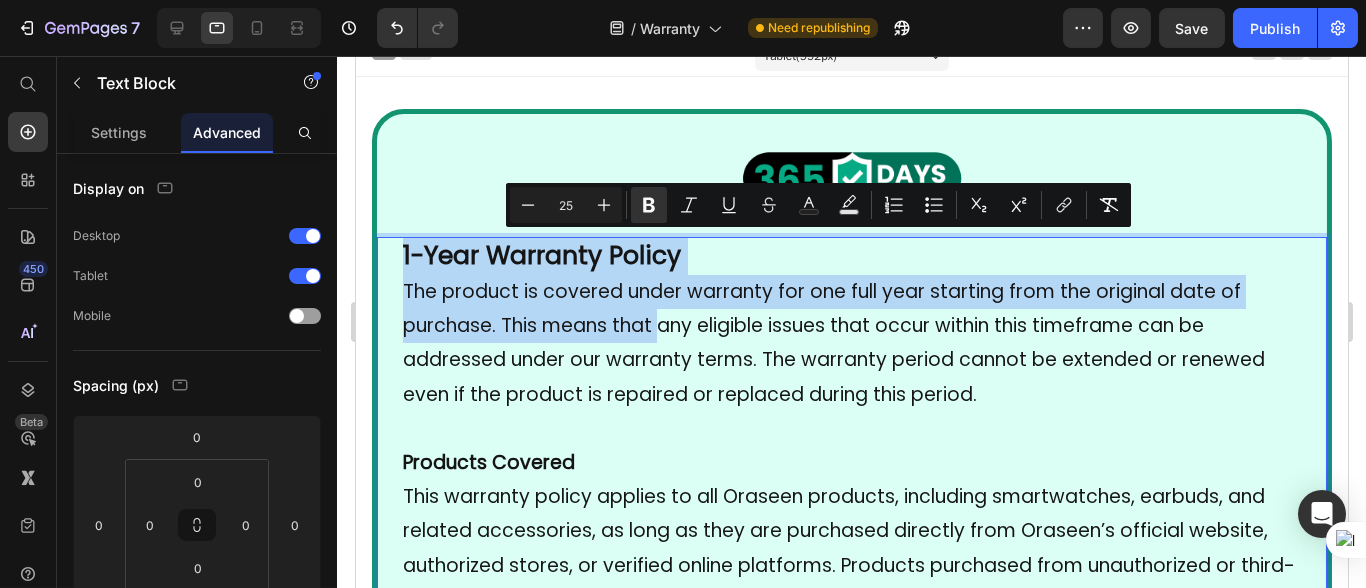 click on "1-Year Warranty Policy The product is covered under warranty for one full year starting from the original date of purchase. This means that any eligible issues that occur within this timeframe can be addressed under our warranty terms. The warranty period cannot be extended or renewed even if the product is repaired or replaced during this period. Products Covered This warranty policy applies to all Oraseen products, including smartwatches, earbuds, and related accessories, as long as they are purchased directly from Oraseen’s official website, authorized stores, or verified online platforms. Products purchased from unauthorized or third-party sources may not be eligible. What’s Covered: We will provide free repair or replacement in the event of any manufacturing defects. This includes: • Internal component failures not caused by the user • Faulty screens (e.g., not displaying properly) • Battery-related issues (e.g., not charging or draining abnormally) • What’s Not Covered: •" at bounding box center [851, 1454] 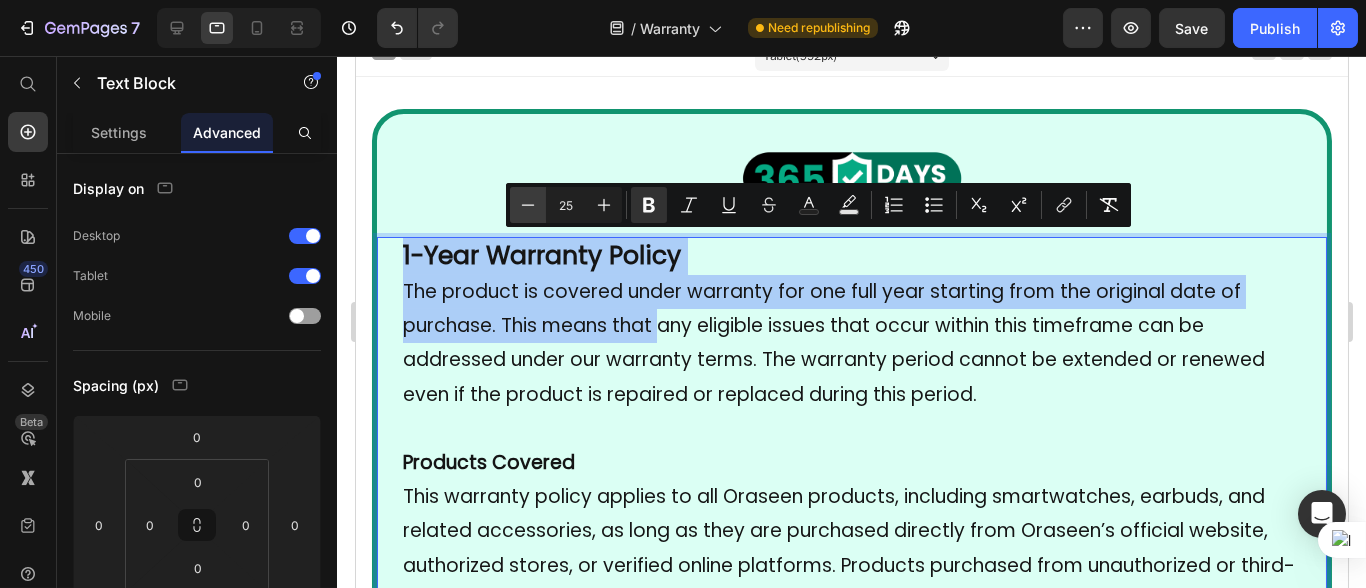click on "Minus" at bounding box center [528, 205] 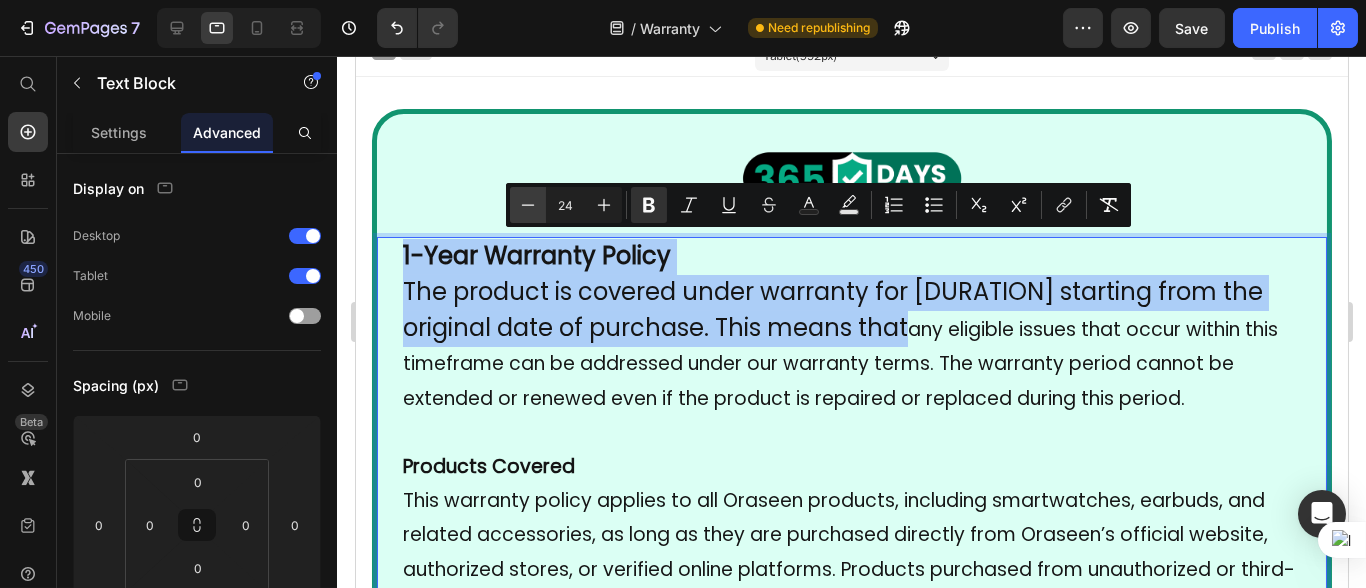click on "Minus" at bounding box center (528, 205) 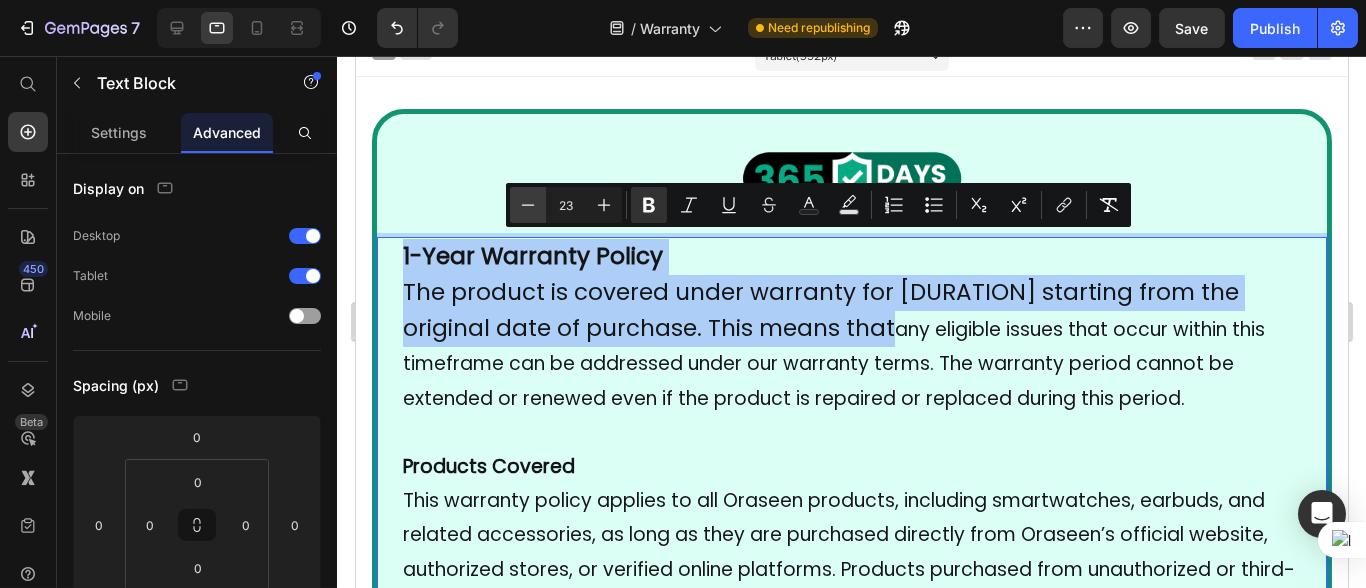 click on "Minus" at bounding box center [528, 205] 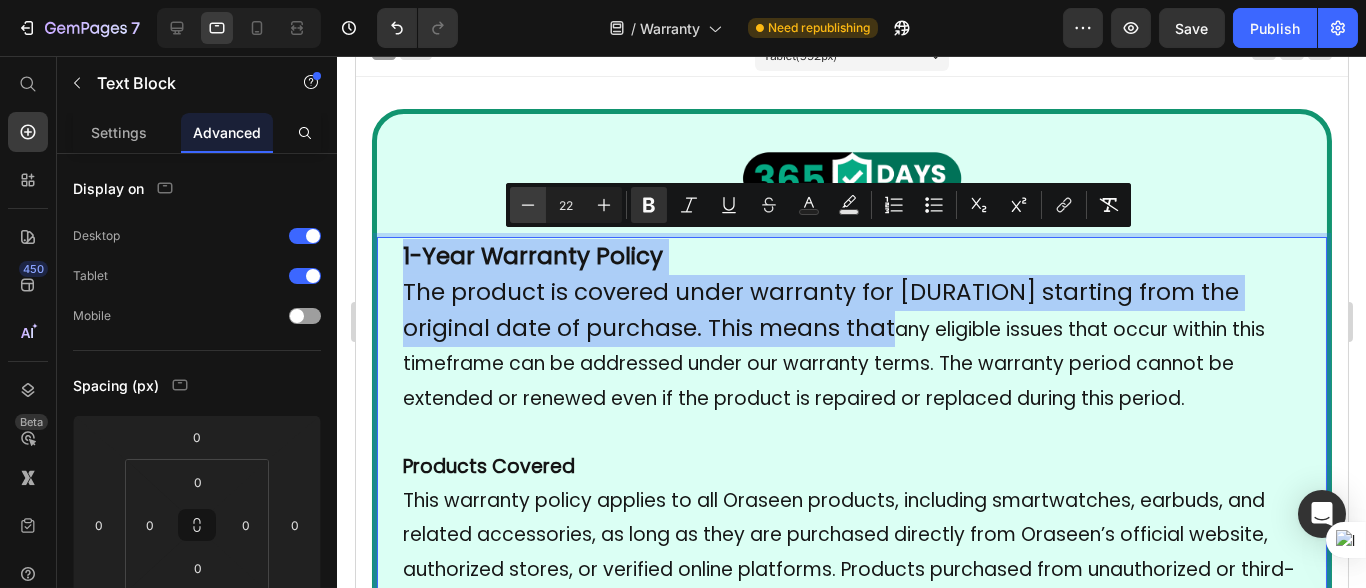 click on "Minus" at bounding box center [528, 205] 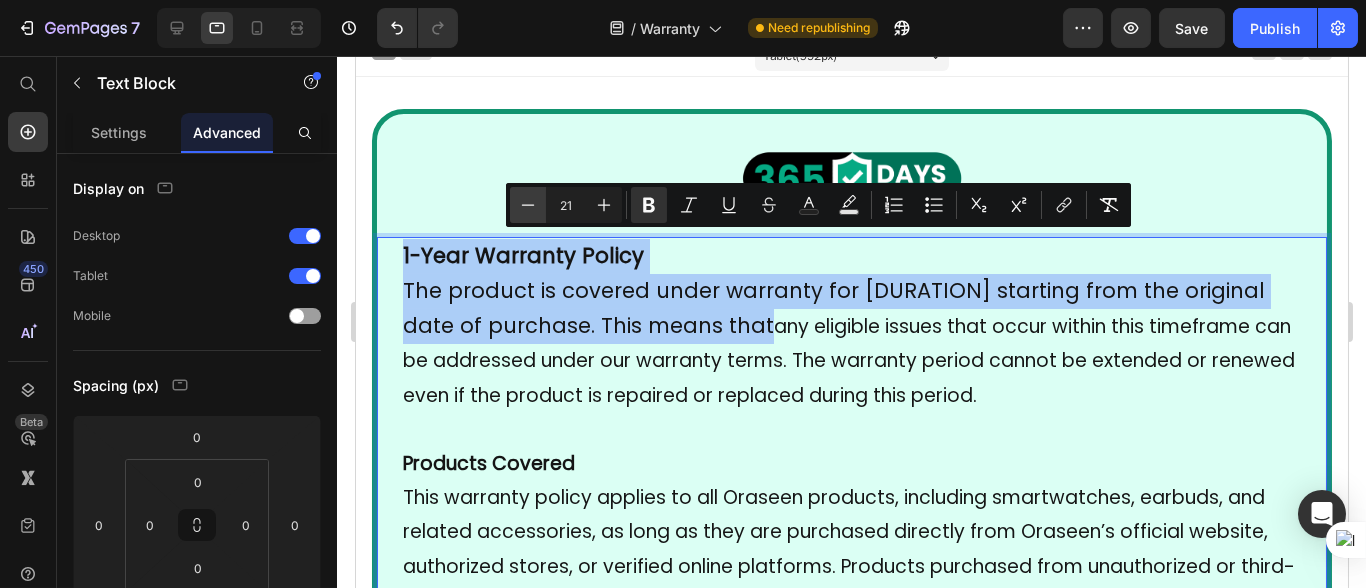 click on "Minus" at bounding box center (528, 205) 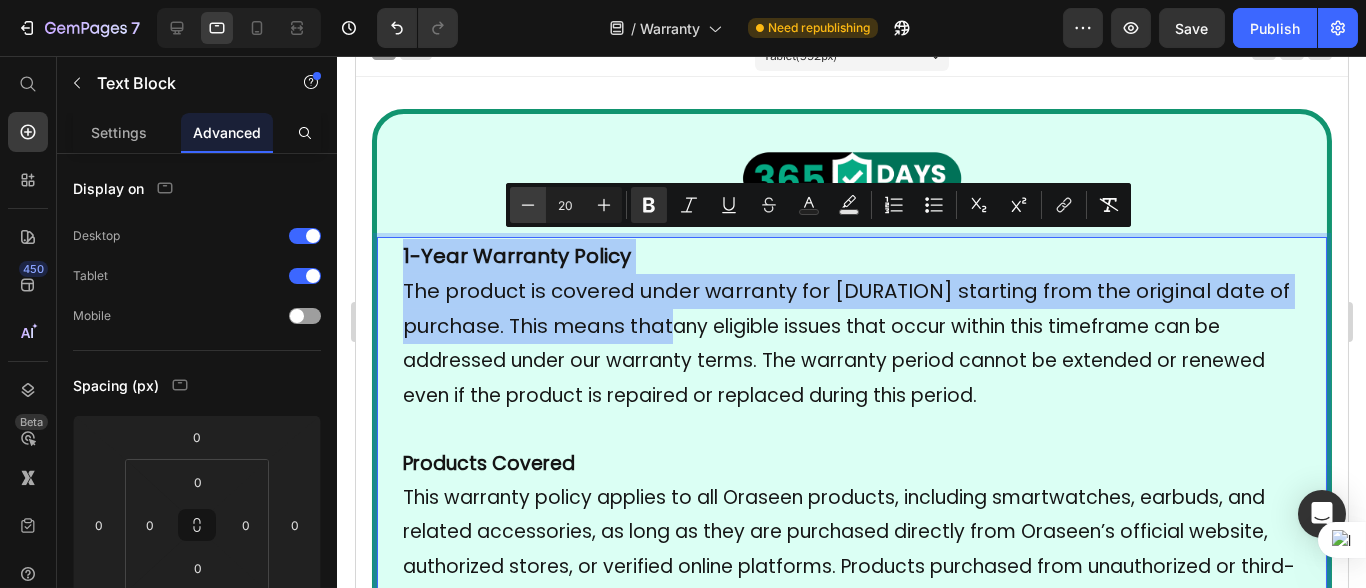 click on "Minus" at bounding box center [528, 205] 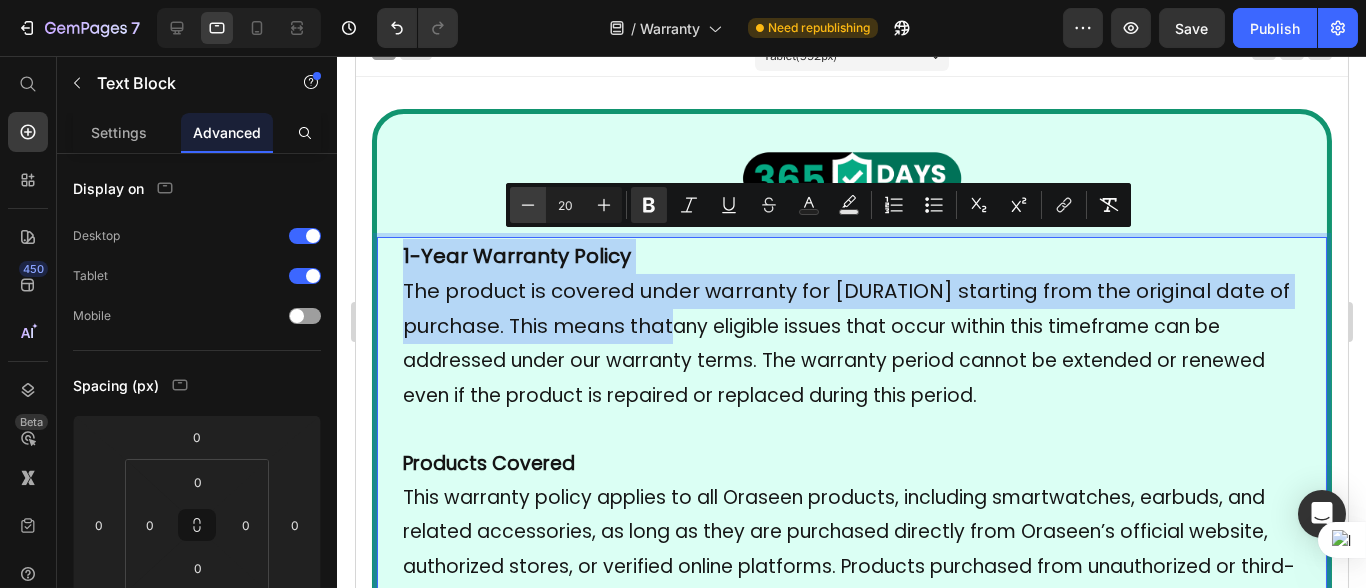 type on "19" 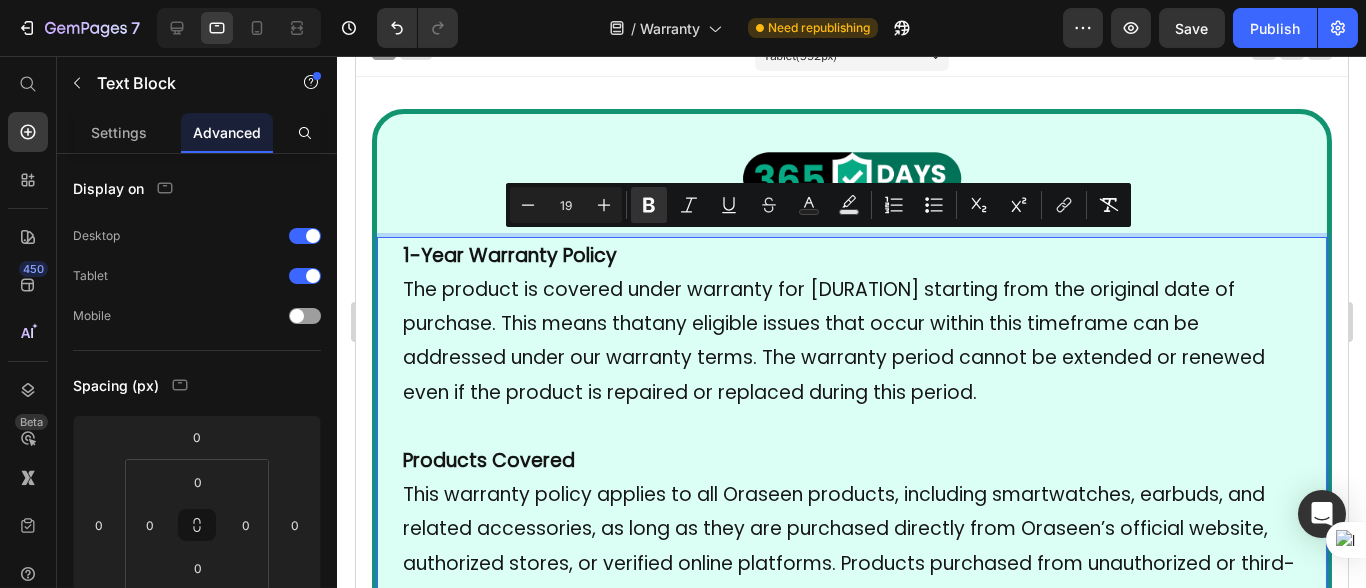 click on "The product is covered under warranty for one full year starting from the original date of purchase. This means that any eligible issues that occur within this timeframe can be addressed under our warranty terms. The warranty period cannot be extended or renewed even if the product is repaired or replaced during this period." at bounding box center (851, 341) 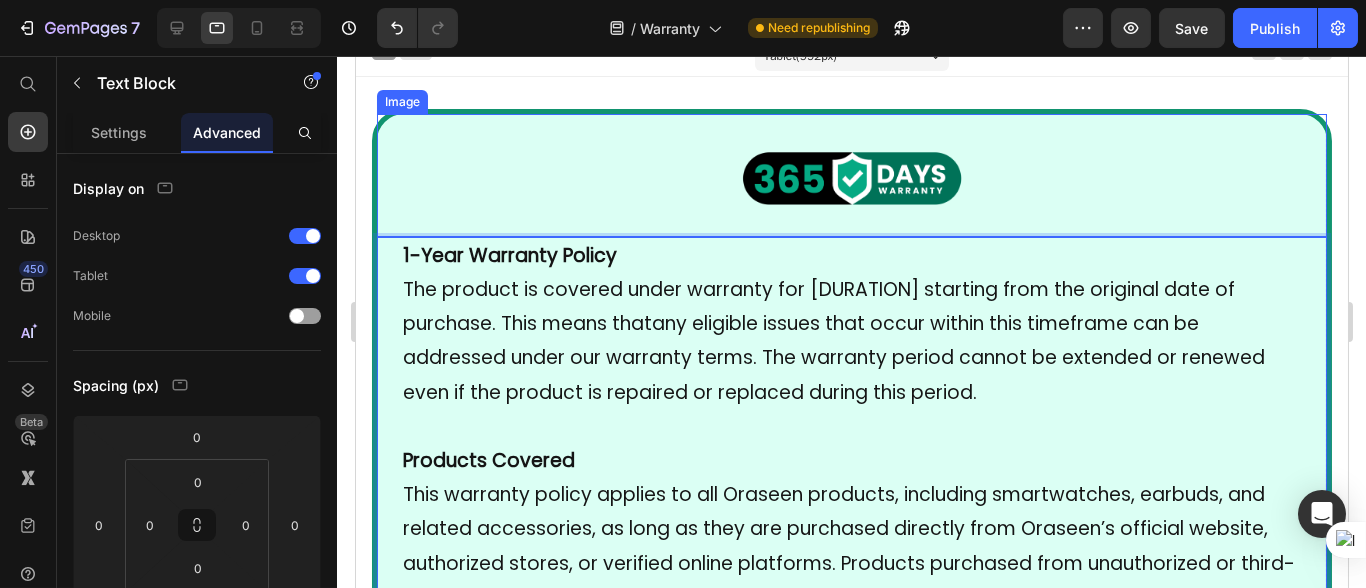 click at bounding box center [851, 175] 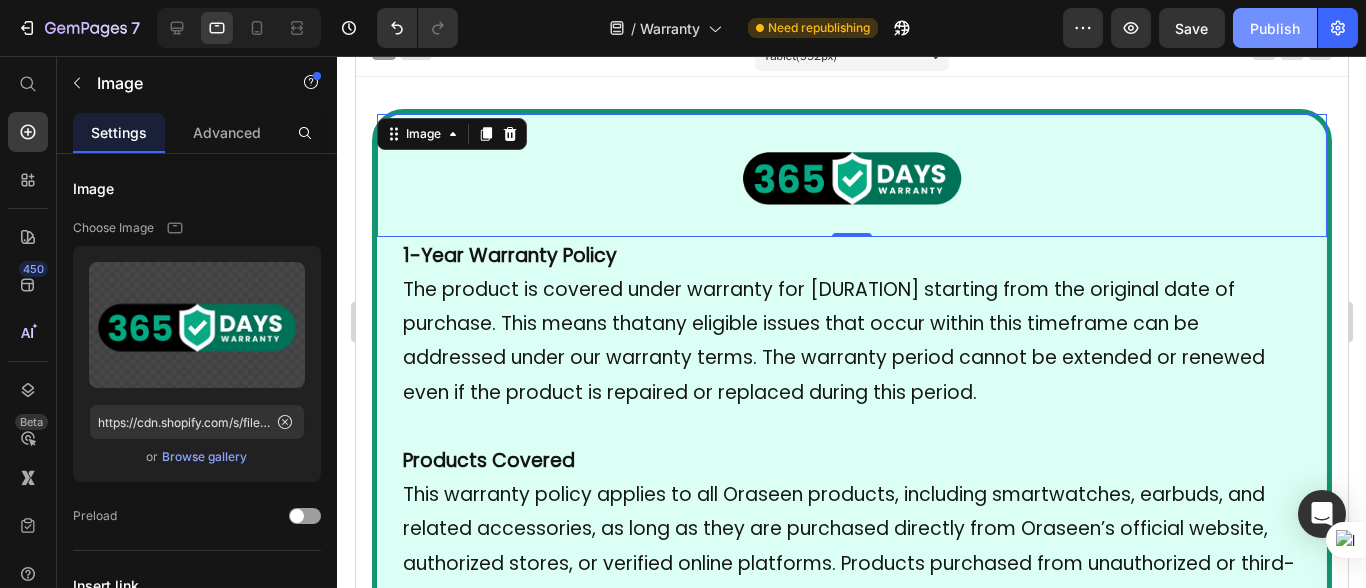 click on "Publish" at bounding box center (1275, 28) 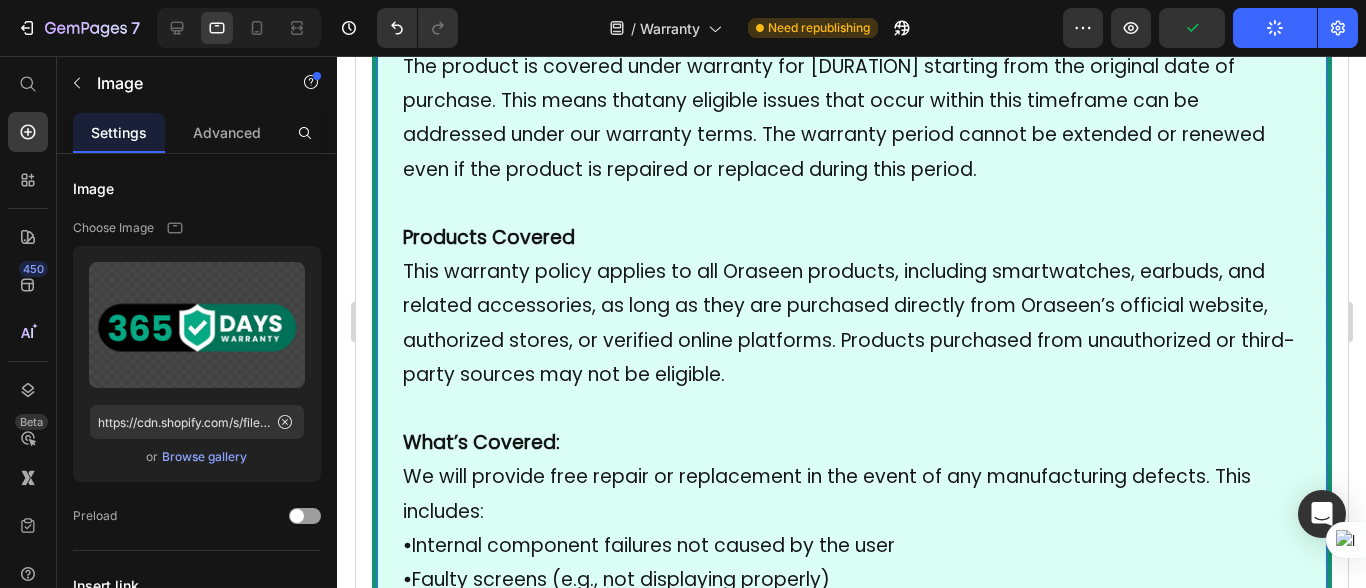 scroll, scrollTop: 0, scrollLeft: 0, axis: both 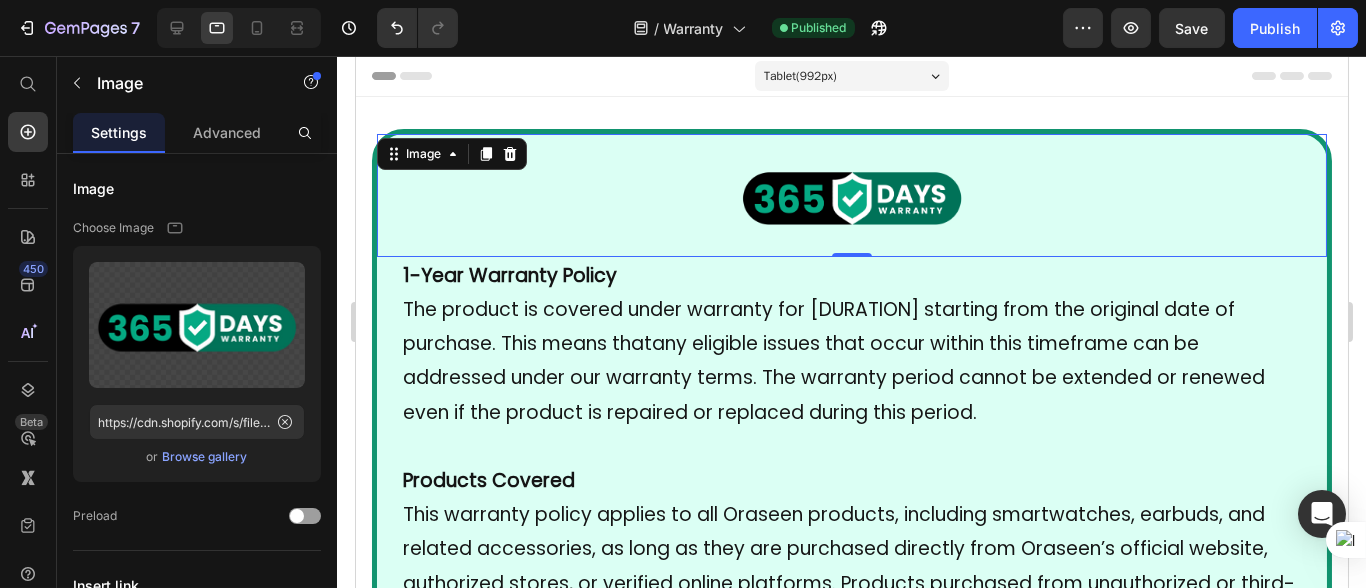 click at bounding box center [851, 195] 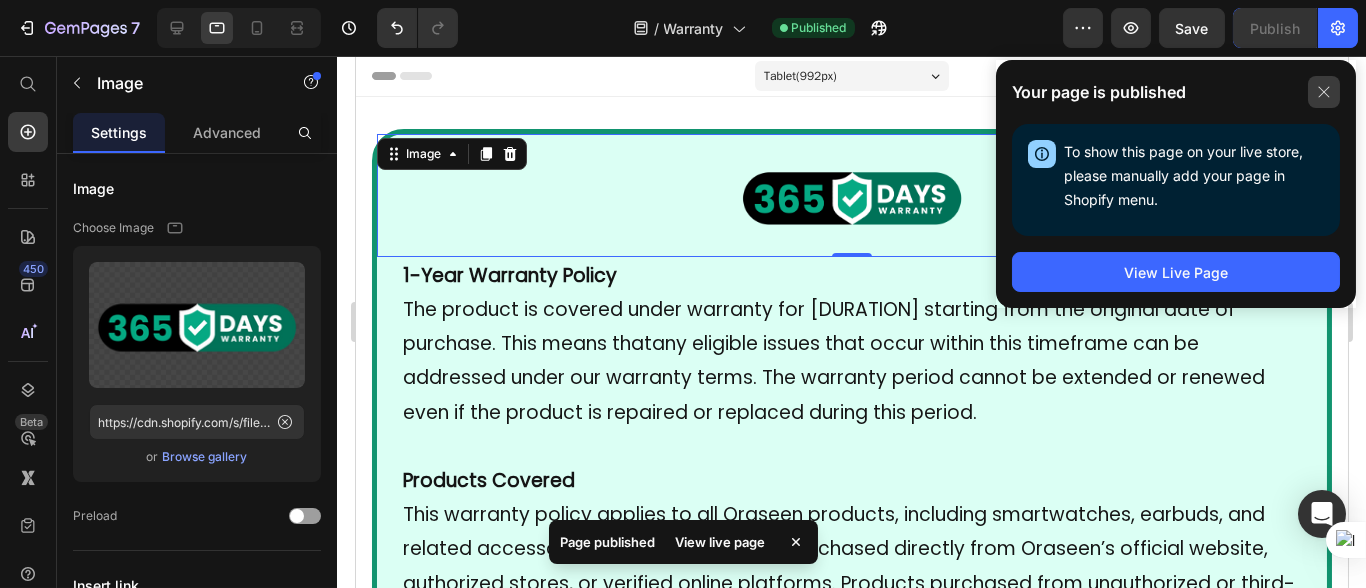click 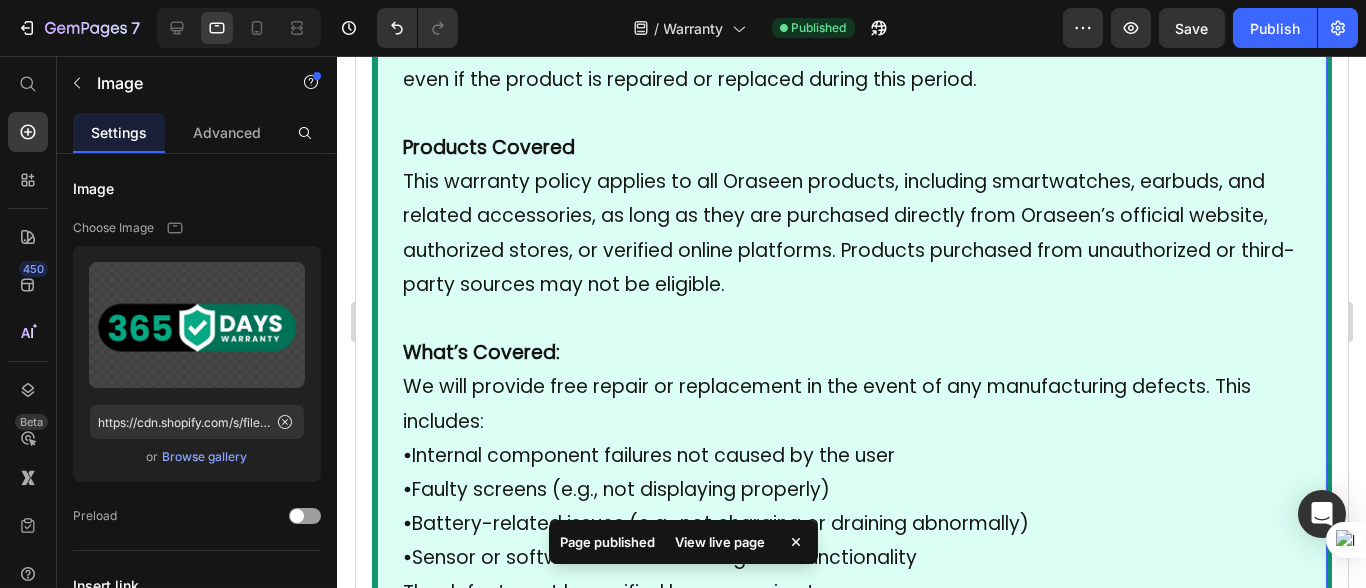 scroll, scrollTop: 0, scrollLeft: 0, axis: both 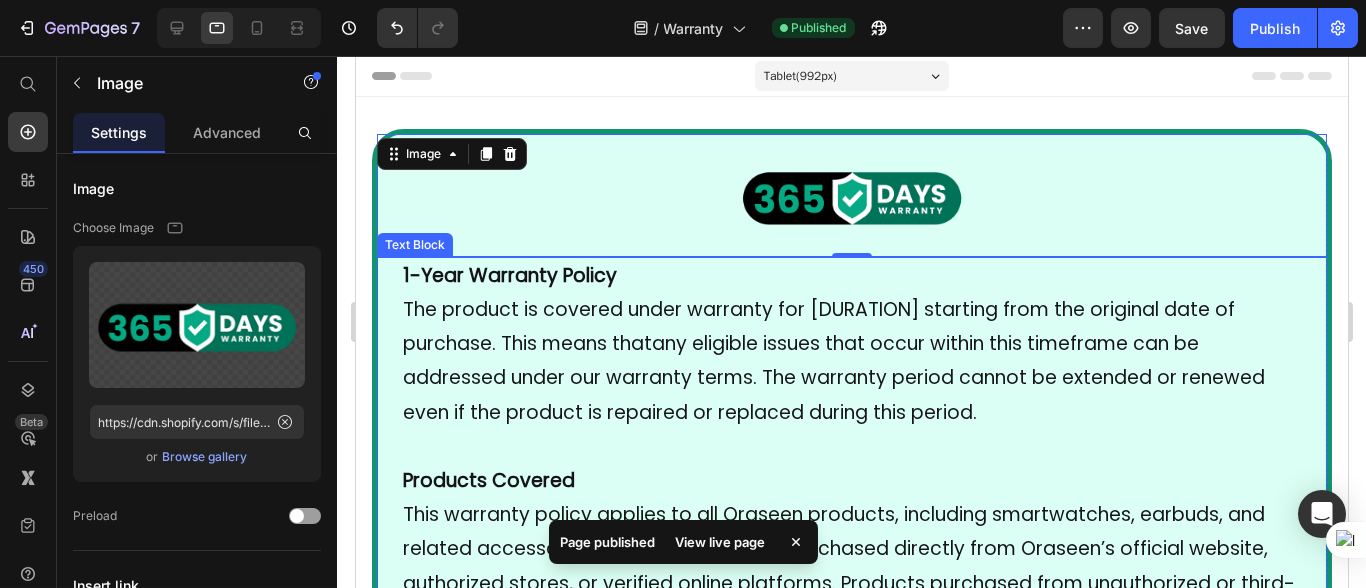click on "The product is covered under warranty for [DURATION] starting from the original date of purchase. This means that" at bounding box center [818, 326] 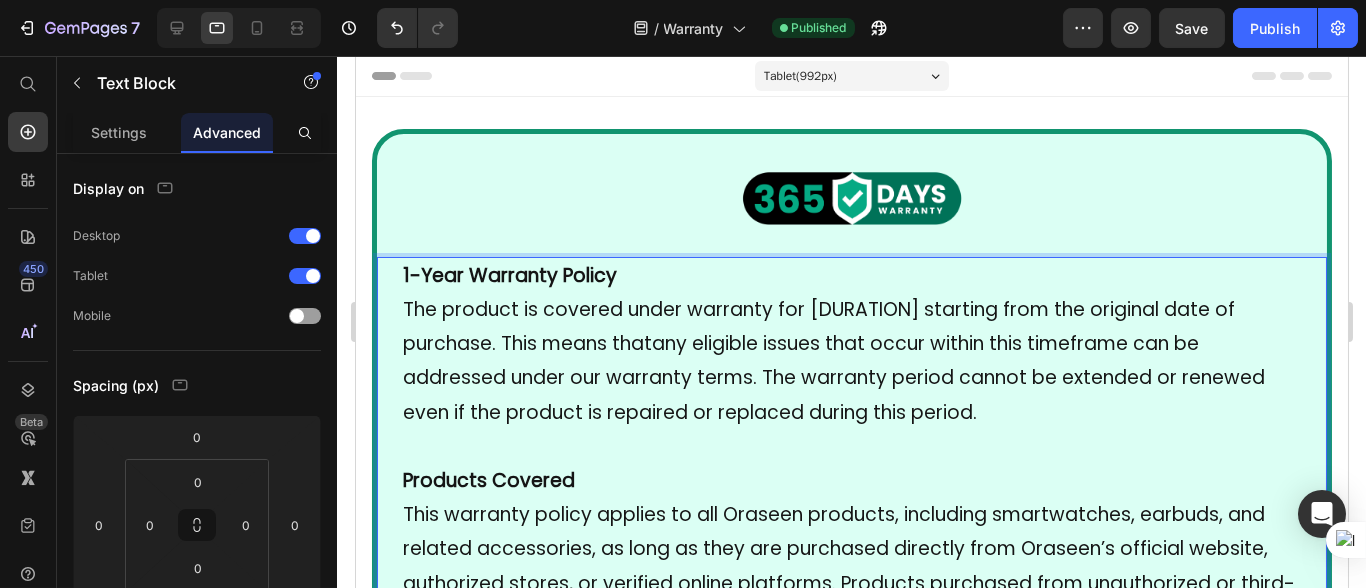 click on "The product is covered under warranty for one full year starting from the original date of purchase. This means that any eligible issues that occur within this timeframe can be addressed under our warranty terms. The warranty period cannot be extended or renewed even if the product is repaired or replaced during this period." at bounding box center [851, 361] 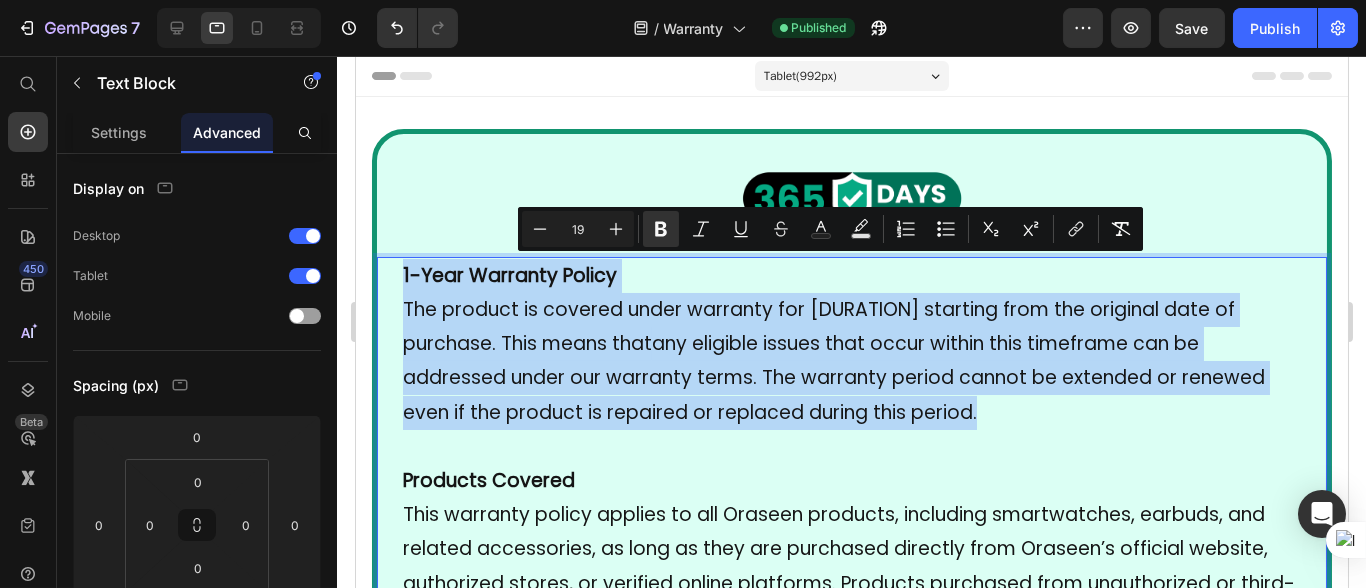 drag, startPoint x: 991, startPoint y: 414, endPoint x: 217, endPoint y: 260, distance: 789.1717 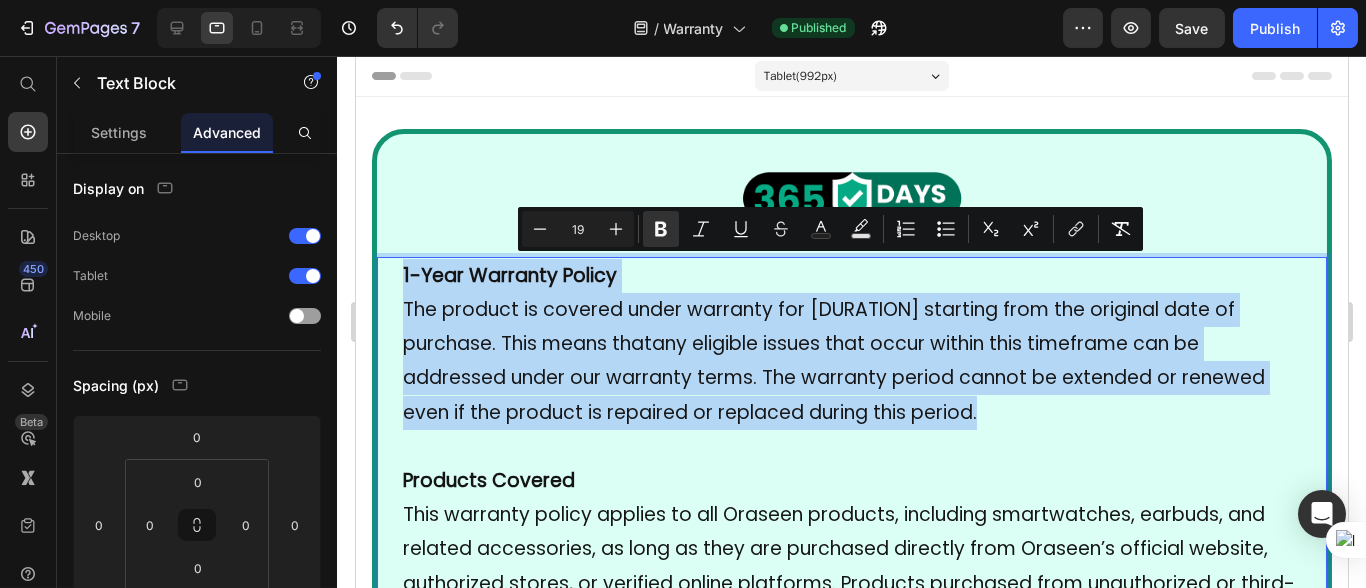 click on "Tablet ( 992 px) iPhone 13 Mini iPhone 13 Pro iPhone 11 Pro Max iPhone 15 Pro Max Pixel 7 Galaxy S8+ Galaxy S20 Ultra iPad Mini iPad Air iPad Pro Header Image Section 1 Image 1-Year Warranty Policy The product is covered under warranty for one full year starting from the original date of purchase. This means that any eligible issues that occur within this timeframe can be addressed under our warranty terms. The warranty period cannot be extended or renewed even if the product is repaired or replaced during this period. Products Covered This warranty policy applies to all Oraseen products, including smartwatches, earbuds, and related accessories, as long as they are purchased directly from Oraseen’s official website, authorized stores, or verified online platforms. Products purchased from unauthorized or third-party sources may not be eligible. What’s Covered: We will provide free repair or replacement in the event of any manufacturing defects. This includes: • • • • • • 0" at bounding box center (851, 1551) 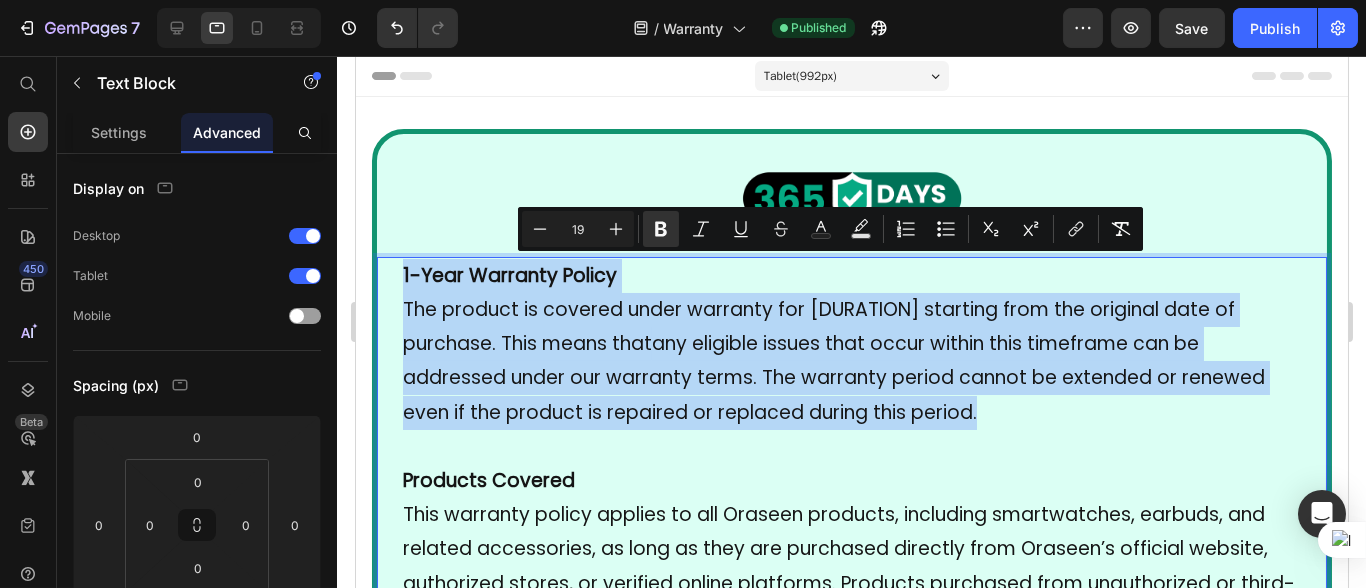 click on "The product is covered under warranty for one full year starting from the original date of purchase. This means that any eligible issues that occur within this timeframe can be addressed under our warranty terms. The warranty period cannot be extended or renewed even if the product is repaired or replaced during this period." at bounding box center [851, 361] 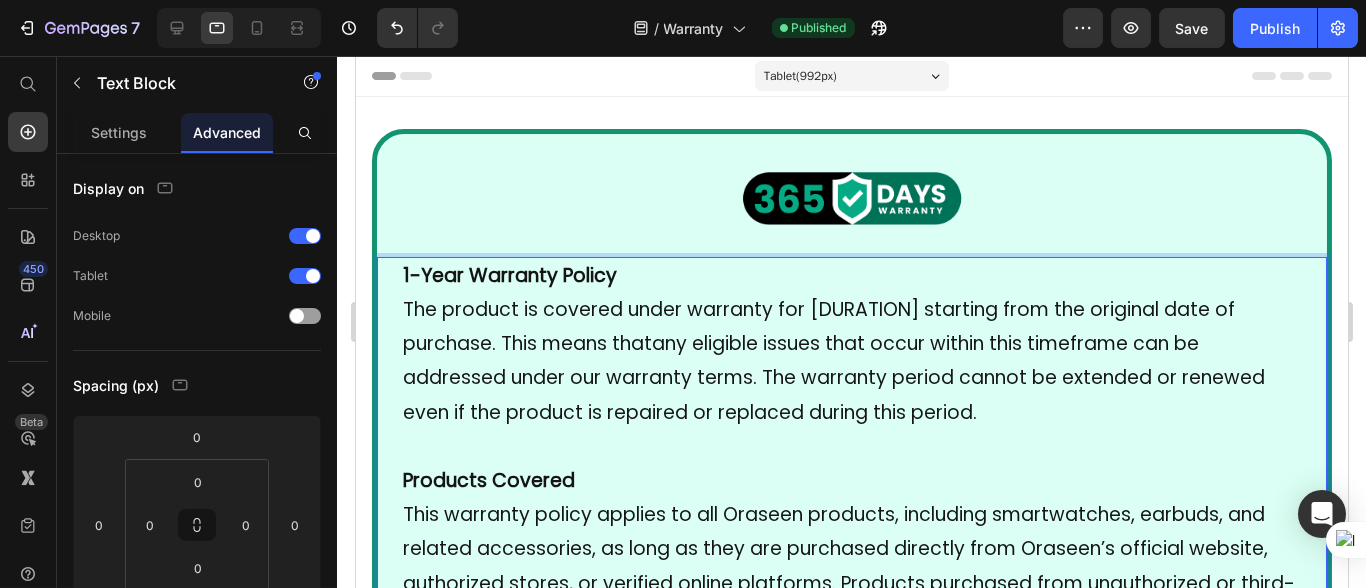 click on "The product is covered under warranty for one full year starting from the original date of purchase. This means that any eligible issues that occur within this timeframe can be addressed under our warranty terms. The warranty period cannot be extended or renewed even if the product is repaired or replaced during this period." at bounding box center (851, 361) 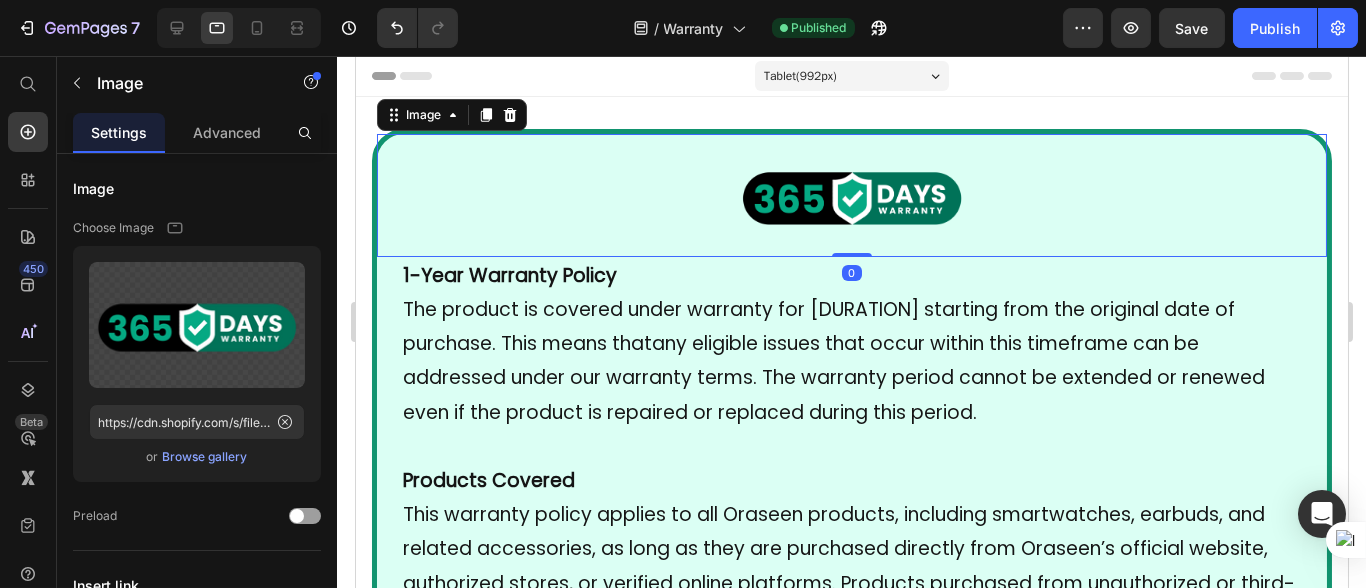 click on "The product is covered under warranty for [DURATION] starting from the original date of purchase. This means that" at bounding box center (818, 326) 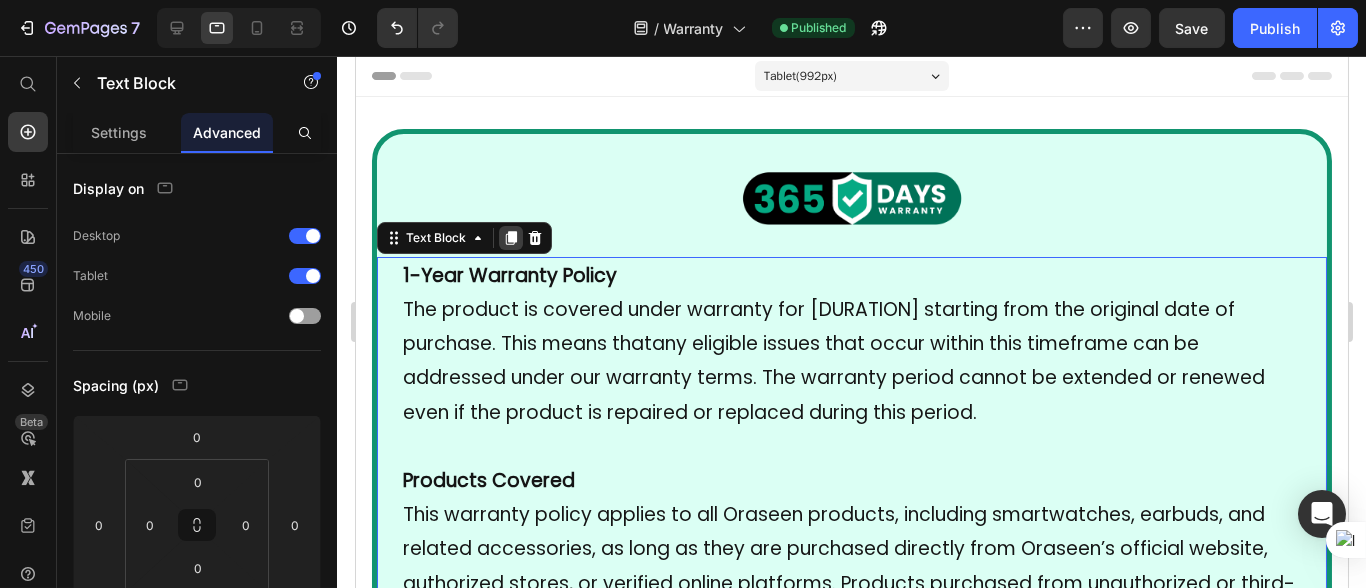 click 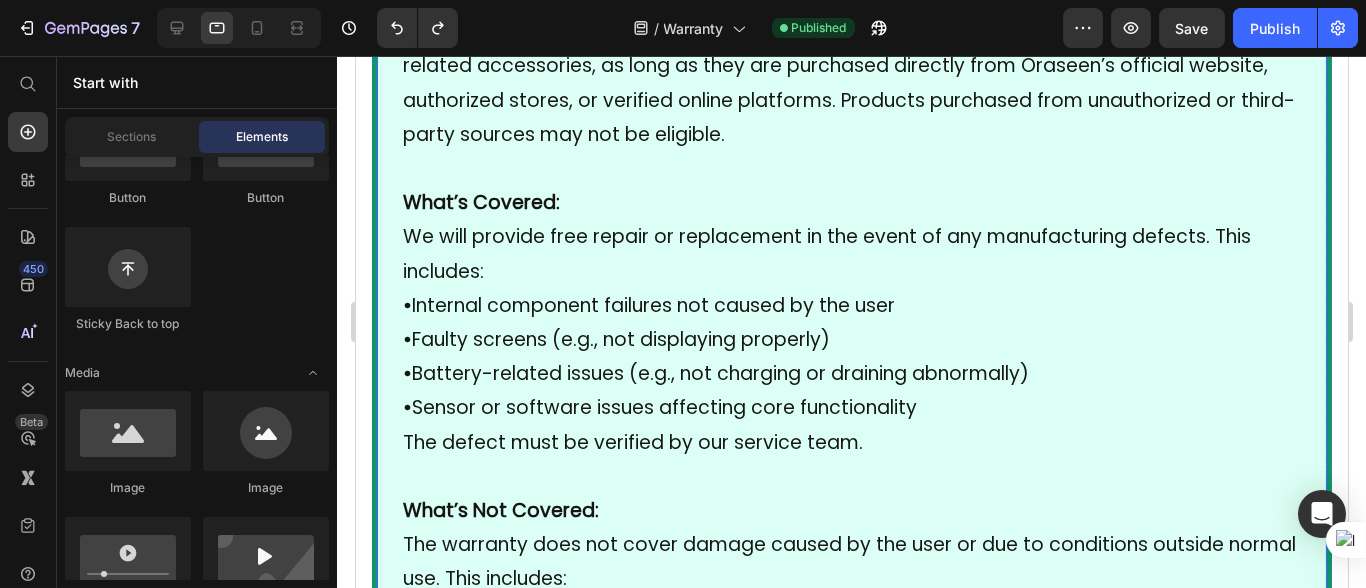 scroll, scrollTop: 0, scrollLeft: 0, axis: both 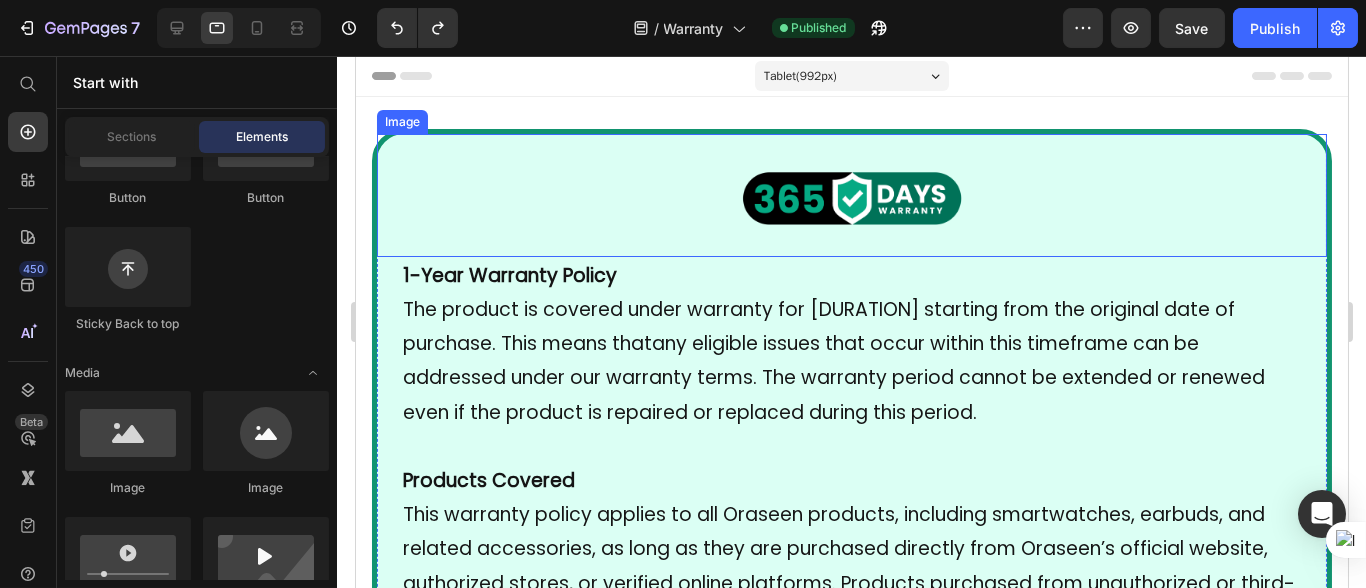 click at bounding box center (851, 195) 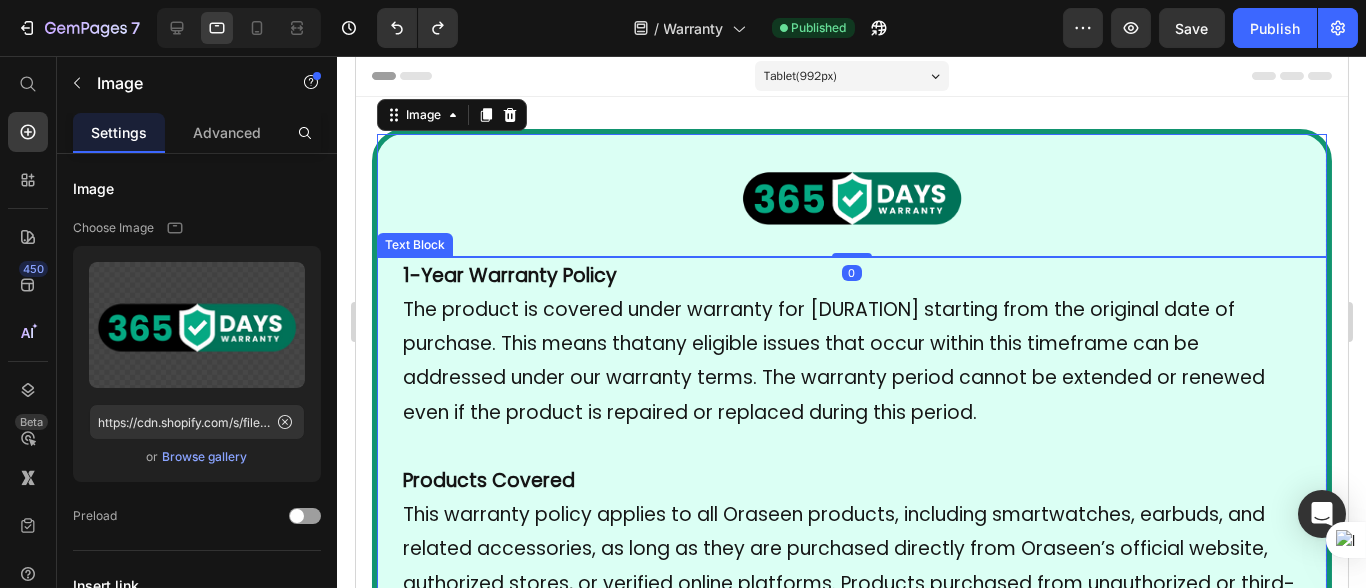 click on "The product is covered under warranty for [DURATION] starting from the original date of purchase. This means that" at bounding box center [818, 326] 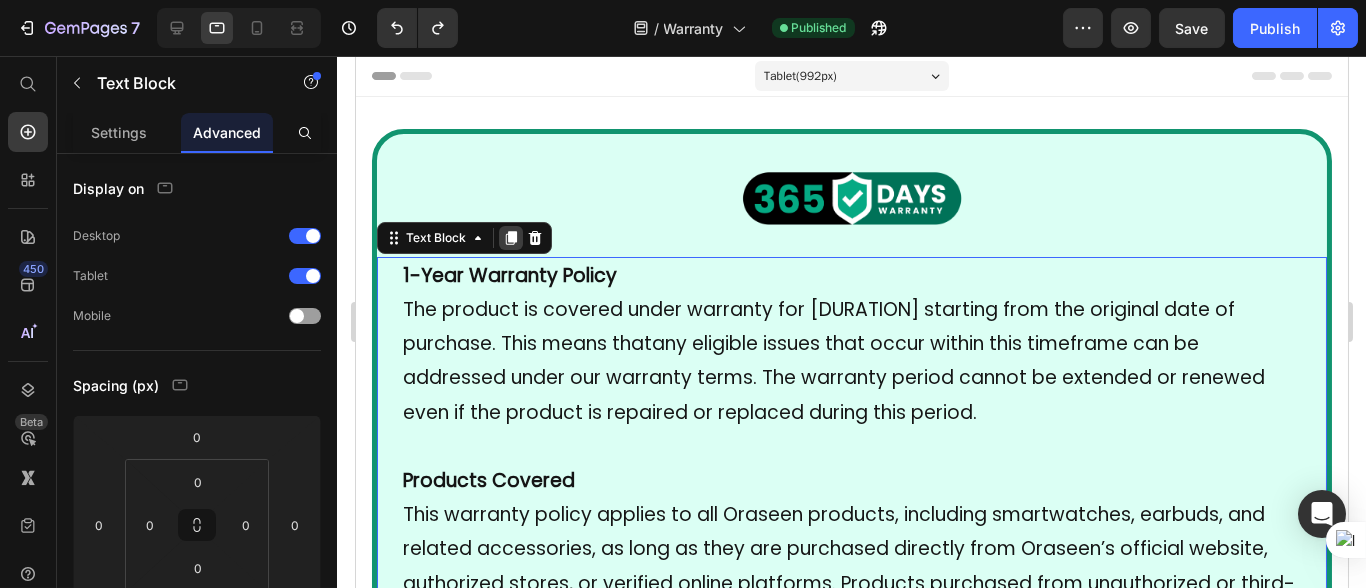 click 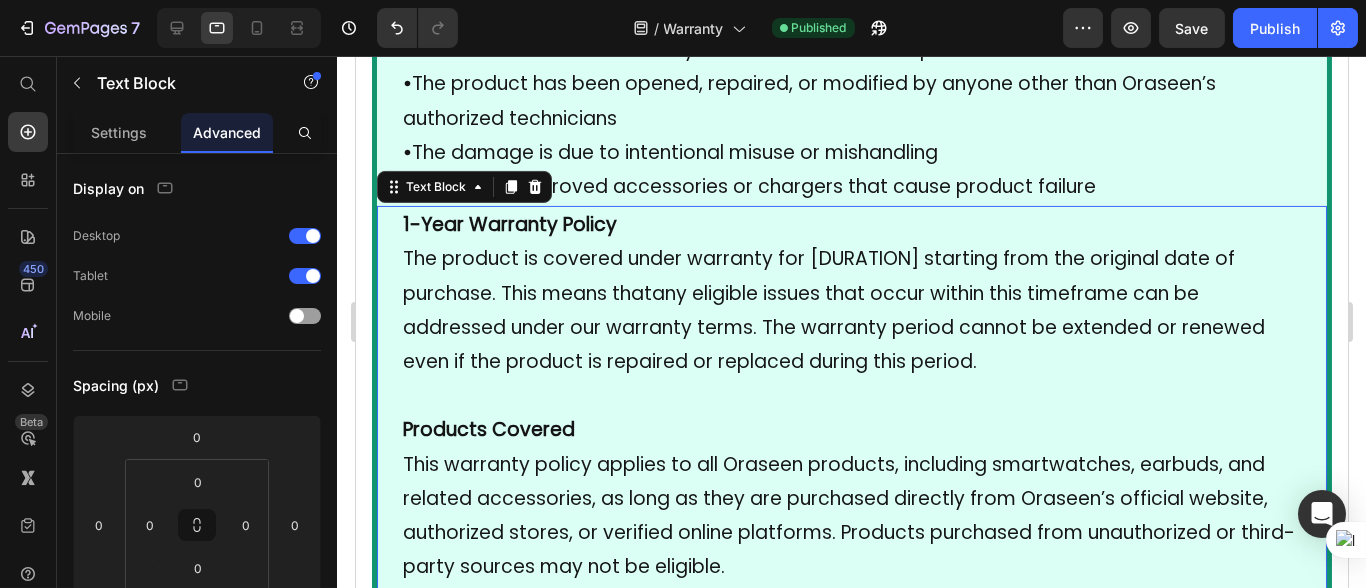 scroll, scrollTop: 2372, scrollLeft: 0, axis: vertical 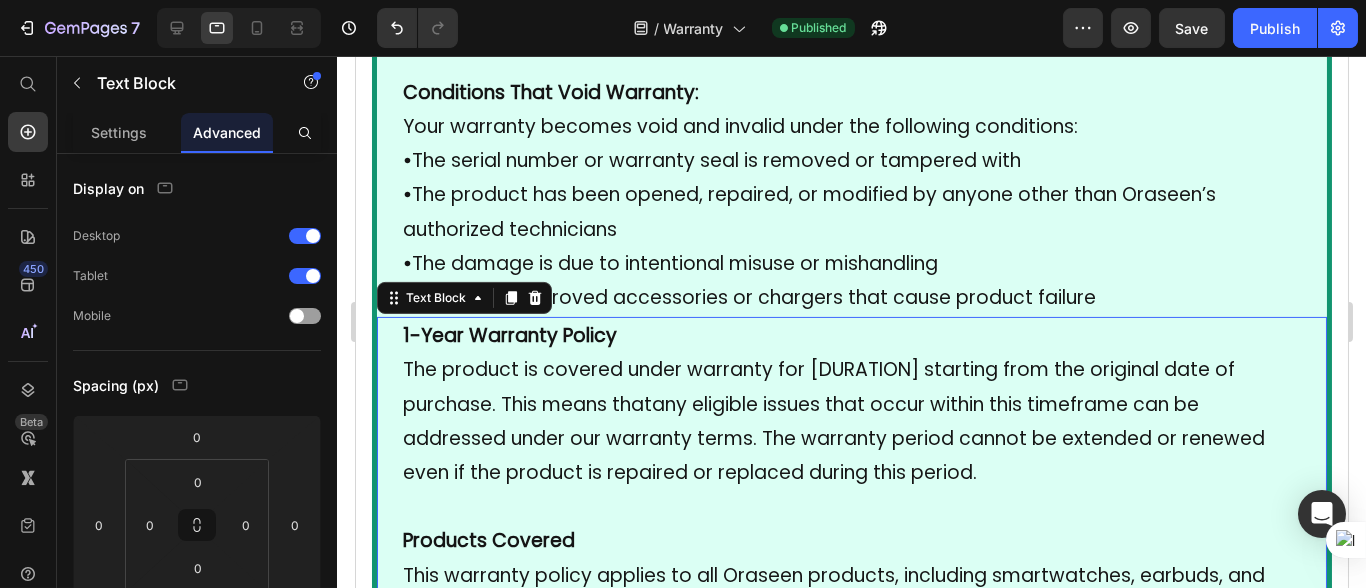 click on "1-Year Warranty Policy" at bounding box center [851, 336] 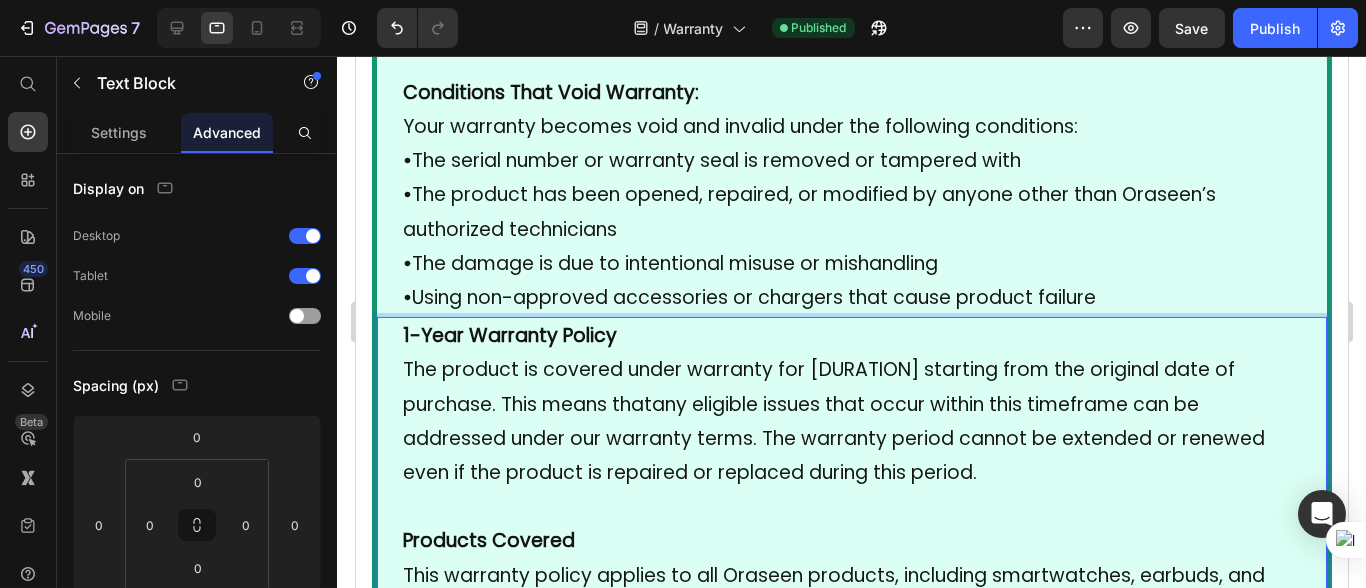 scroll, scrollTop: 2483, scrollLeft: 0, axis: vertical 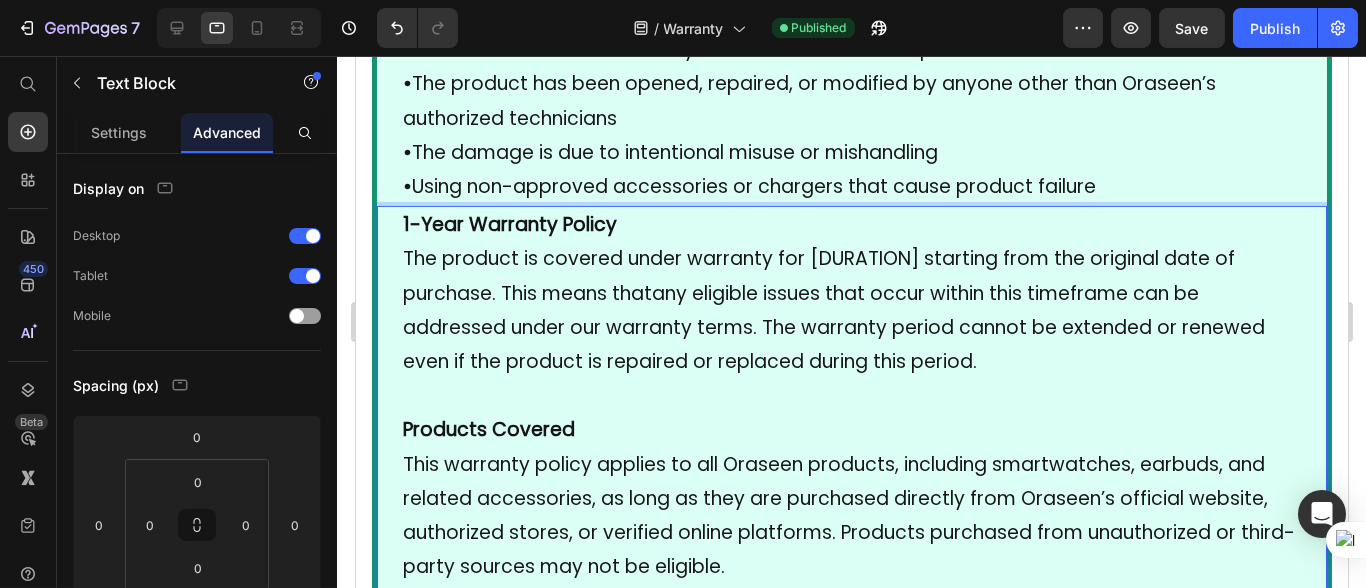 click on "Products Covered" at bounding box center (488, 429) 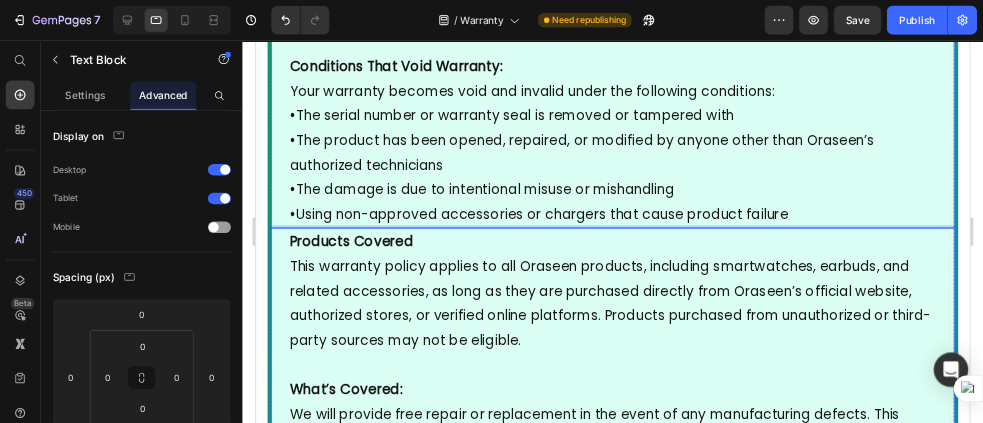 scroll, scrollTop: 2261, scrollLeft: 0, axis: vertical 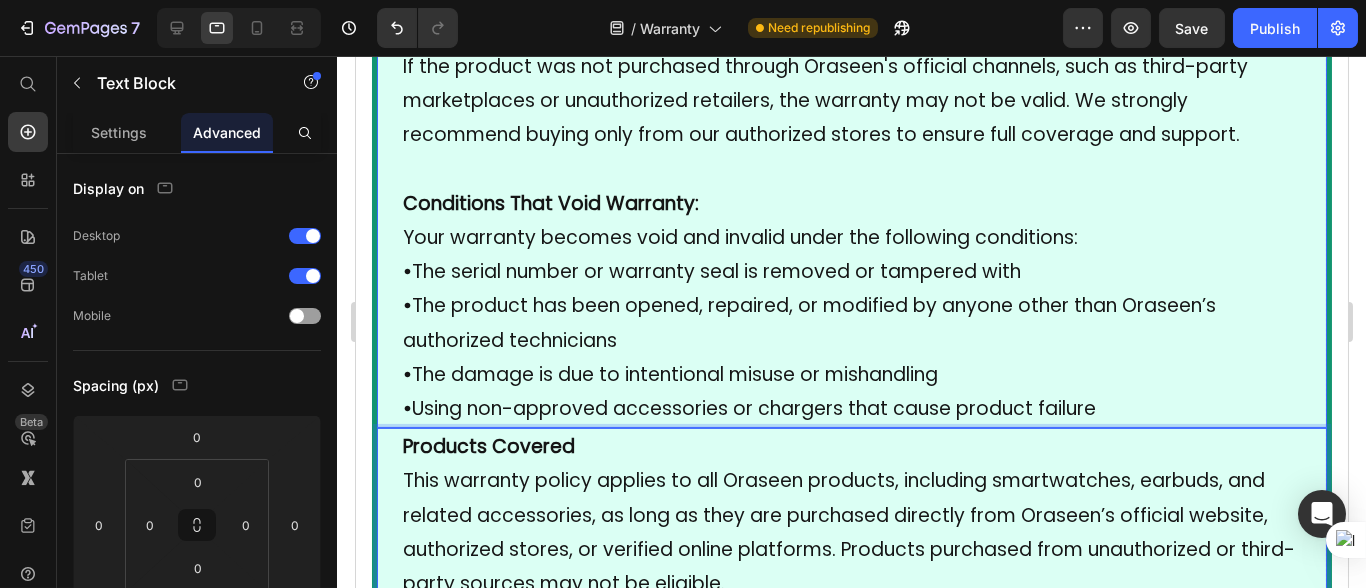 click on "•   Using non-approved accessories or chargers that cause product failure" at bounding box center [851, 409] 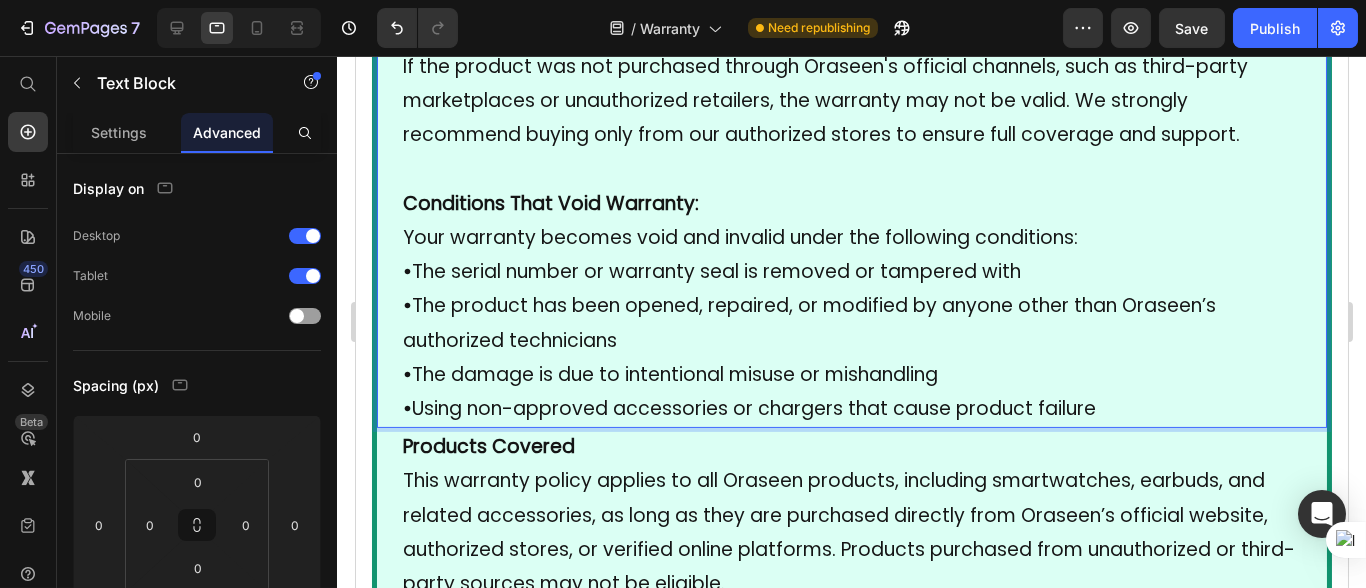 click on "•   Using non-approved accessories or chargers that cause product failure" at bounding box center (851, 409) 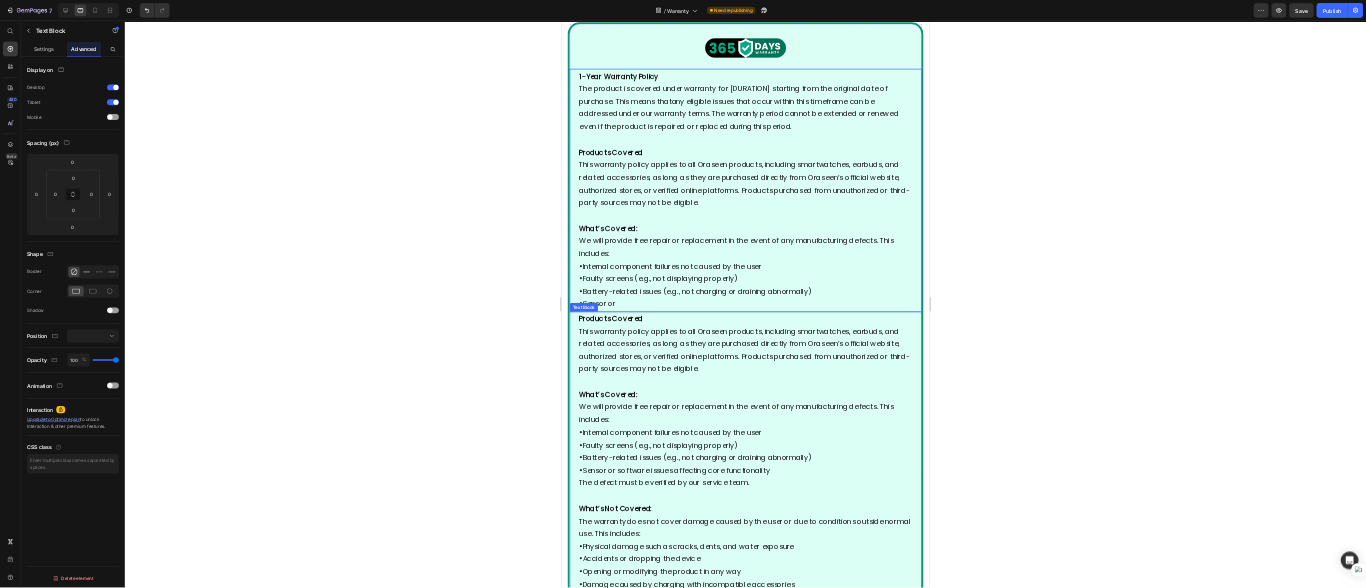 scroll, scrollTop: 0, scrollLeft: 0, axis: both 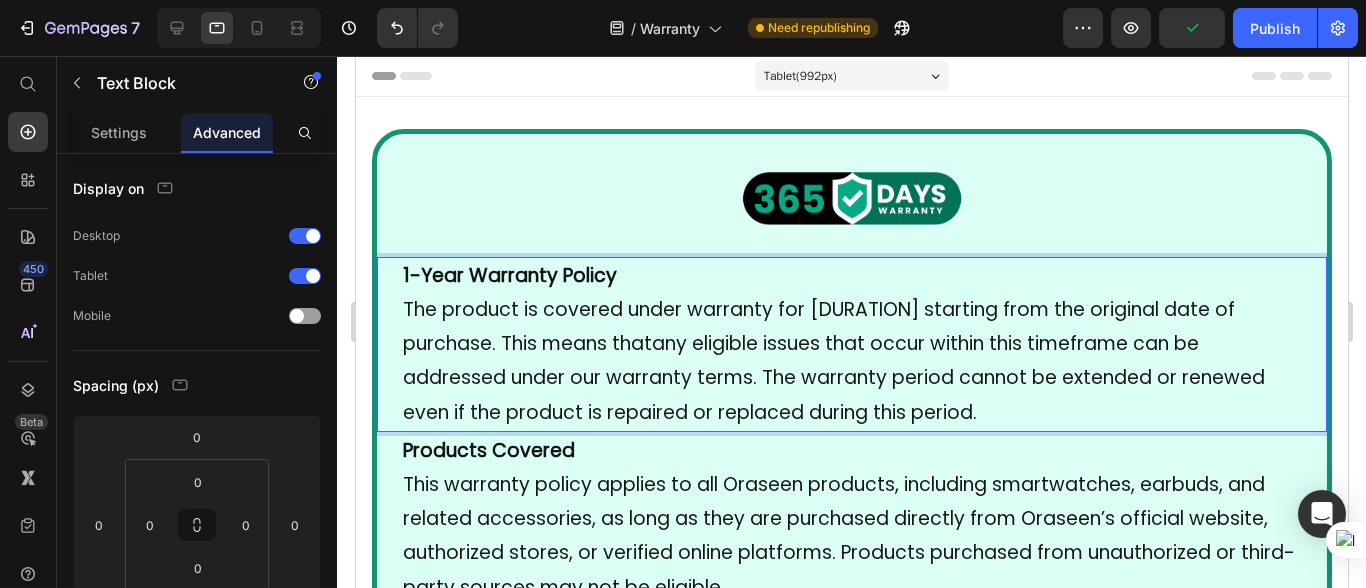 click on "The product is covered under warranty for [DURATION] starting from the original date of purchase. This means that" at bounding box center (818, 326) 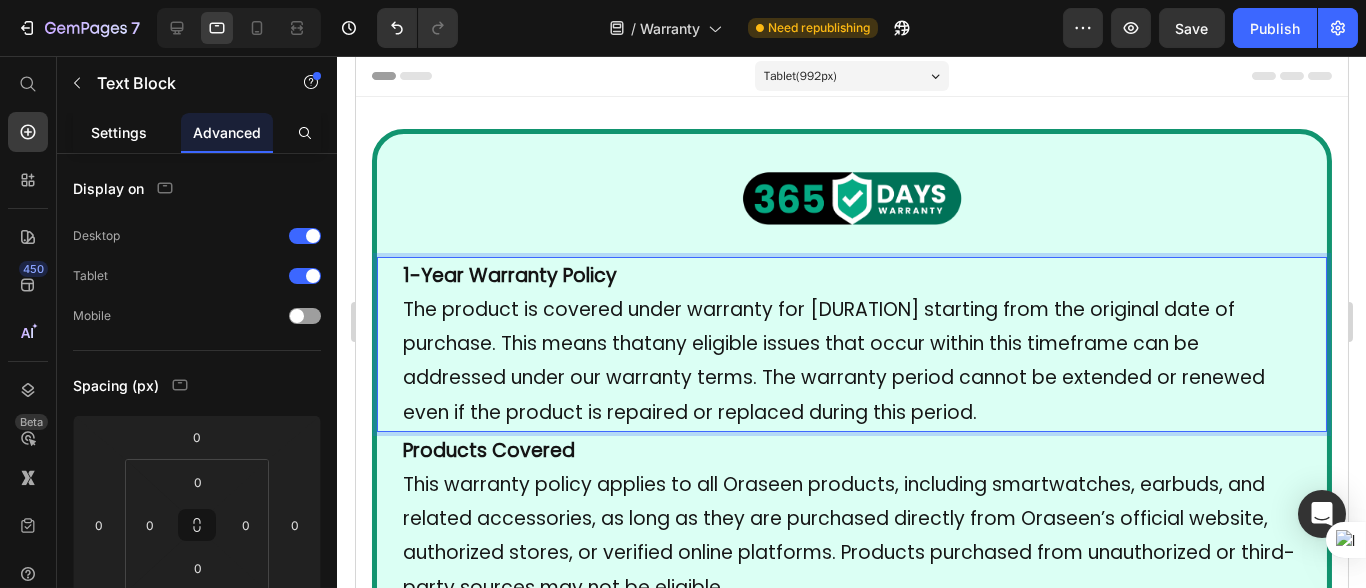 click on "Settings" 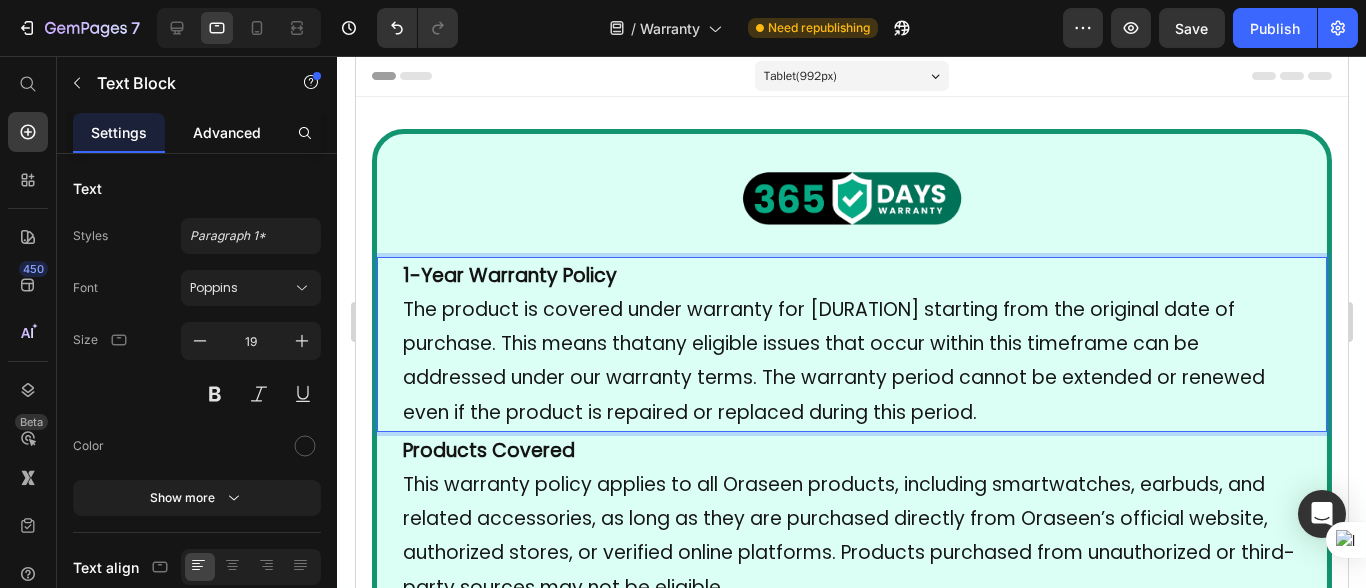 click on "Advanced" at bounding box center (227, 132) 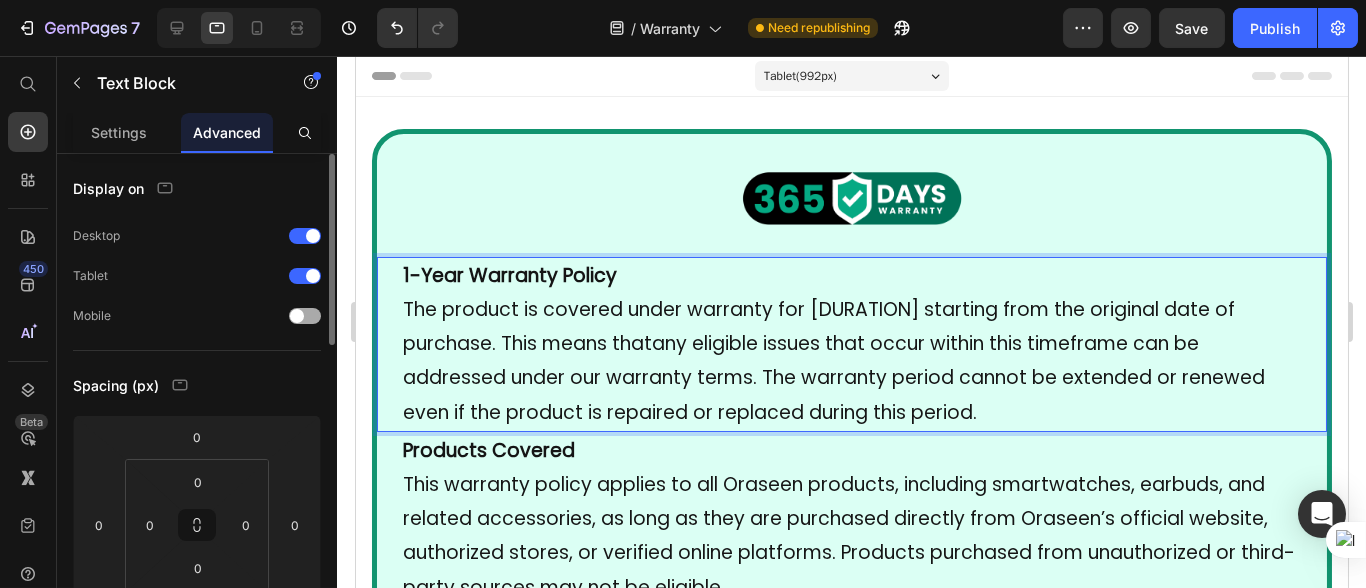 click at bounding box center [305, 316] 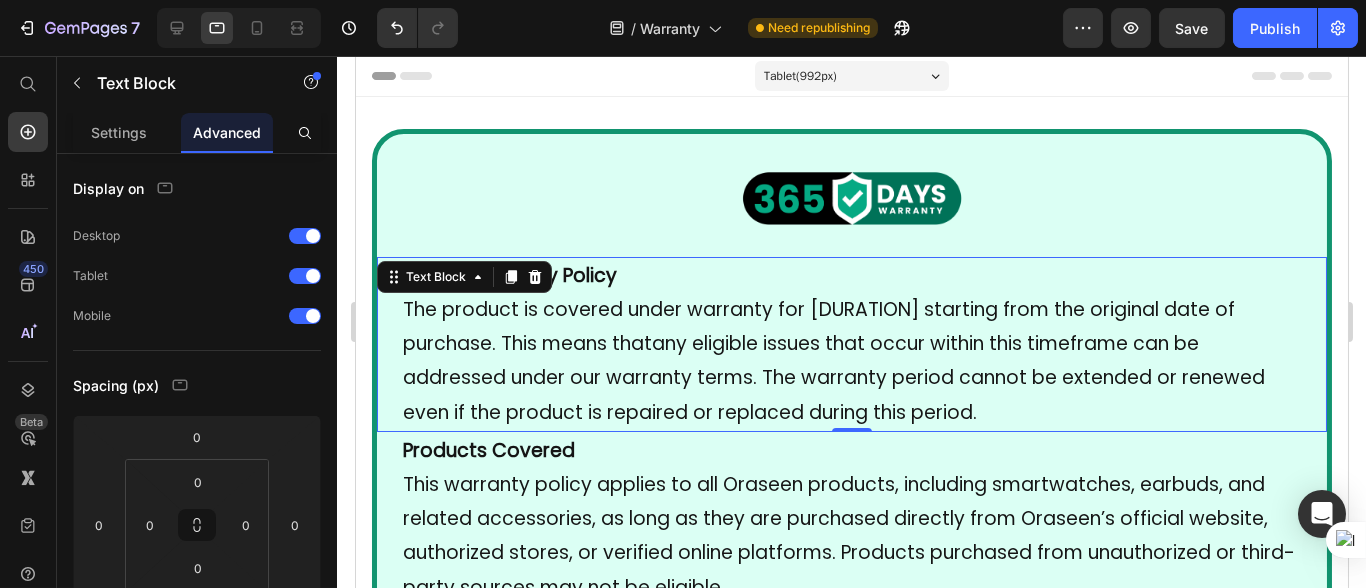 click on "Products Covered" at bounding box center [488, 450] 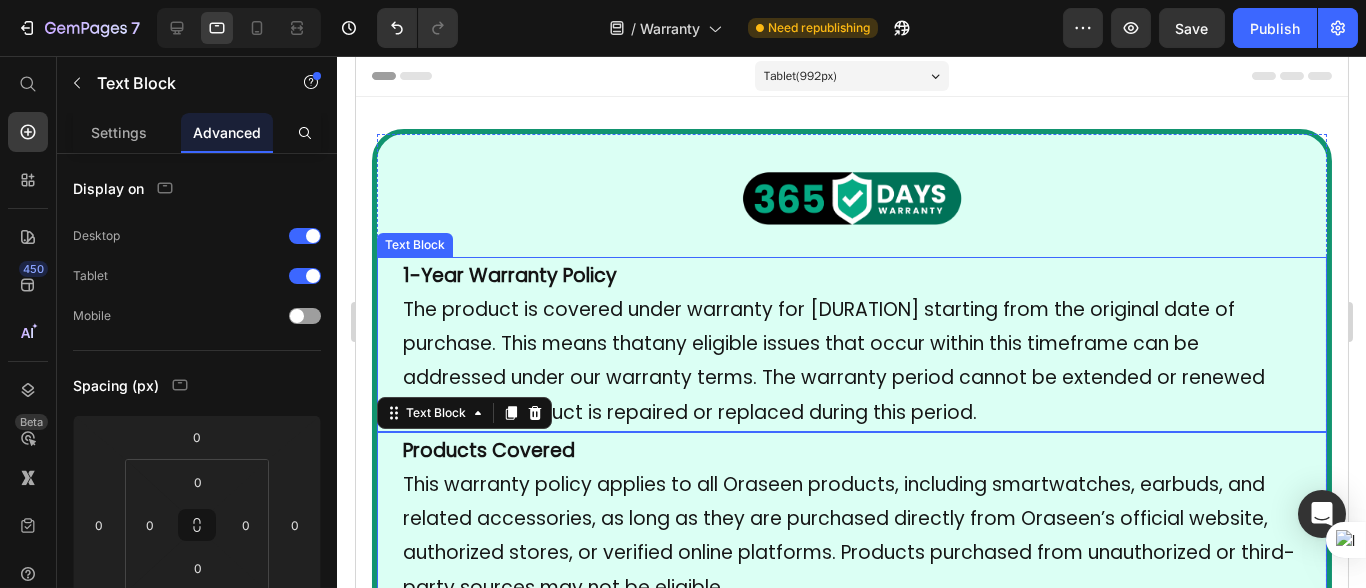click on "The product is covered under warranty for [DURATION] starting from the original date of purchase. This means that" at bounding box center (818, 326) 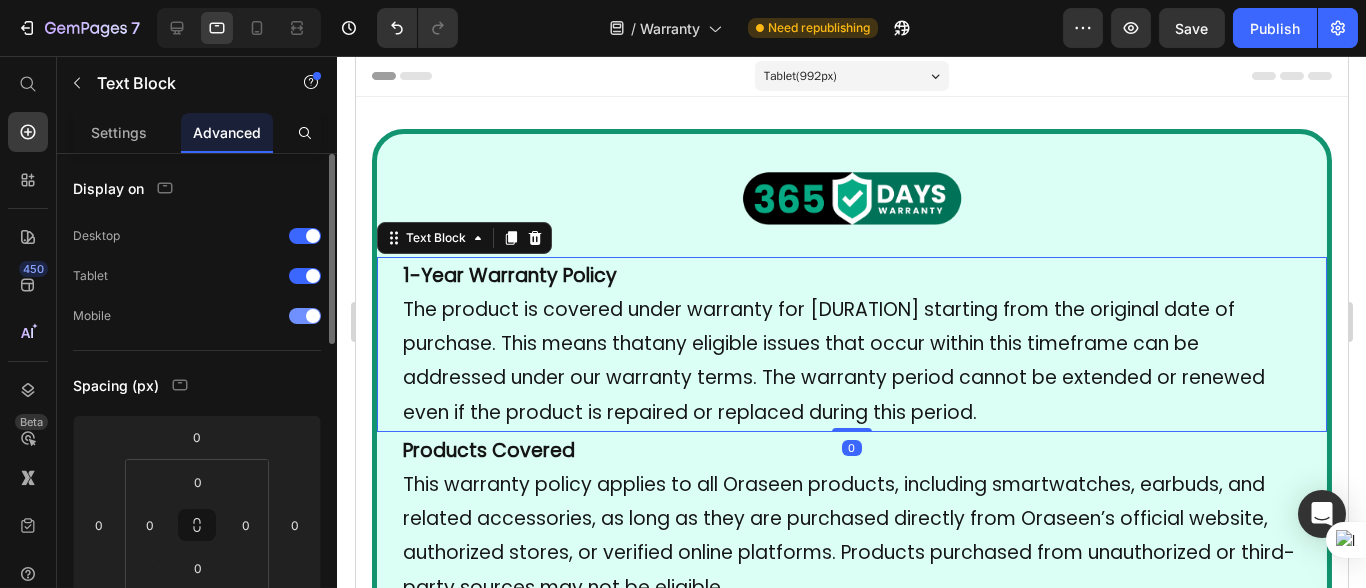 click at bounding box center (305, 316) 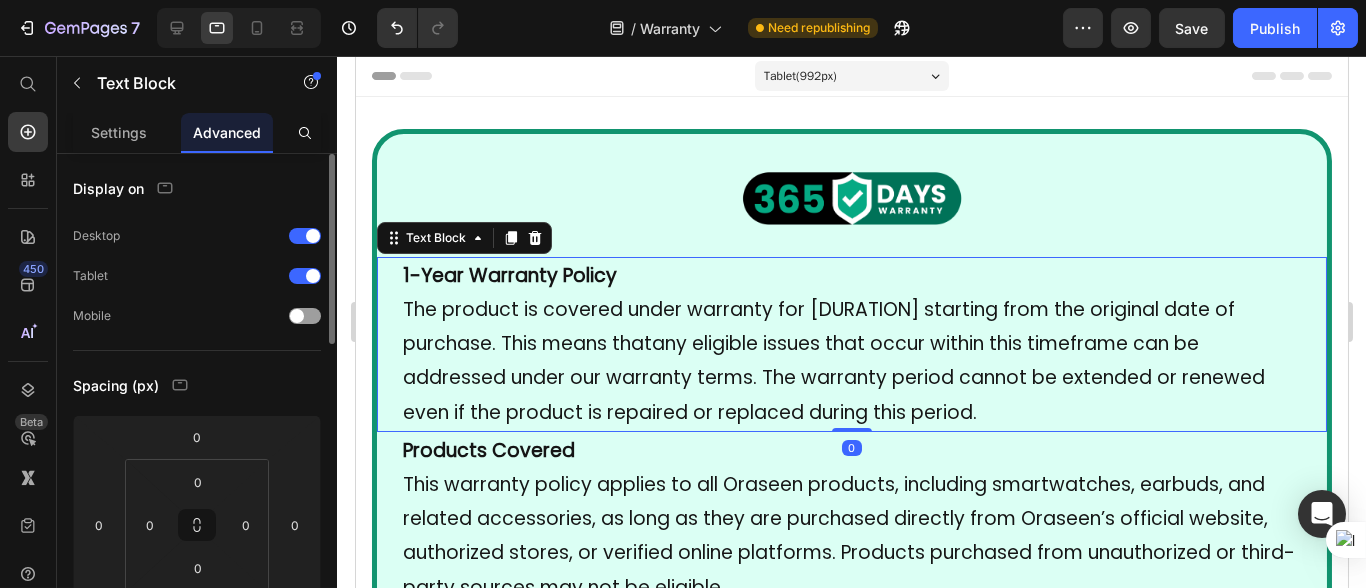 click on "Display on Desktop Tablet Mobile" 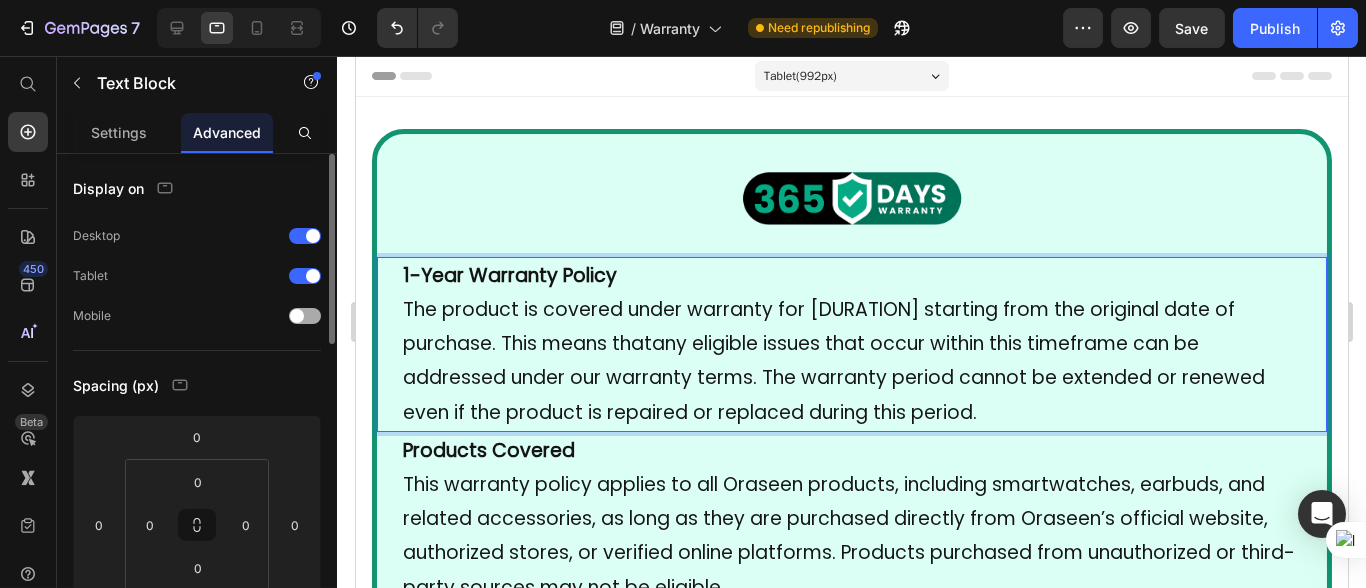 click at bounding box center [305, 316] 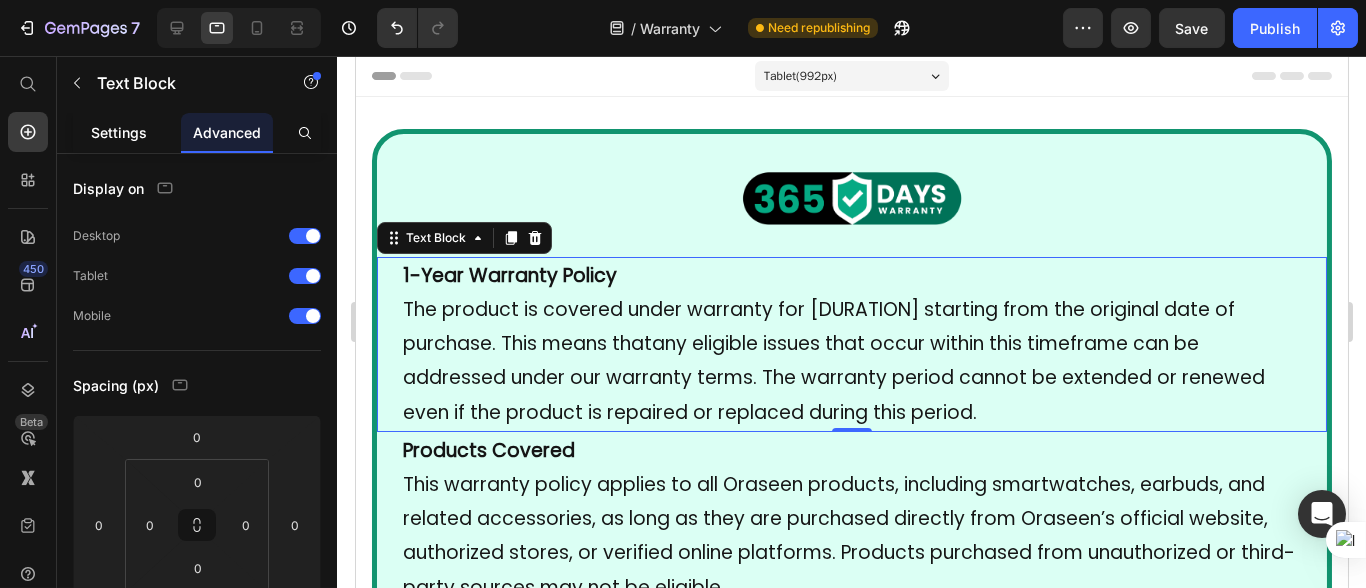 click on "Settings" at bounding box center (119, 132) 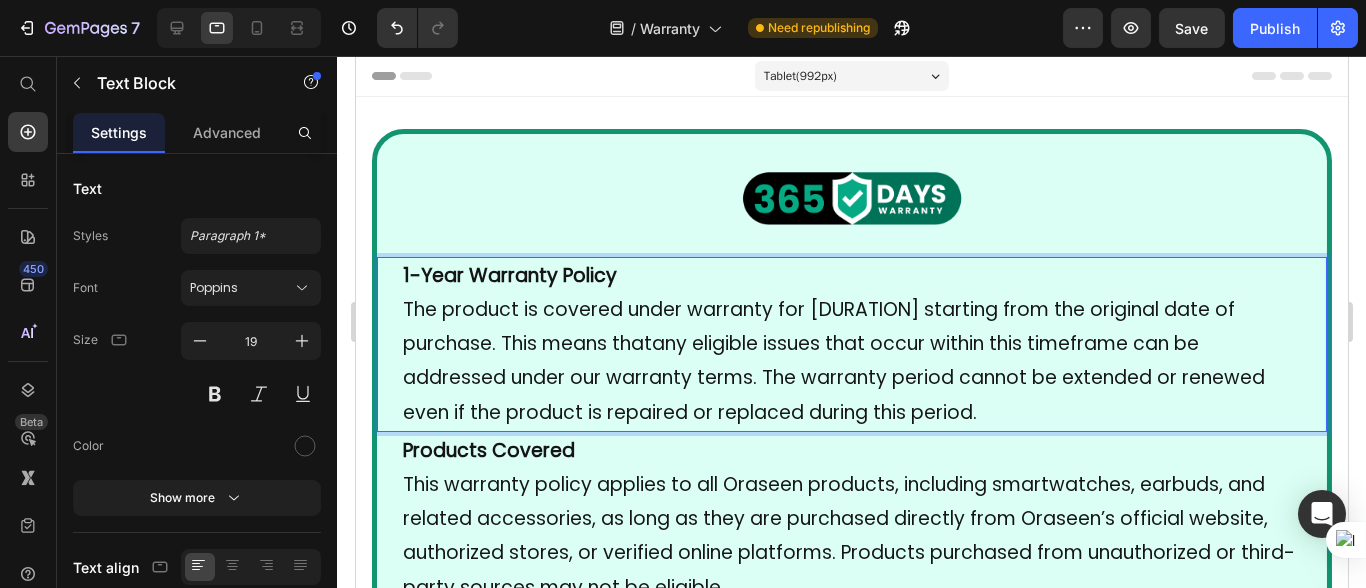 click on "The product is covered under warranty for [DURATION] starting from the original date of purchase. This means that" at bounding box center [818, 326] 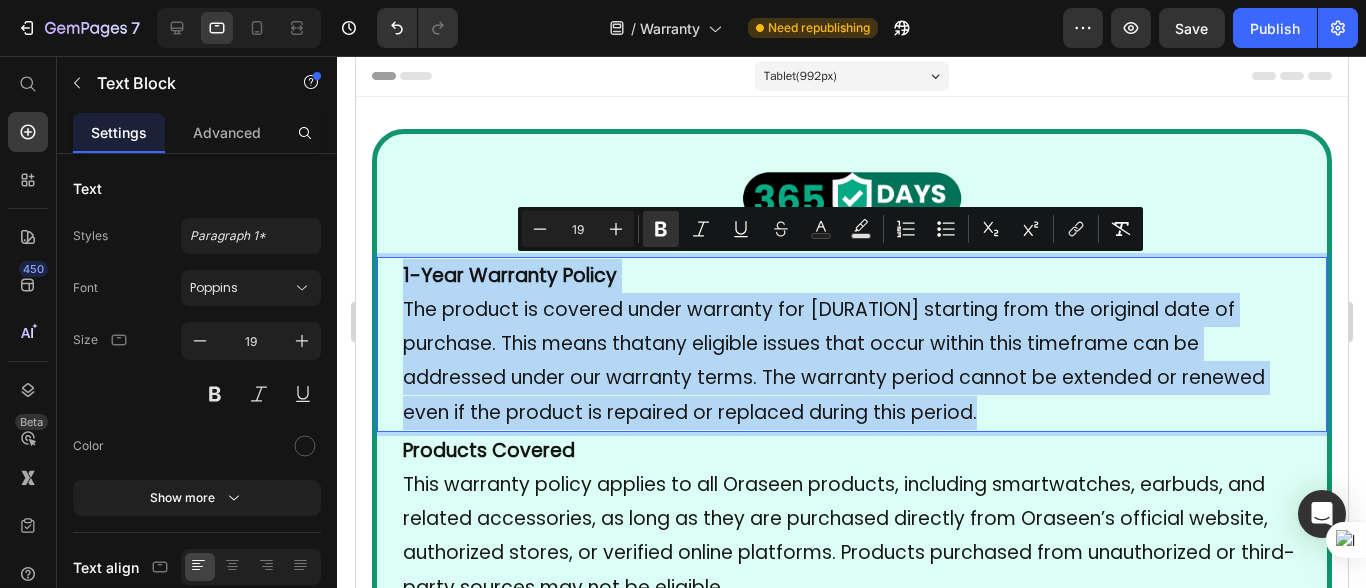 drag, startPoint x: 1000, startPoint y: 408, endPoint x: 325, endPoint y: 260, distance: 691.0347 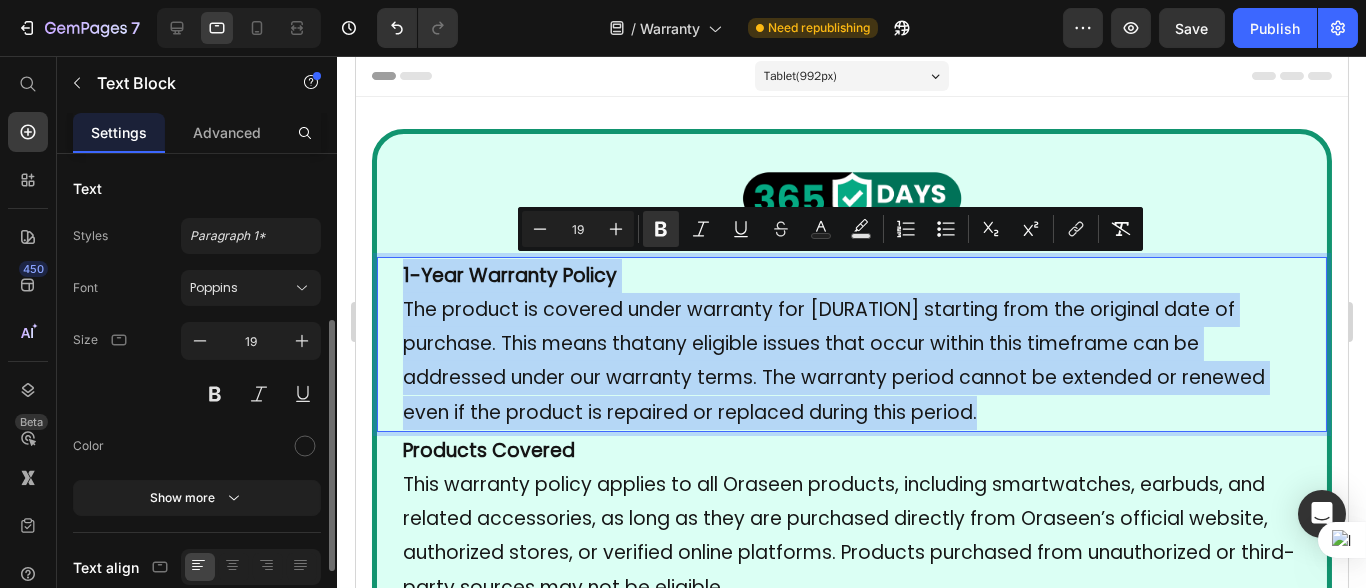 scroll, scrollTop: 110, scrollLeft: 0, axis: vertical 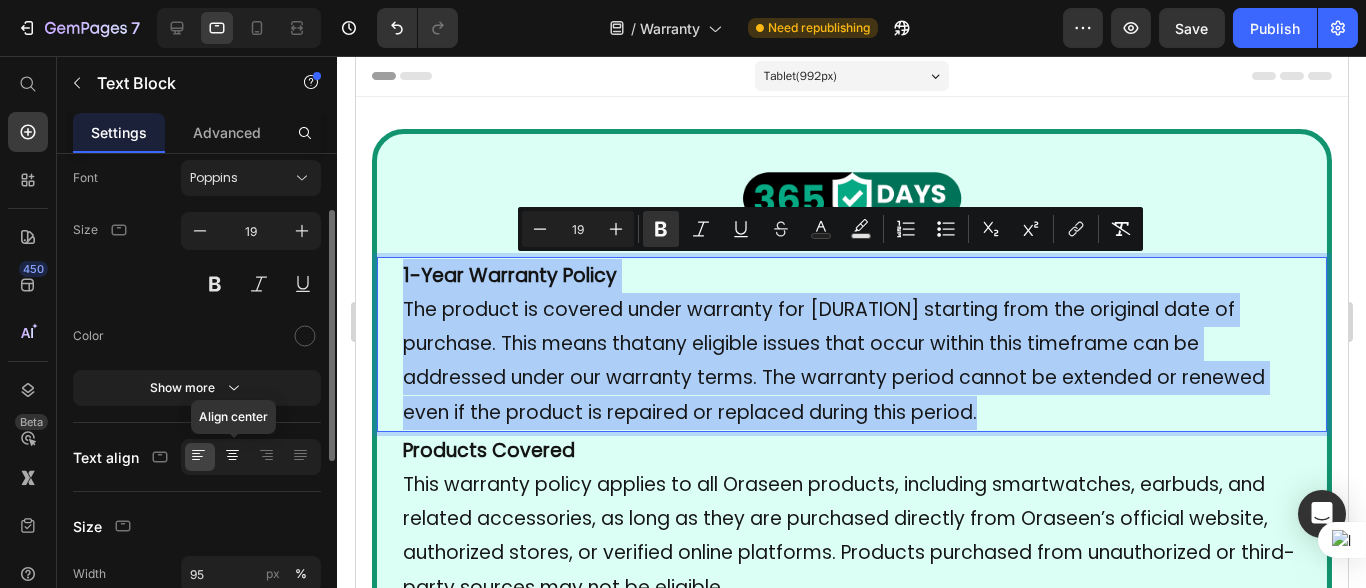click 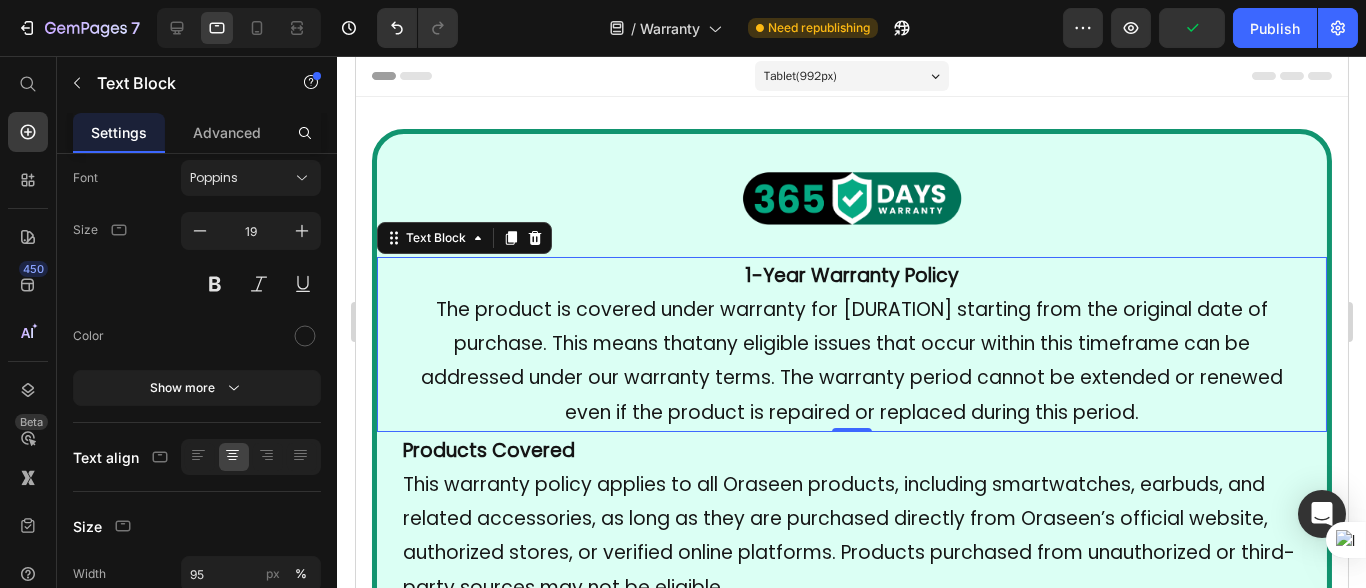 click on "The product is covered under warranty for one full year starting from the original date of purchase. This means that any eligible issues that occur within this timeframe can be addressed under our warranty terms. The warranty period cannot be extended or renewed even if the product is repaired or replaced during this period." at bounding box center (851, 361) 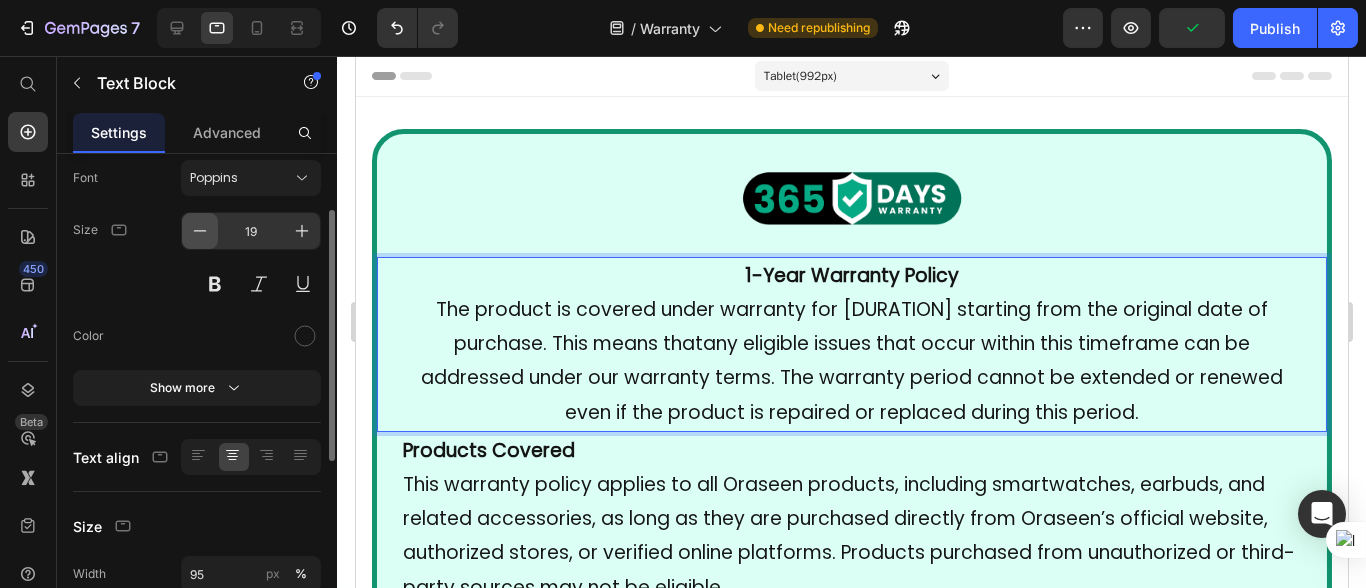 click 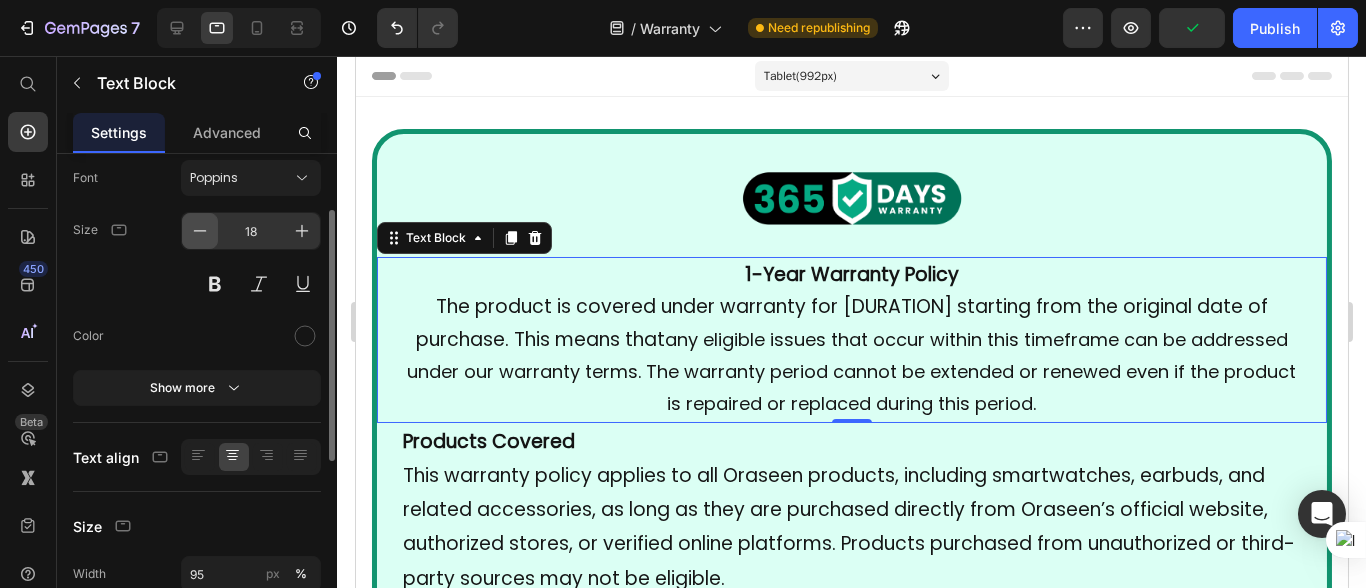 click 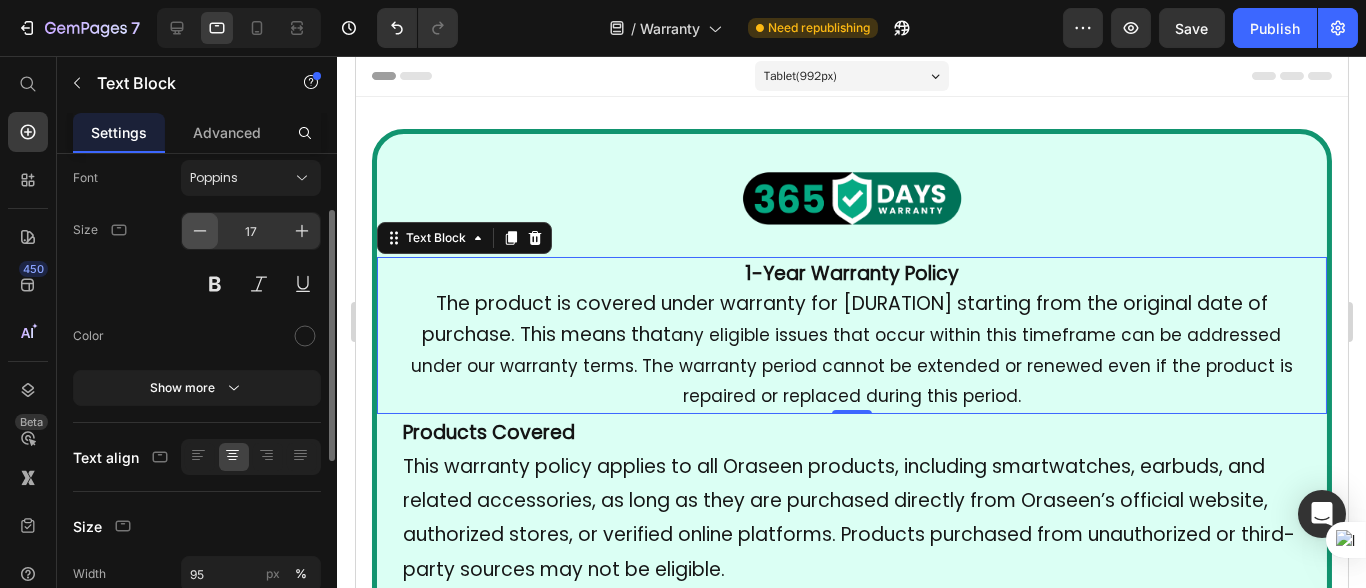 click 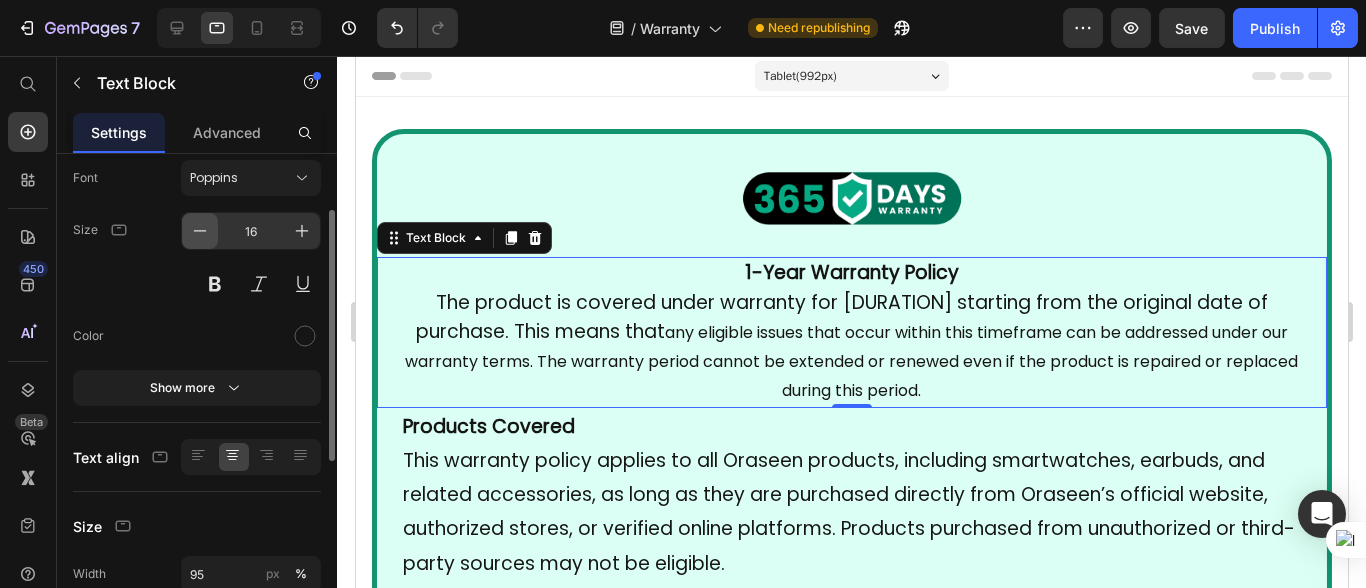 click 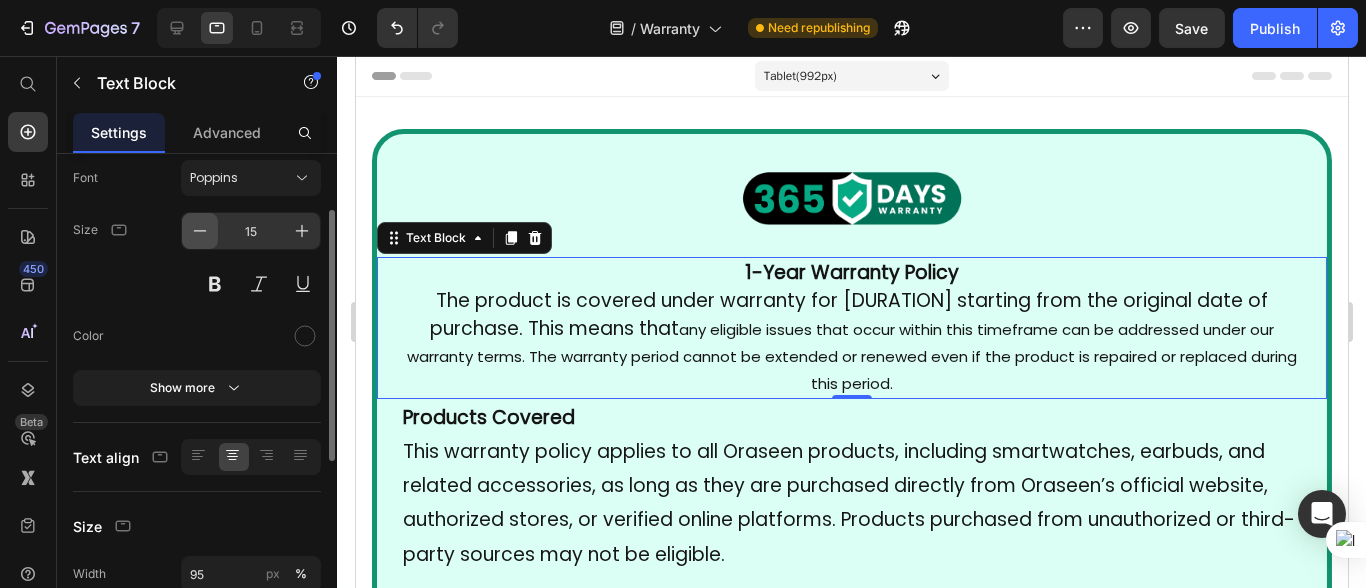 click 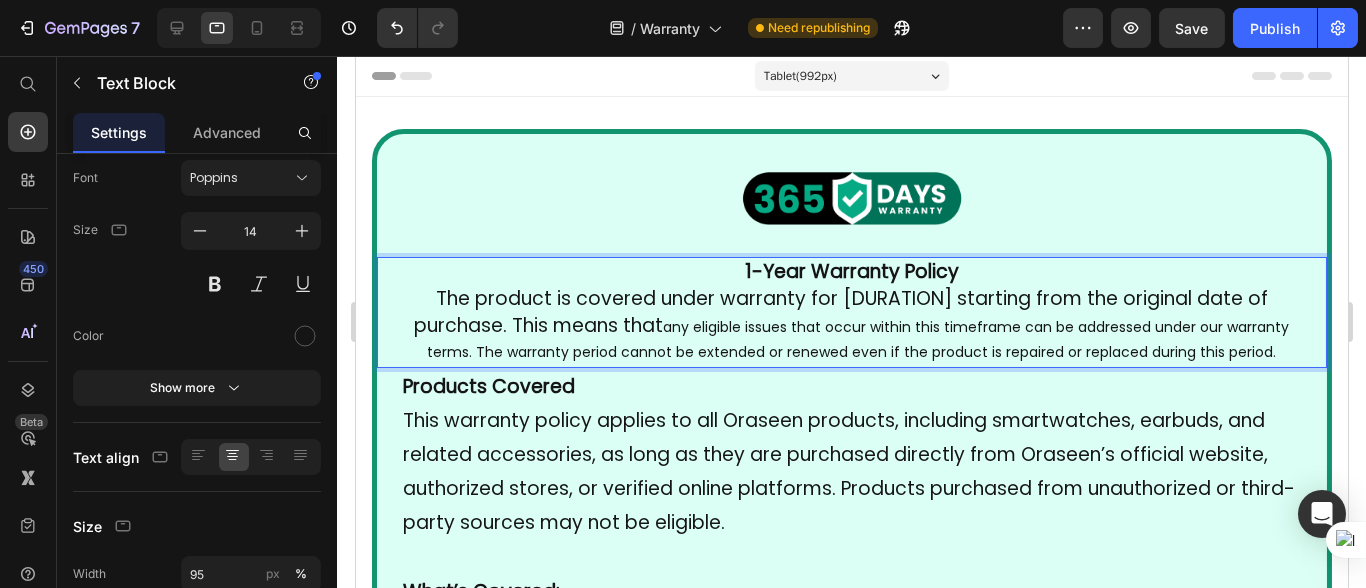 click on "The product is covered under warranty for [DURATION] starting from the original date of purchase. This means that" at bounding box center (841, 312) 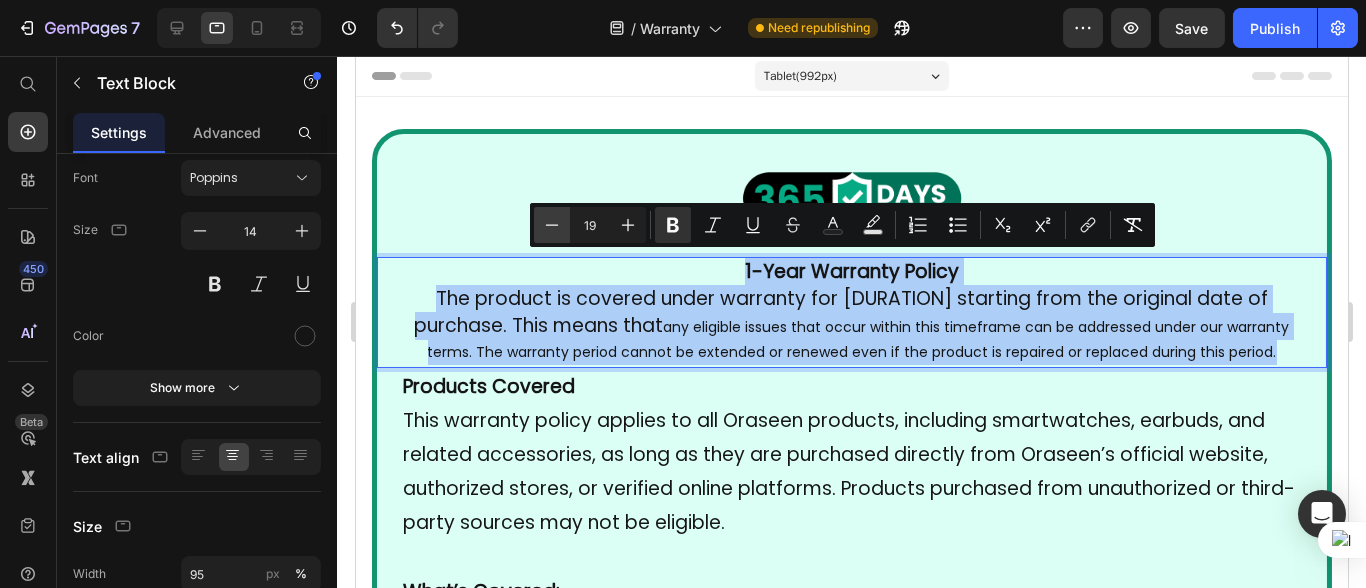 click 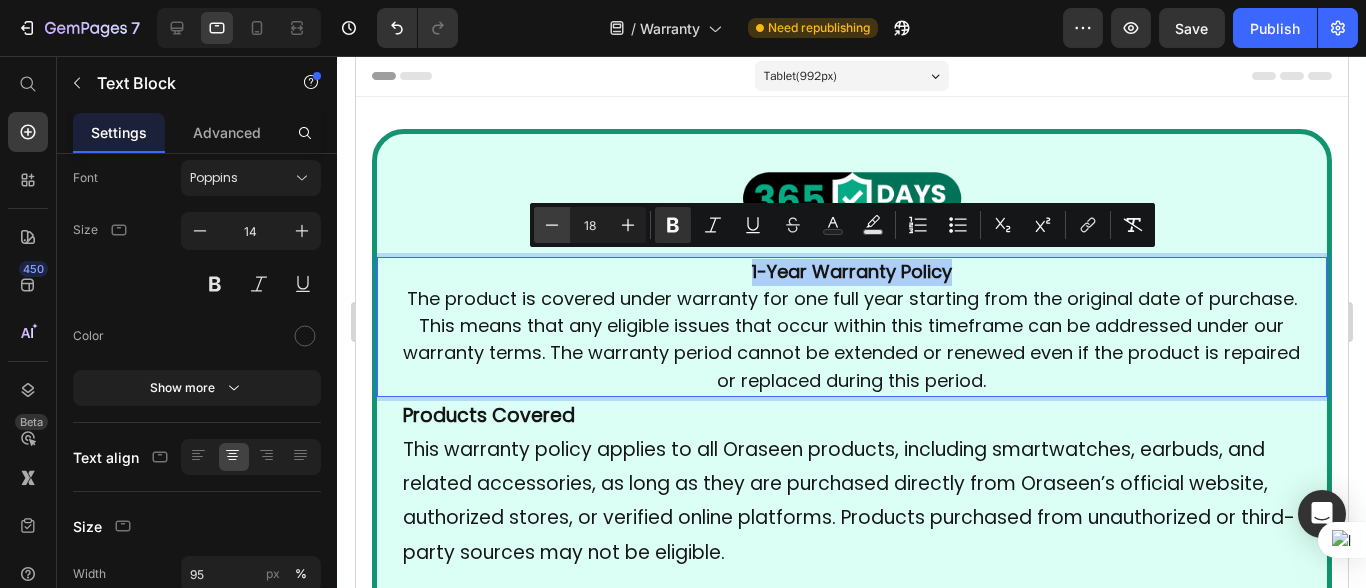 click 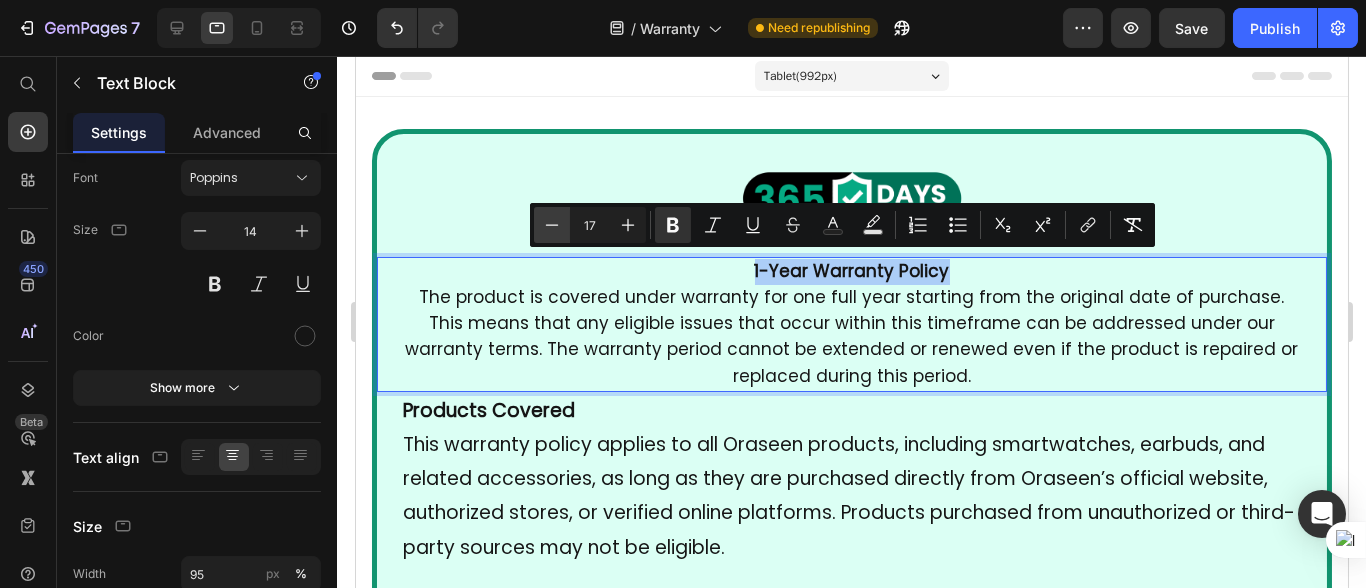 click 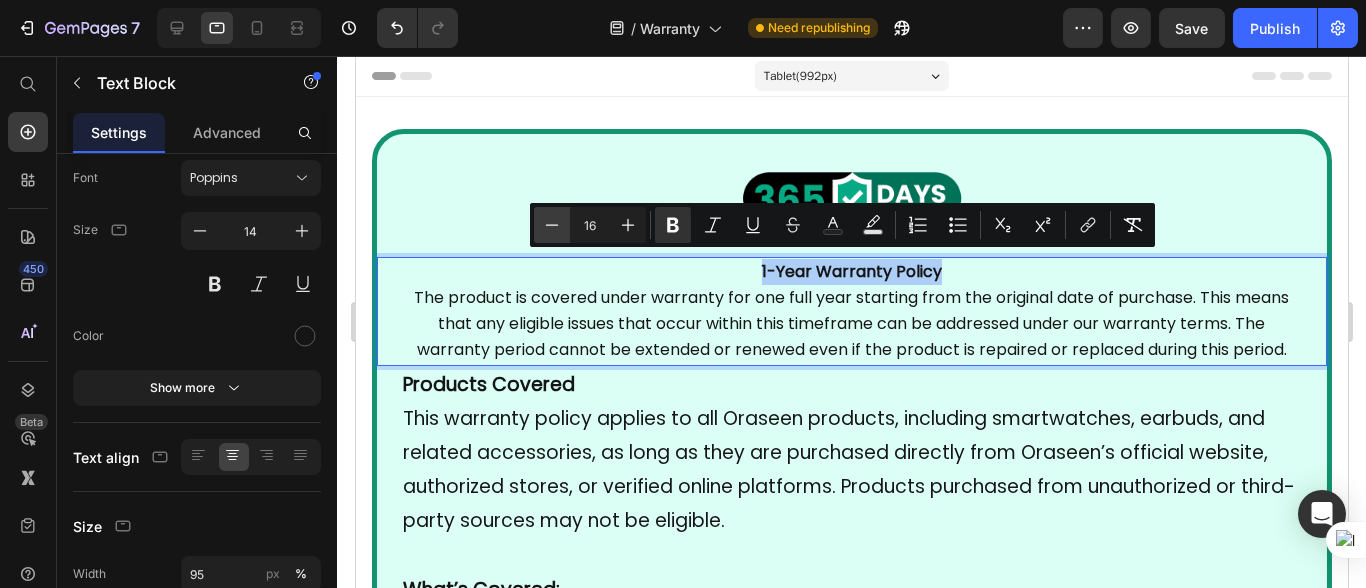 click 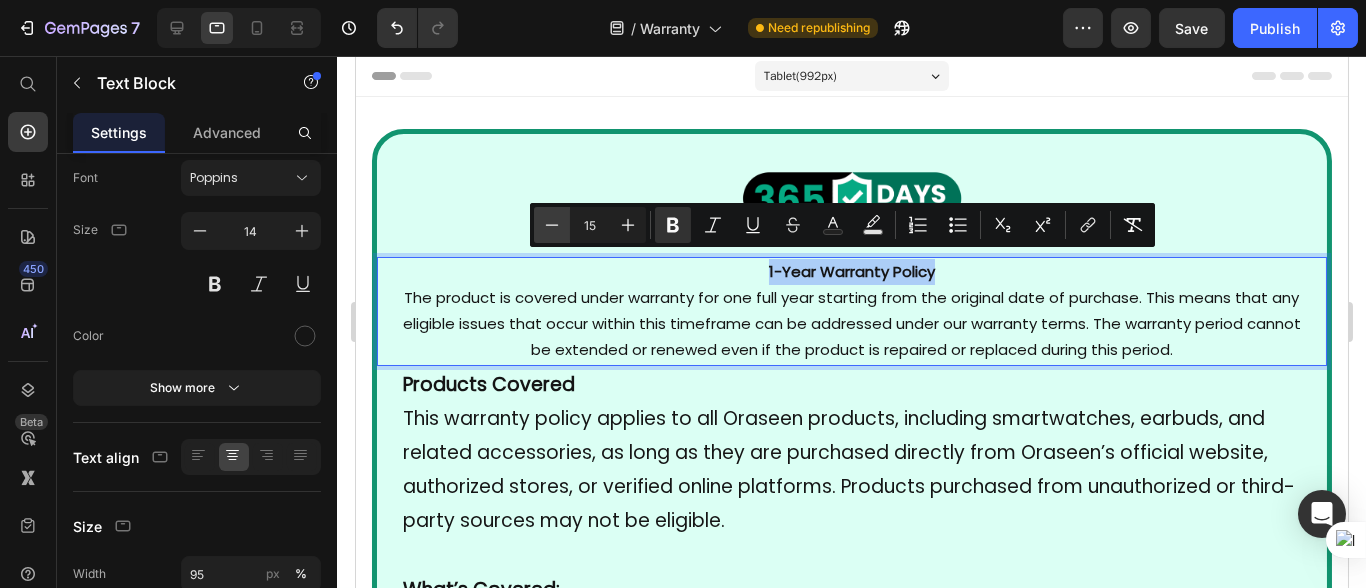 click 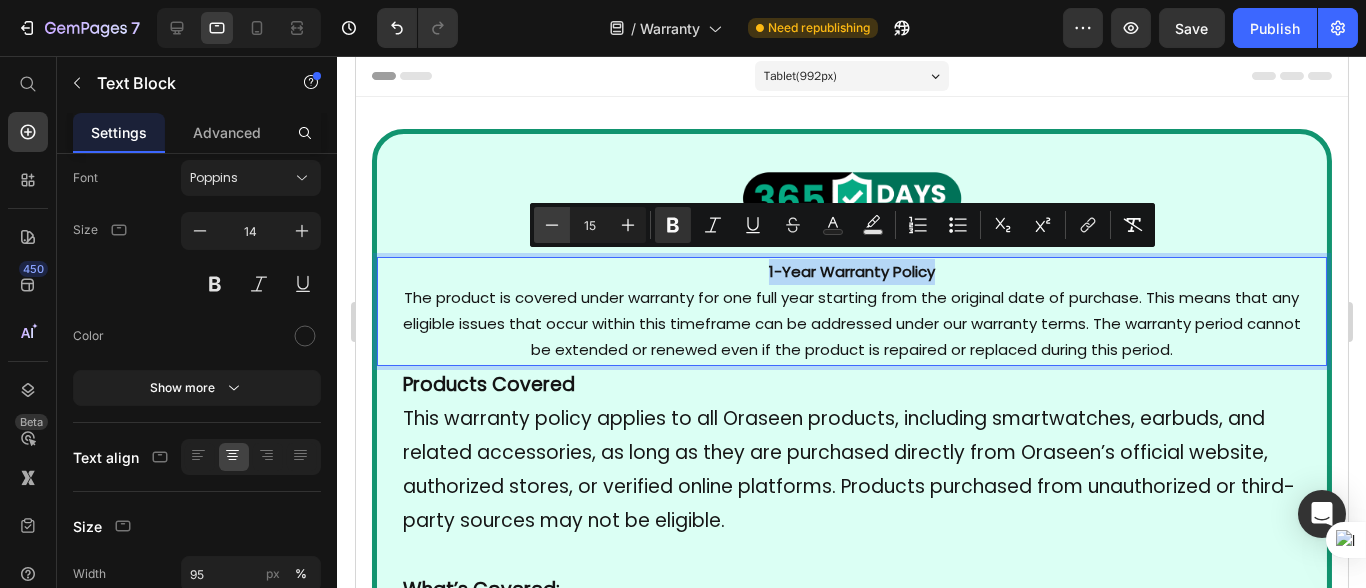 type on "14" 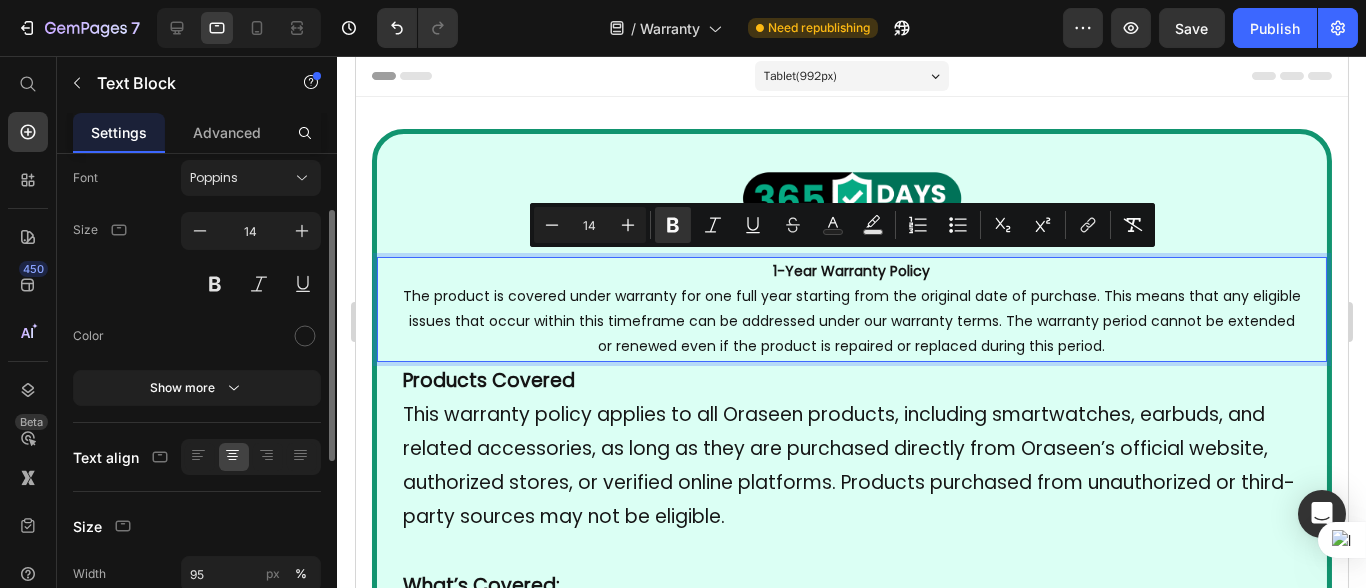 click on "Size 14" at bounding box center [197, 257] 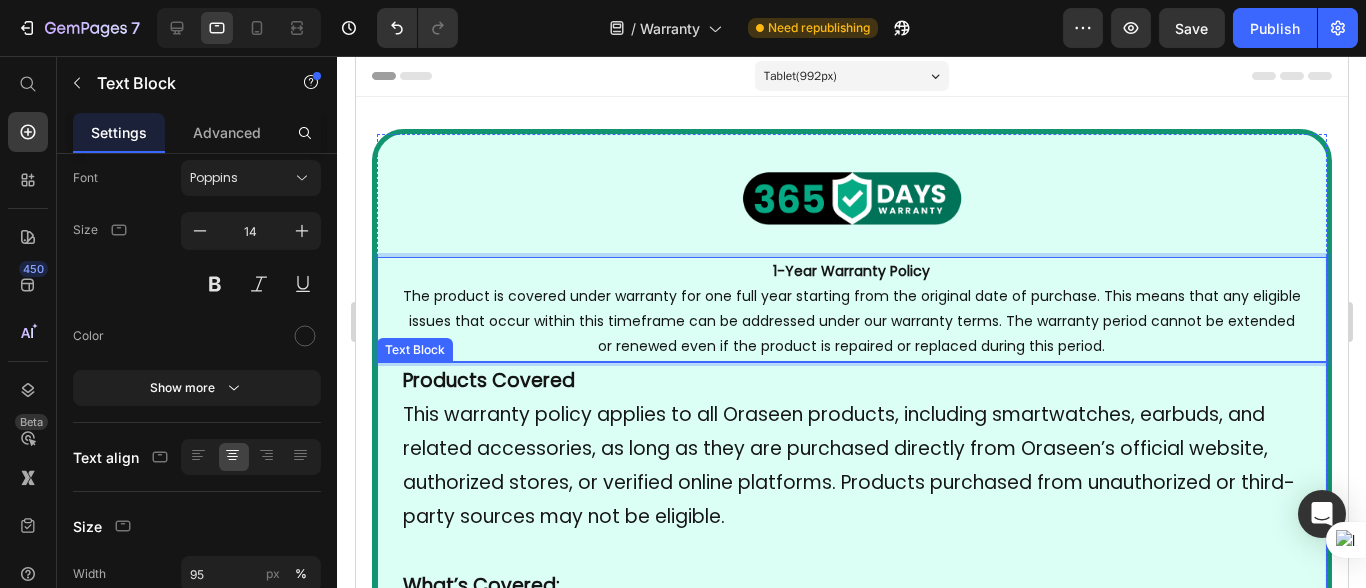 click on "Products Covered This warranty policy applies to all Oraseen products, including smartwatches, earbuds, and related accessories, as long as they are purchased directly from Oraseen’s official website, authorized stores, or verified online platforms. Products purchased from unauthorized or third-party sources may not be eligible." at bounding box center (851, 449) 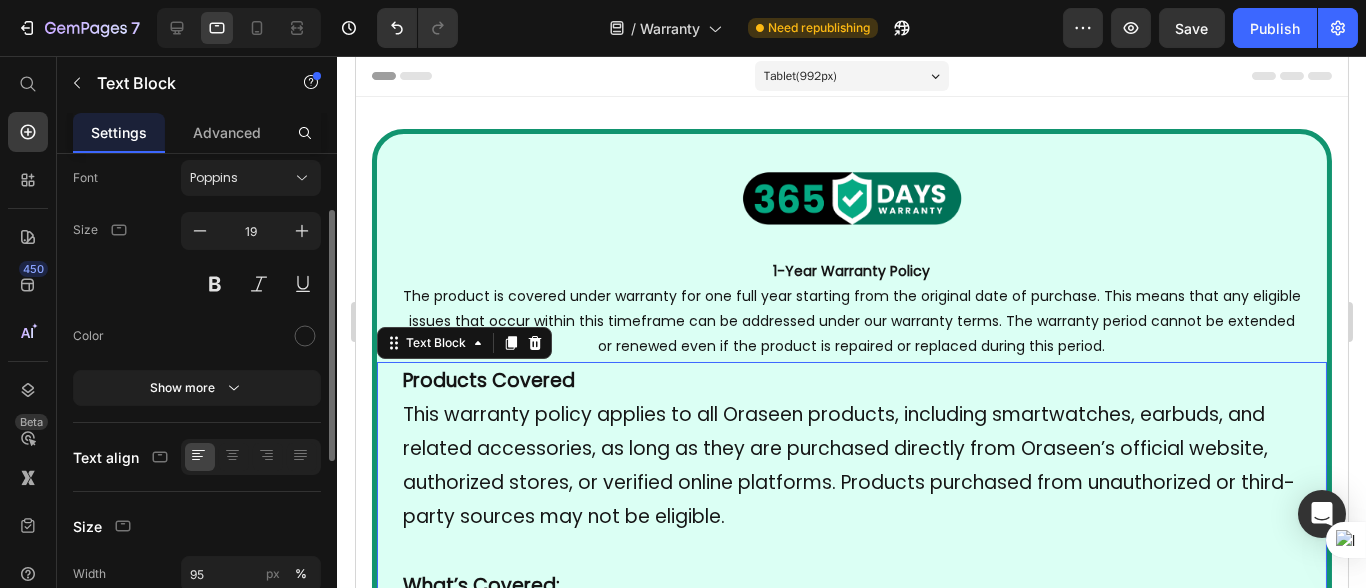 scroll, scrollTop: 110, scrollLeft: 0, axis: vertical 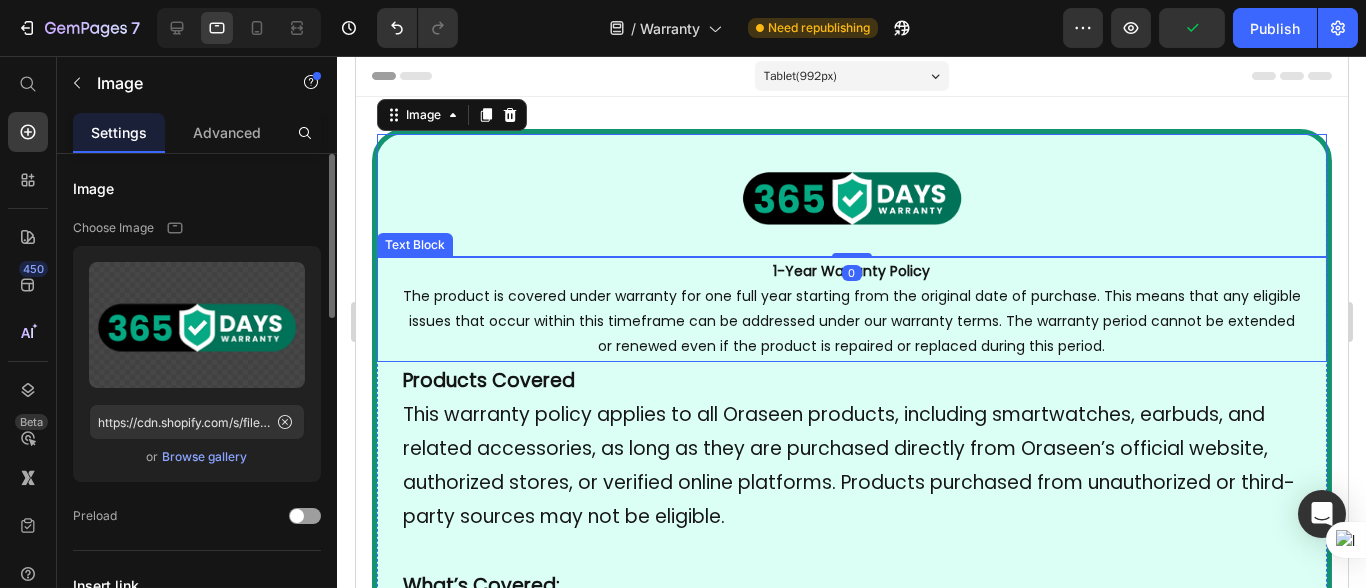 click on "The product is covered under warranty for one full year starting from the original date of purchase. This means that any eligible issues that occur within this timeframe can be addressed under our warranty terms. The warranty period cannot be extended or renewed even if the product is repaired or replaced during this period." at bounding box center [851, 321] 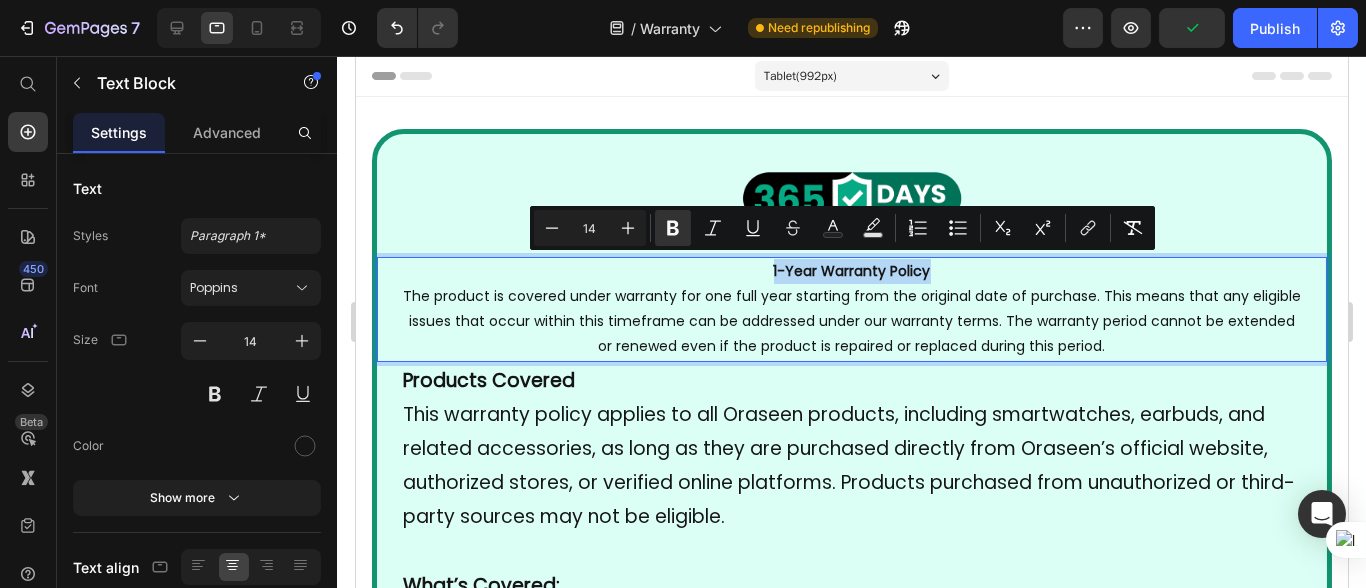drag, startPoint x: 940, startPoint y: 270, endPoint x: 719, endPoint y: 270, distance: 221 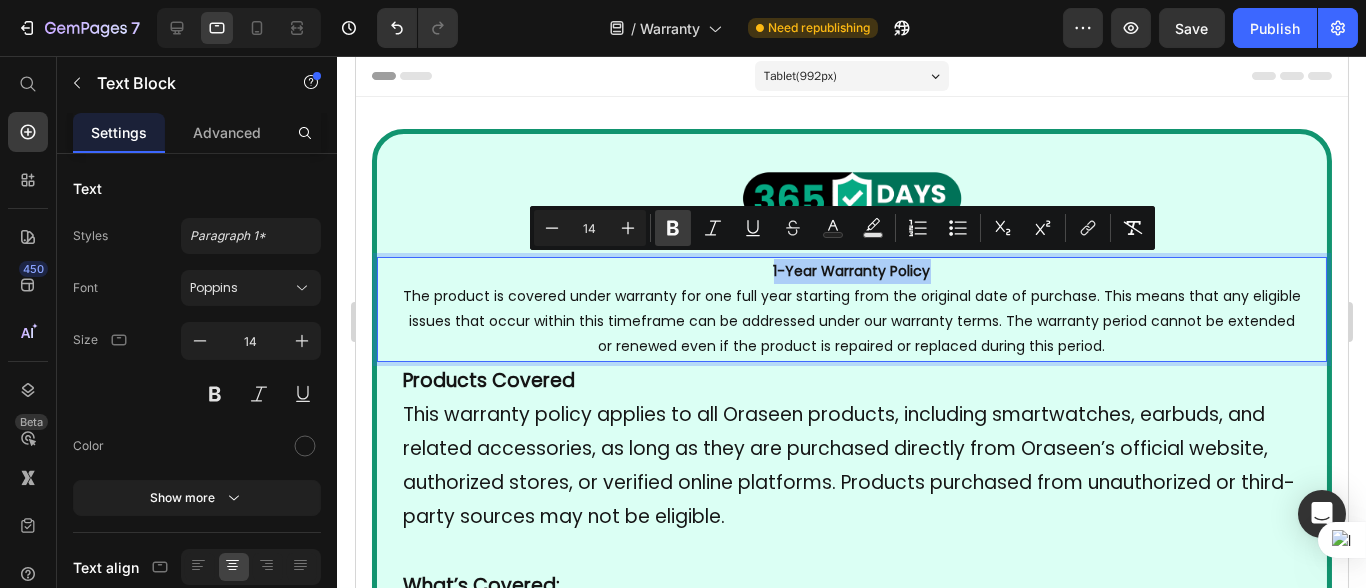 click 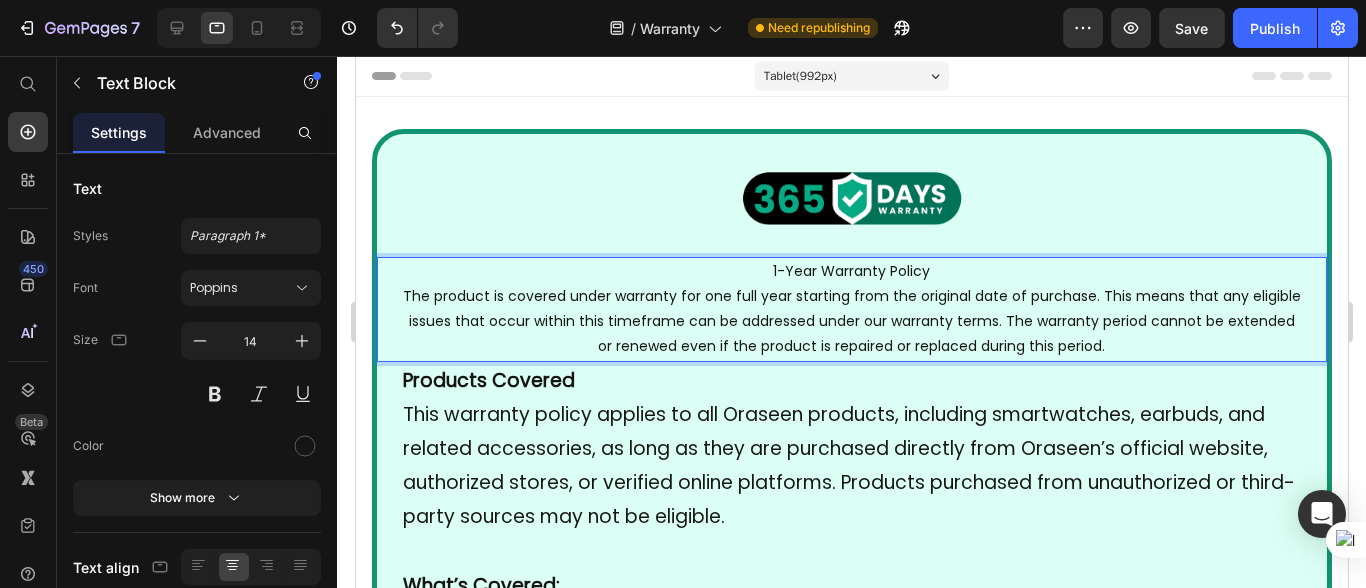 click on "The product is covered under warranty for one full year starting from the original date of purchase. This means that any eligible issues that occur within this timeframe can be addressed under our warranty terms. The warranty period cannot be extended or renewed even if the product is repaired or replaced during this period." at bounding box center (851, 321) 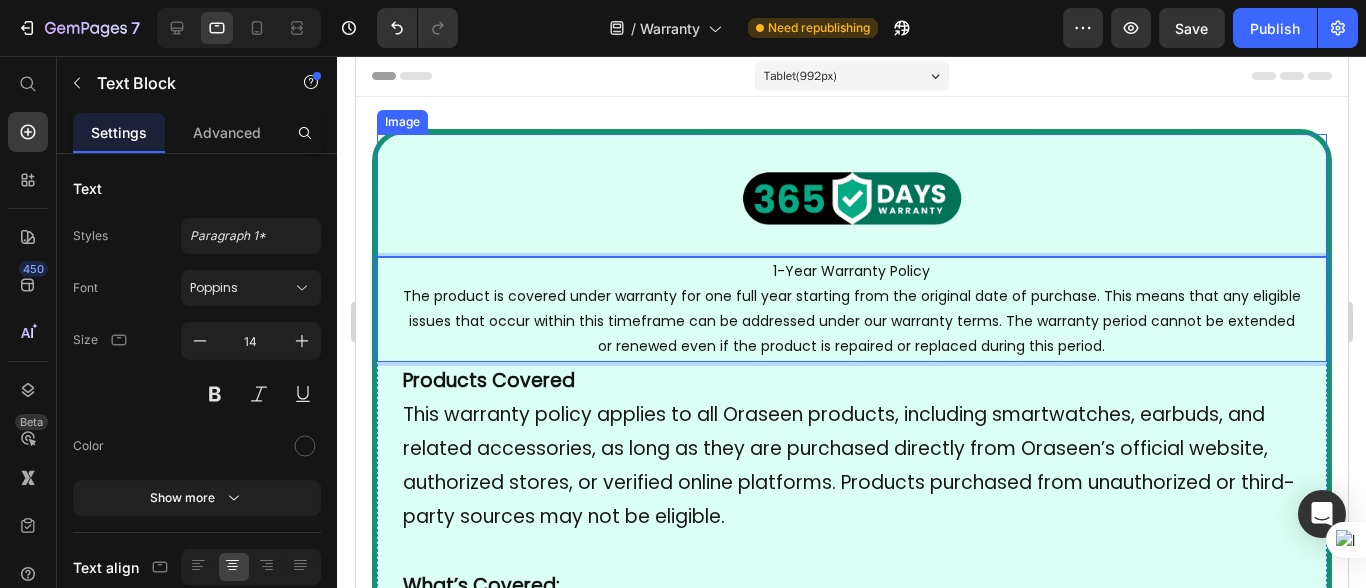 click at bounding box center (851, 195) 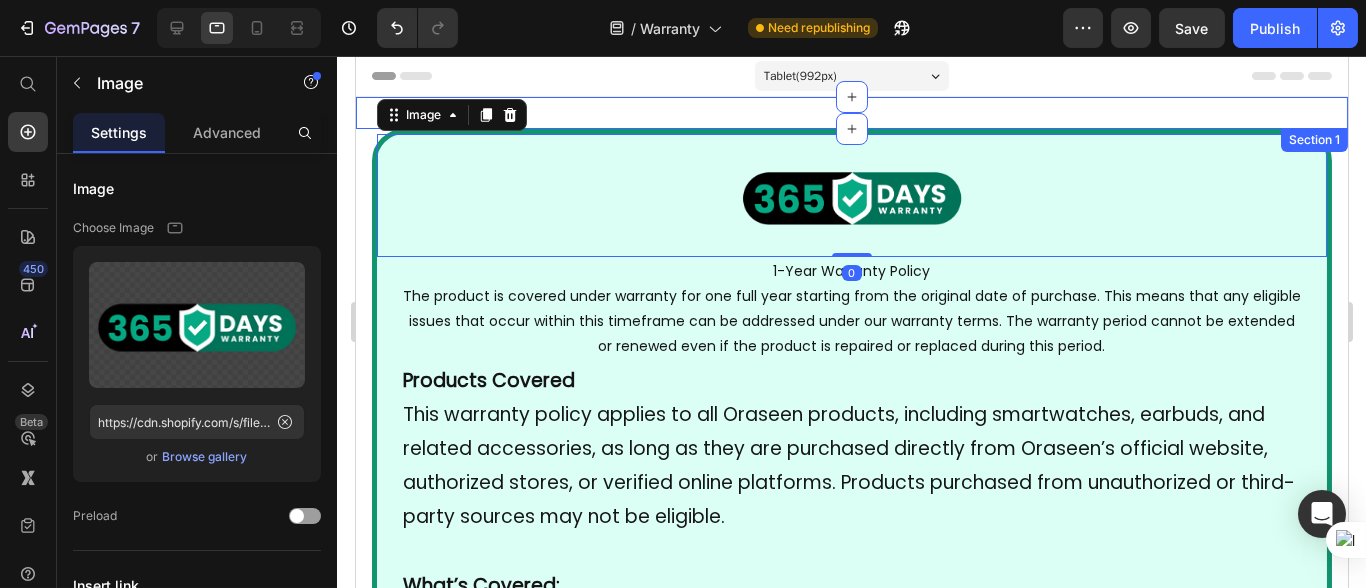 click on "Image Section 1" at bounding box center (851, 113) 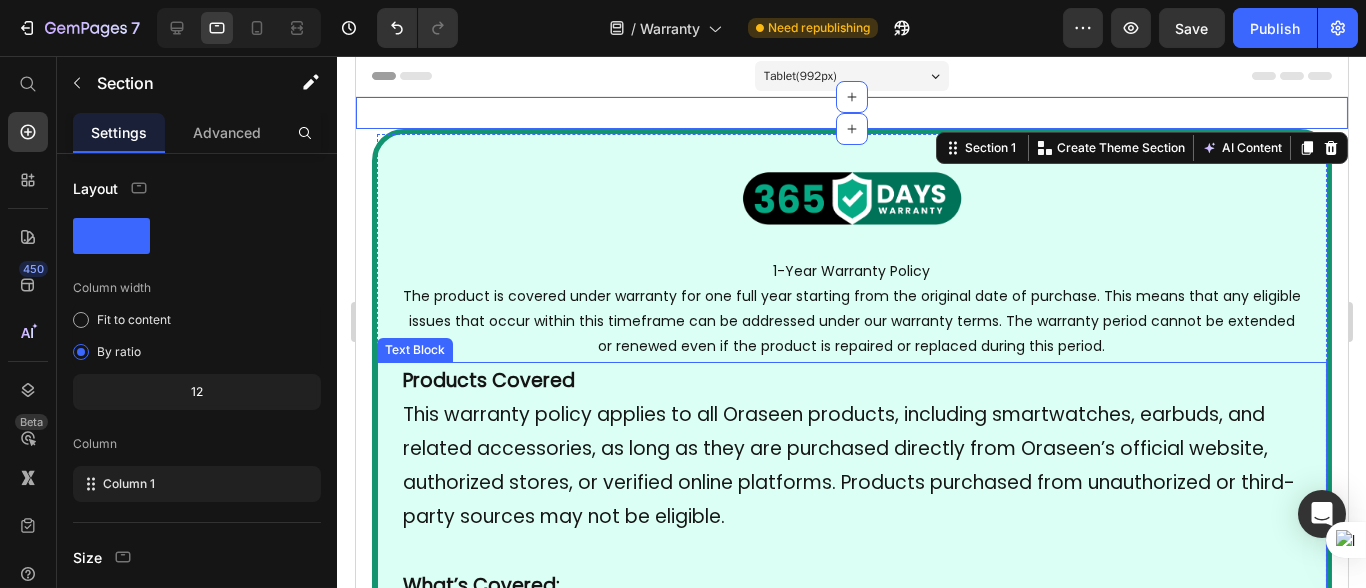 click on "Products Covered This warranty policy applies to all Oraseen products, including smartwatches, earbuds, and related accessories, as long as they are purchased directly from Oraseen’s official website, authorized stores, or verified online platforms. Products purchased from unauthorized or third-party sources may not be eligible." at bounding box center (851, 449) 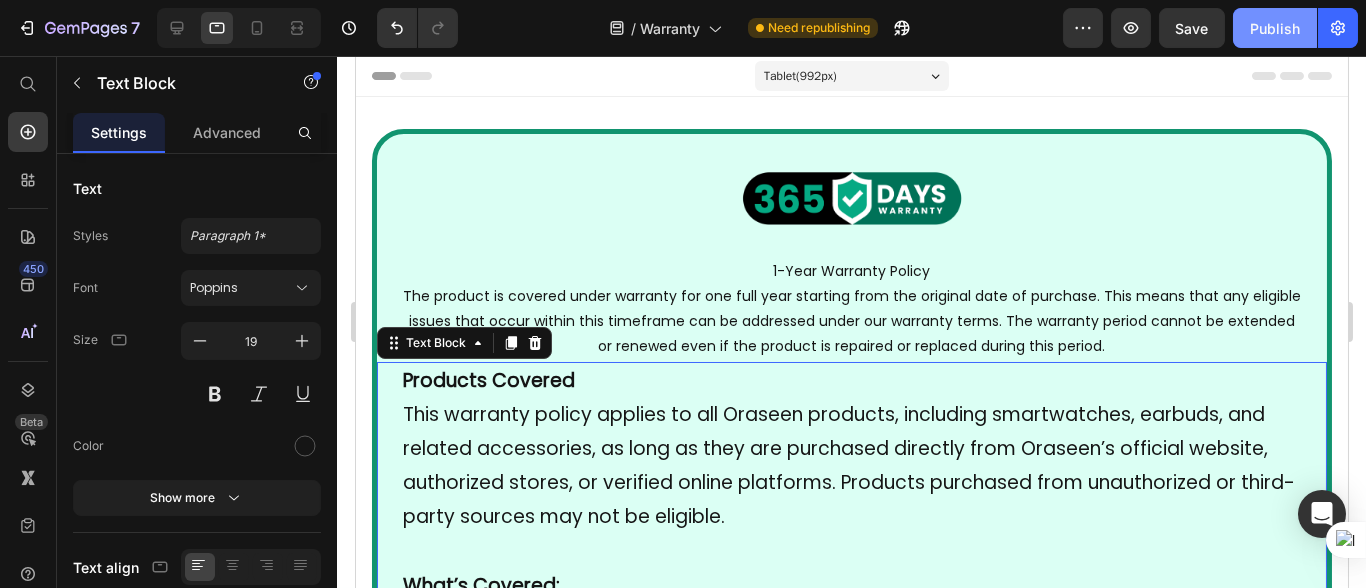 click on "Publish" 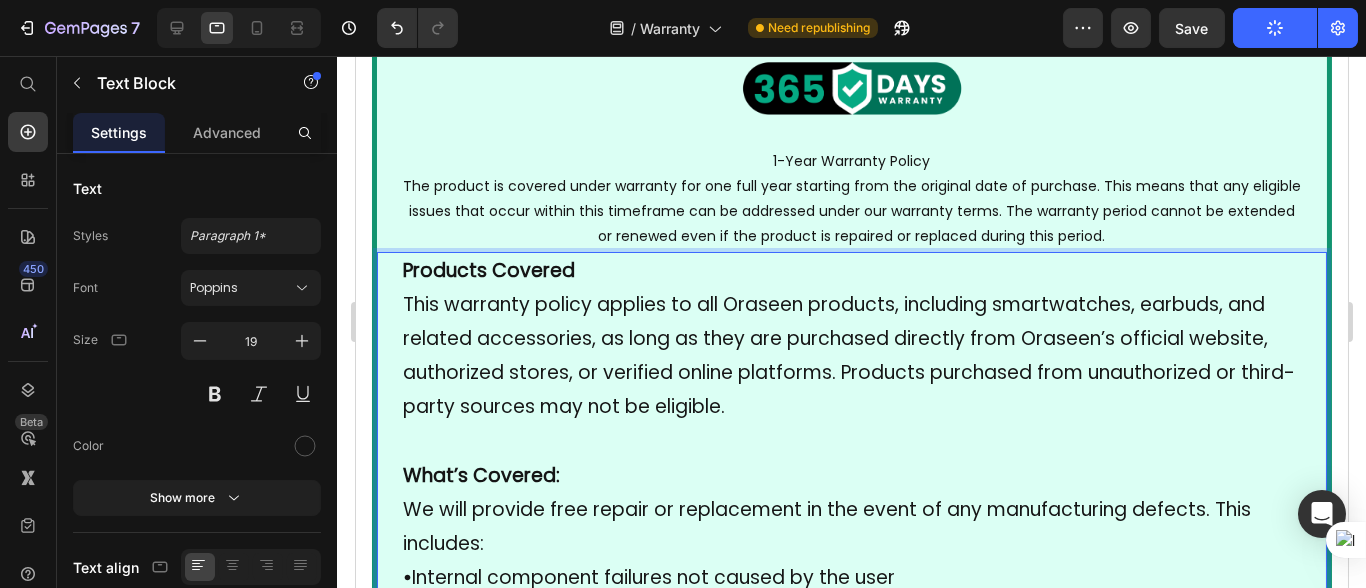 scroll, scrollTop: 0, scrollLeft: 0, axis: both 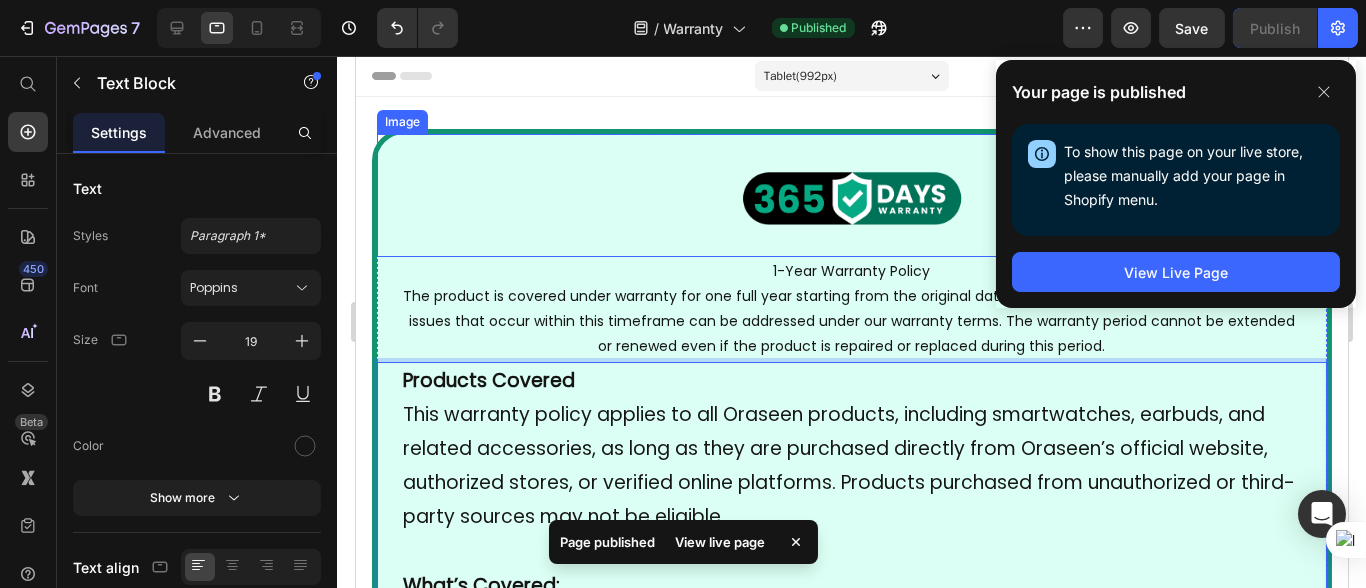 click at bounding box center [851, 195] 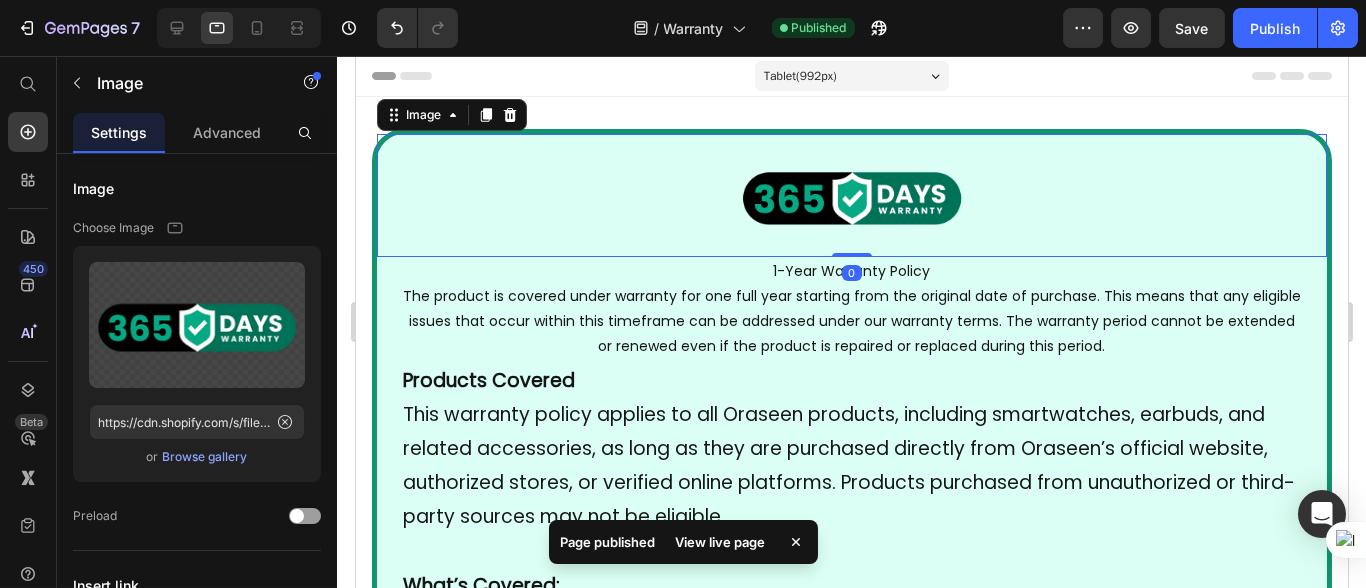 drag, startPoint x: 833, startPoint y: 251, endPoint x: 817, endPoint y: 213, distance: 41.231056 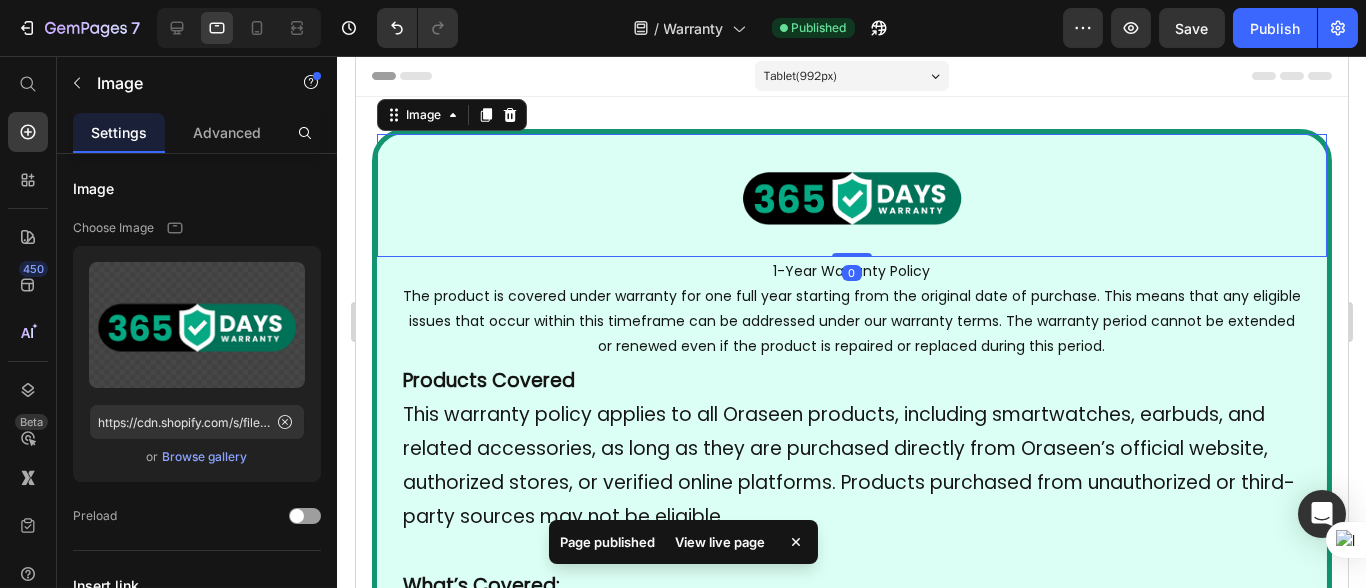 click at bounding box center (851, 195) 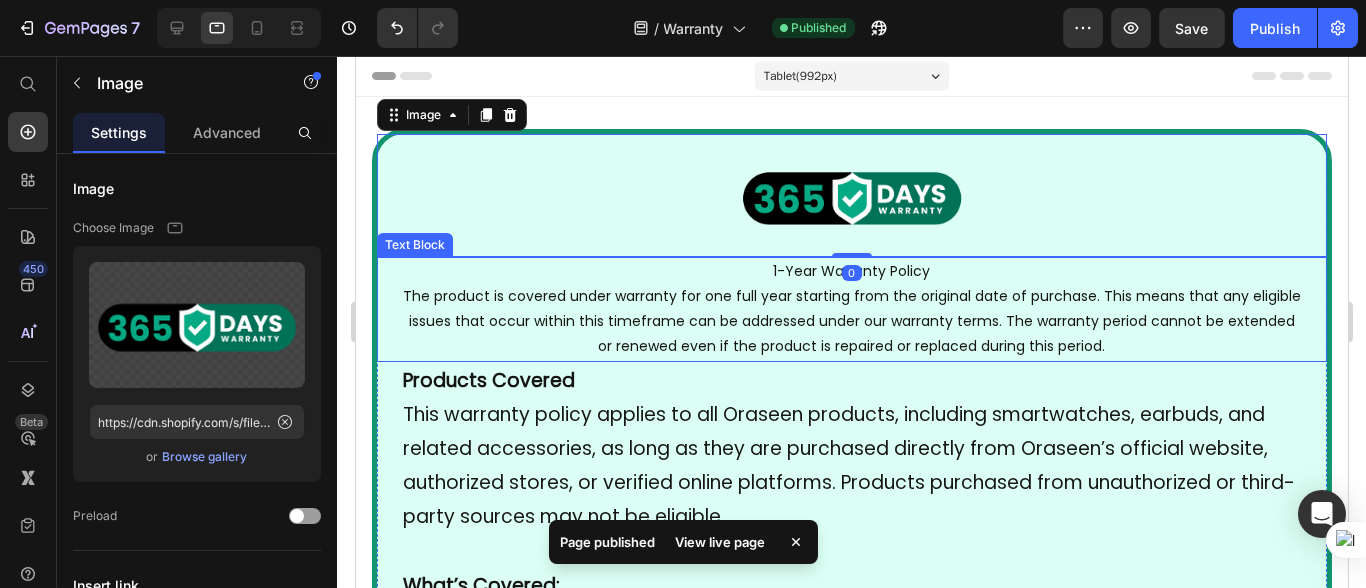 click on "The product is covered under warranty for one full year starting from the original date of purchase. This means that any eligible issues that occur within this timeframe can be addressed under our warranty terms. The warranty period cannot be extended or renewed even if the product is repaired or replaced during this period." at bounding box center (851, 322) 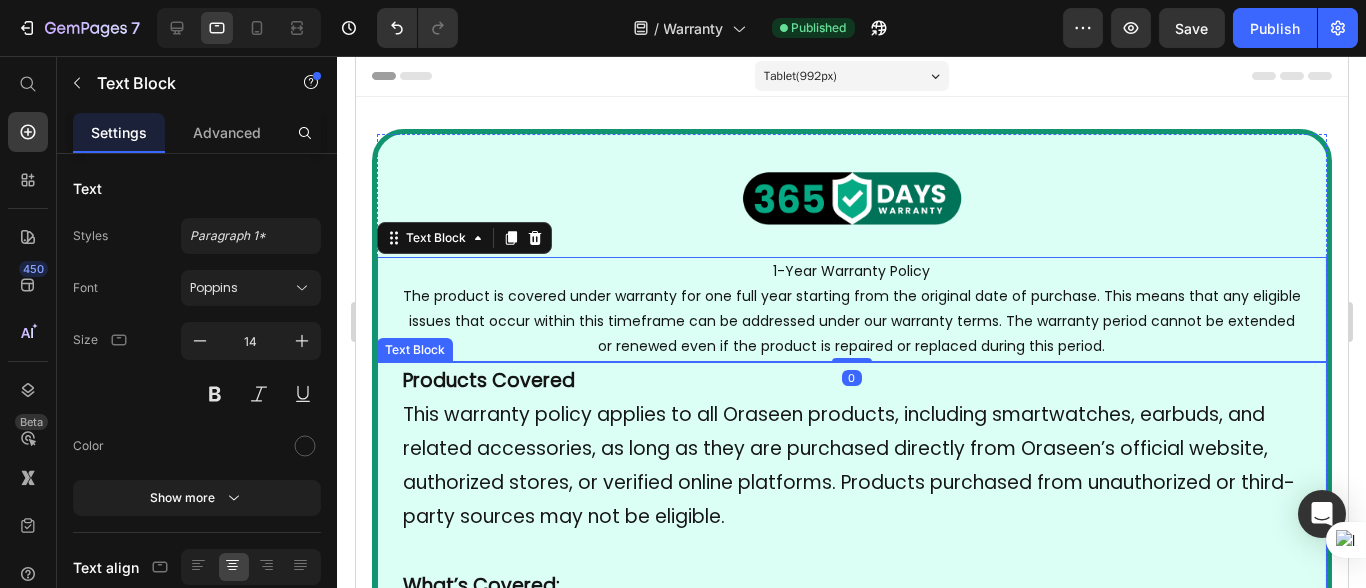 click on "Products Covered This warranty policy applies to all Oraseen products, including smartwatches, earbuds, and related accessories, as long as they are purchased directly from Oraseen’s official website, authorized stores, or verified online platforms. Products purchased from unauthorized or third-party sources may not be eligible." at bounding box center (851, 449) 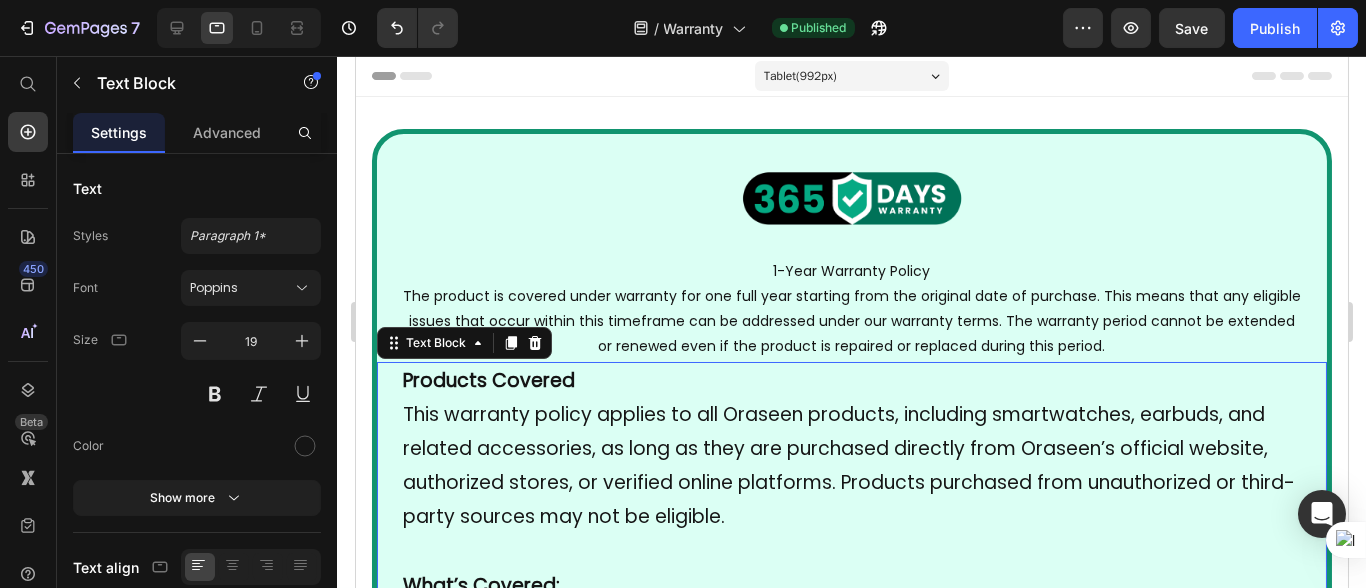 scroll, scrollTop: 110, scrollLeft: 0, axis: vertical 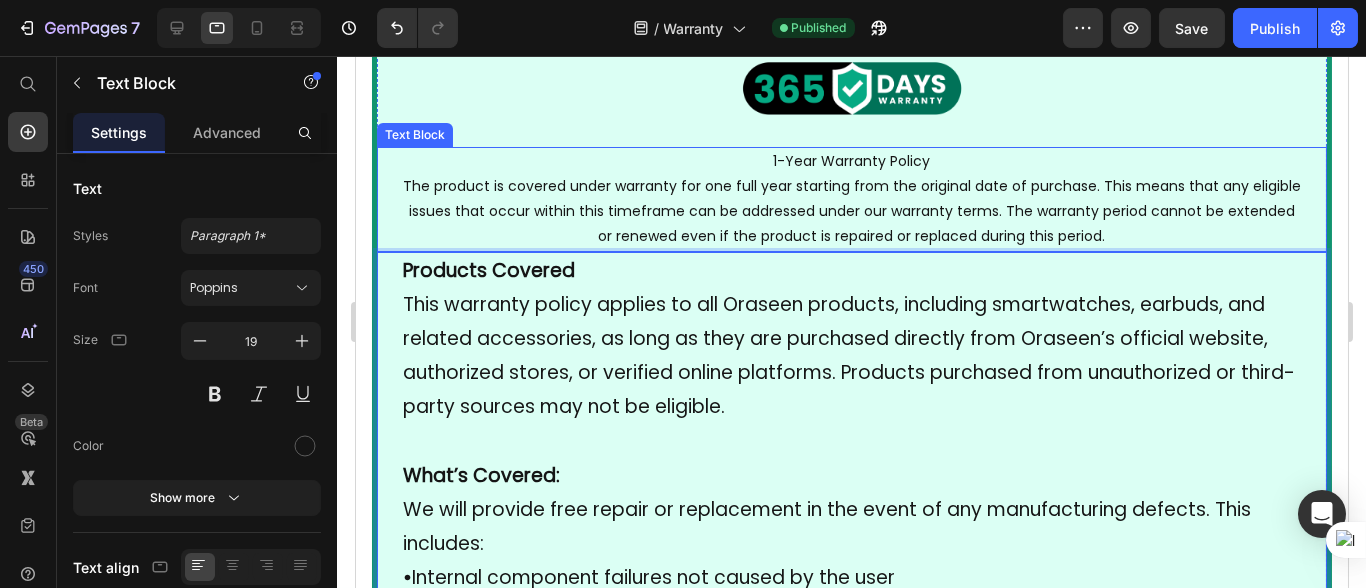 click on "The product is covered under warranty for one full year starting from the original date of purchase. This means that any eligible issues that occur within this timeframe can be addressed under our warranty terms. The warranty period cannot be extended or renewed even if the product is repaired or replaced during this period." at bounding box center [851, 212] 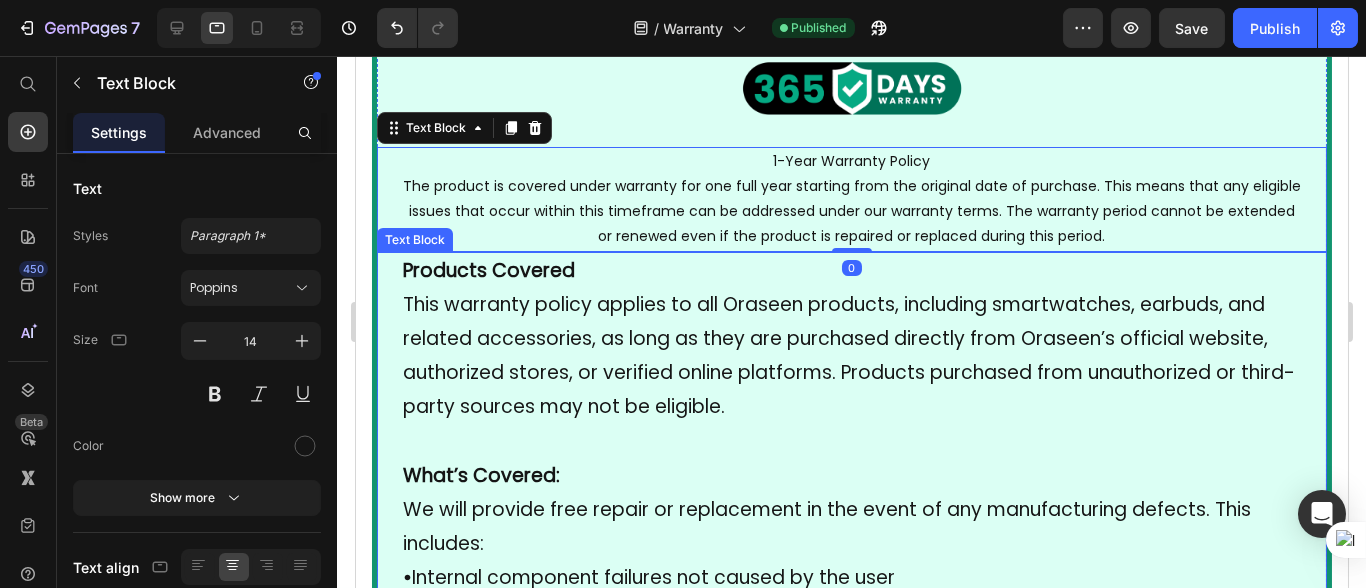 click on "Products Covered This warranty policy applies to all Oraseen products, including smartwatches, earbuds, and related accessories, as long as they are purchased directly from Oraseen’s official website, authorized stores, or verified online platforms. Products purchased from unauthorized or third-party sources may not be eligible." at bounding box center (851, 339) 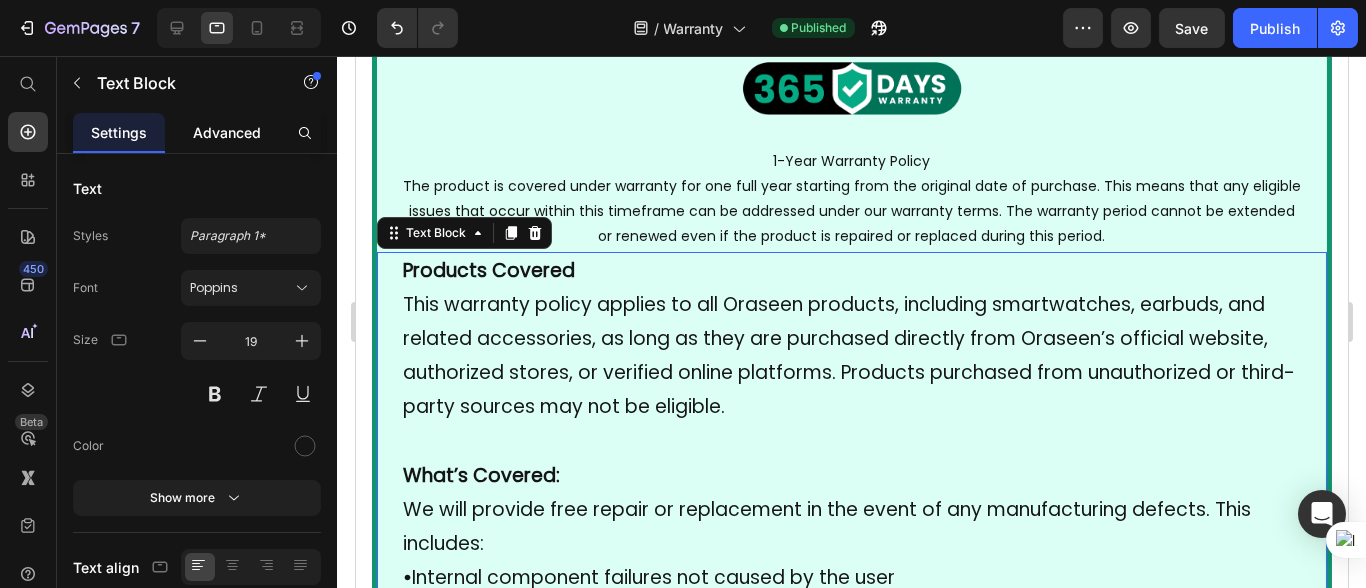 click on "Advanced" 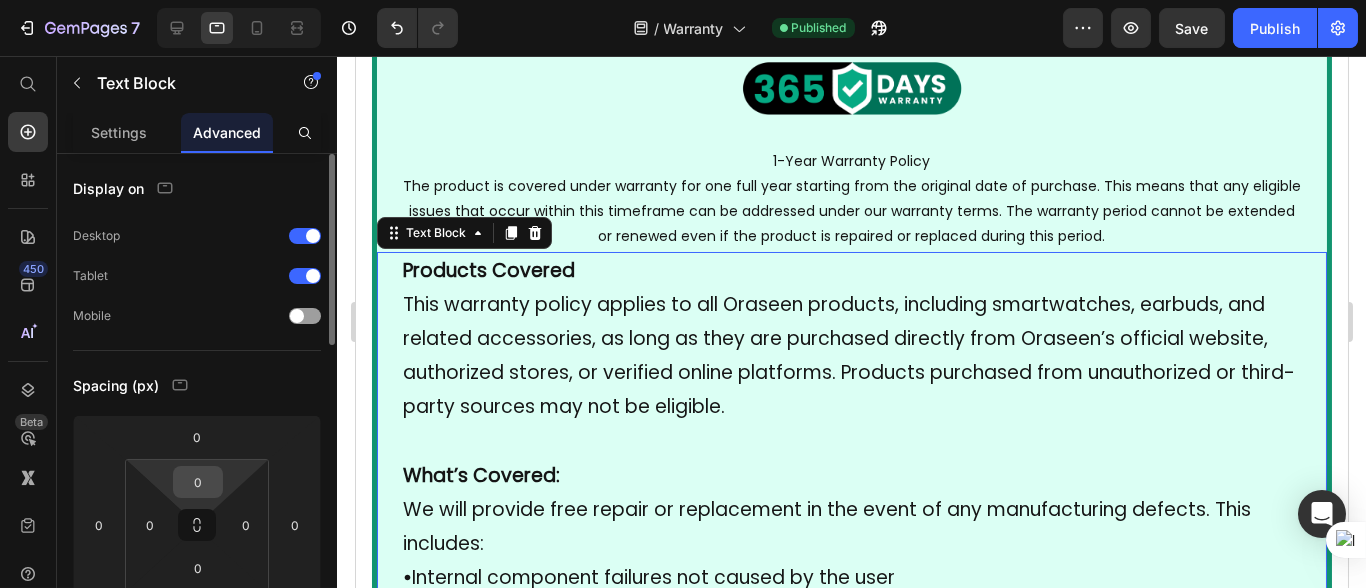 click on "0" at bounding box center [198, 482] 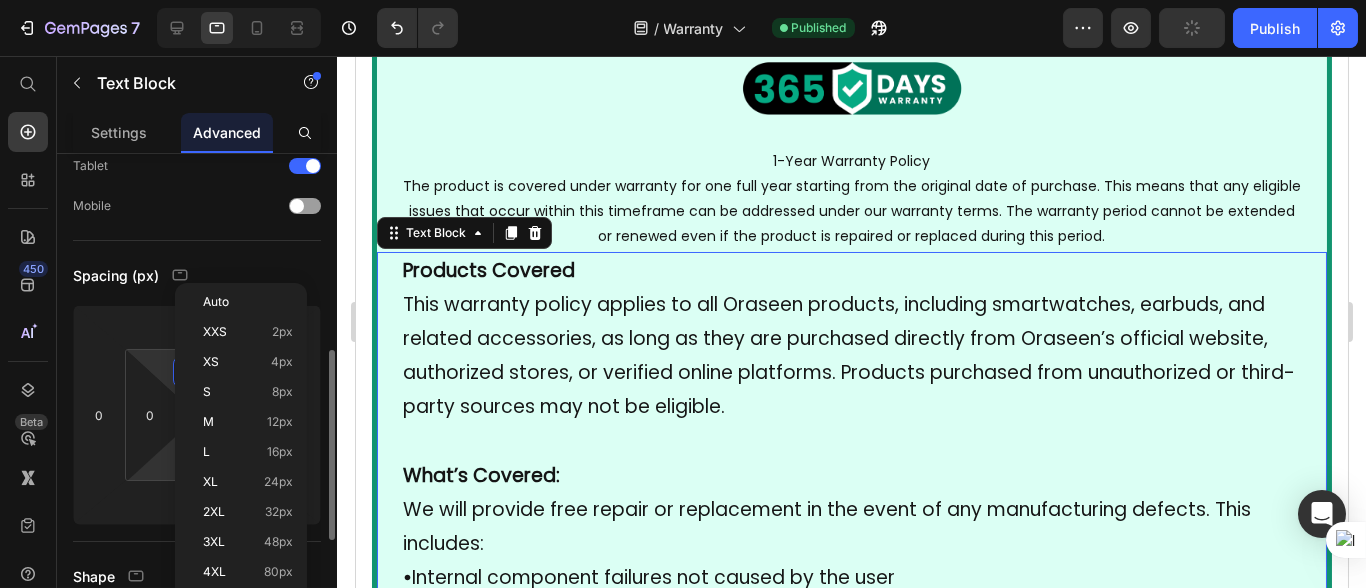 scroll, scrollTop: 221, scrollLeft: 0, axis: vertical 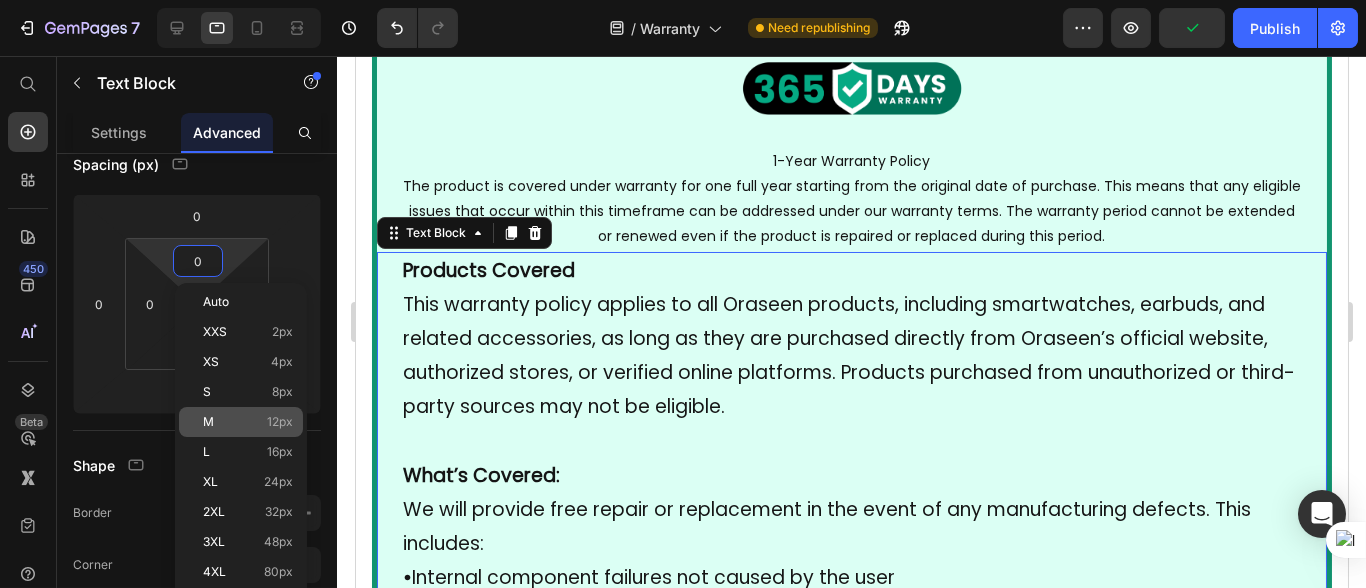 click on "M 12px" 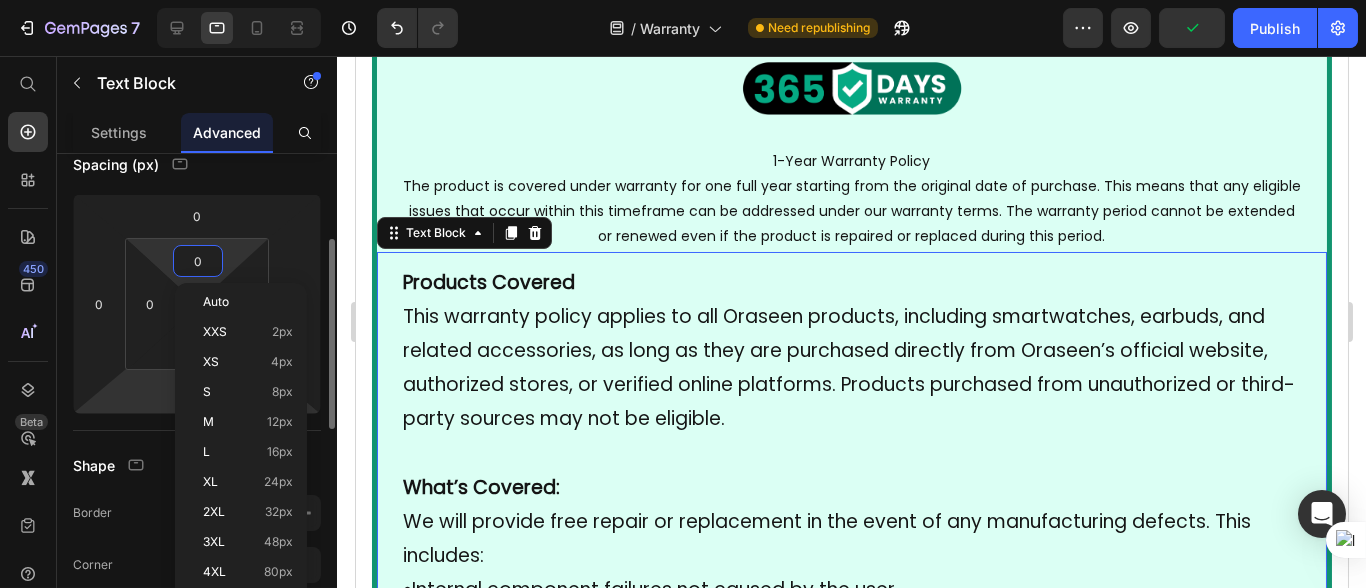 type on "12" 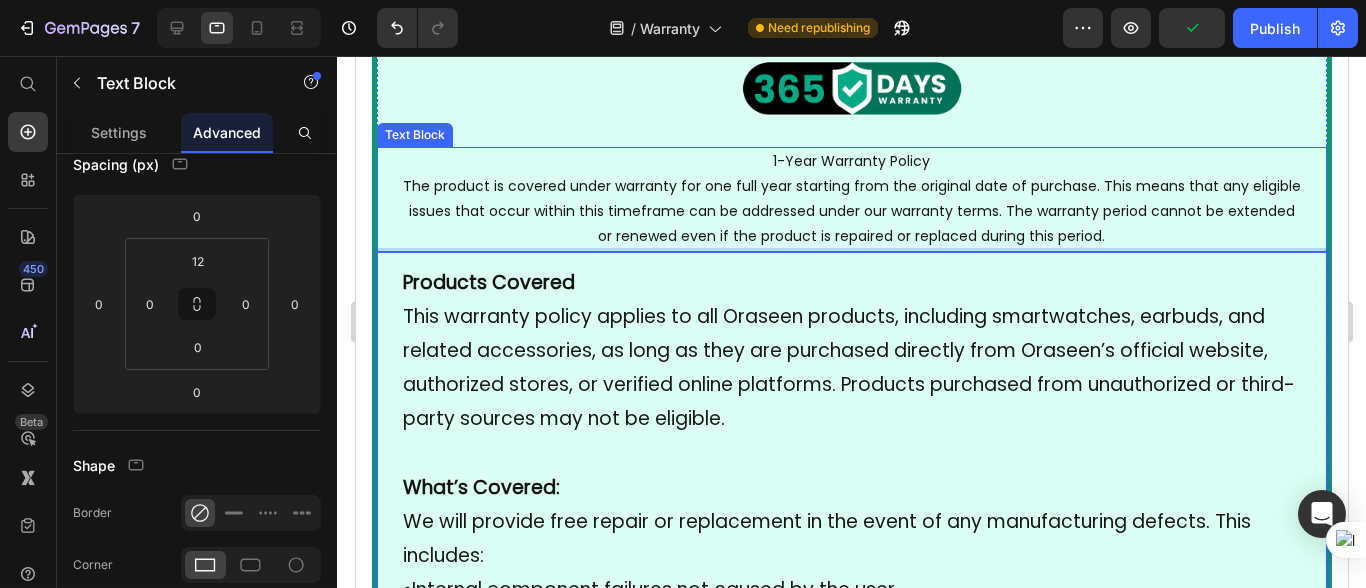 click on "1-Year Warranty Policy" at bounding box center (851, 161) 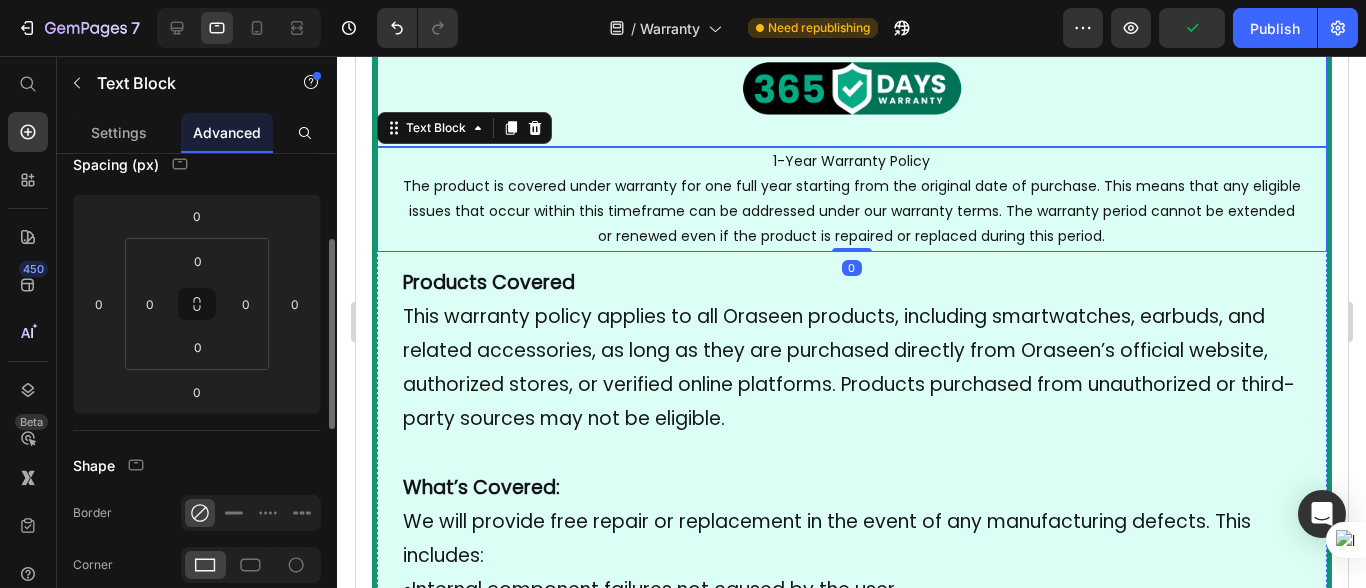 scroll, scrollTop: 221, scrollLeft: 0, axis: vertical 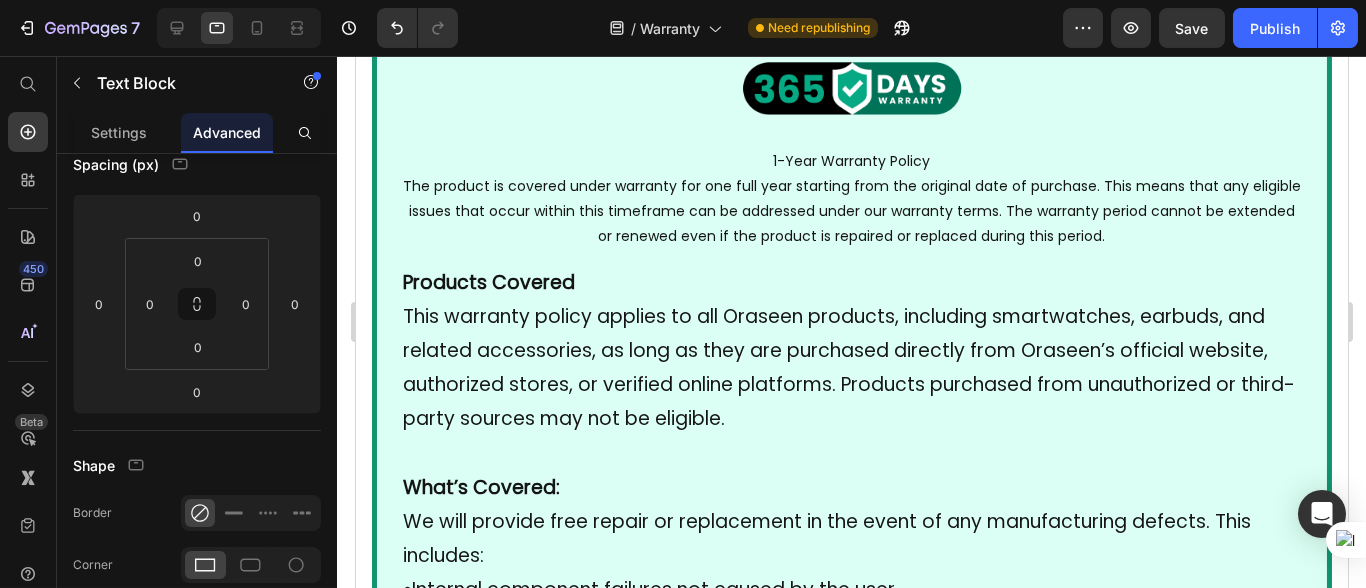 click on "Image [DATE] Warranty Policy The product is covered under warranty for [DURATION] starting from the original date of purchase. This means that any eligible issues that occur within this timeframe can be addressed under our warranty terms. The warranty period cannot be extended or renewed even if the product is repaired or replaced during this period. Text Block Products Covered This warranty policy applies to all Oraseen products, including smartwatches, earbuds, and related accessories, as long as they are purchased directly from Oraseen’s official website, authorized stores, or verified online platforms. Products purchased from unauthorized or third-party sources may not be eligible. What’s Covered: We will provide free repair or replacement in the event of any manufacturing defects. This includes: •   Internal component failures not caused by the user •   Faulty screens (e.g., not displaying properly) •   Battery-related issues (e.g., not charging or draining abnormally) •   •" at bounding box center [851, 1273] 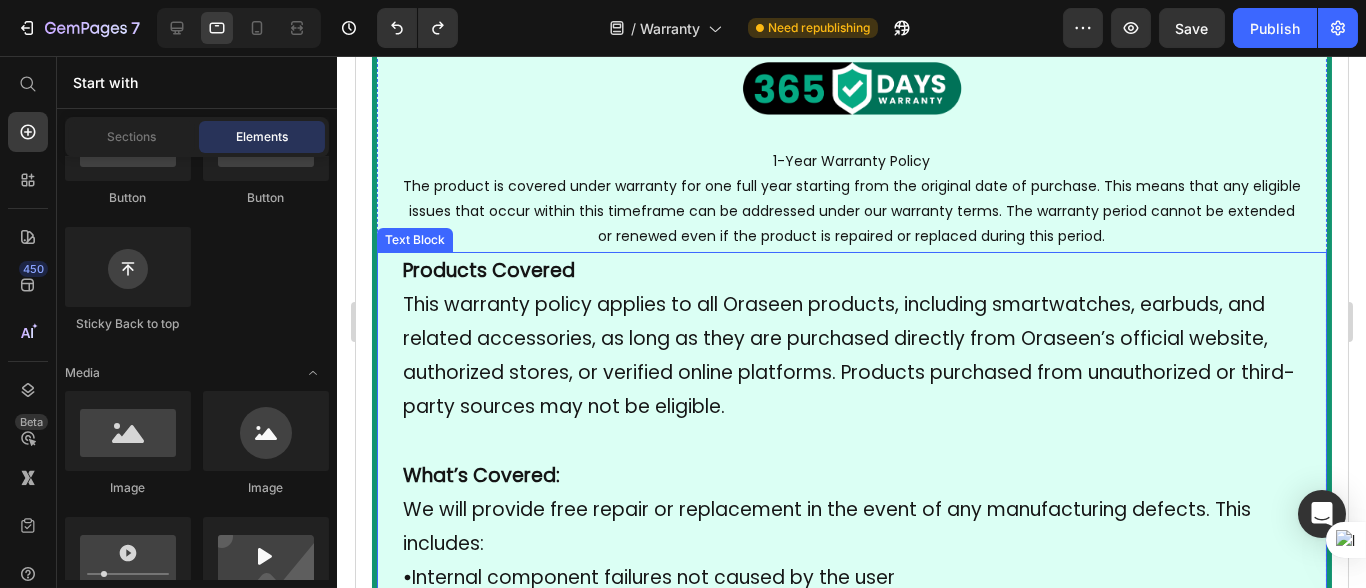 click on "Products Covered This warranty policy applies to all Oraseen products, including smartwatches, earbuds, and related accessories, as long as they are purchased directly from Oraseen’s official website, authorized stores, or verified online platforms. Products purchased from unauthorized or third-party sources may not be eligible." at bounding box center [851, 339] 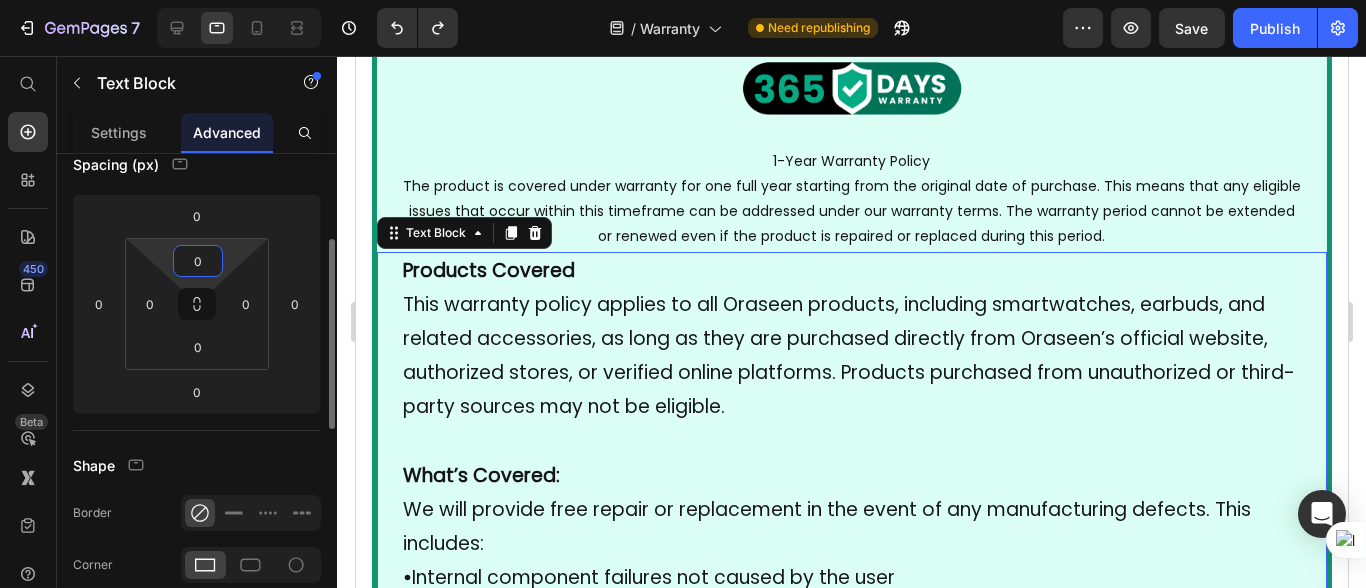click on "0" at bounding box center (198, 261) 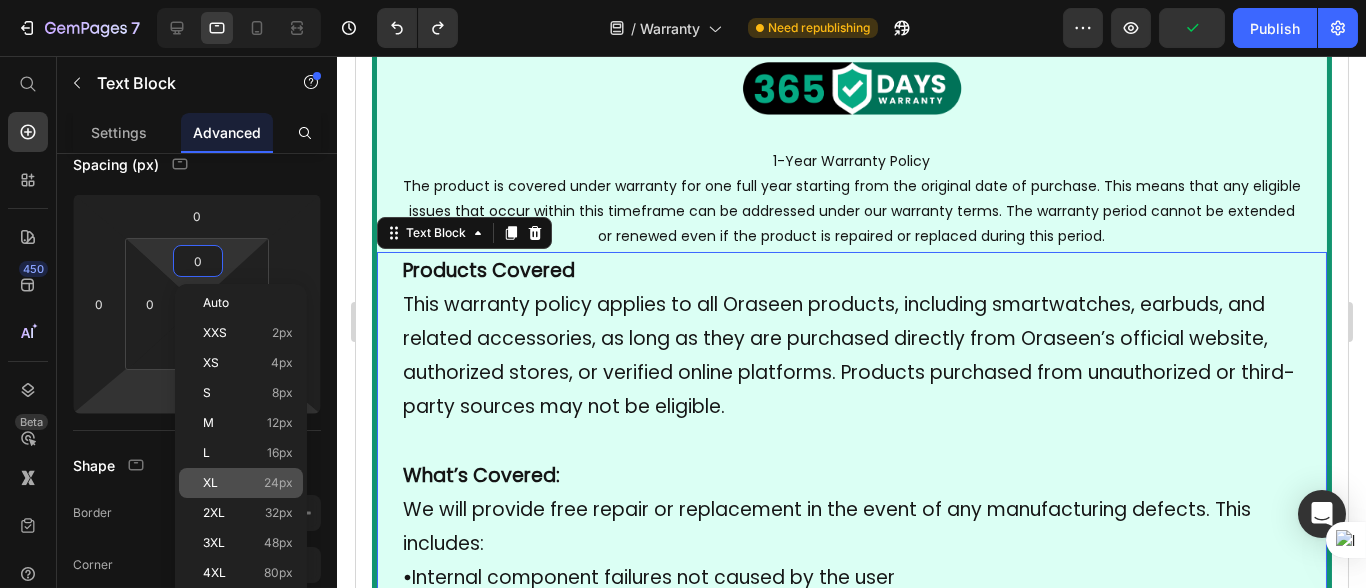 click on "XL" at bounding box center (210, 483) 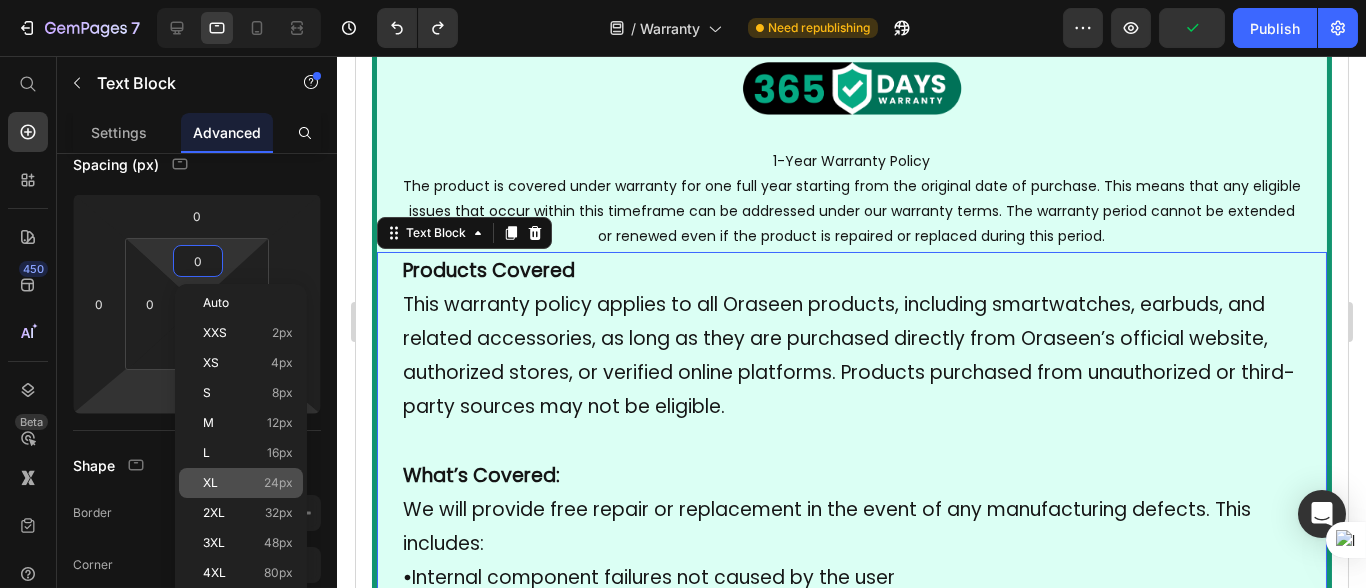 type on "24" 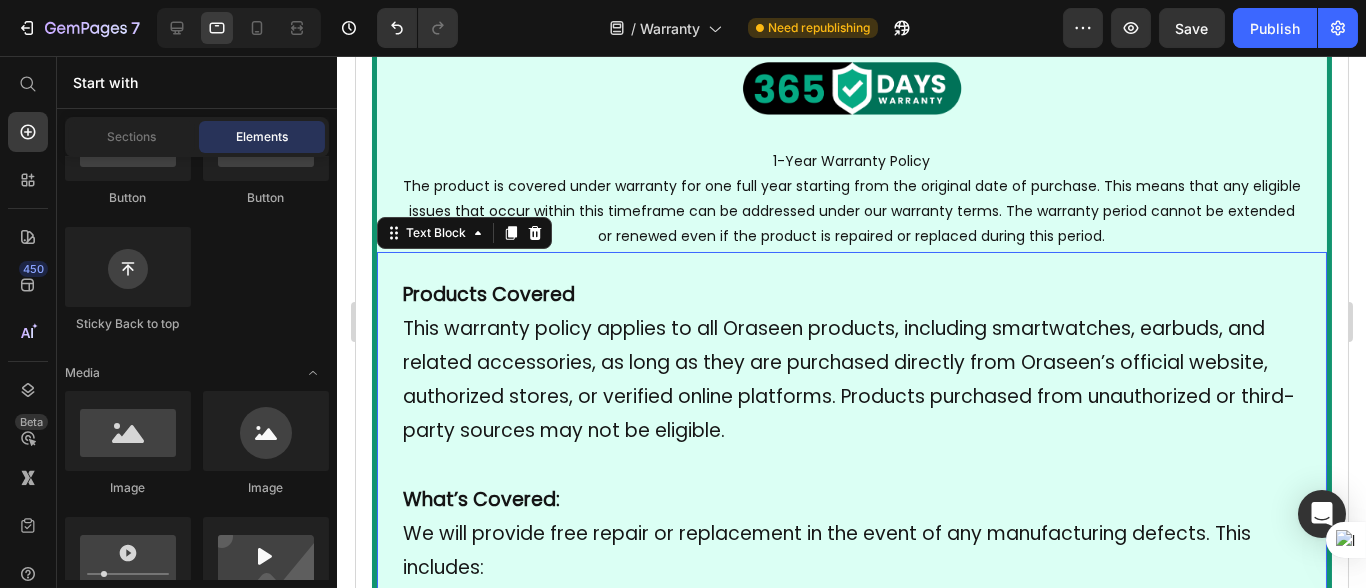 click on "Image [DATE] Warranty Policy The product is covered under warranty for [DURATION] starting from the original date of purchase. This means that any eligible issues that occur within this timeframe can be addressed under our warranty terms. The warranty period cannot be extended or renewed even if the product is repaired or replaced during this period. Text Block Products Covered This warranty policy applies to all Oraseen products, including smartwatches, earbuds, and related accessories, as long as they are purchased directly from Oraseen’s official website, authorized stores, or verified online platforms. Products purchased from unauthorized or third-party sources may not be eligible. What’s Covered: We will provide free repair or replacement in the event of any manufacturing defects. This includes: •   Internal component failures not caused by the user •   Faulty screens (e.g., not displaying properly) •   Battery-related issues (e.g., not charging or draining abnormally) •   •     [NUMBER]" at bounding box center (851, 1279) 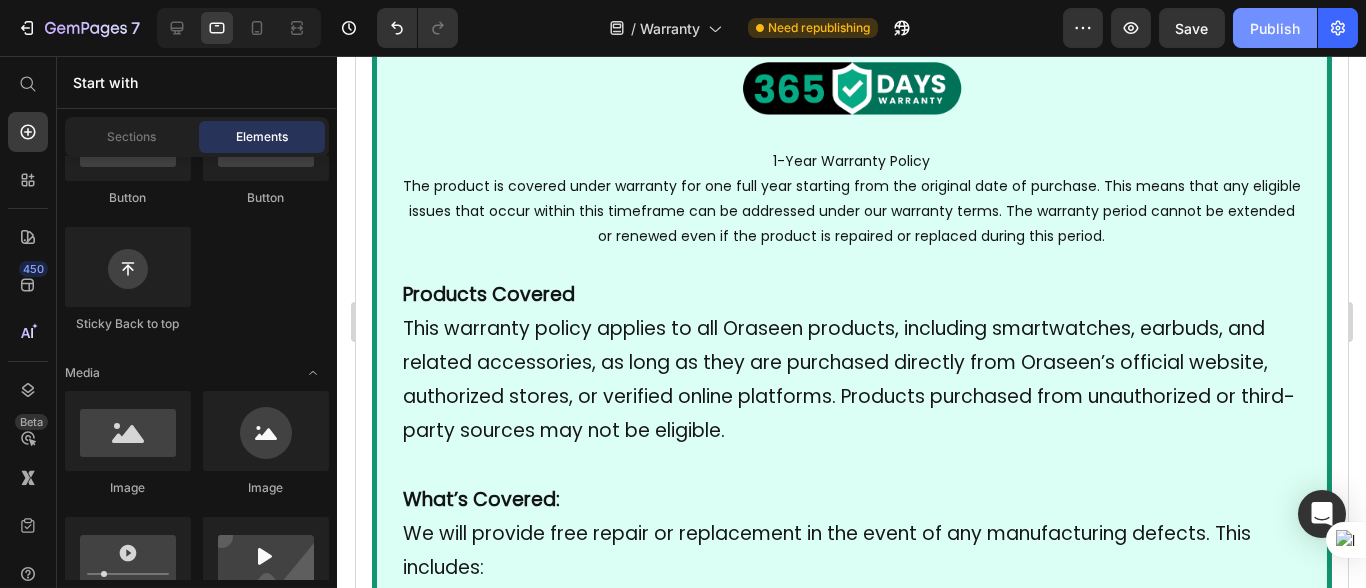 click on "Publish" 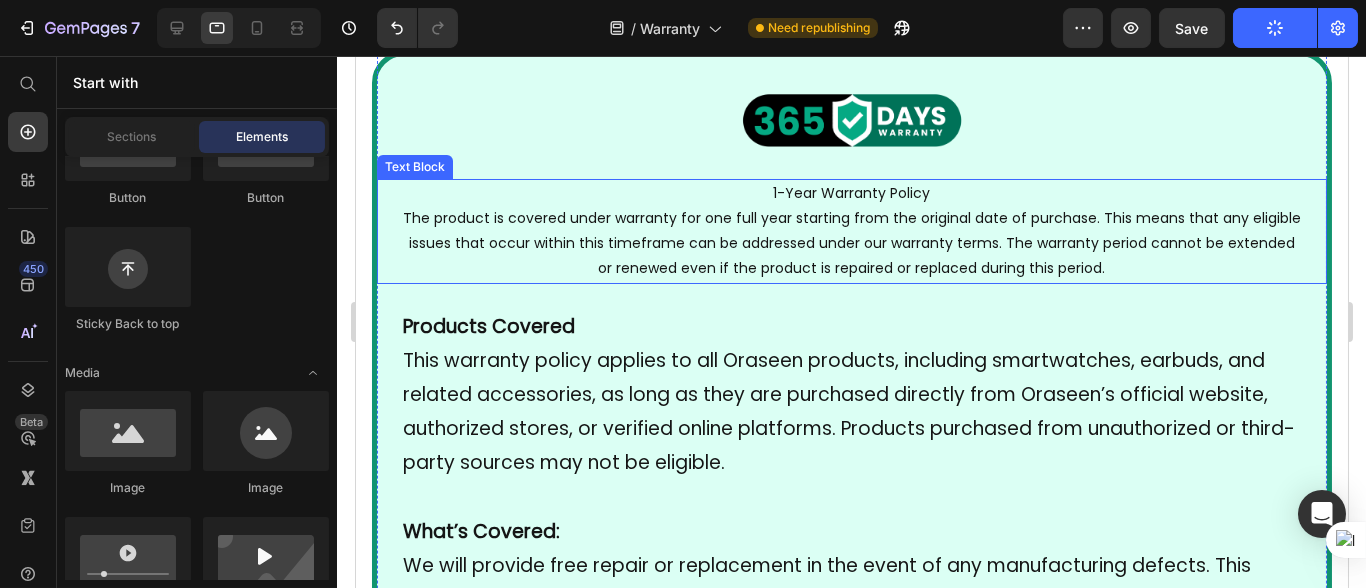 scroll, scrollTop: 0, scrollLeft: 0, axis: both 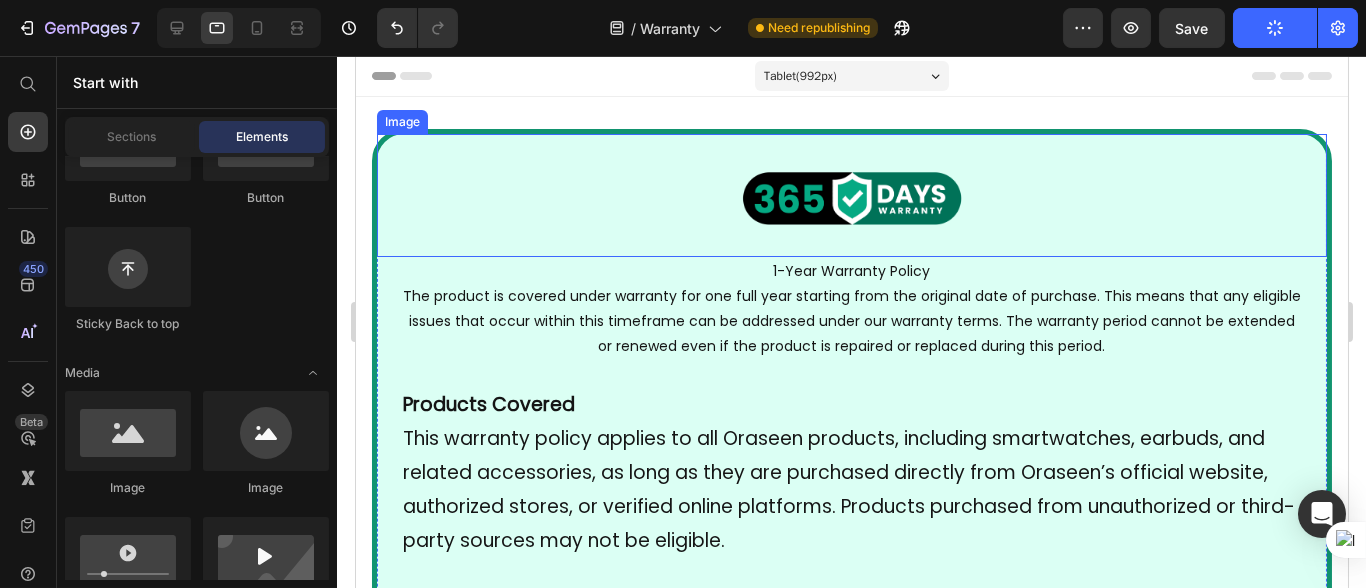 click at bounding box center (851, 195) 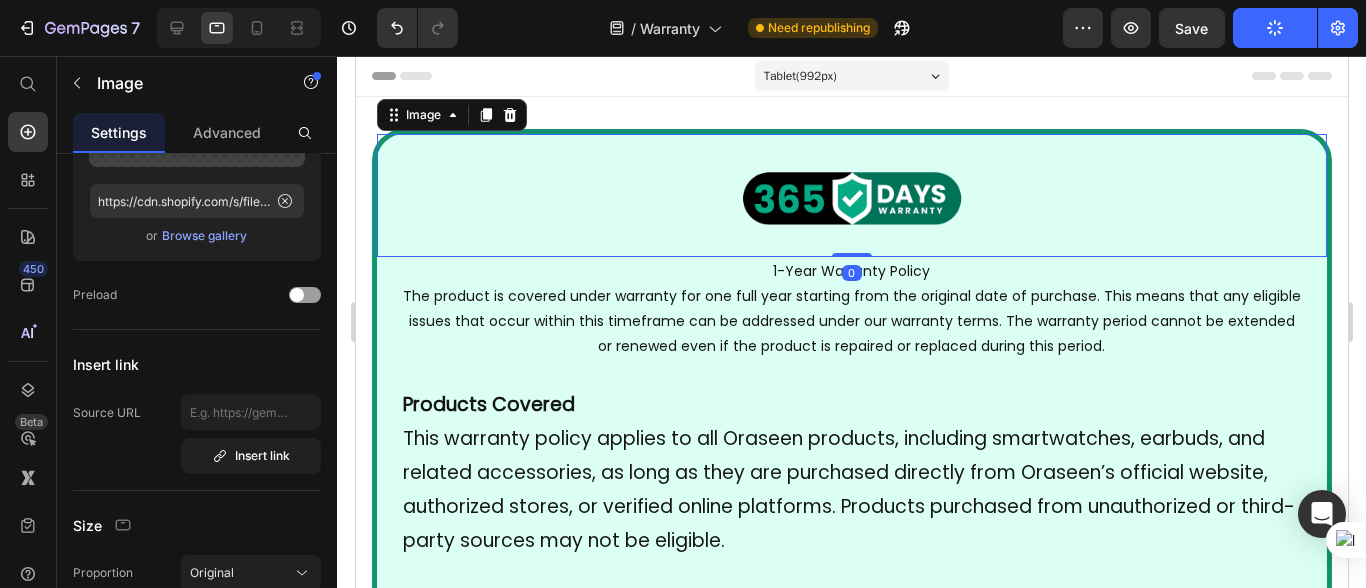 scroll, scrollTop: 0, scrollLeft: 0, axis: both 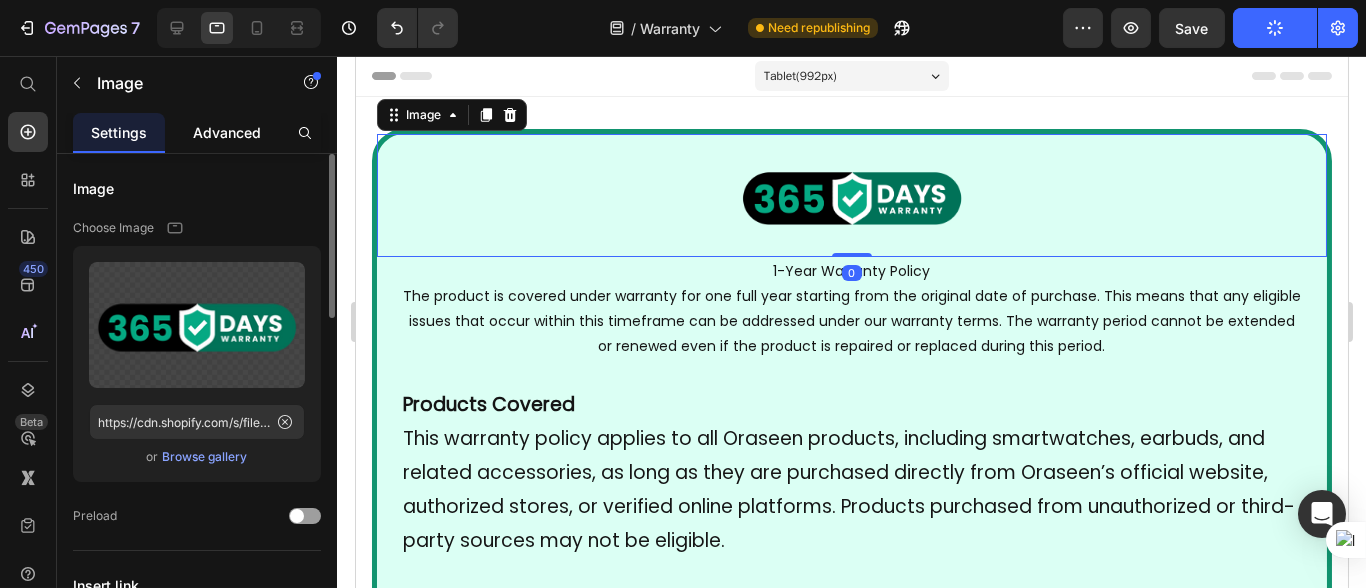 click on "Advanced" 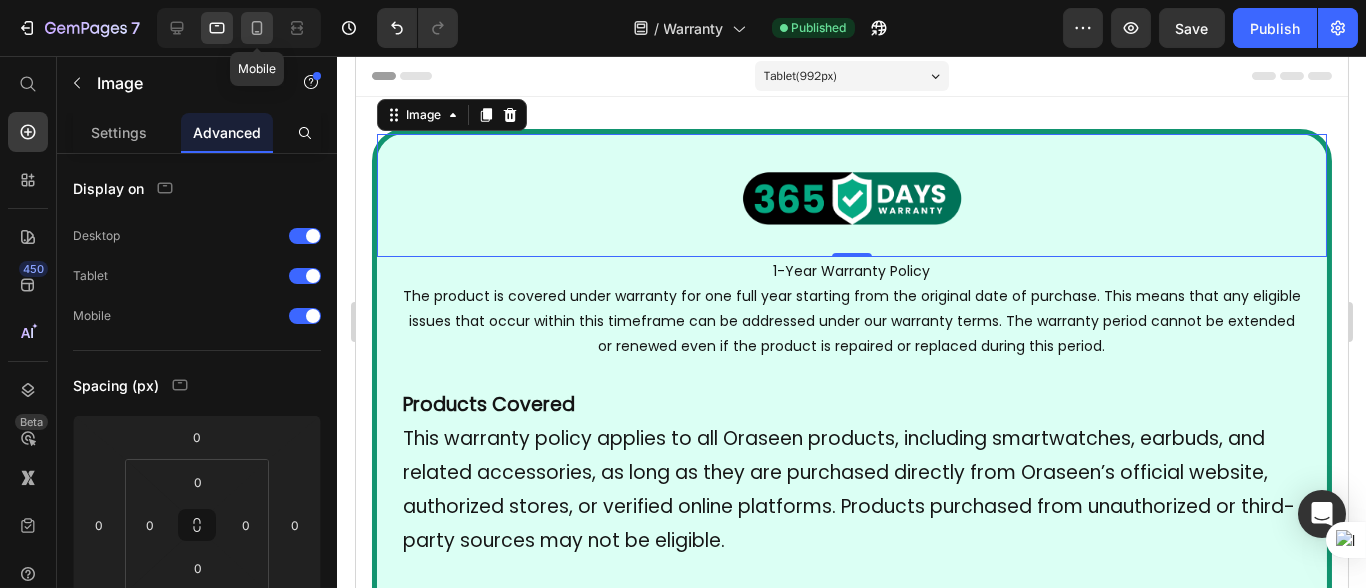 click 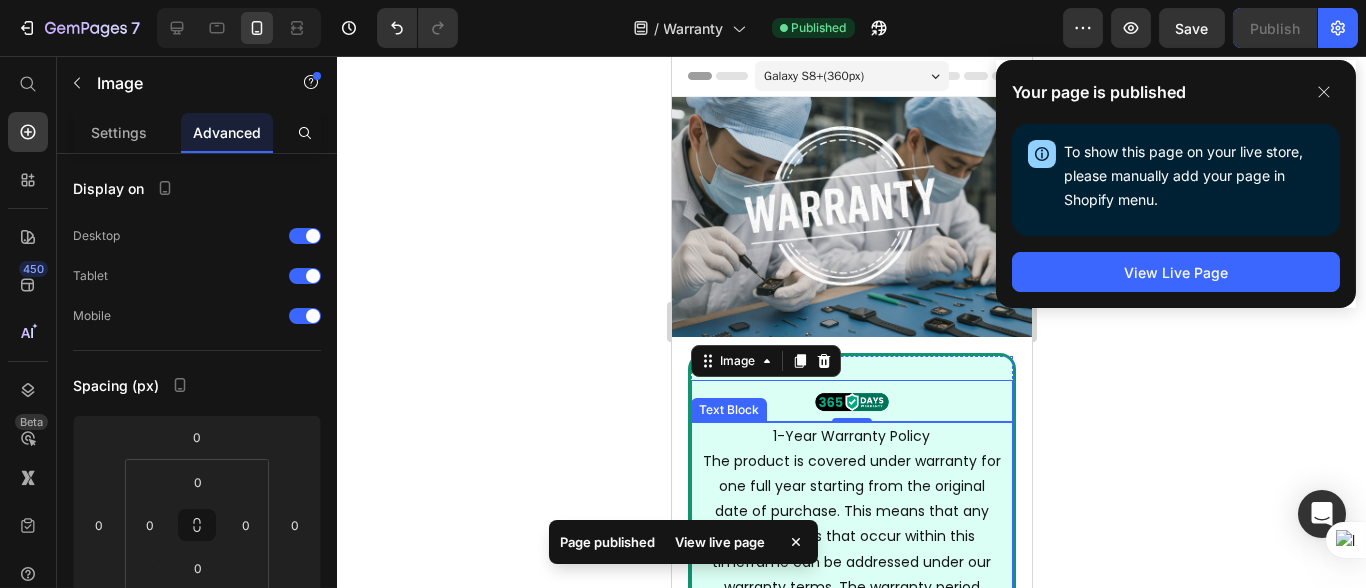 scroll, scrollTop: 242, scrollLeft: 0, axis: vertical 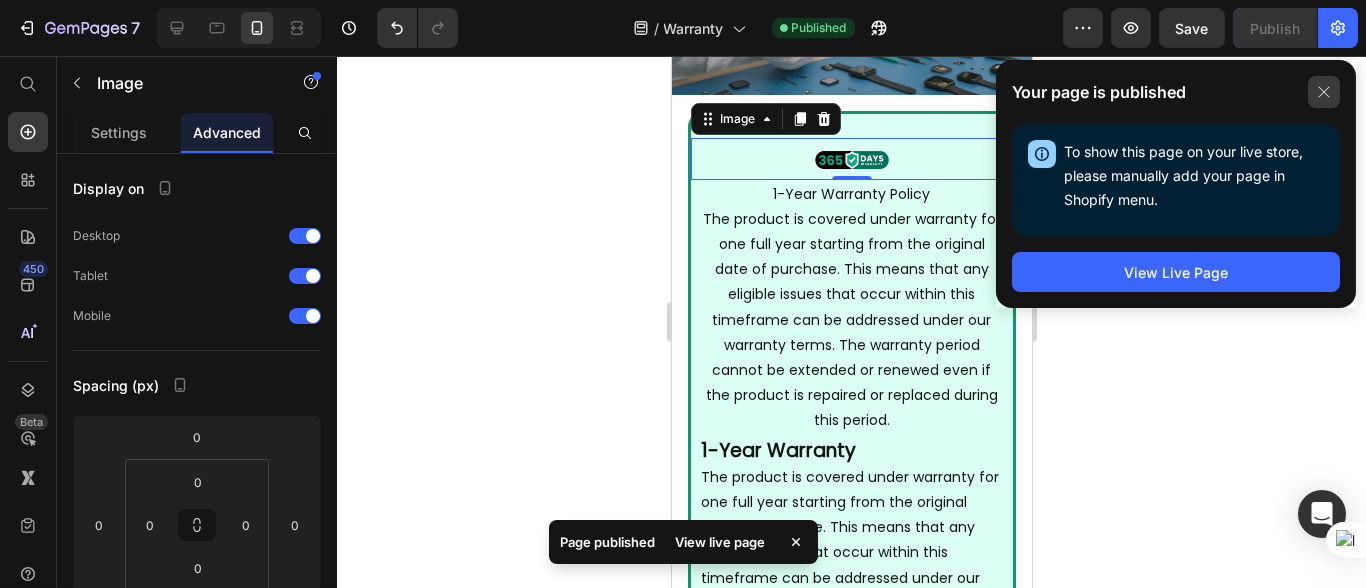 click 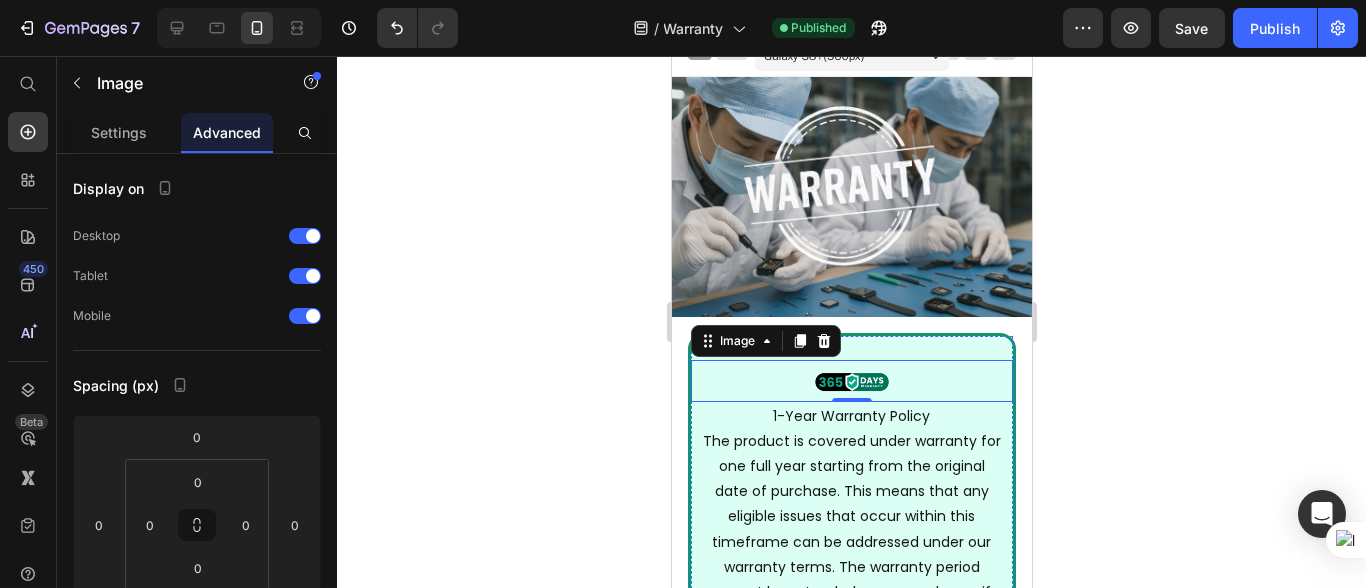 scroll, scrollTop: 0, scrollLeft: 0, axis: both 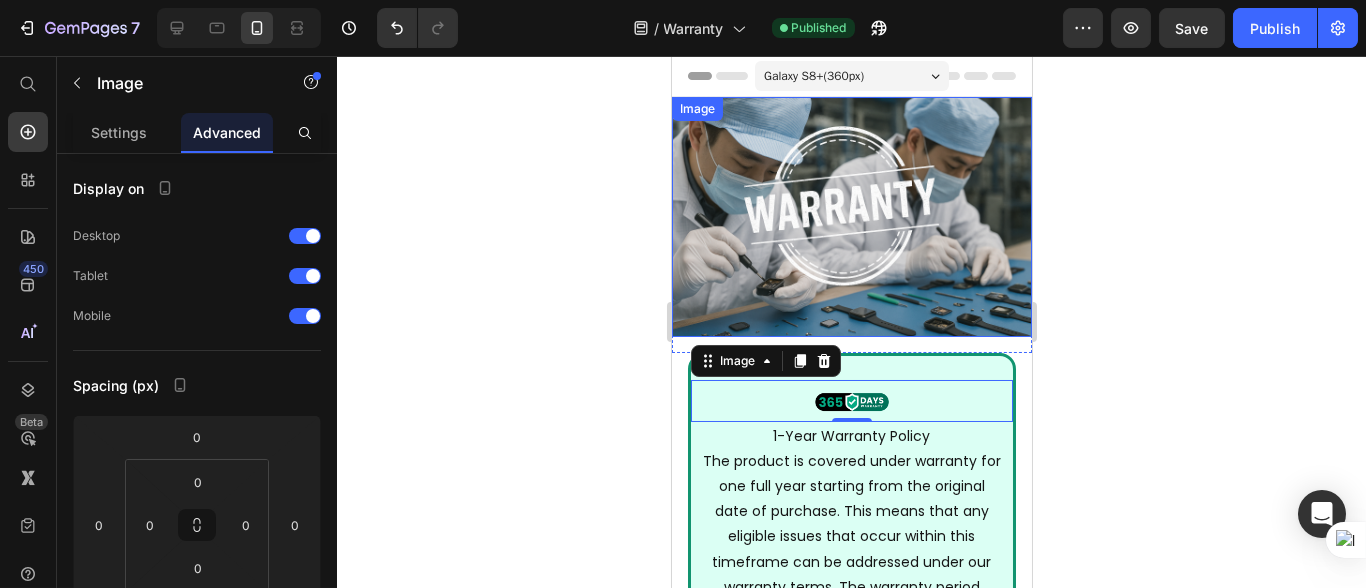 click at bounding box center (851, 217) 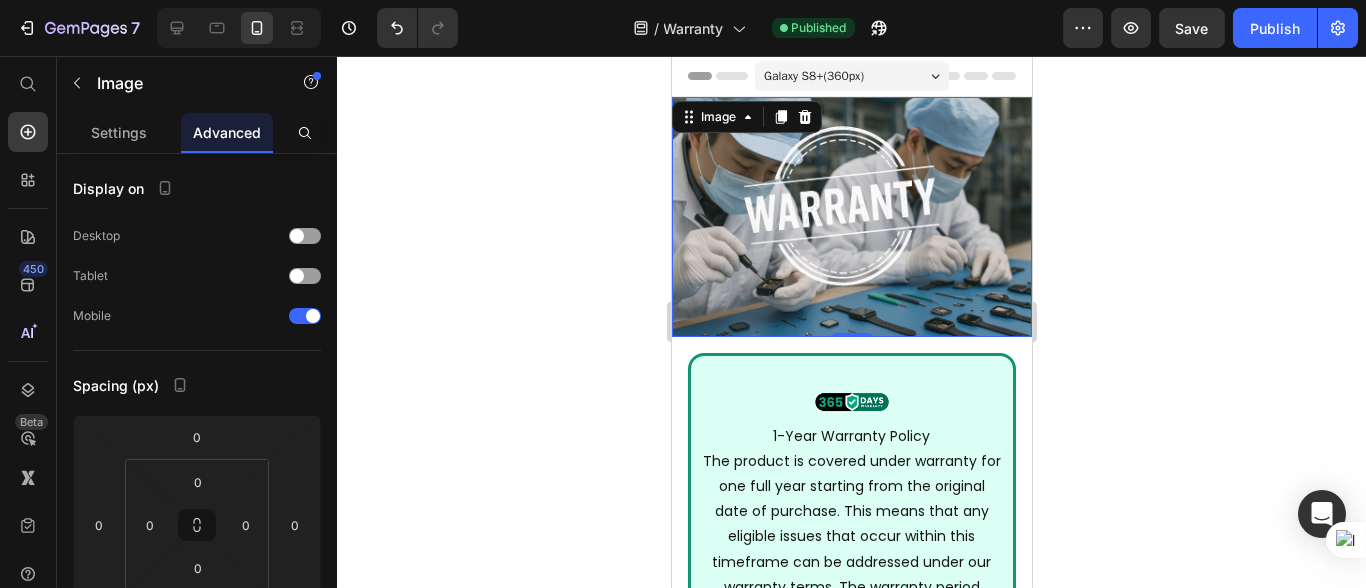 click at bounding box center [851, 217] 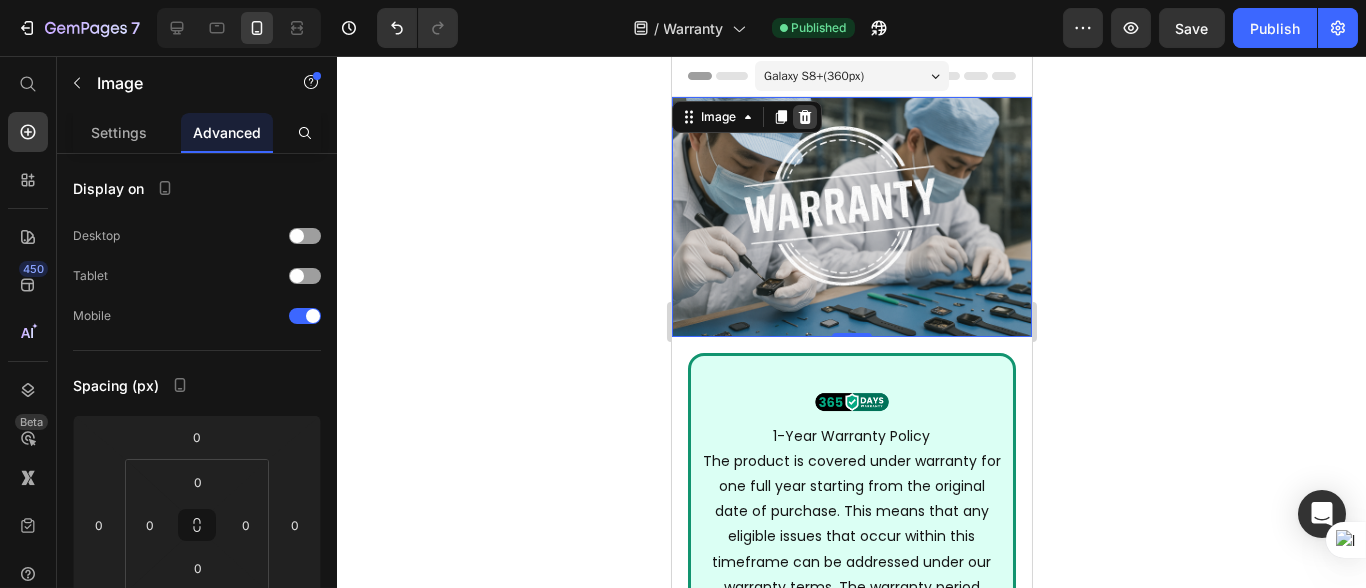 click 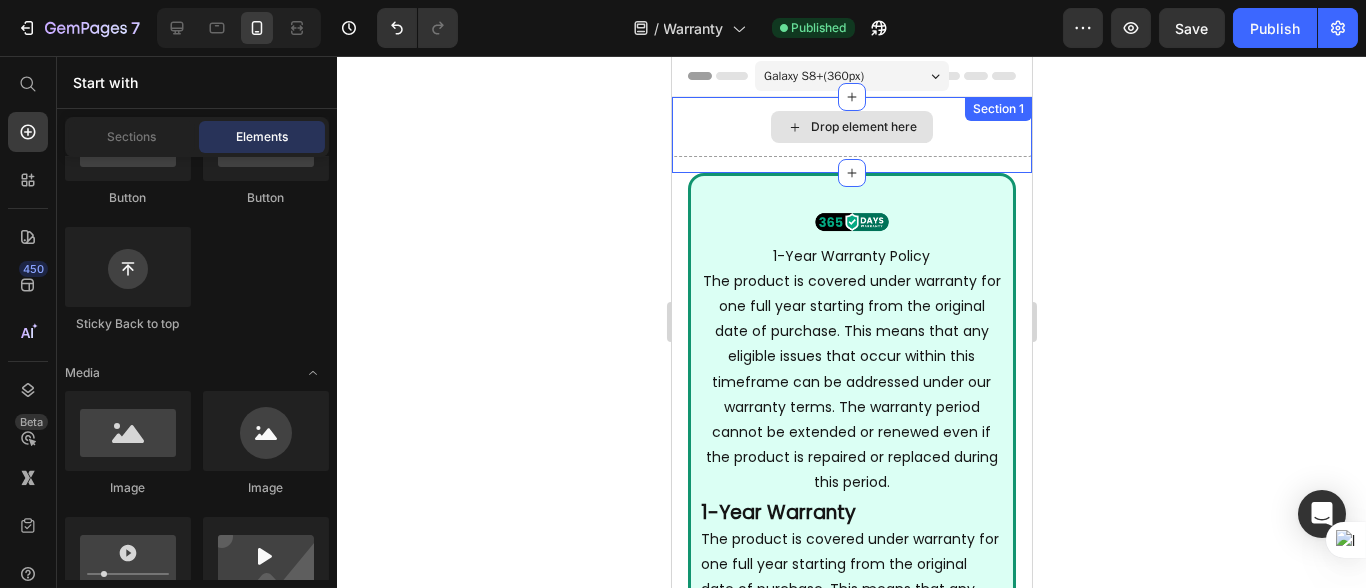 click on "Drop element here" at bounding box center [851, 127] 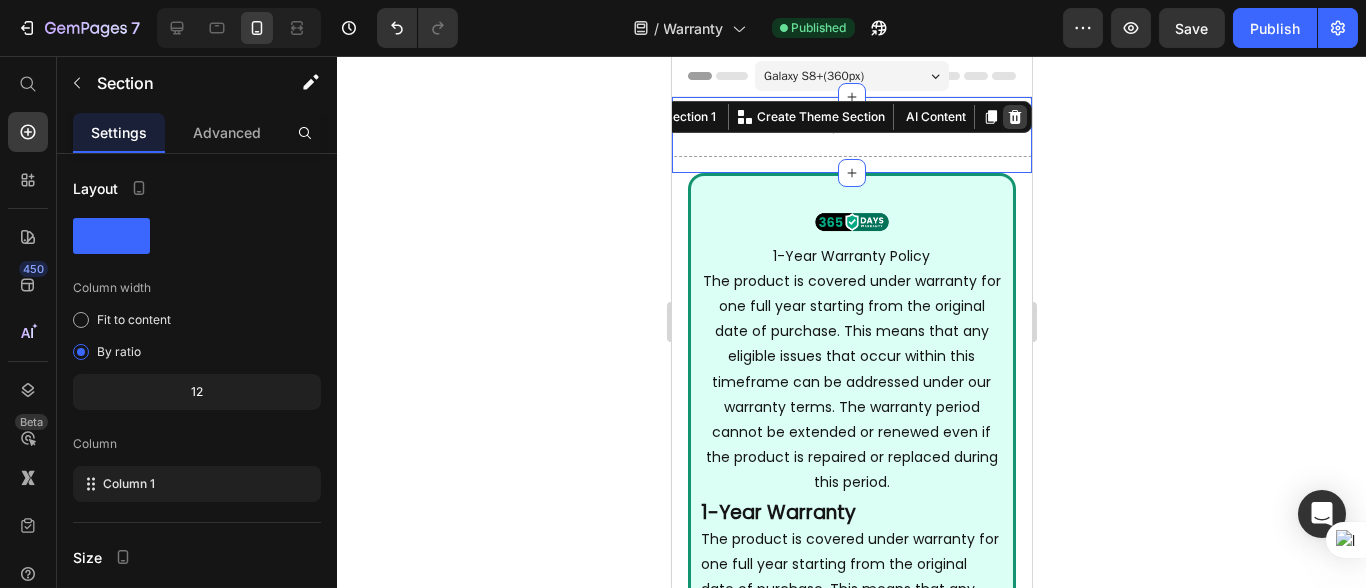 click at bounding box center [1014, 117] 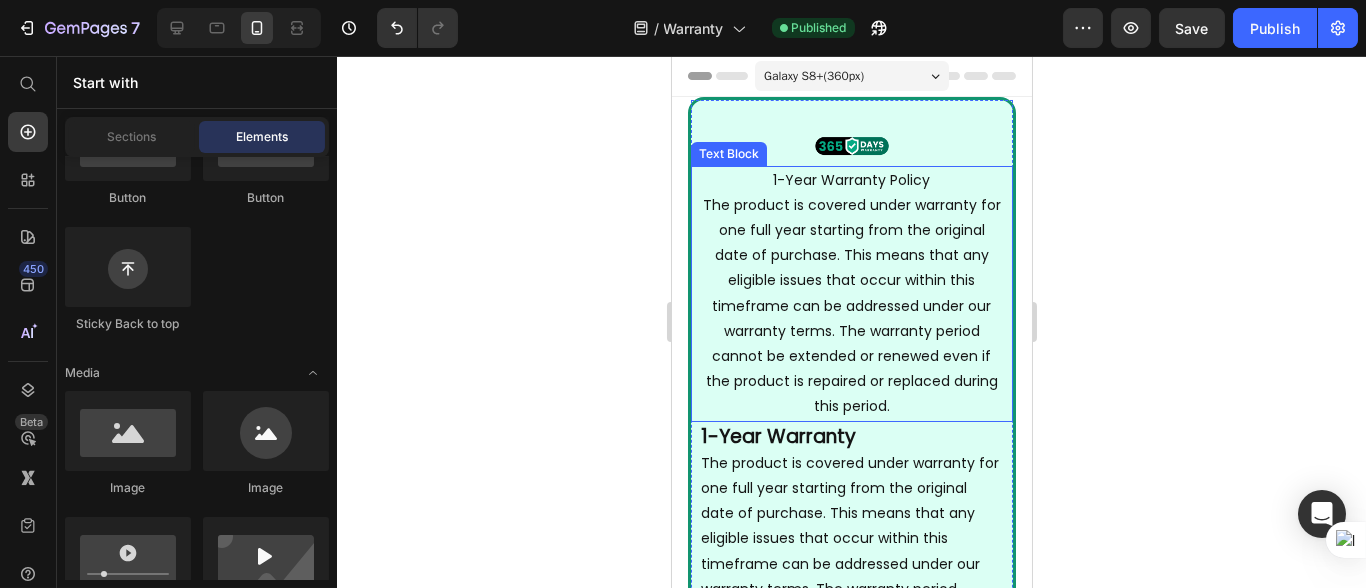 scroll, scrollTop: 110, scrollLeft: 0, axis: vertical 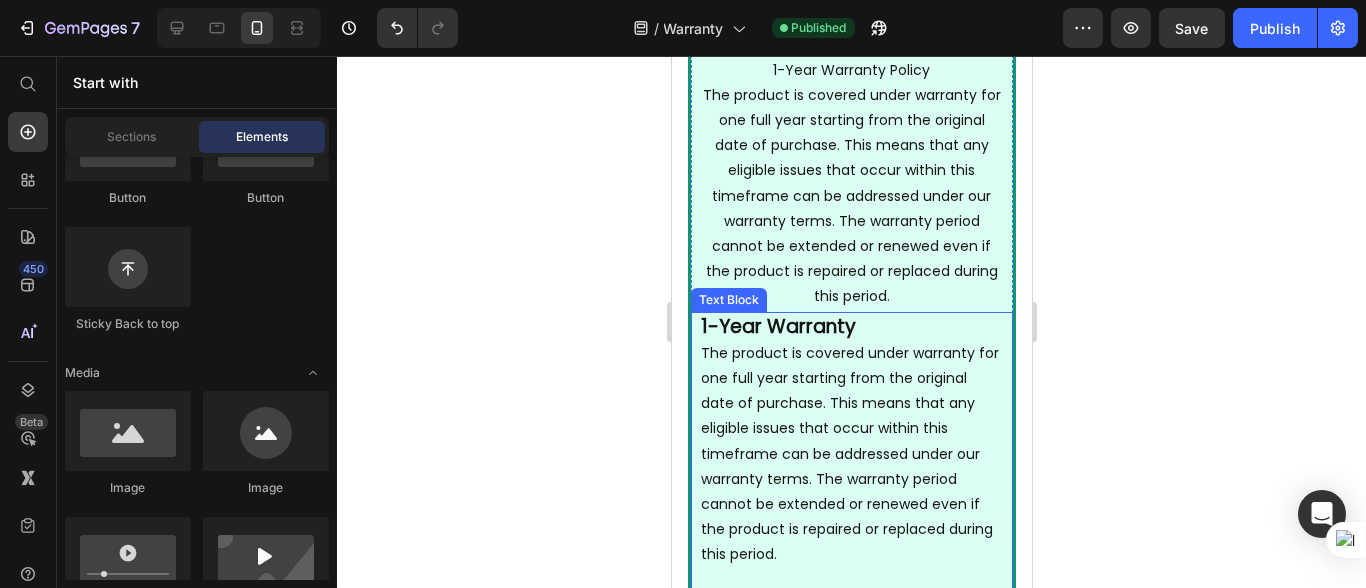 click on "The product is covered under warranty for one full year starting from the original date of purchase. This means that any eligible issues that occur within this timeframe can be addressed under our warranty terms. The warranty period cannot be extended or renewed even if the product is repaired or replaced during this period." at bounding box center [851, 454] 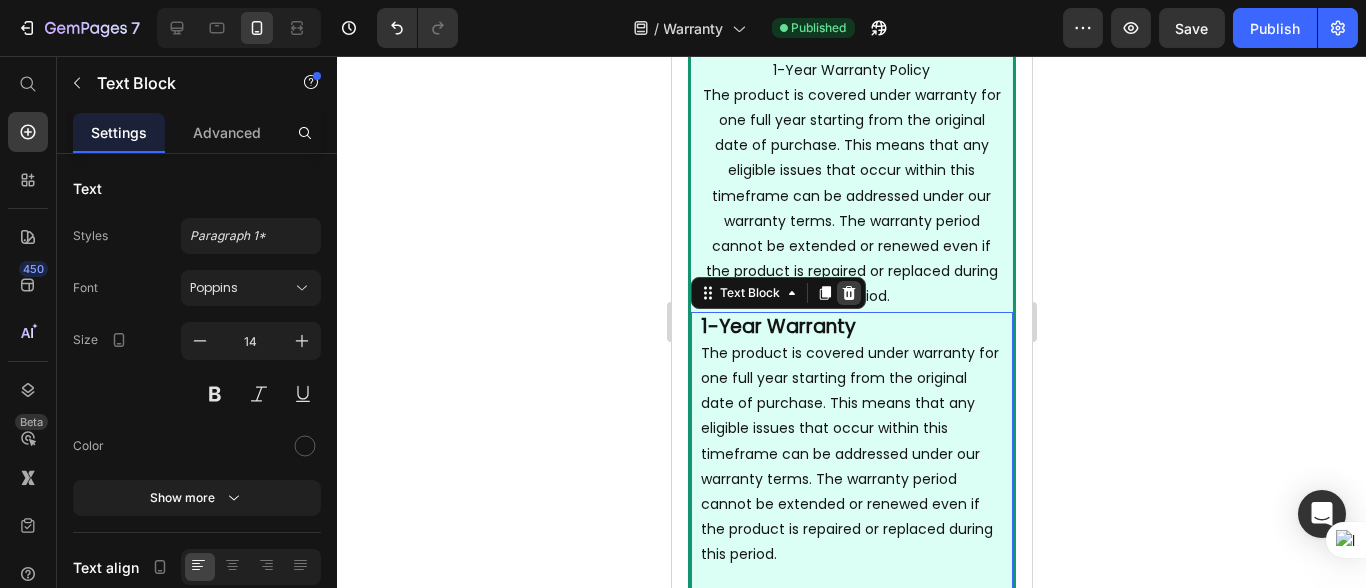 click 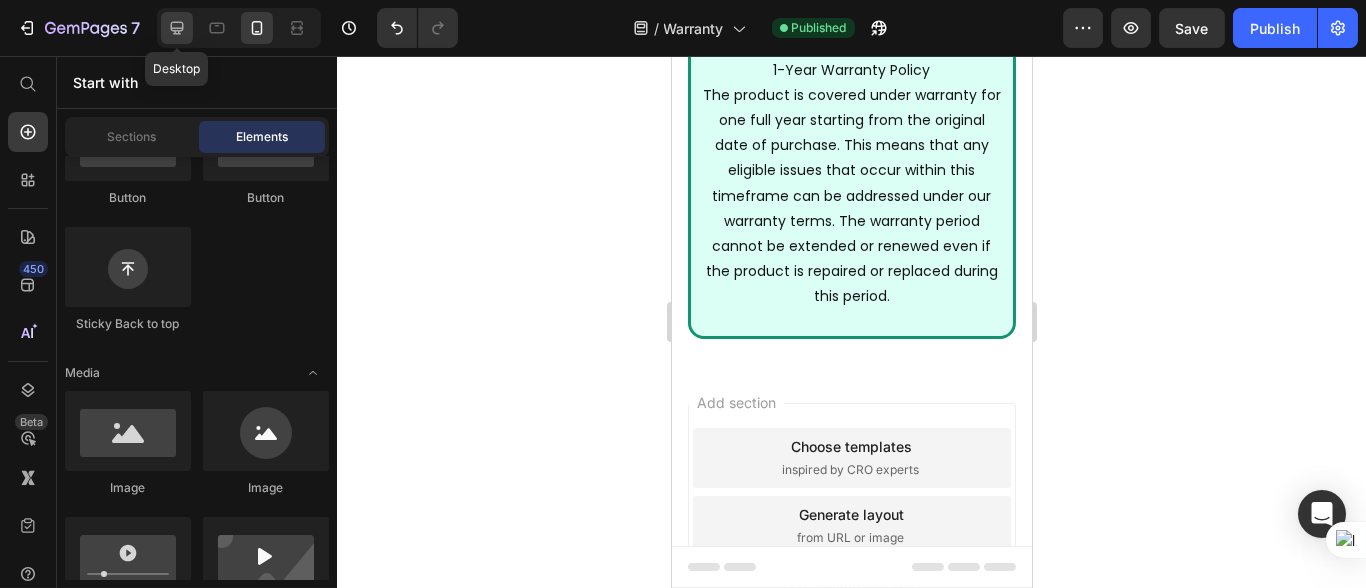 click 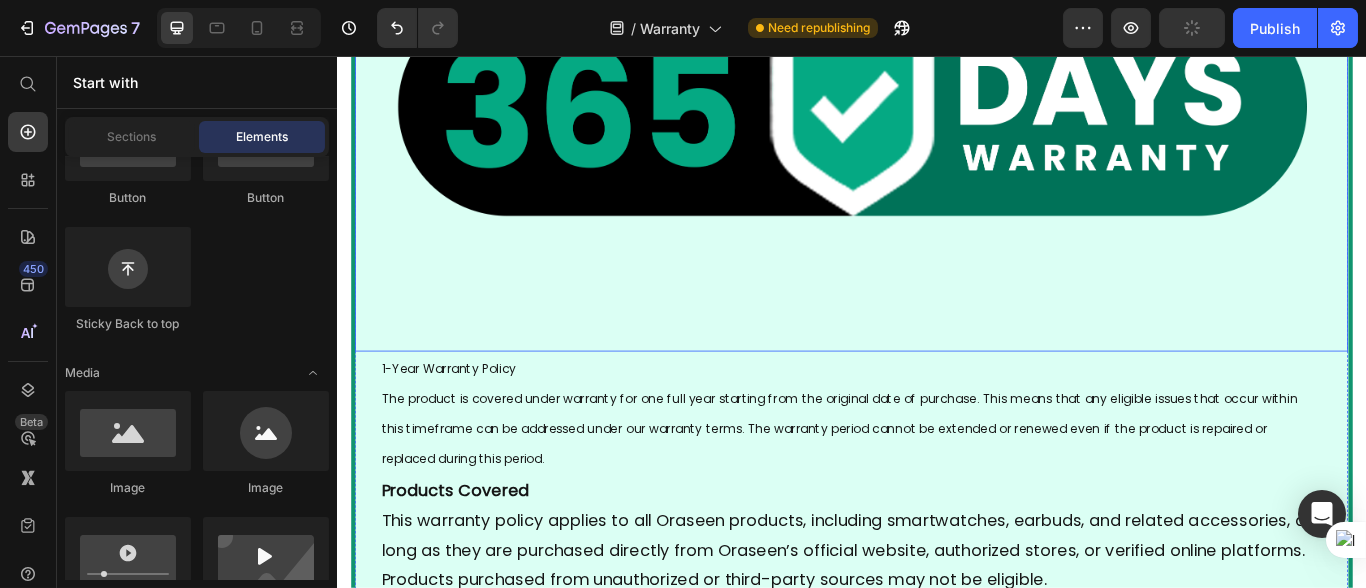 scroll, scrollTop: 110, scrollLeft: 0, axis: vertical 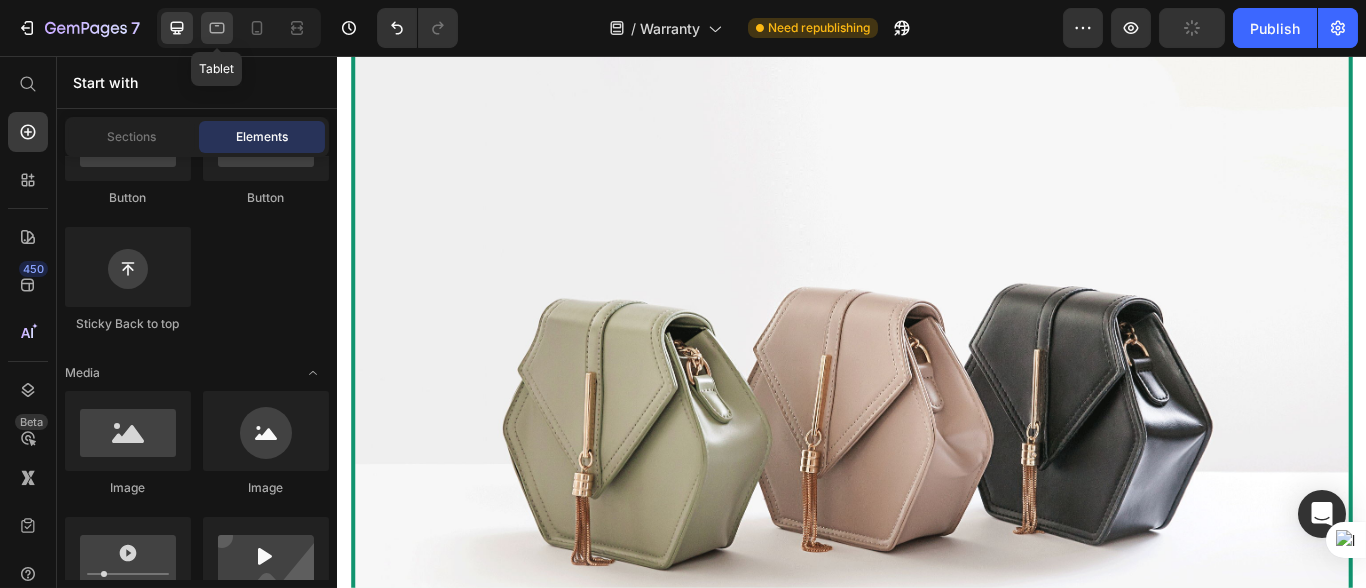 click 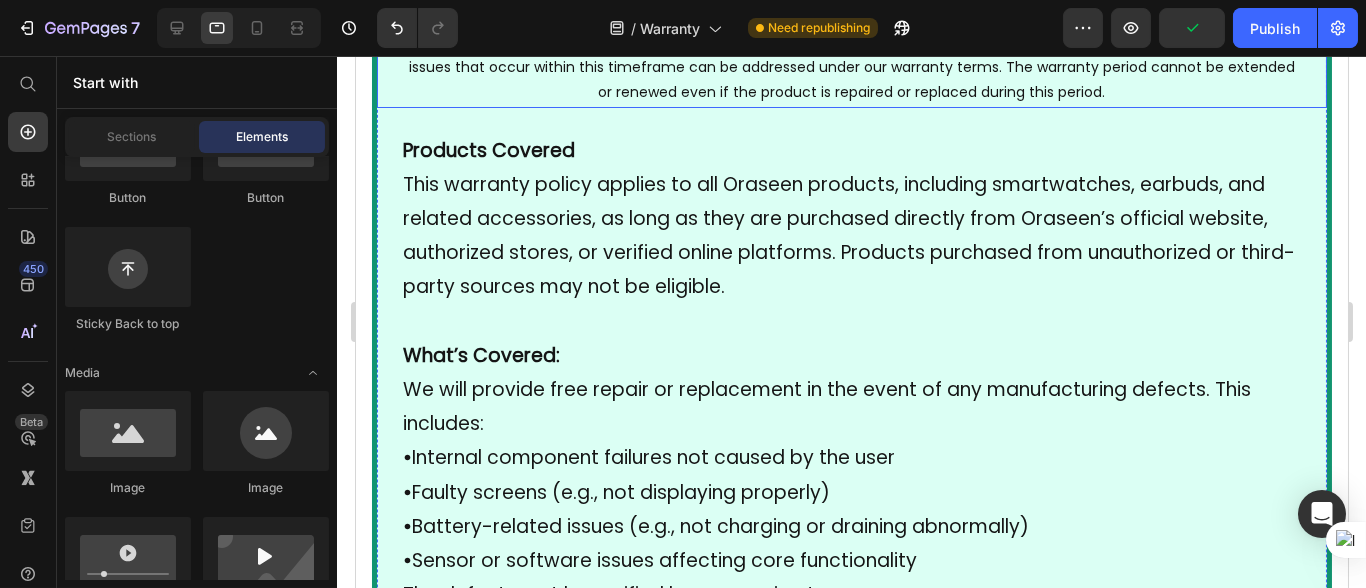 scroll, scrollTop: 333, scrollLeft: 0, axis: vertical 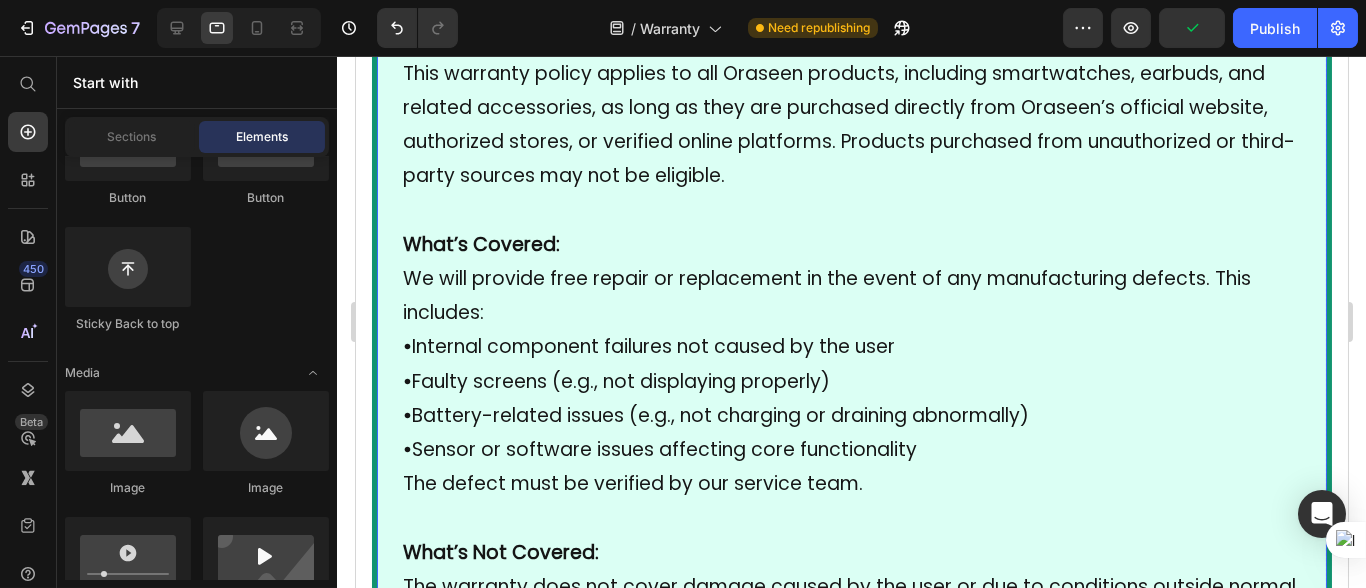 click on "What’s Covered: We will provide free repair or replacement in the event of any manufacturing defects. This includes:" at bounding box center (851, 279) 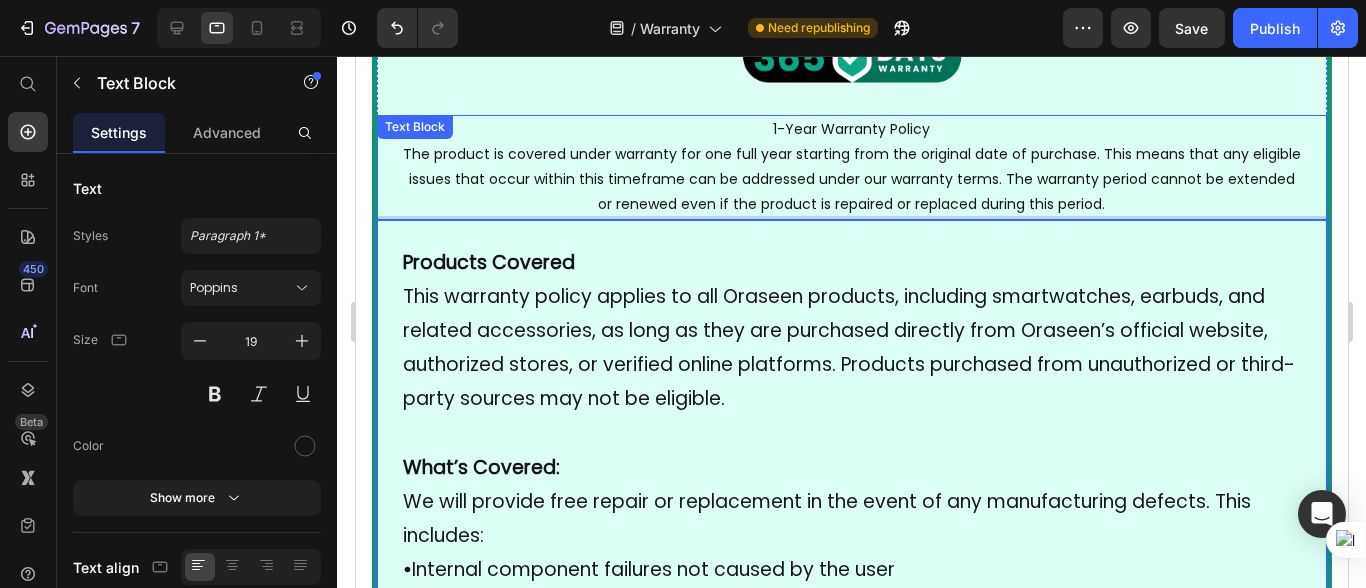 scroll, scrollTop: 0, scrollLeft: 0, axis: both 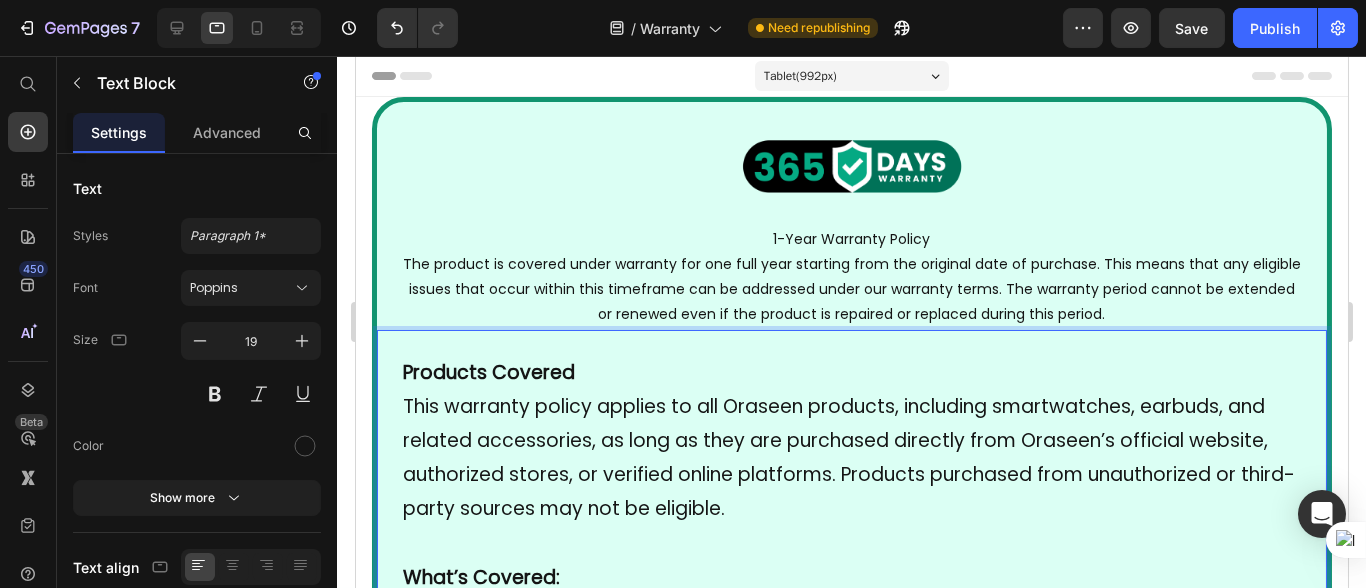 click on "Products Covered" at bounding box center [488, 372] 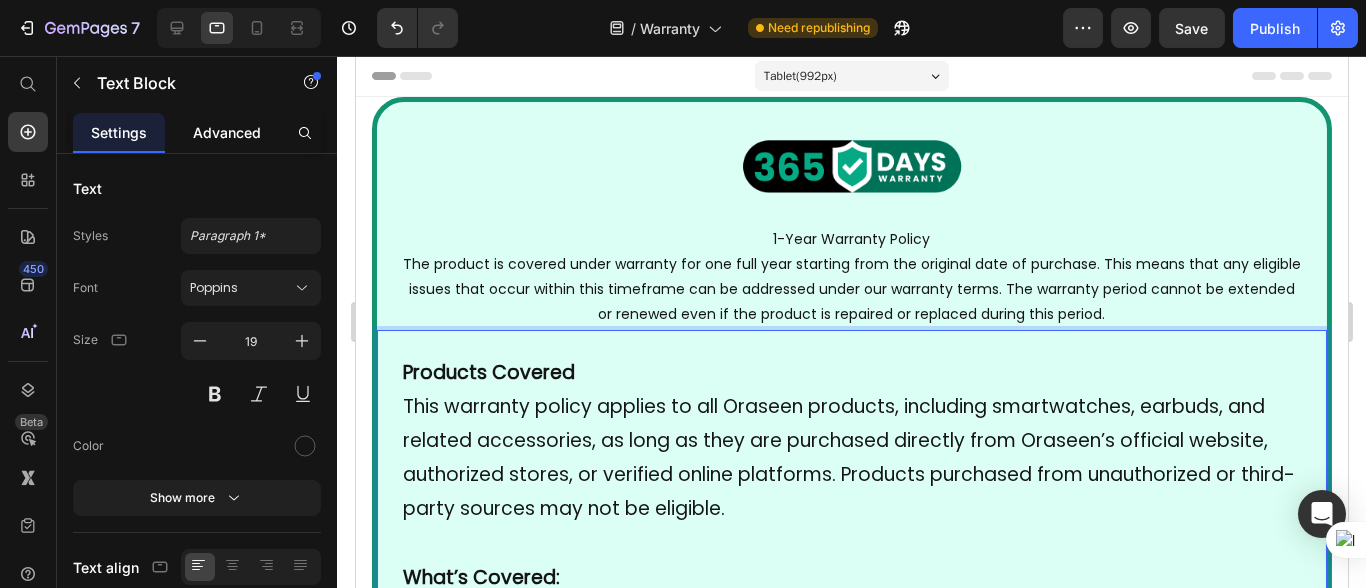 click on "Advanced" at bounding box center [227, 132] 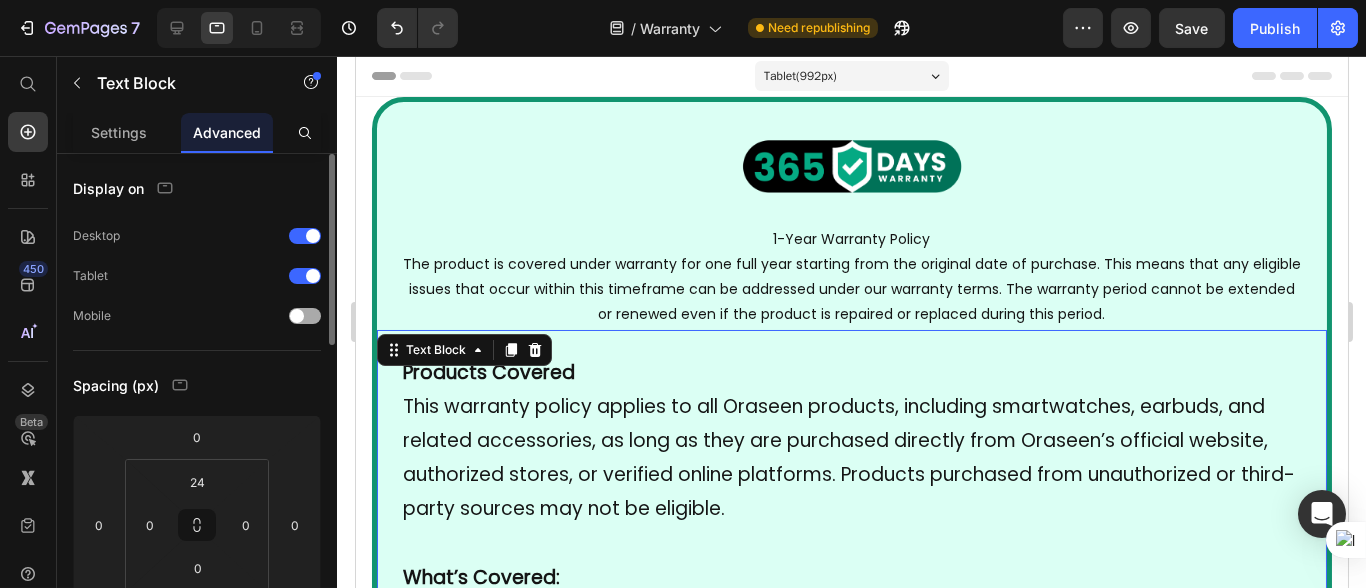 click at bounding box center (305, 316) 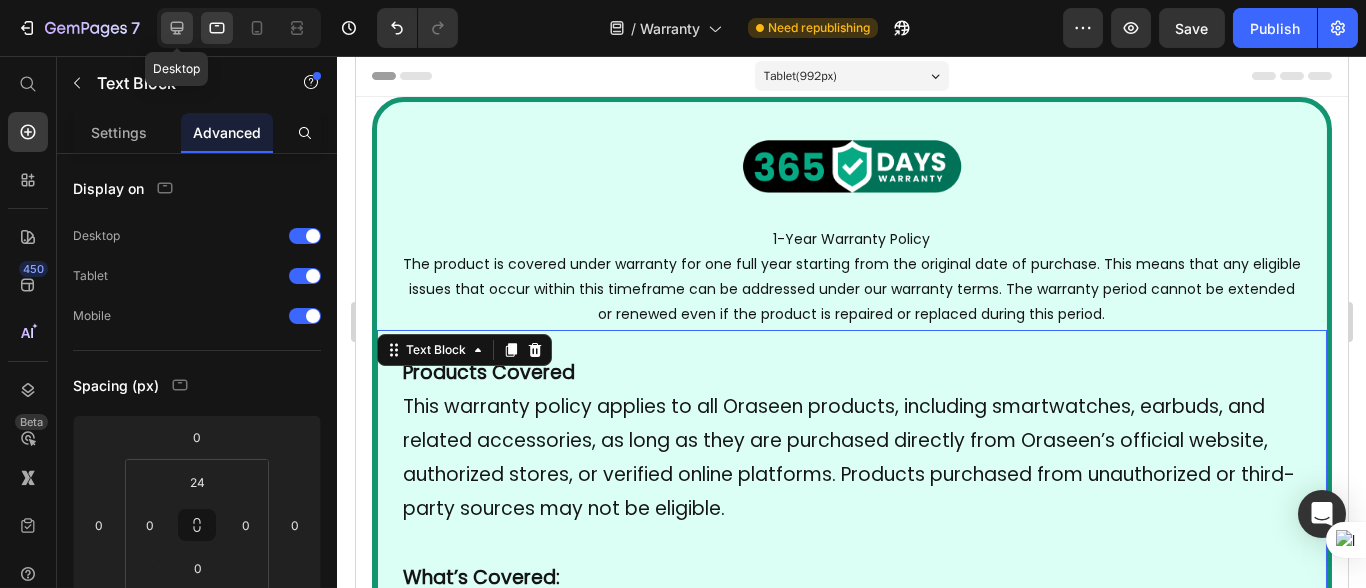 click 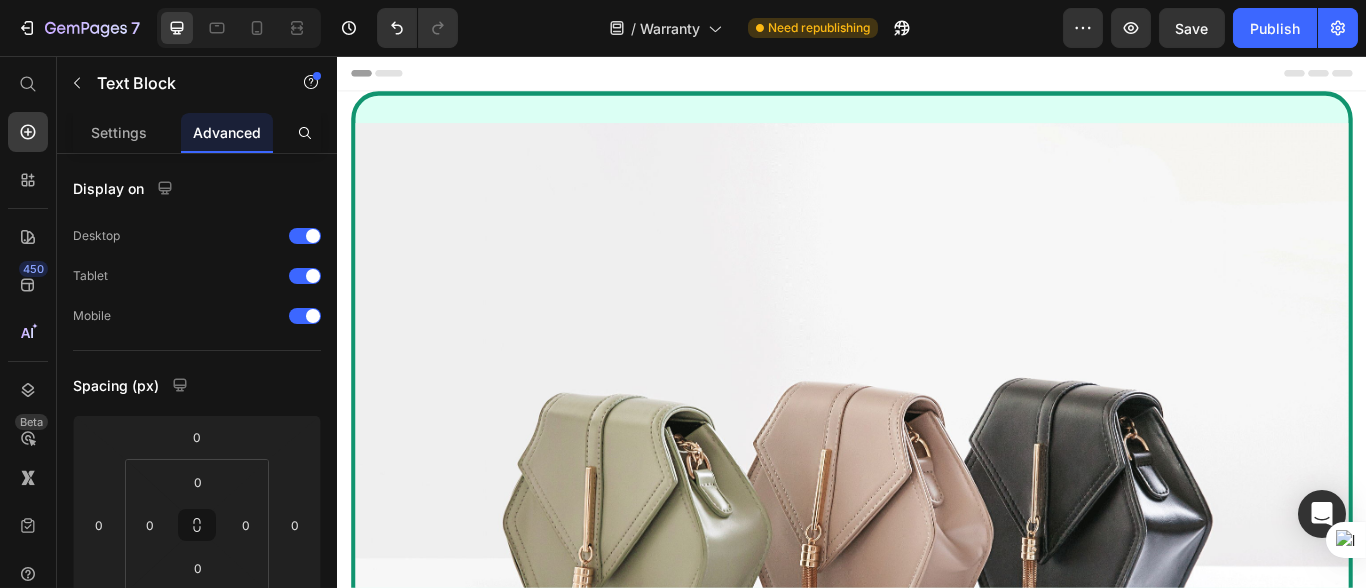 scroll, scrollTop: 1010, scrollLeft: 0, axis: vertical 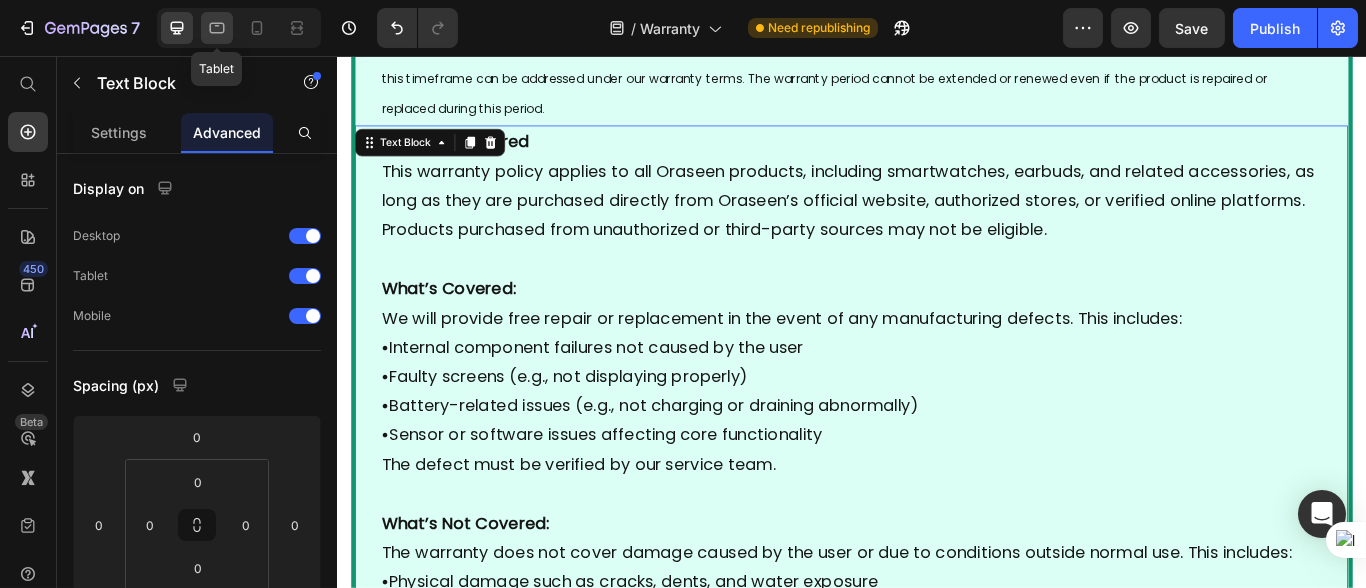 click 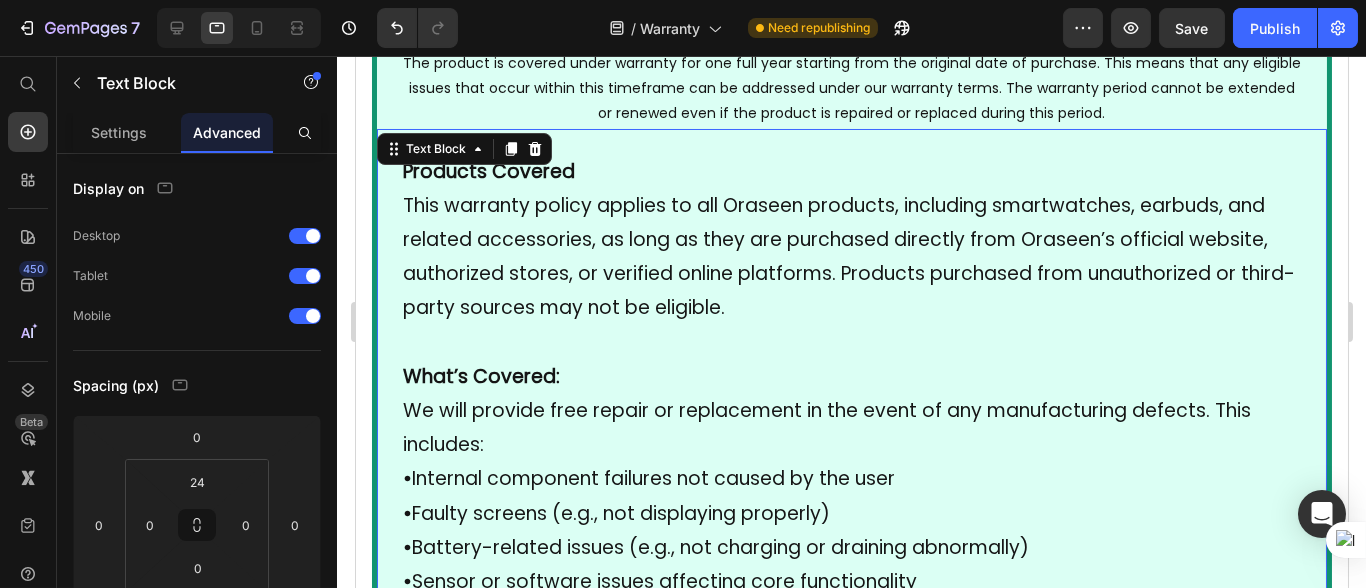 scroll, scrollTop: 0, scrollLeft: 0, axis: both 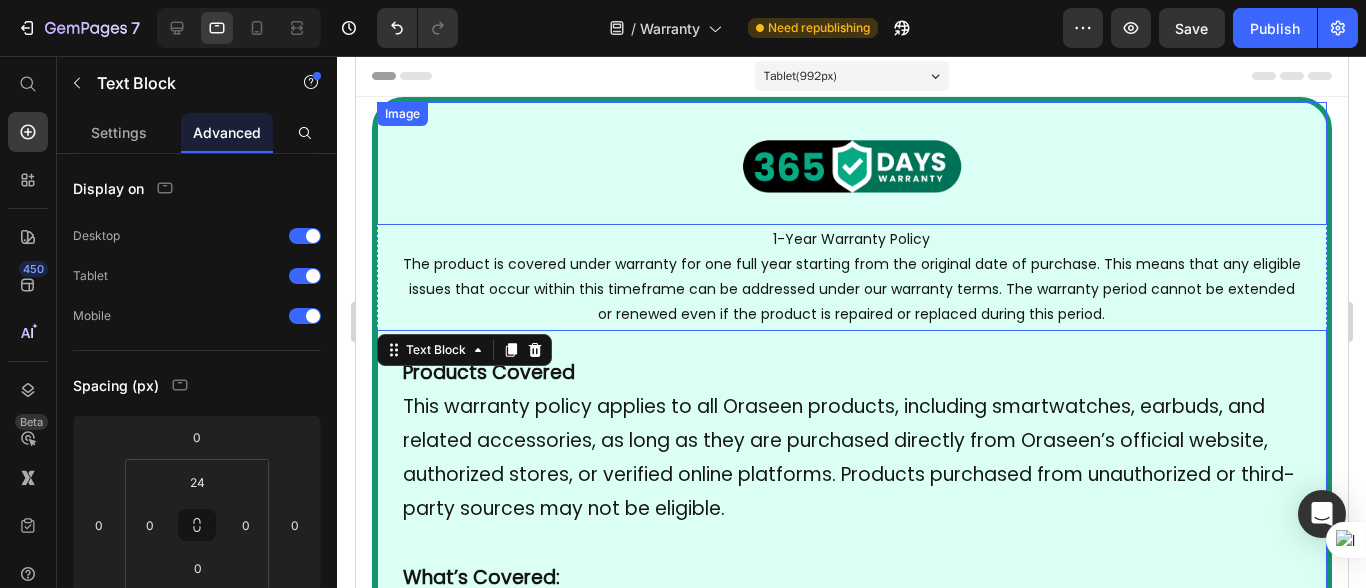 click at bounding box center [851, 163] 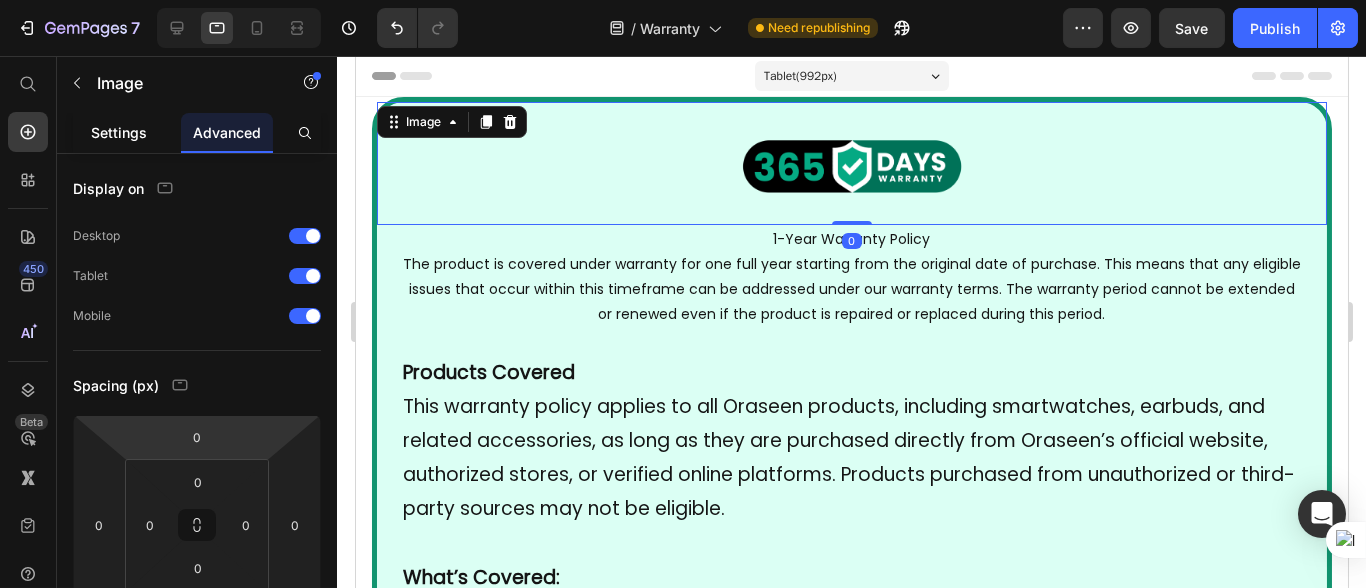 click on "Settings" 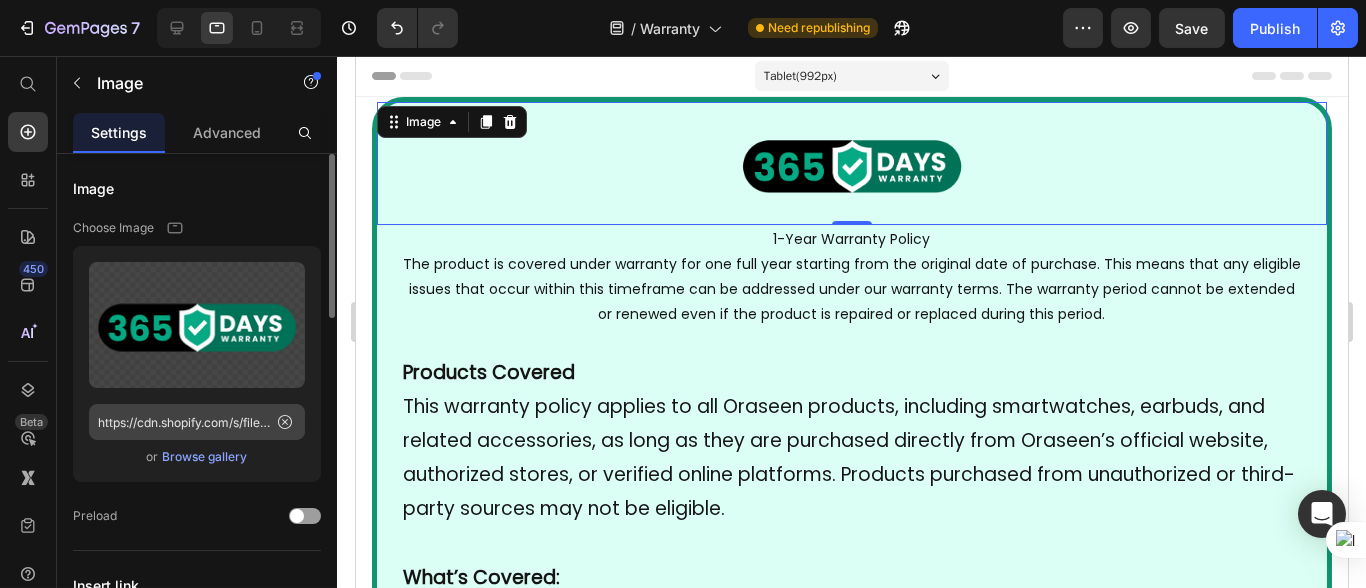 click on "Upload Image https://cdn.shopify.com/s/files/1/0666/4031/4504/files/gempages_559597643550950446-f41e6e99-8b55-4205-8d17-c37f84f932f5.png or Browse gallery" at bounding box center (197, 364) 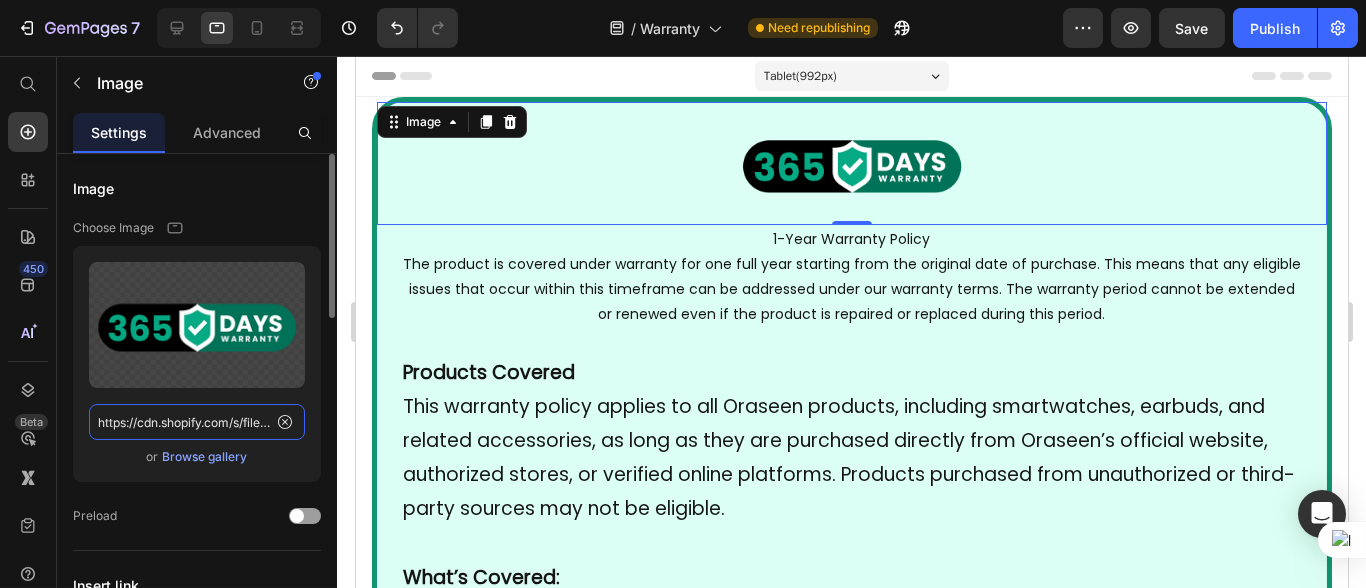 click on "https://cdn.shopify.com/s/files/1/0666/4031/4504/files/gempages_559597643550950446-f41e6e99-8b55-4205-8d17-c37f84f932f5.png" 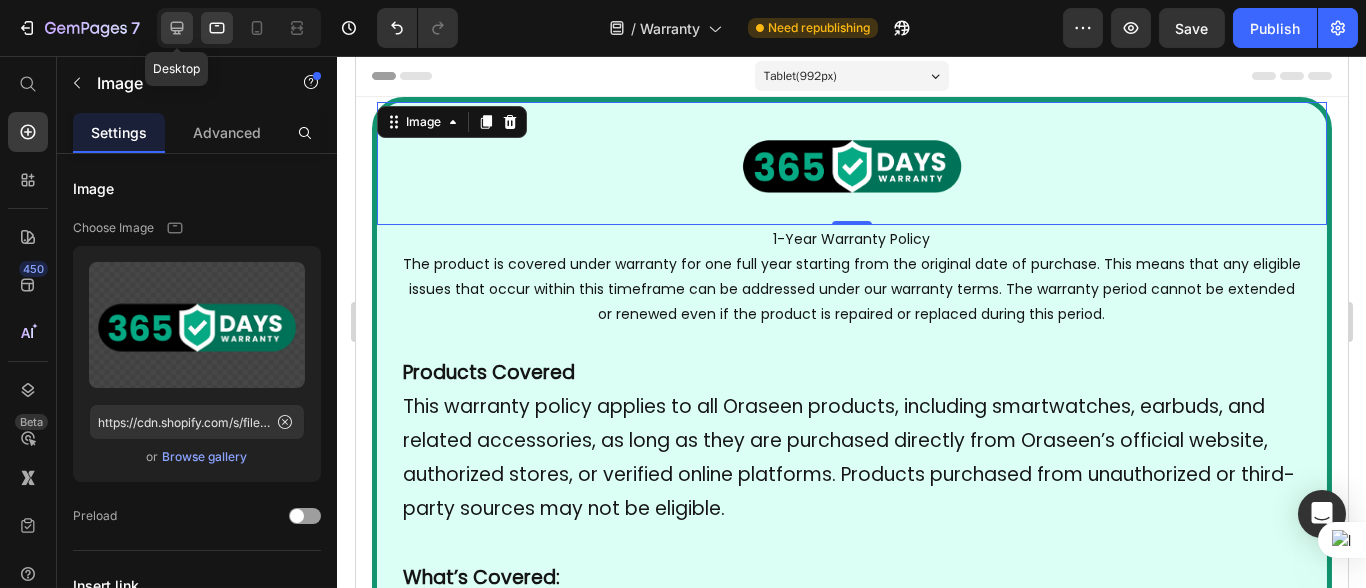 click 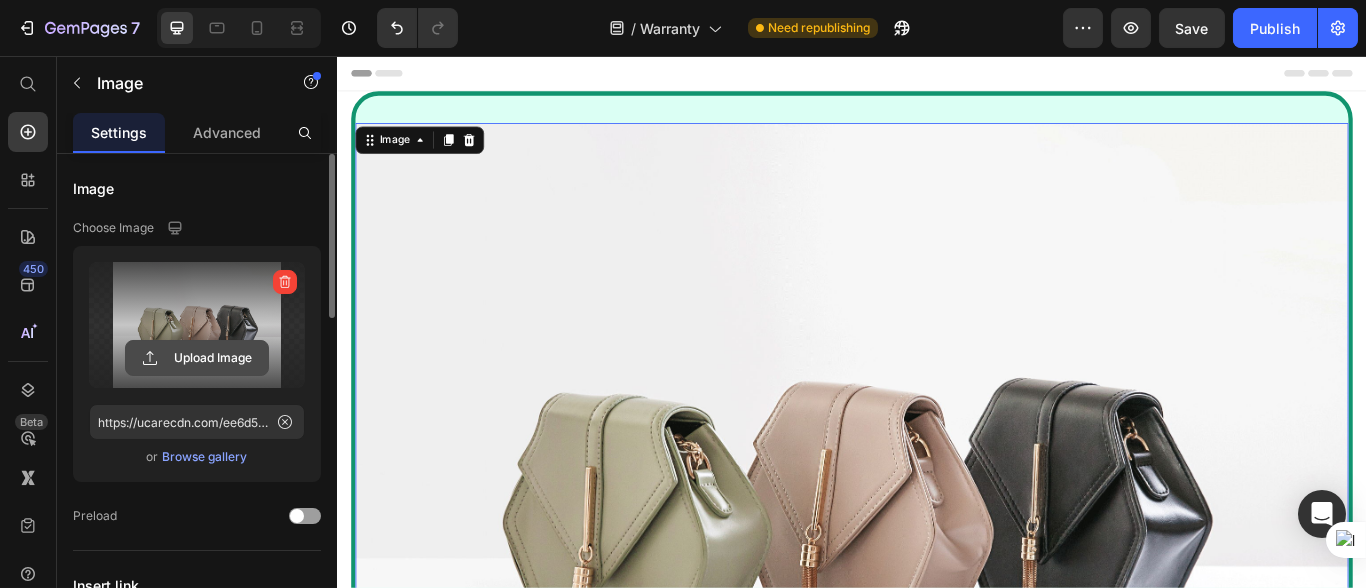 scroll, scrollTop: 7, scrollLeft: 0, axis: vertical 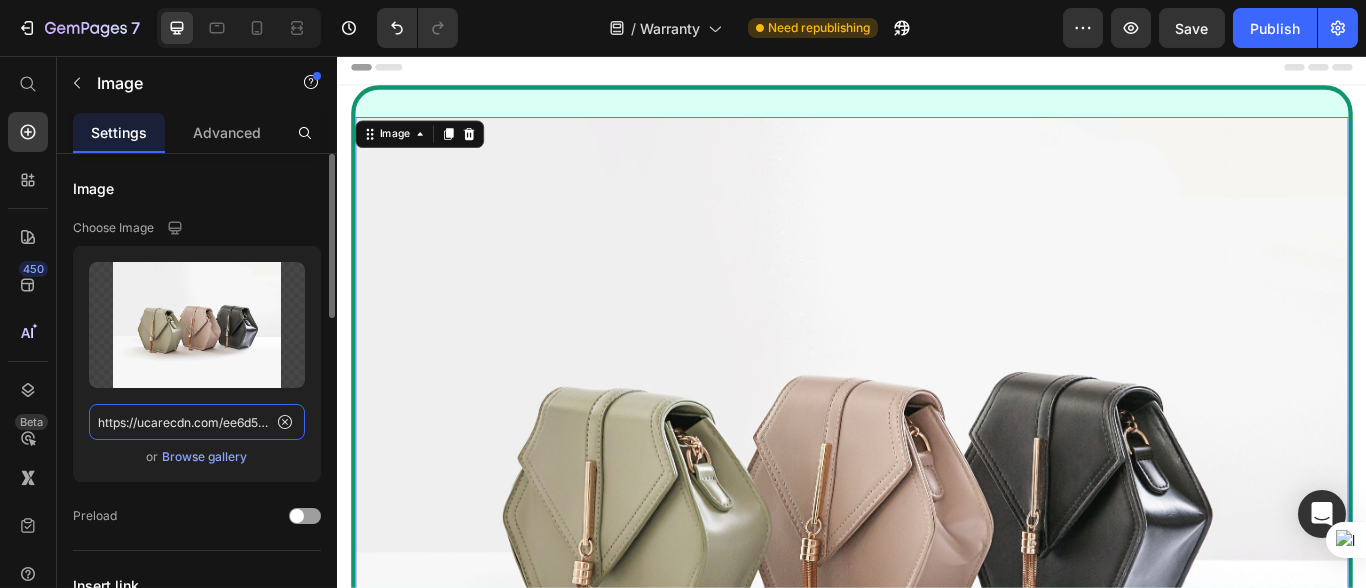 click on "https://ucarecdn.com/ee6d5074-1640-4cc7-8933-47c8589c3dee/-/format/auto/" 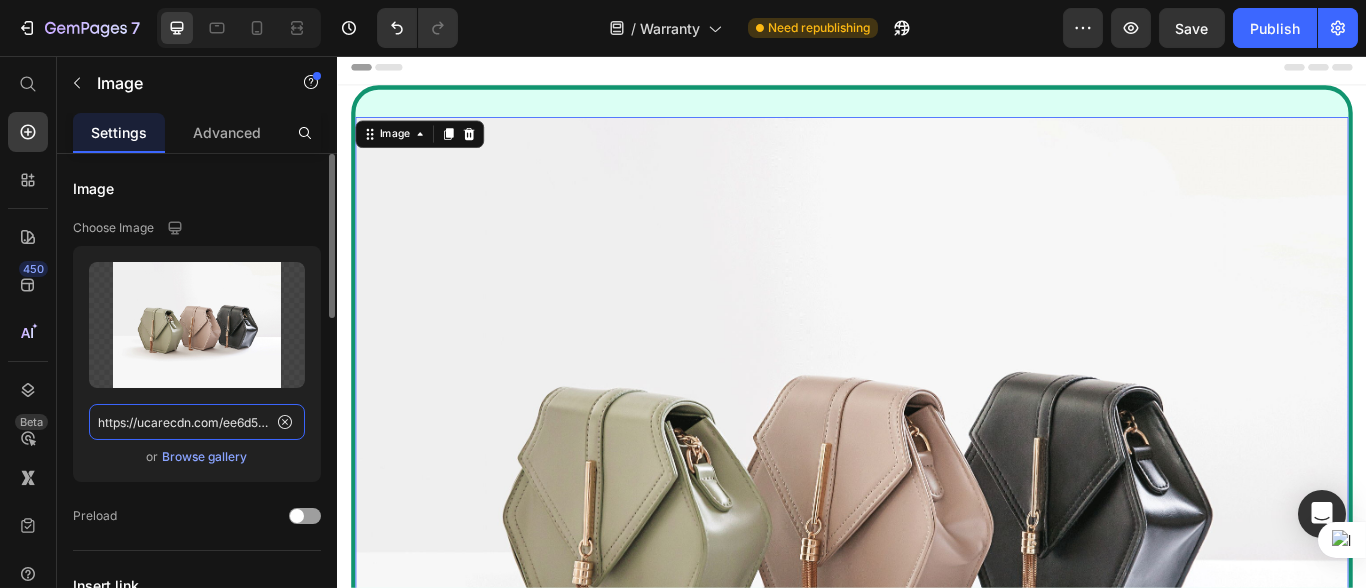 paste on "cdn.shopify.com/s/files/1/0666/4031/4504/files/gempages_559597643550950446-f41e6e99-8b55-4205-8d17-c37f84f932f5.png" 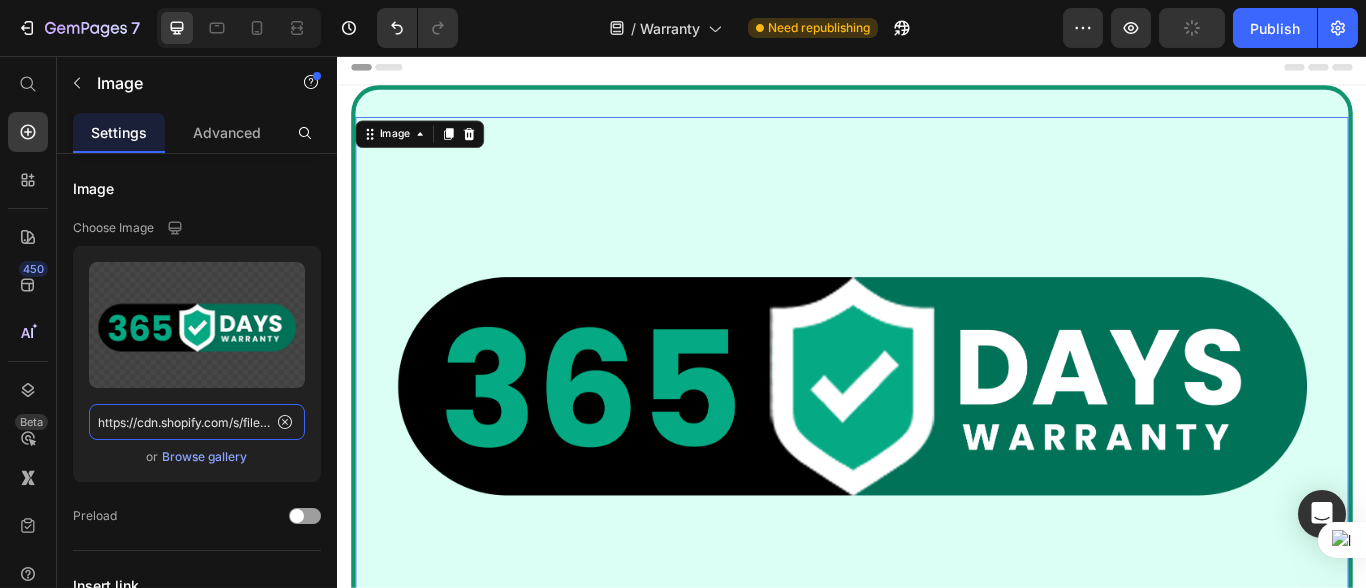 scroll, scrollTop: 0, scrollLeft: 606, axis: horizontal 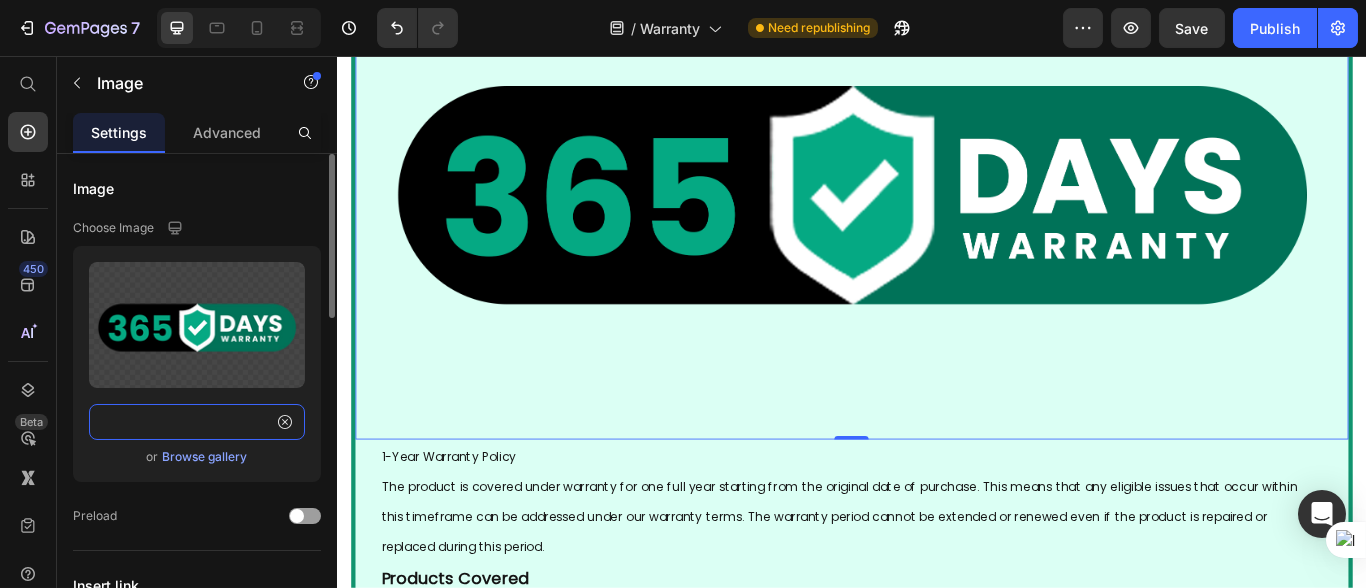 click on "https://cdn.shopify.com/s/files/1/0666/4031/4504/files/gempages_559597643550950446-f41e6e99-8b55-4205-8d17-c37f84f932f5.png" 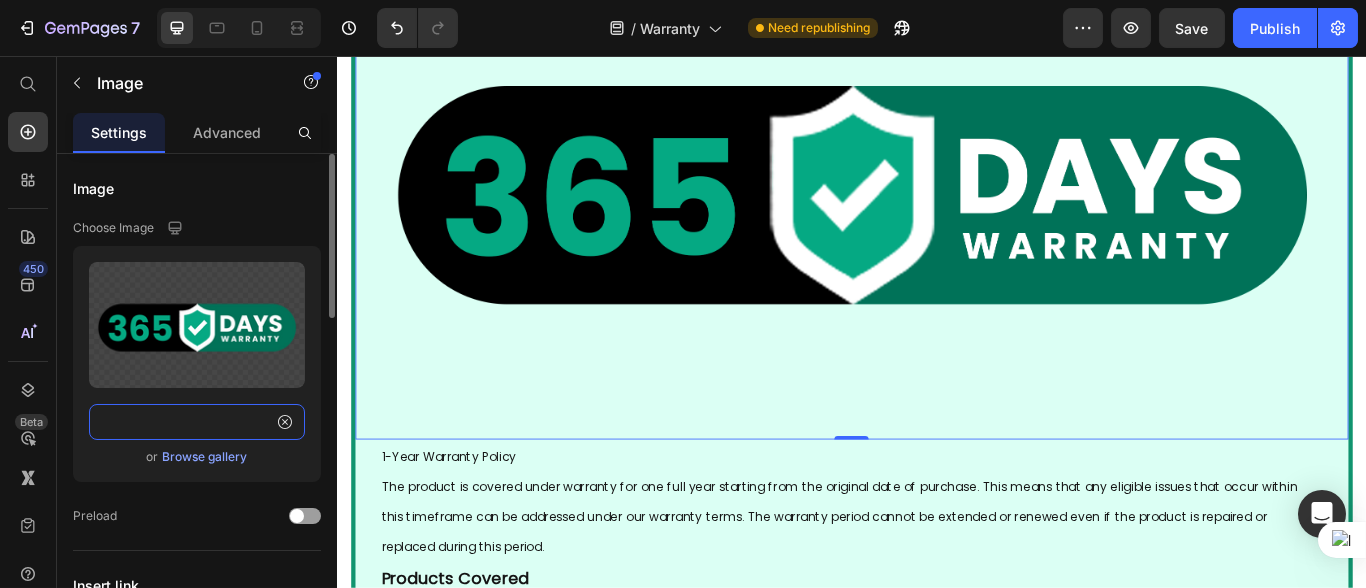 paste 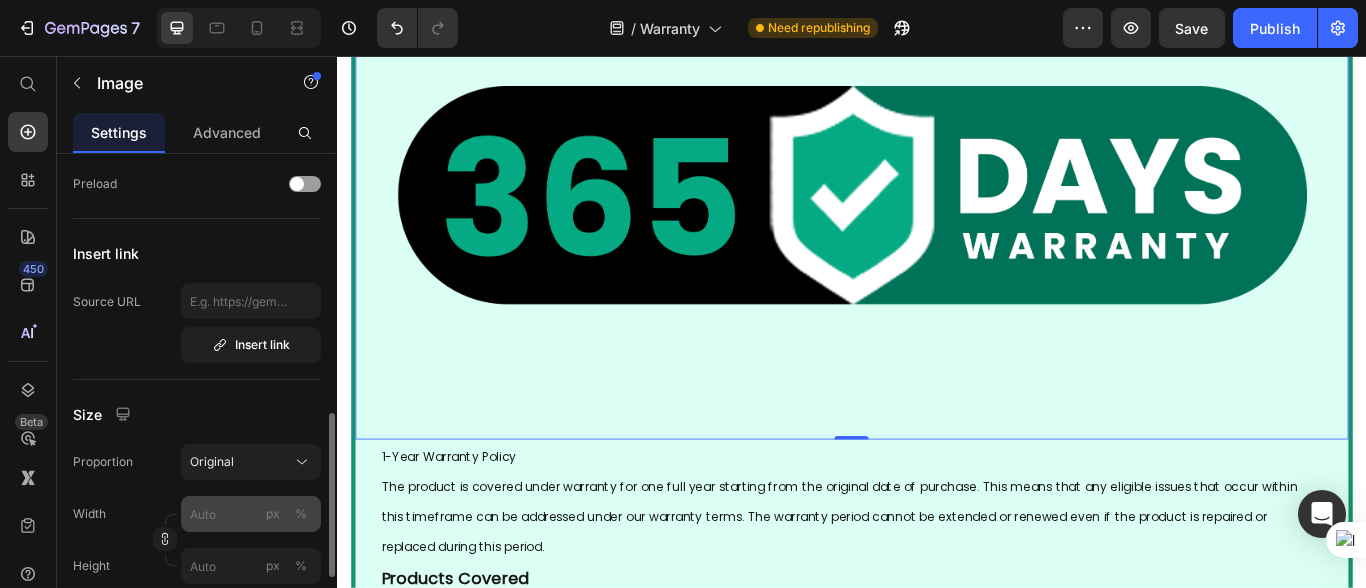 scroll, scrollTop: 443, scrollLeft: 0, axis: vertical 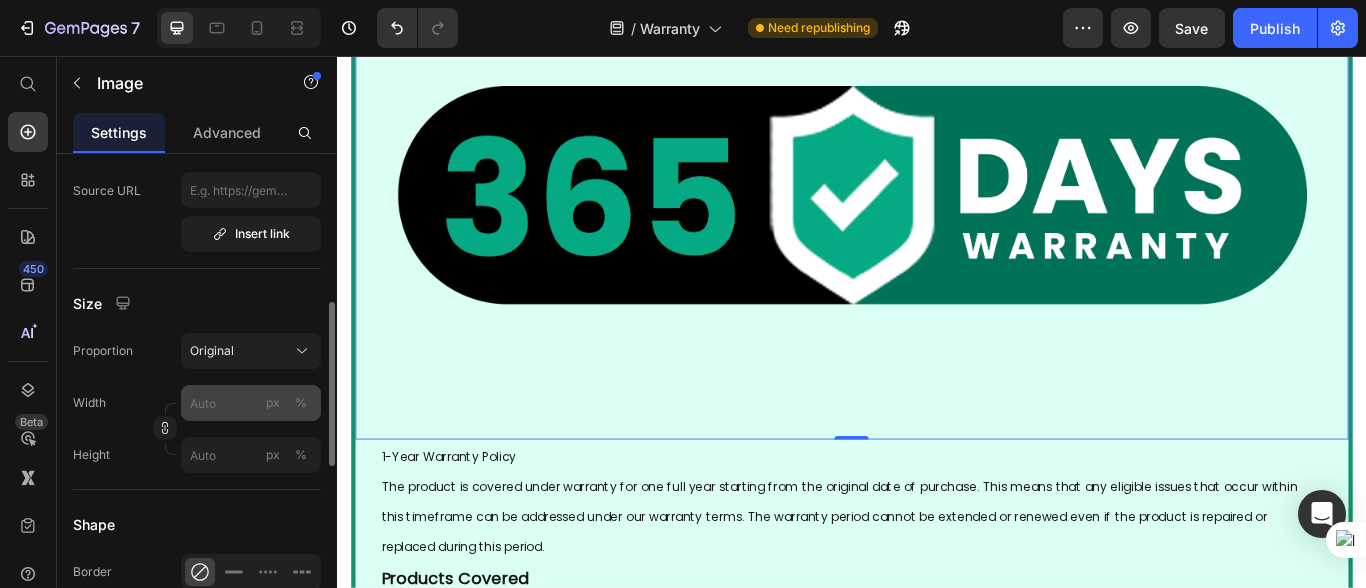 type on "https://cdn.shopify.com/s/files/1/0666/4031/4504/files/gempages_559597643550950446-f41e6e99-8b55-4205-8d17-c37f84f932f5.png" 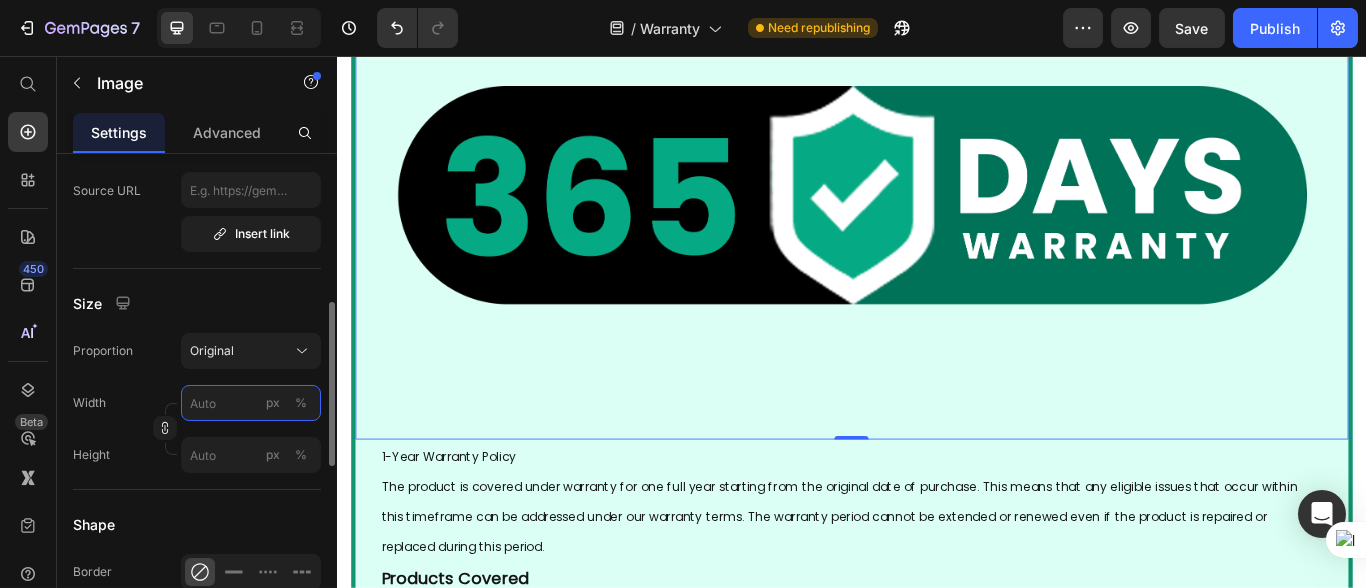 click on "px %" at bounding box center (251, 403) 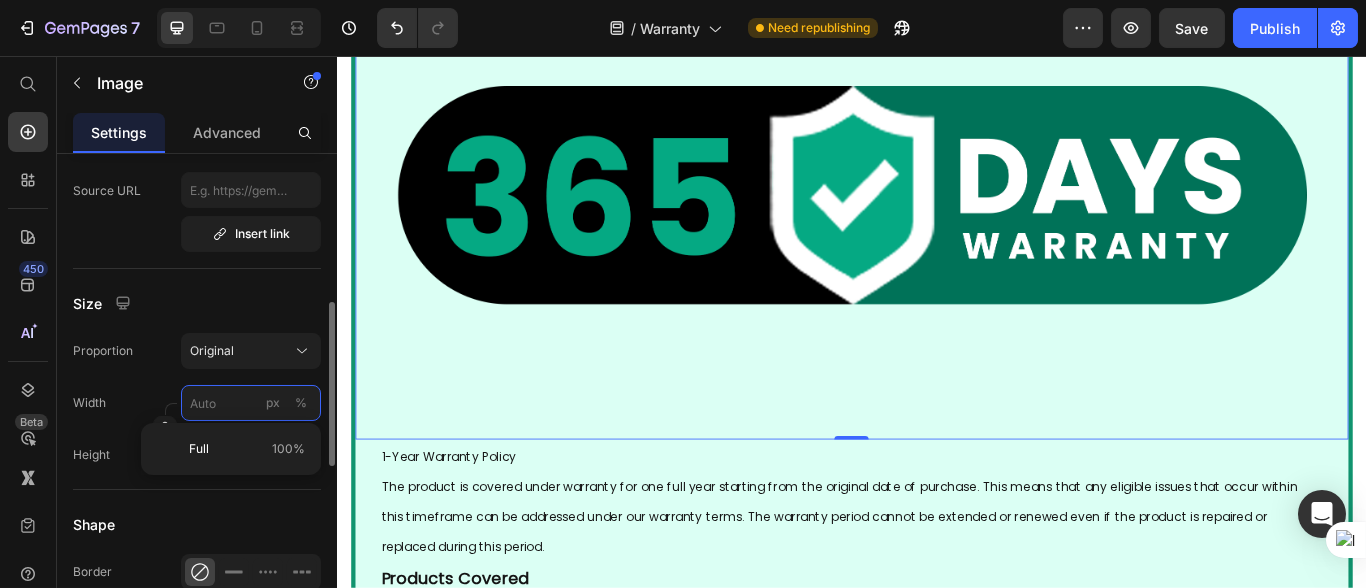 scroll, scrollTop: 0, scrollLeft: 0, axis: both 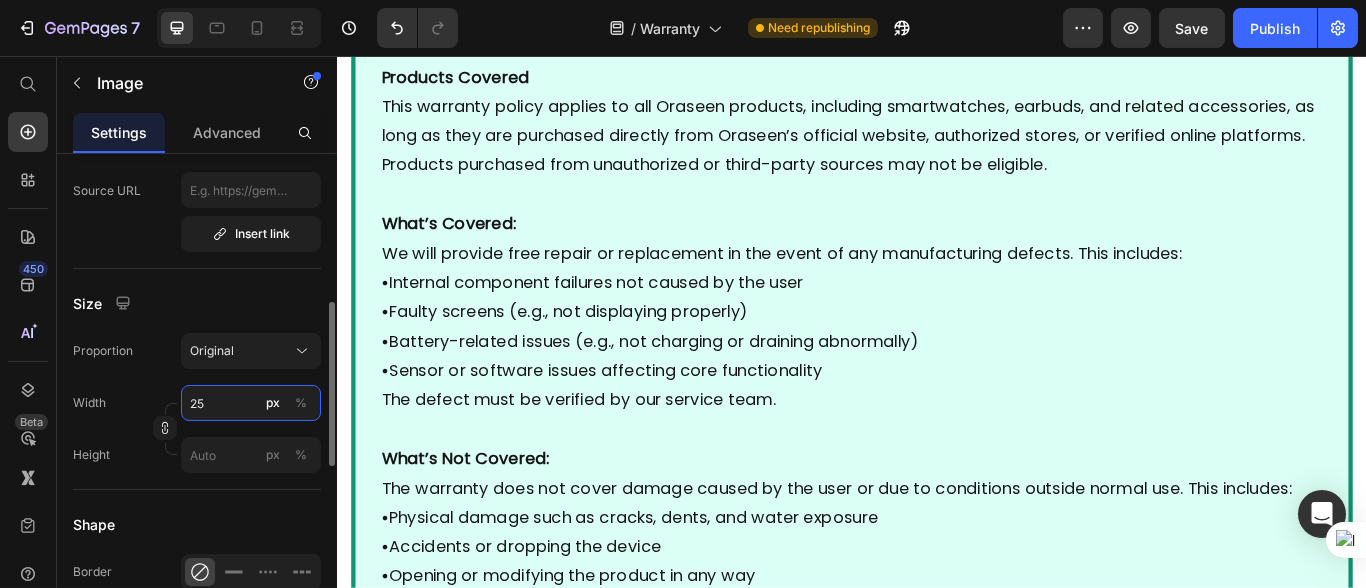 type on "2" 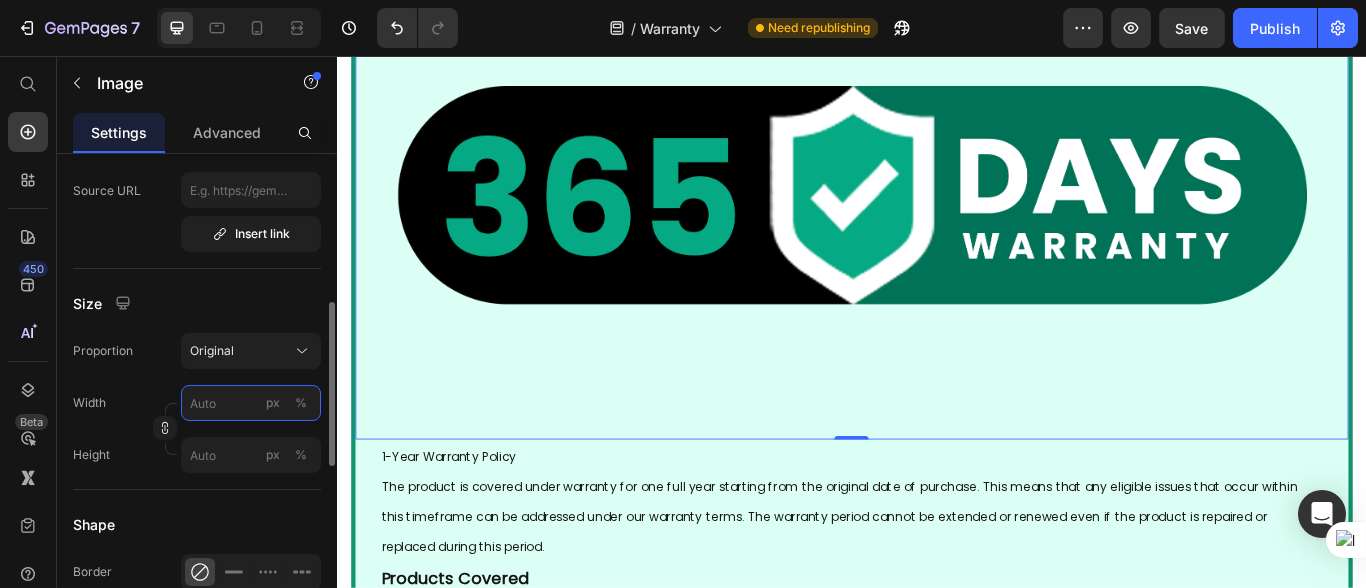 type on "2" 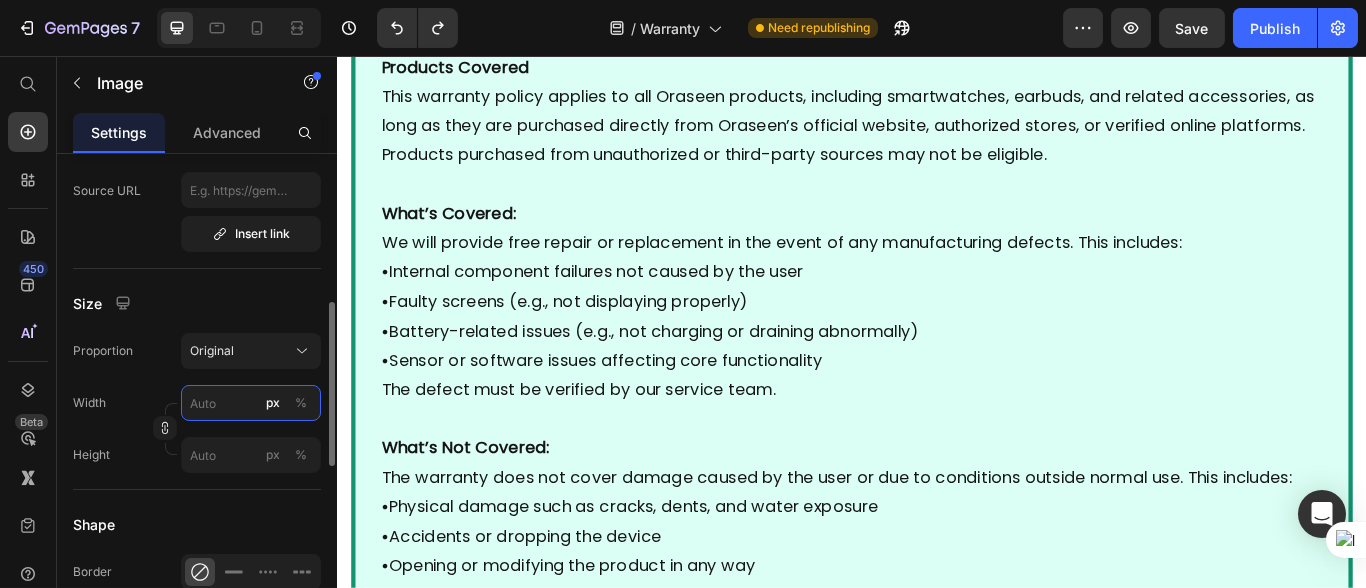 type on "2" 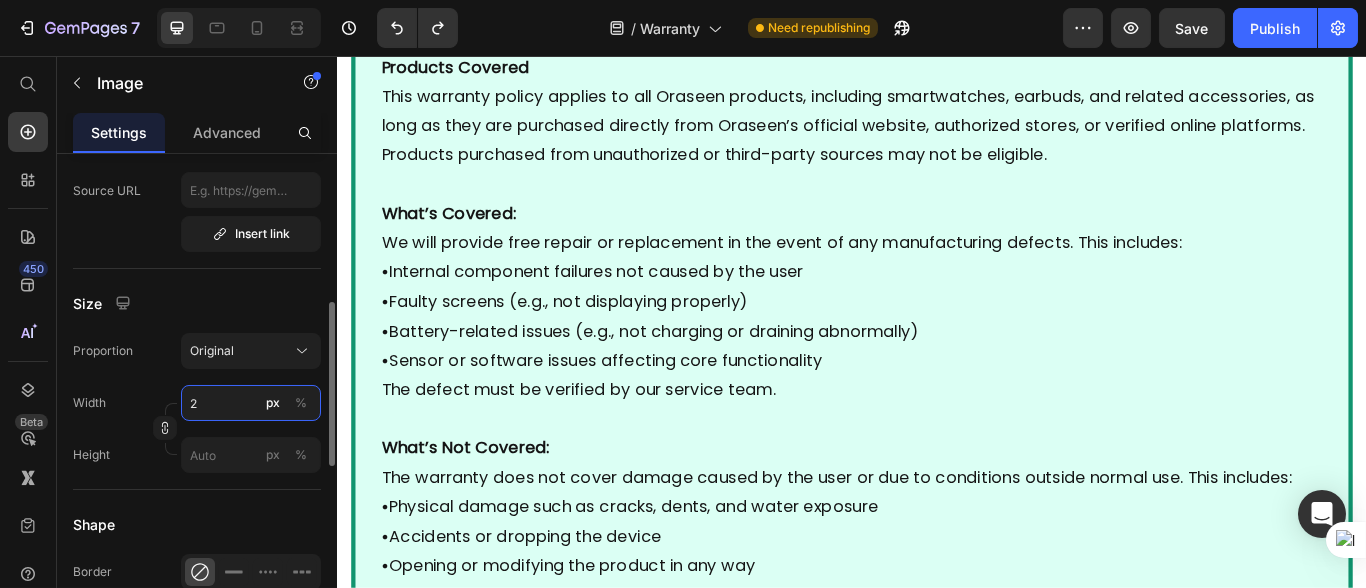 type 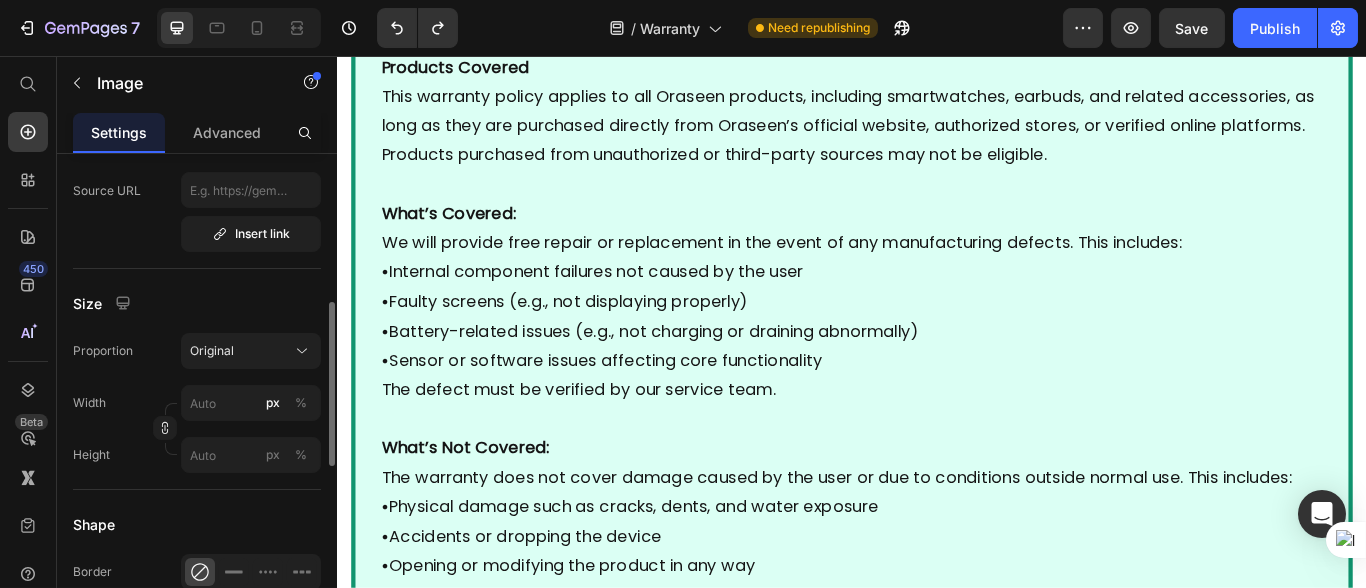 type on "https://ucarecdn.com/ee6d5074-1640-4cc7-8933-47c8589c3dee/-/format/auto/" 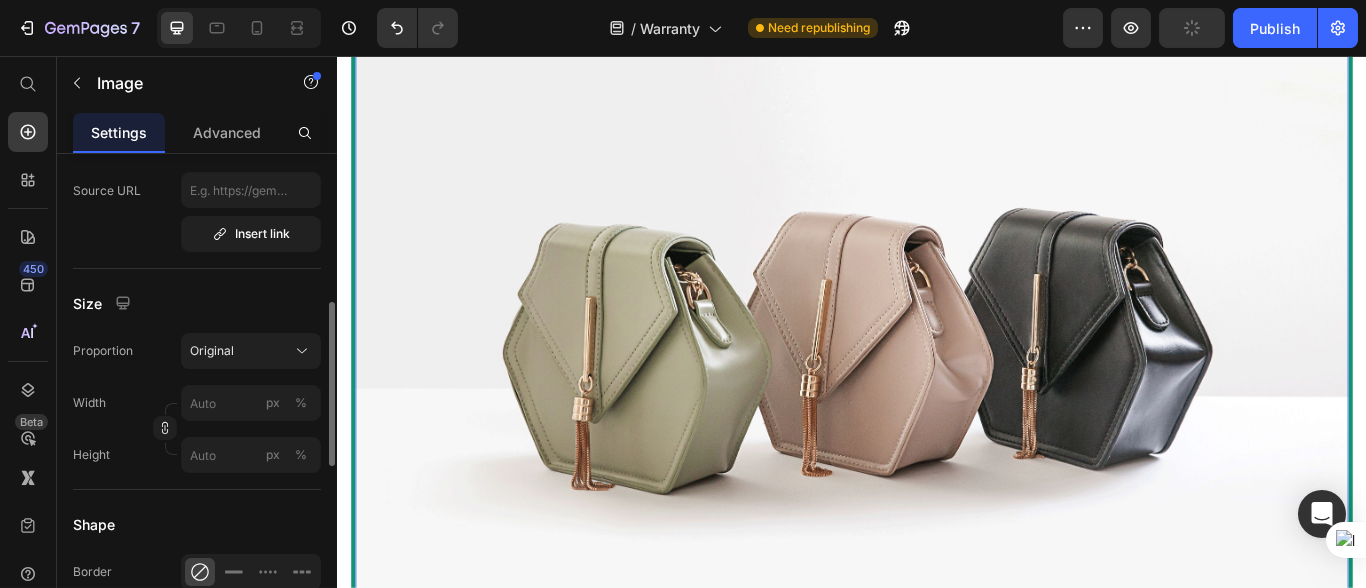 scroll, scrollTop: 262, scrollLeft: 0, axis: vertical 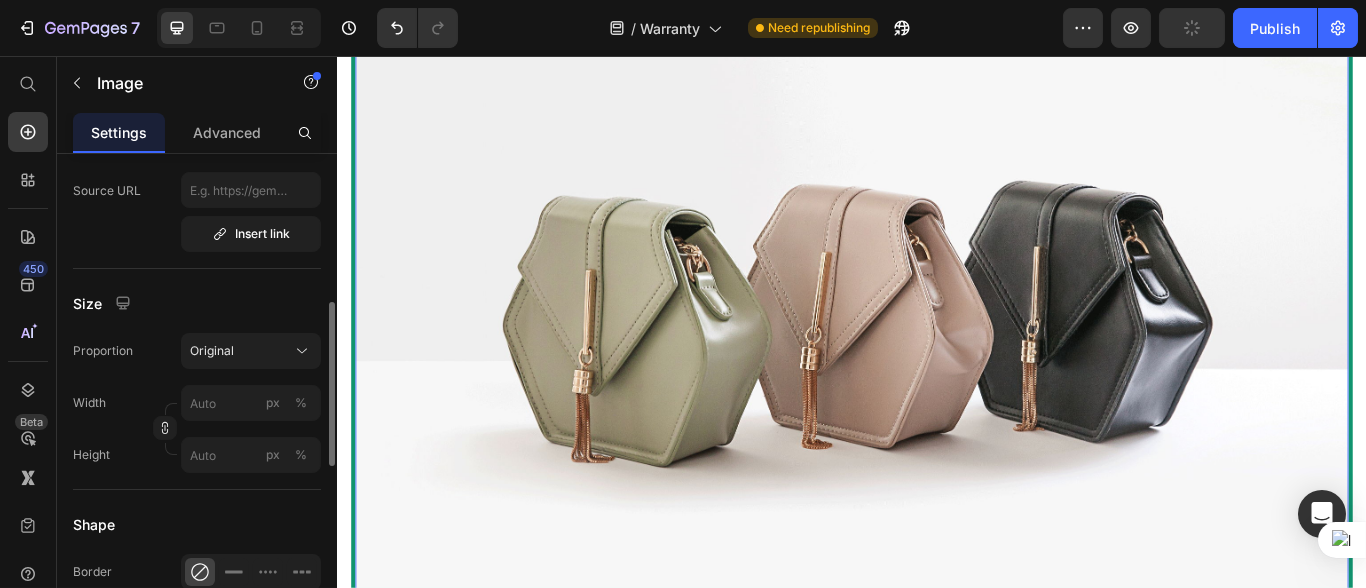 type on "2" 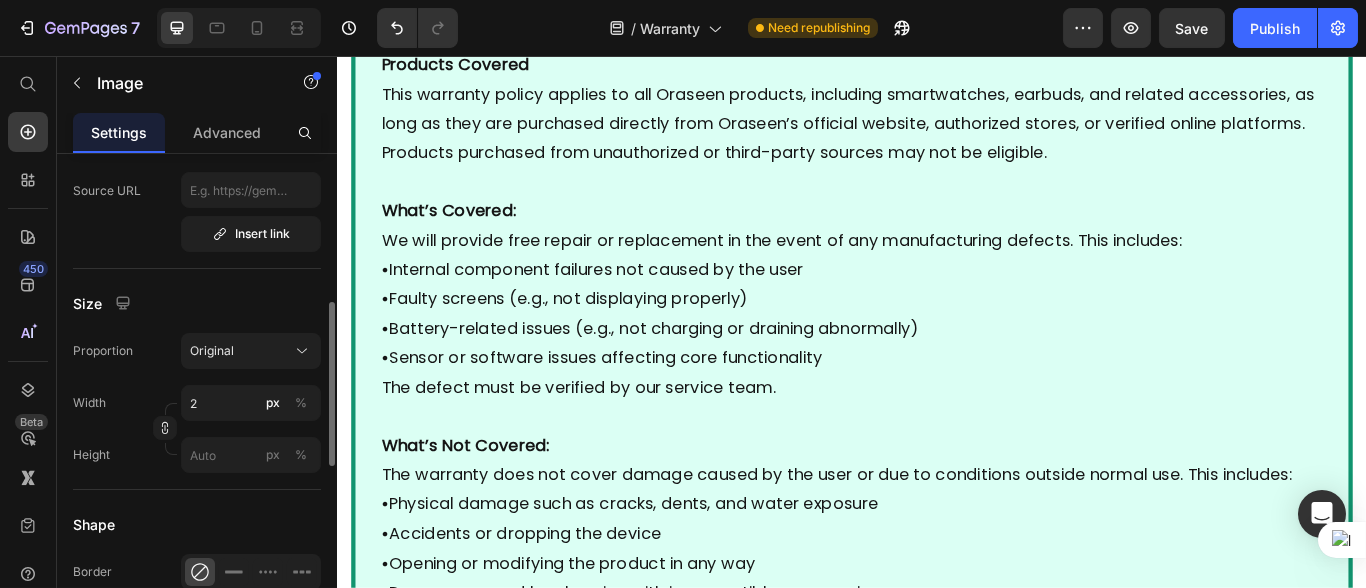 type on "https://cdn.shopify.com/s/files/1/0666/4031/4504/files/gempages_559597643550950446-f41e6e99-8b55-4205-8d17-c37f84f932f5.png" 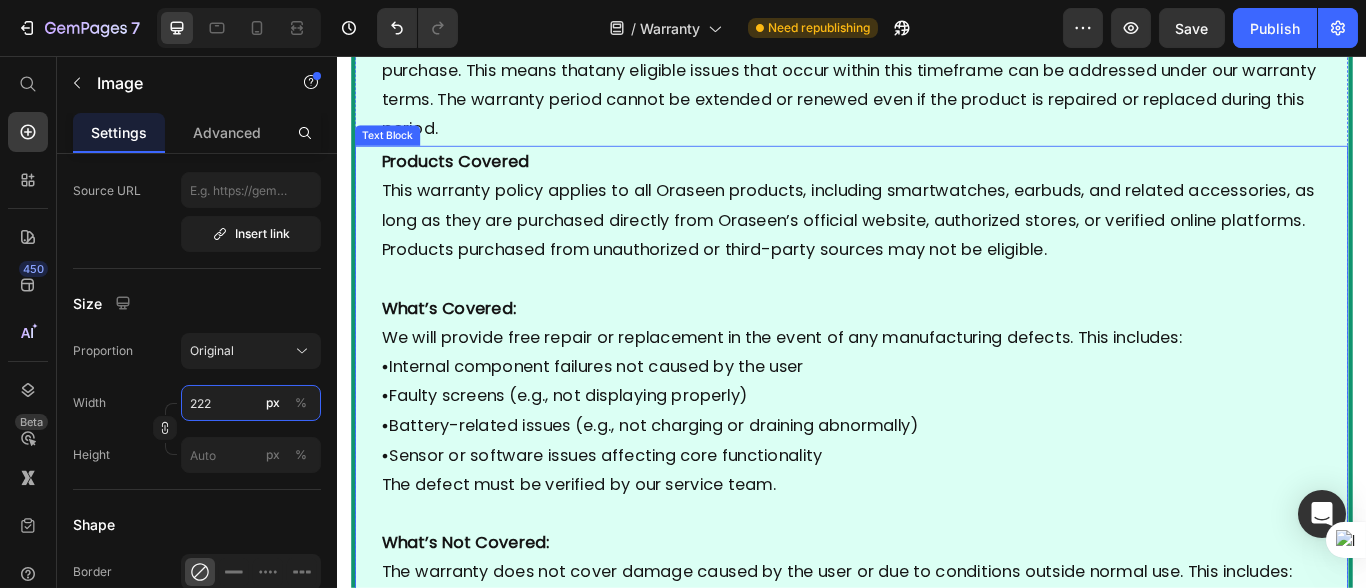 type on "2" 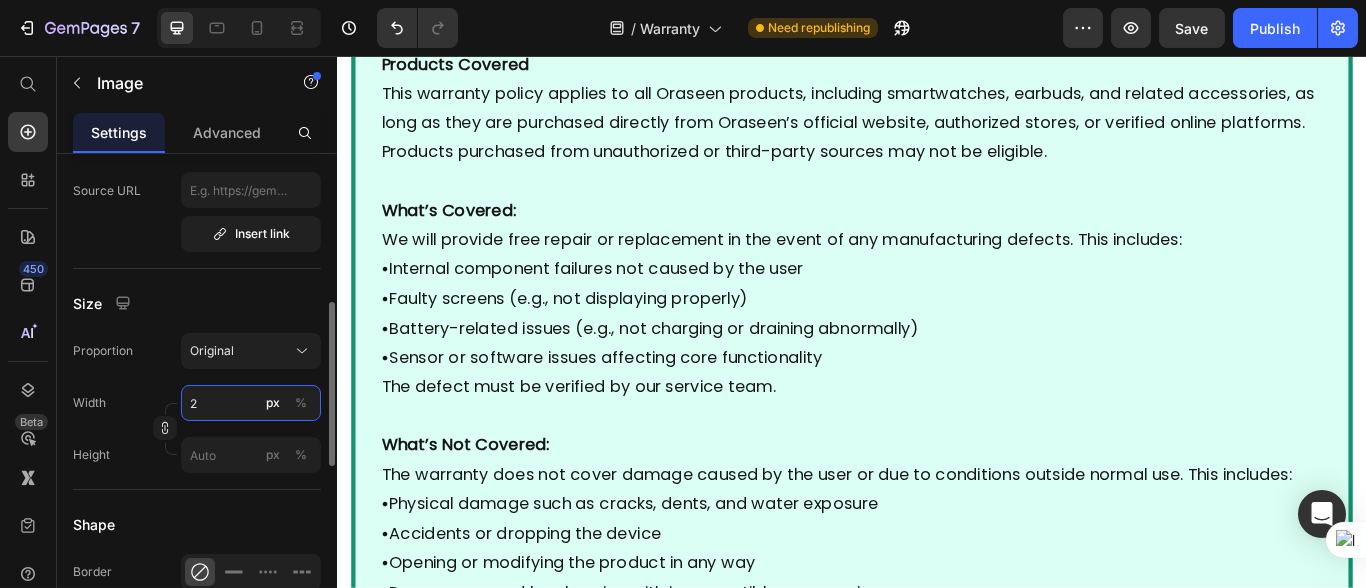 click on "2" at bounding box center (251, 403) 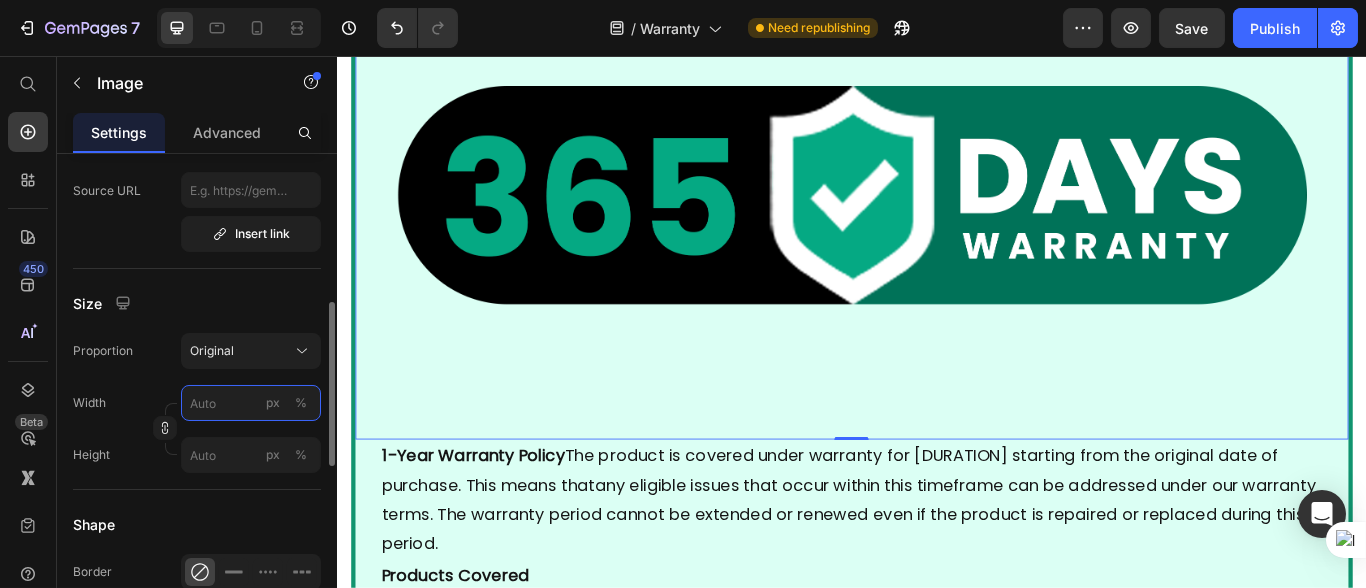 type on "2" 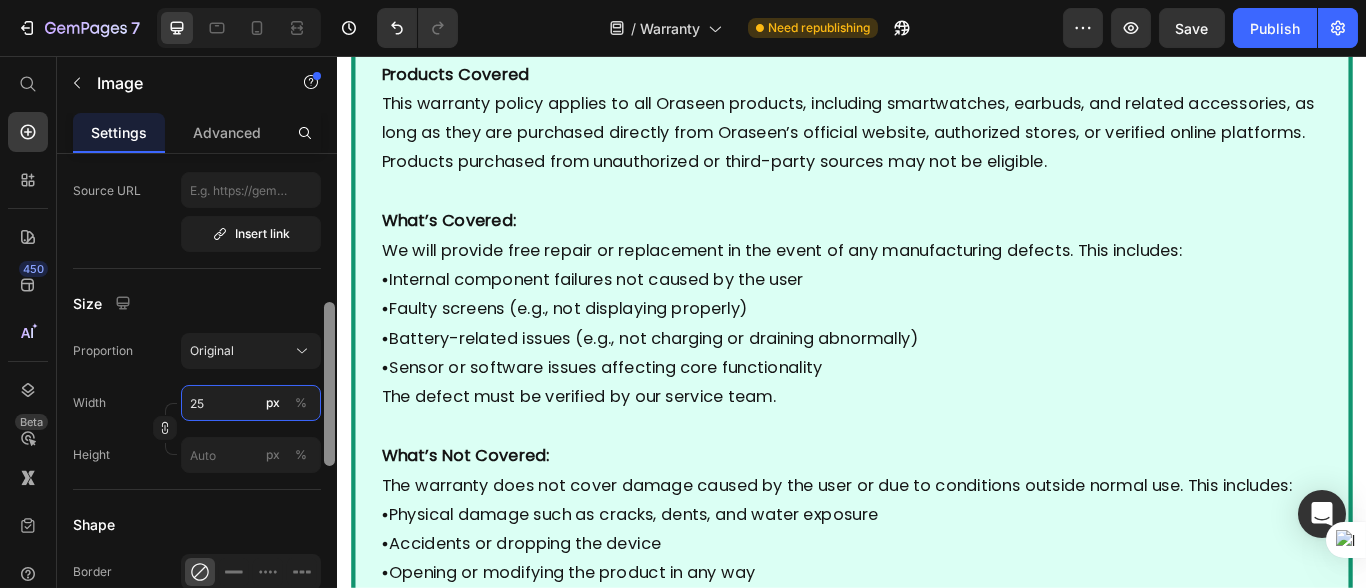 type on "25" 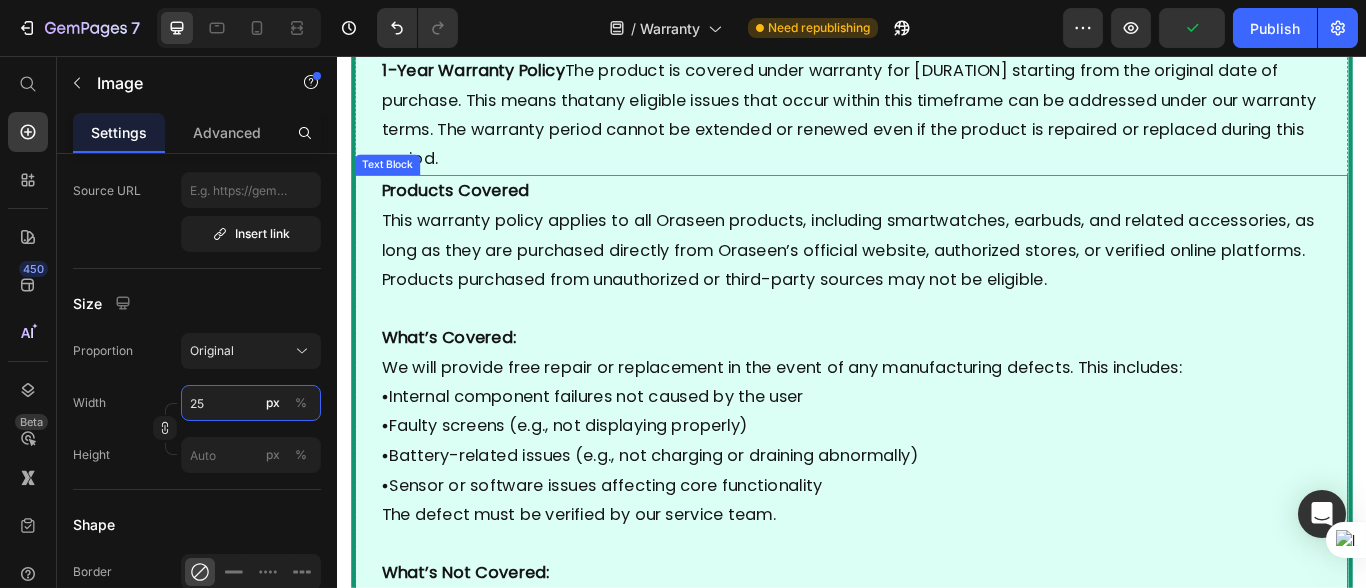 scroll, scrollTop: 0, scrollLeft: 0, axis: both 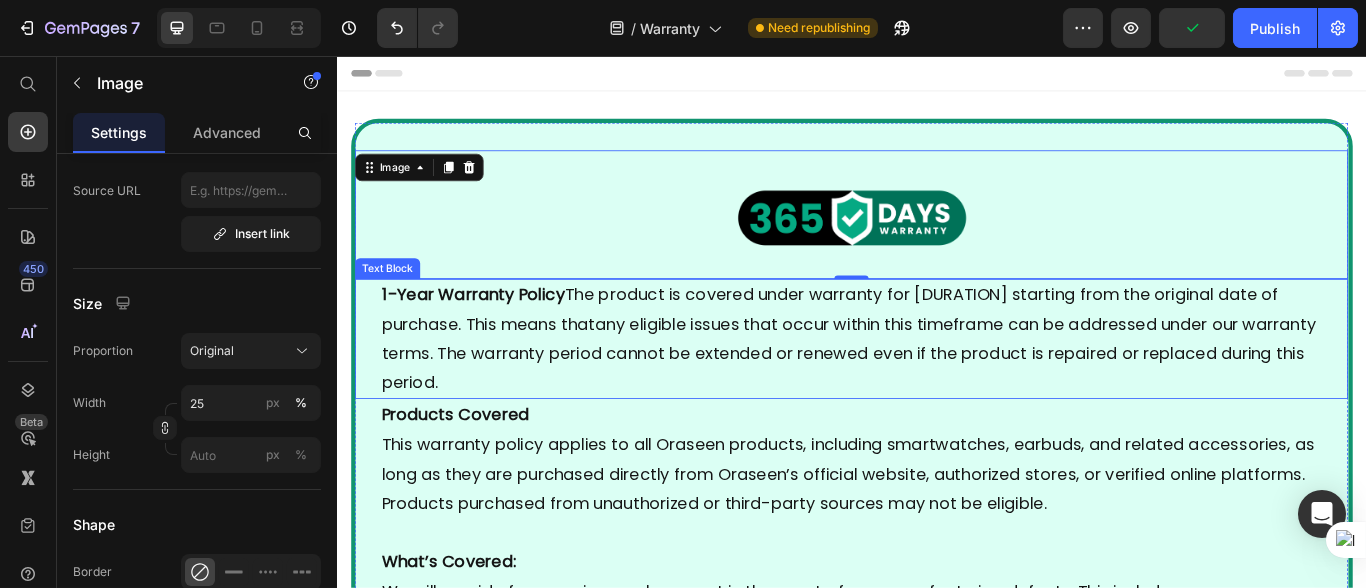 click on "[DATE] Warranty Policy The product is covered under warranty for [DURATION] starting from the original date of purchase. This means that  any eligible issues that occur within this timeframe can be addressed under our warranty terms. The warranty period cannot be extended or renewed even if the product is repaired or replaced during this period." at bounding box center [936, 386] 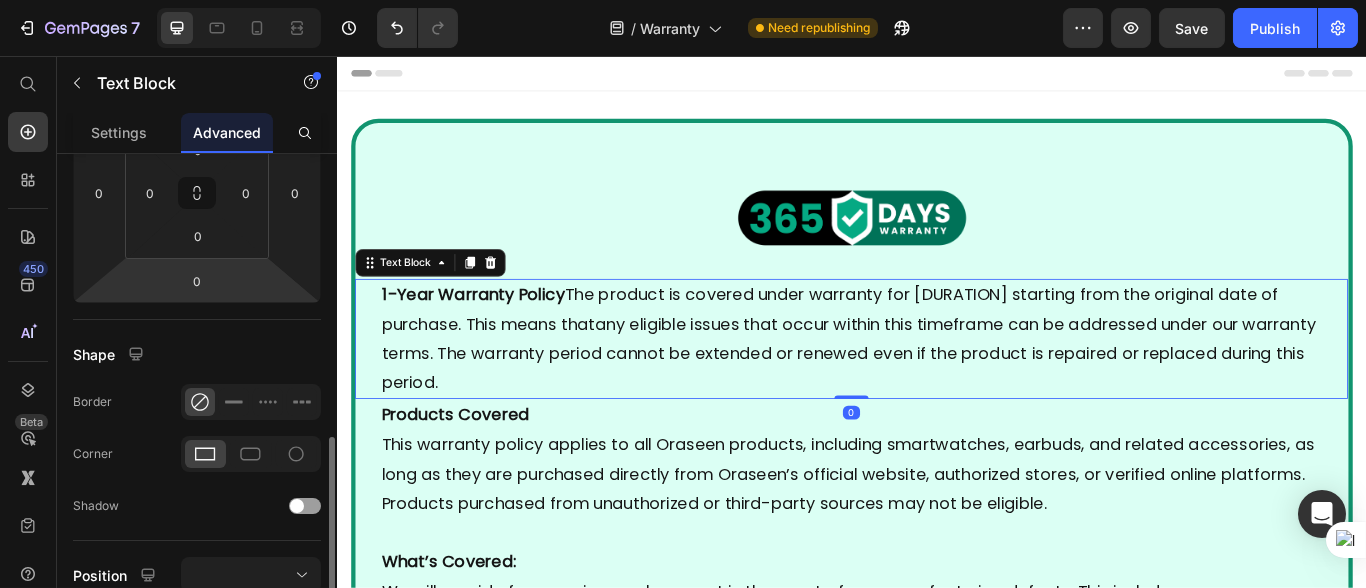 scroll, scrollTop: 443, scrollLeft: 0, axis: vertical 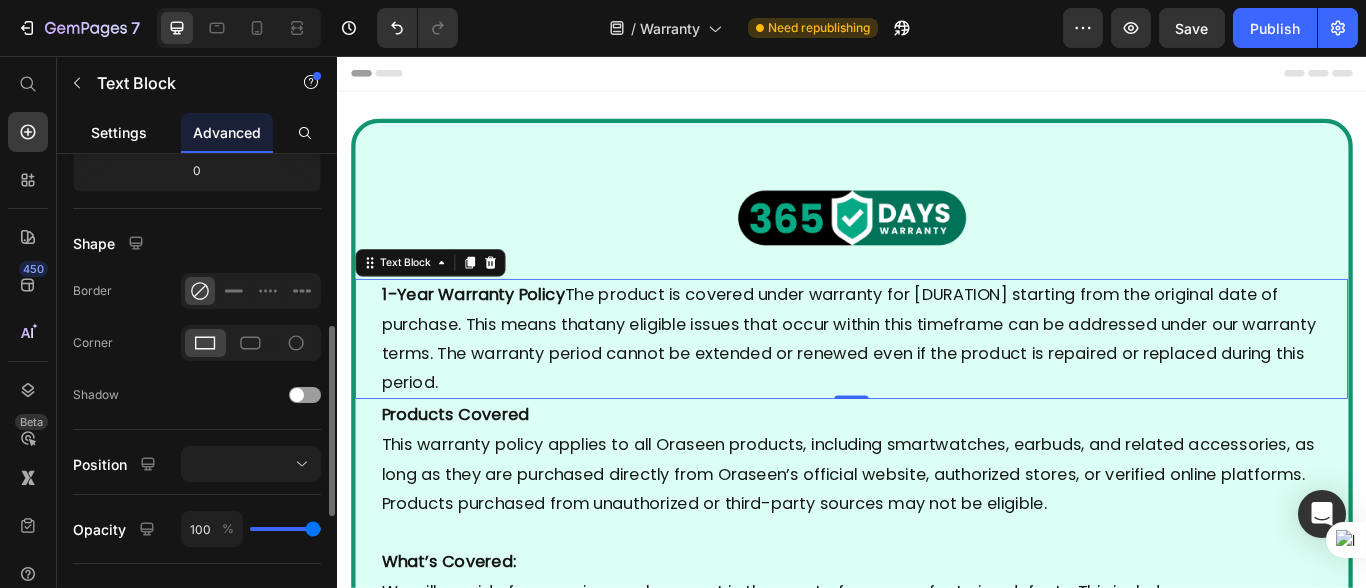 click on "Settings" at bounding box center [119, 132] 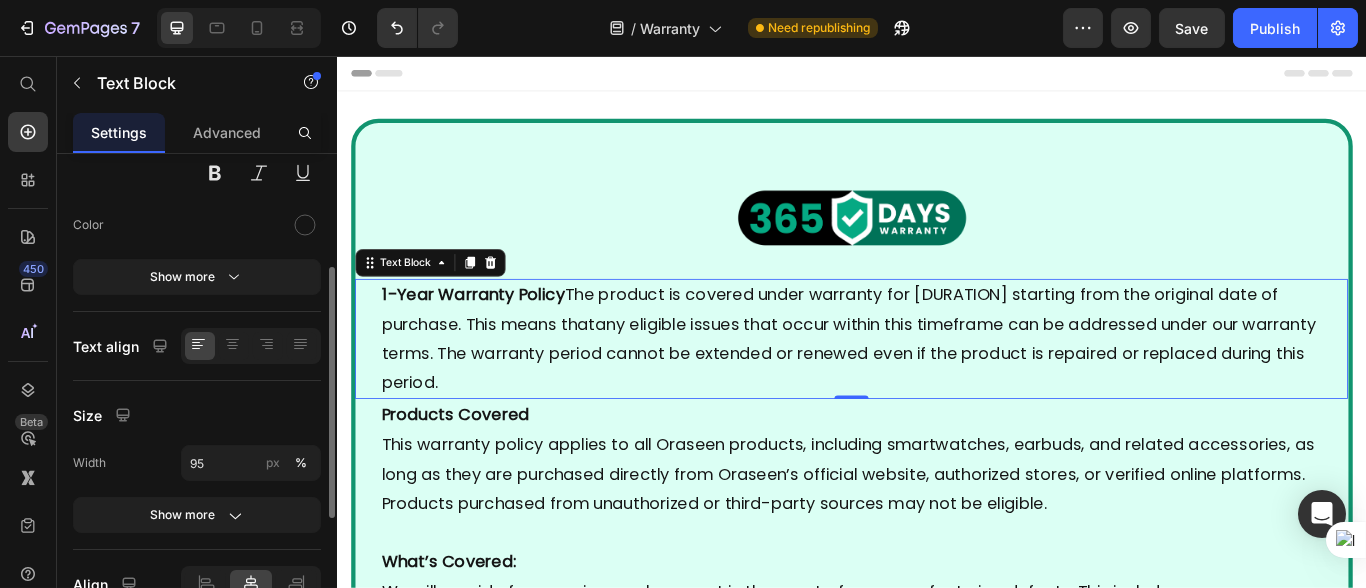 scroll, scrollTop: 332, scrollLeft: 0, axis: vertical 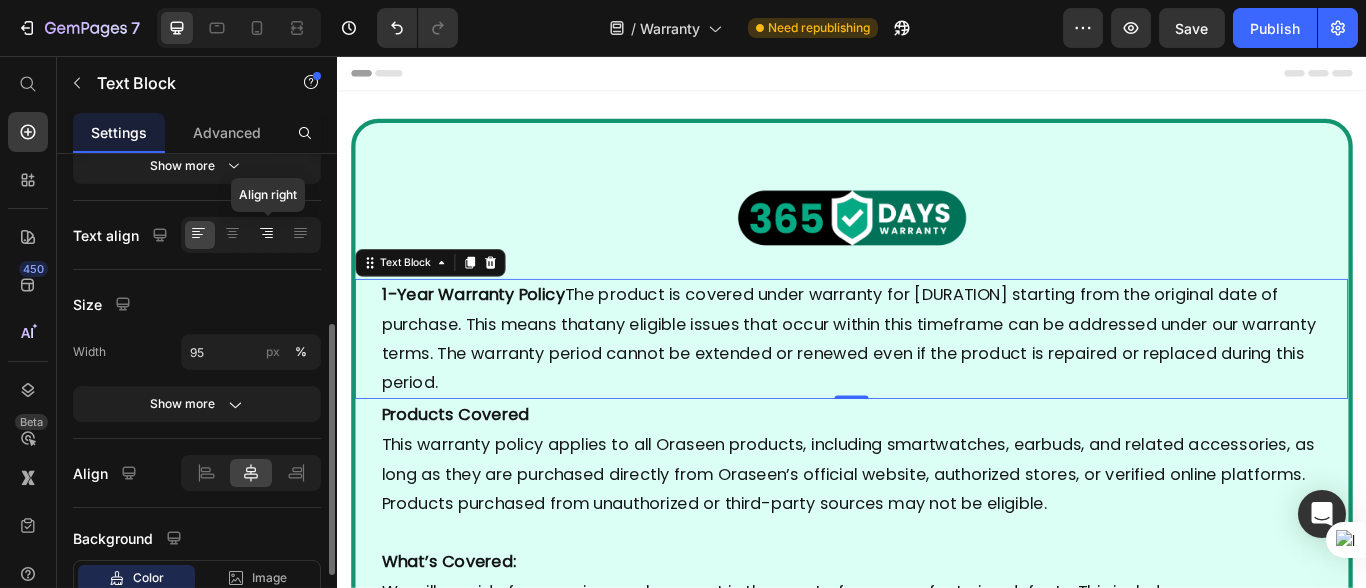 click 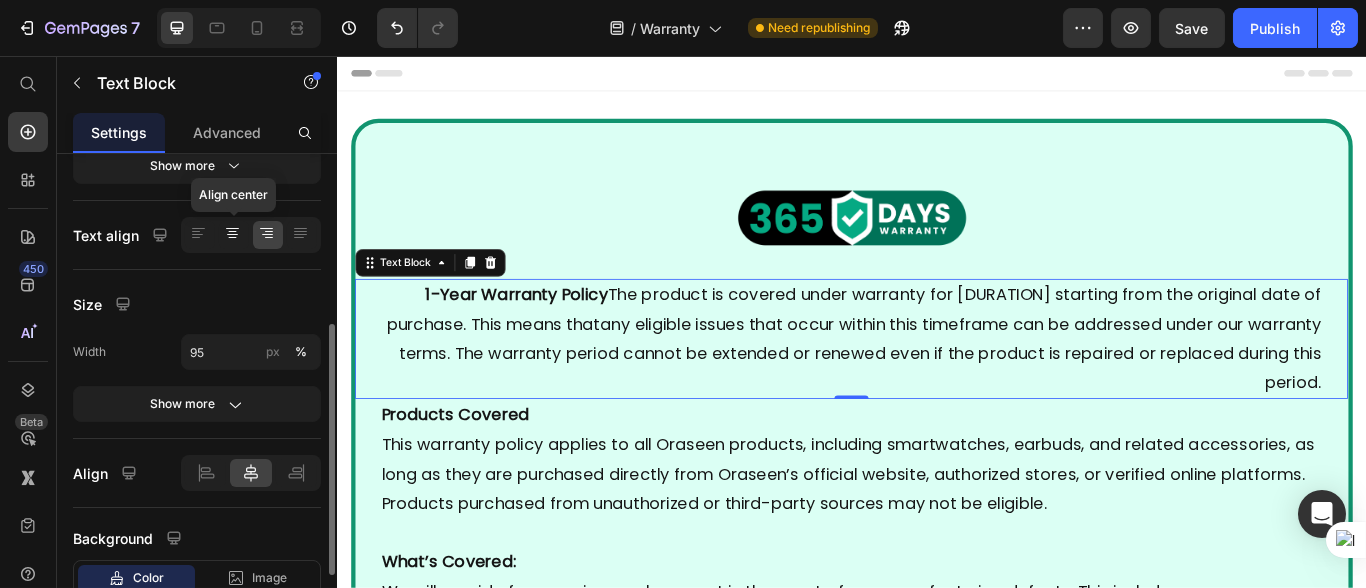 click 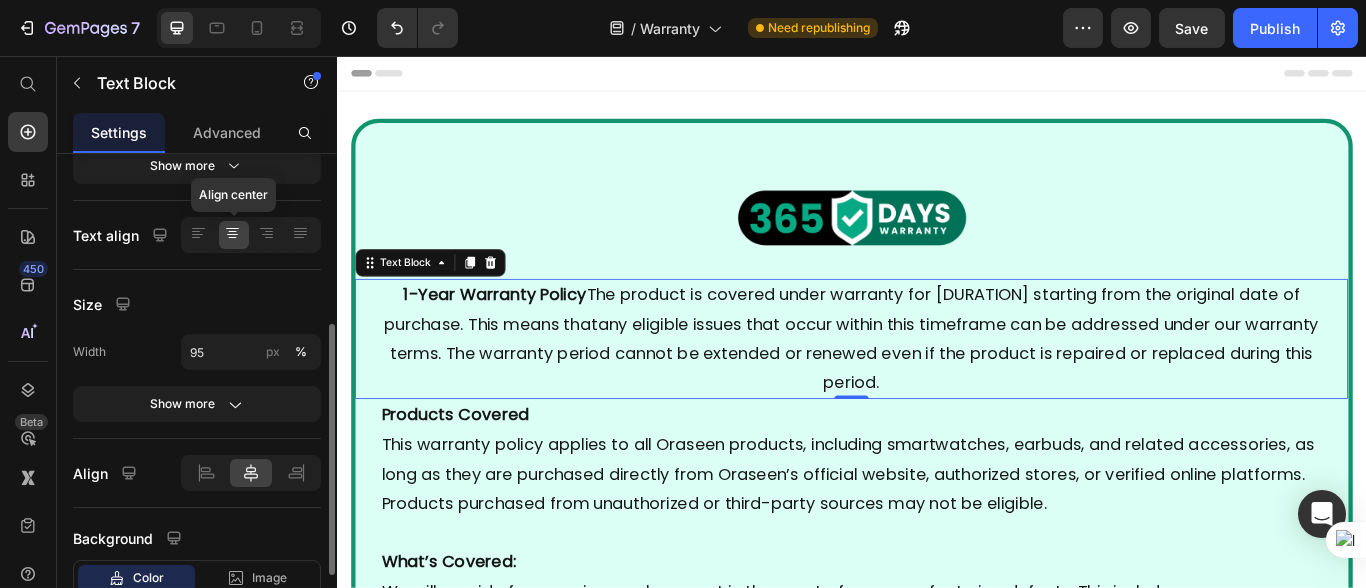 click 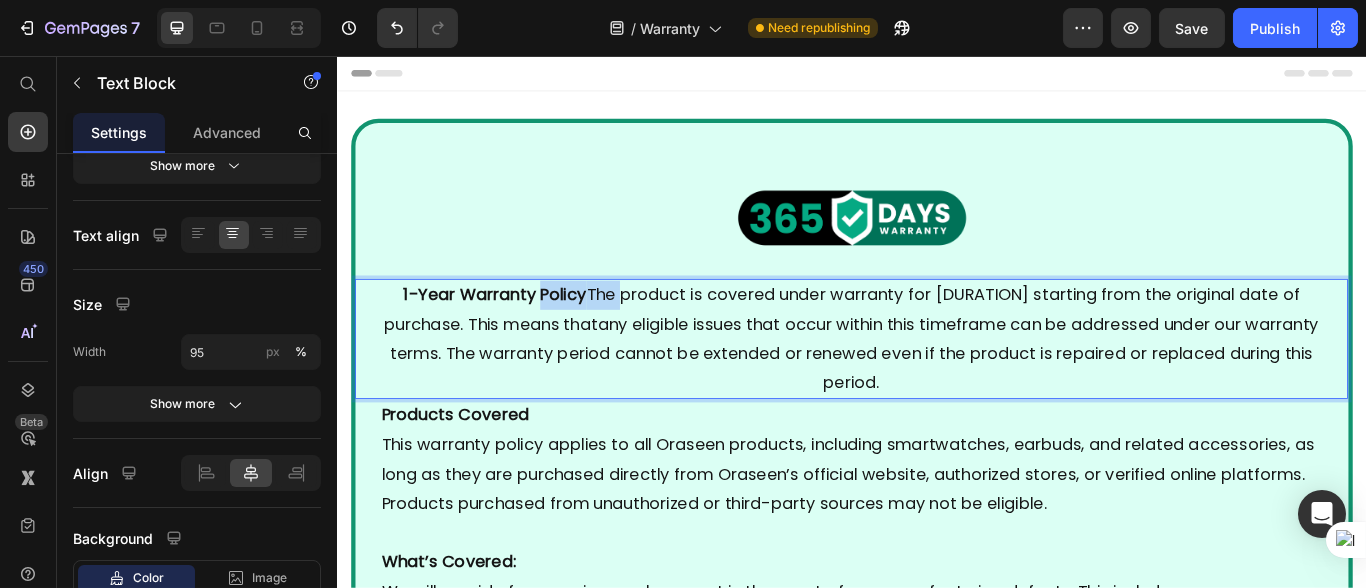 click on "[DATE] Warranty Policy The product is covered under warranty for [DURATION] starting from the original date of purchase. This means that" at bounding box center [925, 351] 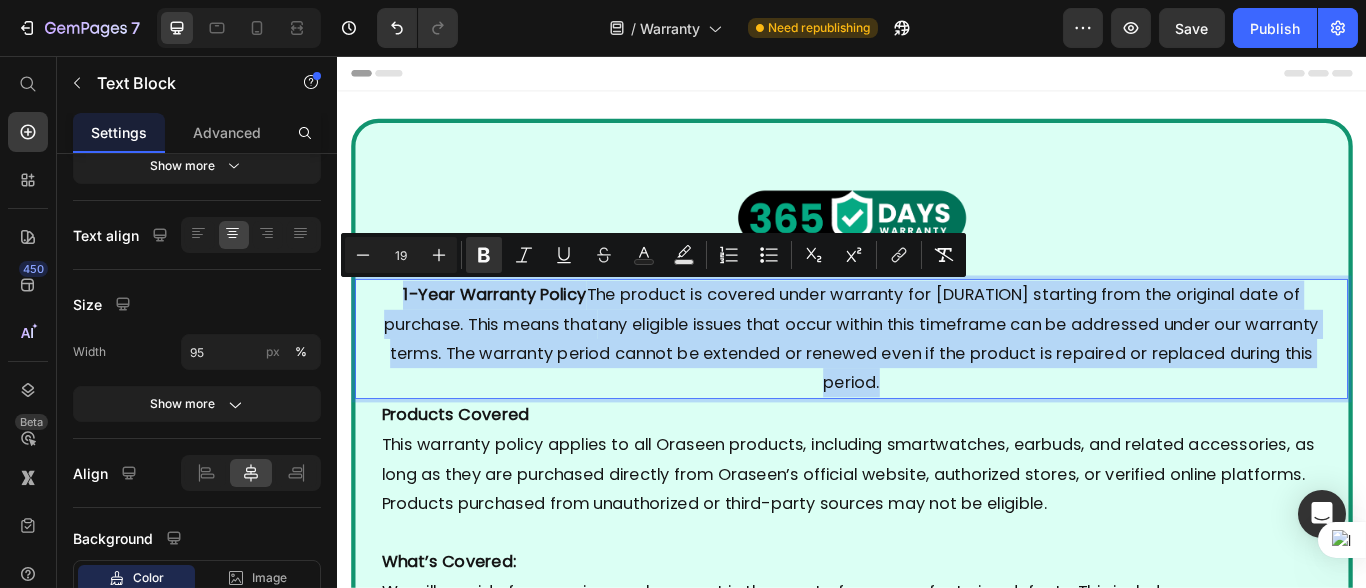 click on "[DATE] Warranty Policy The product is covered under warranty for [DURATION] starting from the original date of purchase. This means that" at bounding box center (925, 351) 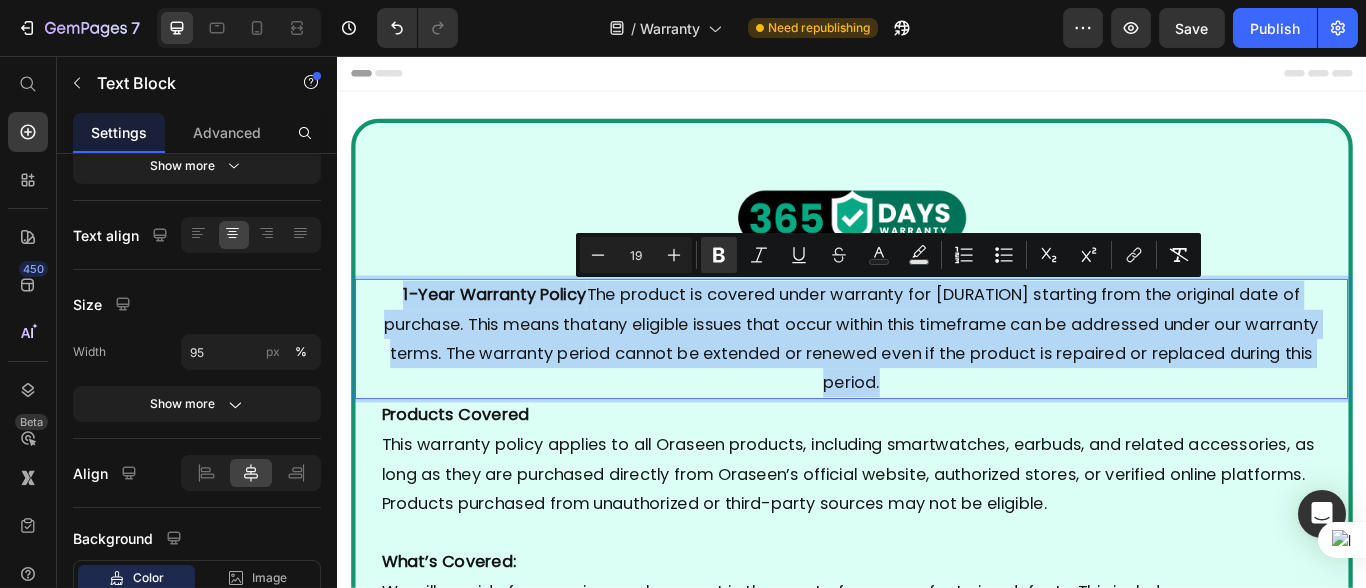 click on "[DATE] Warranty Policy The product is covered under warranty for [DURATION] starting from the original date of purchase. This means that" at bounding box center (925, 351) 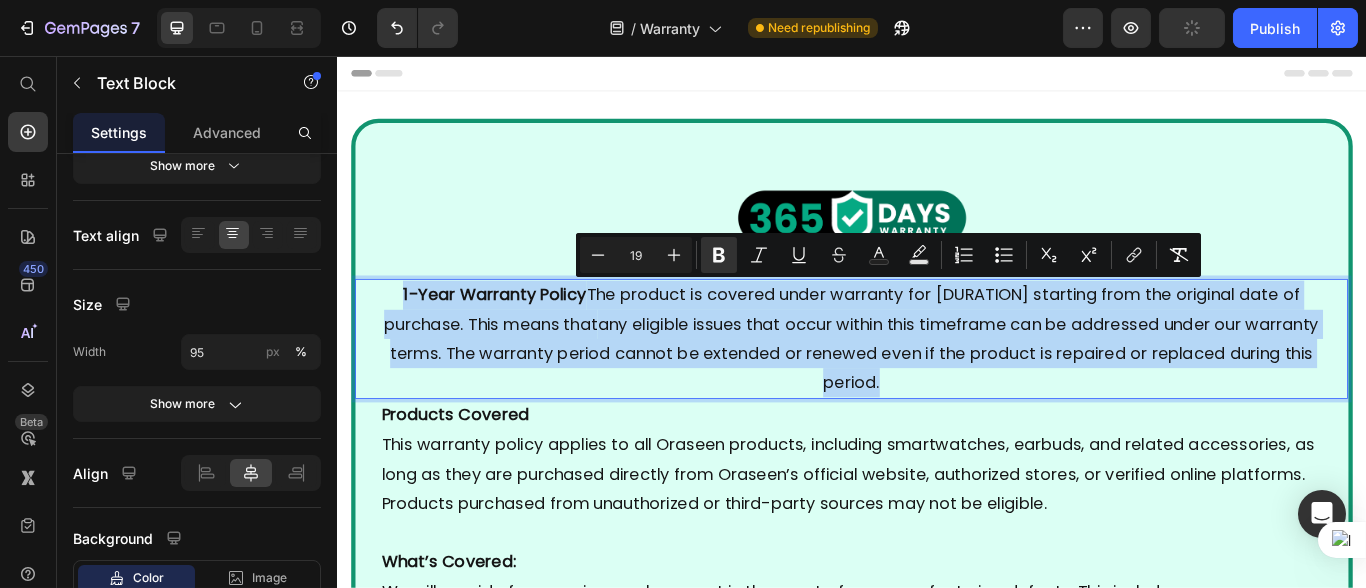 click on "1-Year Warranty Policy" at bounding box center [520, 334] 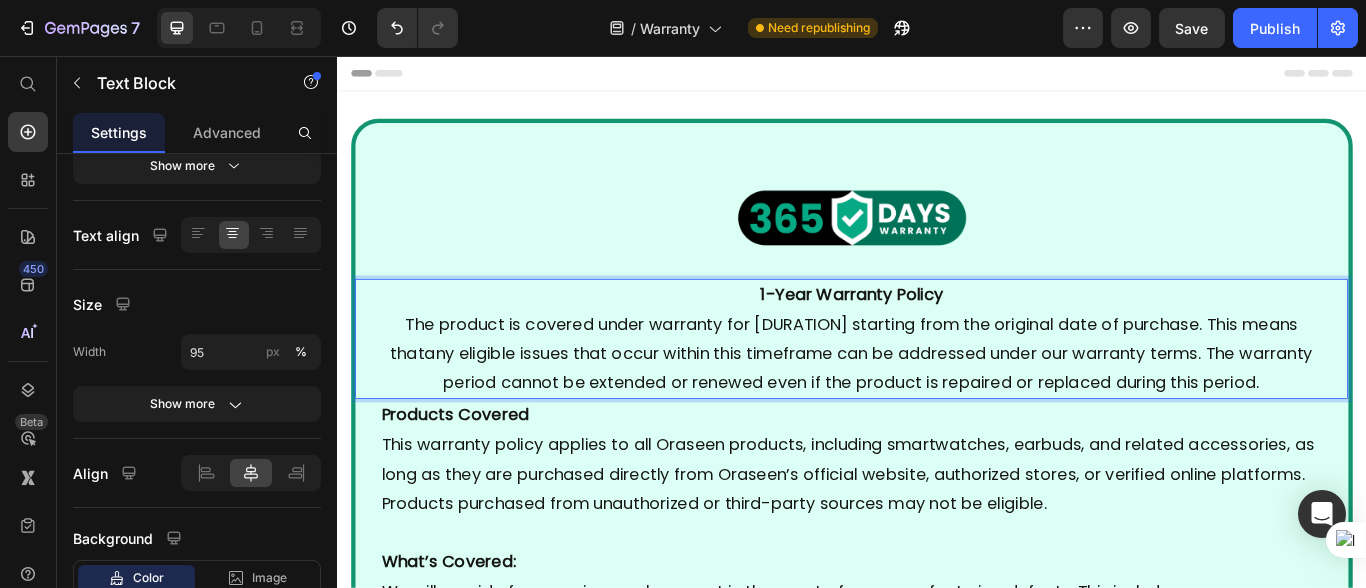 click on "The product is covered under warranty for one full year starting from the original date of purchase. This means that any eligible issues that occur within this timeframe can be addressed under our warranty terms. The warranty period cannot be extended or renewed even if the product is repaired or replaced during this period." at bounding box center [936, 403] 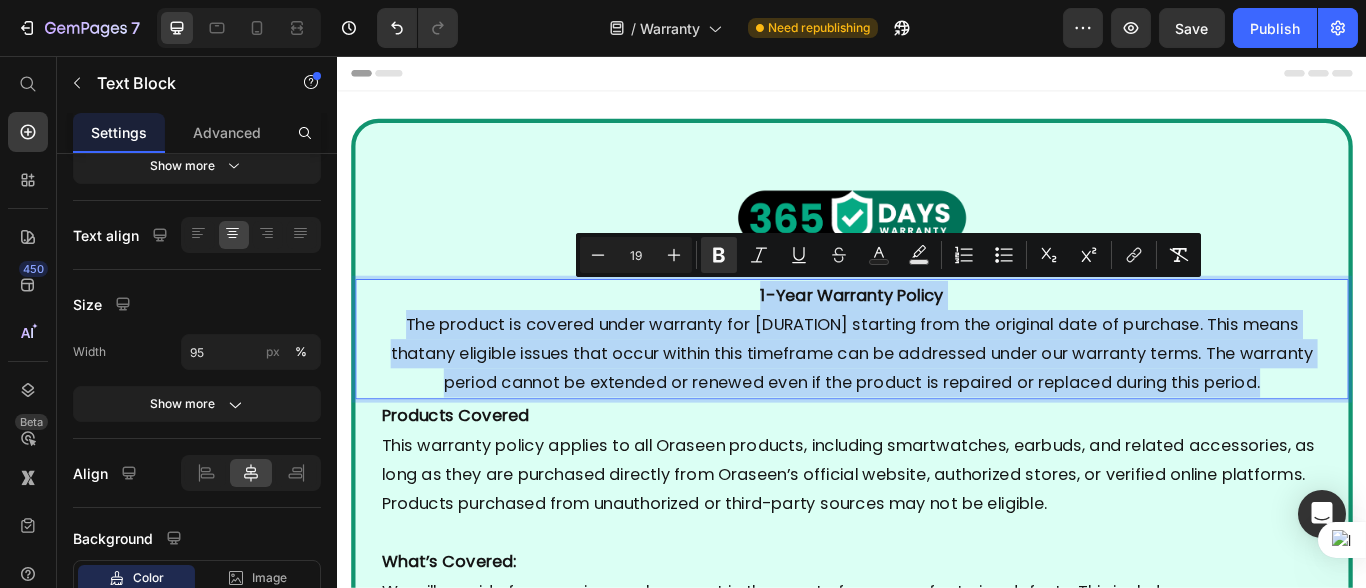 scroll, scrollTop: 0, scrollLeft: 0, axis: both 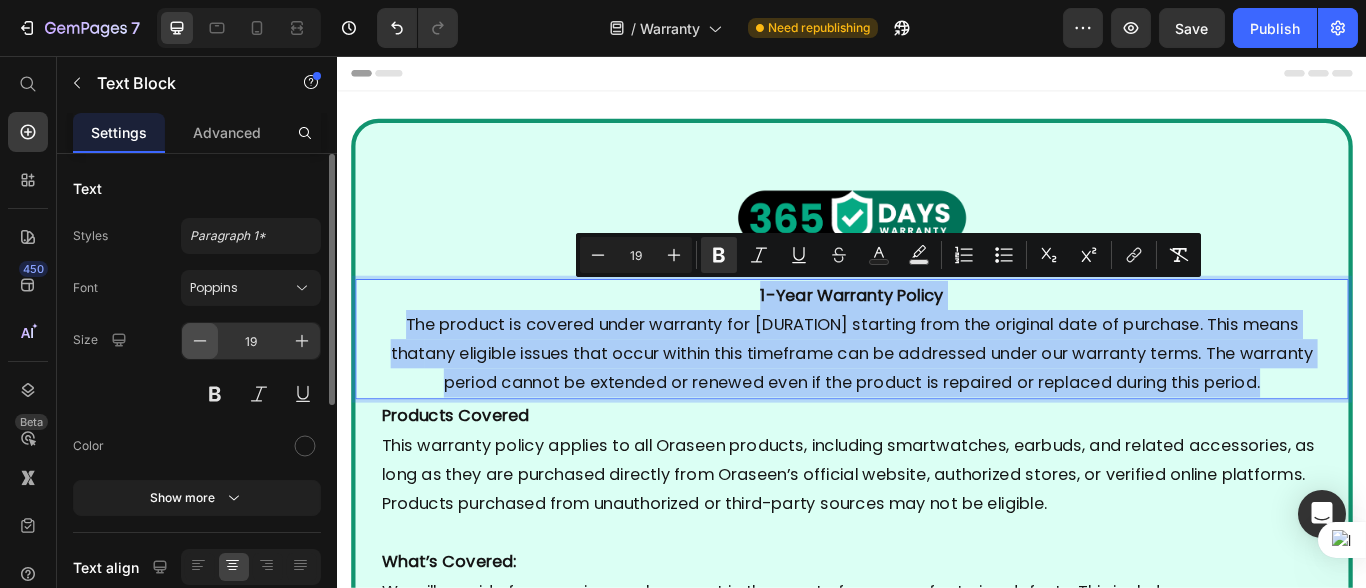 click at bounding box center (200, 341) 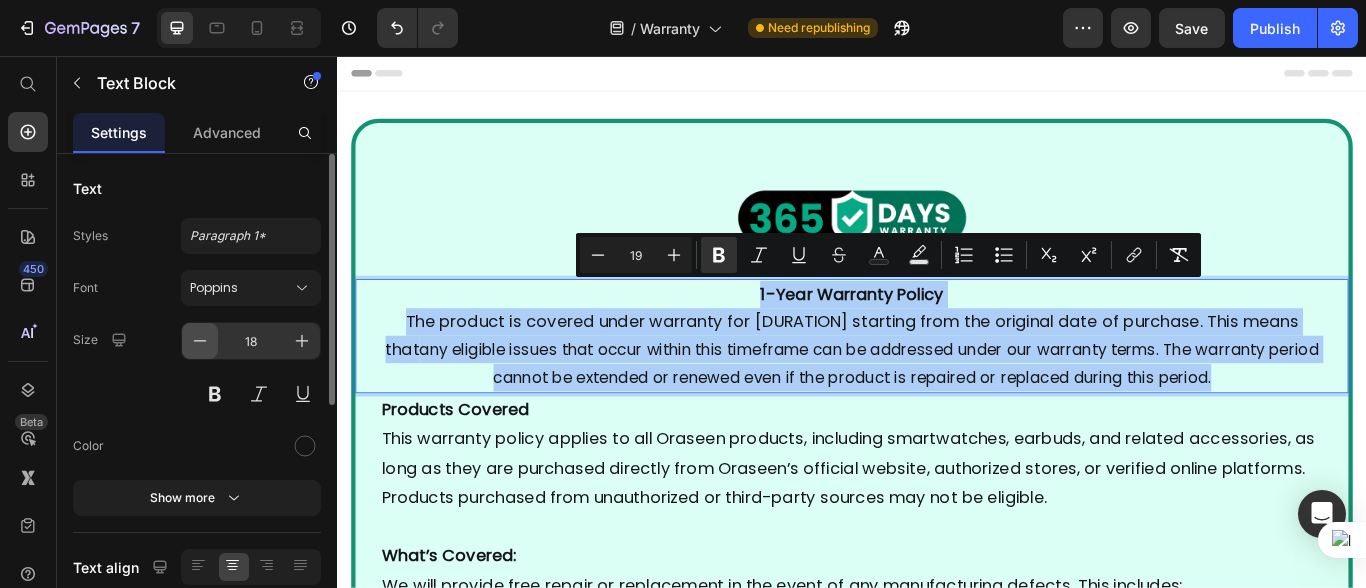 click at bounding box center [200, 341] 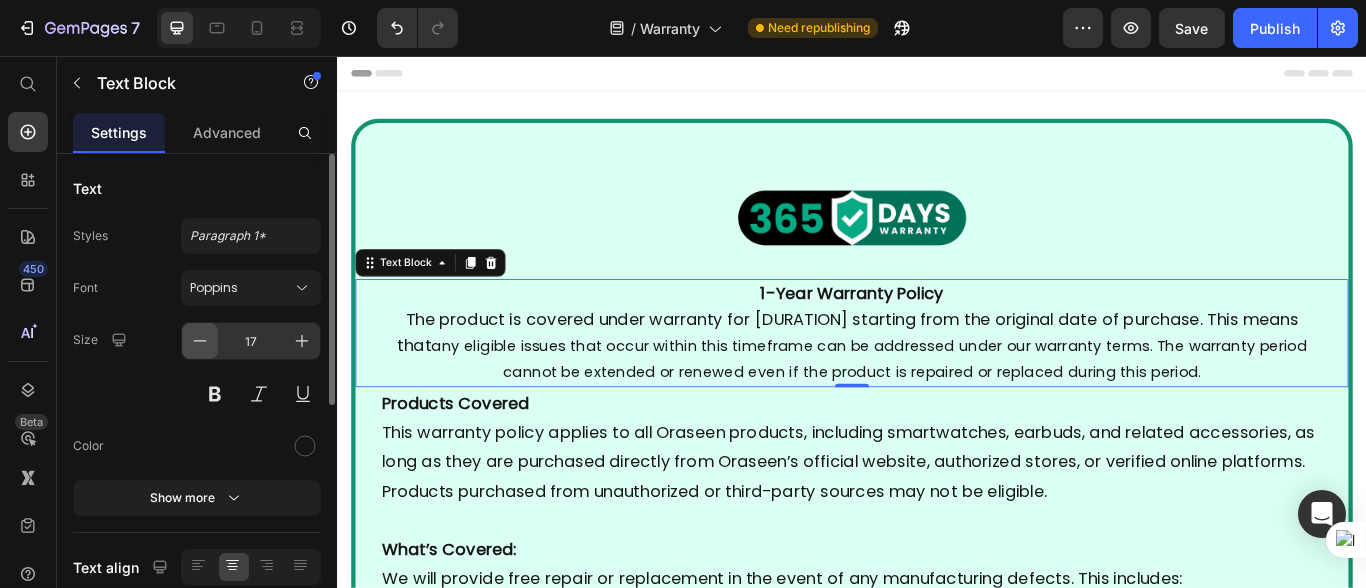 click at bounding box center [200, 341] 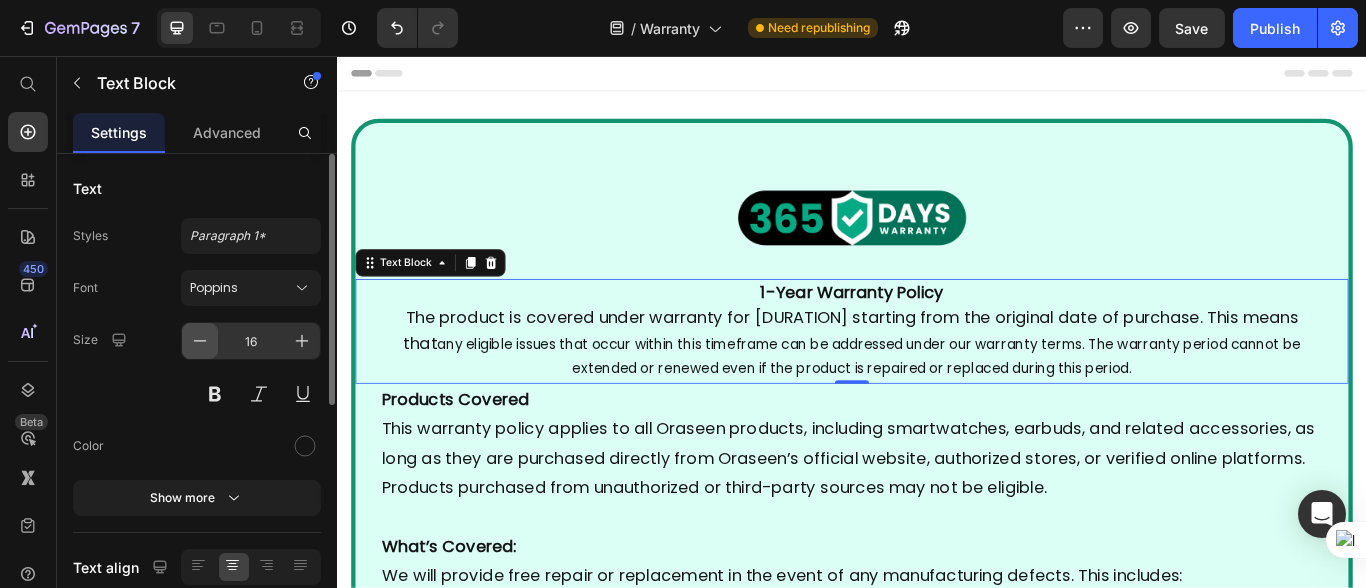 click 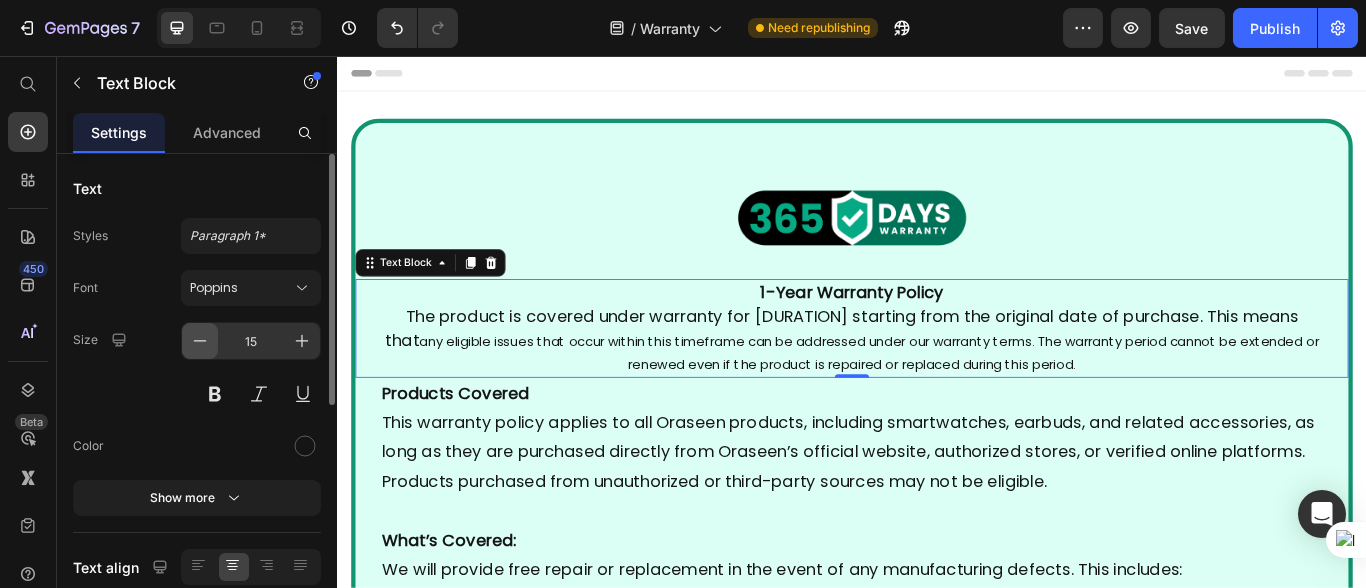 click 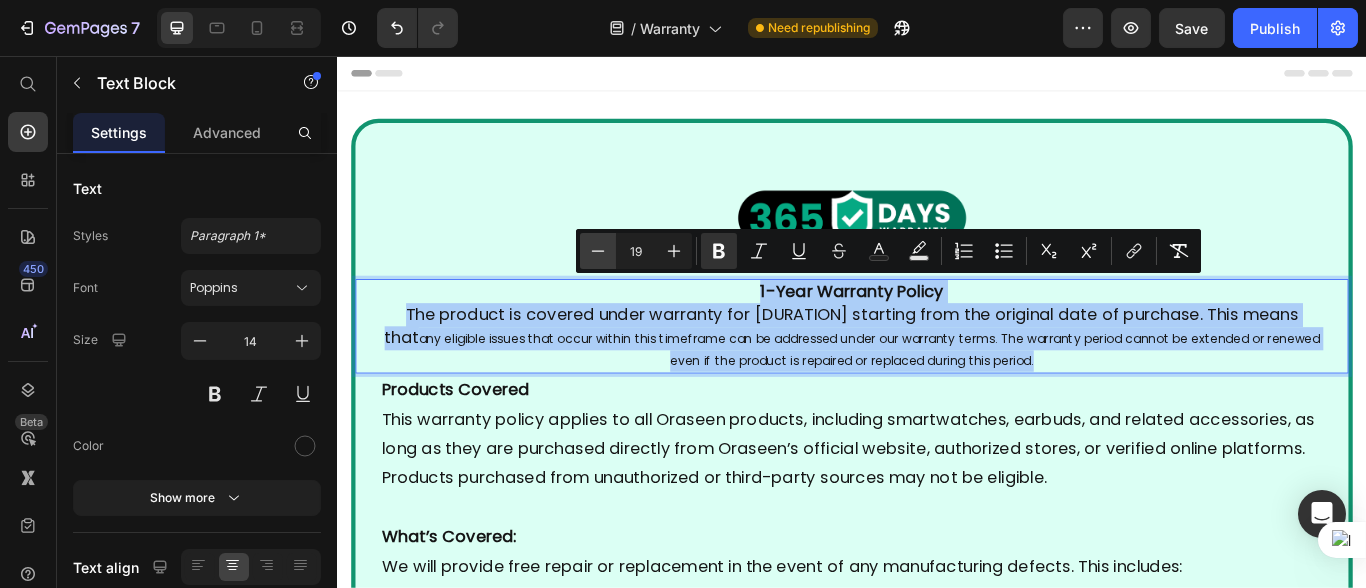 click 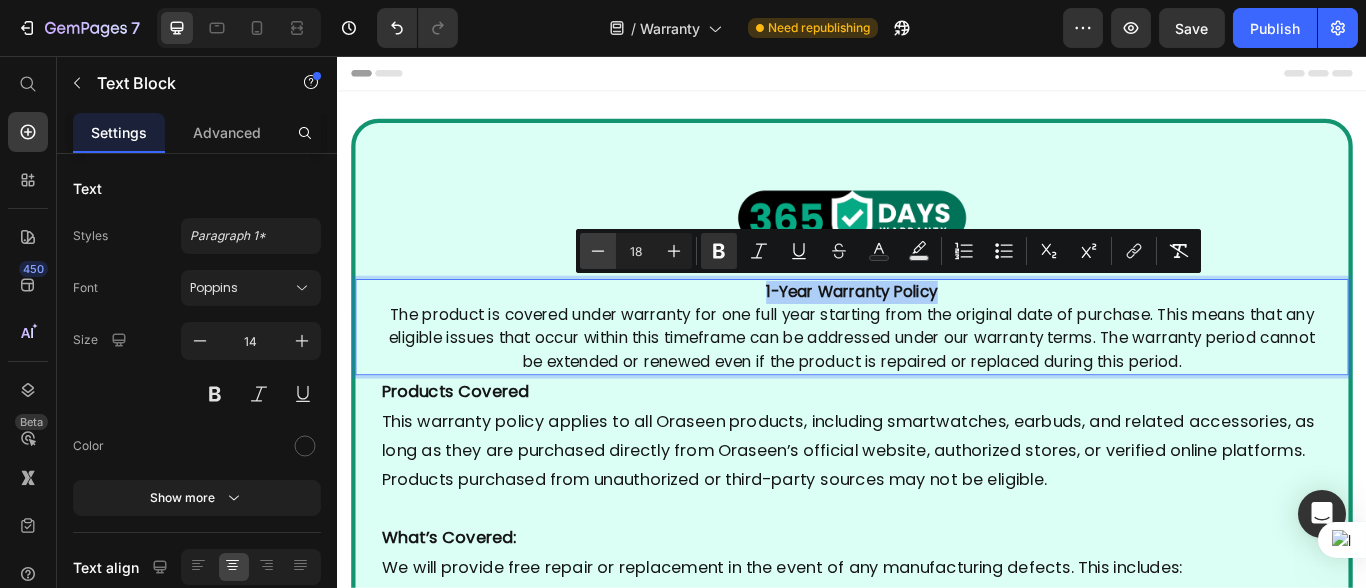 click 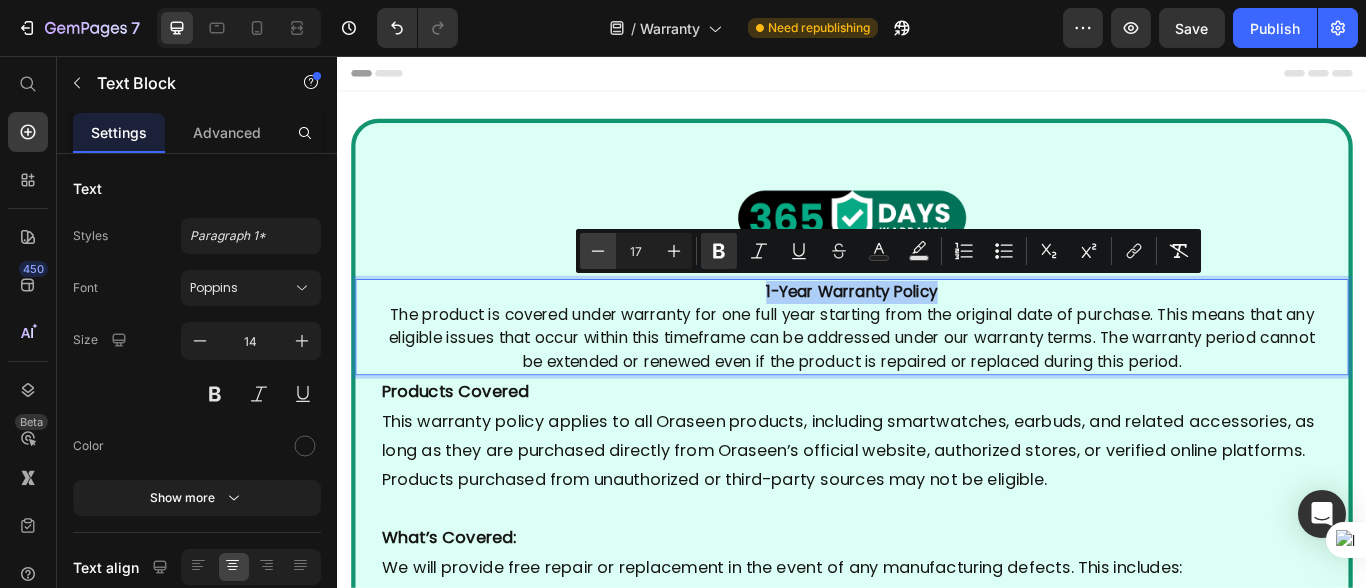 click 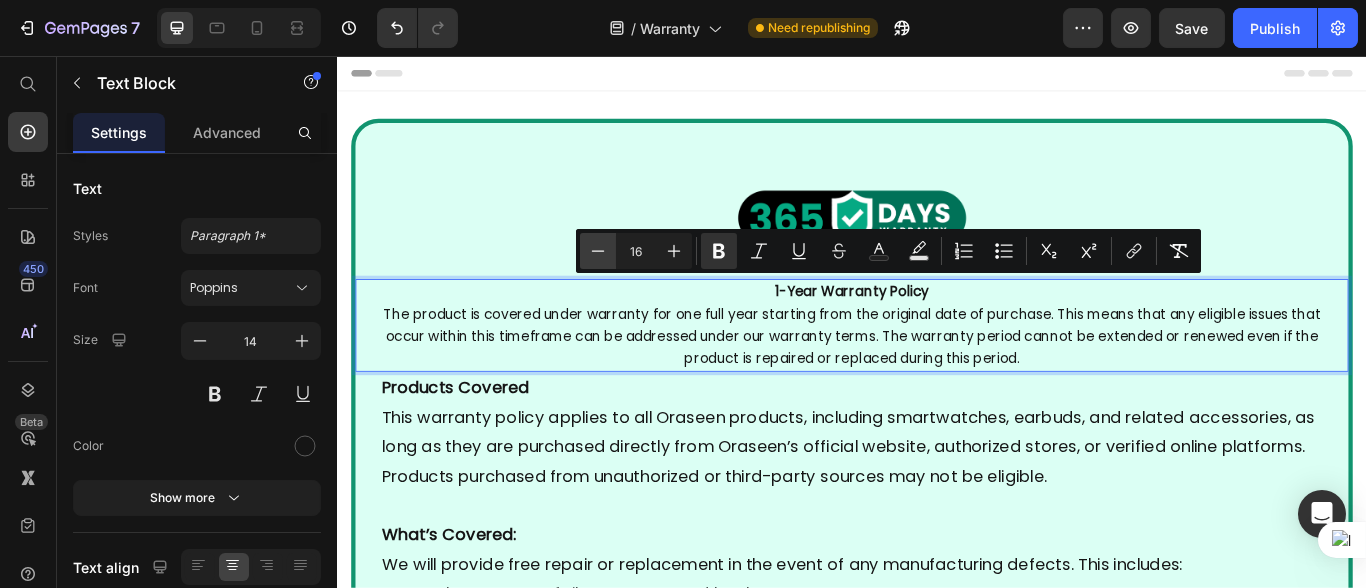 click 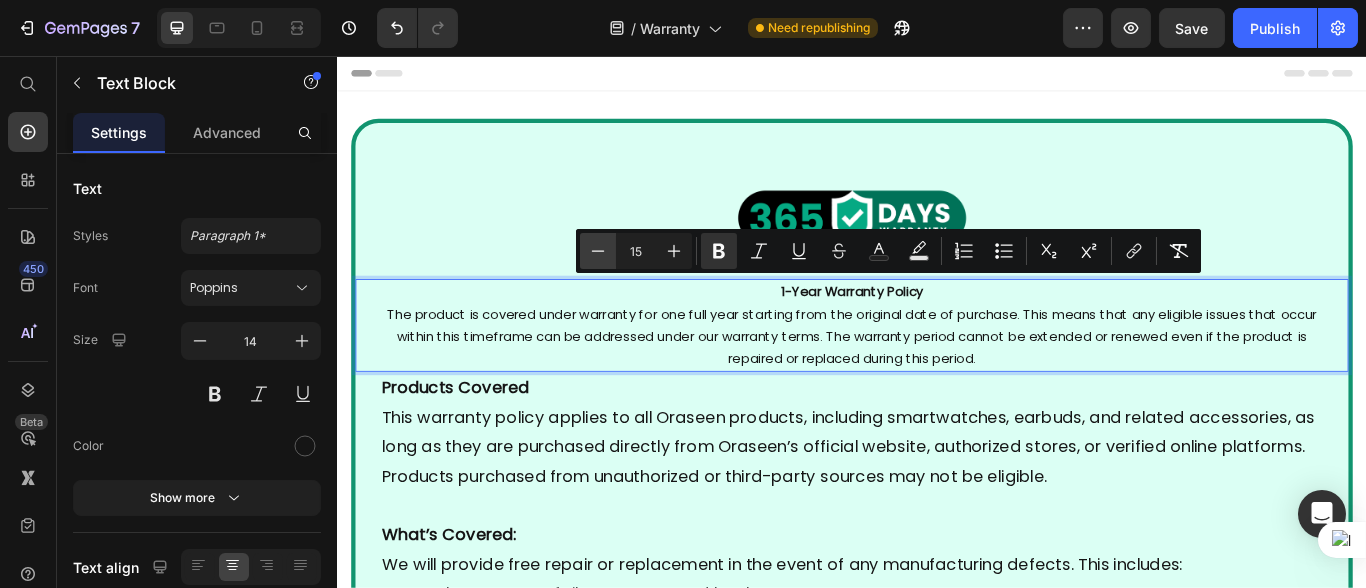 click 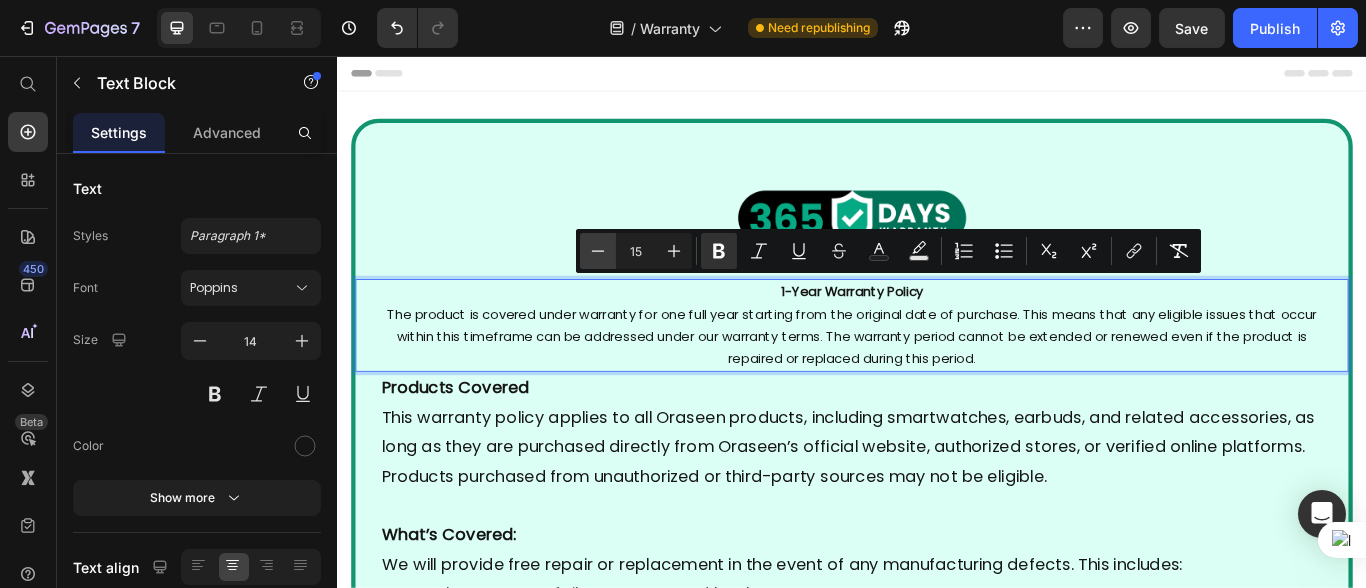 type on "14" 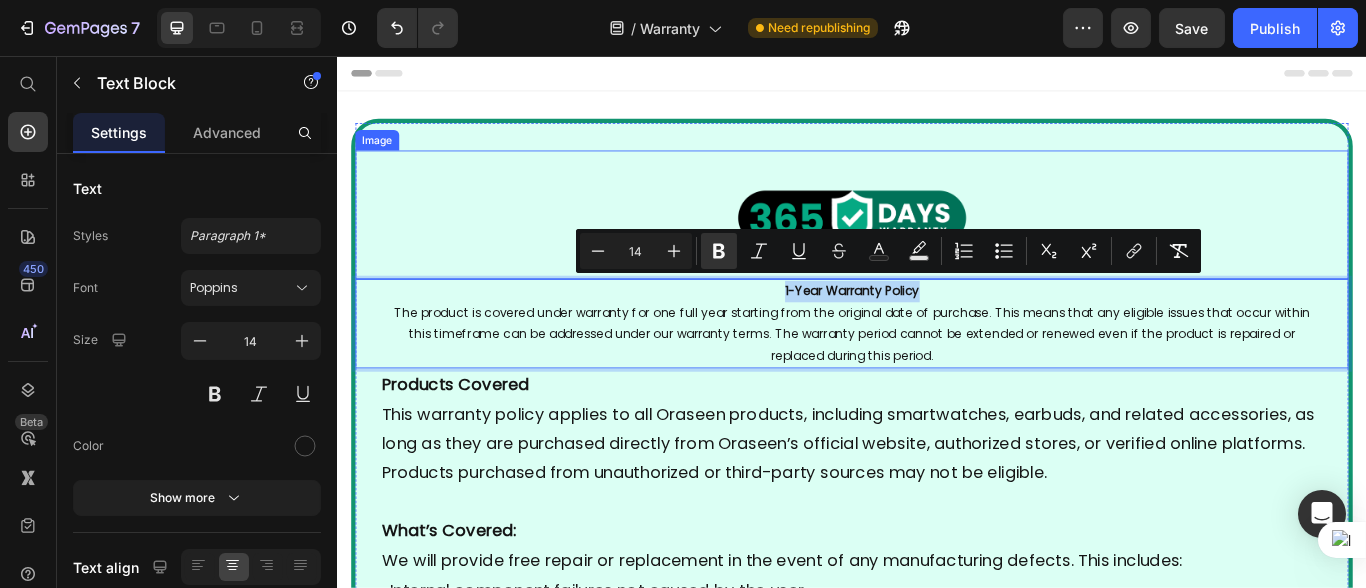 click at bounding box center (936, 241) 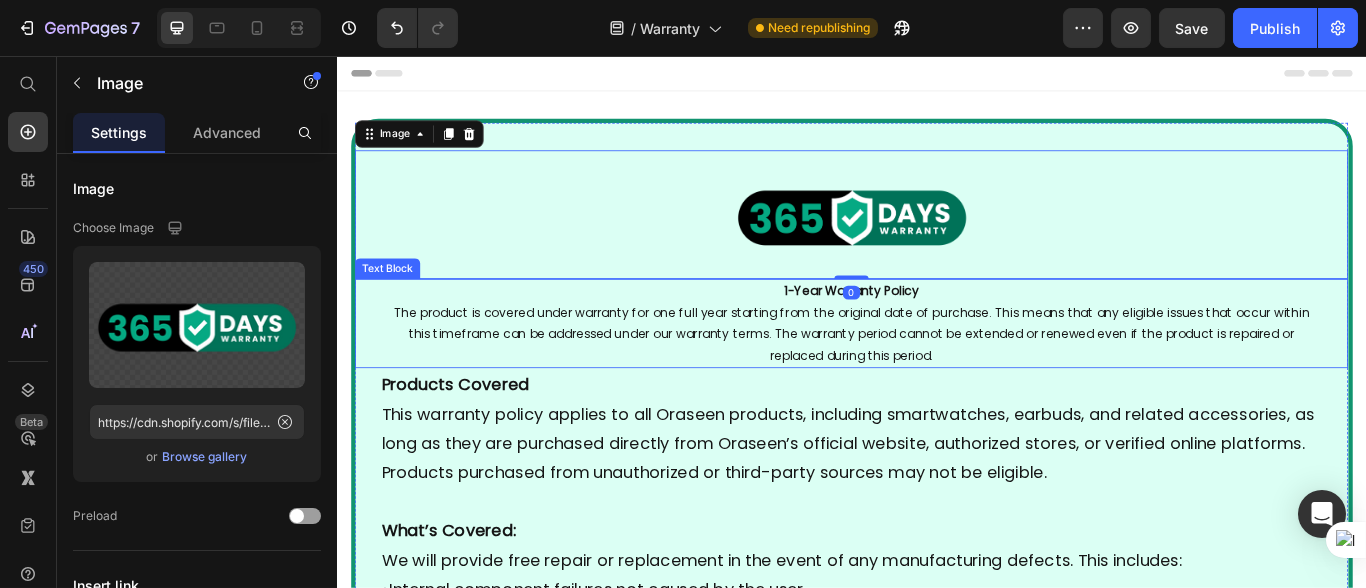click on "The product is covered under warranty for one full year starting from the original date of purchase. This means that any eligible issues that occur within this timeframe can be addressed under our warranty terms. The warranty period cannot be extended or renewed even if the product is repaired or replaced during this period." at bounding box center [936, 380] 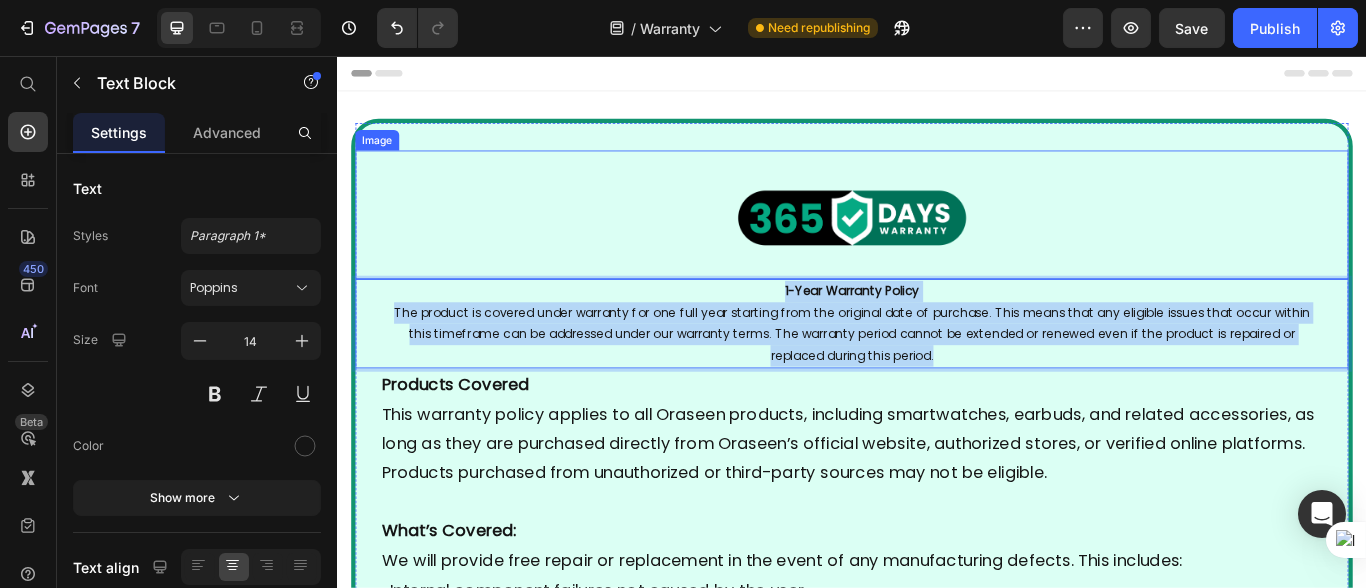 drag, startPoint x: 1049, startPoint y: 401, endPoint x: 661, endPoint y: 300, distance: 400.93018 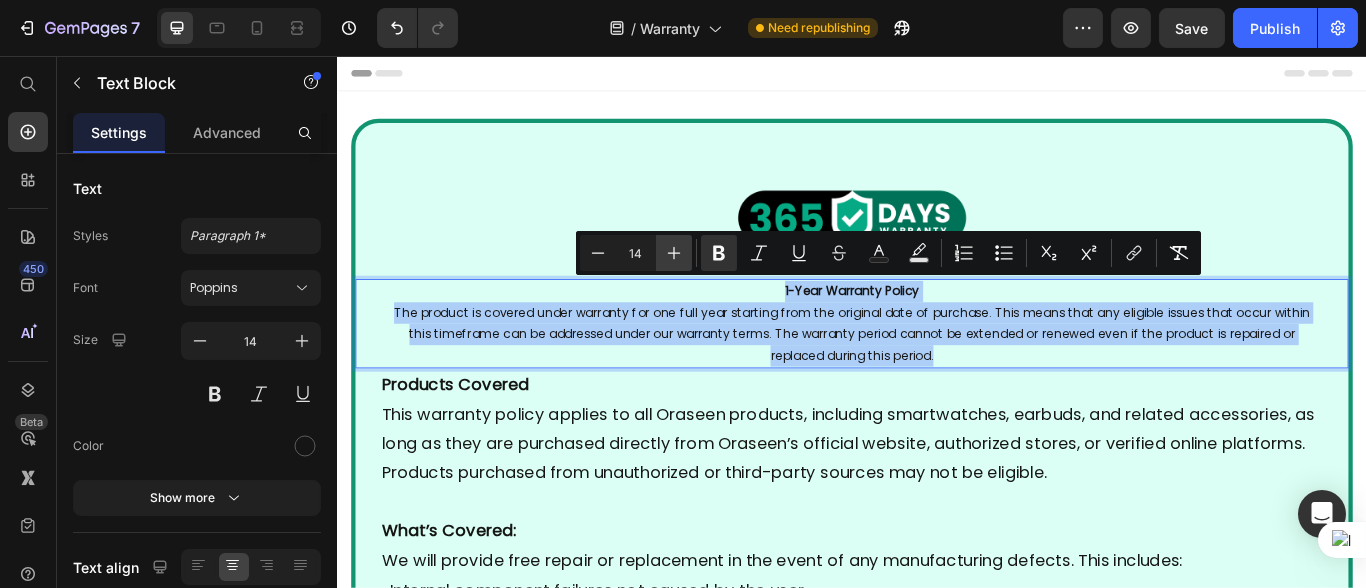 click 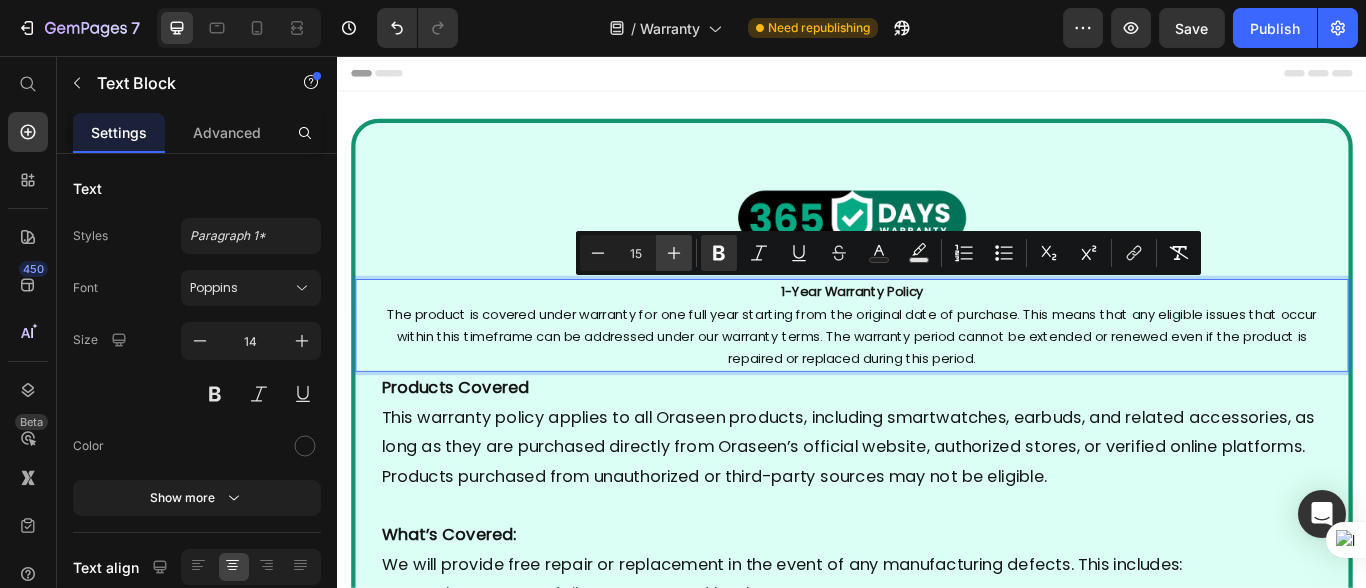 click 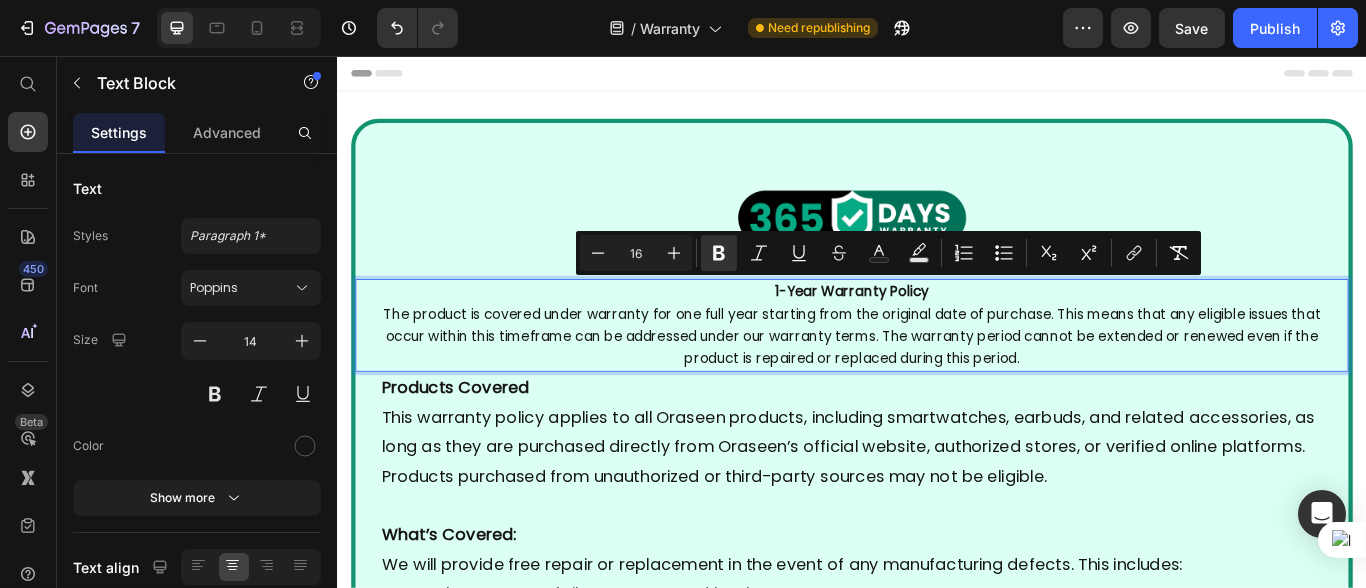 click on "The product is covered under warranty for one full year starting from the original date of purchase. This means that any eligible issues that occur within this timeframe can be addressed under our warranty terms. The warranty period cannot be extended or renewed even if the product is repaired or replaced during this period." at bounding box center [936, 383] 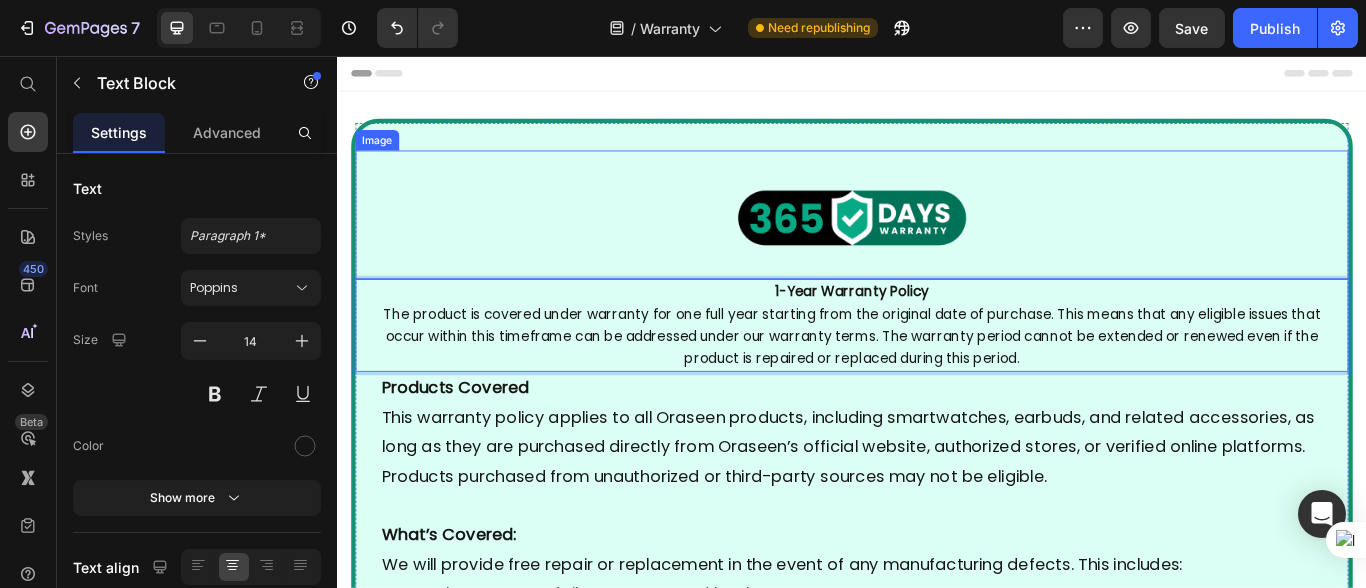 click at bounding box center (936, 241) 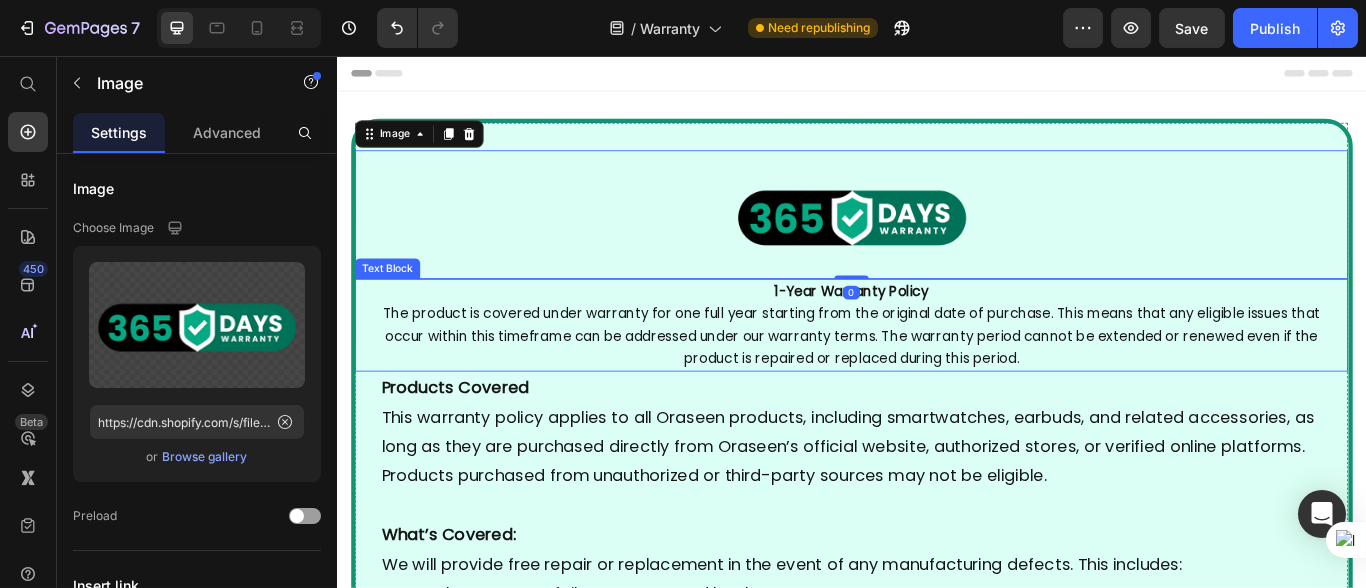 click on "The product is covered under warranty for one full year starting from the original date of purchase. This means that any eligible issues that occur within this timeframe can be addressed under our warranty terms. The warranty period cannot be extended or renewed even if the product is repaired or replaced during this period." at bounding box center [936, 382] 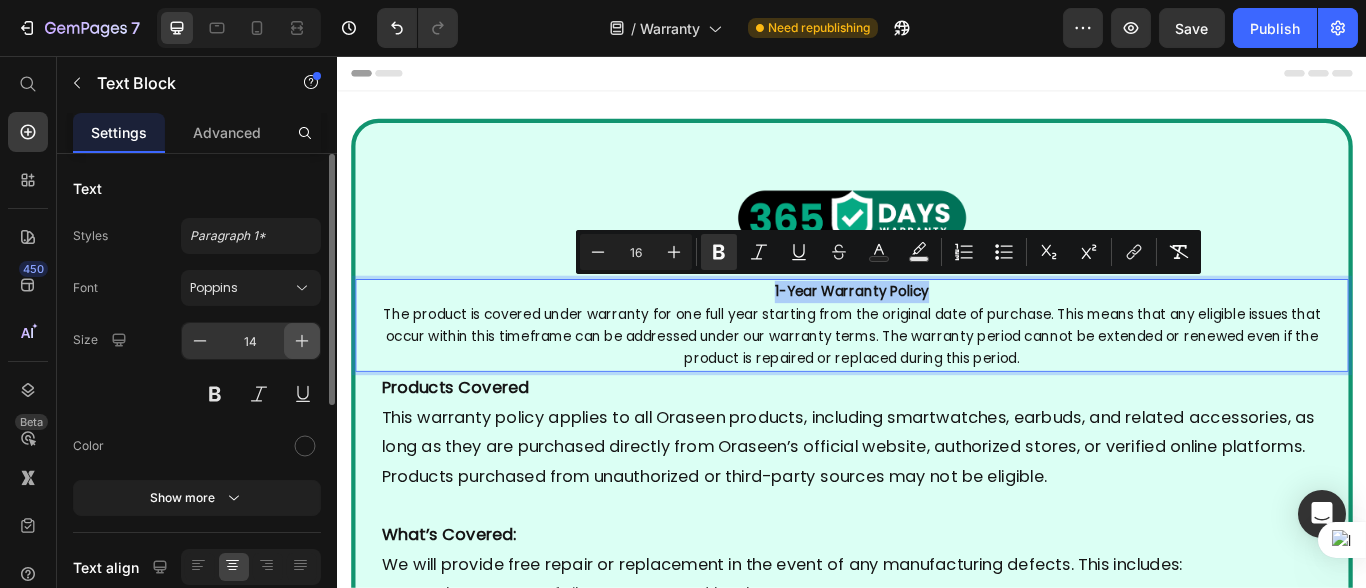 click 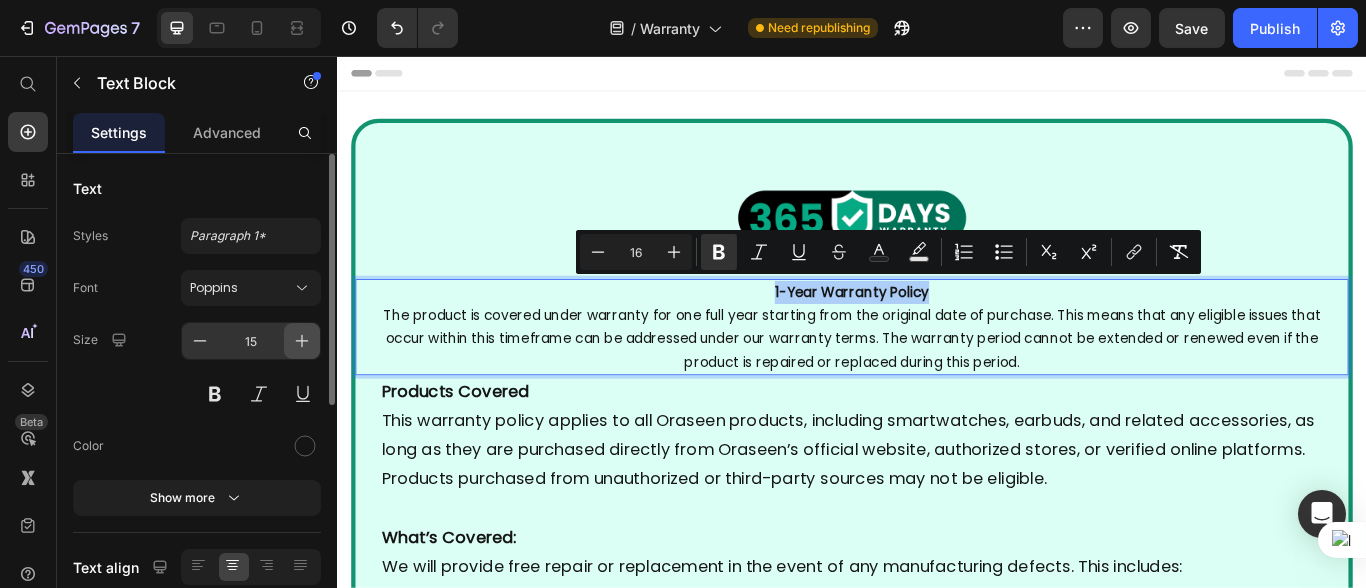 click 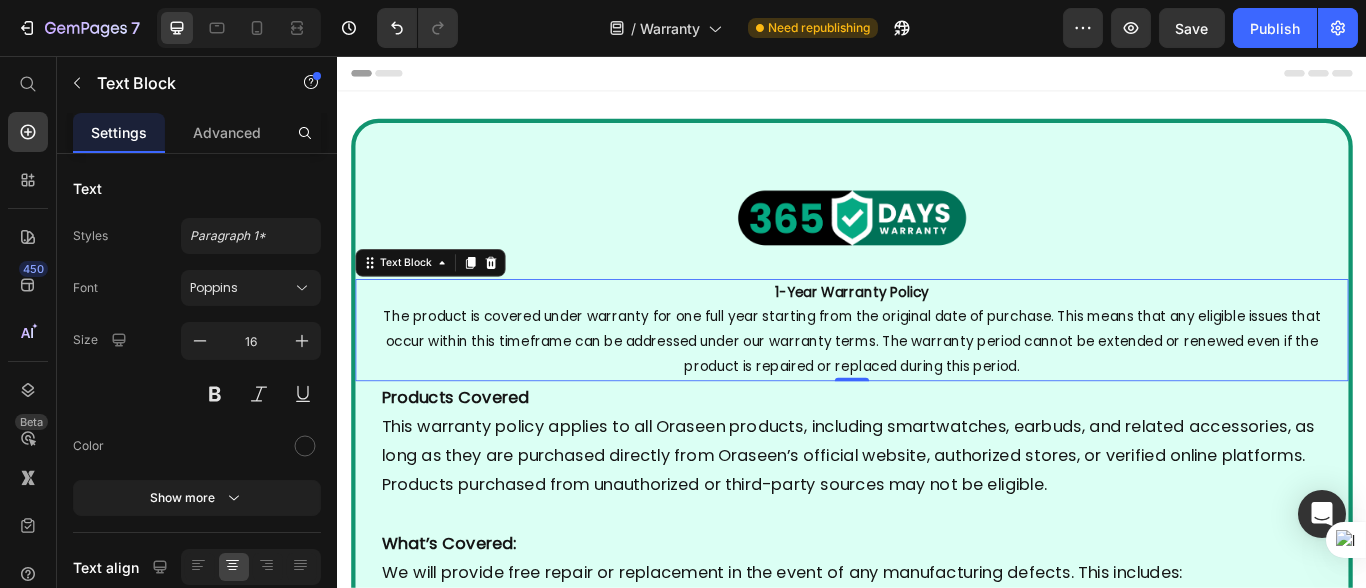 click on "The product is covered under warranty for one full year starting from the original date of purchase. This means that any eligible issues that occur within this timeframe can be addressed under our warranty terms. The warranty period cannot be extended or renewed even if the product is repaired or replaced during this period." at bounding box center [936, 388] 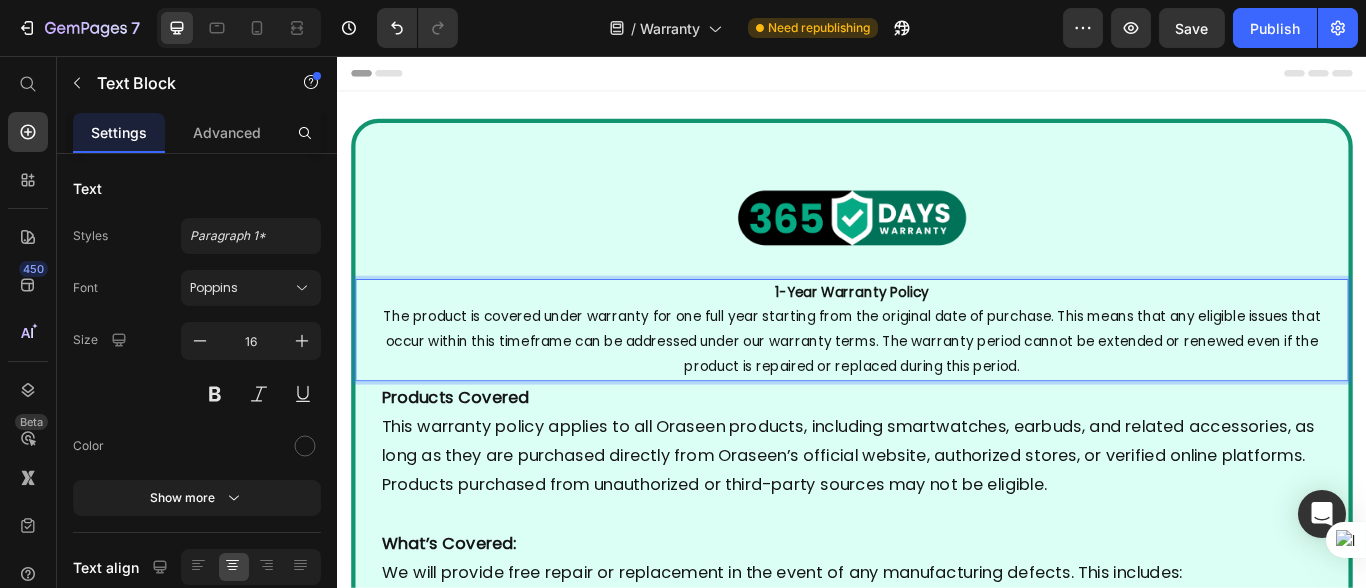 click on "The product is covered under warranty for one full year starting from the original date of purchase. This means that any eligible issues that occur within this timeframe can be addressed under our warranty terms. The warranty period cannot be extended or renewed even if the product is repaired or replaced during this period." at bounding box center [936, 388] 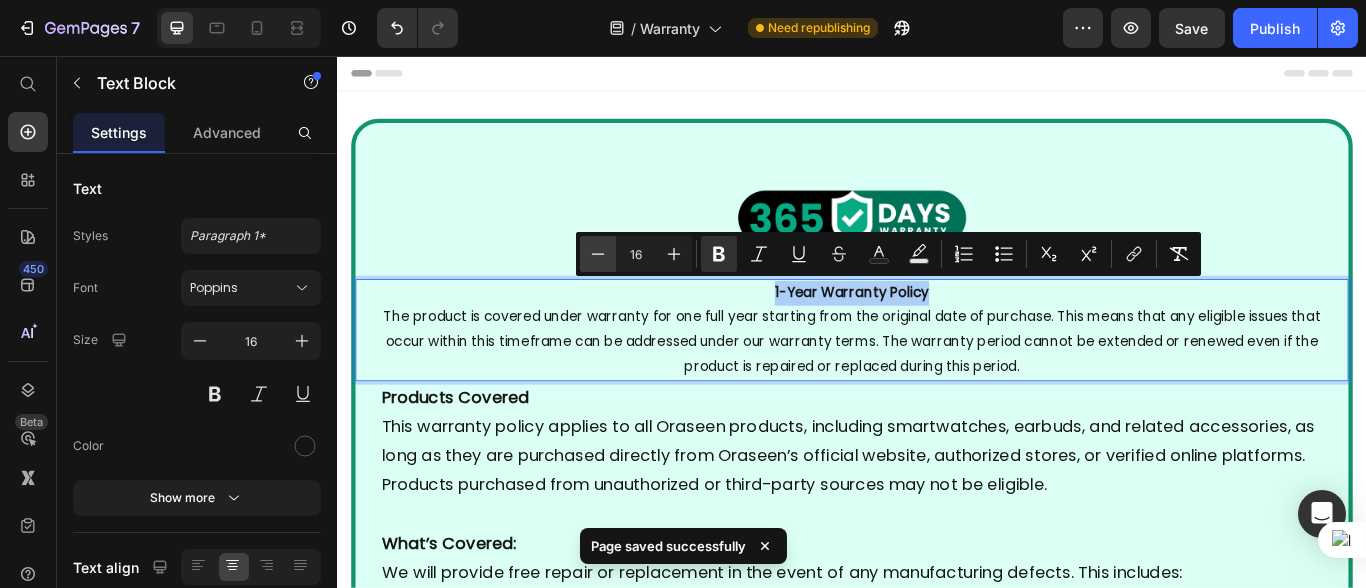 click on "Minus" at bounding box center (598, 254) 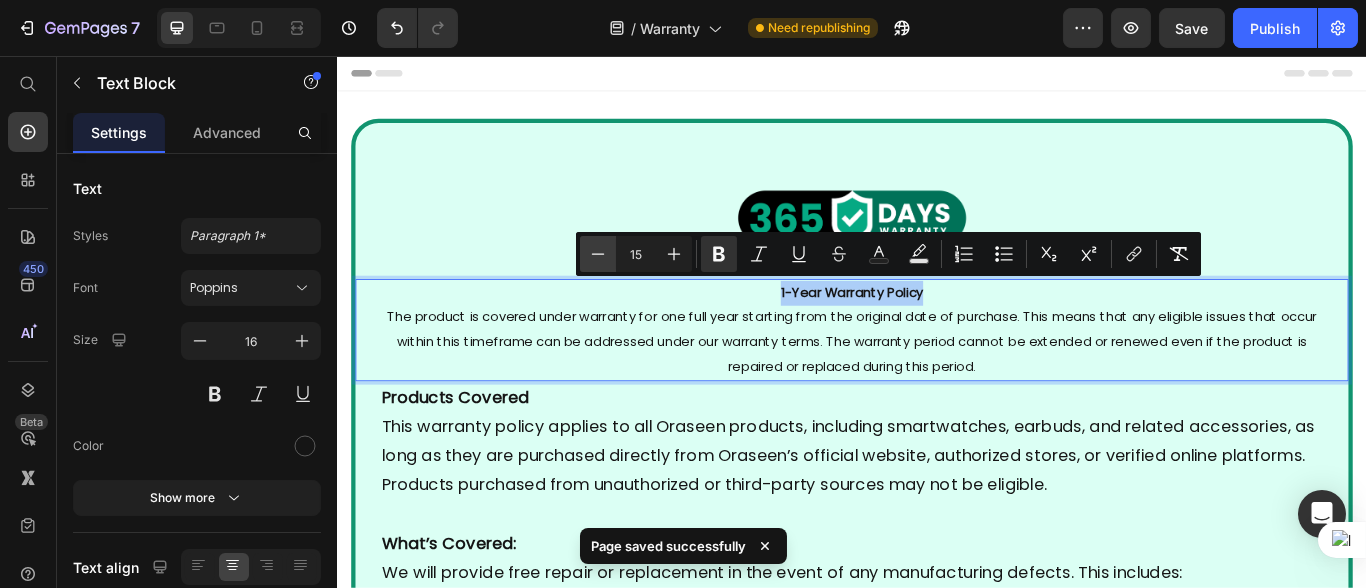 click on "Minus" at bounding box center [598, 254] 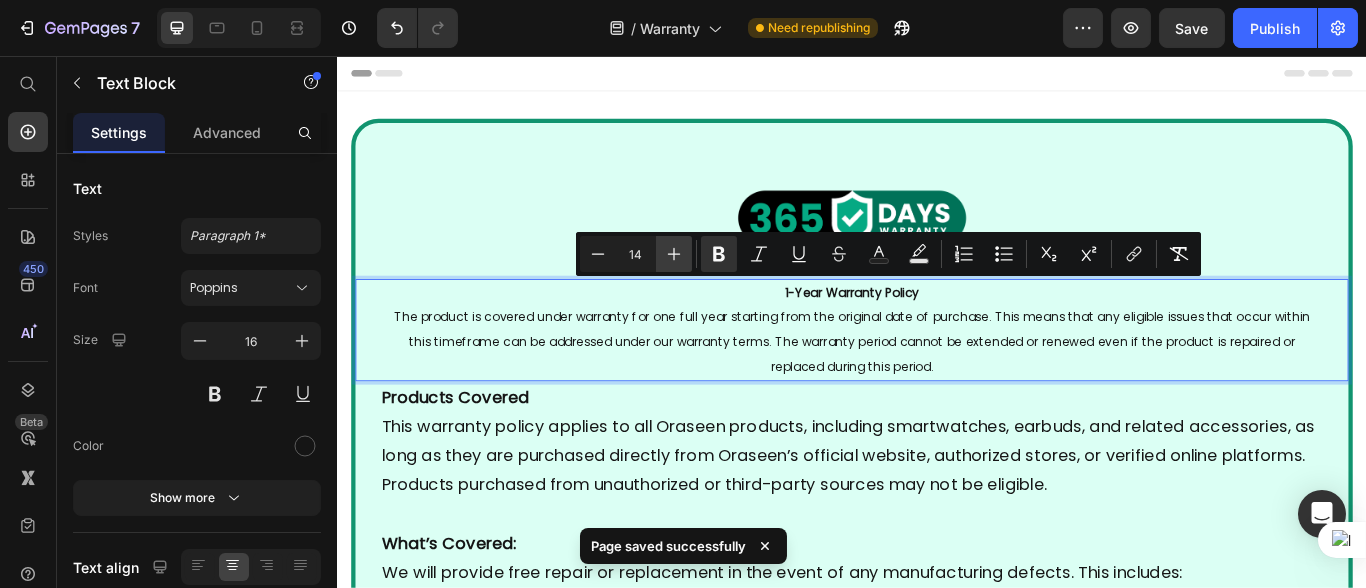click 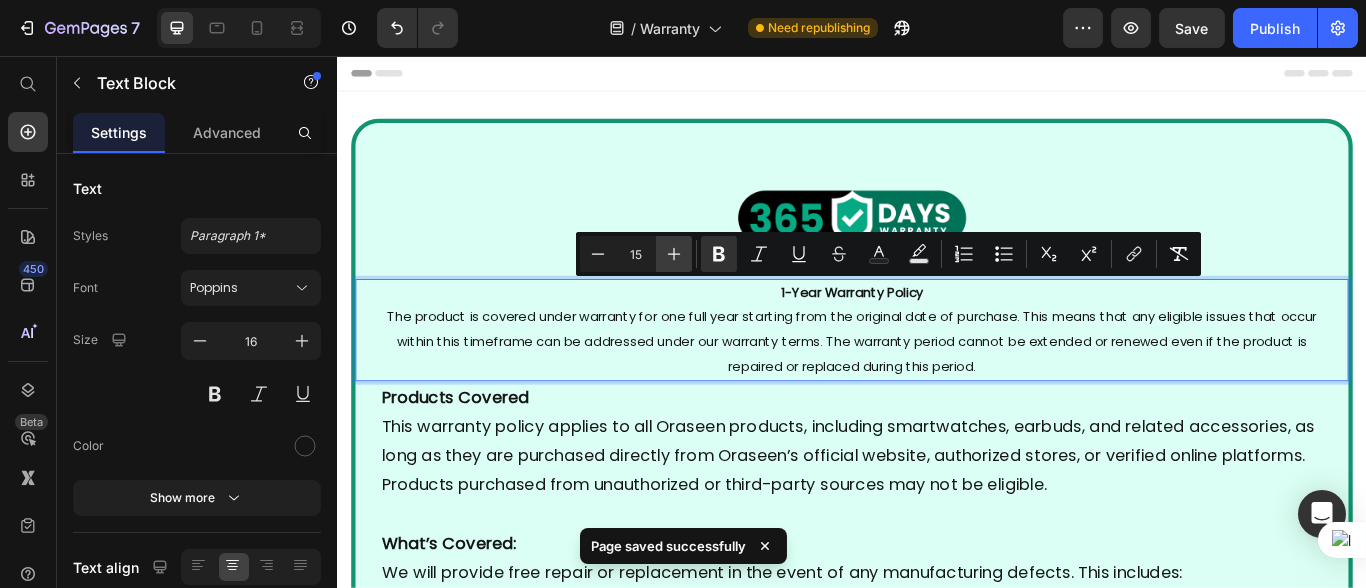 click 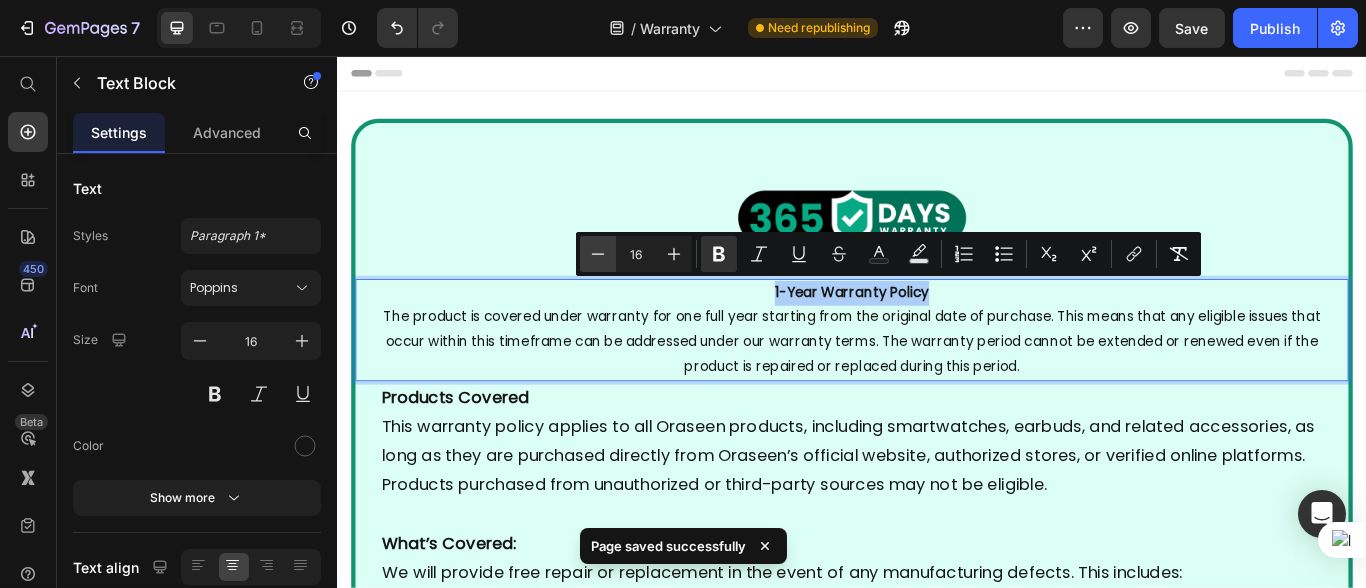 drag, startPoint x: 681, startPoint y: 253, endPoint x: 612, endPoint y: 253, distance: 69 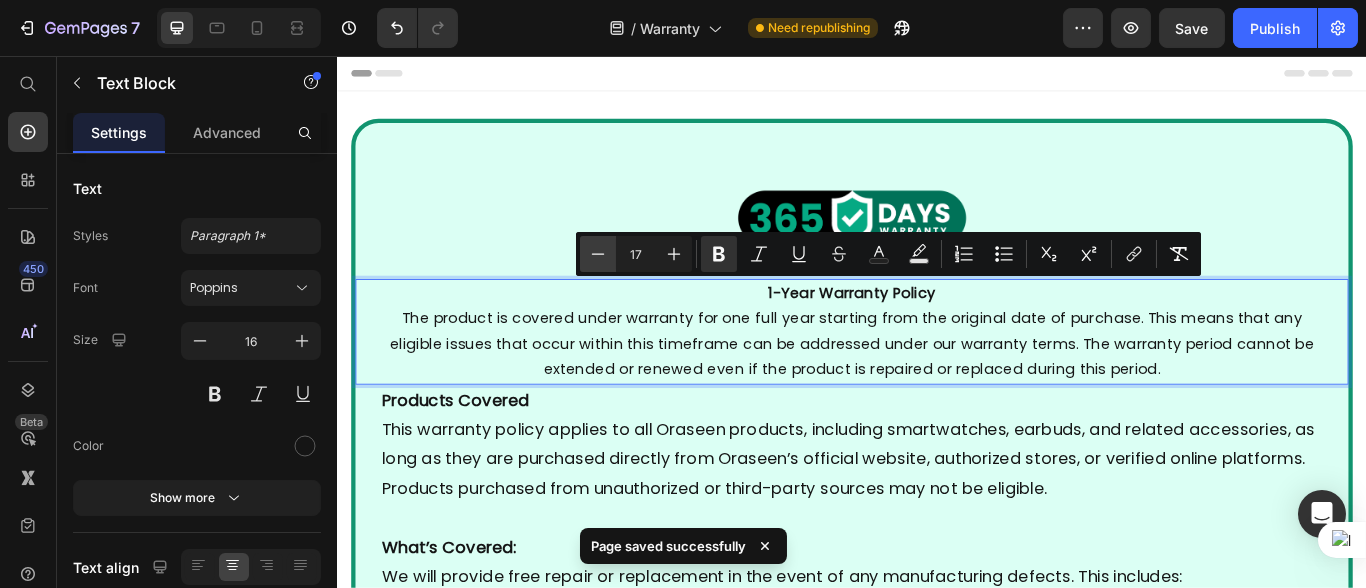 click 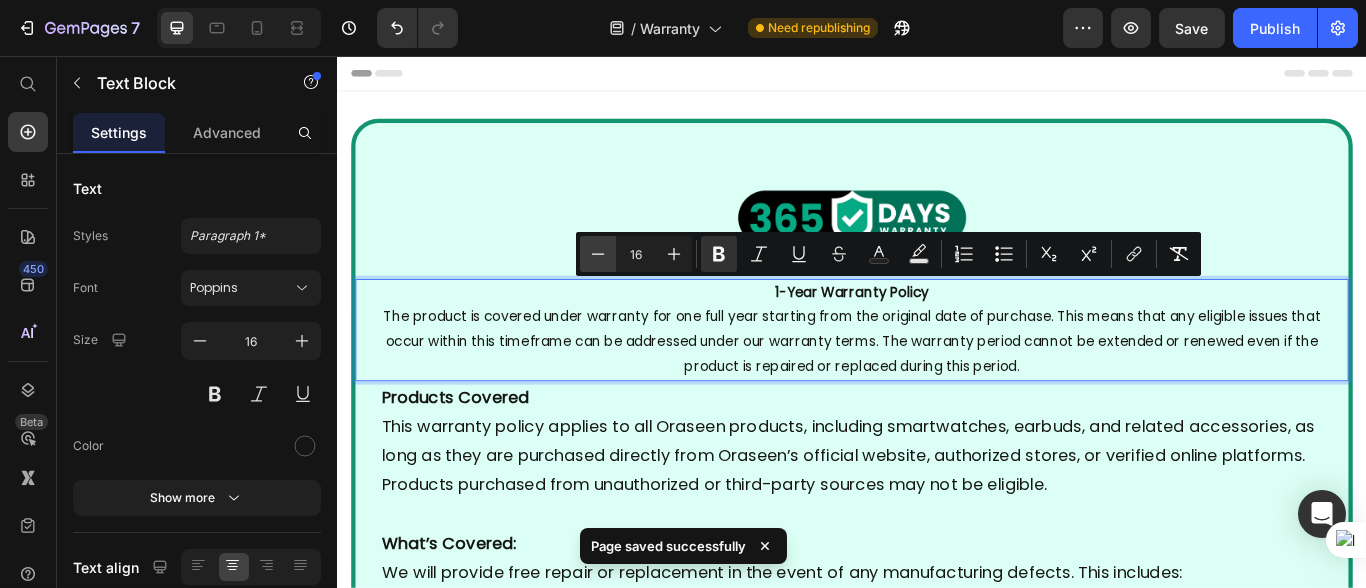 click 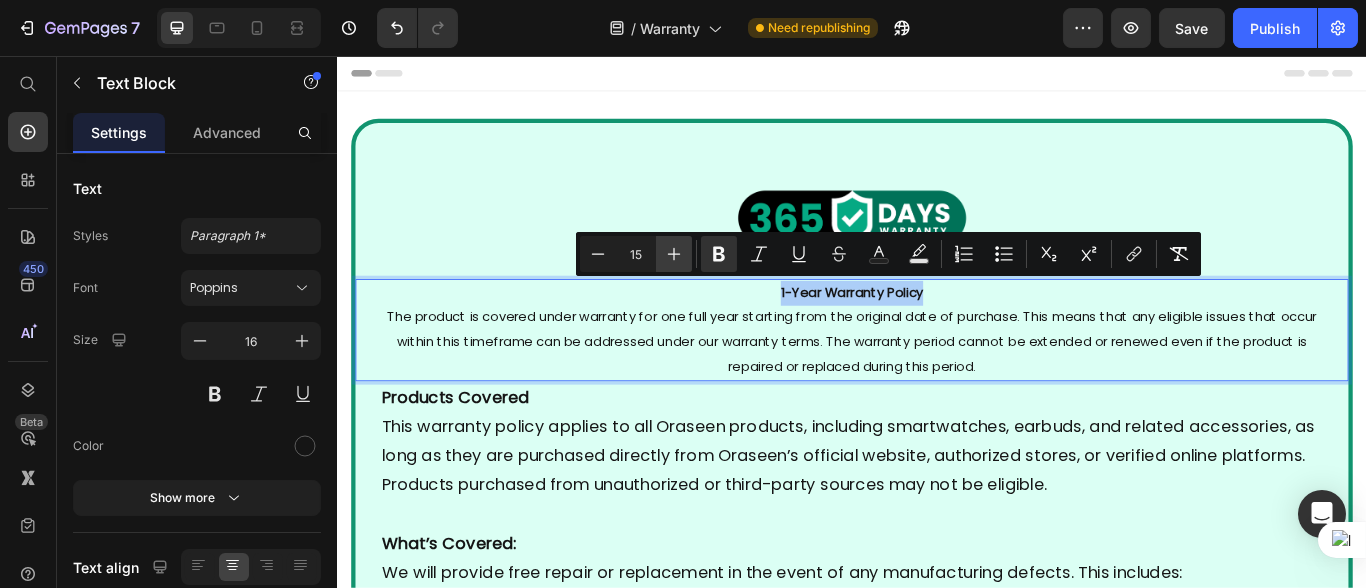 click 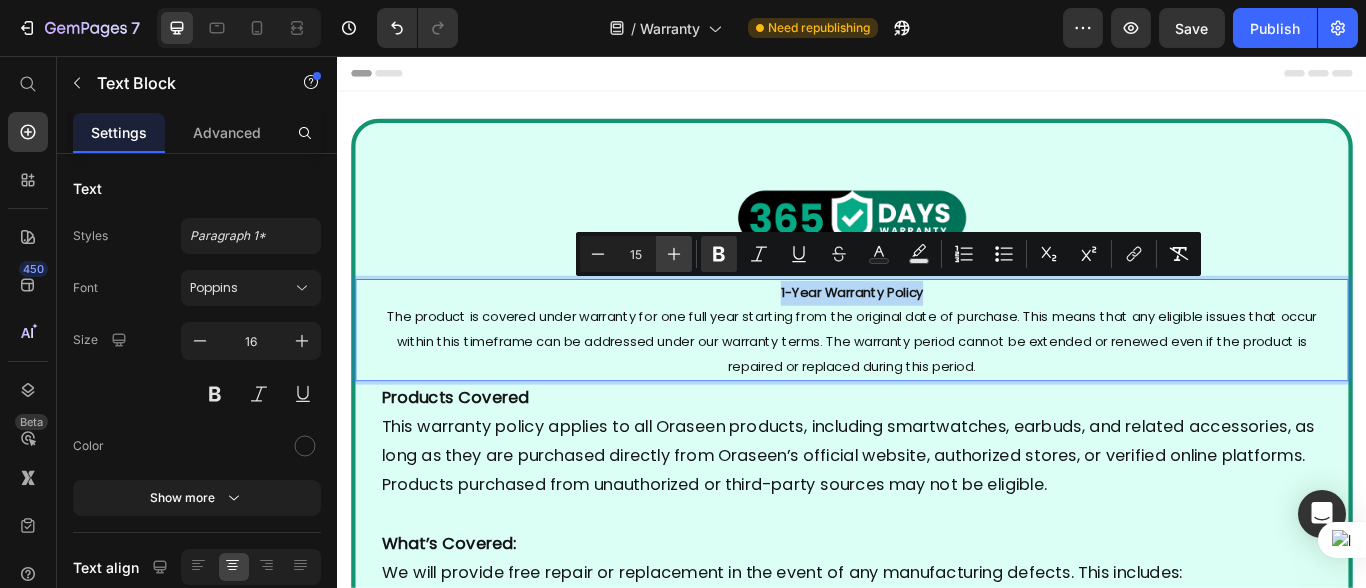 type on "16" 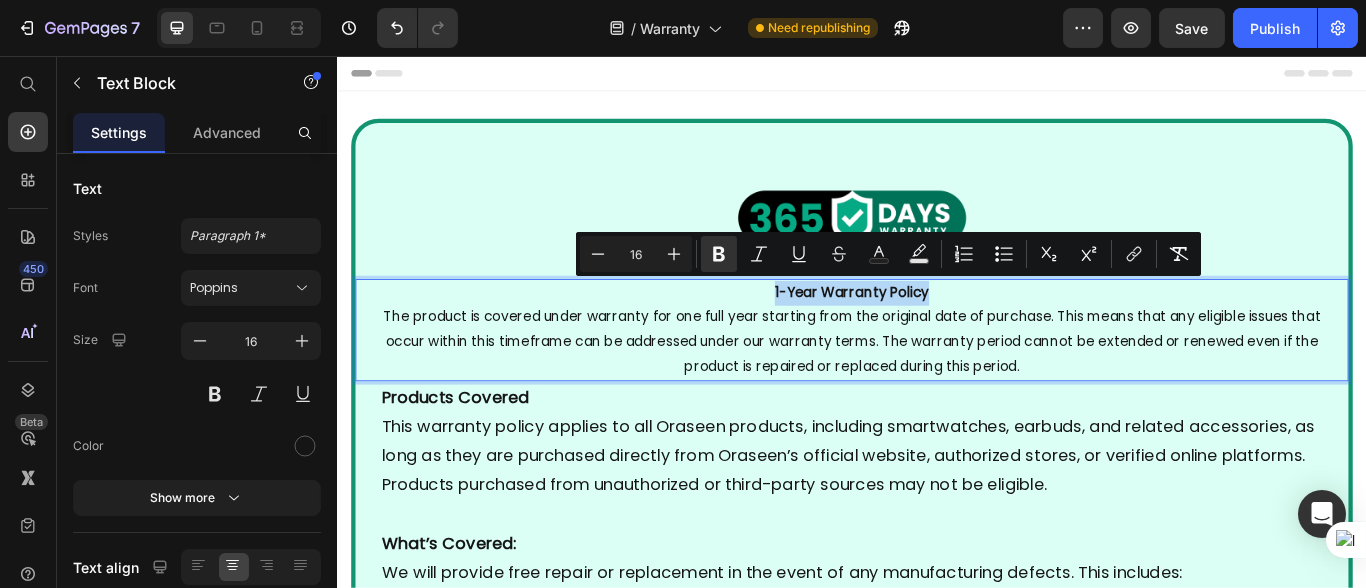 click on "The product is covered under warranty for one full year starting from the original date of purchase. This means that any eligible issues that occur within this timeframe can be addressed under our warranty terms. The warranty period cannot be extended or renewed even if the product is repaired or replaced during this period." at bounding box center [936, 388] 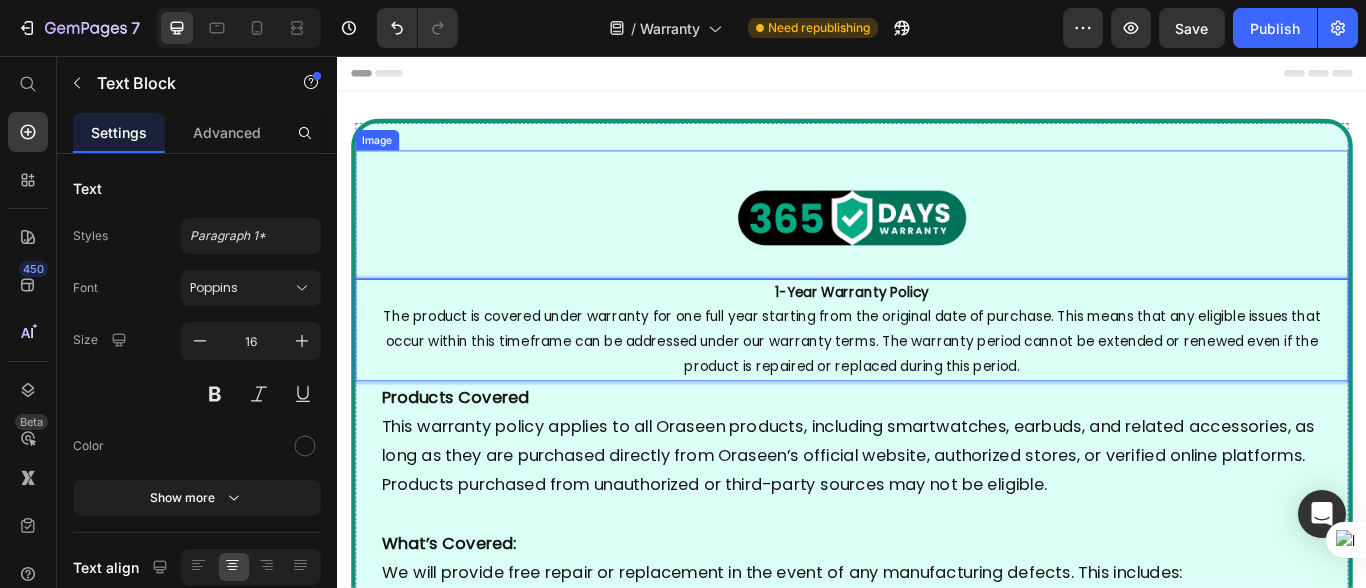 click at bounding box center (936, 241) 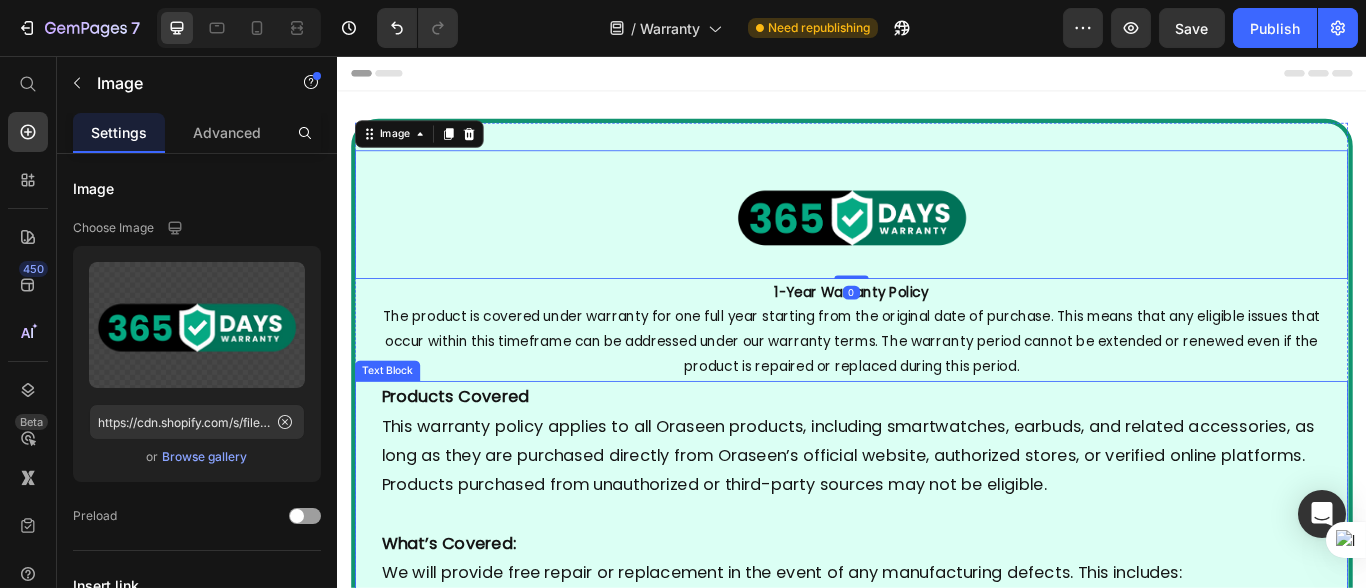 click on "Products Covered This warranty policy applies to all Oraseen products, including smartwatches, earbuds, and related accessories, as long as they are purchased directly from Oraseen’s official website, authorized stores, or verified online platforms. Products purchased from unauthorized or third-party sources may not be eligible." at bounding box center (936, 505) 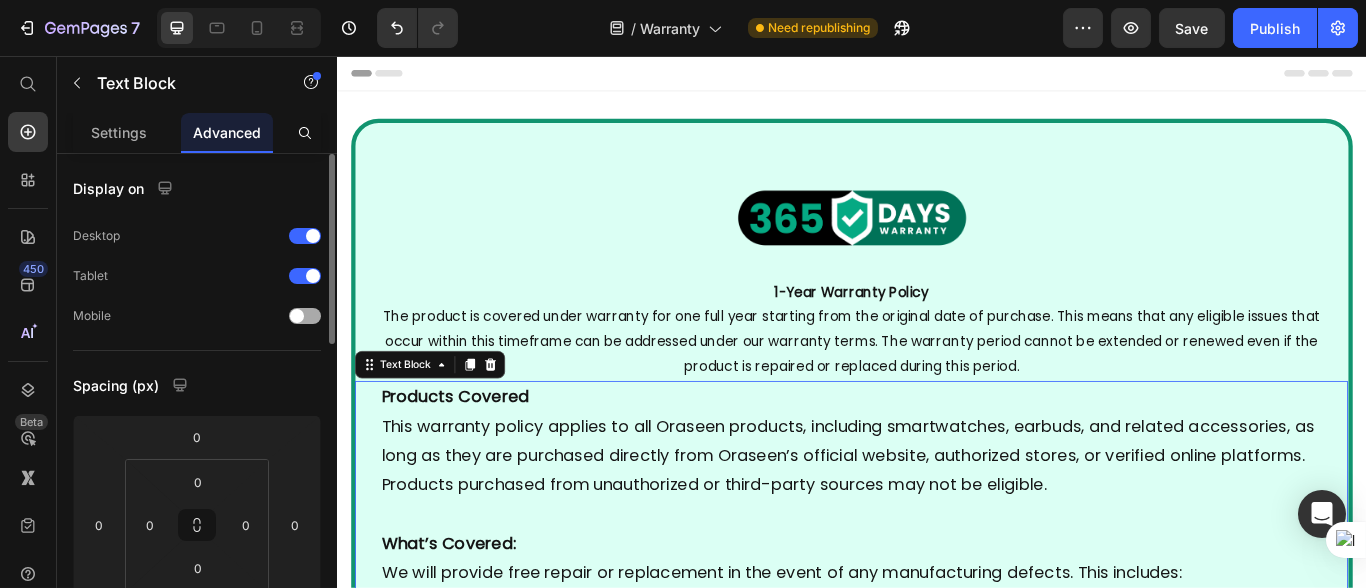 click at bounding box center (297, 316) 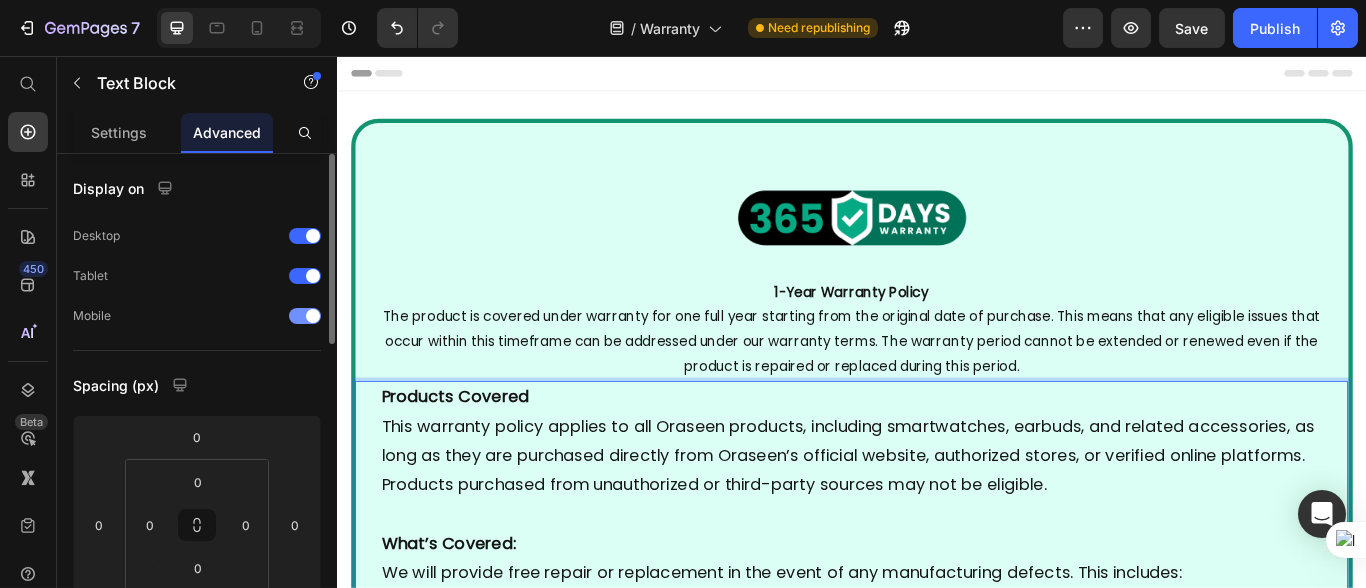 click at bounding box center (305, 316) 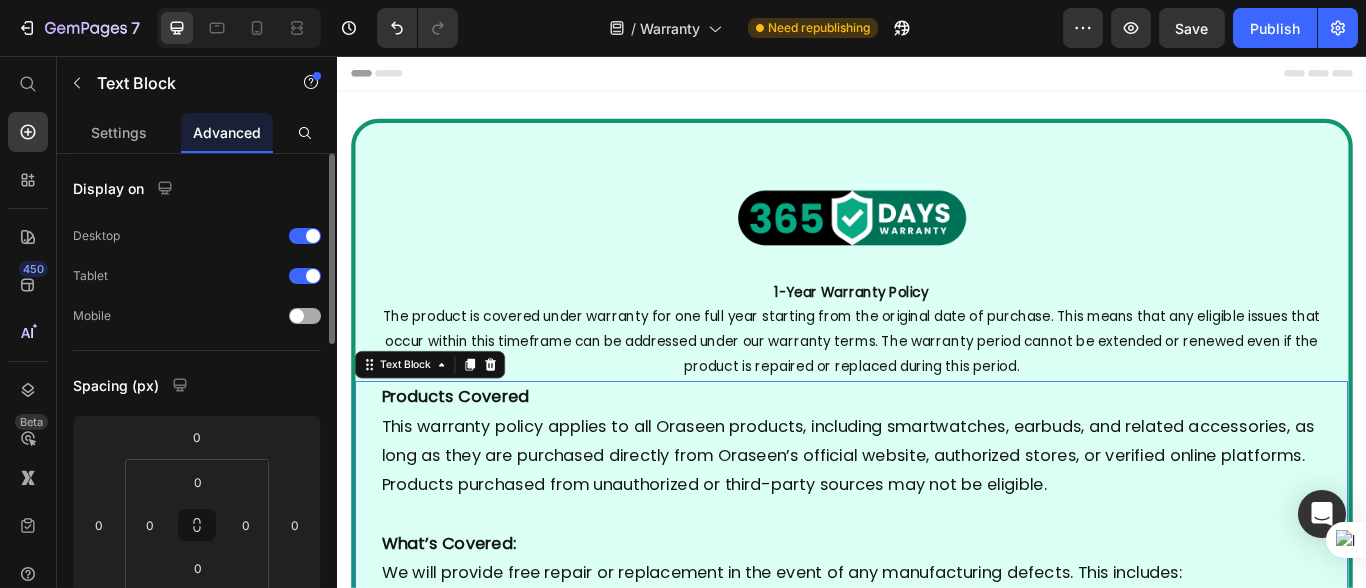 click on "Mobile" at bounding box center (197, 316) 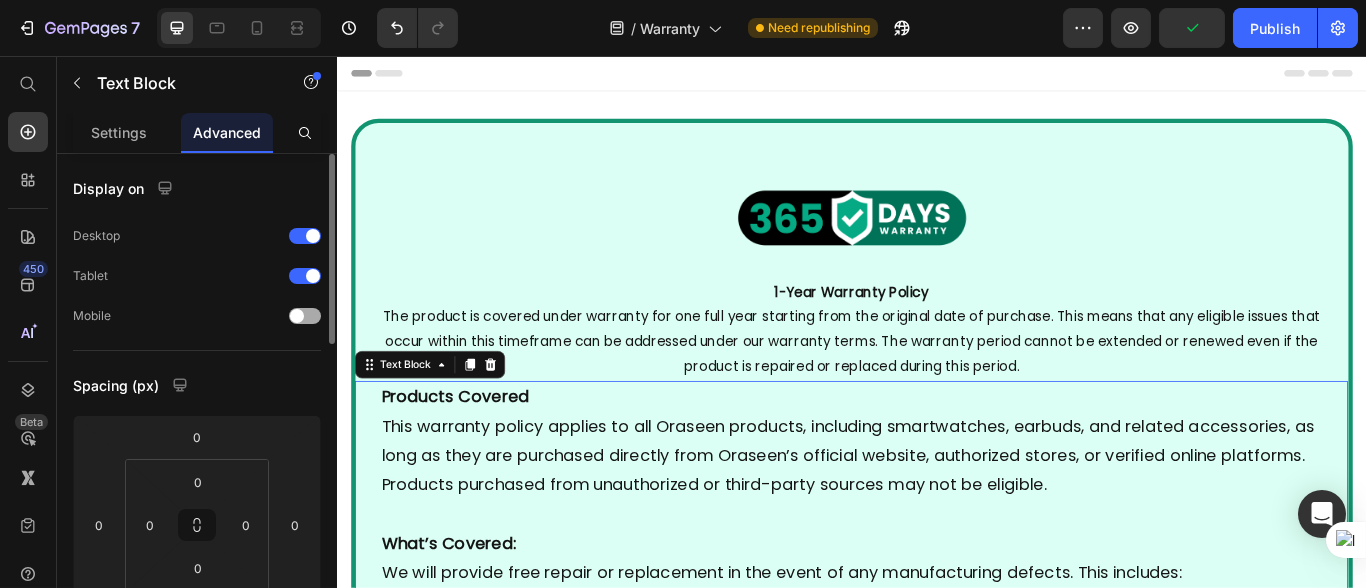 click at bounding box center [297, 316] 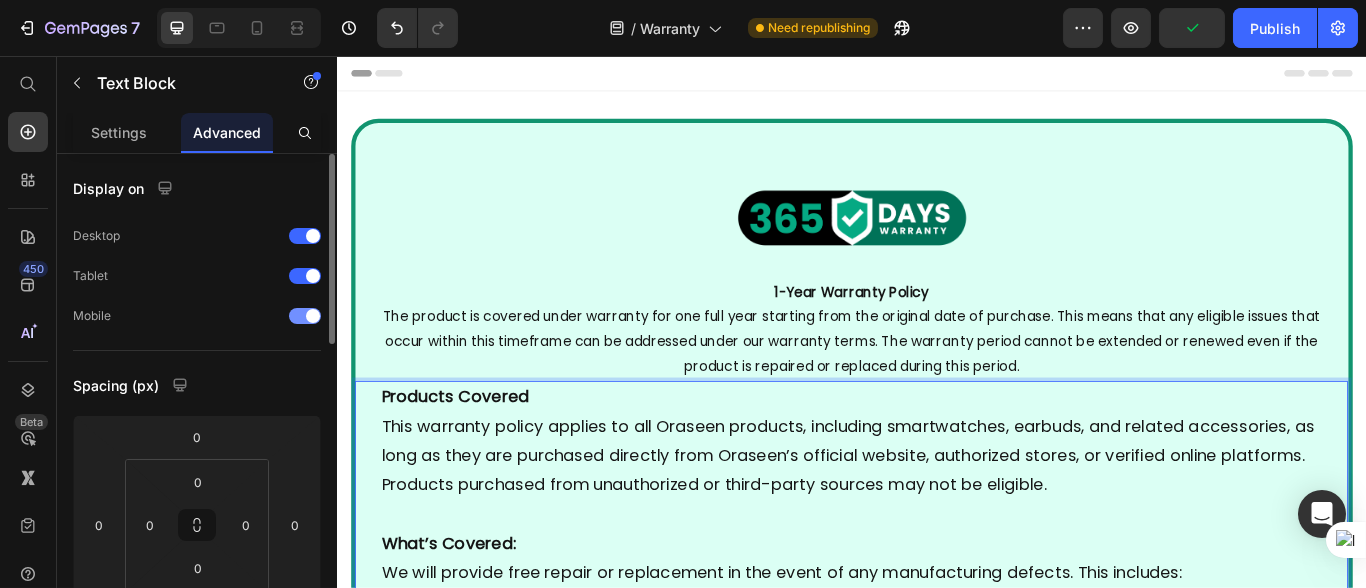 click at bounding box center [305, 316] 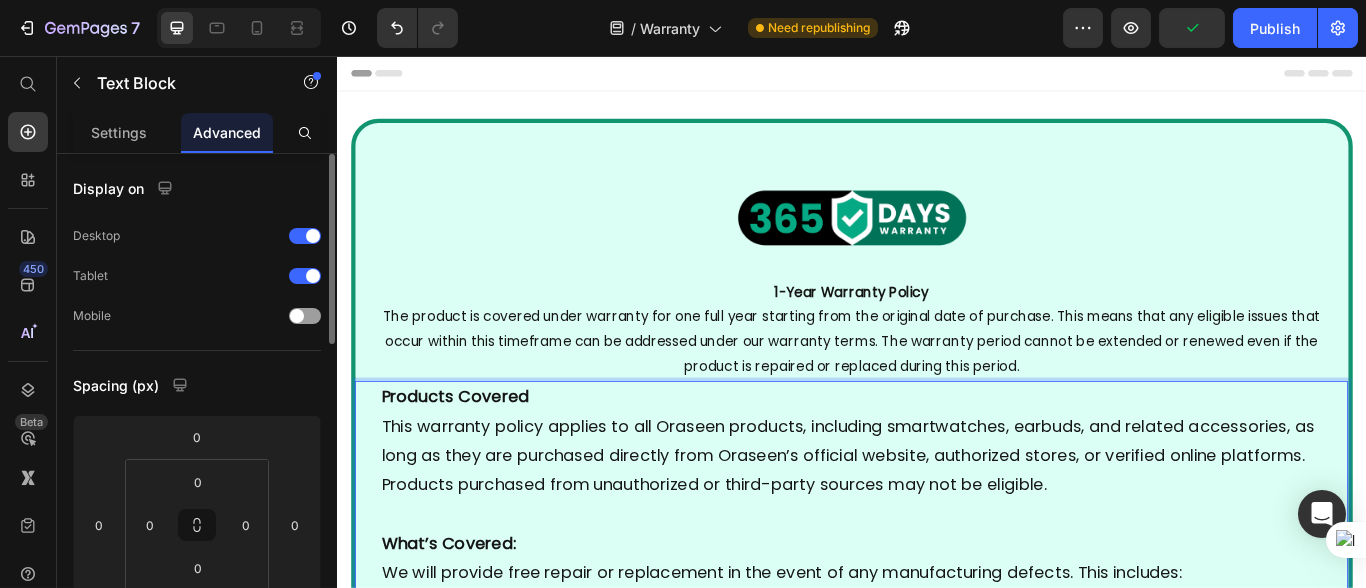 click at bounding box center (216, 316) 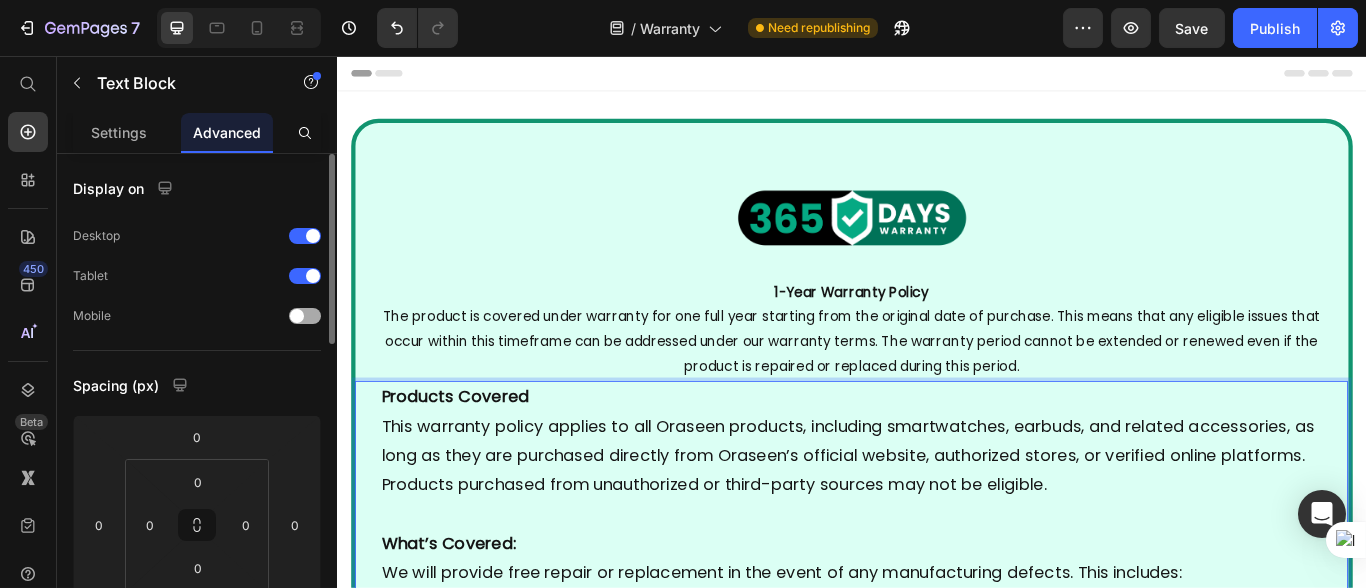 click at bounding box center [216, 316] 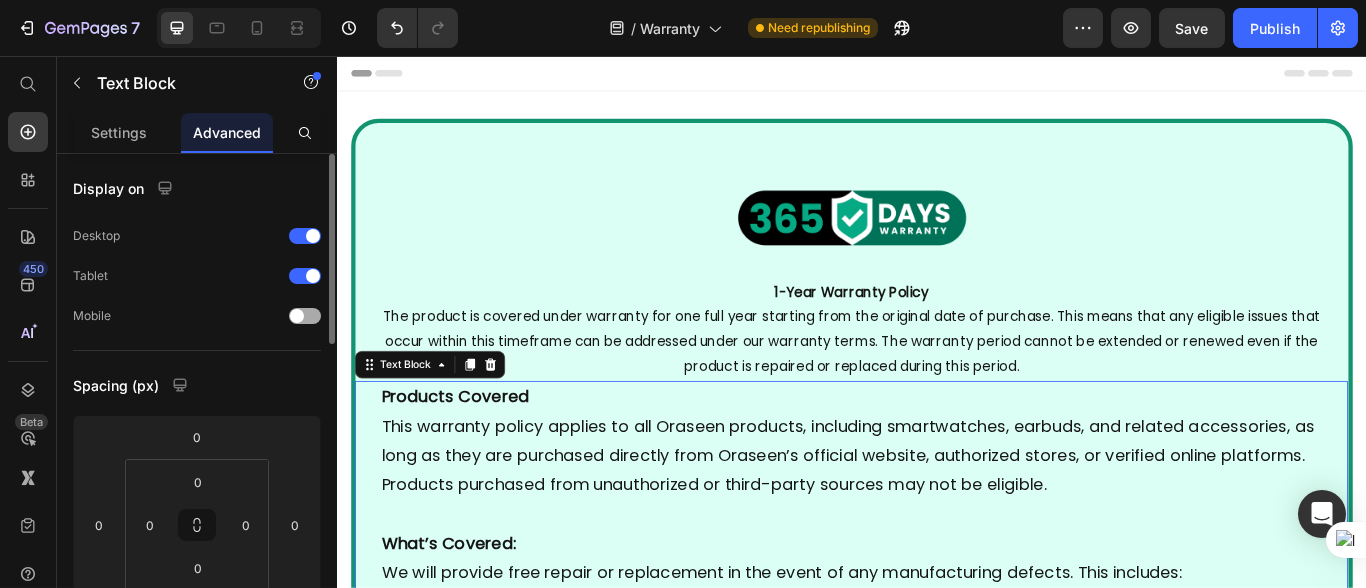 click at bounding box center [305, 316] 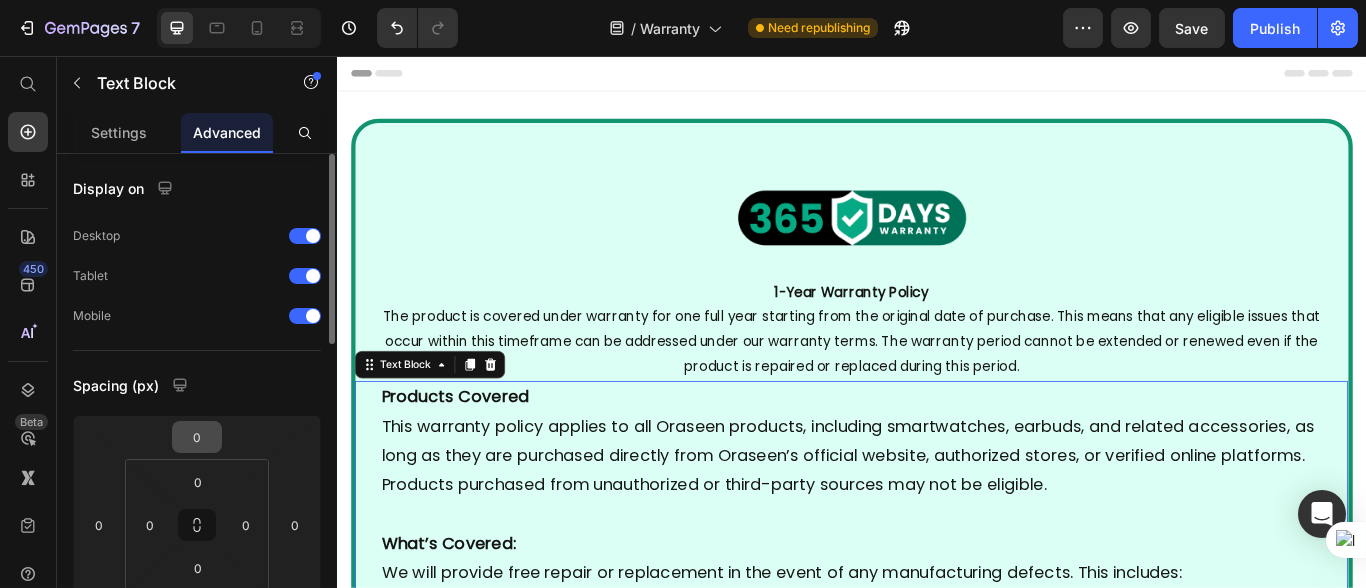scroll, scrollTop: 110, scrollLeft: 0, axis: vertical 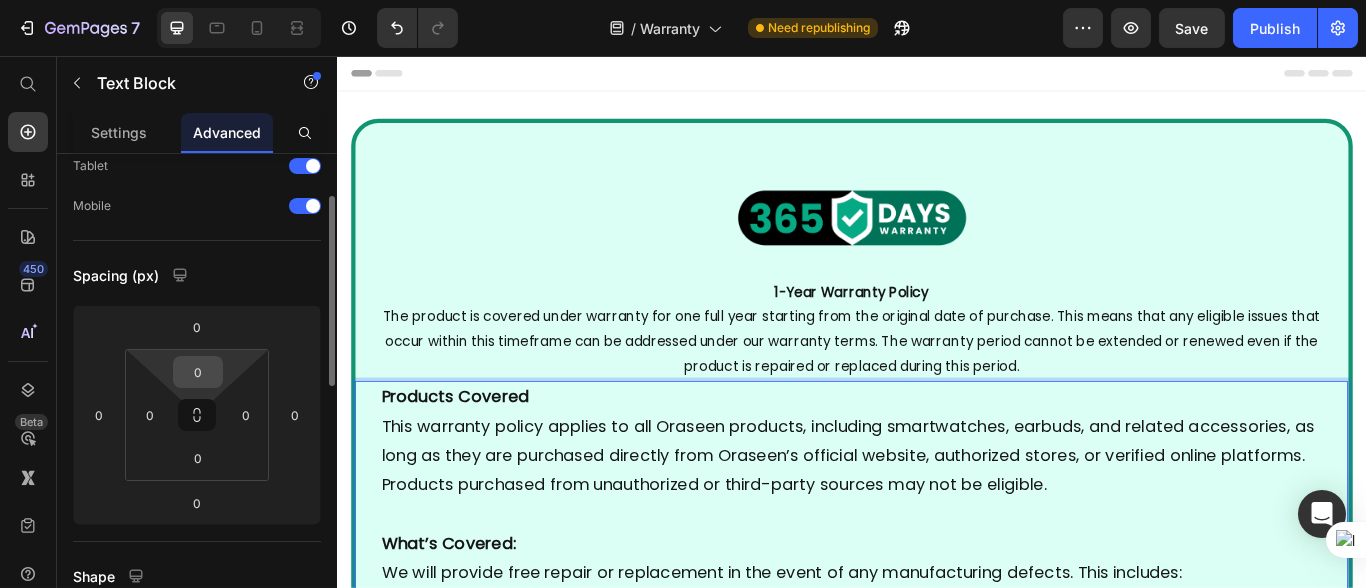 click on "0" at bounding box center (198, 372) 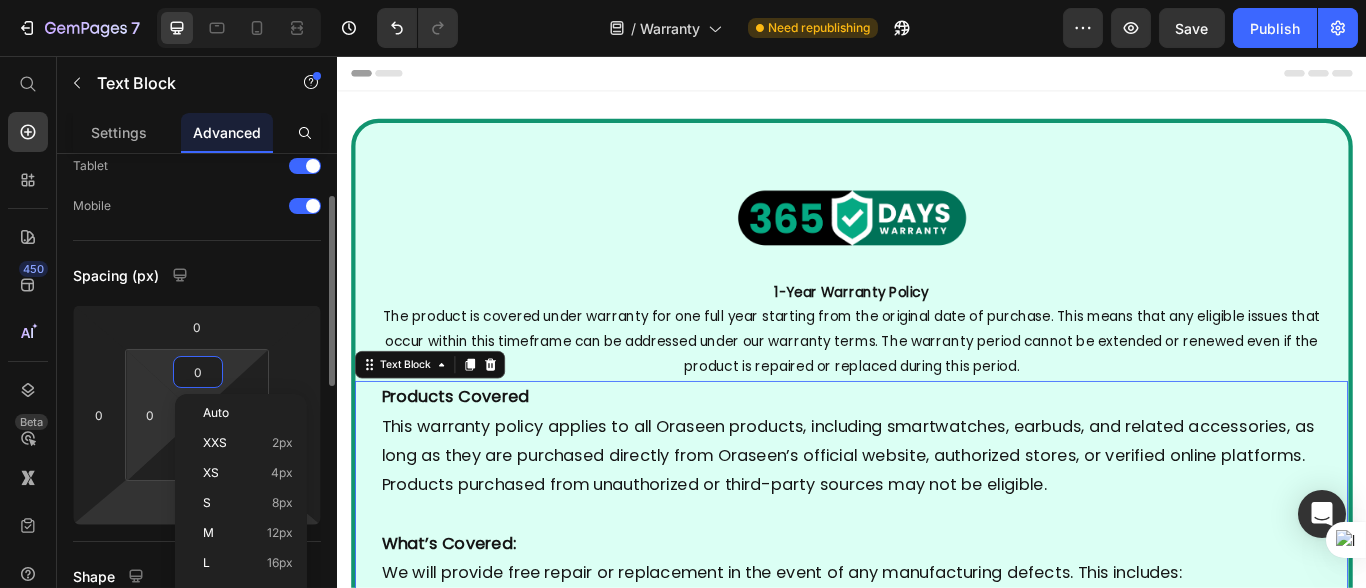 scroll, scrollTop: 221, scrollLeft: 0, axis: vertical 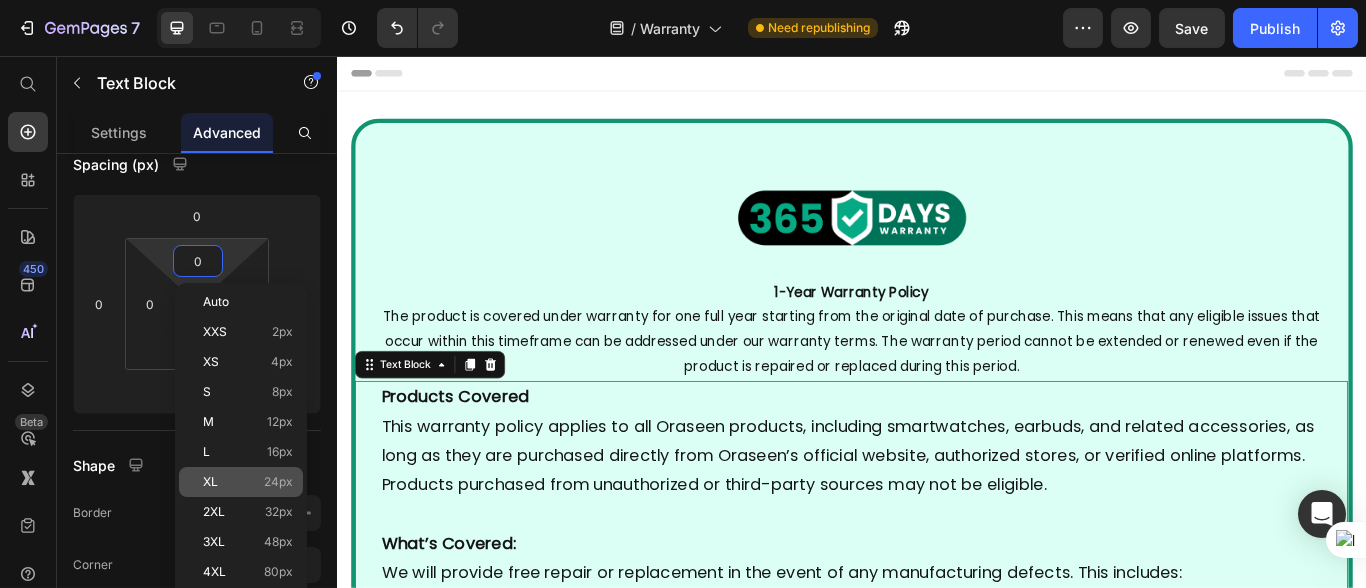 click on "XL 24px" 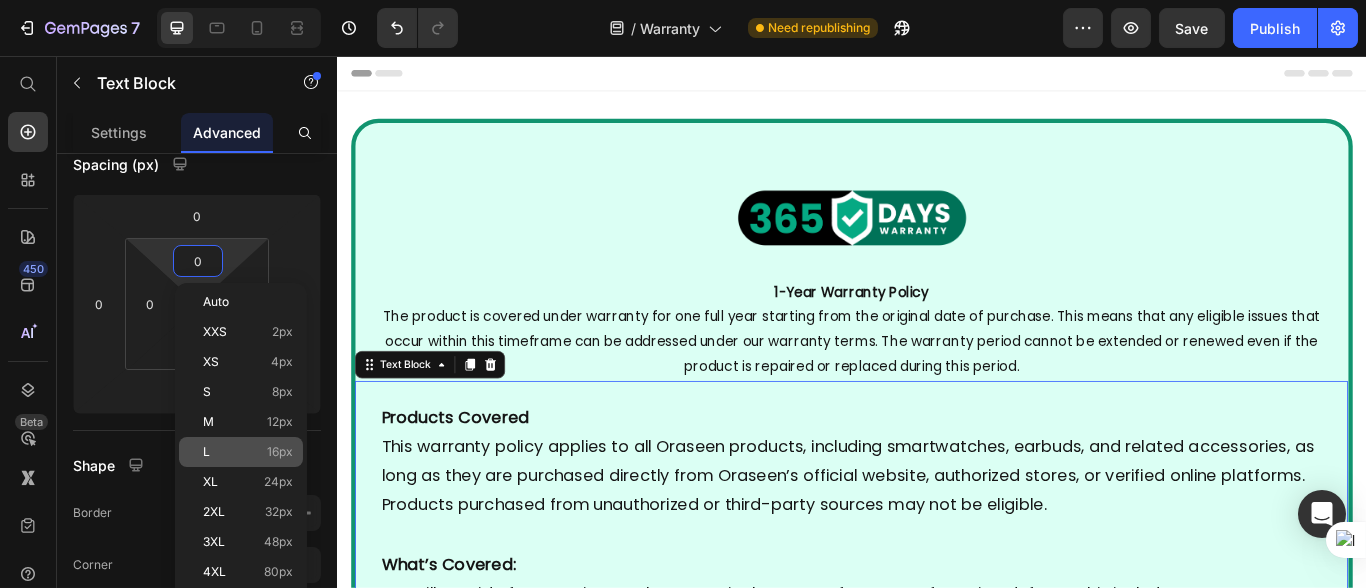 type on "24" 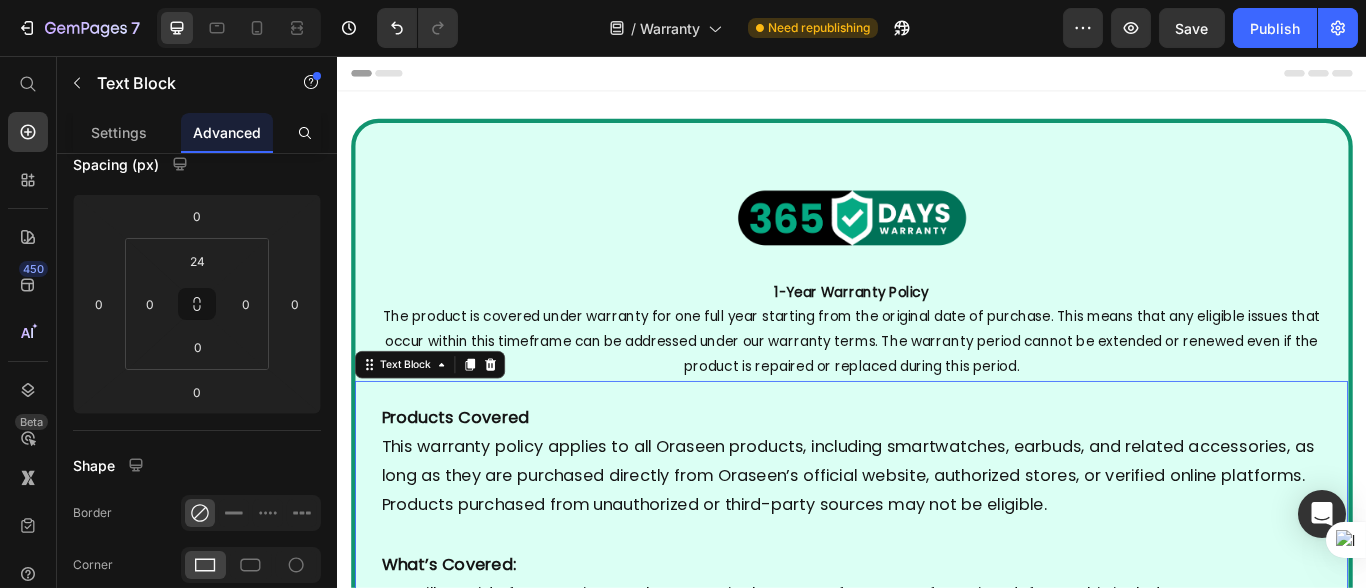 click on "The product is covered under warranty for one full year starting from the original date of purchase. This means that any eligible issues that occur within this timeframe can be addressed under our warranty terms. The warranty period cannot be extended or renewed even if the product is repaired or replaced during this period." at bounding box center (936, 388) 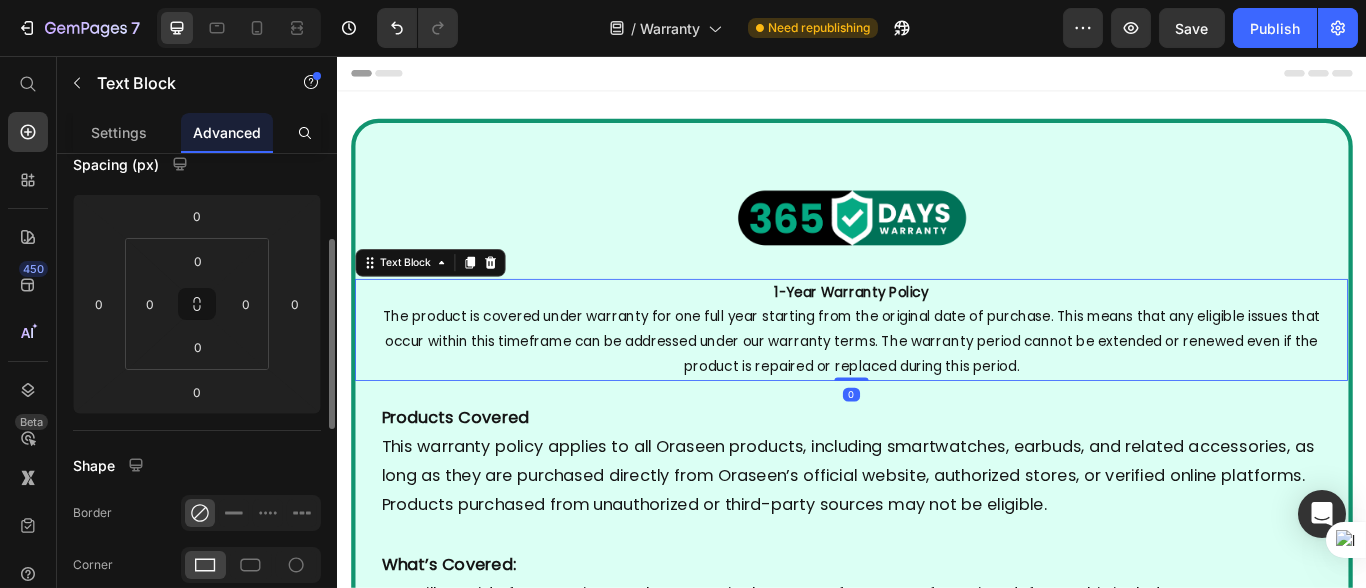 scroll, scrollTop: 221, scrollLeft: 0, axis: vertical 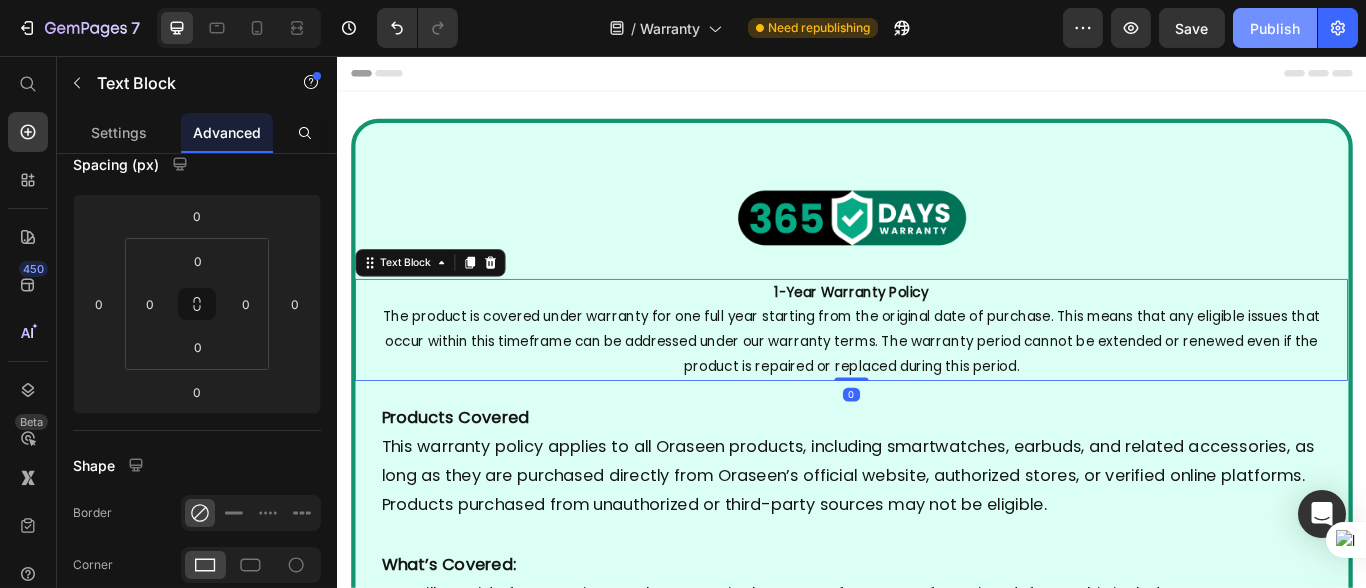click on "Publish" at bounding box center [1275, 28] 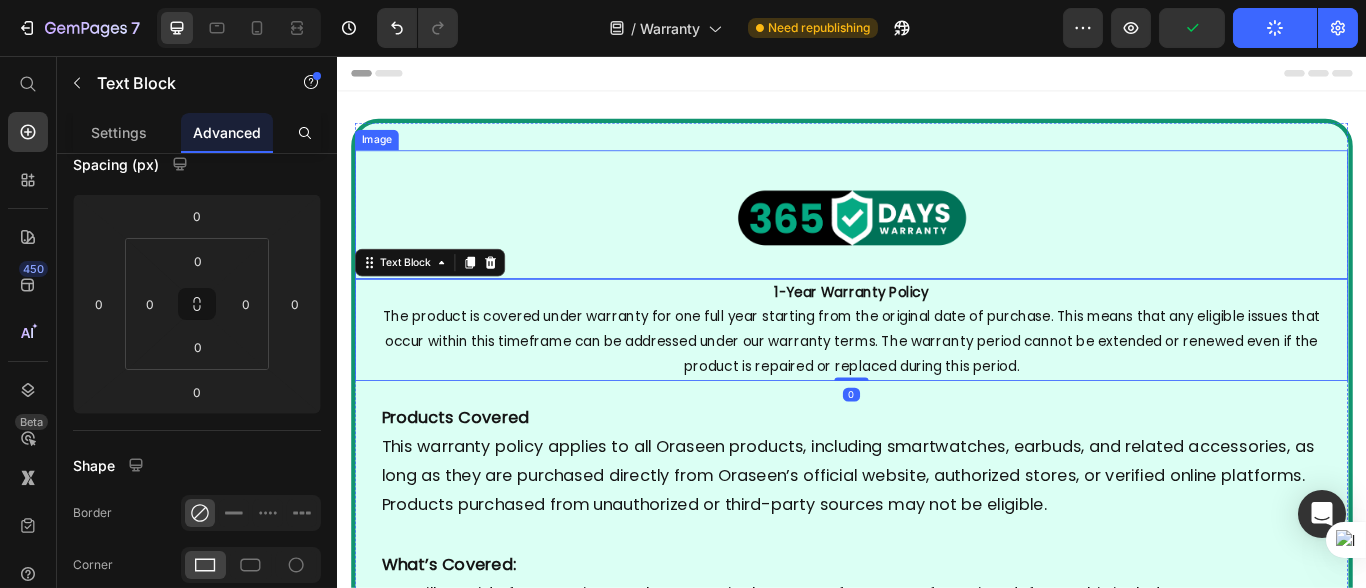 click at bounding box center [936, 241] 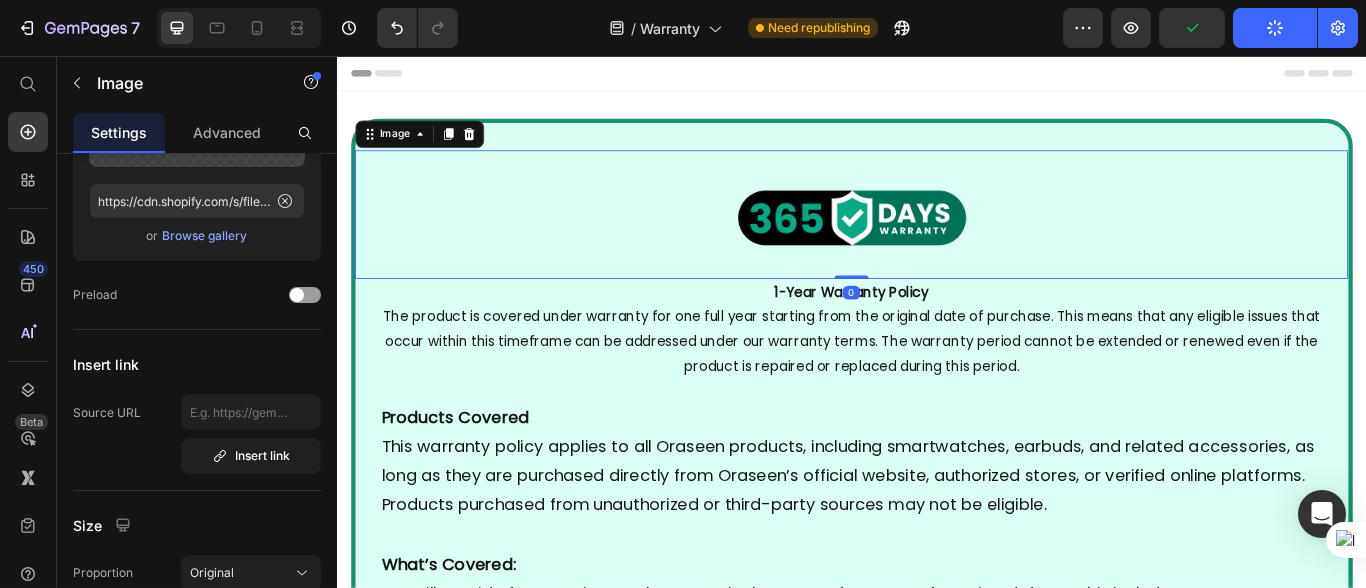 scroll, scrollTop: 0, scrollLeft: 0, axis: both 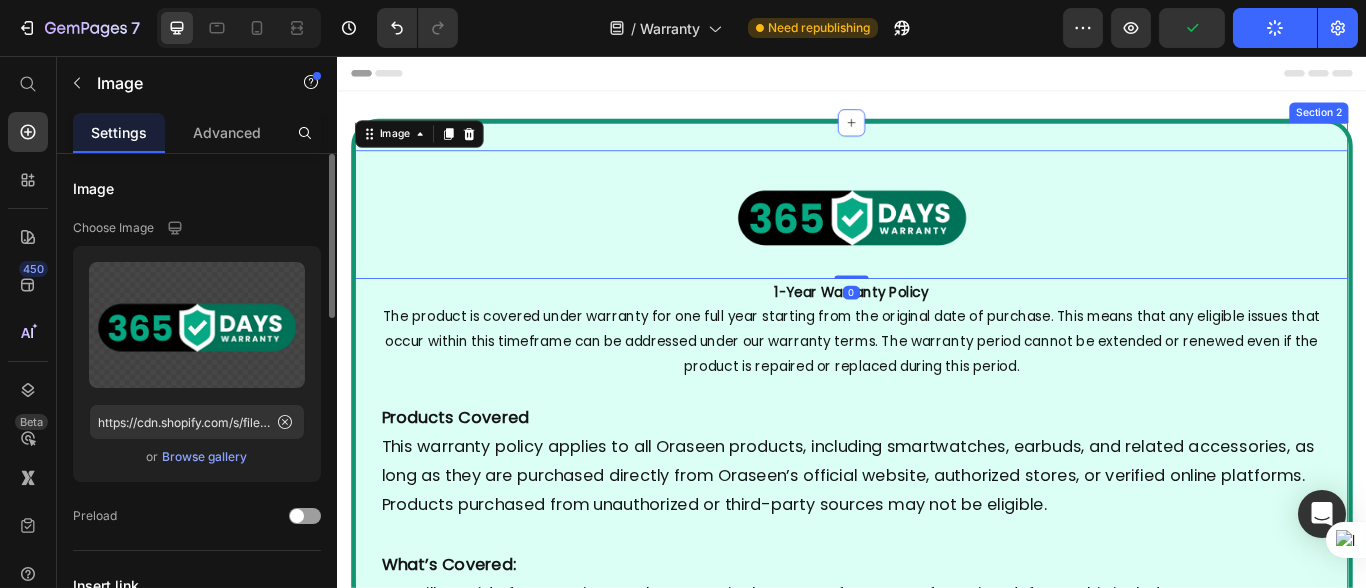 click on "Image   [NUMBER] [DATE] Warranty Policy The product is covered under warranty for [DURATION] starting from the original date of purchase. This means that any eligible issues that occur within this timeframe can be addressed under our warranty terms. The warranty period cannot be extended or renewed even if the product is repaired or replaced during this period. Text Block Products Covered This warranty policy applies to all Oraseen products, including smartwatches, earbuds, and related accessories, as long as they are purchased directly from Oraseen’s official website, authorized stores, or verified online platforms. Products purchased from unauthorized or third-party sources may not be eligible. What’s Covered: We will provide free repair or replacement in the event of any manufacturing defects. This includes: •   Internal component failures not caused by the user •   Faulty screens (e.g., not displaying properly) •   Battery-related issues (e.g., not charging or draining abnormally) •   •" at bounding box center [936, 1340] 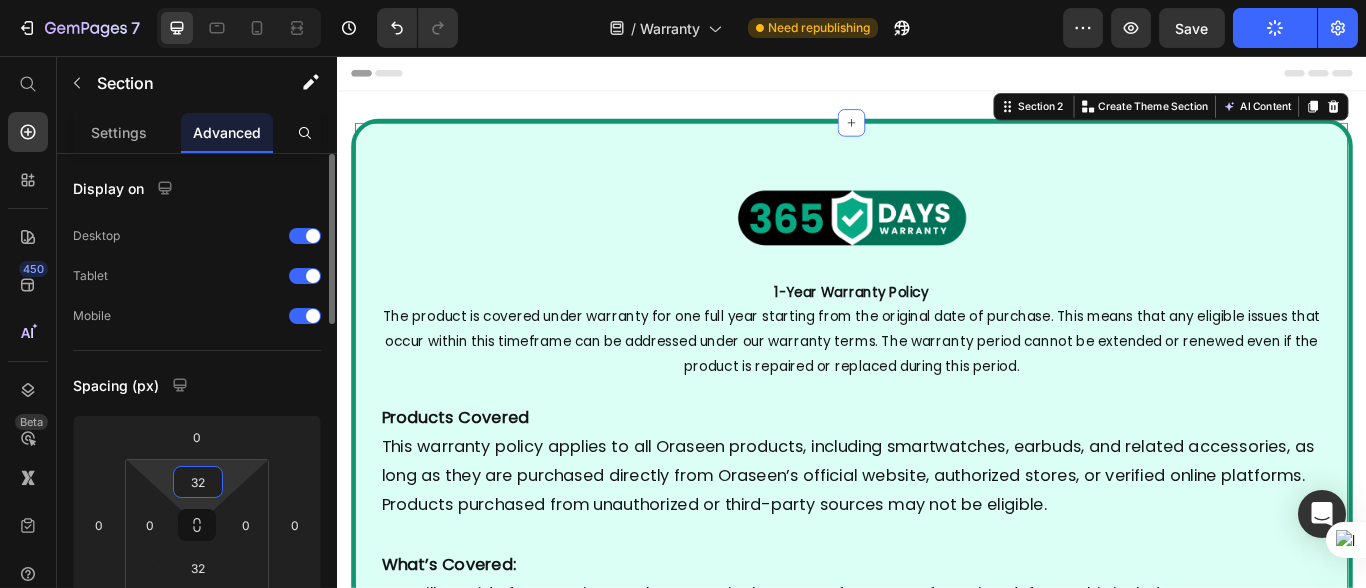 click on "32" at bounding box center (198, 482) 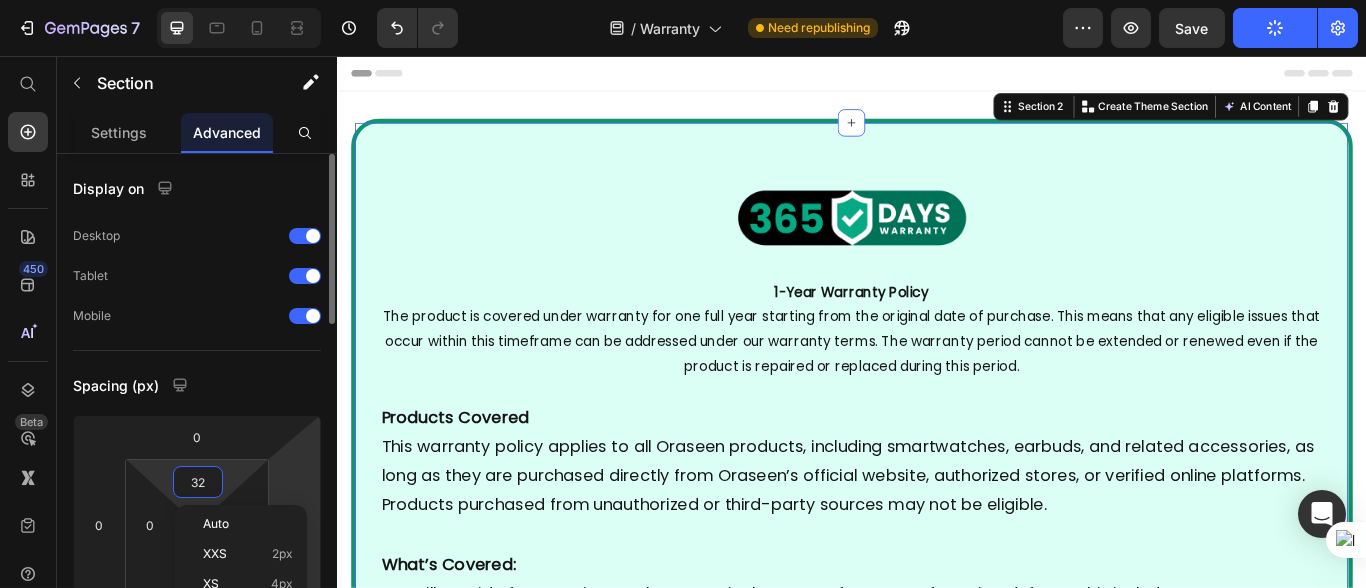 type 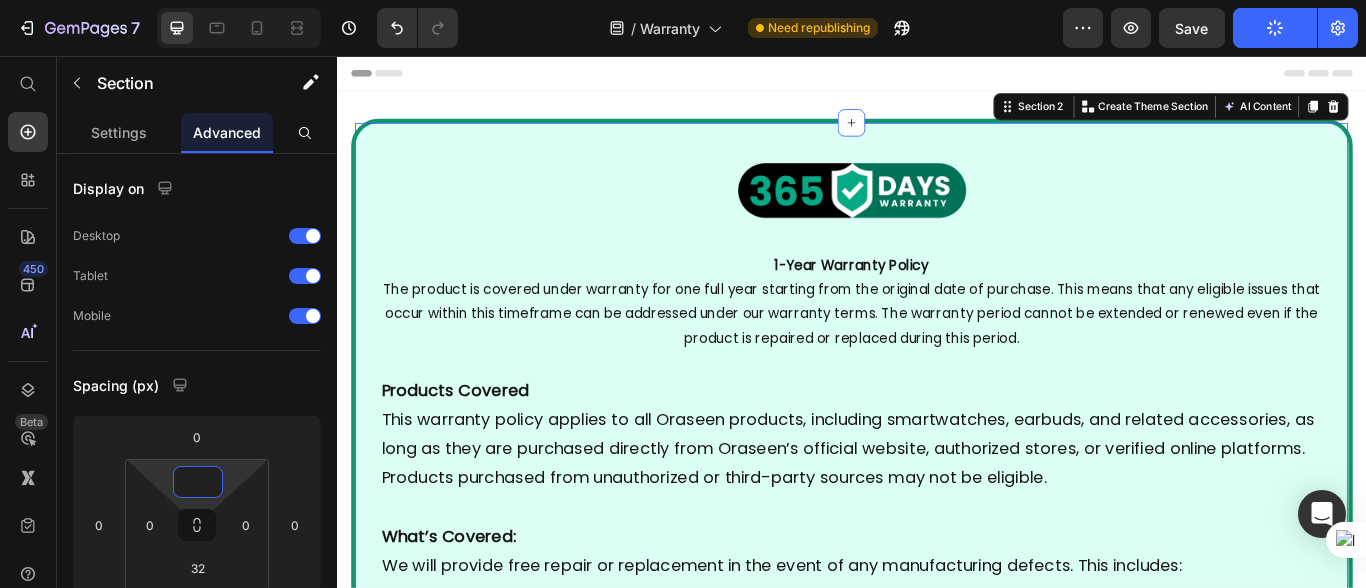 click on "Header" at bounding box center (936, 76) 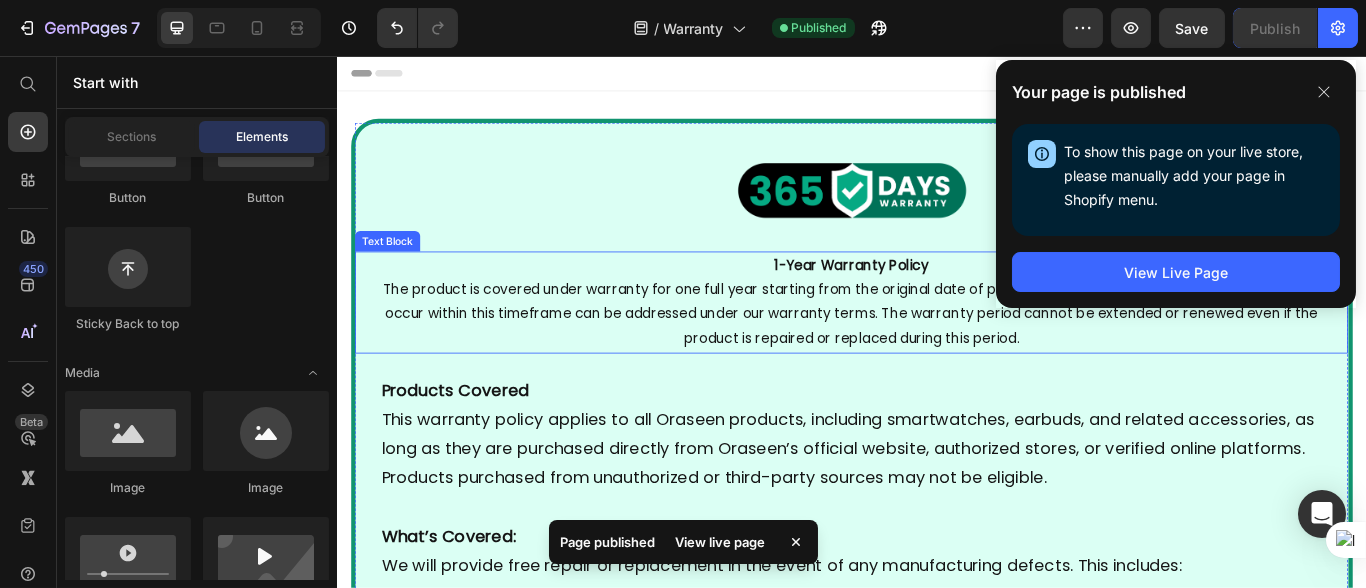 click on "The product is covered under warranty for one full year starting from the original date of purchase. This means that any eligible issues that occur within this timeframe can be addressed under our warranty terms. The warranty period cannot be extended or renewed even if the product is repaired or replaced during this period." at bounding box center (936, 356) 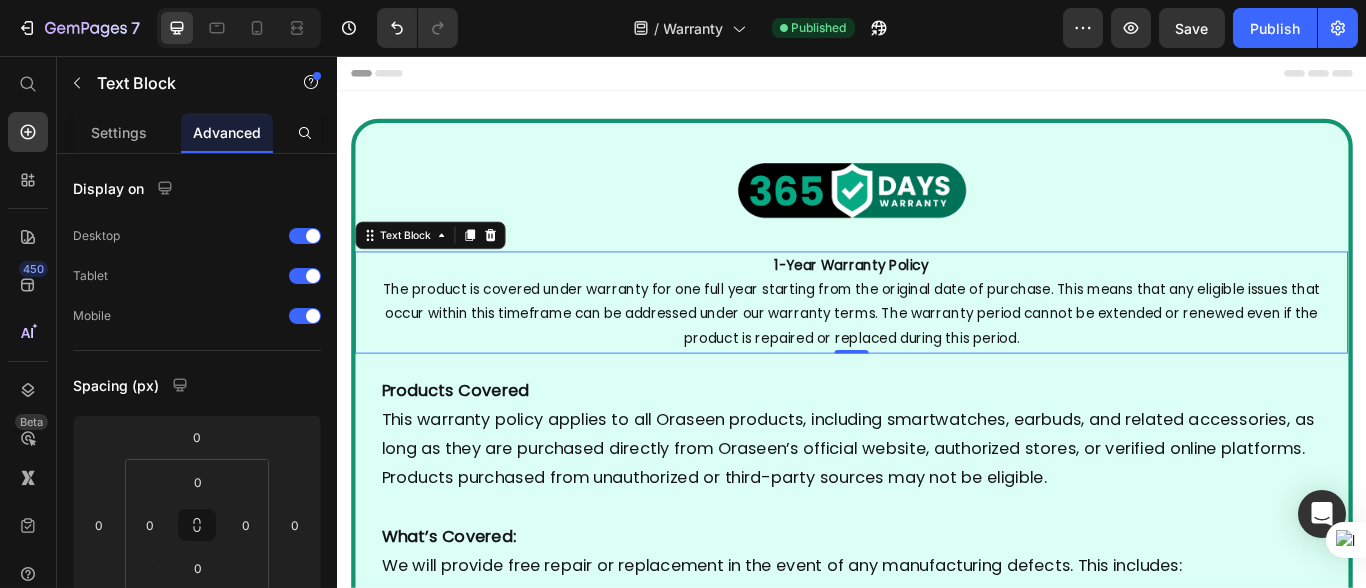 click on "Products Covered" at bounding box center (474, 445) 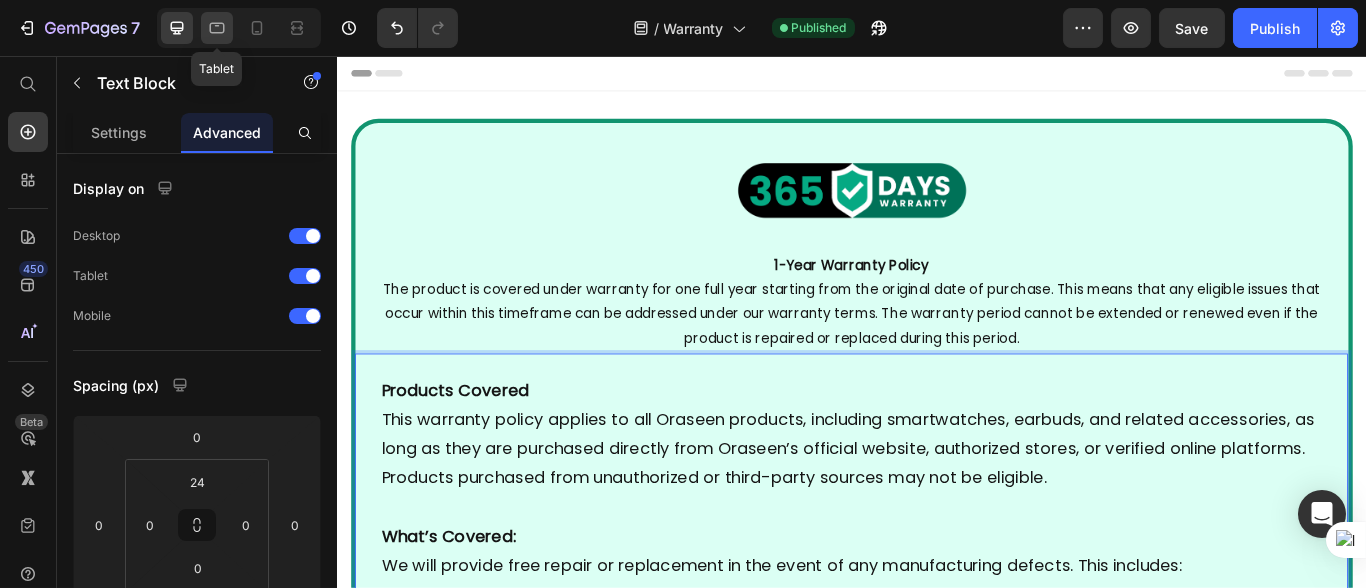 click 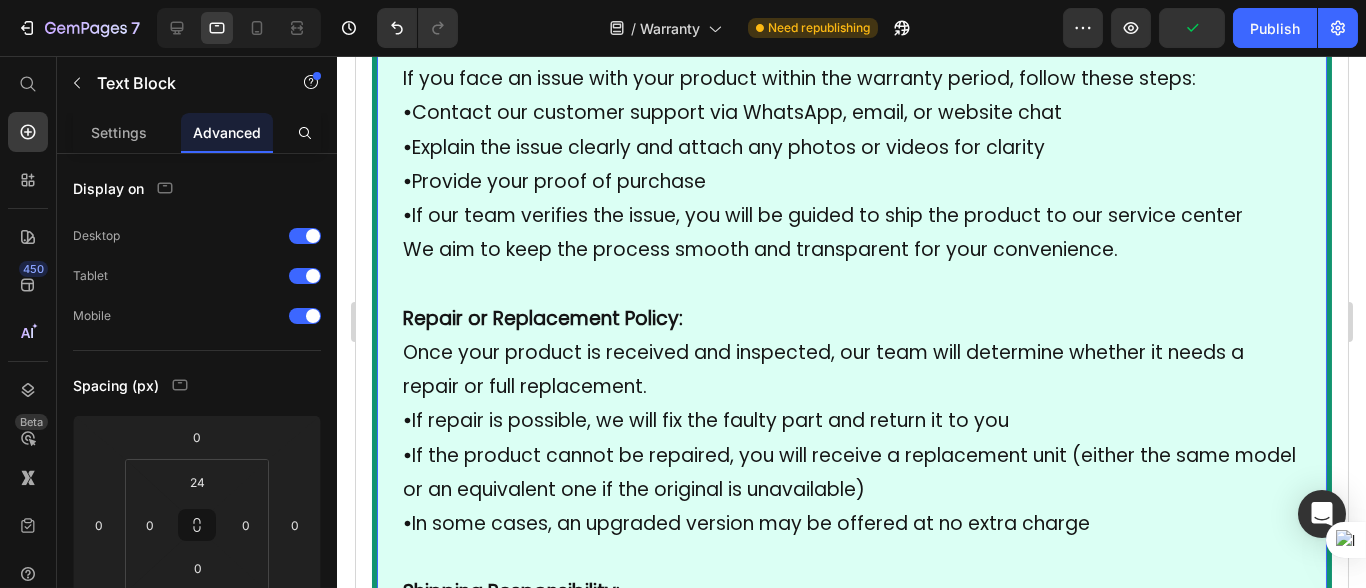 scroll, scrollTop: 2272, scrollLeft: 0, axis: vertical 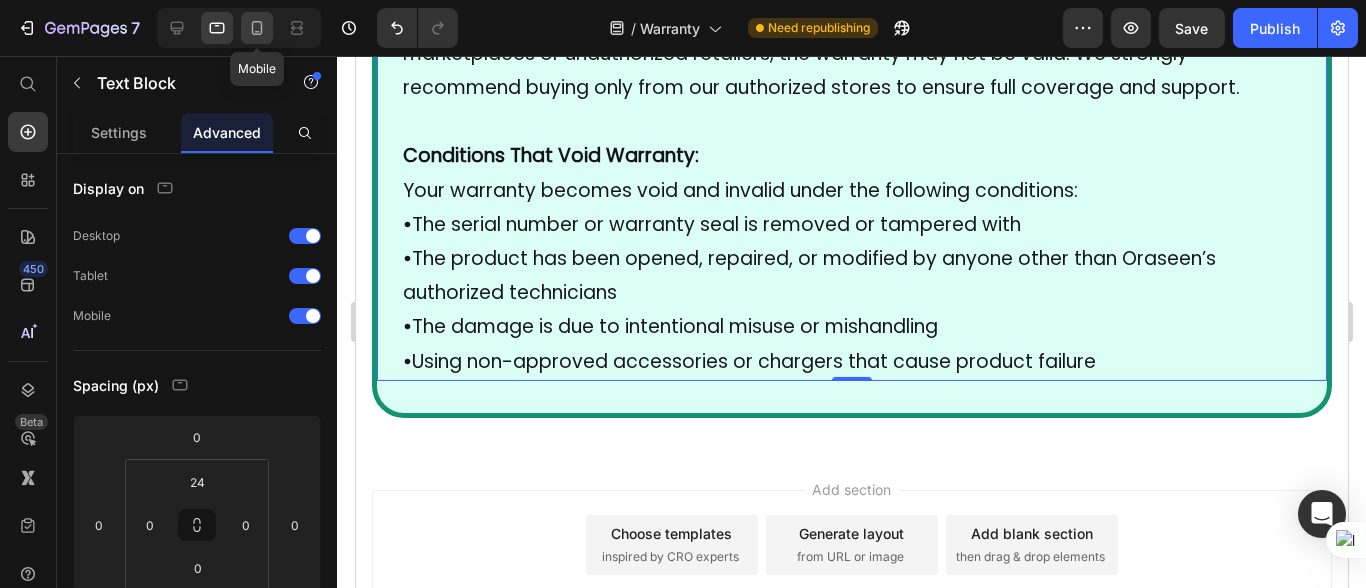 click 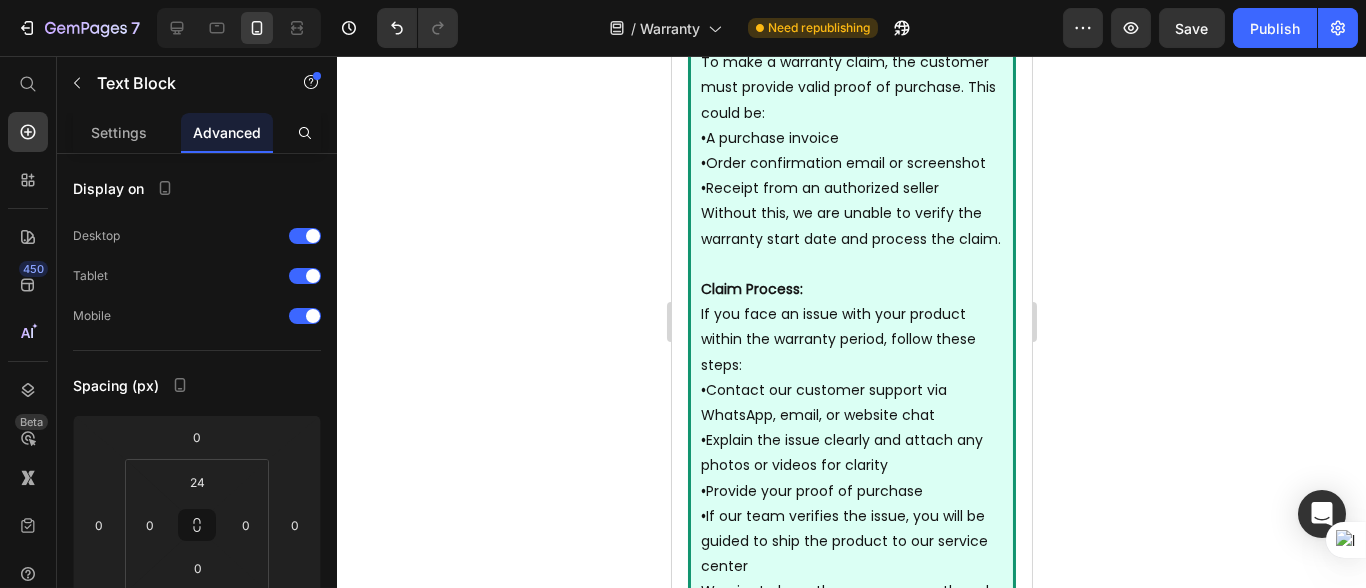 scroll, scrollTop: 4929, scrollLeft: 0, axis: vertical 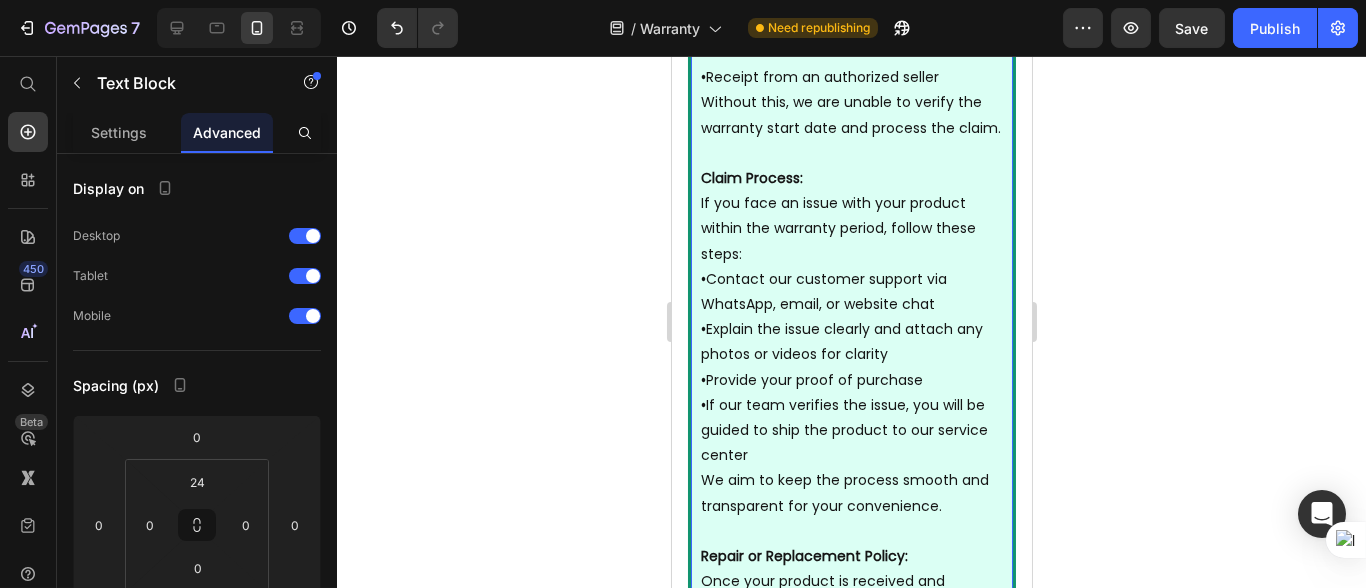 click on "• A purchase invoice" at bounding box center [851, 27] 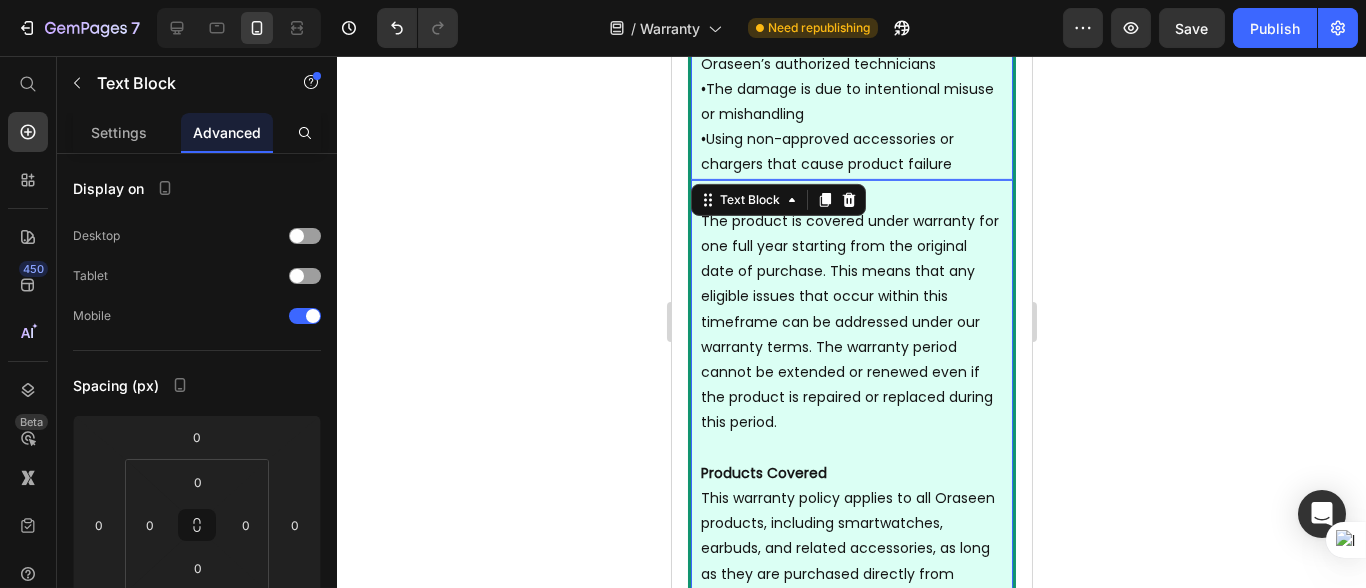 scroll, scrollTop: 3485, scrollLeft: 0, axis: vertical 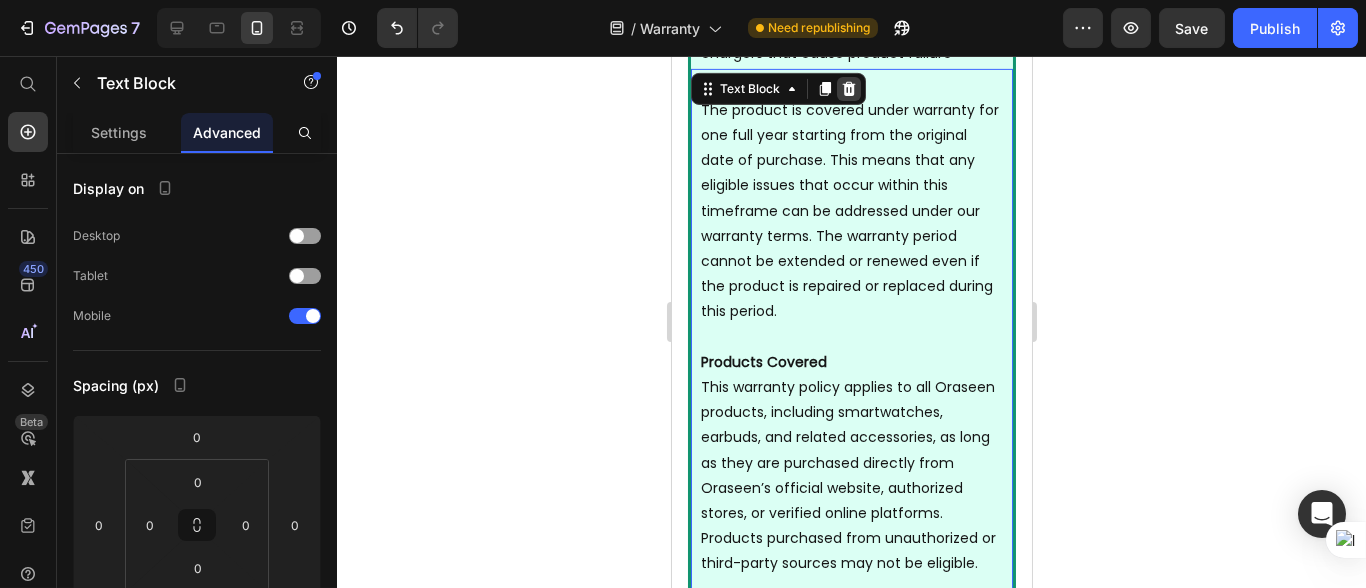 click 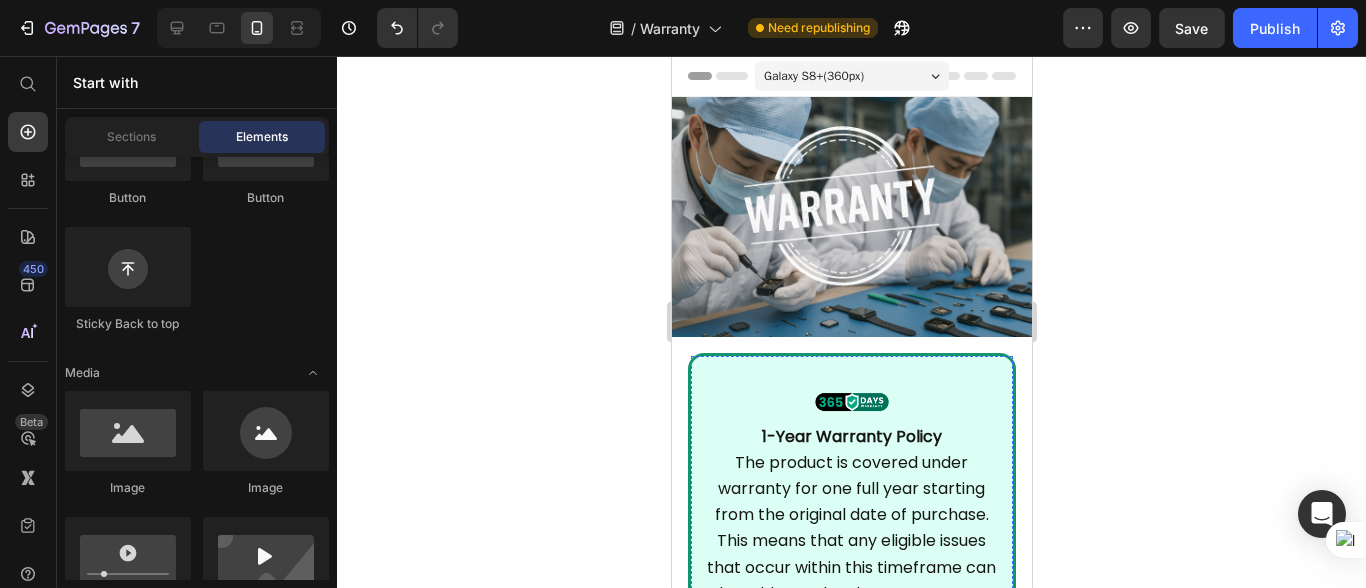 scroll, scrollTop: 333, scrollLeft: 0, axis: vertical 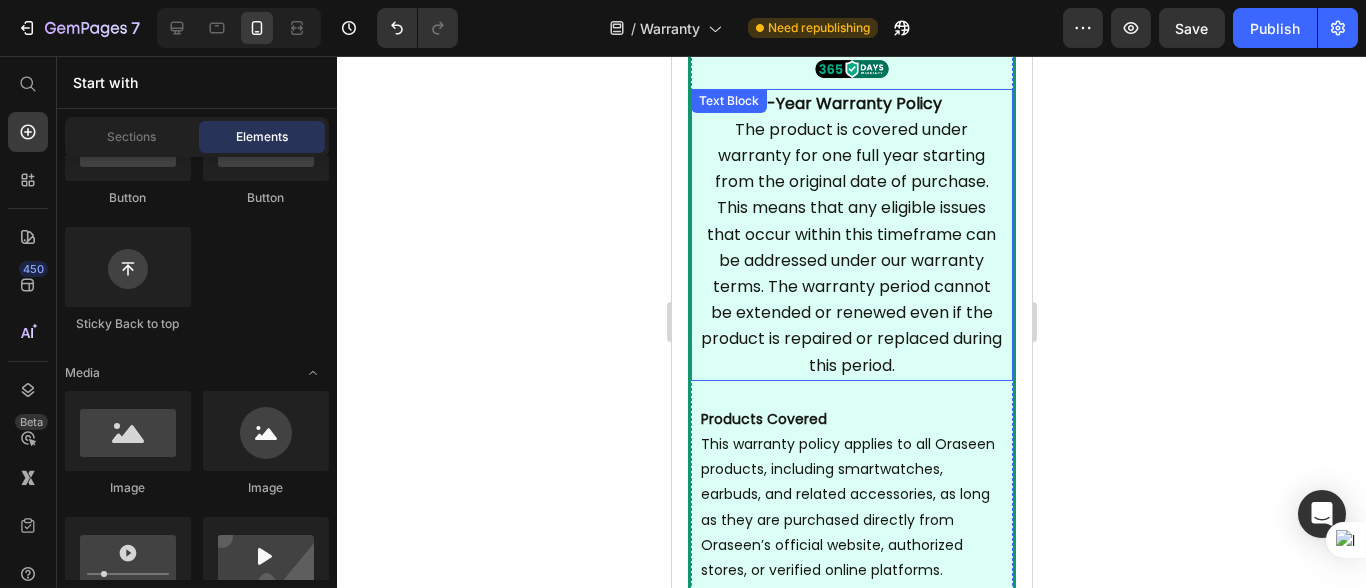 click on "The product is covered under warranty for one full year starting from the original date of purchase. This means that any eligible issues that occur within this timeframe can be addressed under our warranty terms. The warranty period cannot be extended or renewed even if the product is repaired or replaced during this period." at bounding box center [850, 247] 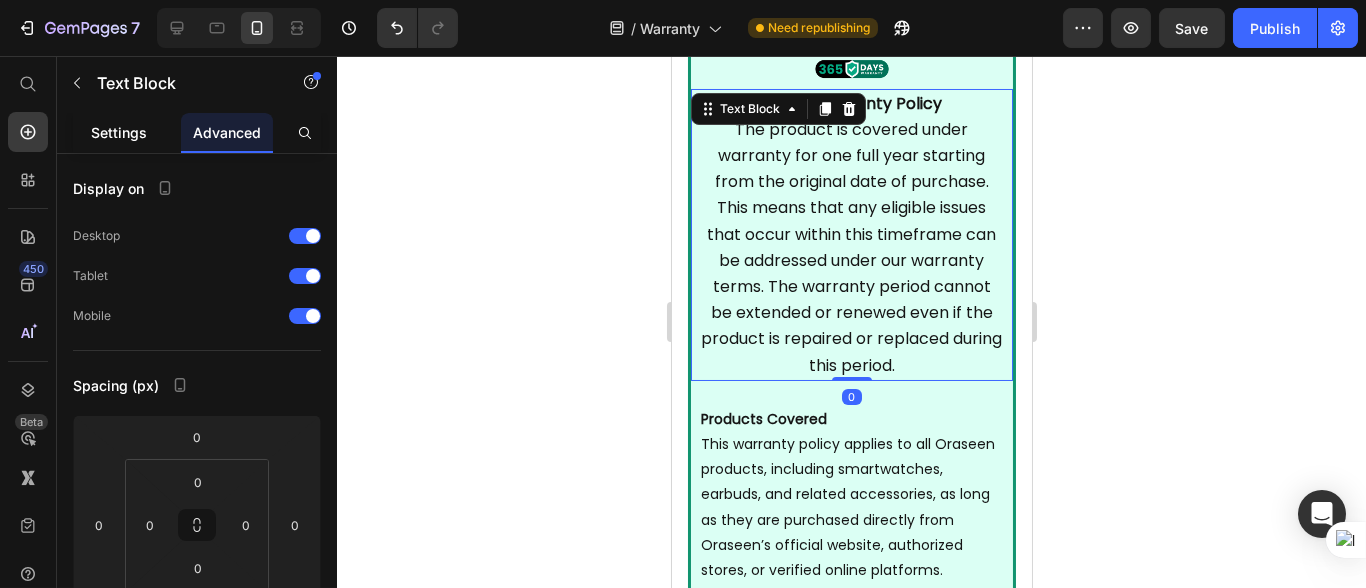 click on "Settings" at bounding box center (119, 132) 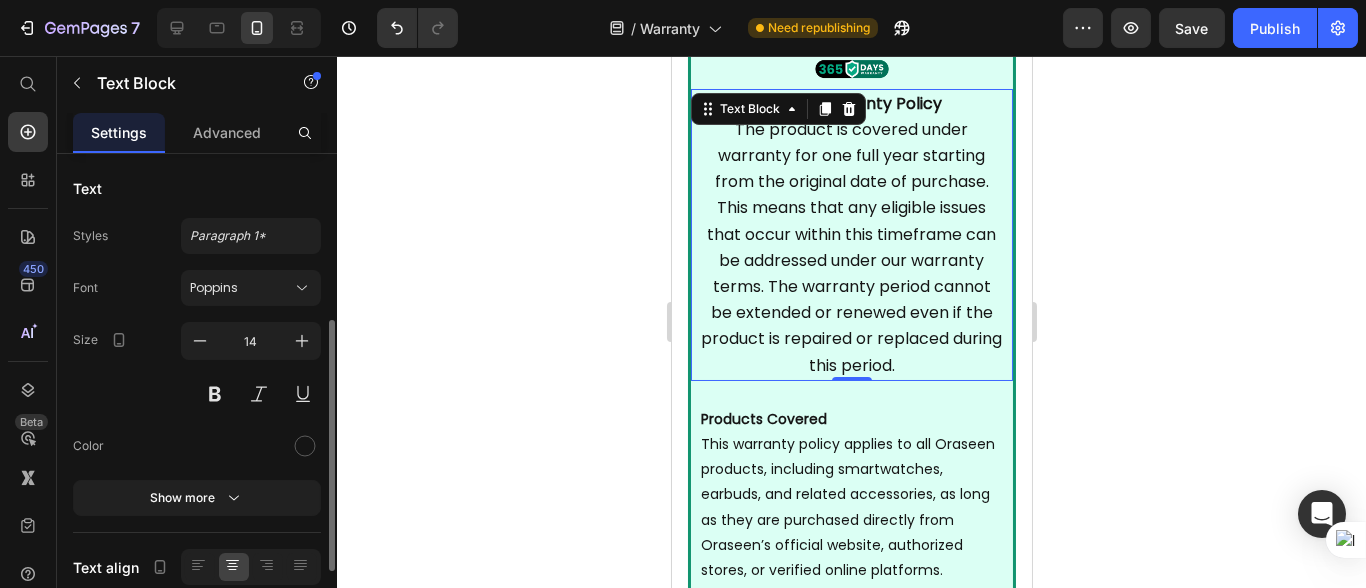 scroll, scrollTop: 110, scrollLeft: 0, axis: vertical 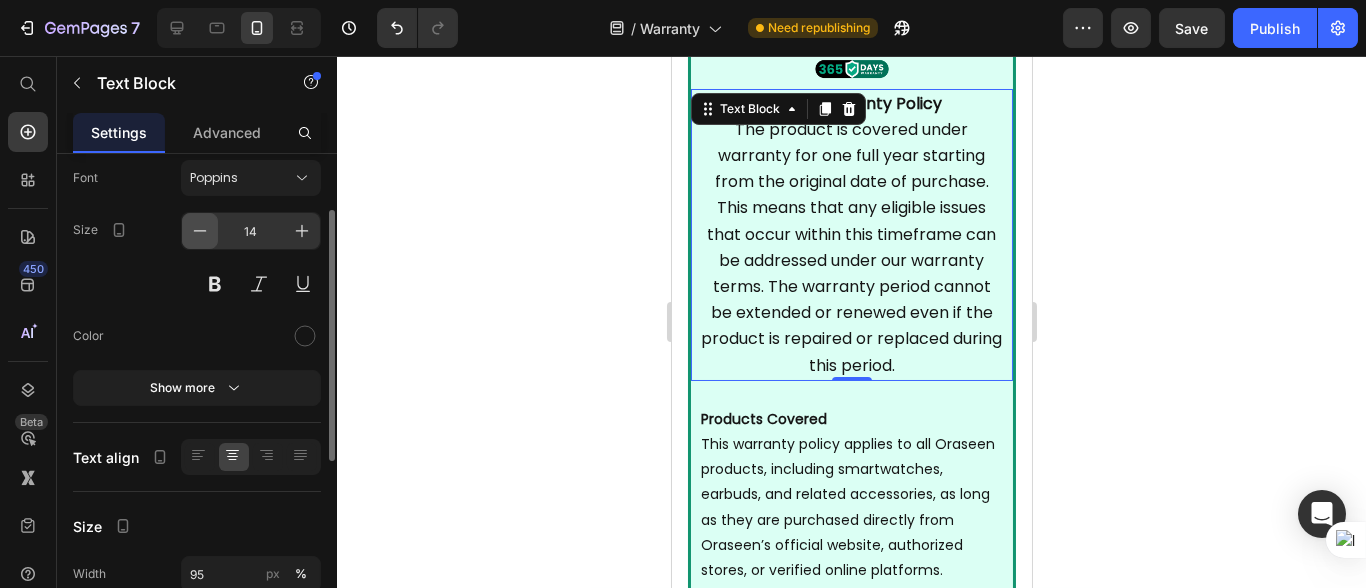 click 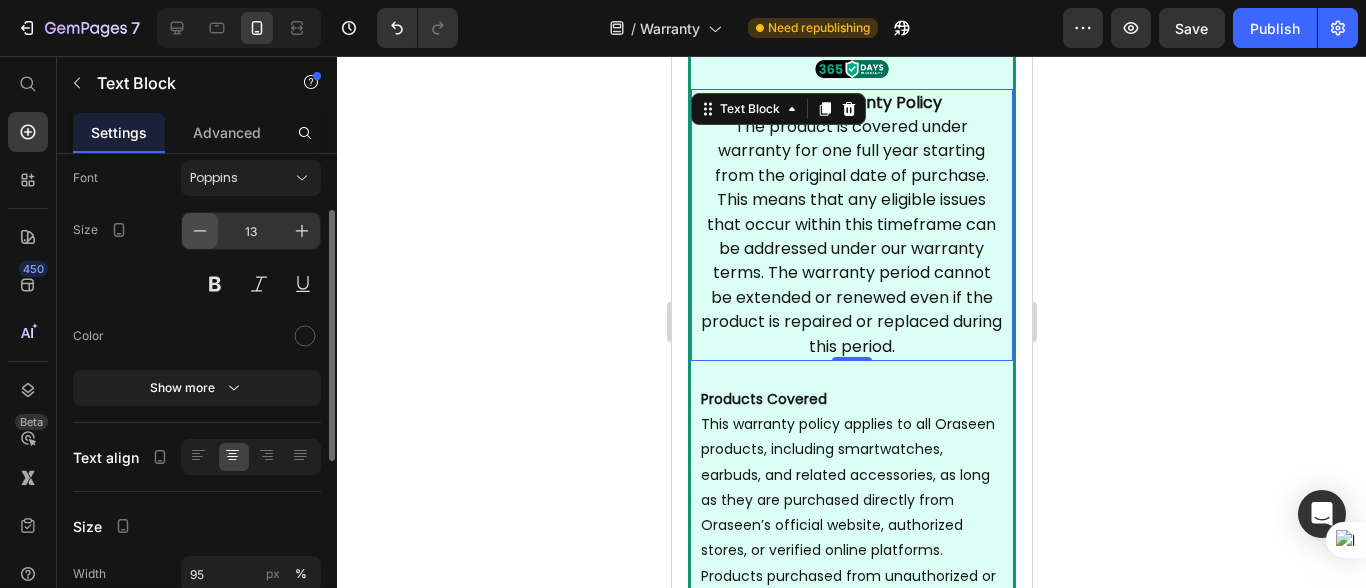 click 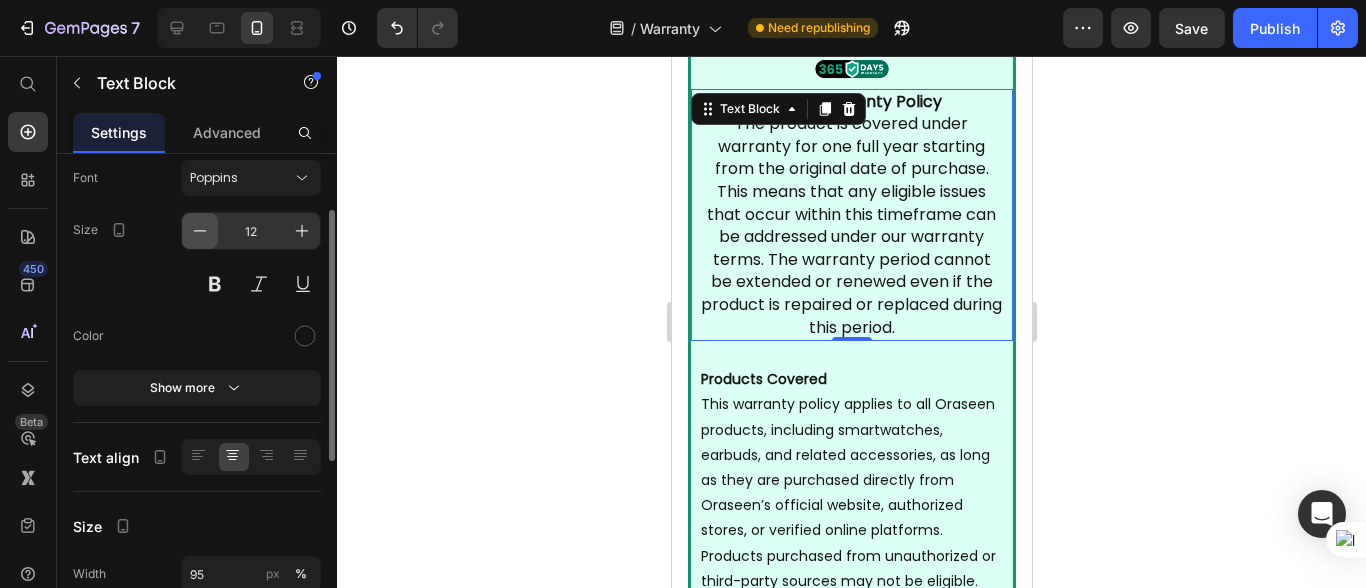click 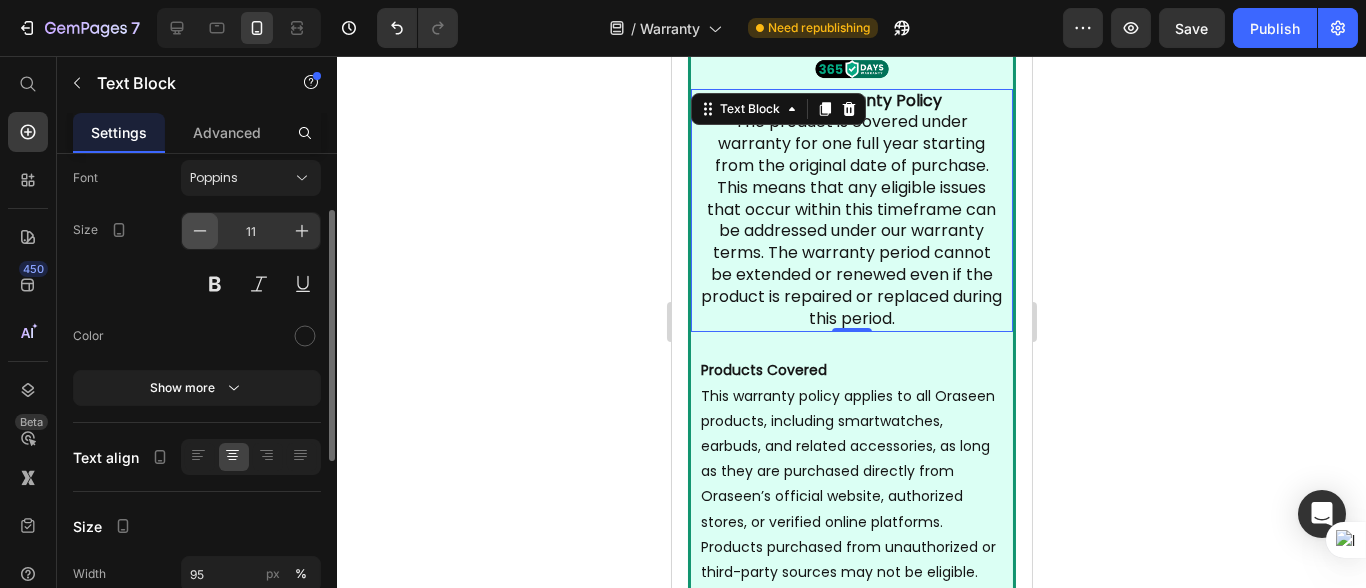 click 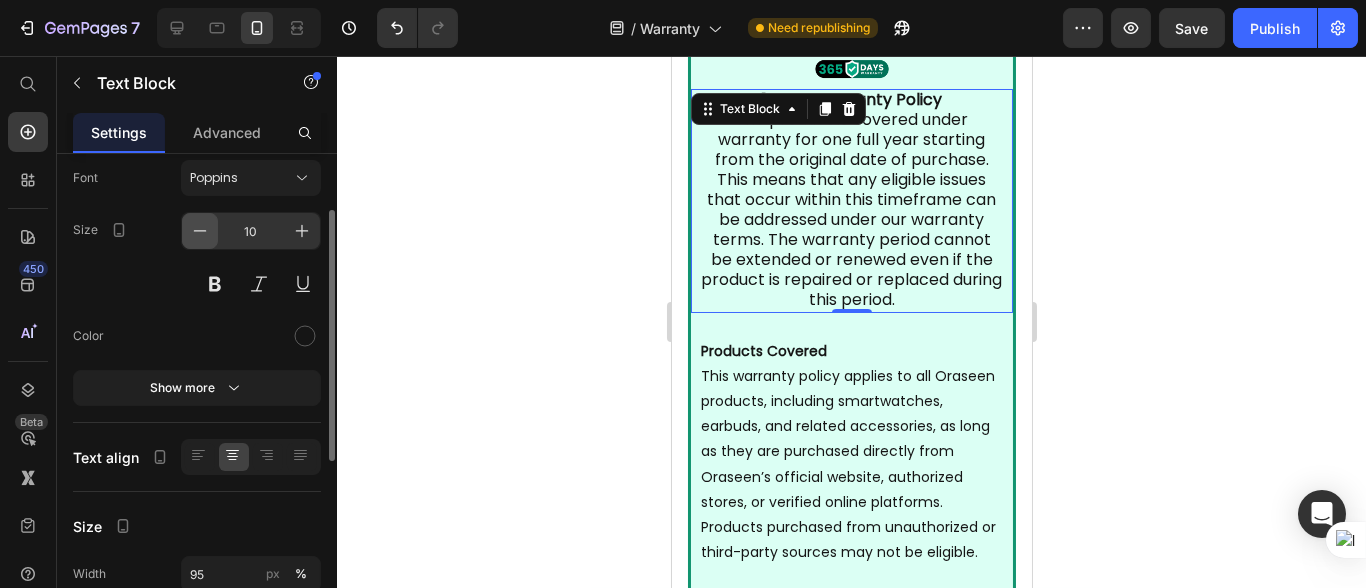 click 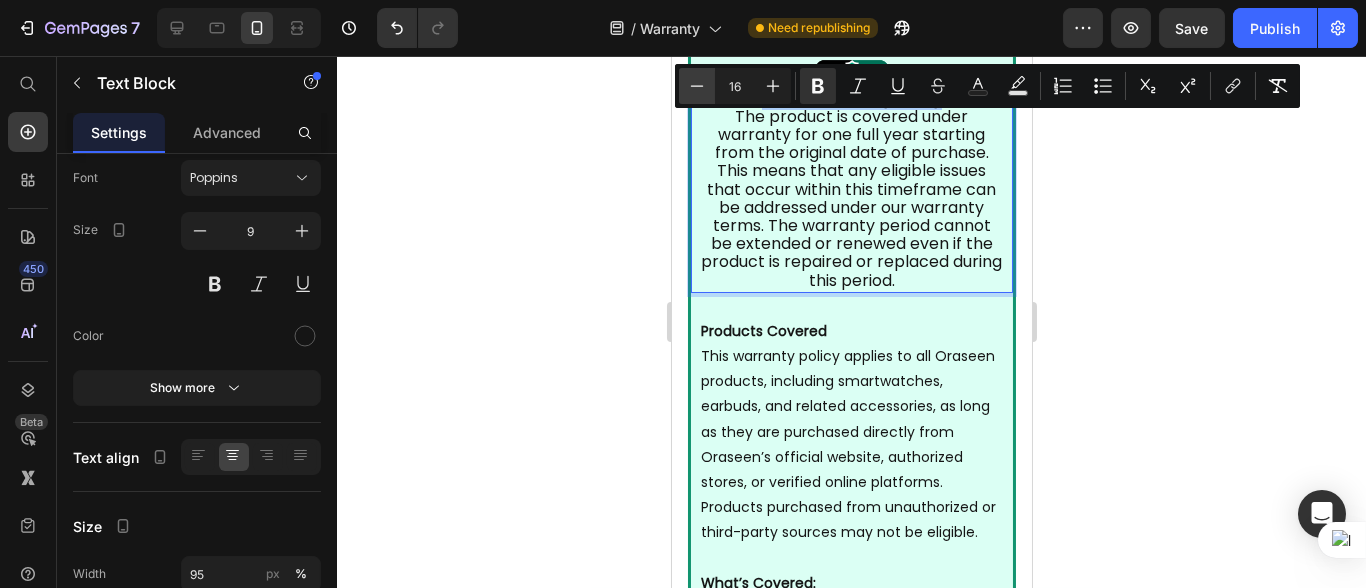 click 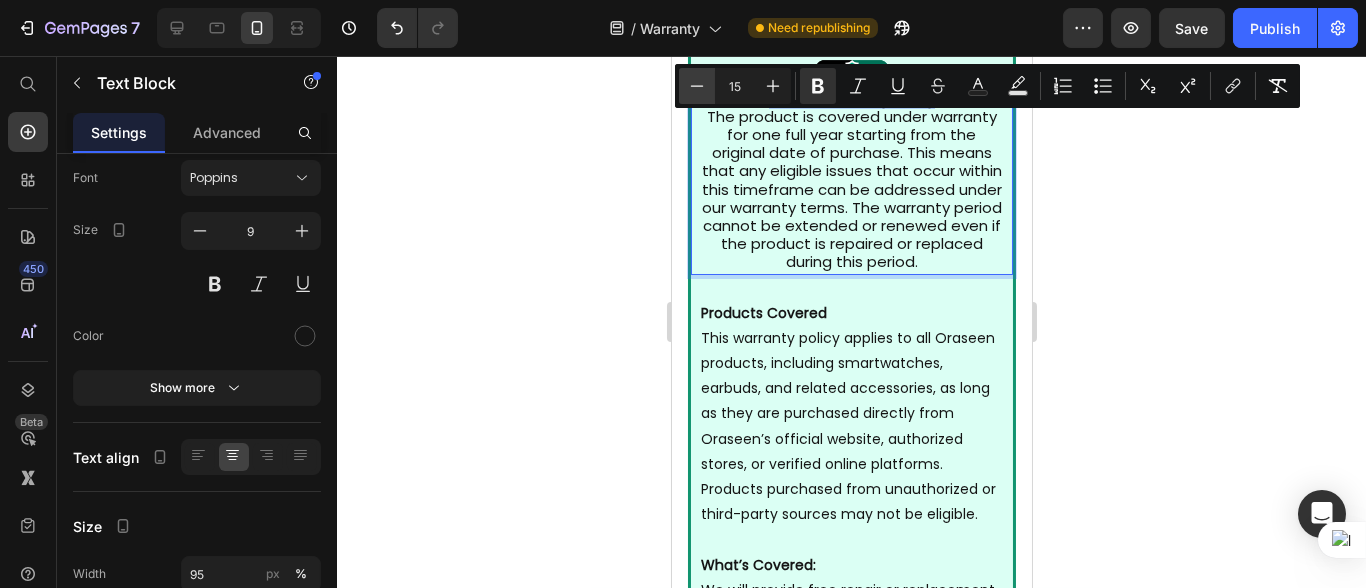 click 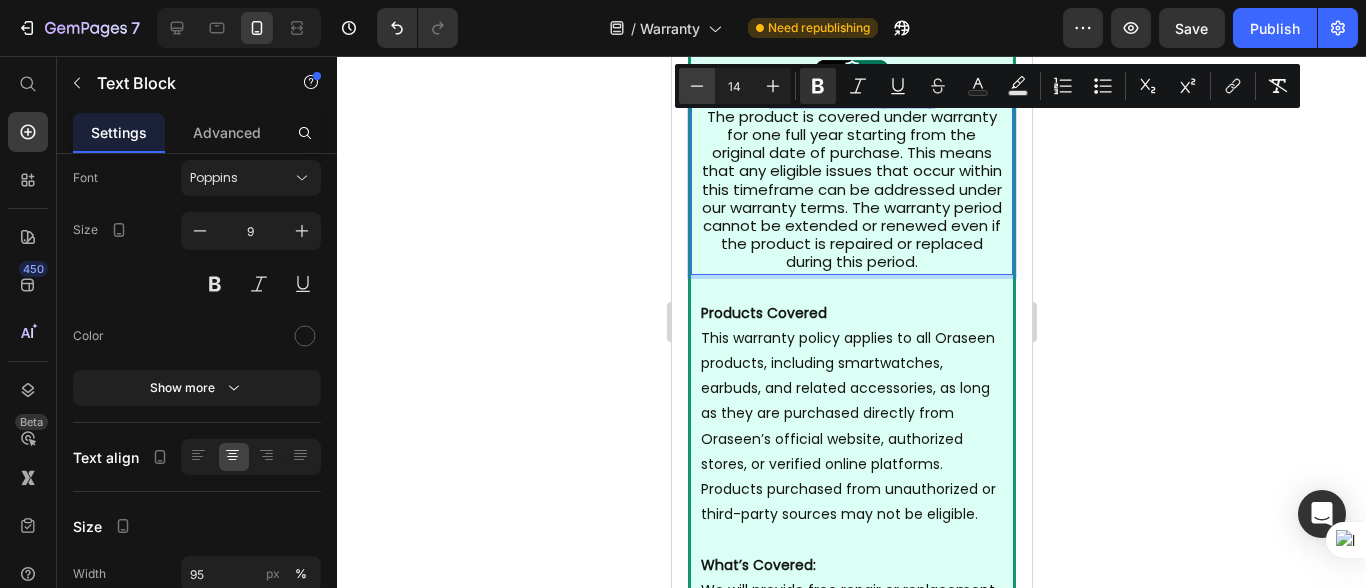 click 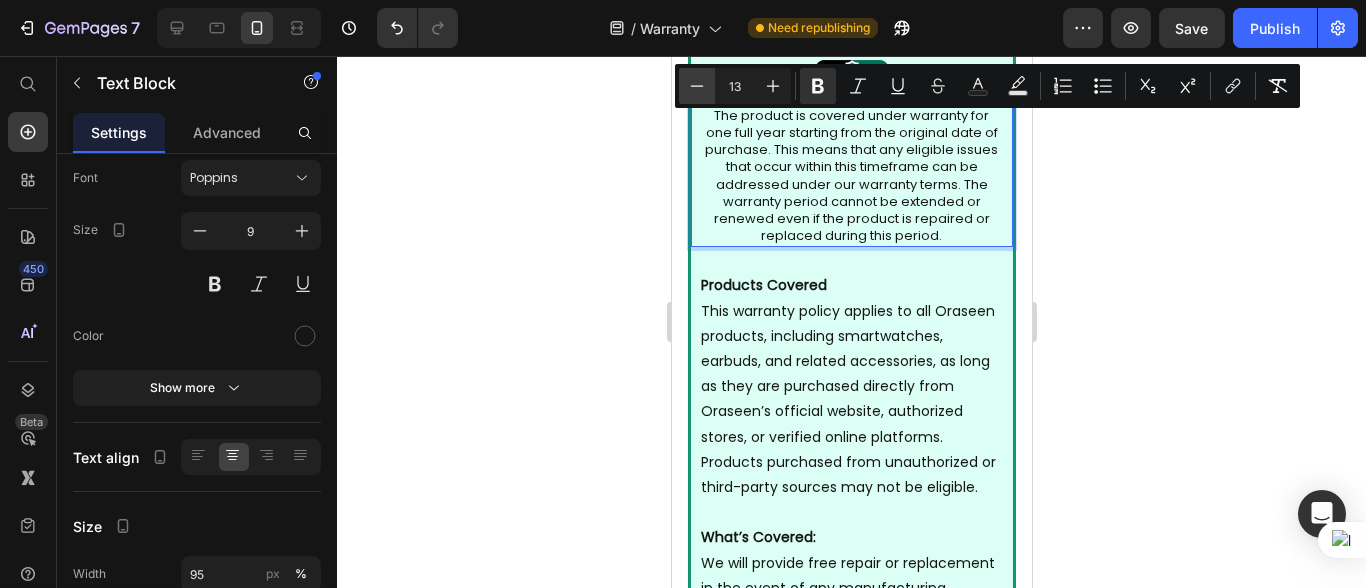 click 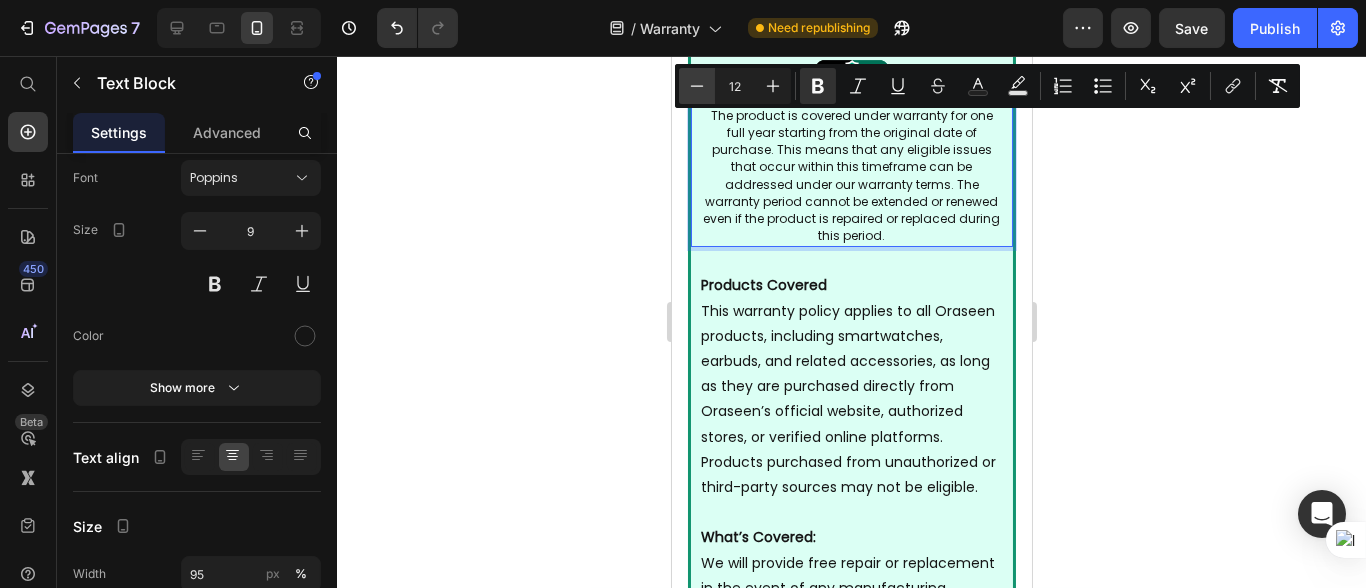 click 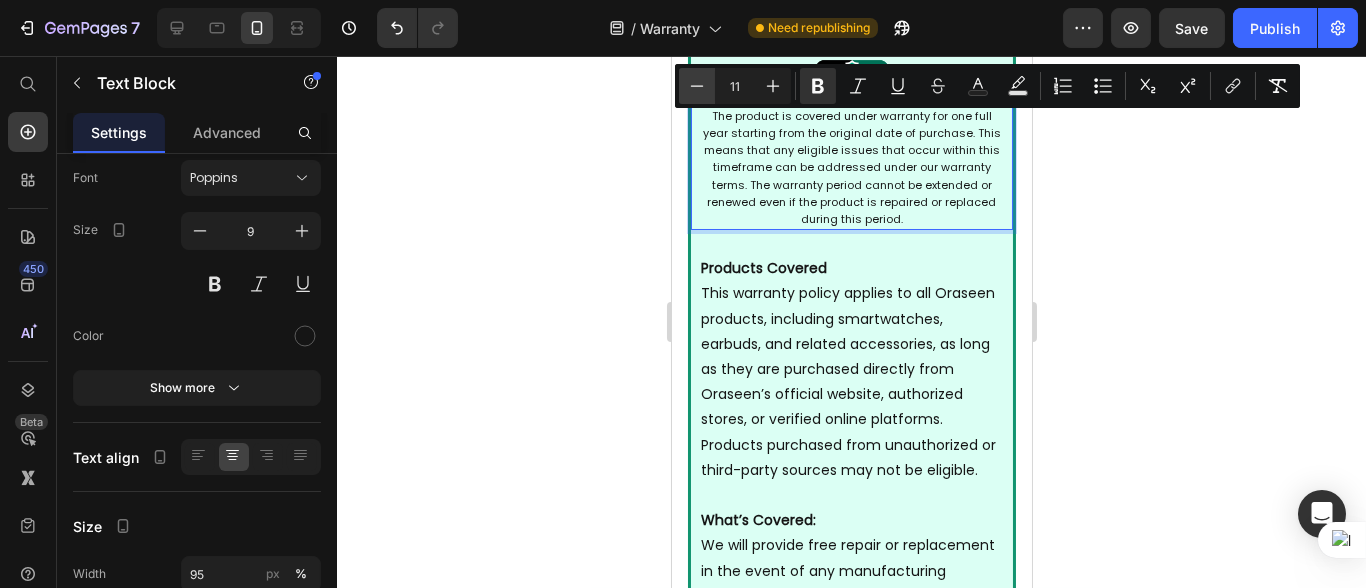 click 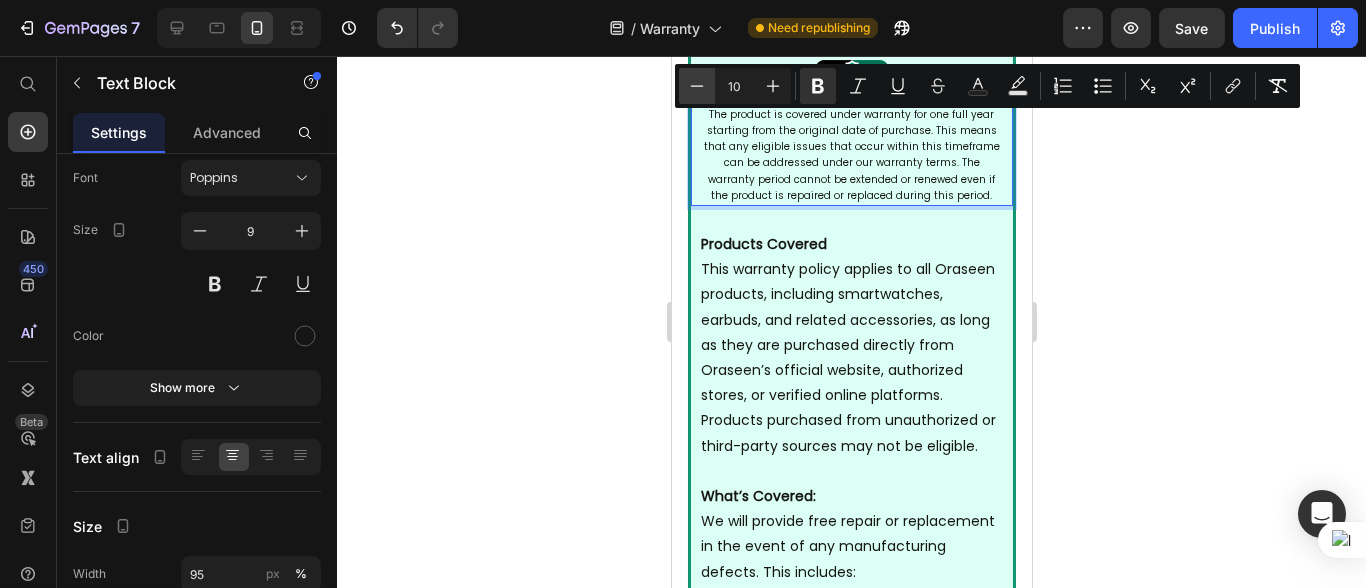 click 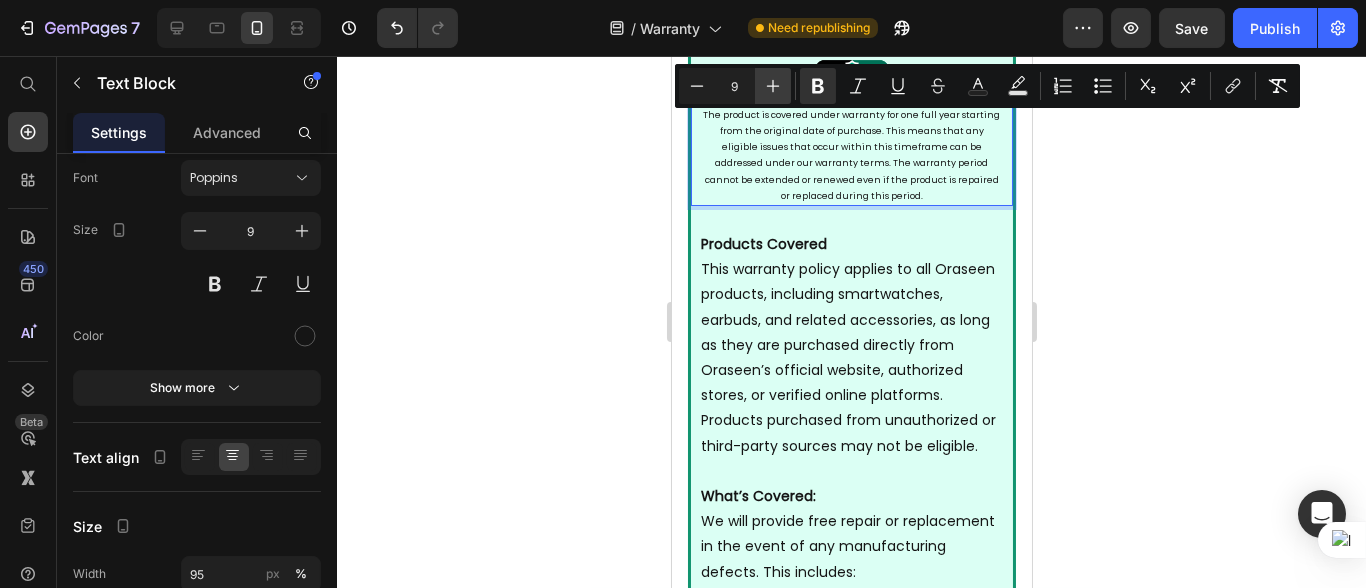 click 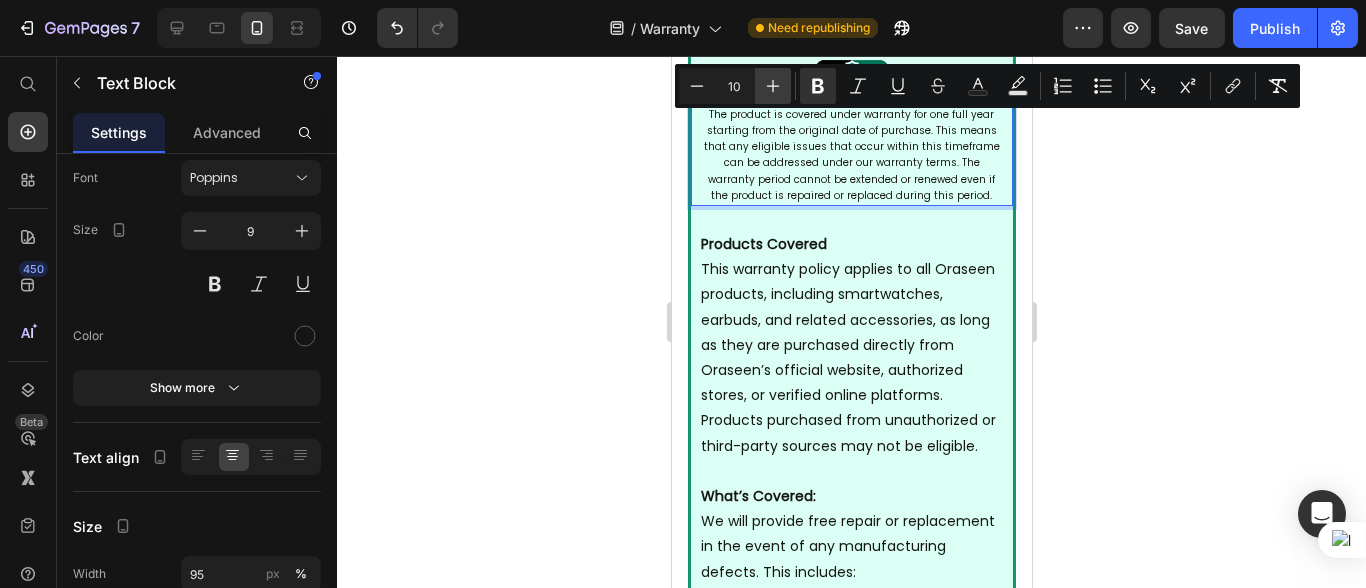 click 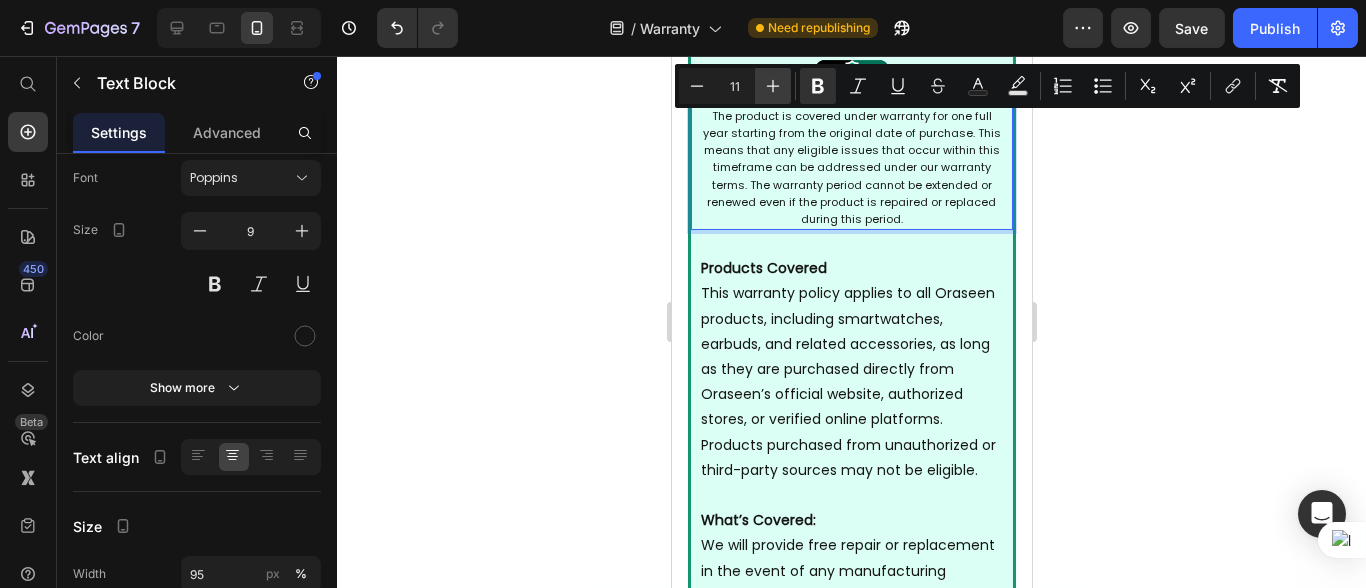 click 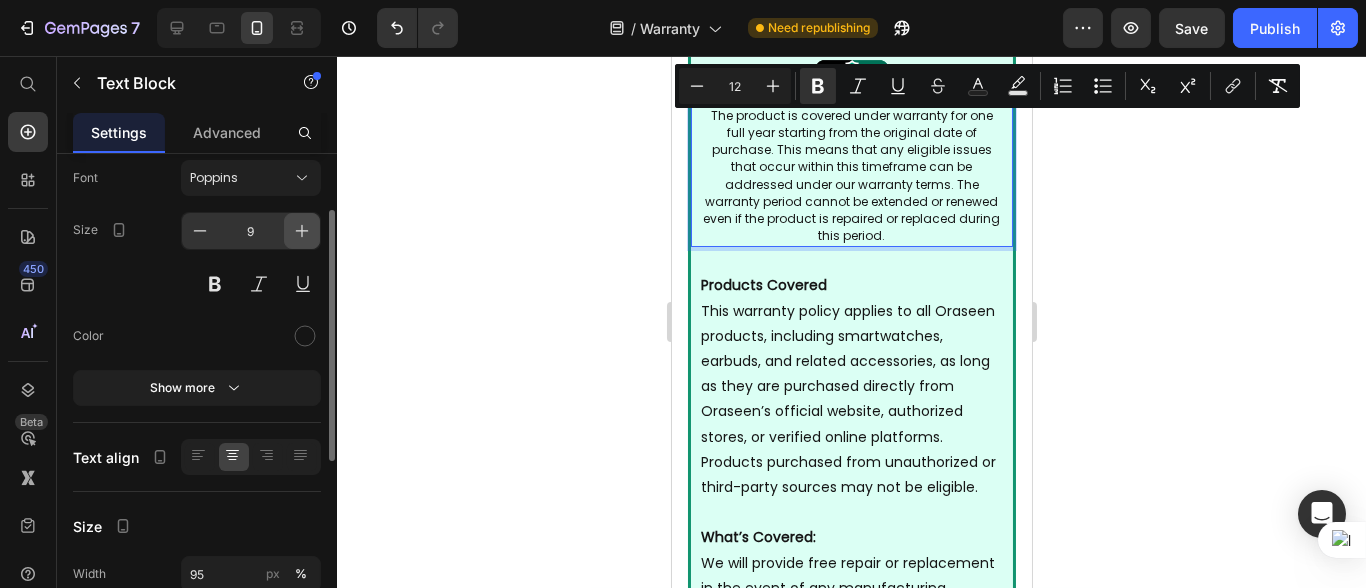click at bounding box center (302, 231) 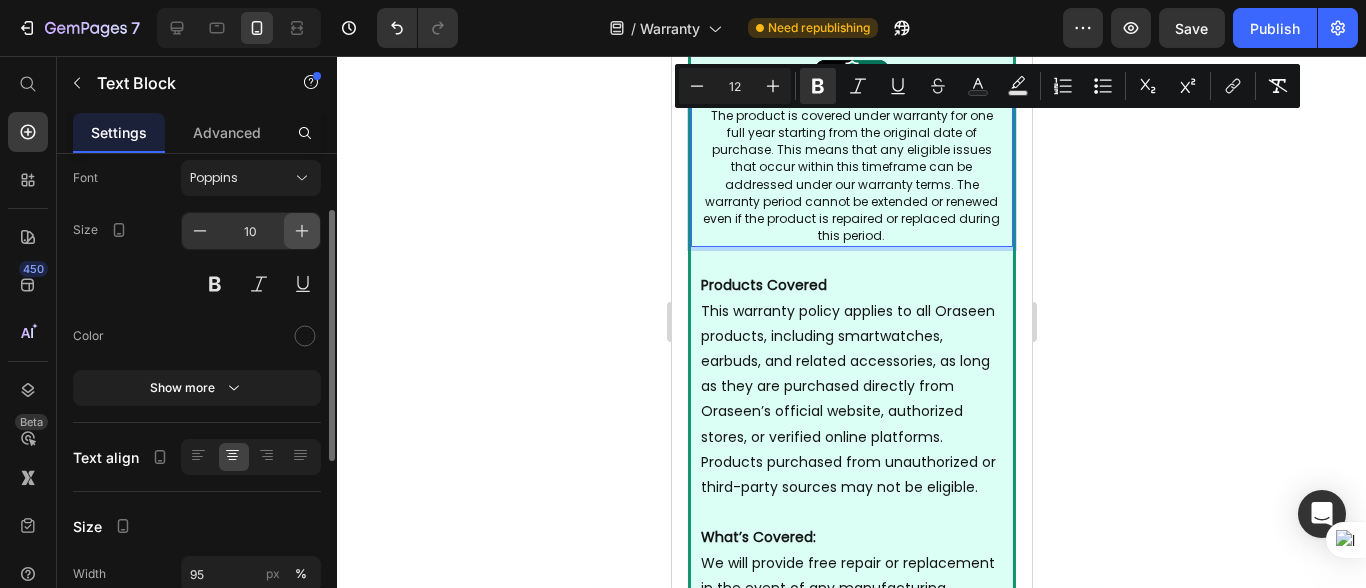 click 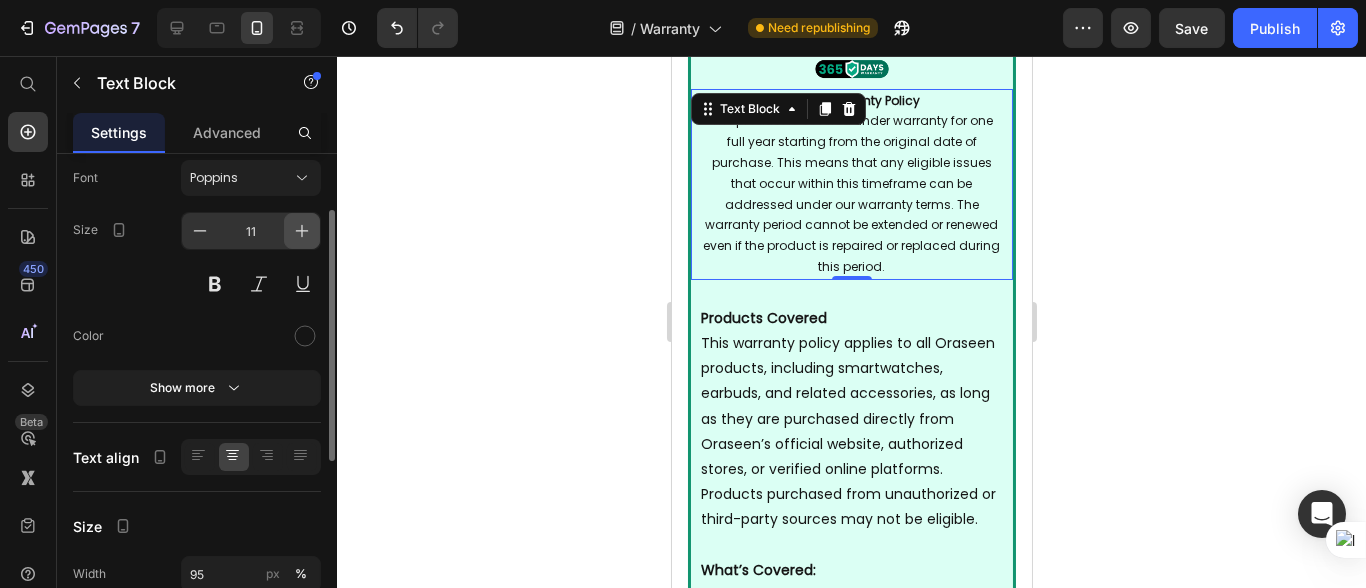 click 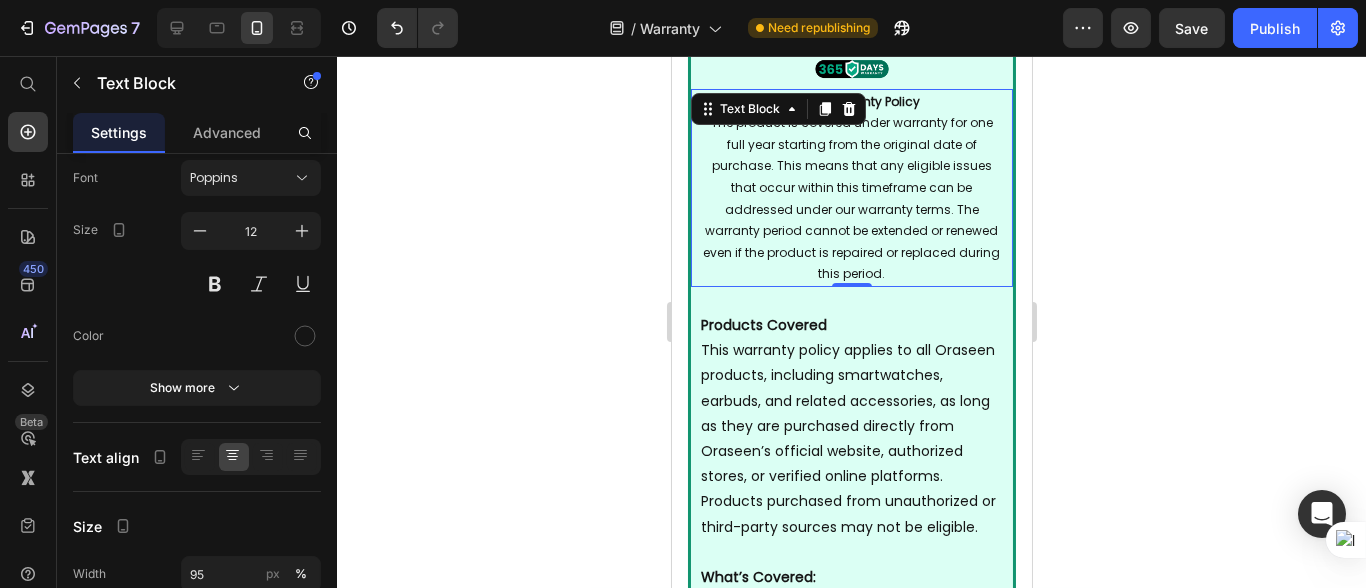 click 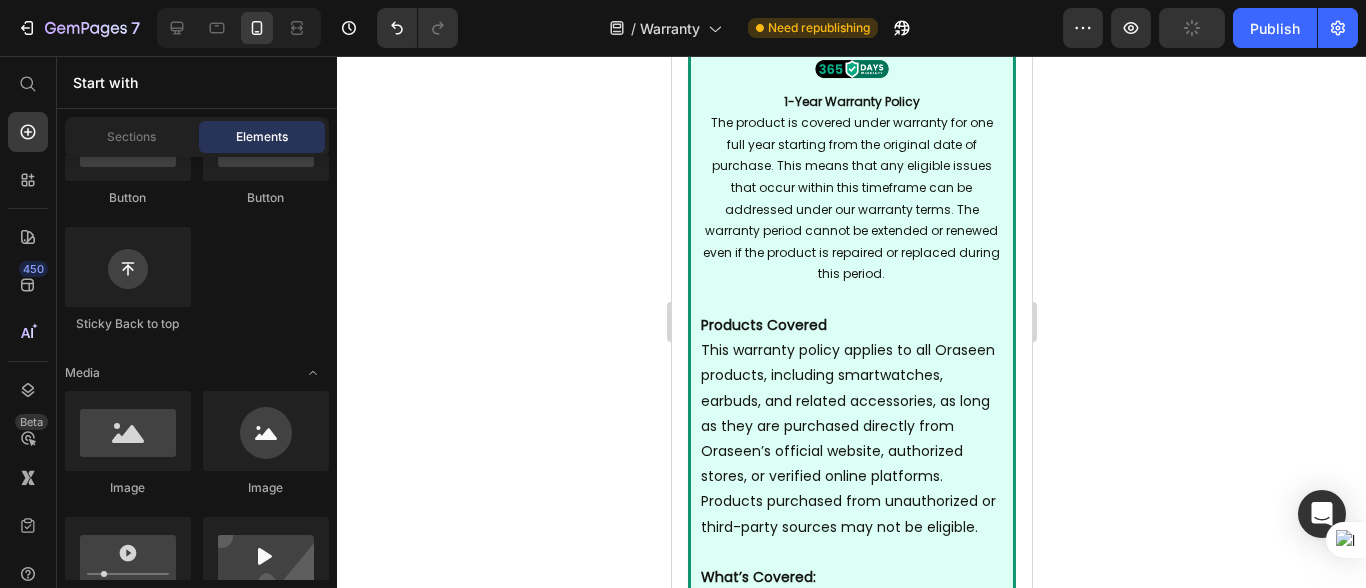 click 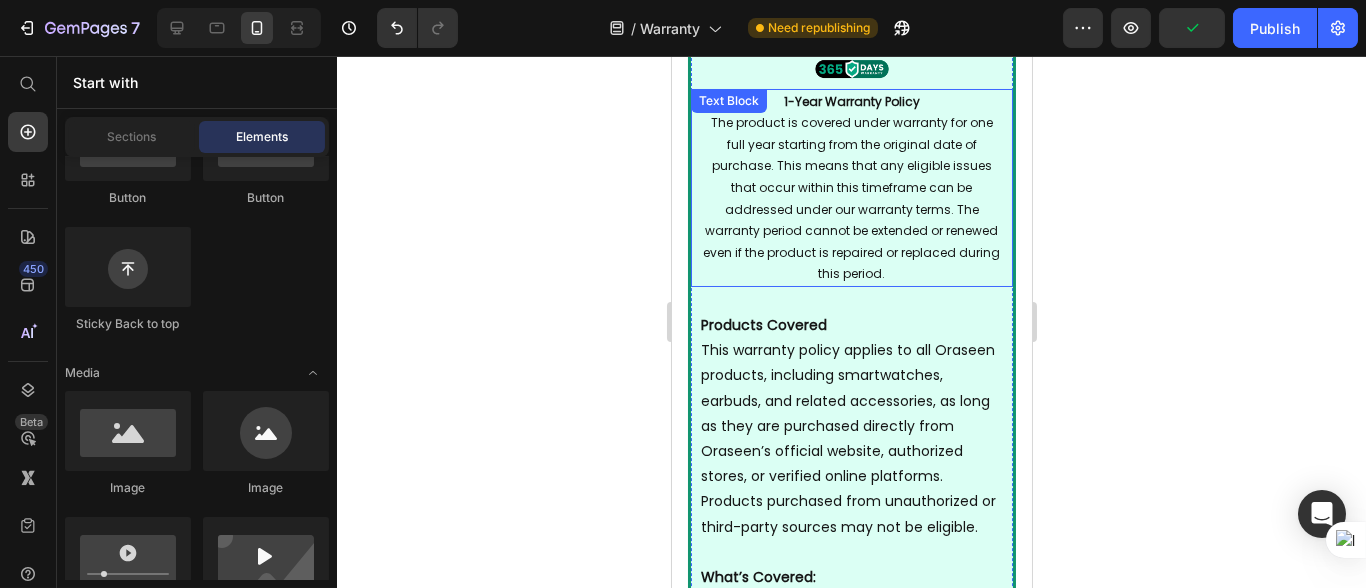 scroll, scrollTop: 222, scrollLeft: 0, axis: vertical 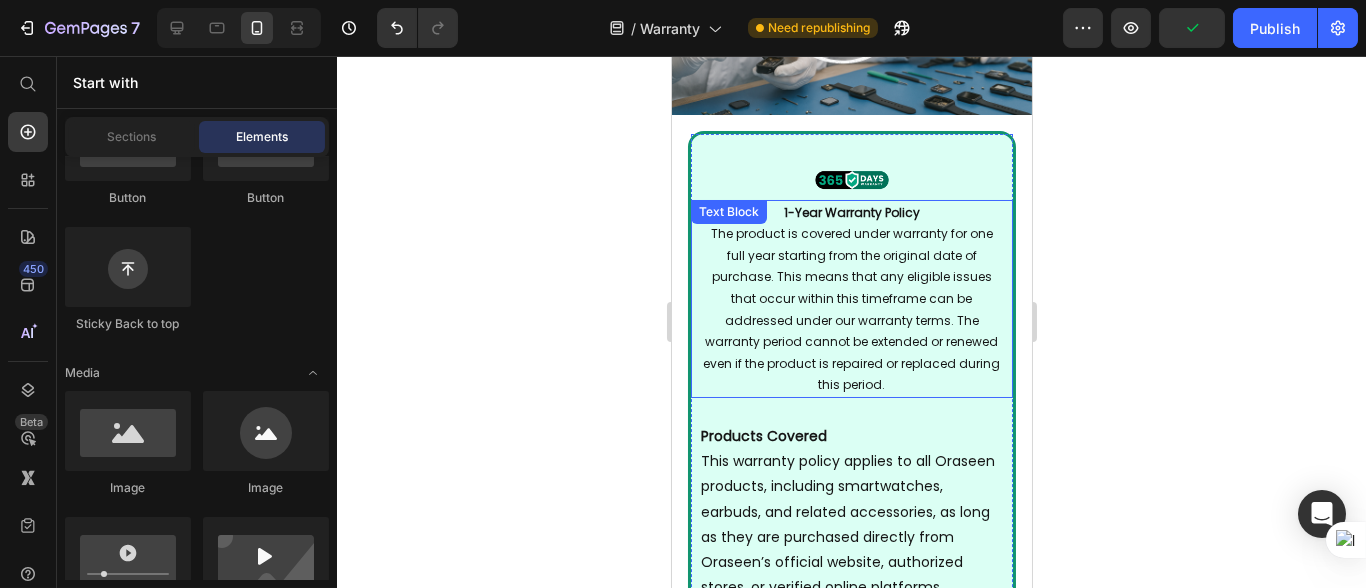 click 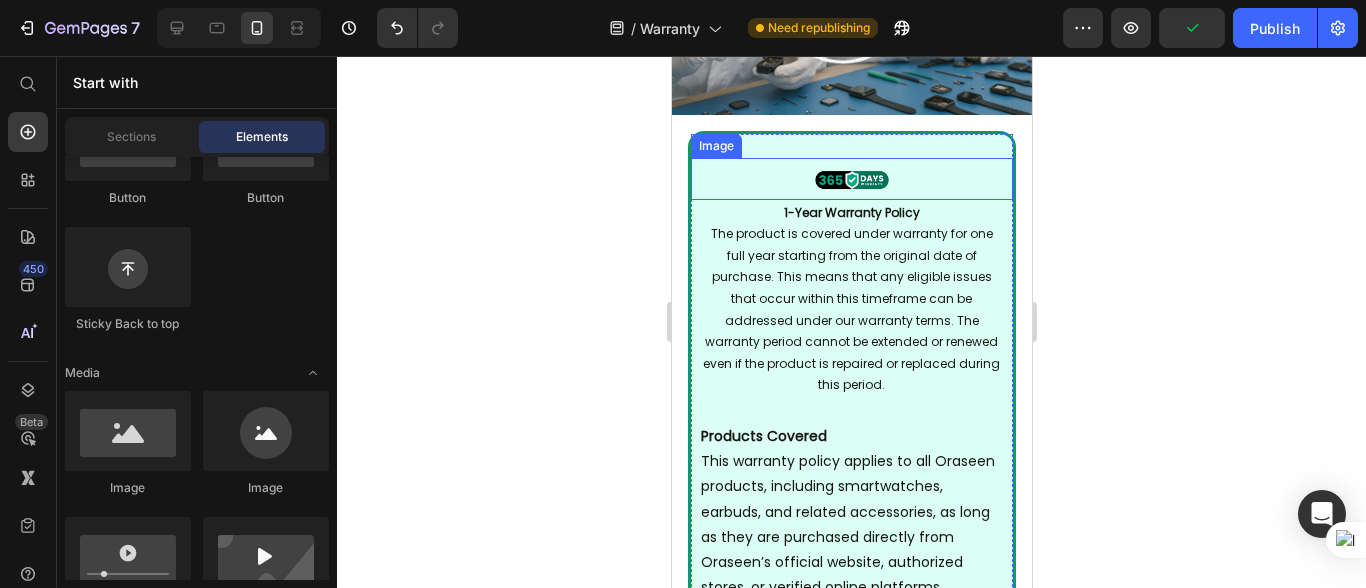 click at bounding box center [851, 179] 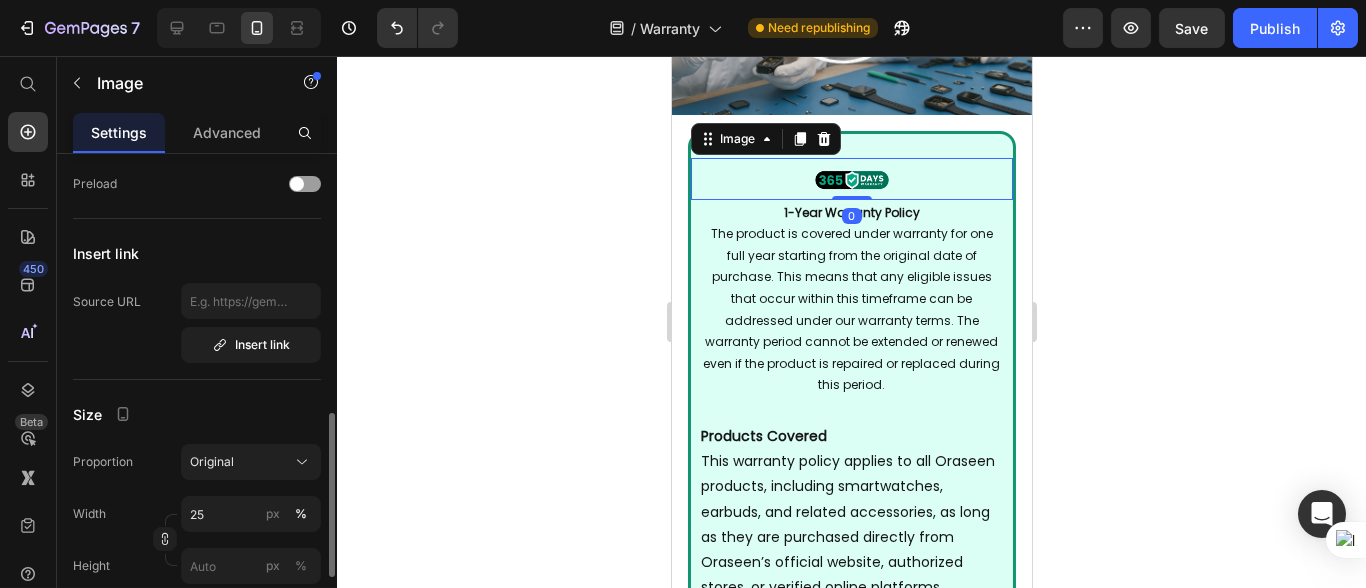 scroll, scrollTop: 443, scrollLeft: 0, axis: vertical 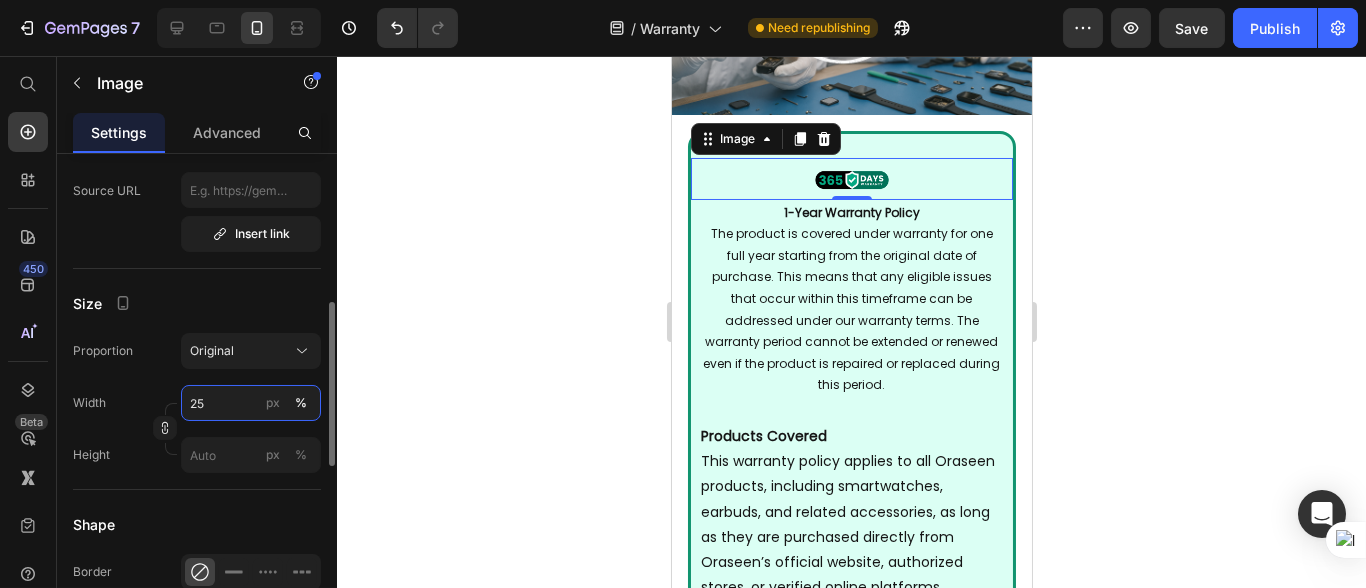 click on "25" at bounding box center [251, 403] 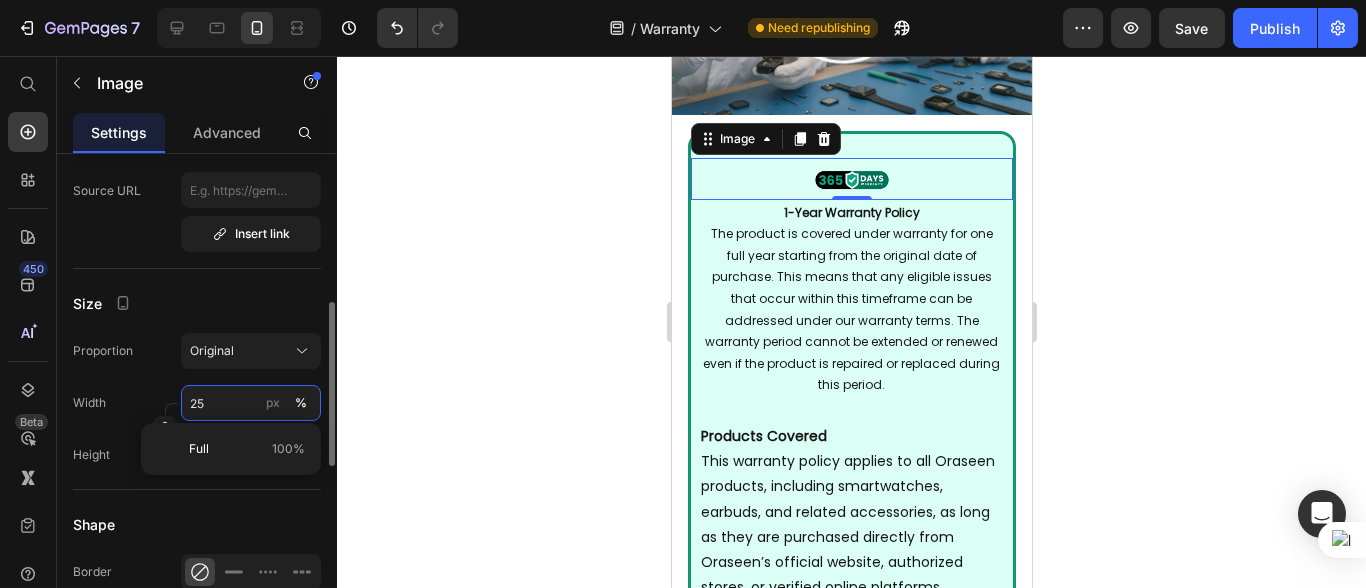 type on "3" 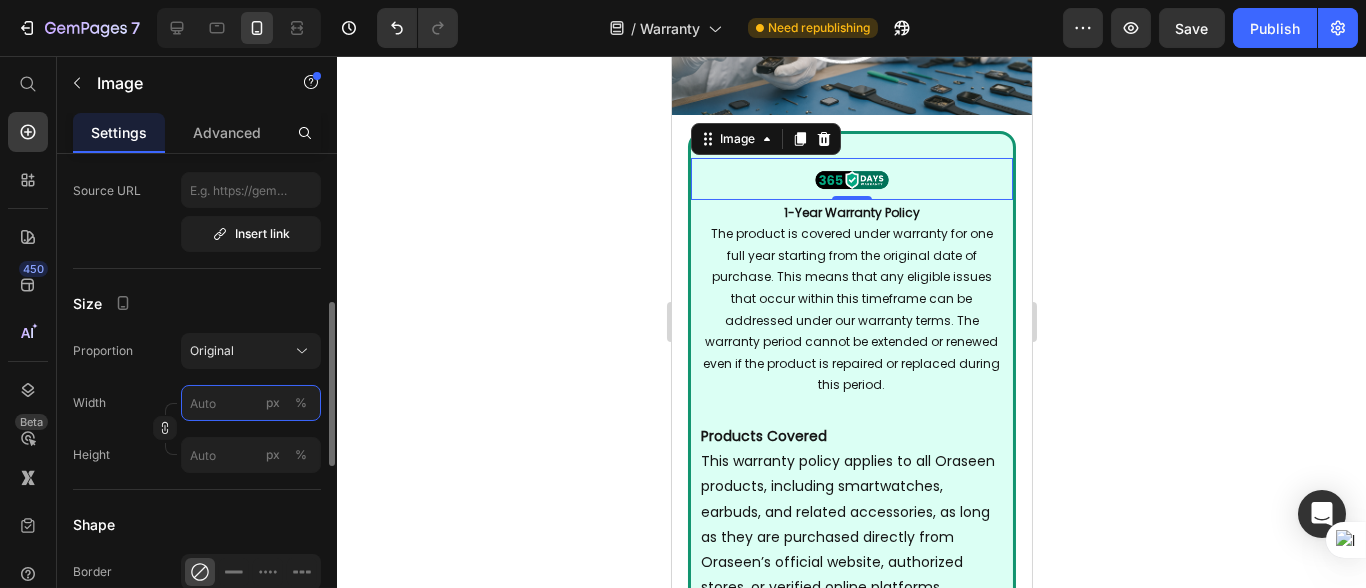 type on "3" 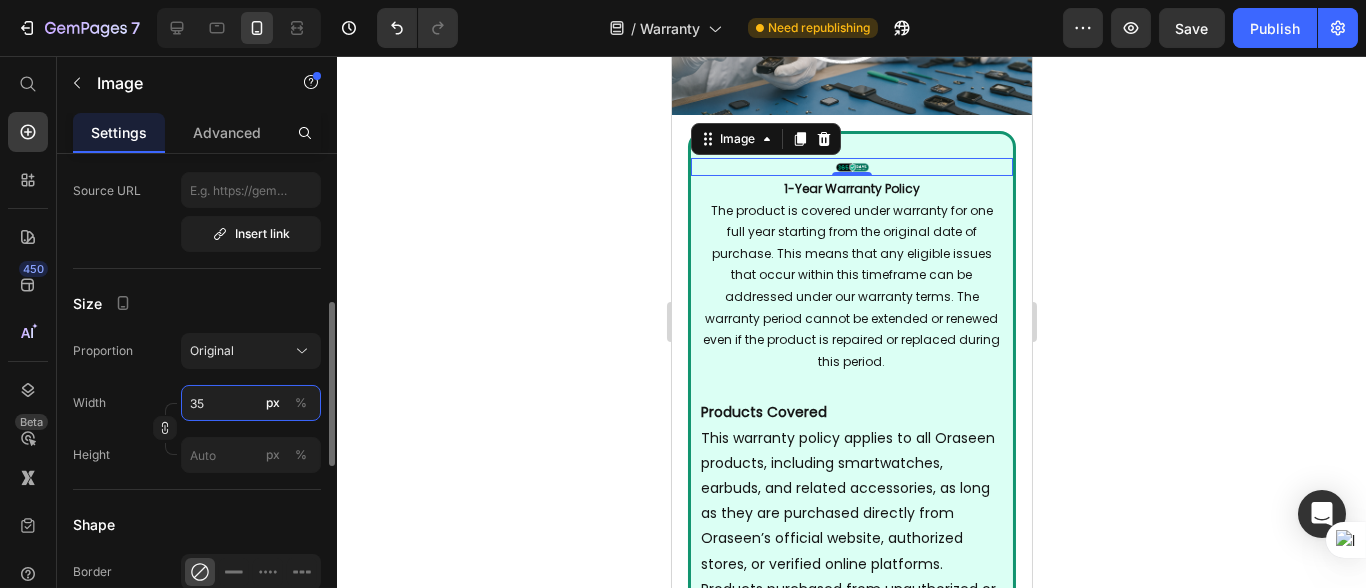 type on "3" 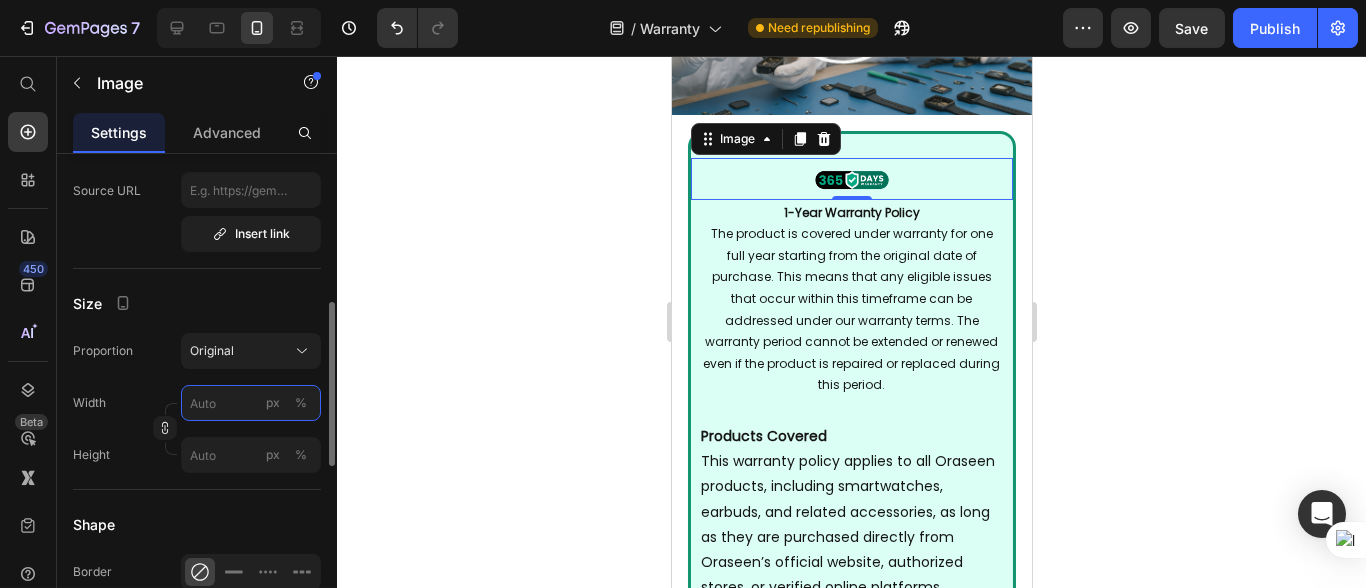 type on "3" 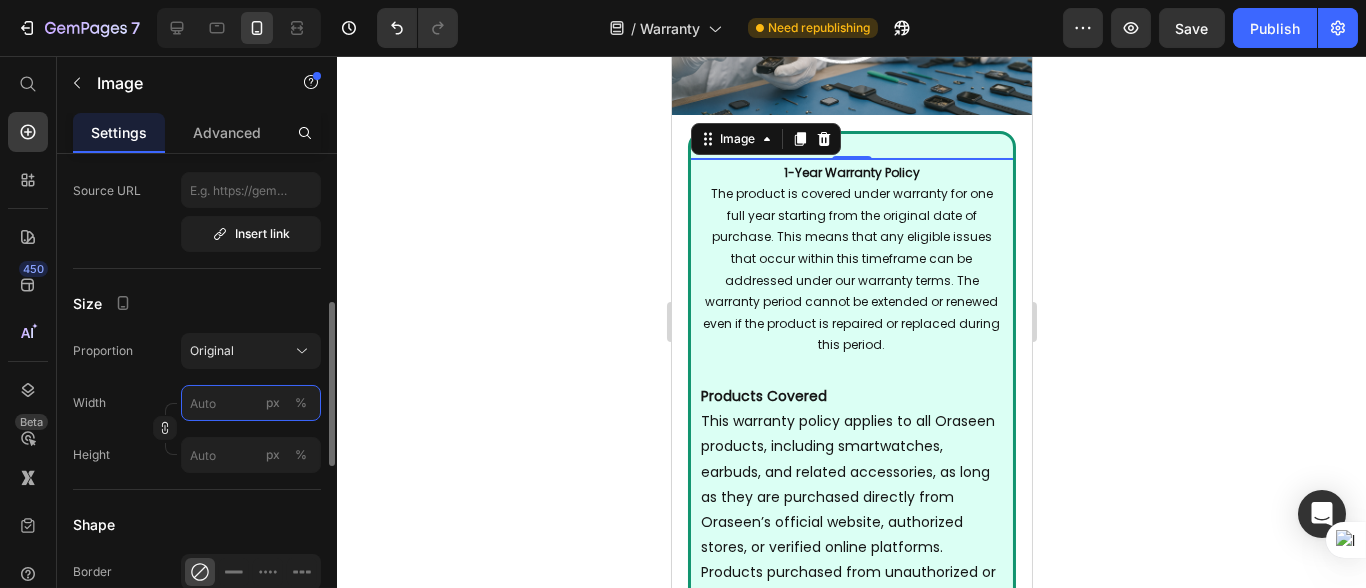 type on "3" 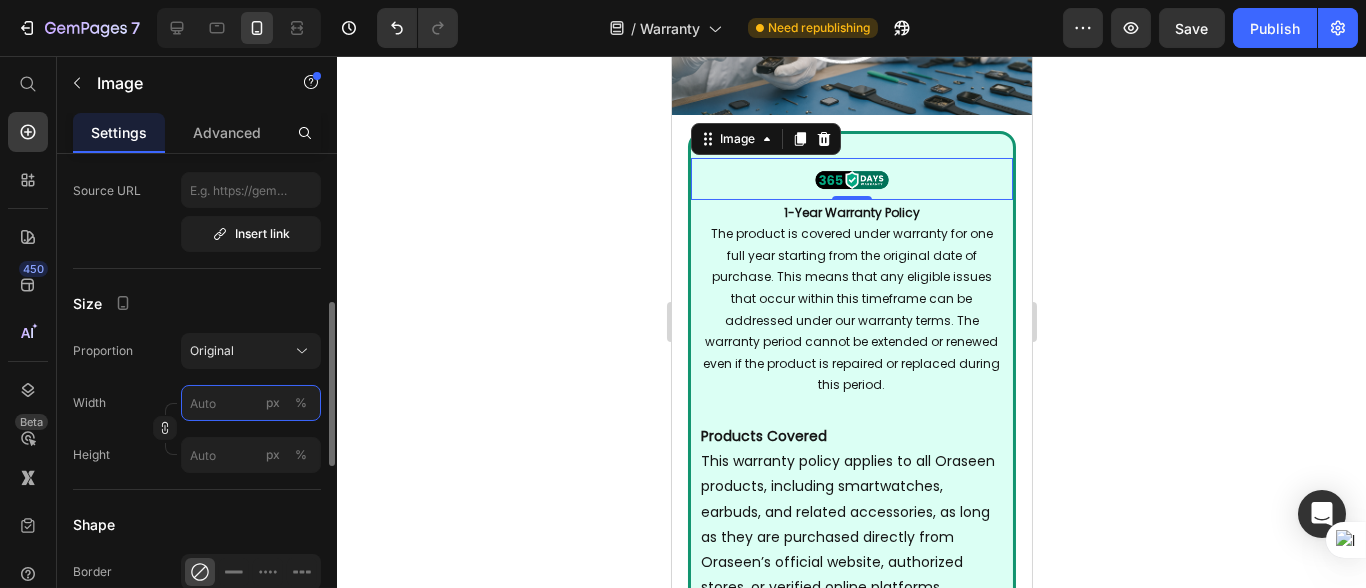 type on "3" 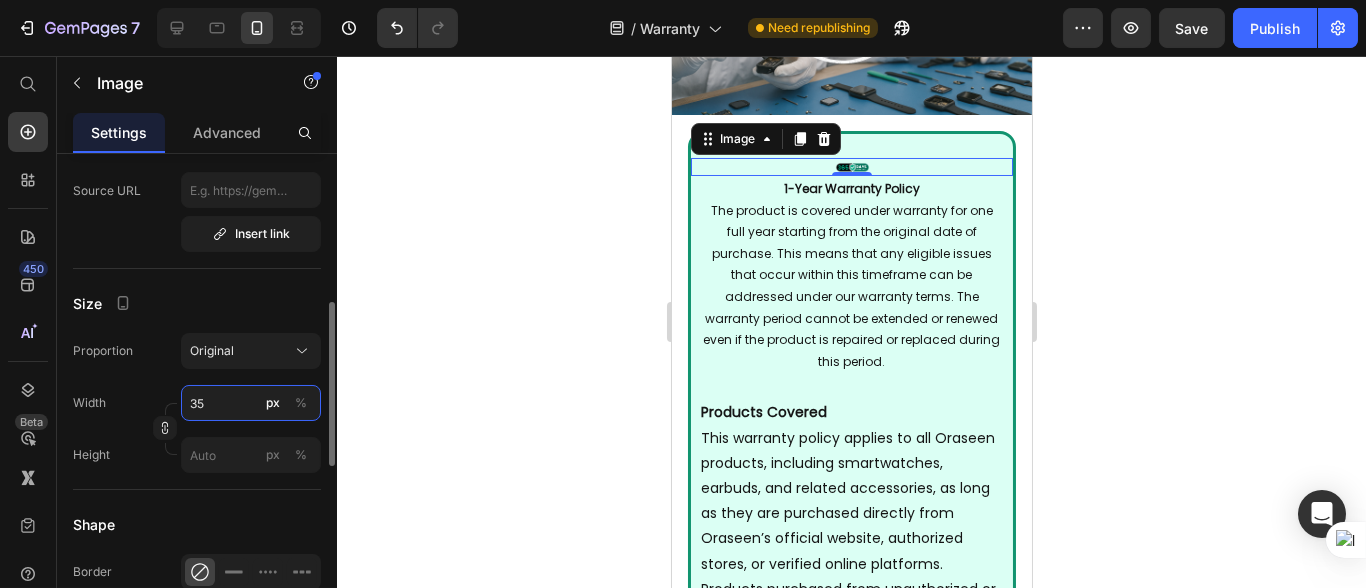 type on "35" 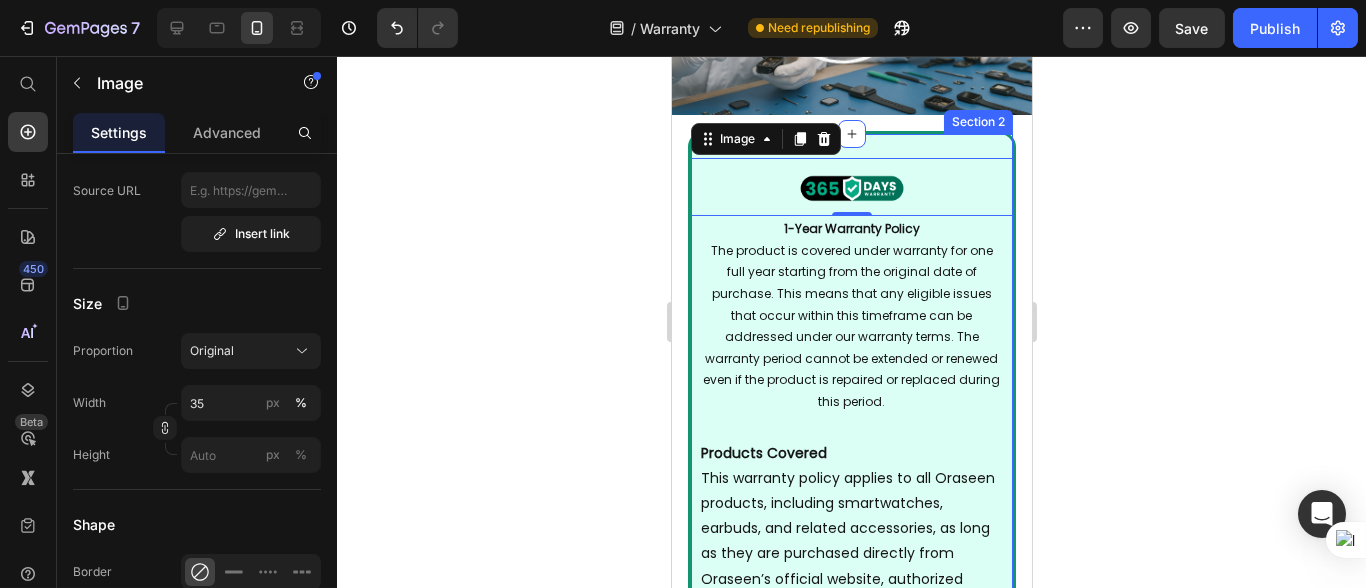 click on "Image   [NUMBER] [DATE] Warranty Policy The product is covered under warranty for [DURATION] starting from the original date of purchase. This means that any eligible issues that occur within this timeframe can be addressed under our warranty terms. The warranty period cannot be extended or renewed even if the product is repaired or replaced during this period. Text Block Products Covered This warranty policy applies to all Oraseen products, including smartwatches, earbuds, and related accessories, as long as they are purchased directly from Oraseen’s official website, authorized stores, or verified online platforms. Products purchased from unauthorized or third-party sources may not be eligible. What’s Covered: We will provide free repair or replacement in the event of any manufacturing defects. This includes: •   Internal component failures not caused by the user •   Faulty screens (e.g., not displaying properly) •   Battery-related issues (e.g., not charging or draining abnormally) •   •" at bounding box center (851, 1711) 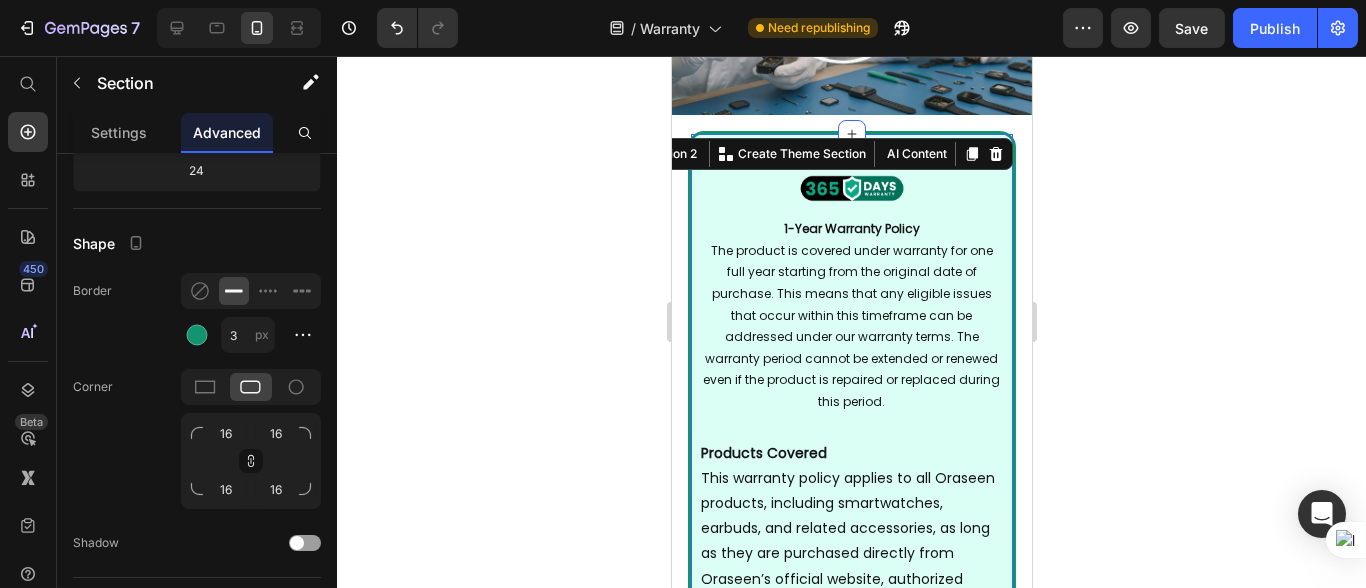 scroll, scrollTop: 0, scrollLeft: 0, axis: both 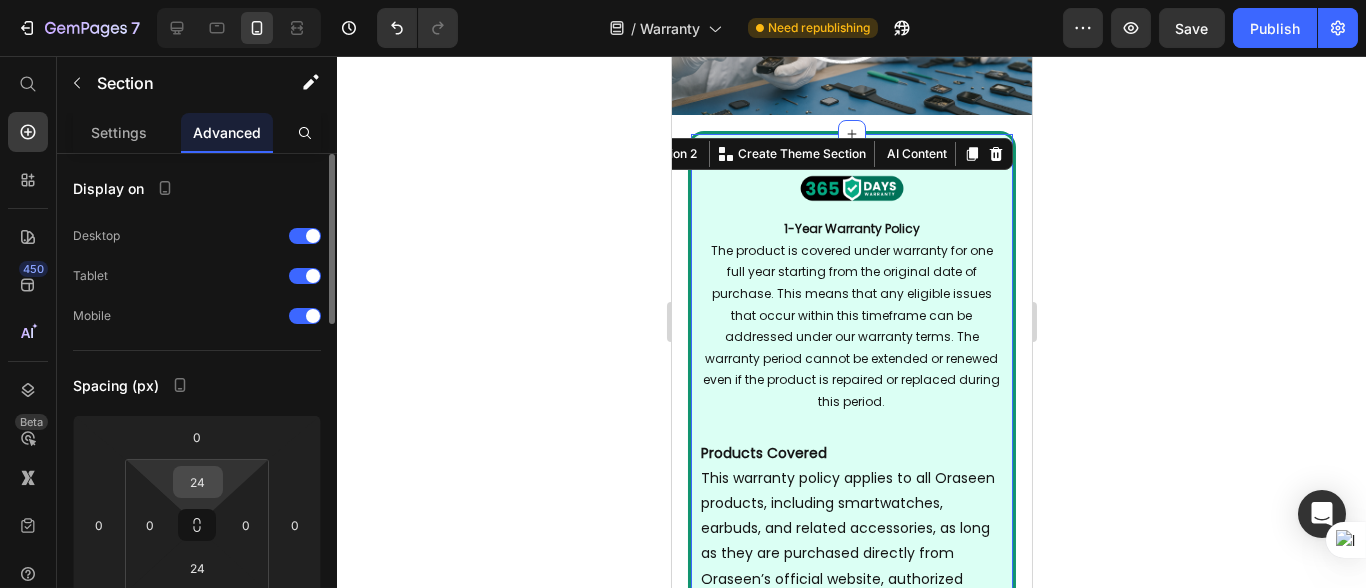 click on "24" at bounding box center [198, 482] 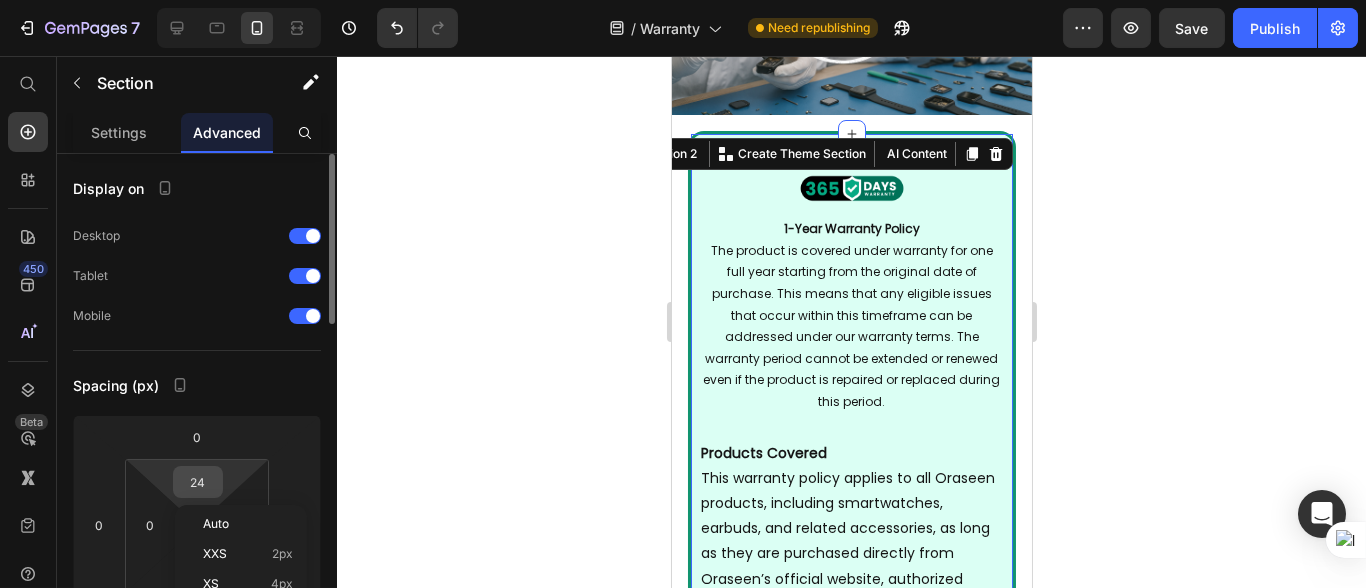 click on "24" at bounding box center (198, 482) 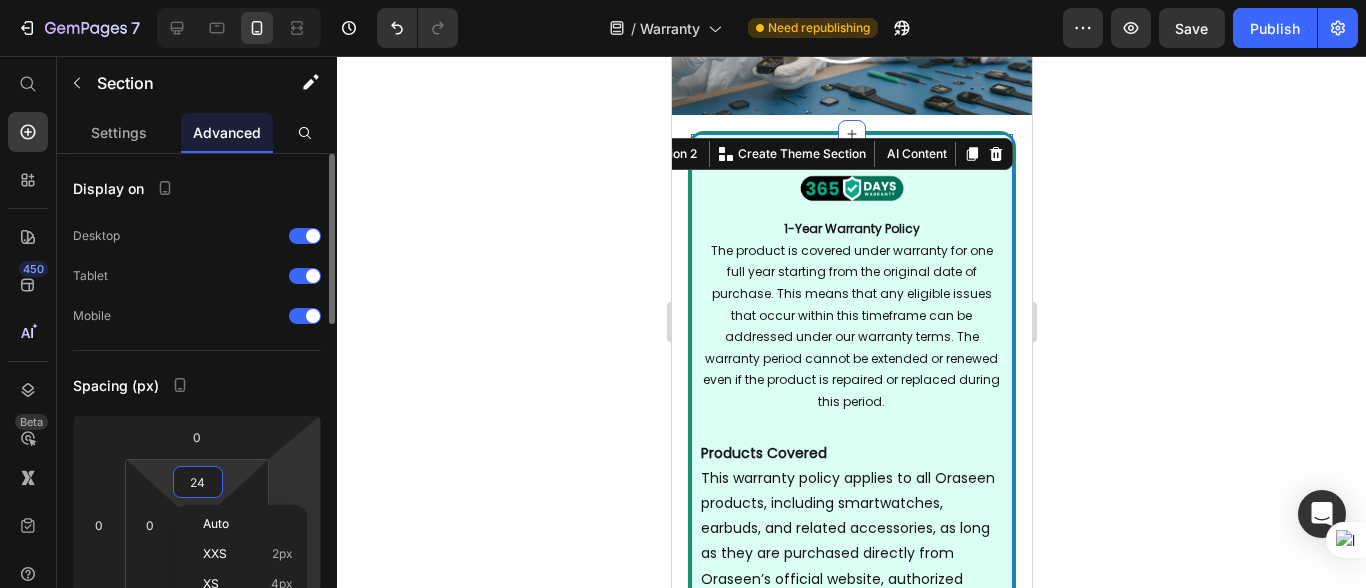 type 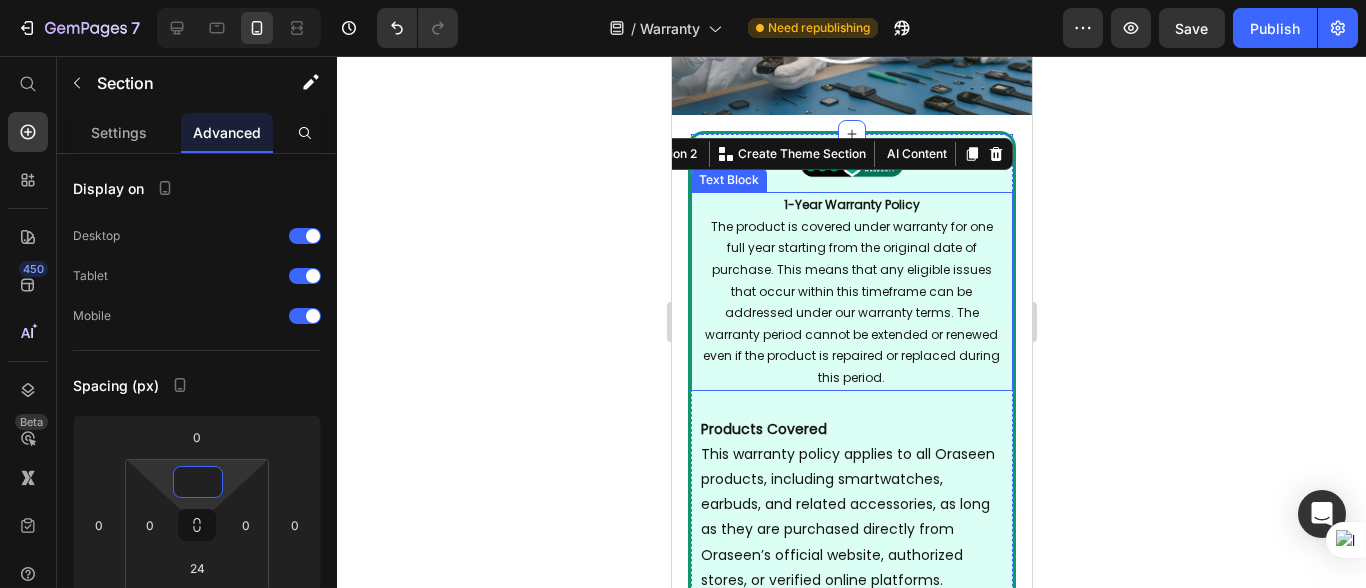 click on "The product is covered under warranty for one full year starting from the original date of purchase. This means that any eligible issues that occur within this timeframe can be addressed under our warranty terms. The warranty period cannot be extended or renewed even if the product is repaired or replaced during this period." at bounding box center (851, 302) 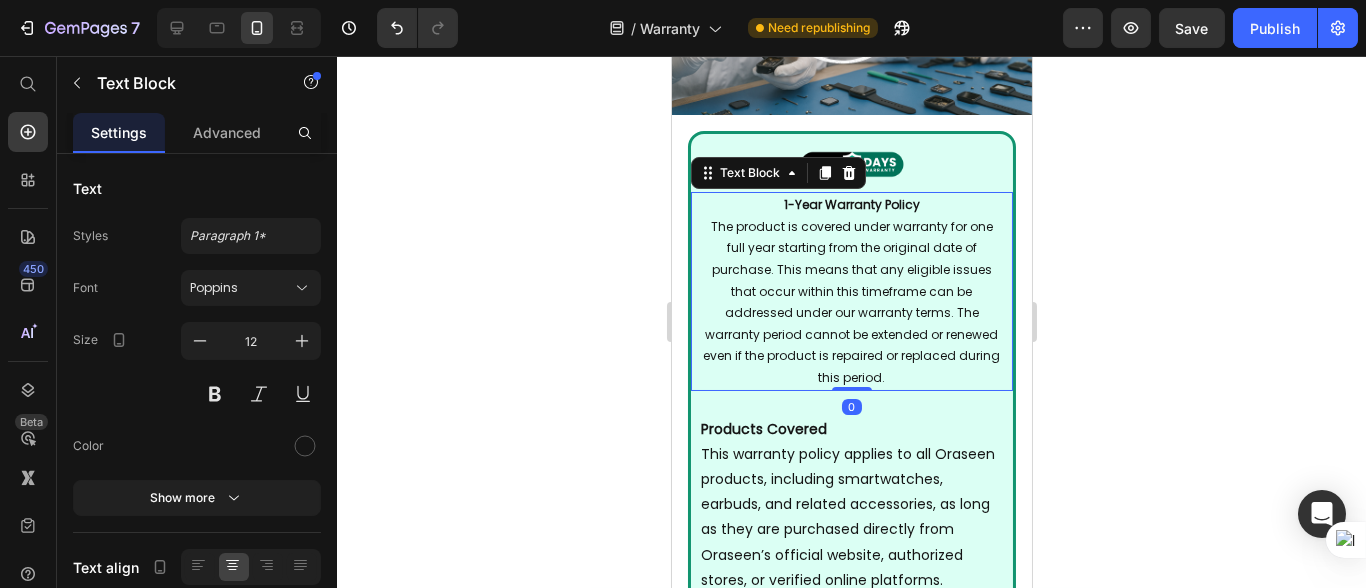 click 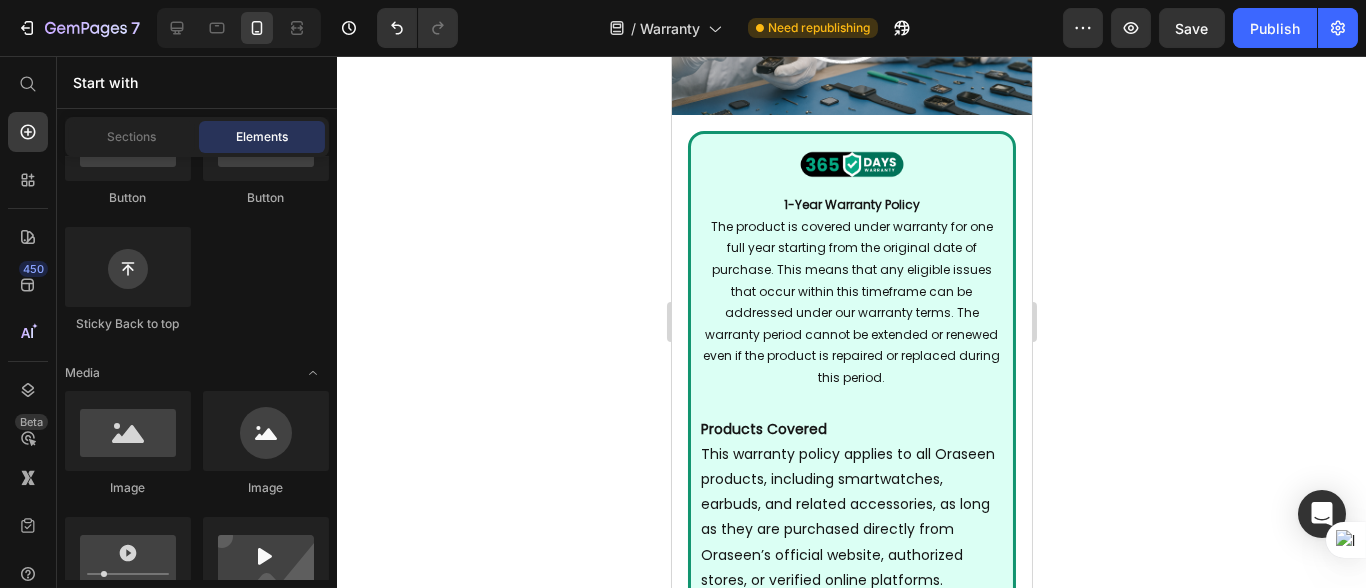 click 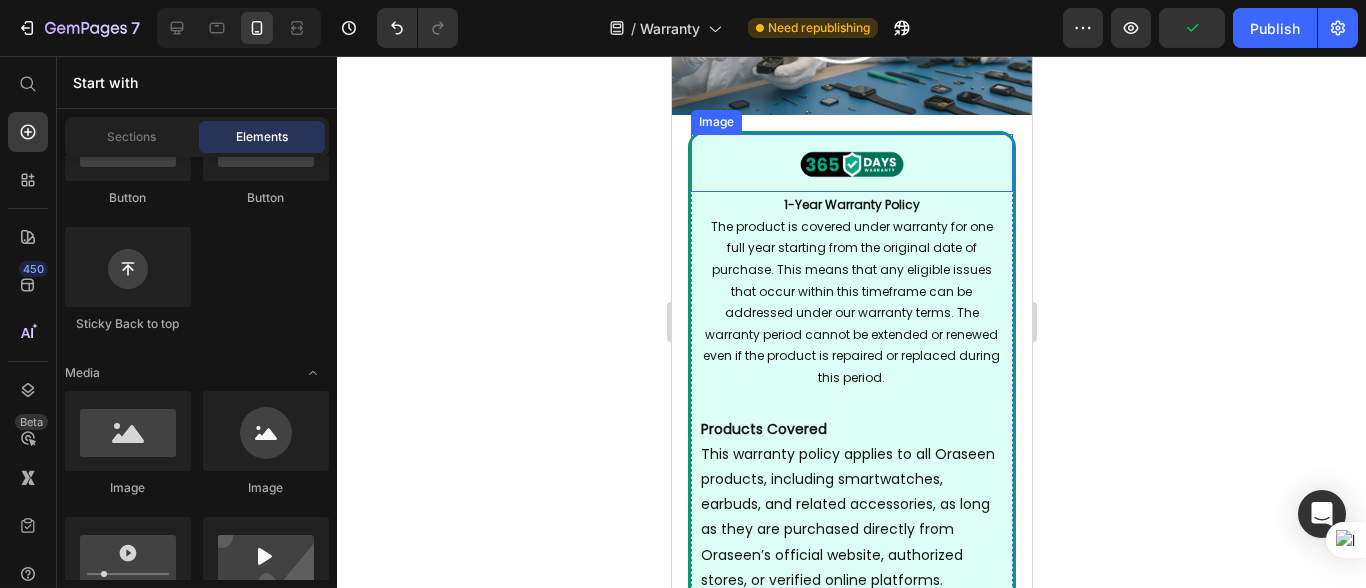 click at bounding box center [851, 163] 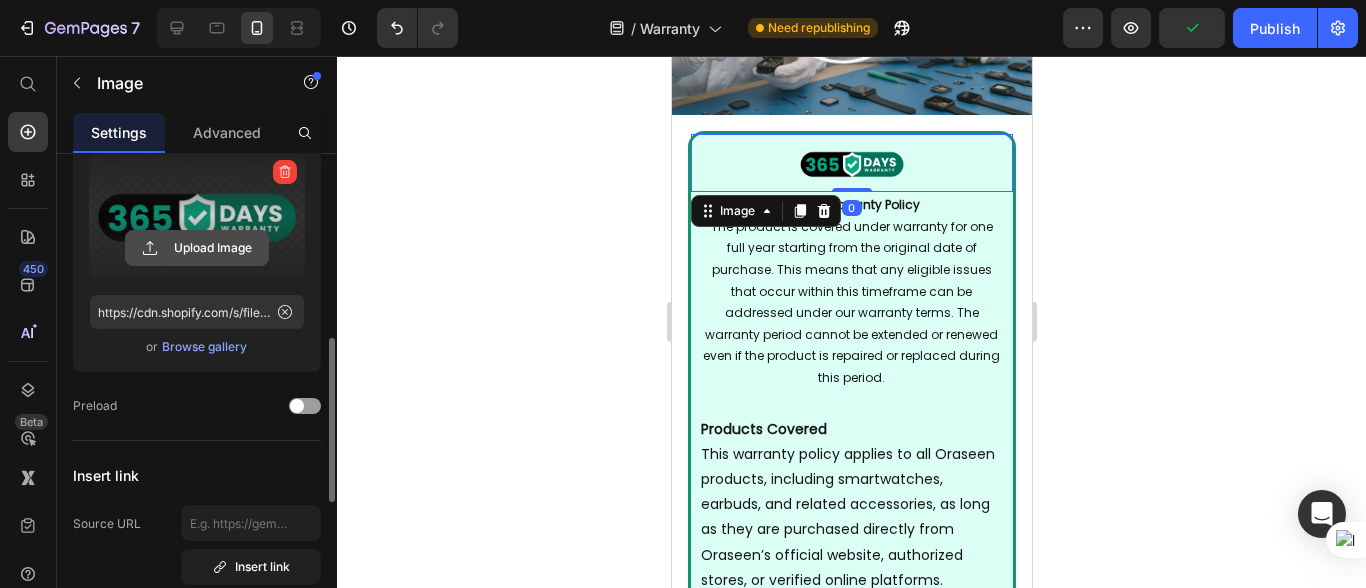 scroll, scrollTop: 332, scrollLeft: 0, axis: vertical 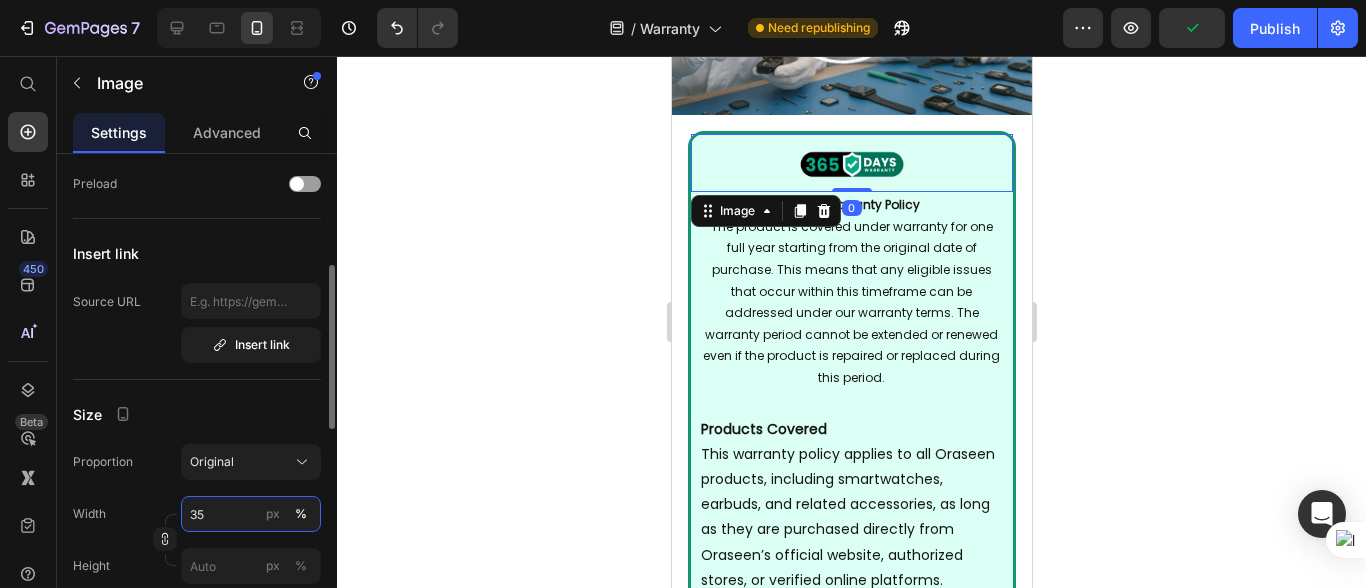 click on "35" at bounding box center (251, 514) 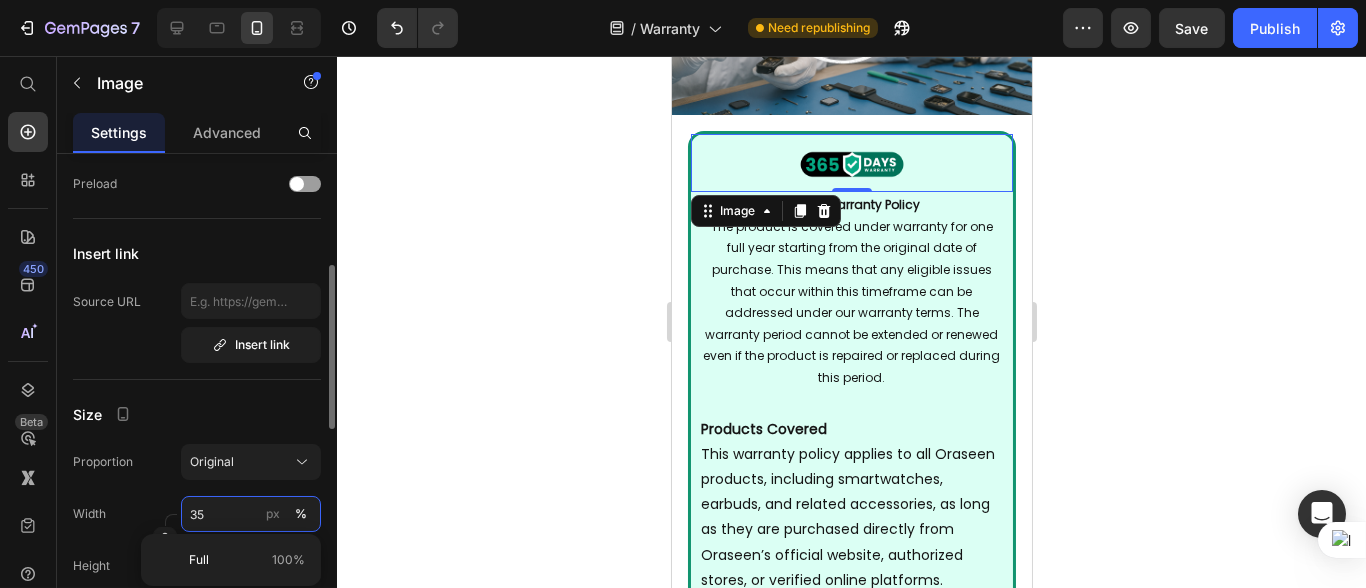 type on "4" 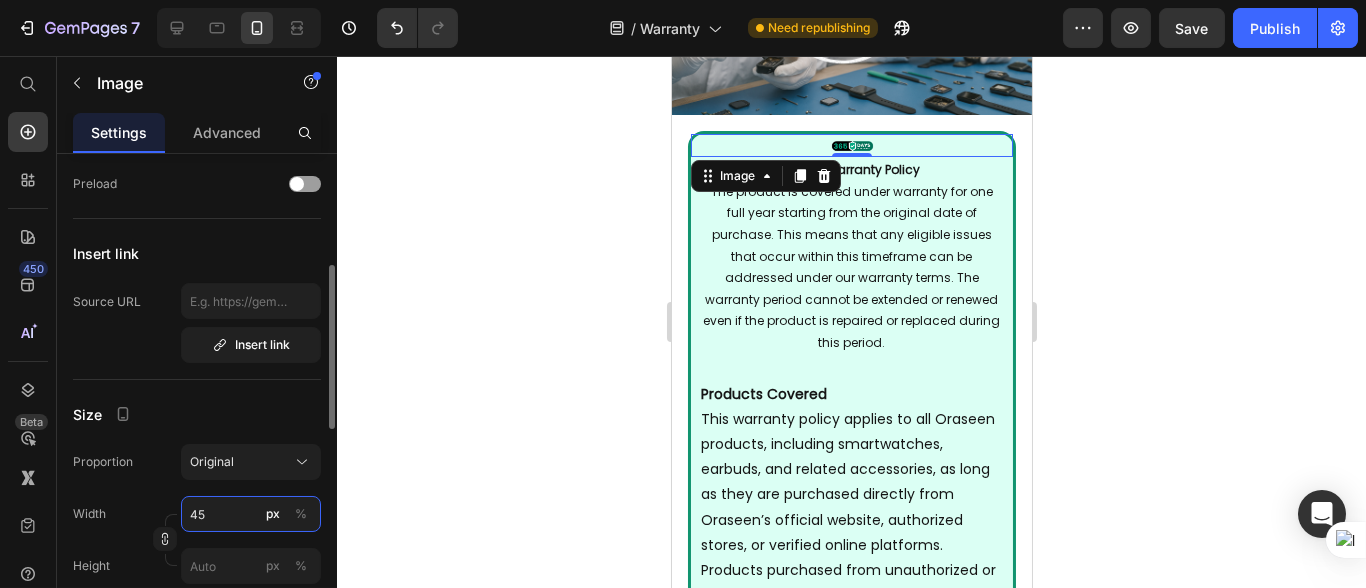 type on "45" 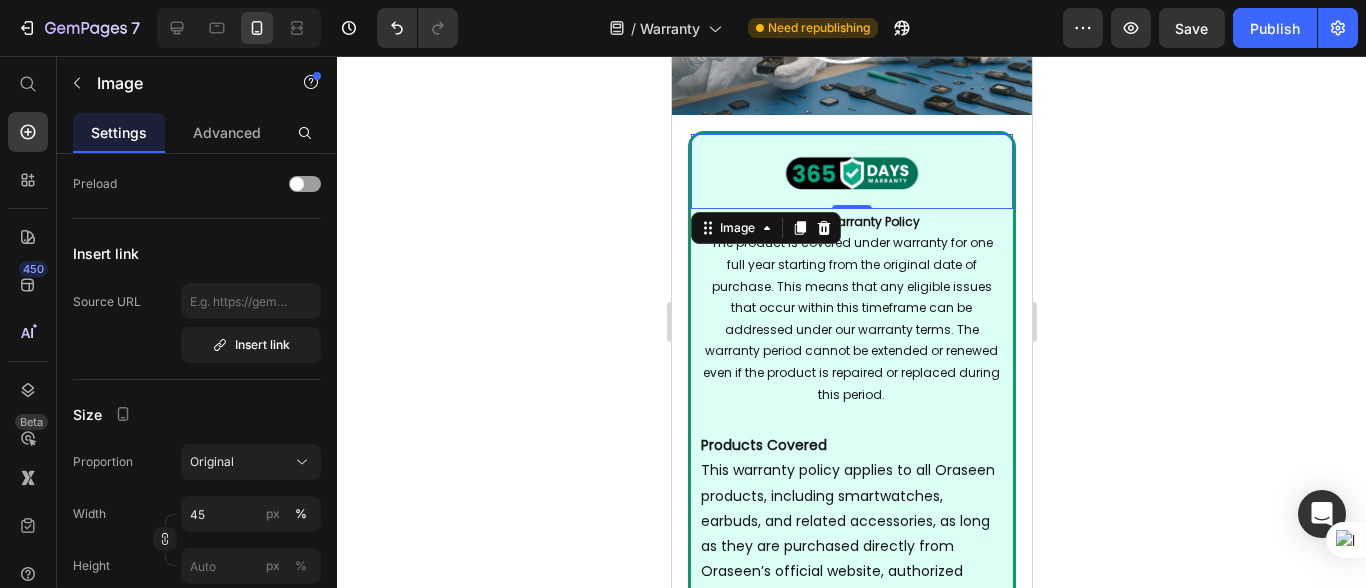 click 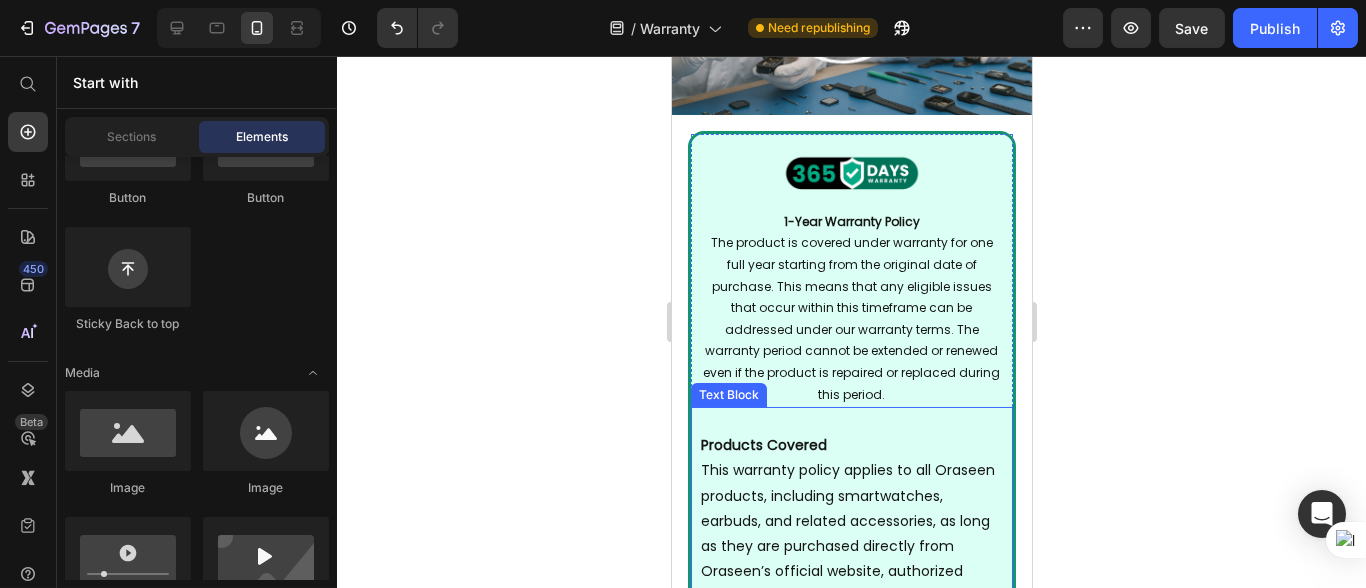 click on "Products Covered This warranty policy applies to all Oraseen products, including smartwatches, earbuds, and related accessories, as long as they are purchased directly from Oraseen’s official website, authorized stores, or verified online platforms. Products purchased from unauthorized or third-party sources may not be eligible. What’s Covered: We will provide free repair or replacement in the event of any manufacturing defects. This includes: •   Internal component failures not caused by the user •   Faulty screens (e.g., not displaying properly) •   Battery-related issues (e.g., not charging or draining abnormally) •   The defect must be verified by our service team. What’s Not Covered: The warranty does not cover damage caused by the user or due to conditions outside normal use. This includes: •   Physical damage such as cracks, dents, and water exposure •   Accidents or dropping the device •   •   •   •   •" at bounding box center [851, 1832] 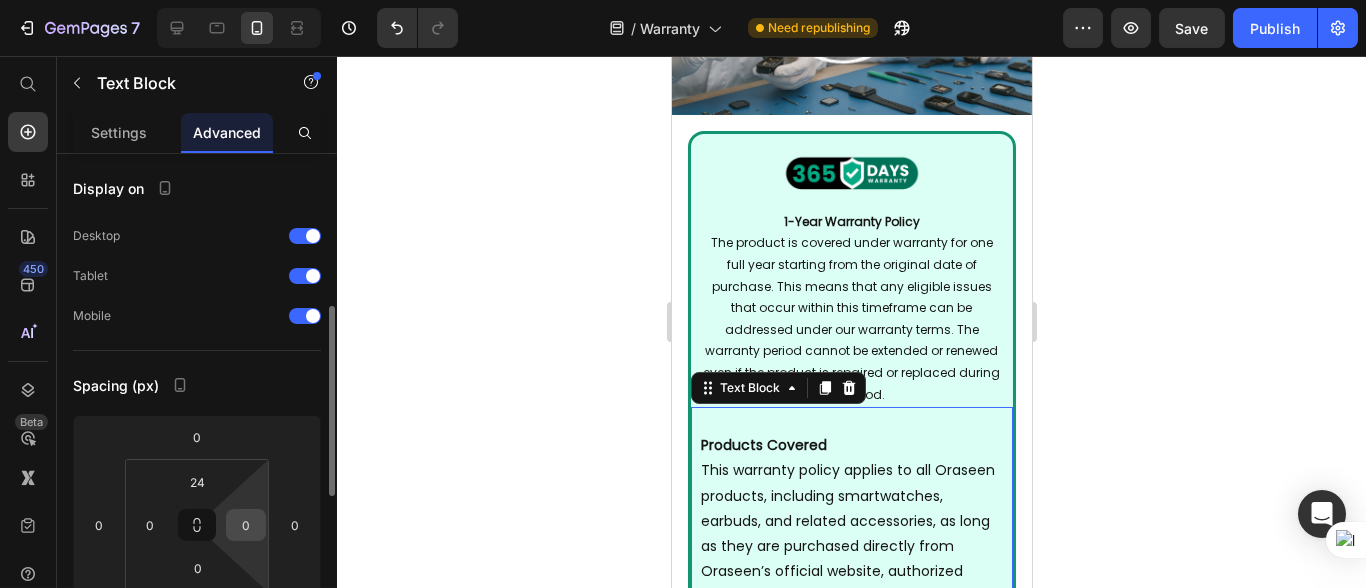 scroll, scrollTop: 110, scrollLeft: 0, axis: vertical 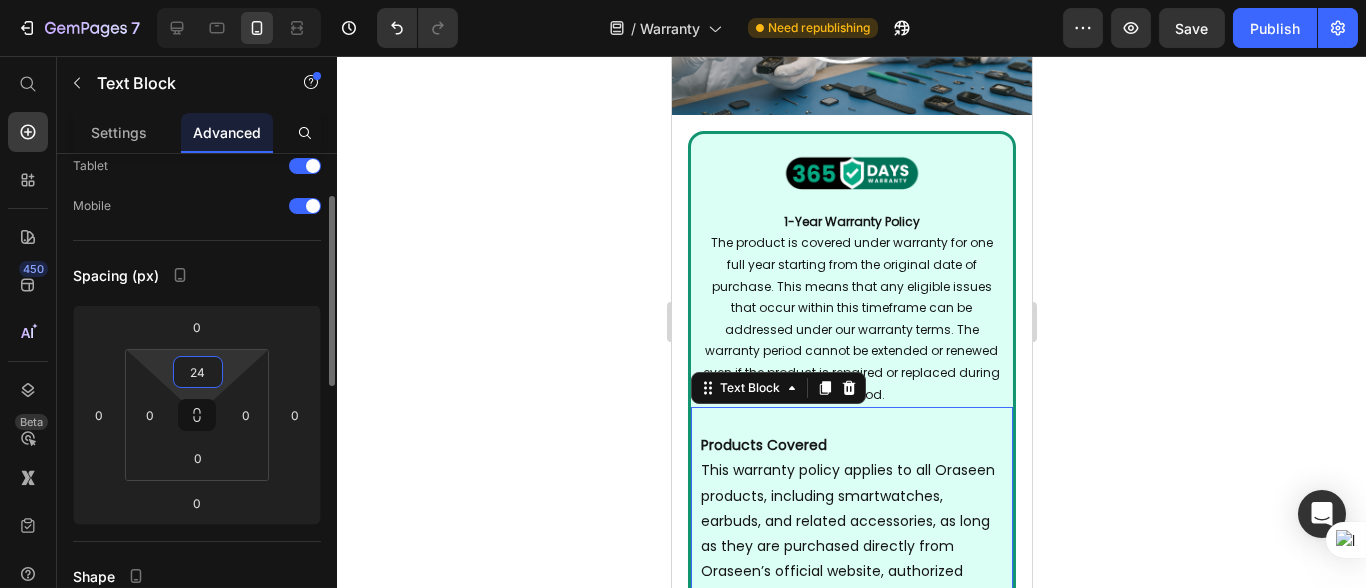 drag, startPoint x: 204, startPoint y: 379, endPoint x: 196, endPoint y: 371, distance: 11.313708 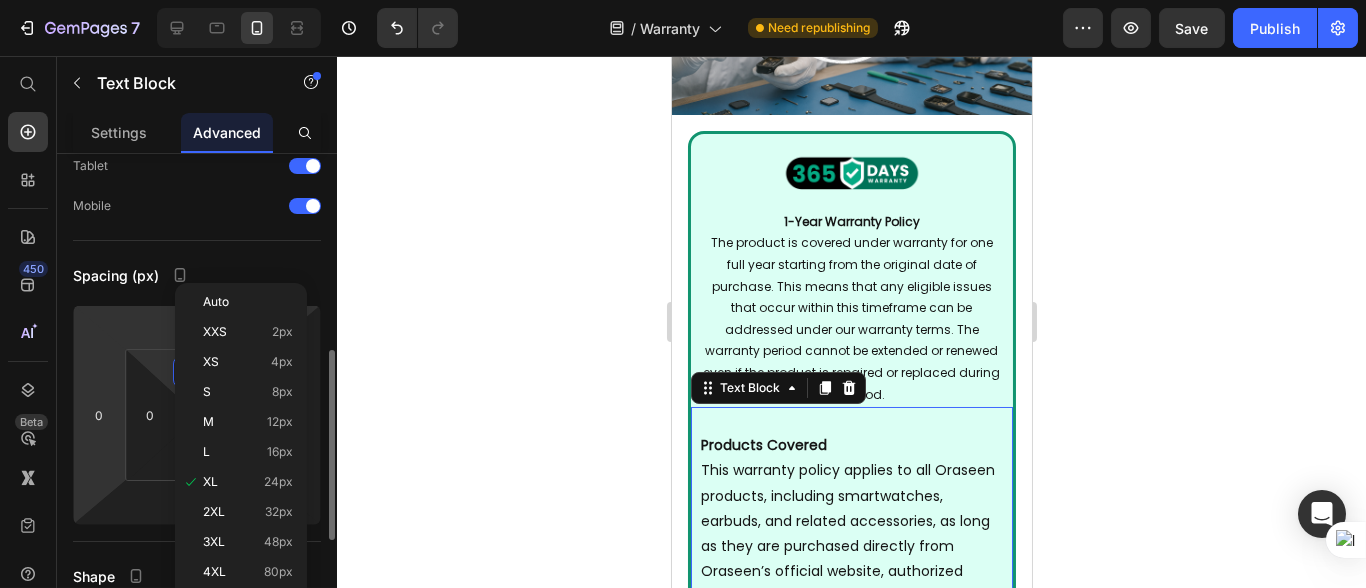 scroll, scrollTop: 332, scrollLeft: 0, axis: vertical 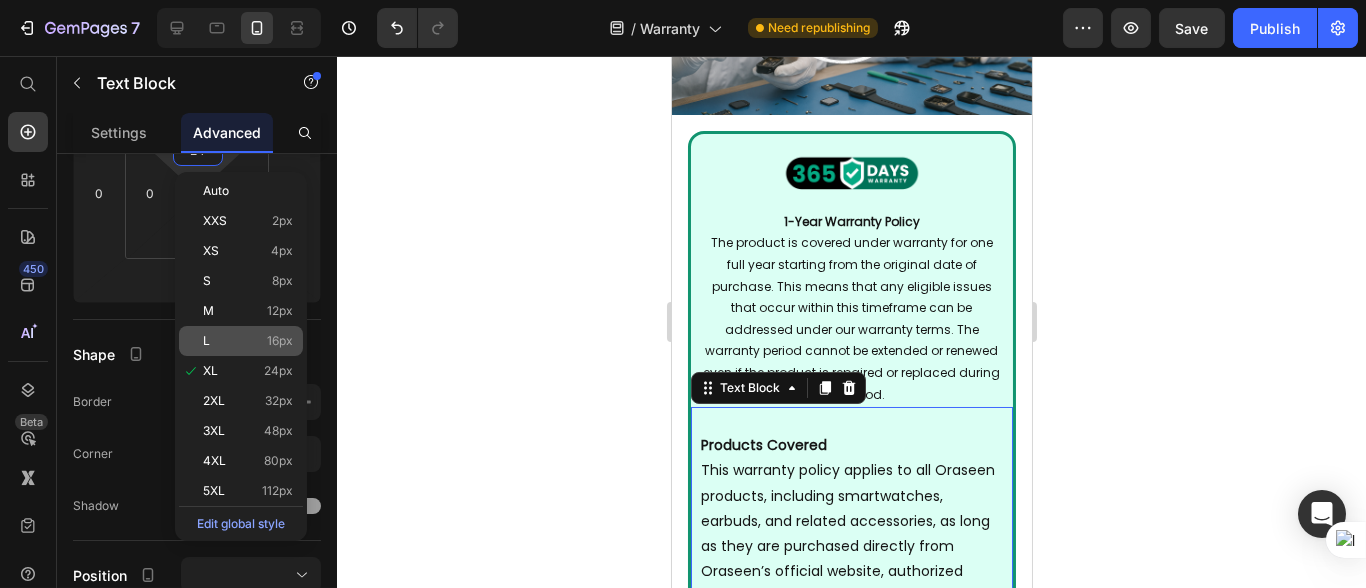 click on "L 16px" at bounding box center [248, 341] 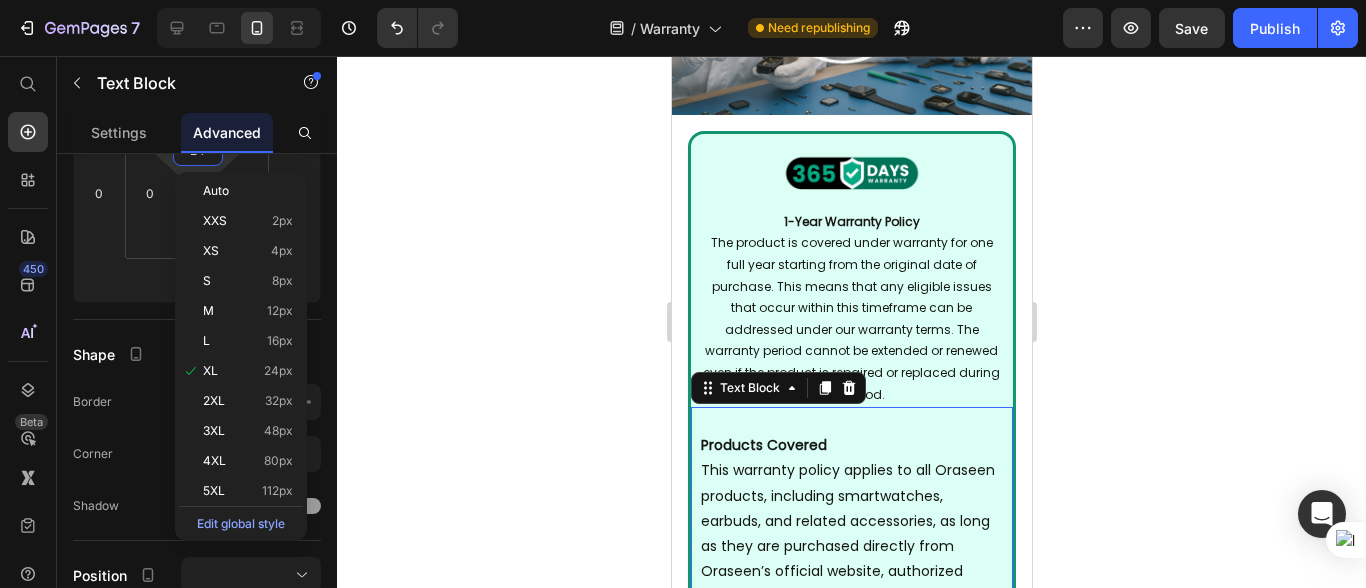 type on "16" 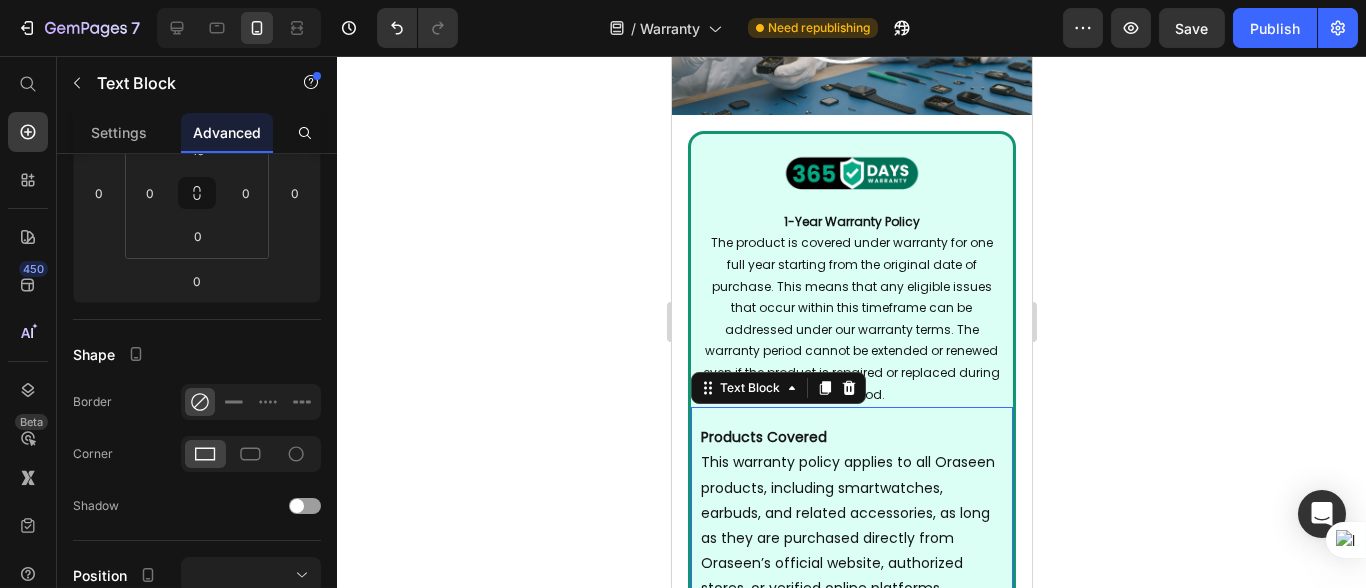 click 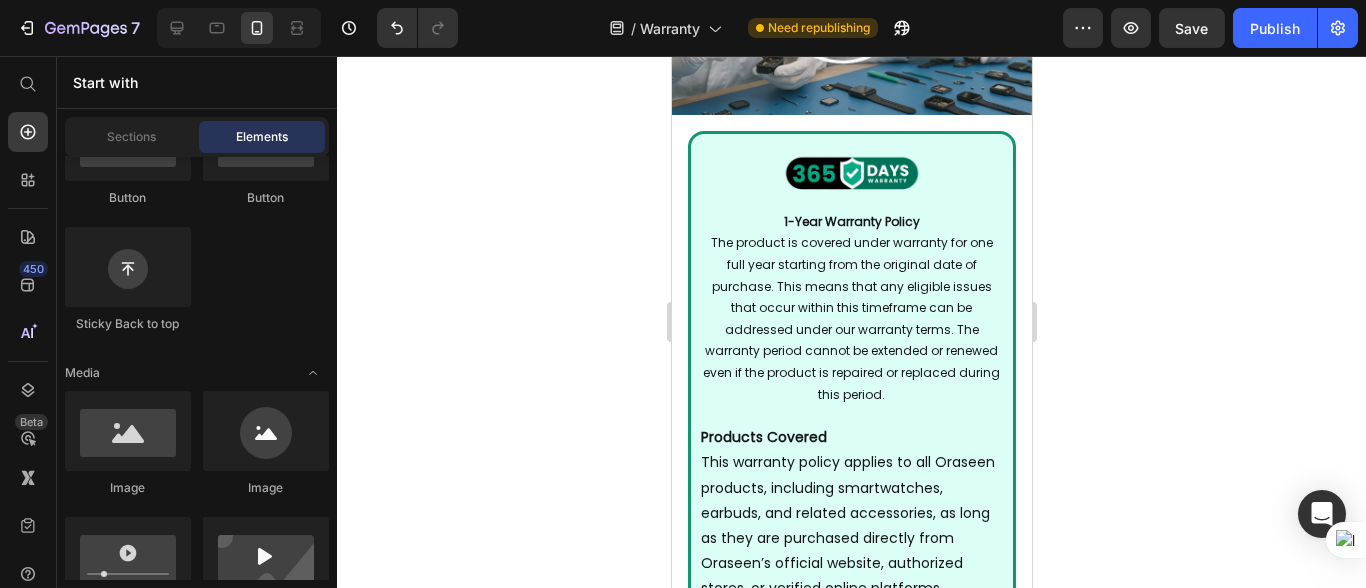 click 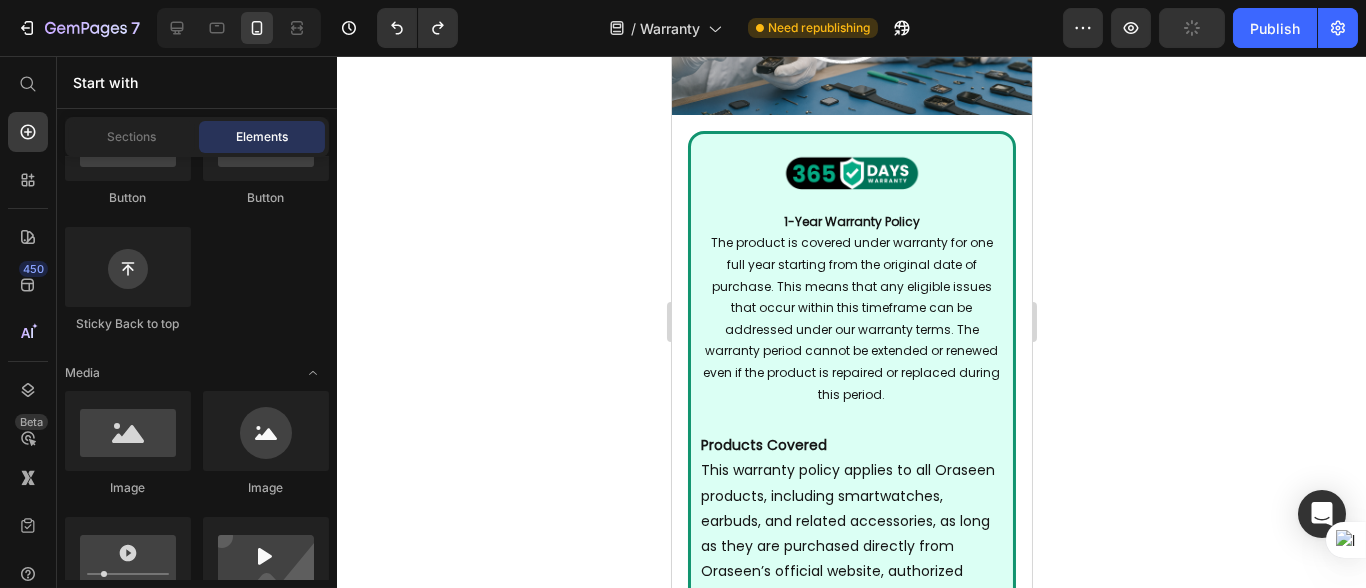 click 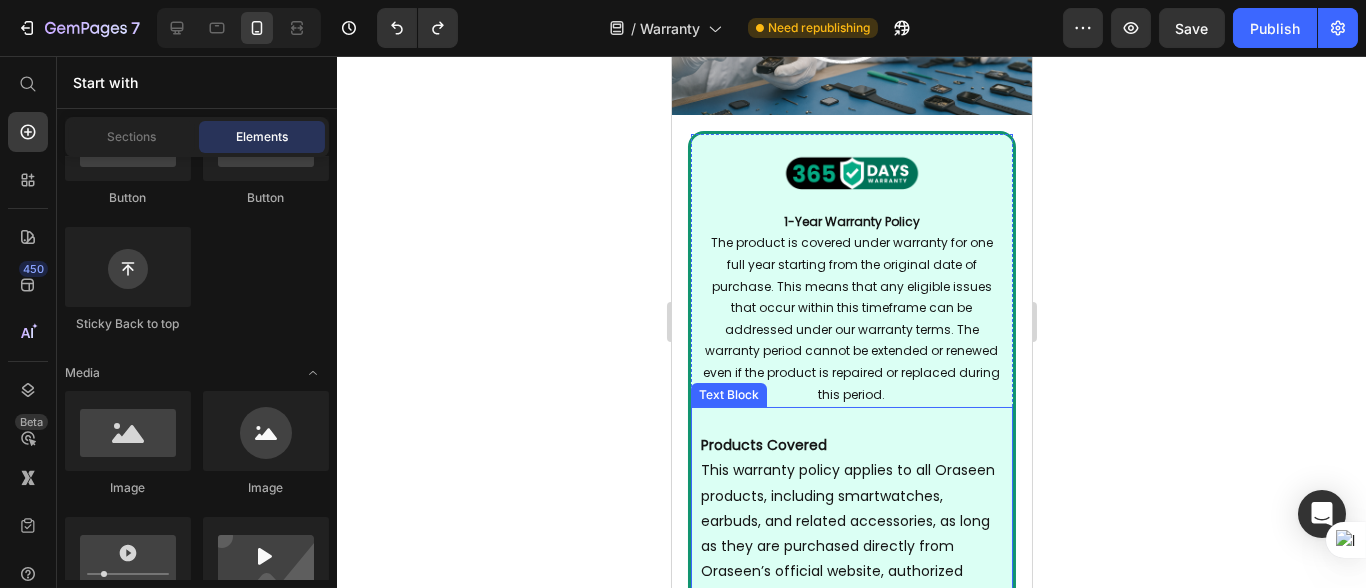 click on "Products Covered This warranty policy applies to all Oraseen products, including smartwatches, earbuds, and related accessories, as long as they are purchased directly from Oraseen’s official website, authorized stores, or verified online platforms. Products purchased from unauthorized or third-party sources may not be eligible." at bounding box center (851, 546) 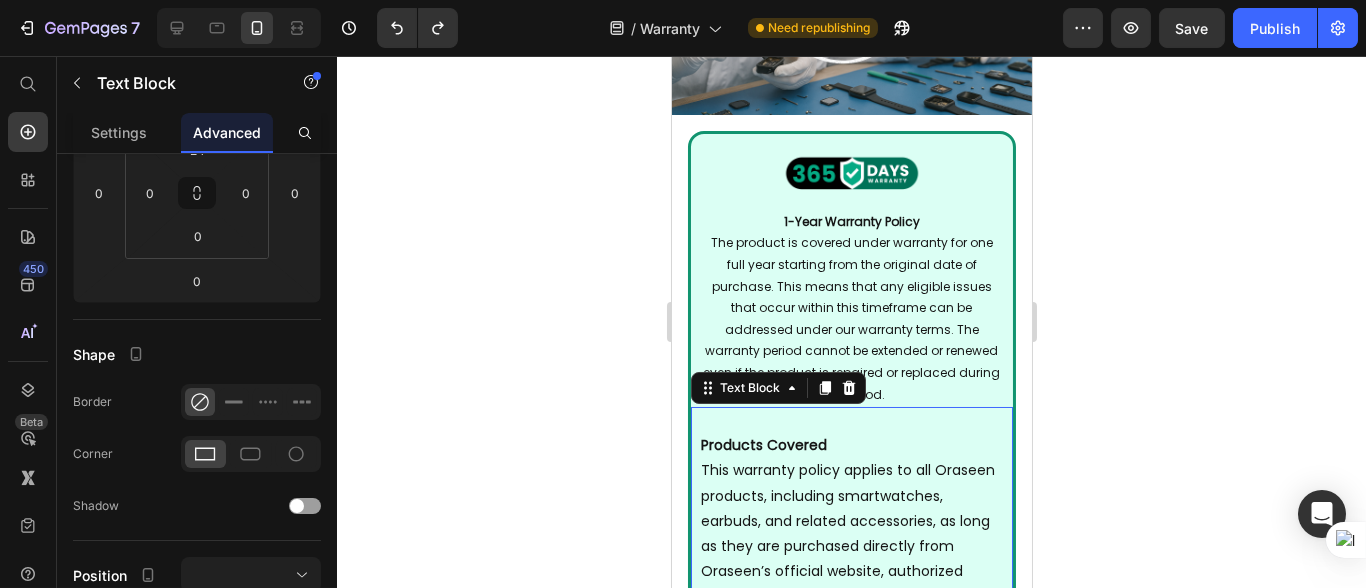 click 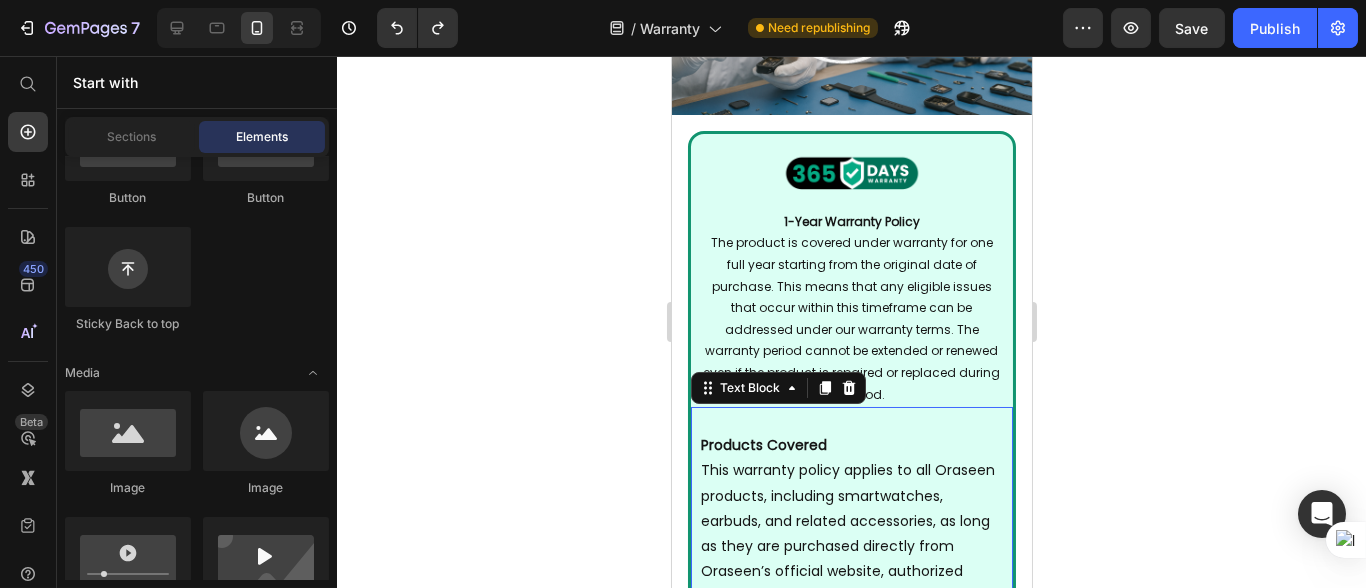 click on "Products Covered" at bounding box center (763, 445) 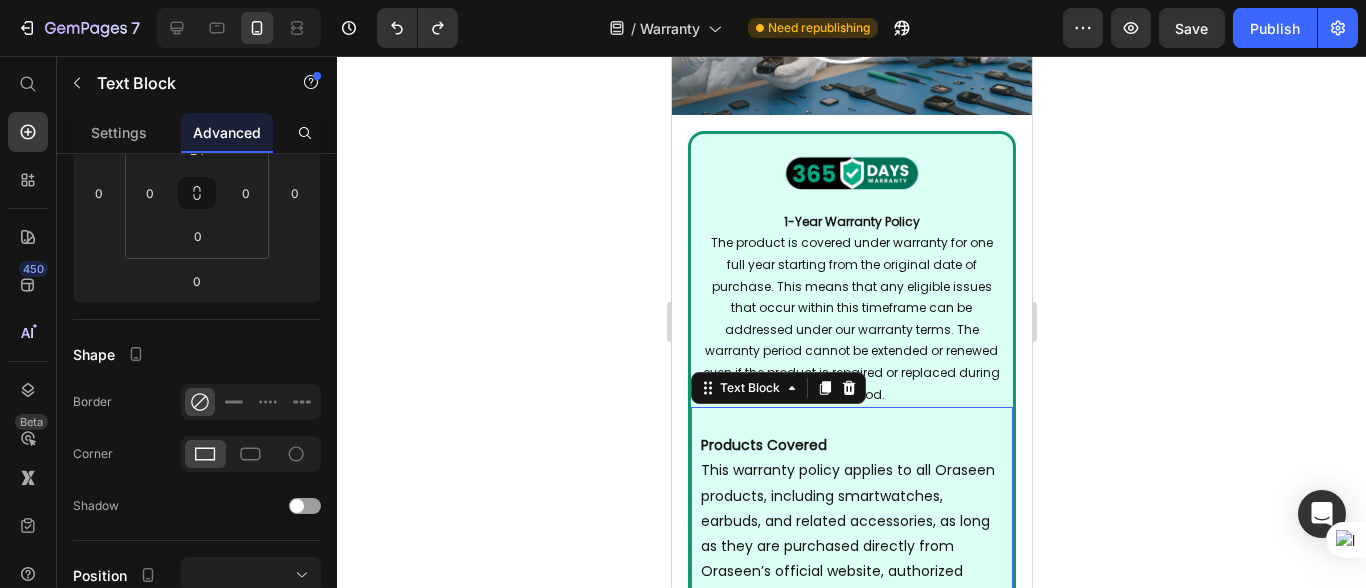 click 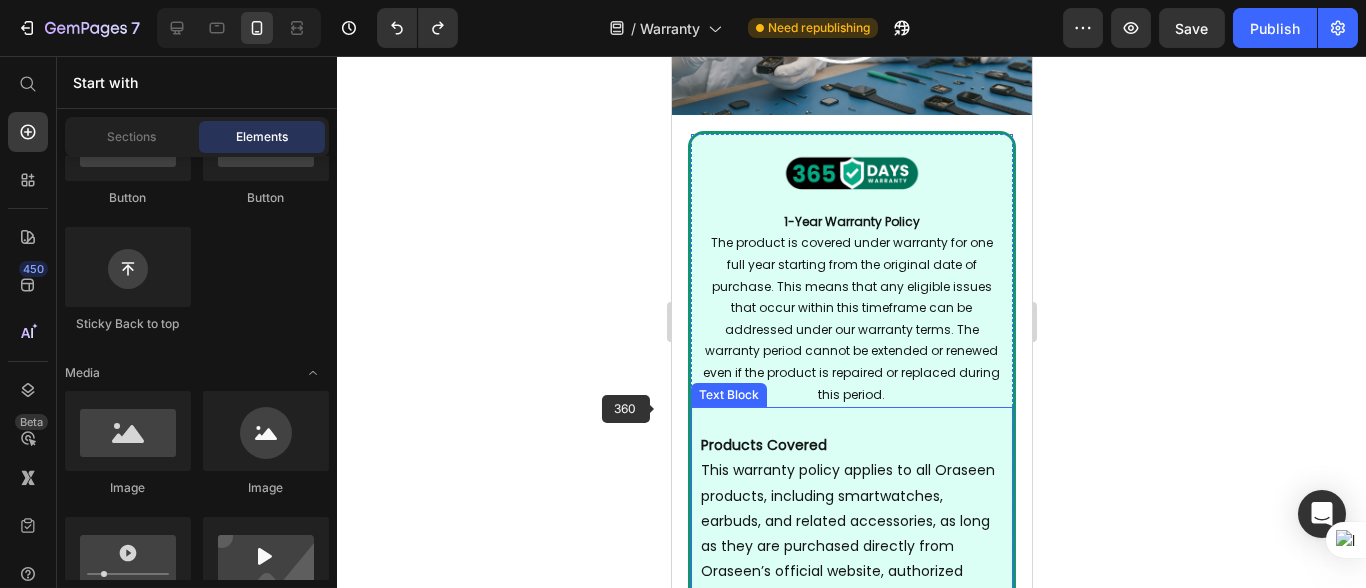 drag, startPoint x: 771, startPoint y: 416, endPoint x: 761, endPoint y: 415, distance: 10.049875 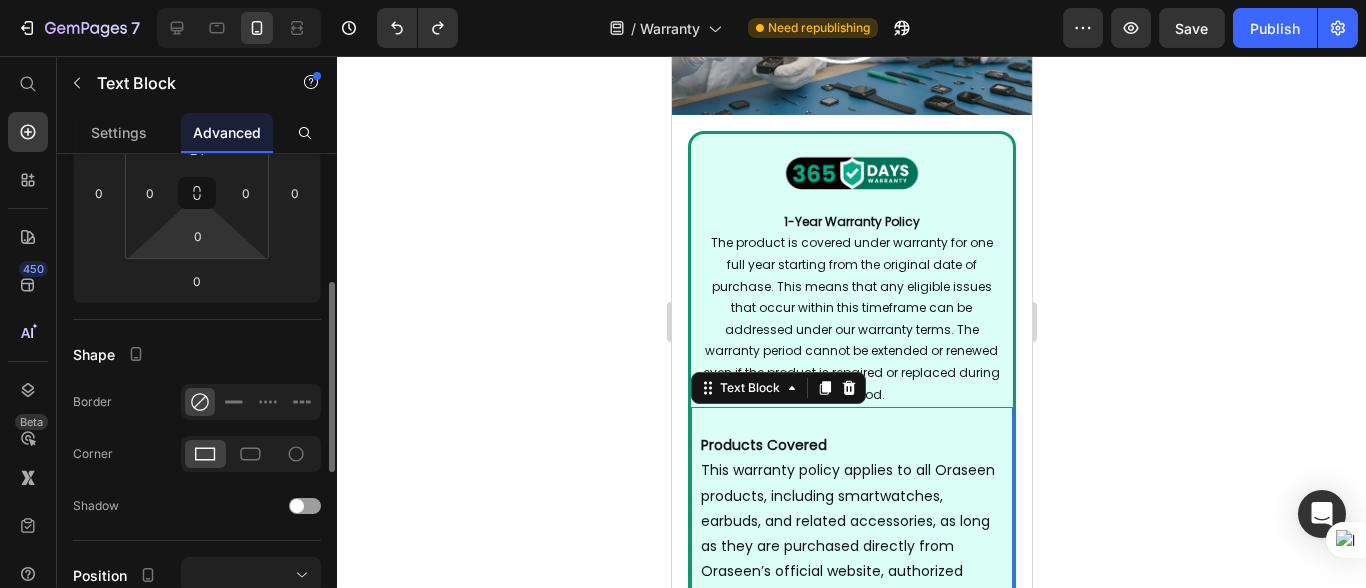scroll, scrollTop: 110, scrollLeft: 0, axis: vertical 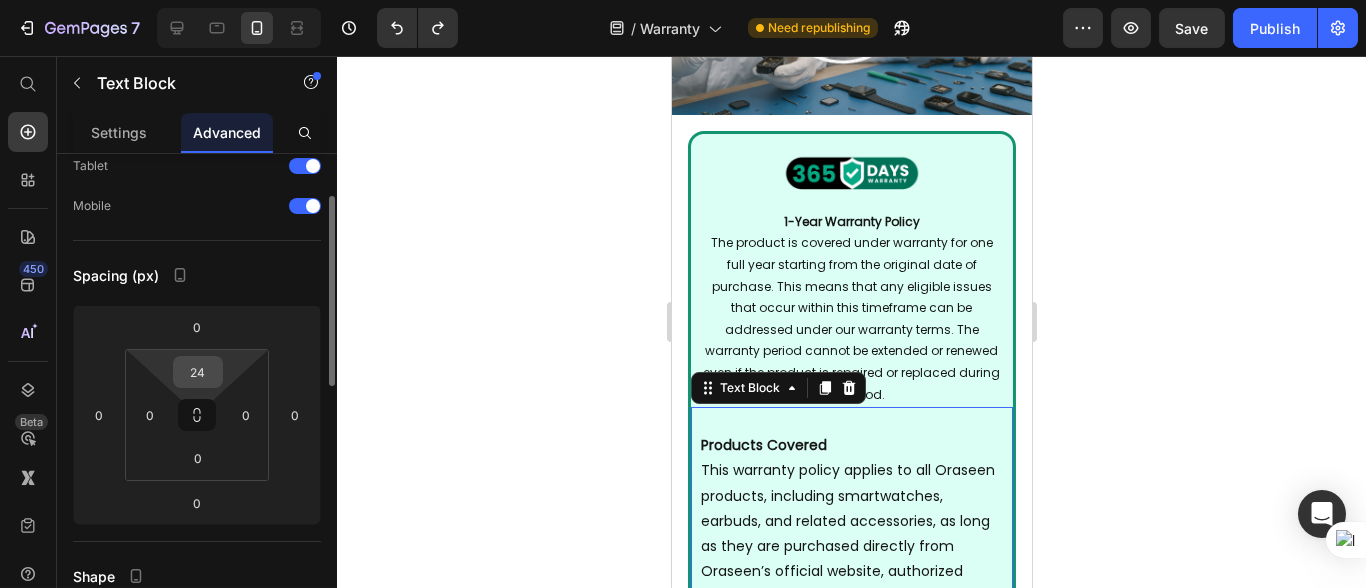 click on "24" at bounding box center (198, 372) 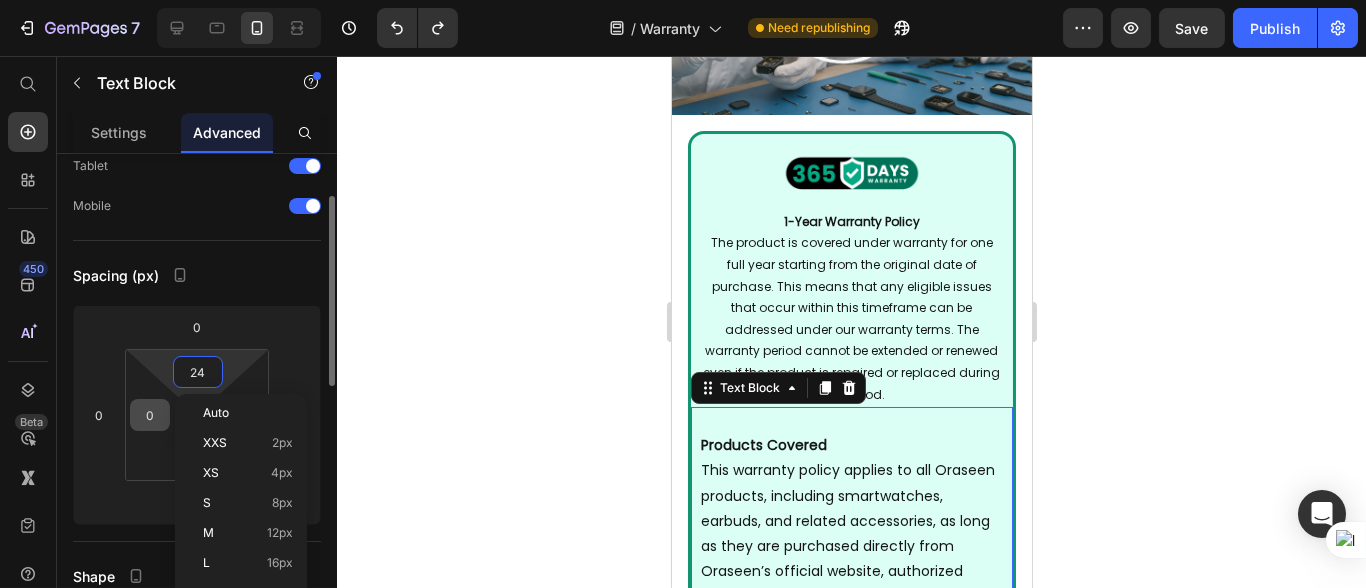 scroll, scrollTop: 221, scrollLeft: 0, axis: vertical 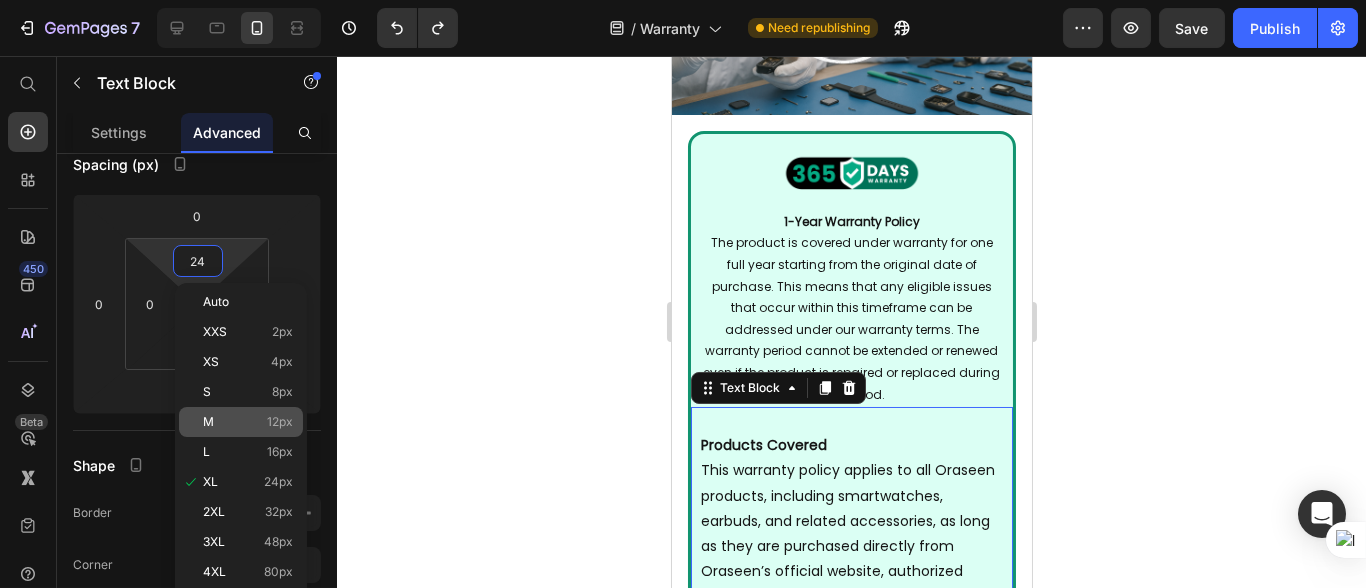 click on "M 12px" at bounding box center (248, 422) 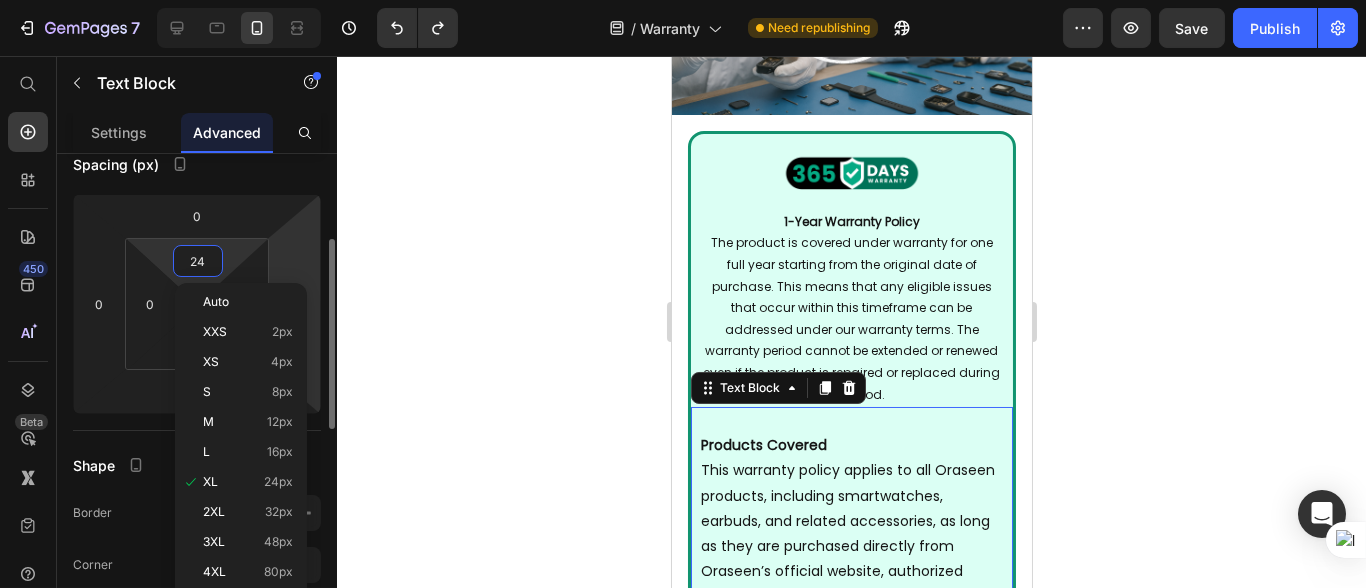 type on "12" 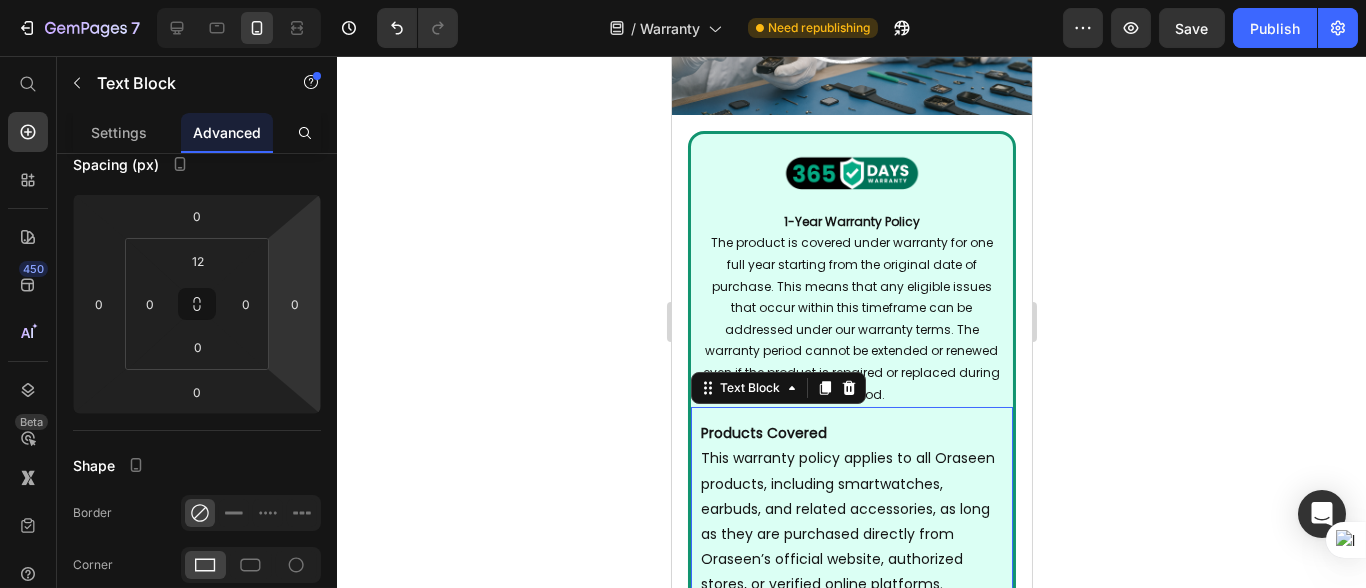 click 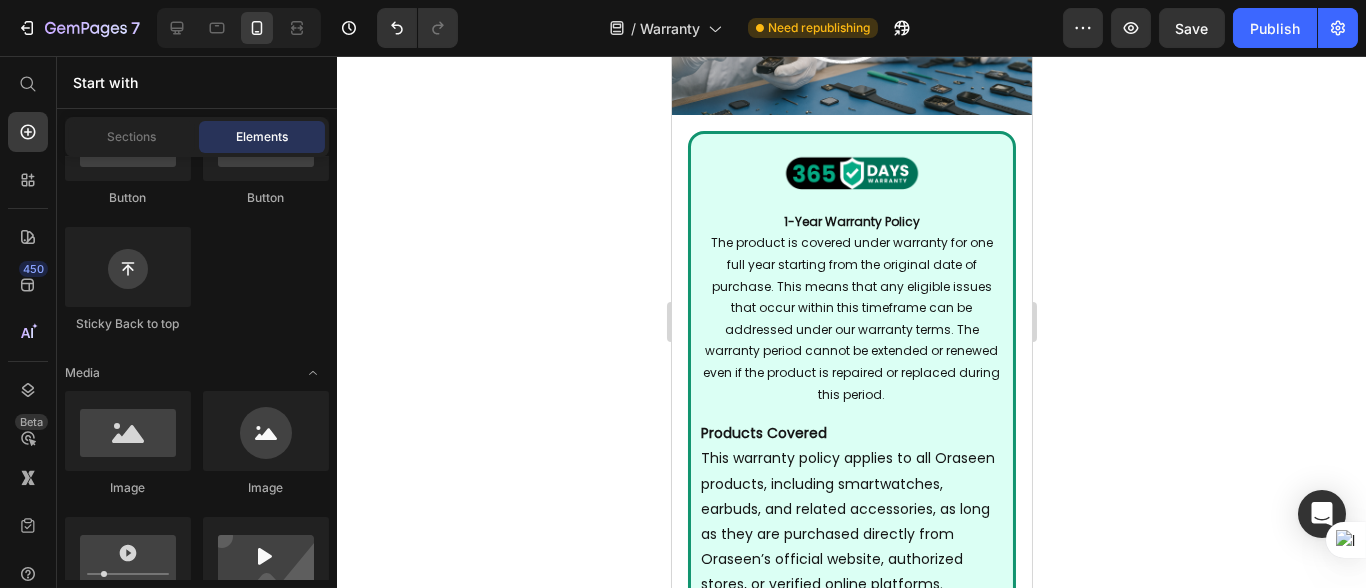 drag, startPoint x: 1149, startPoint y: 258, endPoint x: 1174, endPoint y: 246, distance: 27.730848 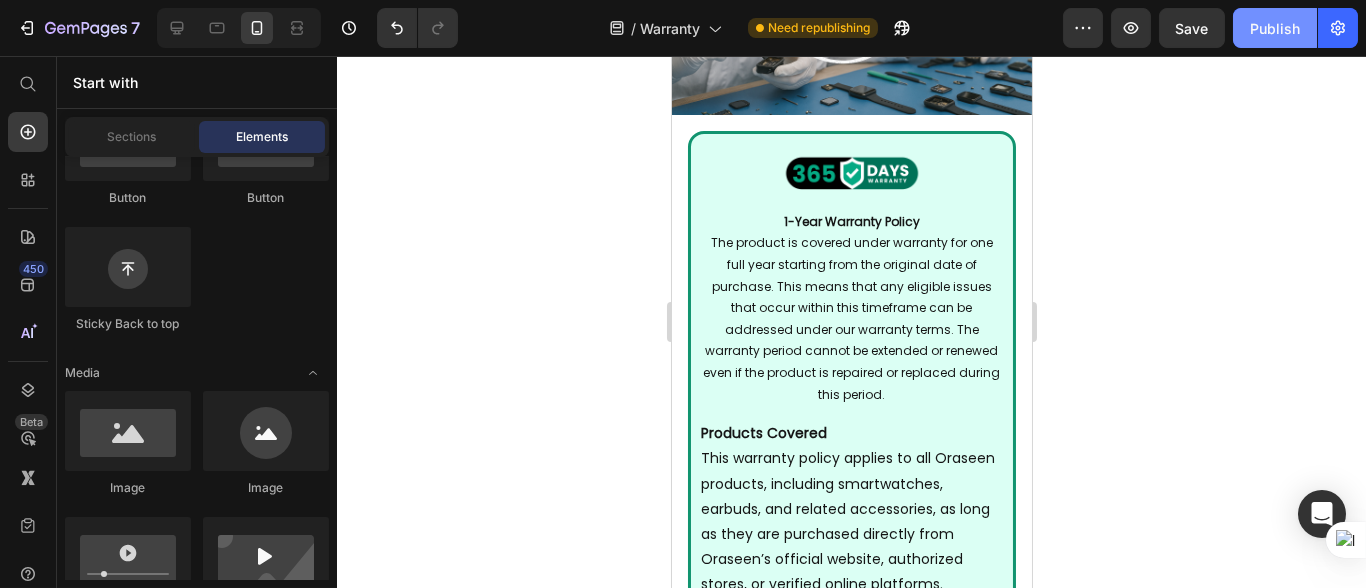 click on "Publish" 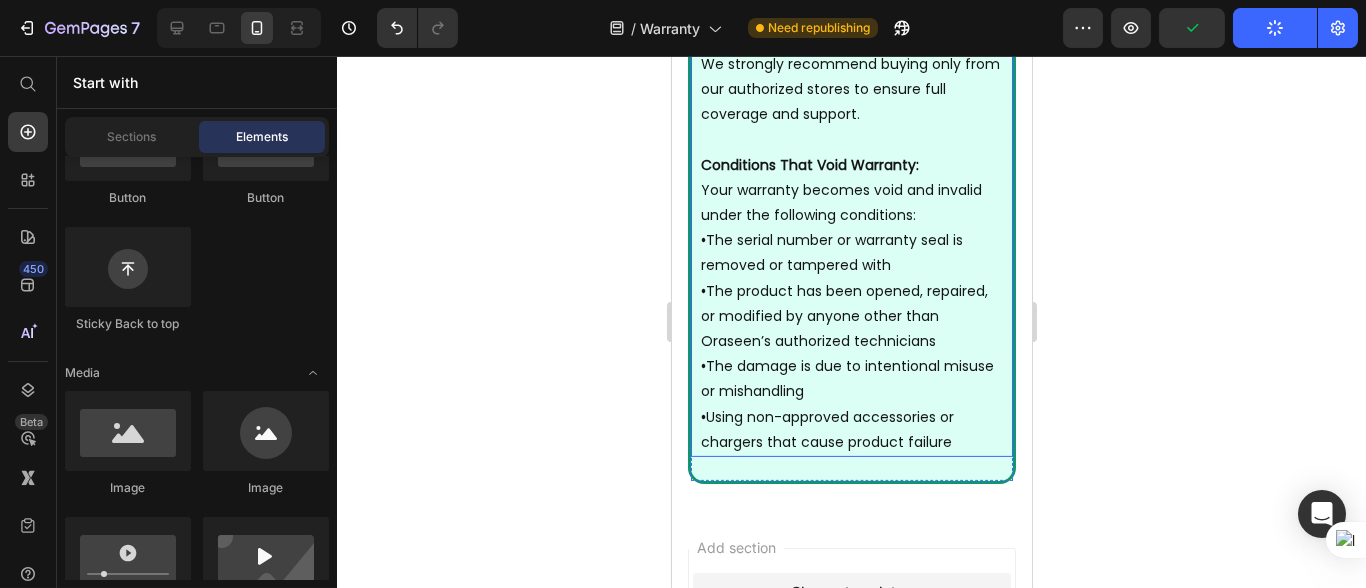 scroll, scrollTop: 3111, scrollLeft: 0, axis: vertical 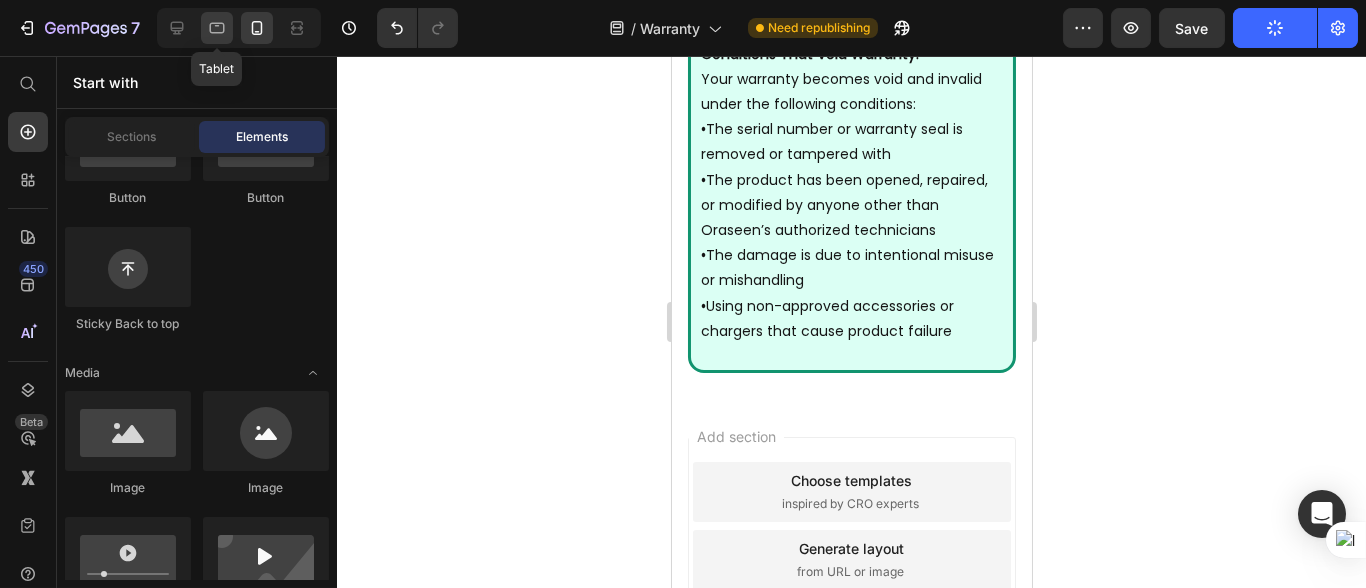 click 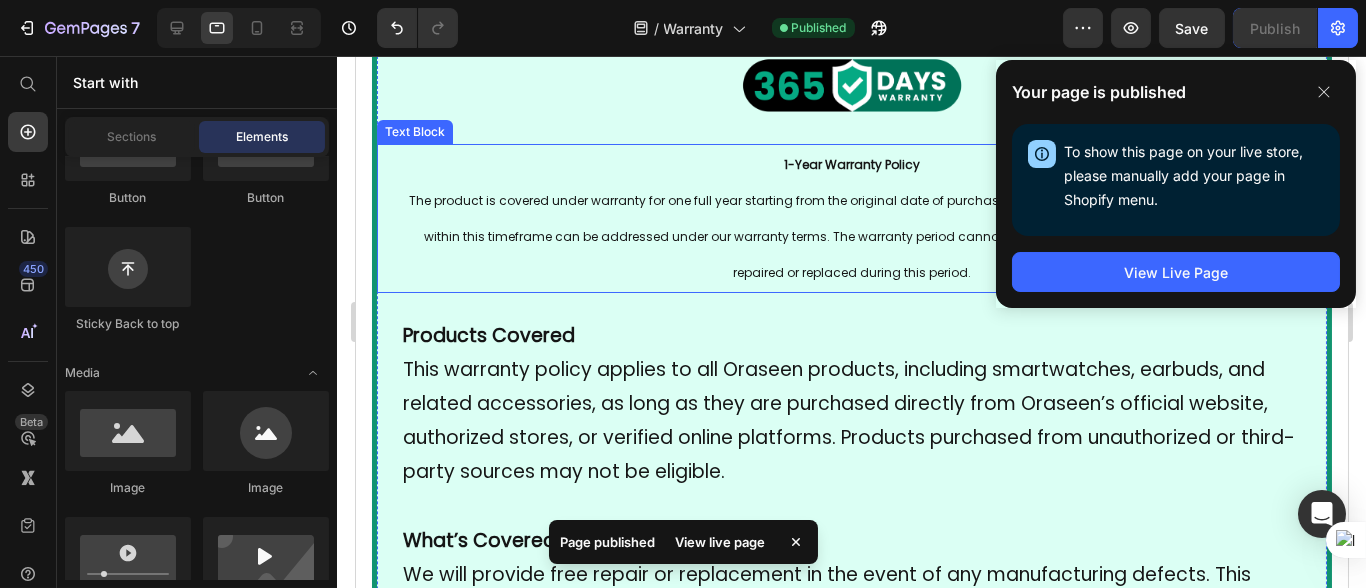 scroll, scrollTop: 2, scrollLeft: 0, axis: vertical 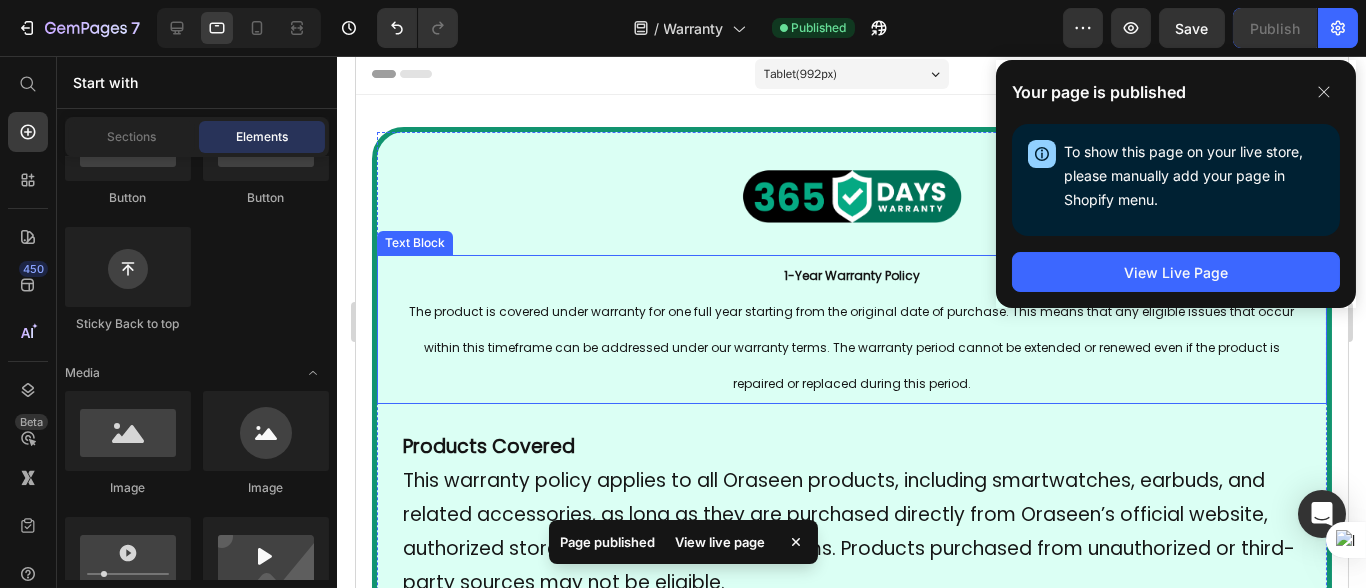 click on "The product is covered under warranty for one full year starting from the original date of purchase. This means that any eligible issues that occur within this timeframe can be addressed under our warranty terms. The warranty period cannot be extended or renewed even if the product is repaired or replaced during this period." at bounding box center [851, 347] 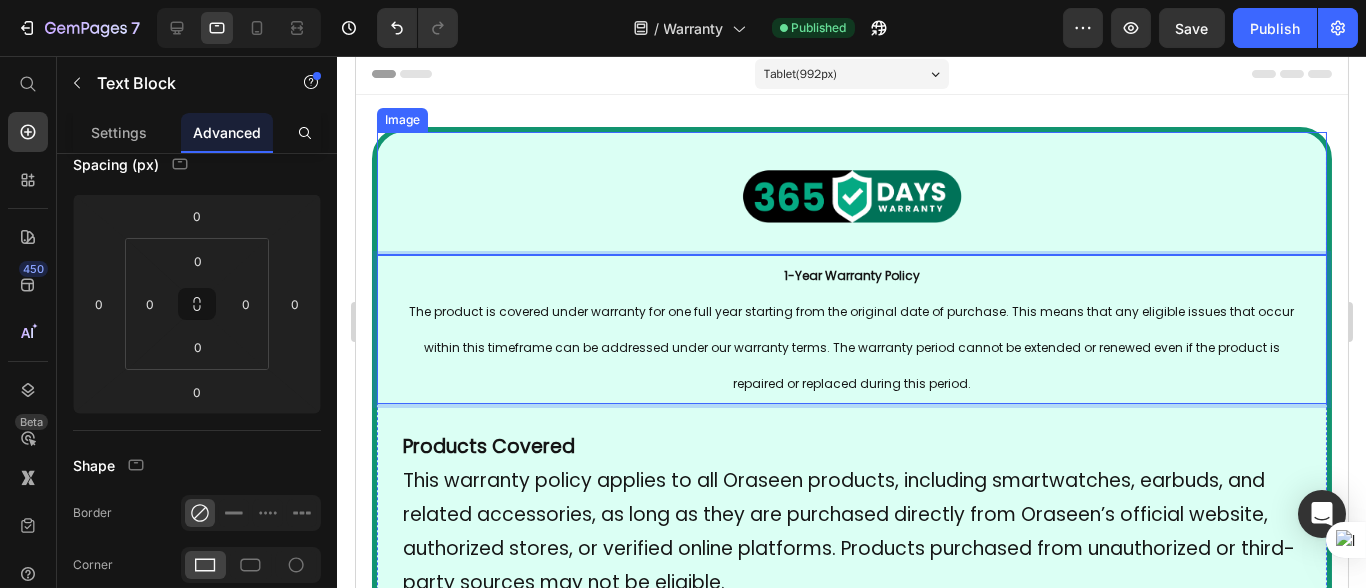 click at bounding box center [851, 193] 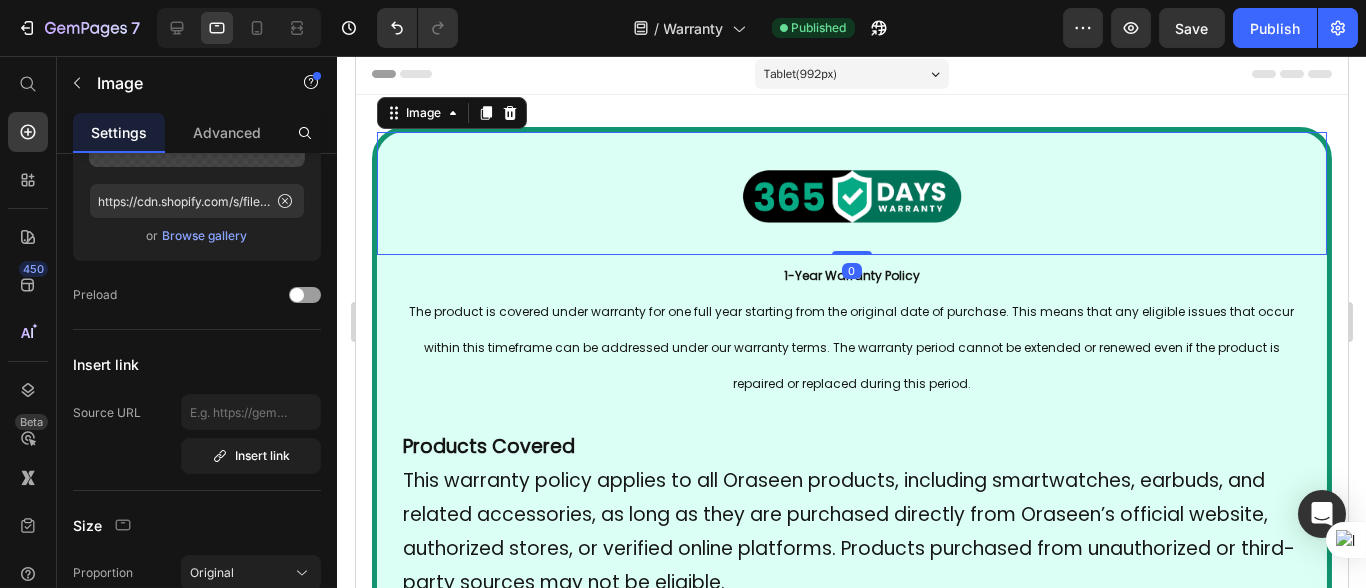 scroll, scrollTop: 0, scrollLeft: 0, axis: both 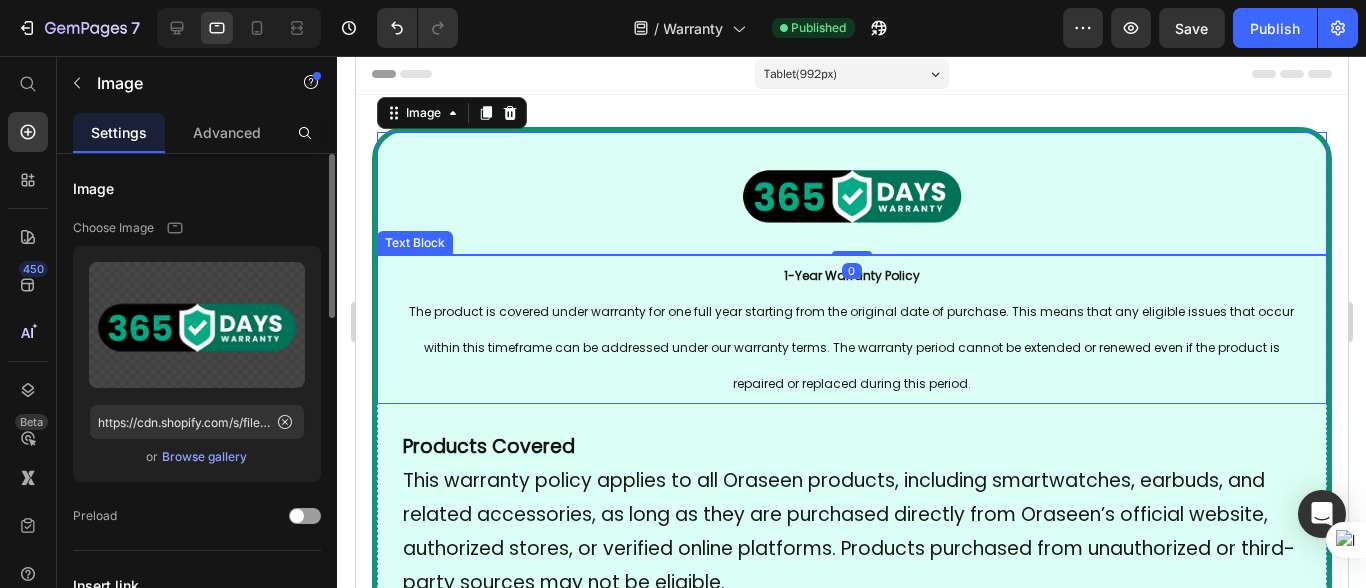 drag, startPoint x: 628, startPoint y: 287, endPoint x: 604, endPoint y: 286, distance: 24.020824 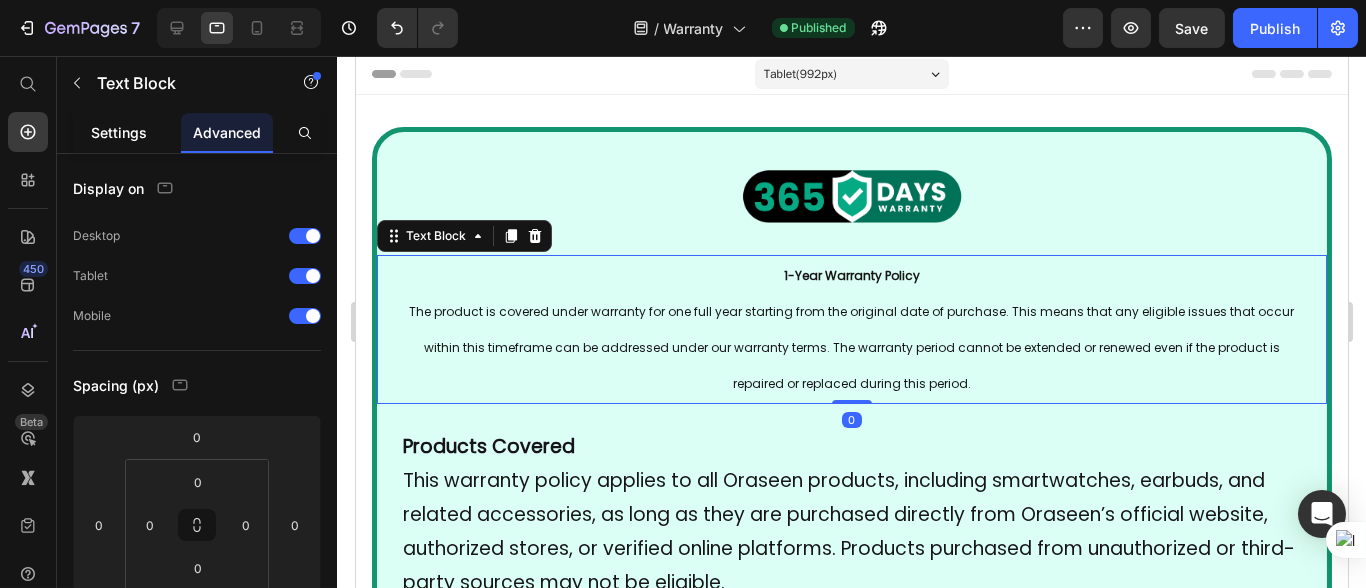 click on "Settings" at bounding box center (119, 132) 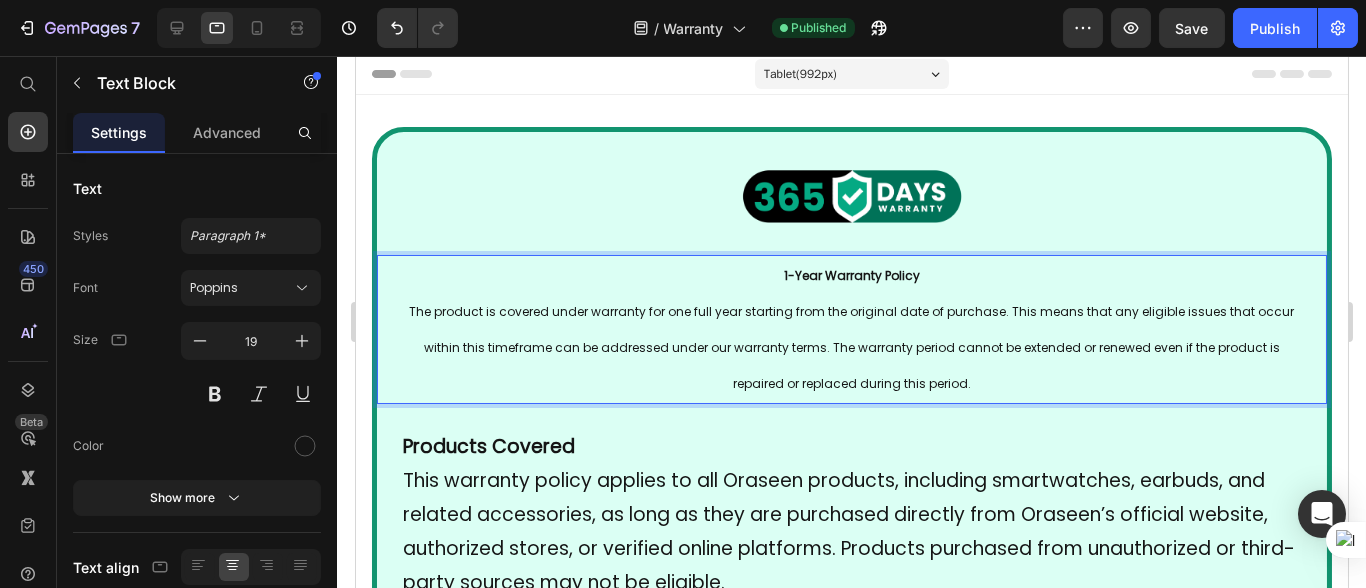 click on "The product is covered under warranty for one full year starting from the original date of purchase. This means that any eligible issues that occur within this timeframe can be addressed under our warranty terms. The warranty period cannot be extended or renewed even if the product is repaired or replaced during this period." at bounding box center (851, 347) 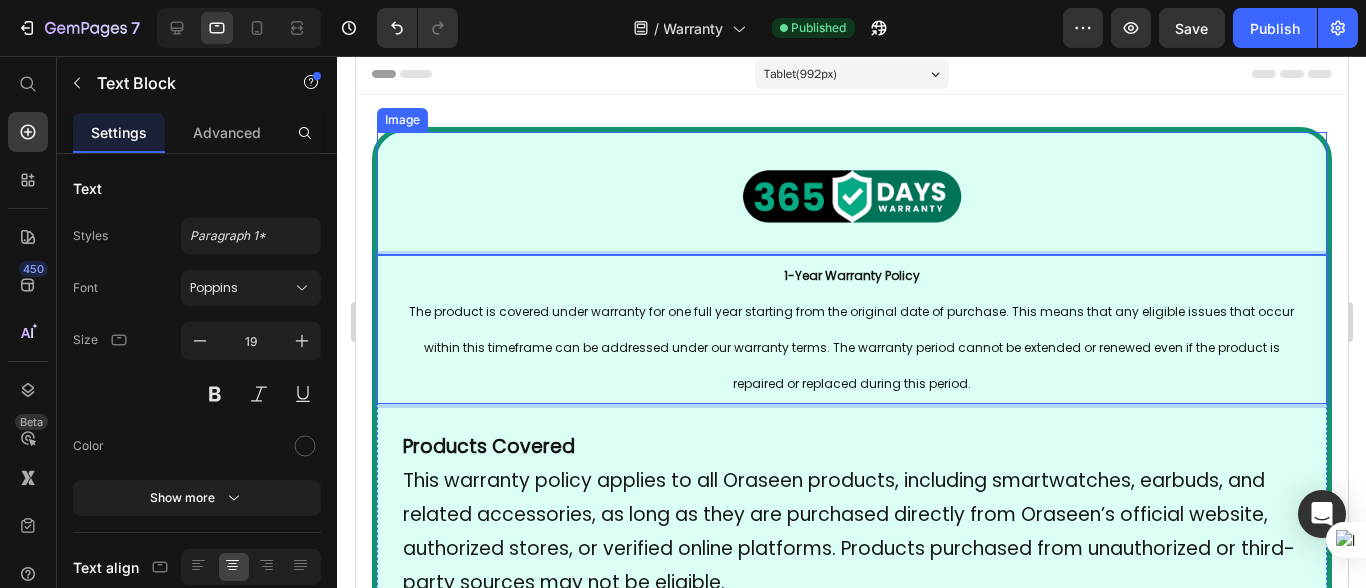 click at bounding box center (851, 193) 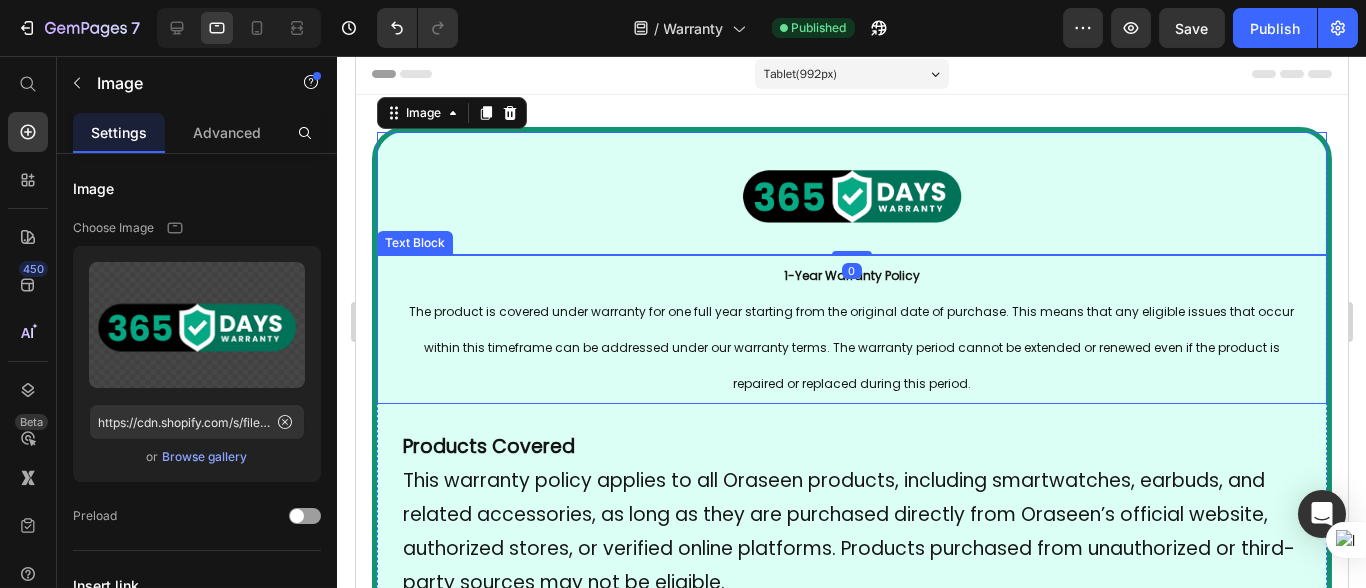 click on "The product is covered under warranty for one full year starting from the original date of purchase. This means that any eligible issues that occur within this timeframe can be addressed under our warranty terms. The warranty period cannot be extended or renewed even if the product is repaired or replaced during this period." at bounding box center (851, 347) 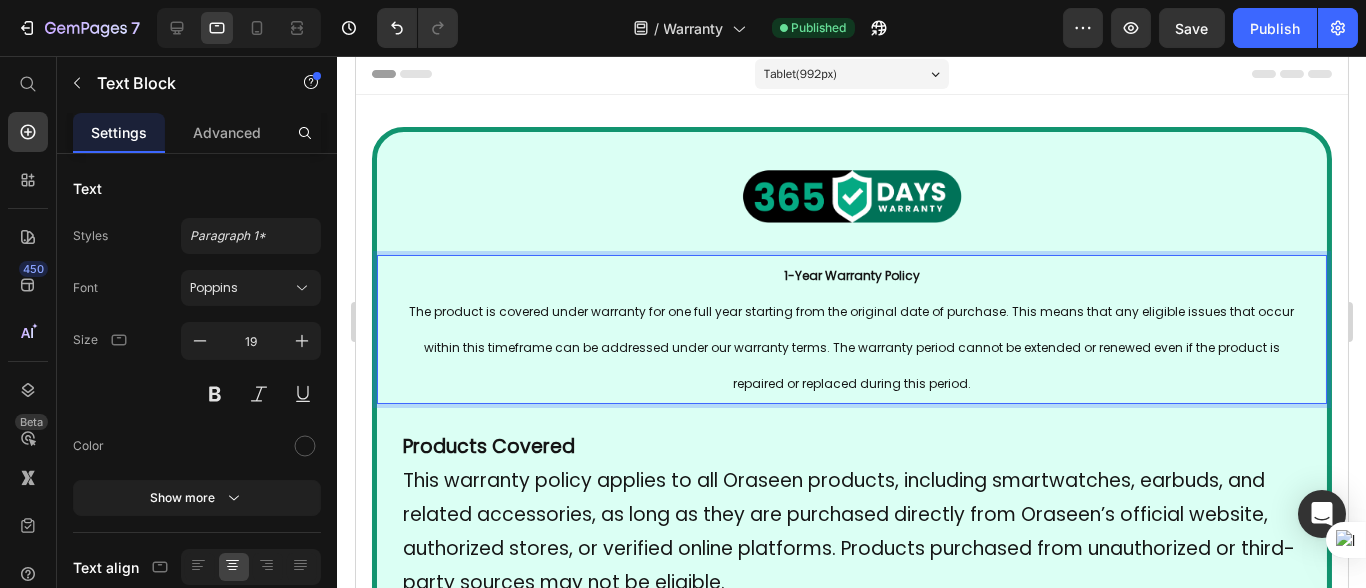 click at bounding box center (851, 193) 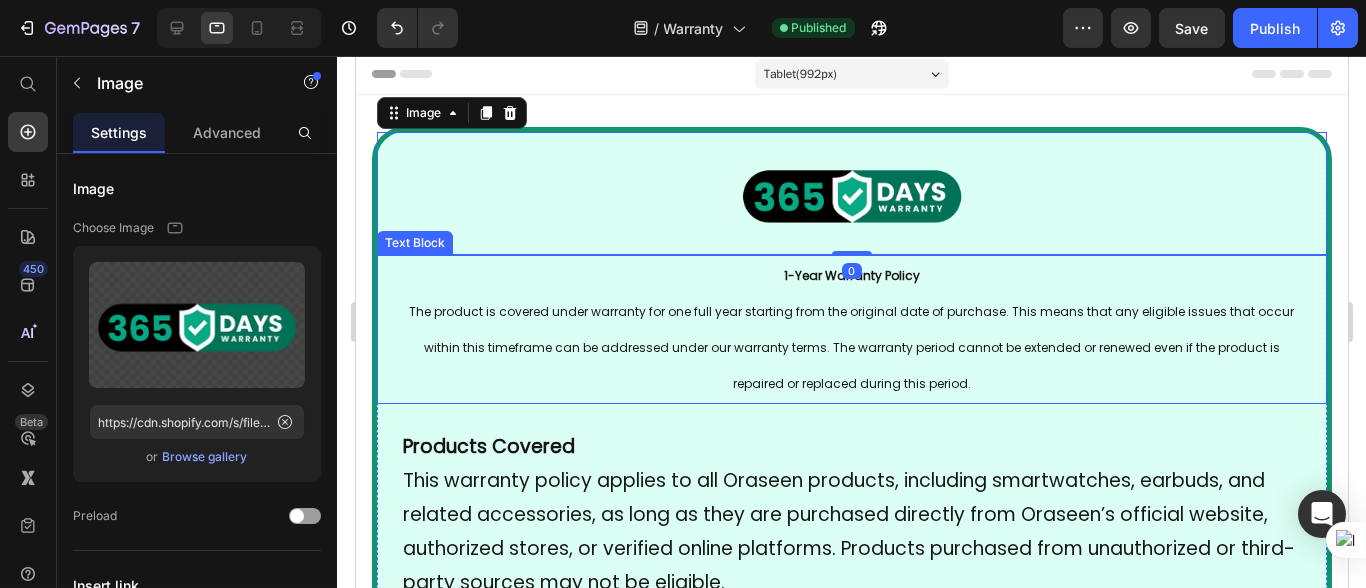 click on "The product is covered under warranty for one full year starting from the original date of purchase. This means that any eligible issues that occur within this timeframe can be addressed under our warranty terms. The warranty period cannot be extended or renewed even if the product is repaired or replaced during this period." at bounding box center (851, 347) 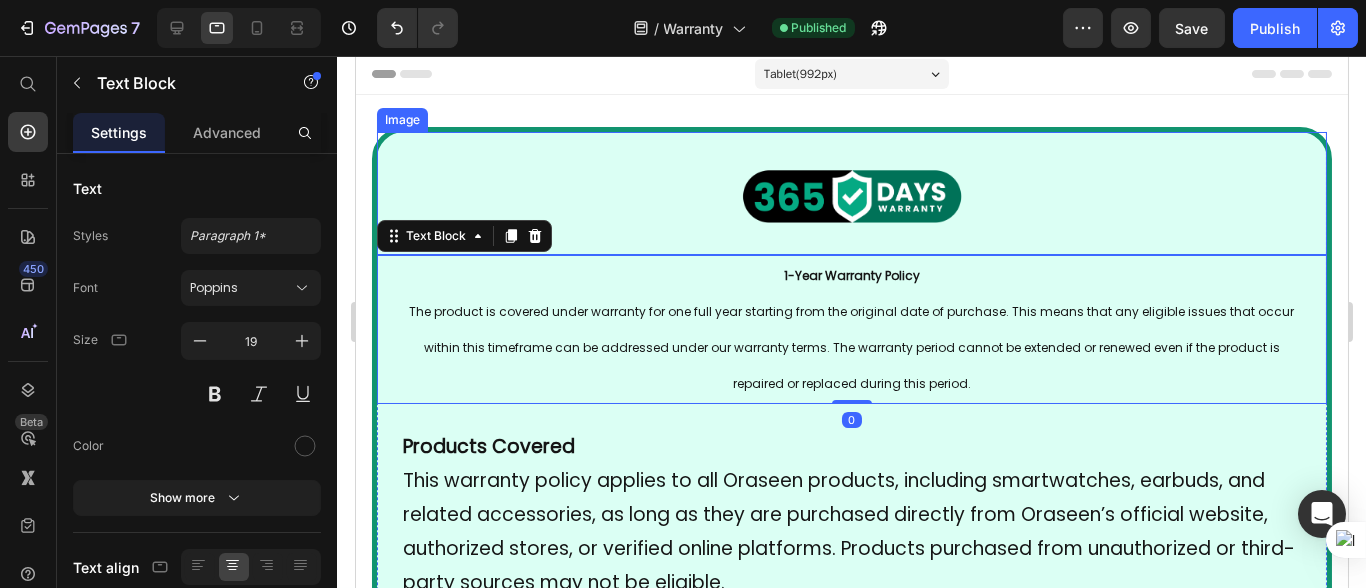 click at bounding box center (851, 193) 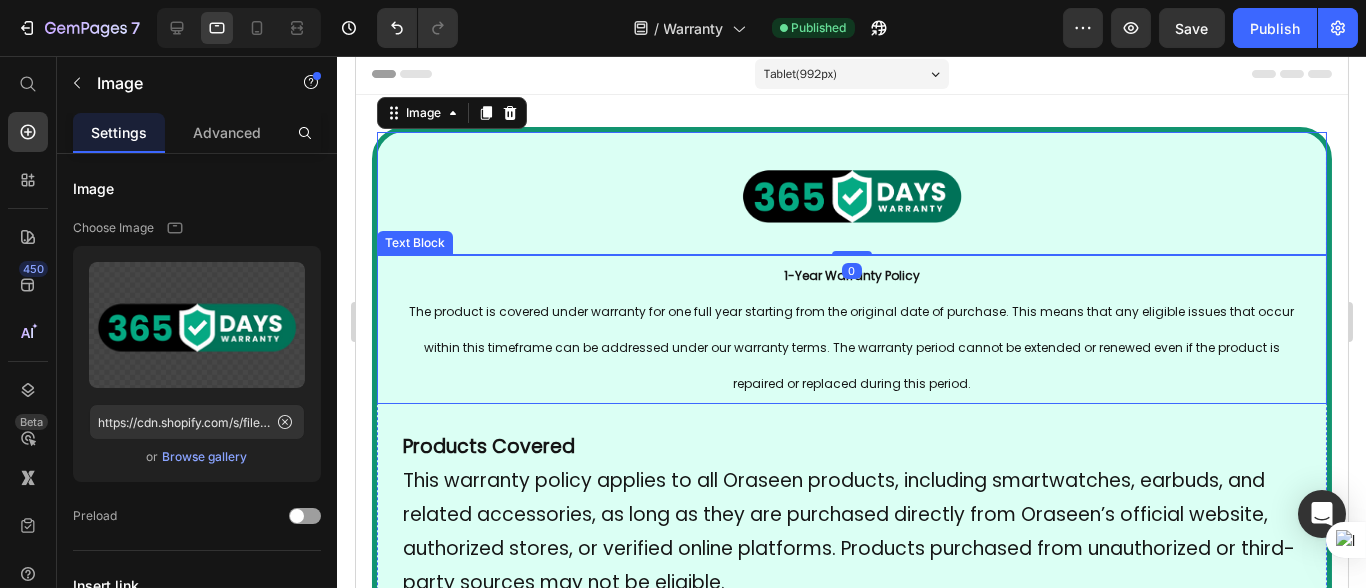 click on "The product is covered under warranty for one full year starting from the original date of purchase. This means that any eligible issues that occur within this timeframe can be addressed under our warranty terms. The warranty period cannot be extended or renewed even if the product is repaired or replaced during this period." at bounding box center (851, 347) 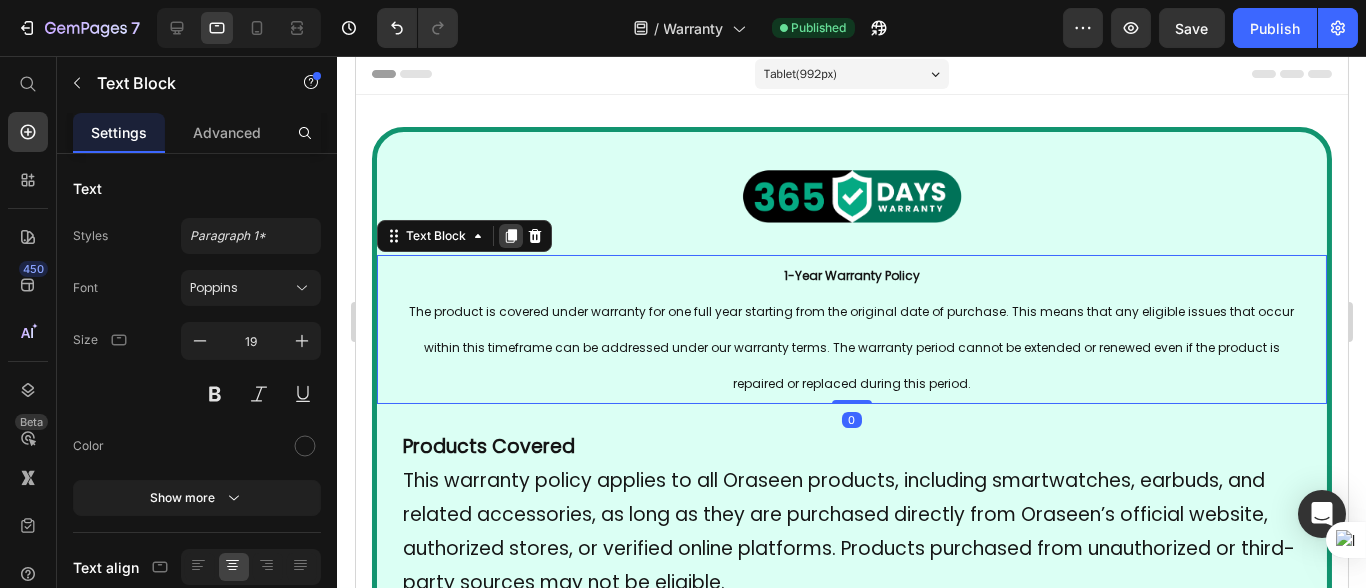 click 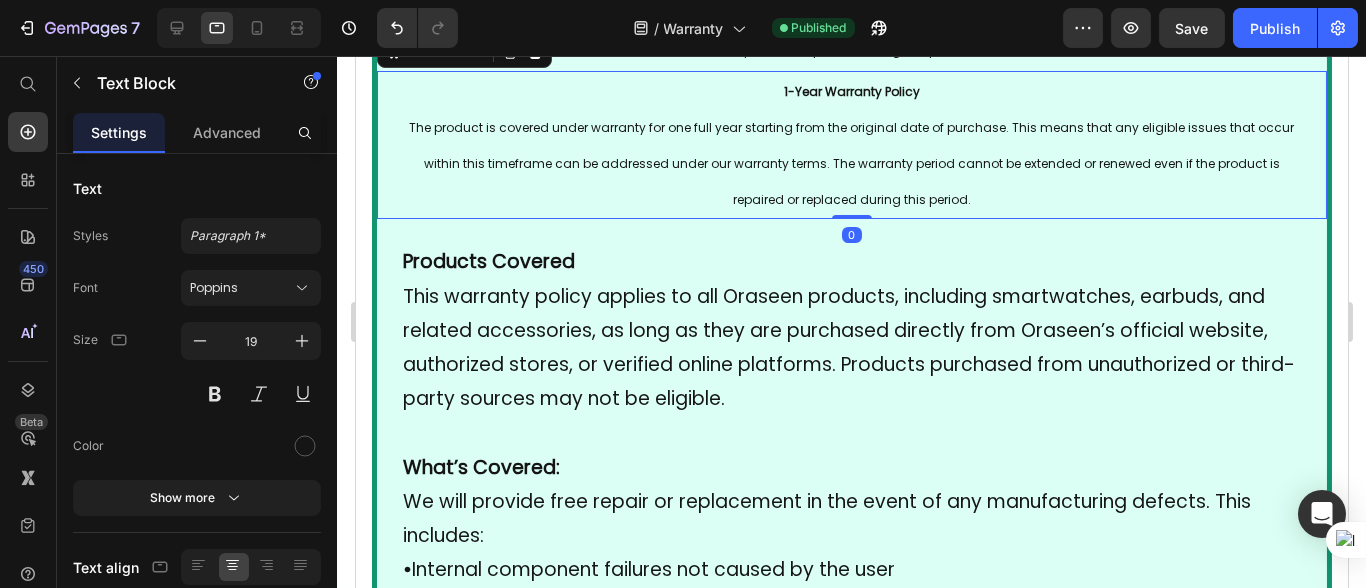 scroll, scrollTop: 113, scrollLeft: 0, axis: vertical 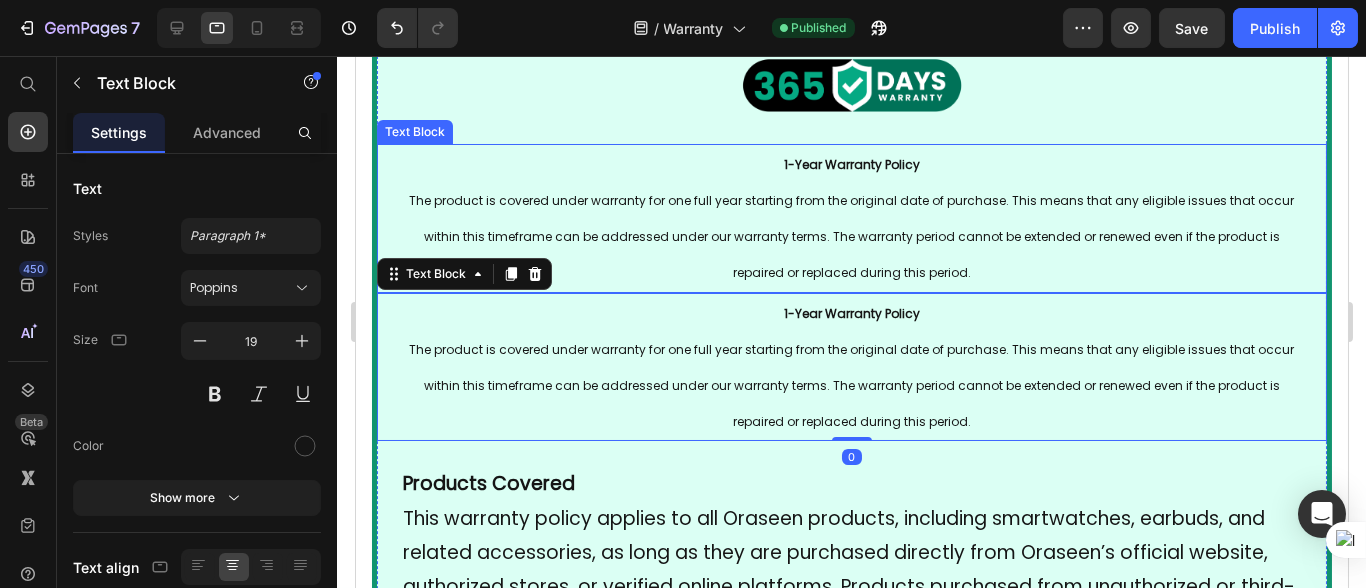 click on "The product is covered under warranty for one full year starting from the original date of purchase. This means that any eligible issues that occur within this timeframe can be addressed under our warranty terms. The warranty period cannot be extended or renewed even if the product is repaired or replaced during this period." at bounding box center [851, 236] 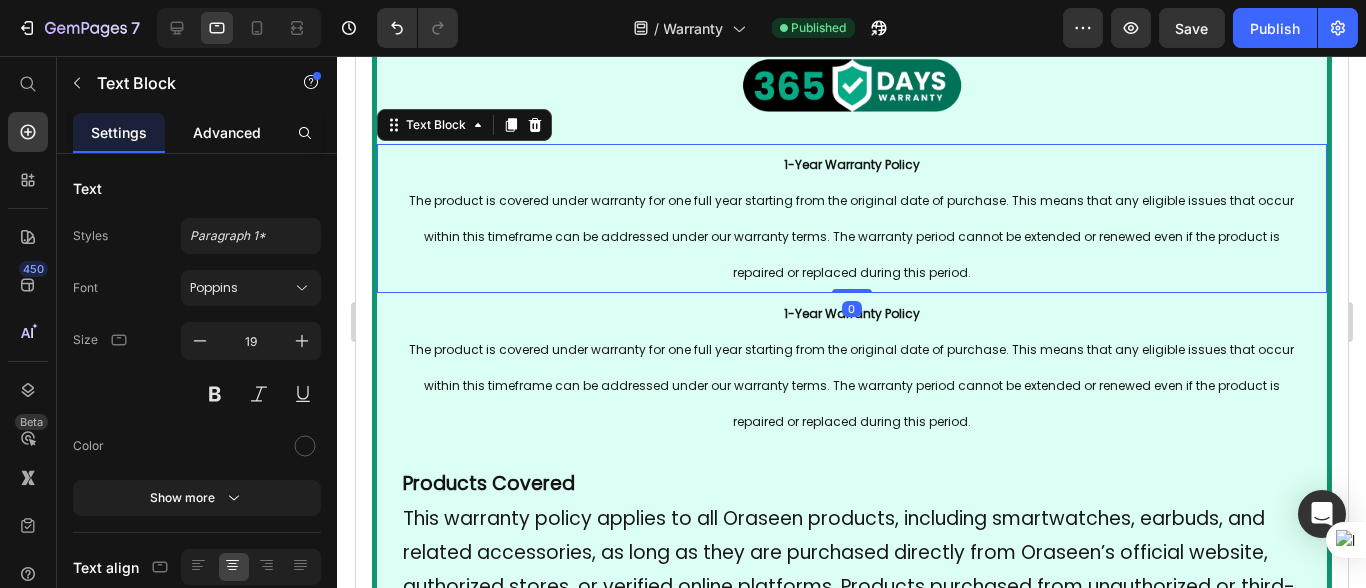click on "Advanced" 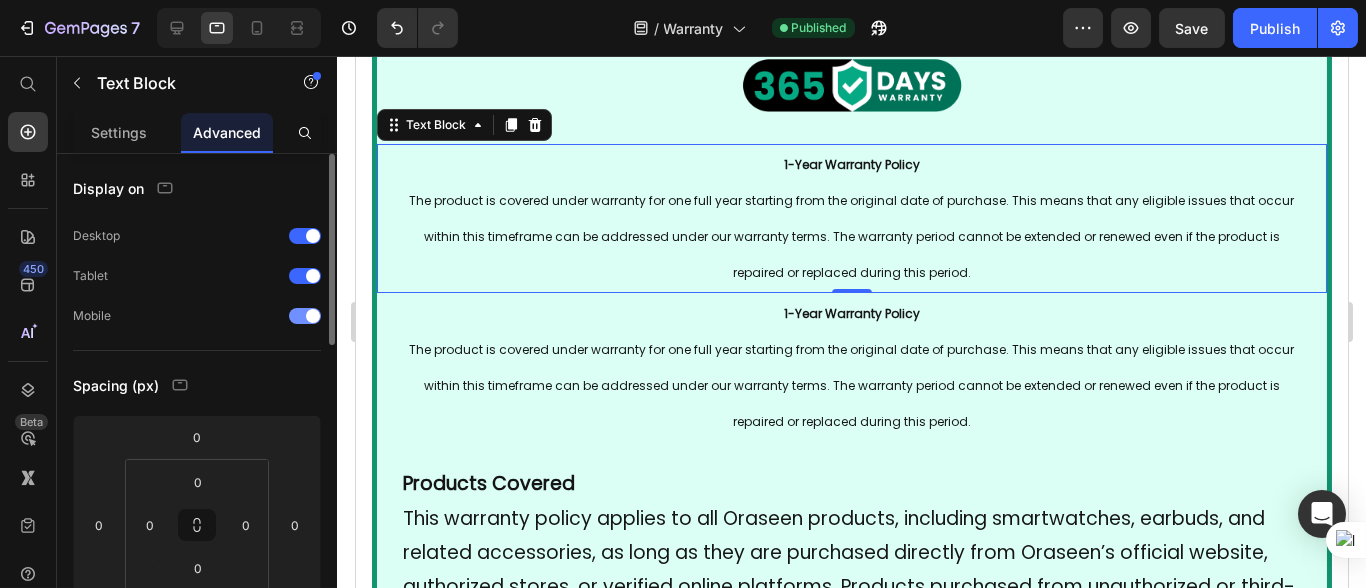 click at bounding box center [313, 316] 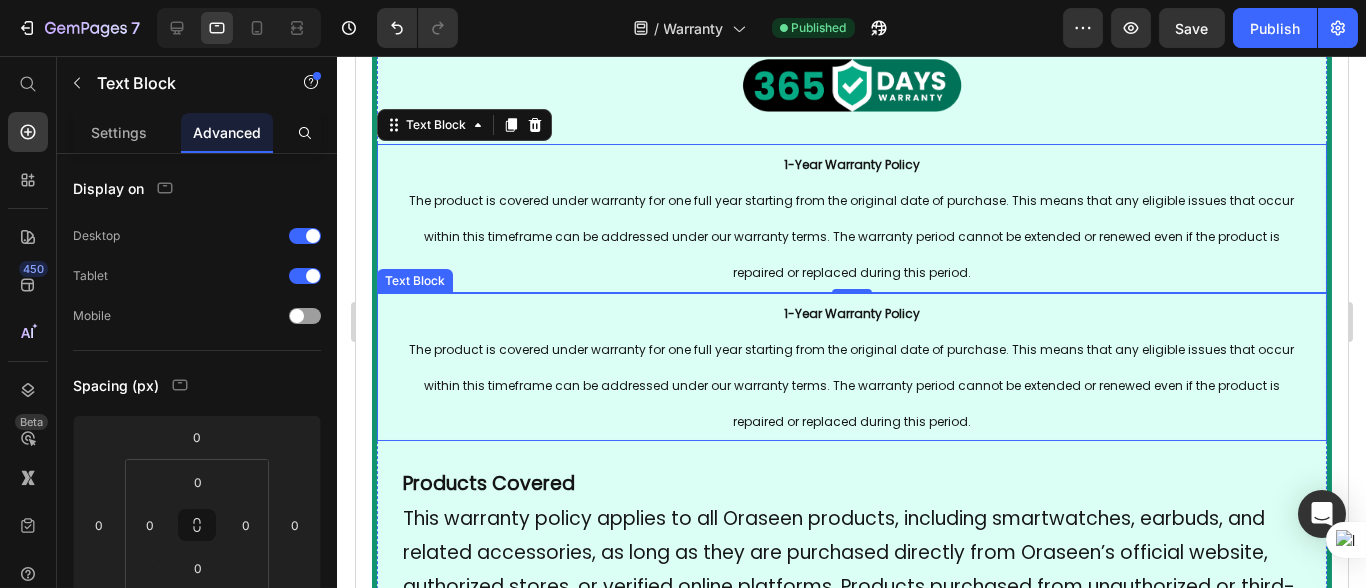 click on "The product is covered under warranty for one full year starting from the original date of purchase. This means that any eligible issues that occur within this timeframe can be addressed under our warranty terms. The warranty period cannot be extended or renewed even if the product is repaired or replaced during this period." at bounding box center [851, 385] 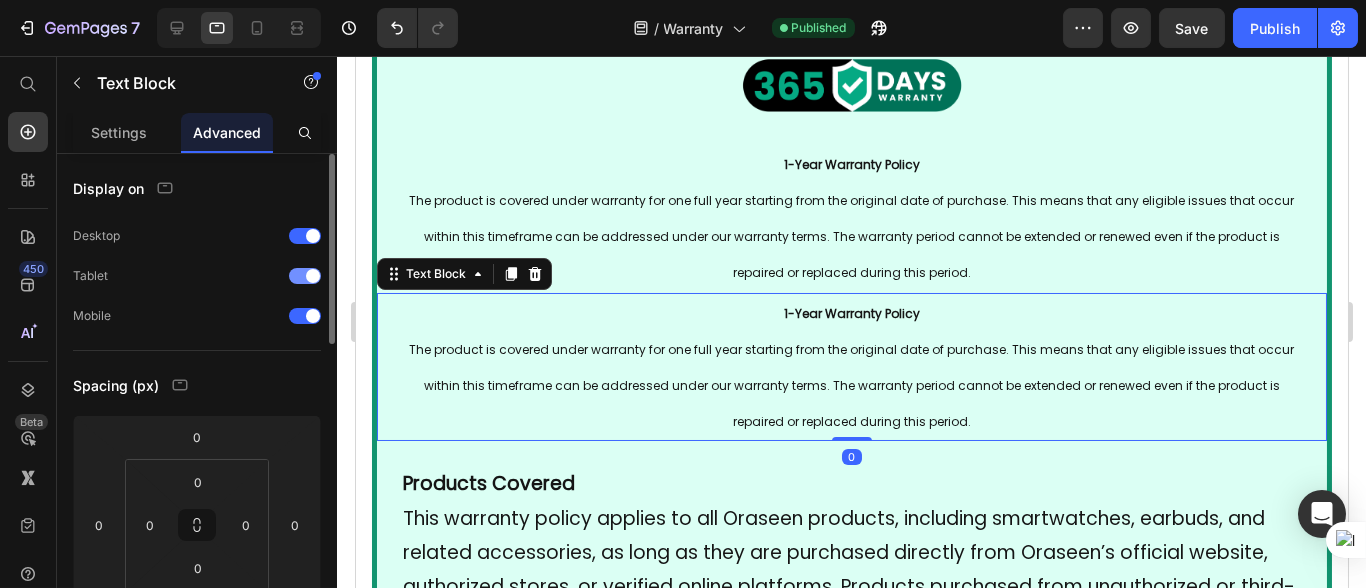 click at bounding box center [313, 276] 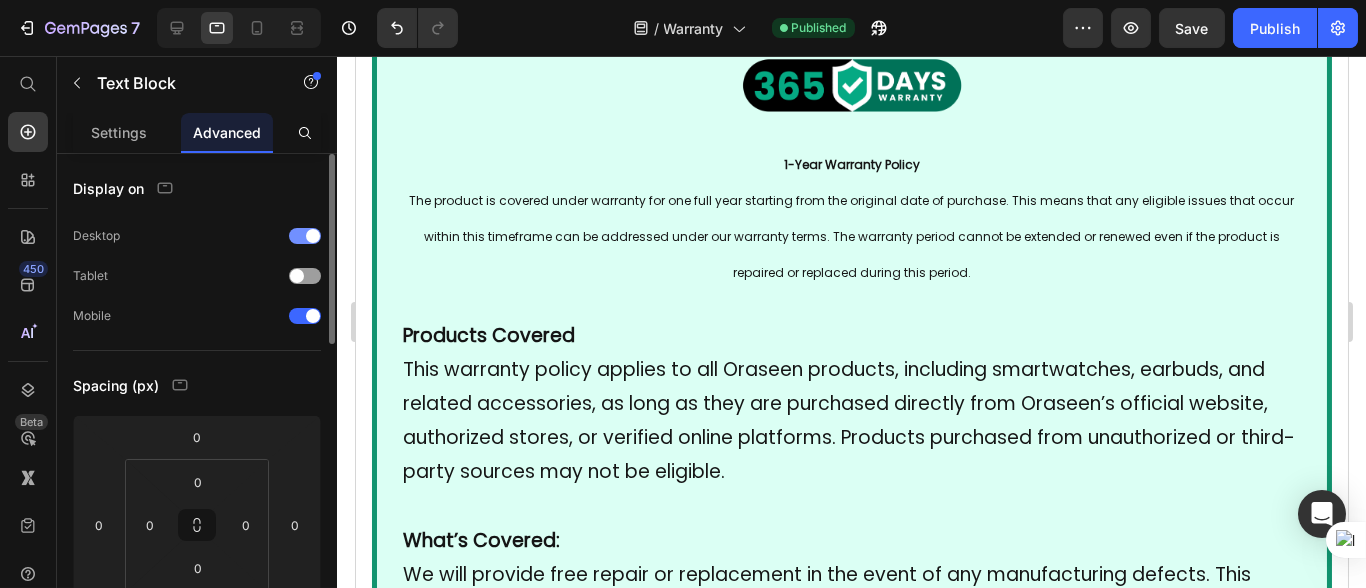 click at bounding box center (313, 236) 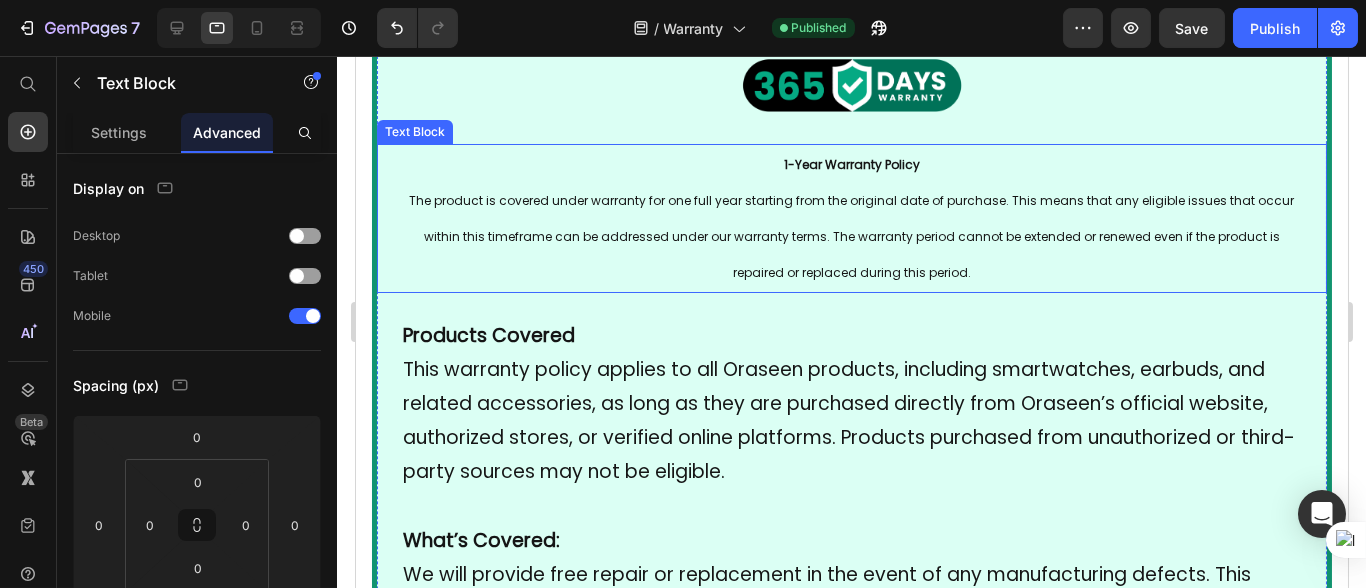 click on "The product is covered under warranty for one full year starting from the original date of purchase. This means that any eligible issues that occur within this timeframe can be addressed under our warranty terms. The warranty period cannot be extended or renewed even if the product is repaired or replaced during this period." at bounding box center [851, 236] 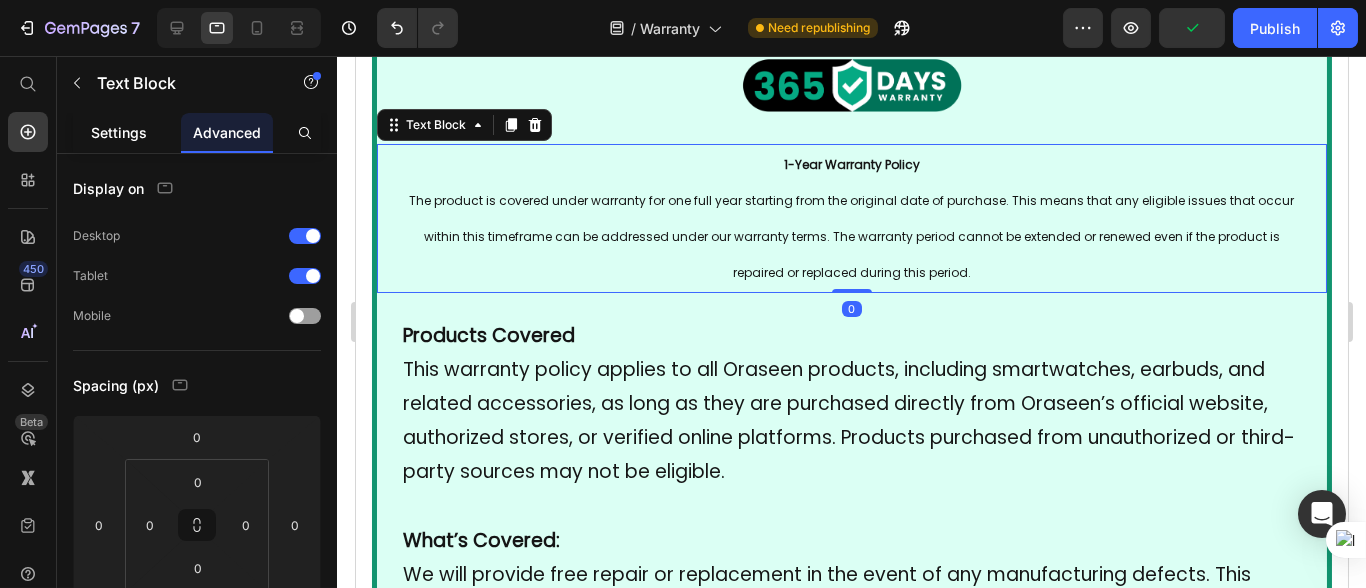 drag, startPoint x: 130, startPoint y: 125, endPoint x: 153, endPoint y: 146, distance: 31.144823 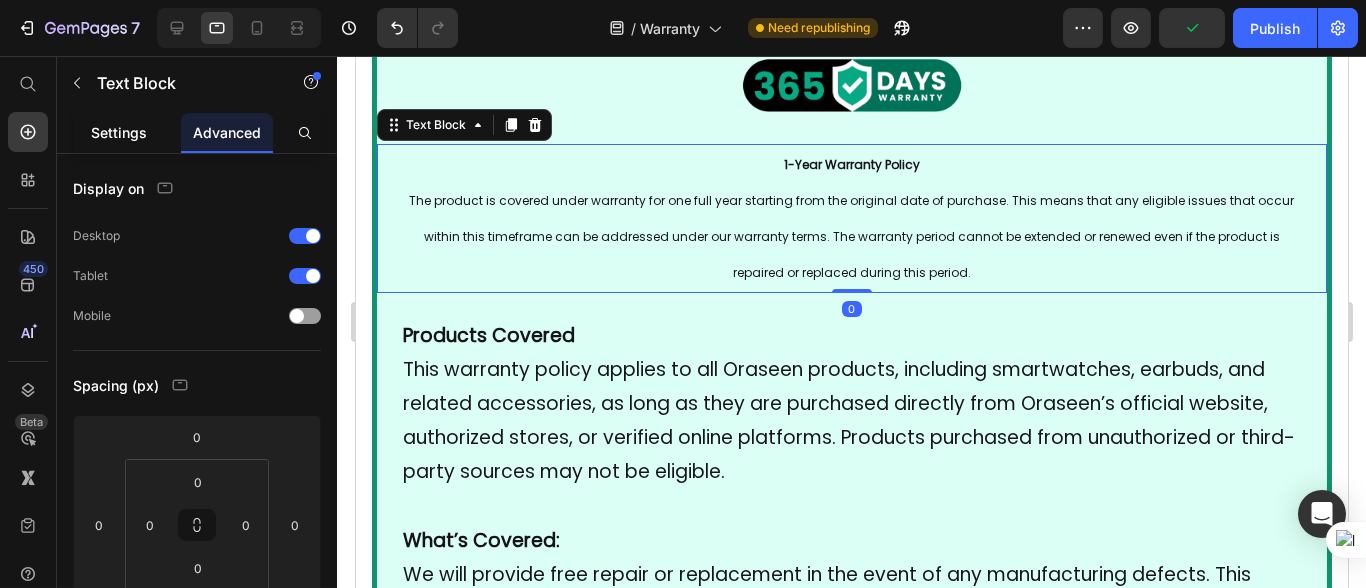 click on "Settings" at bounding box center [119, 132] 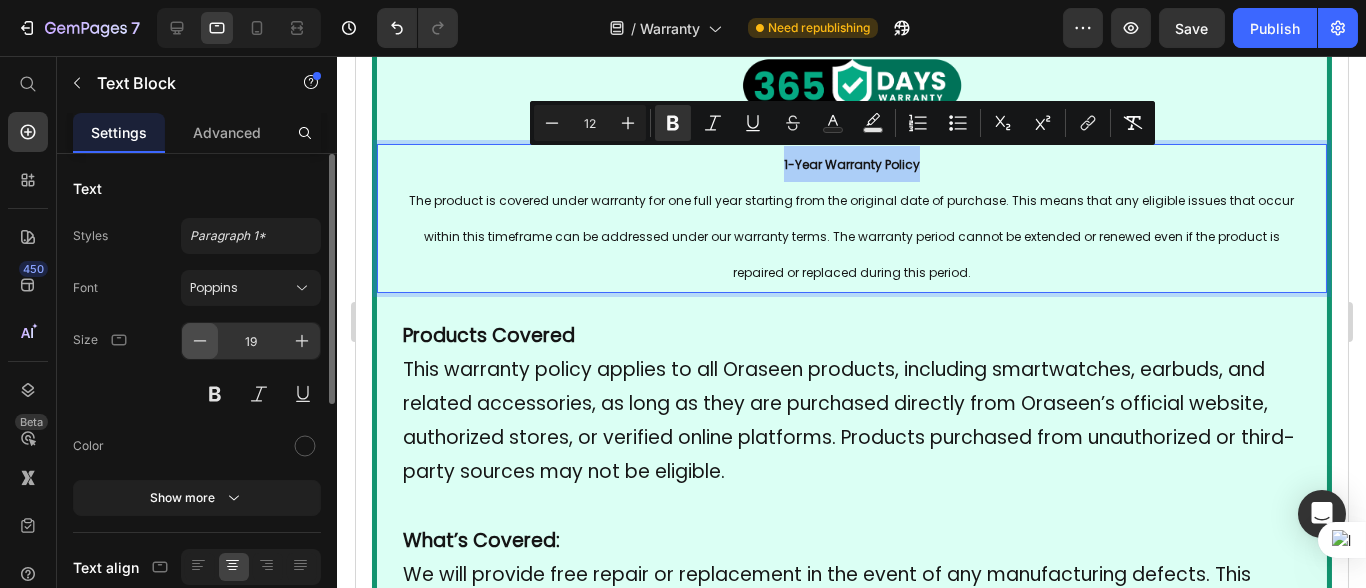 click 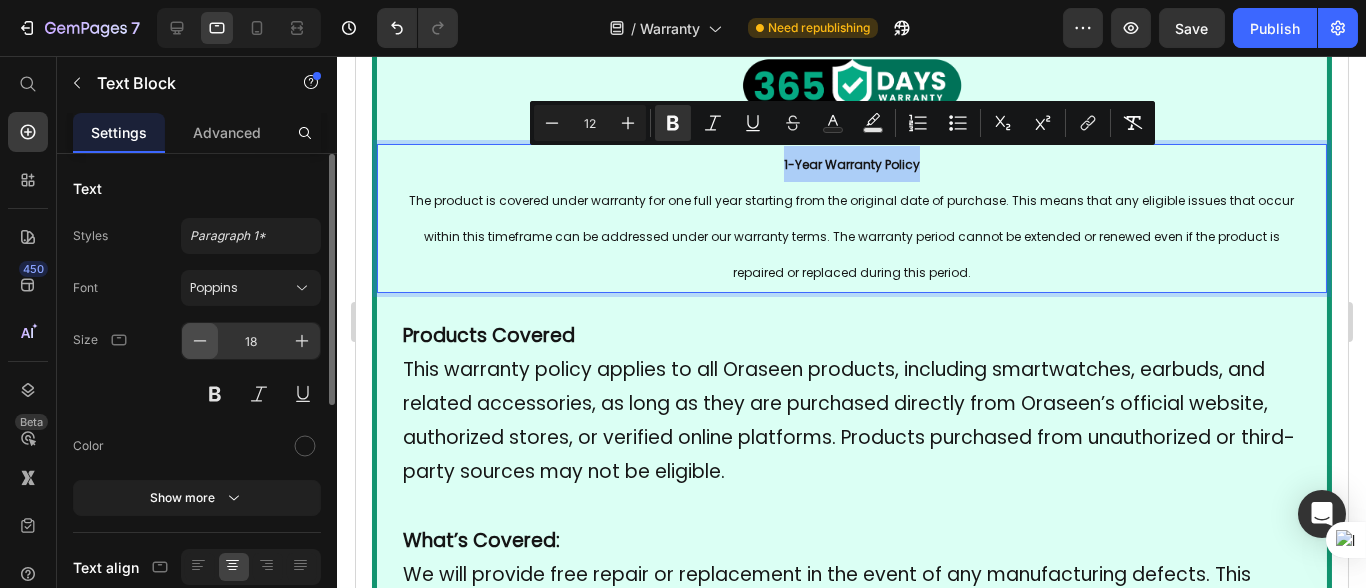 click 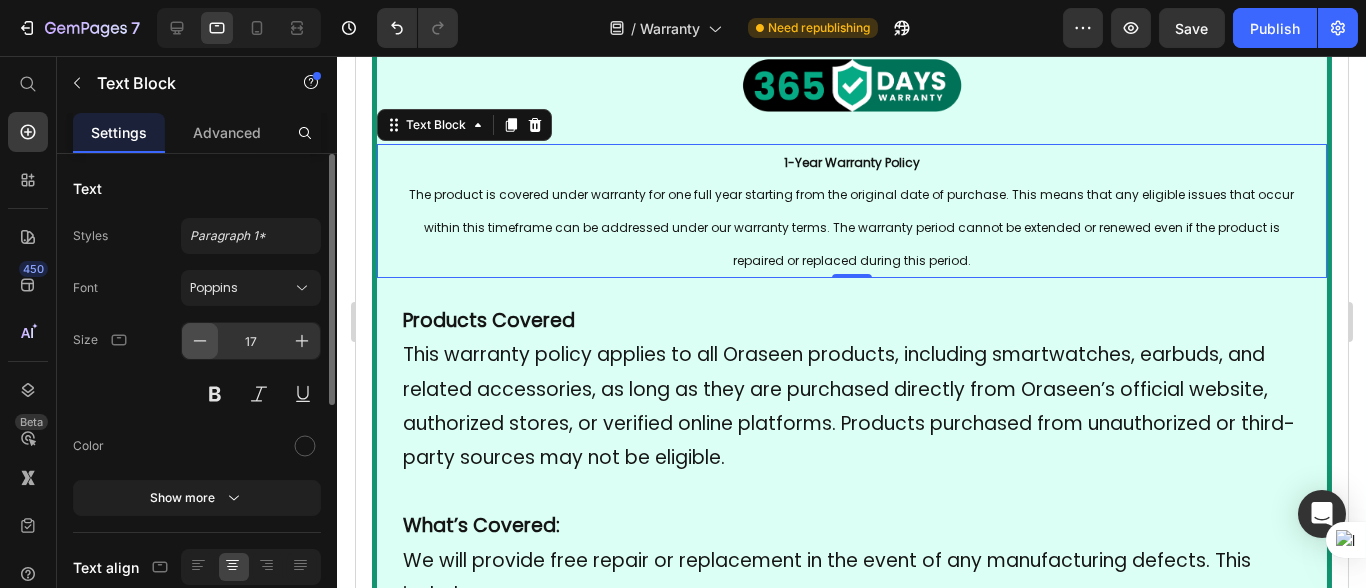 click 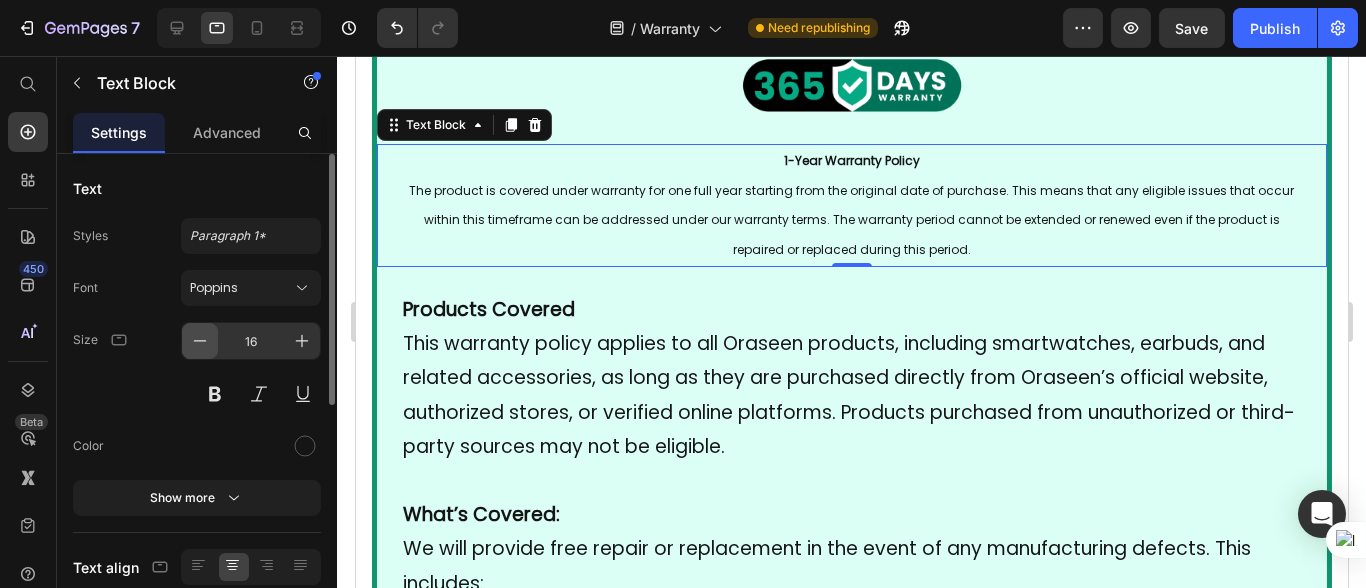click 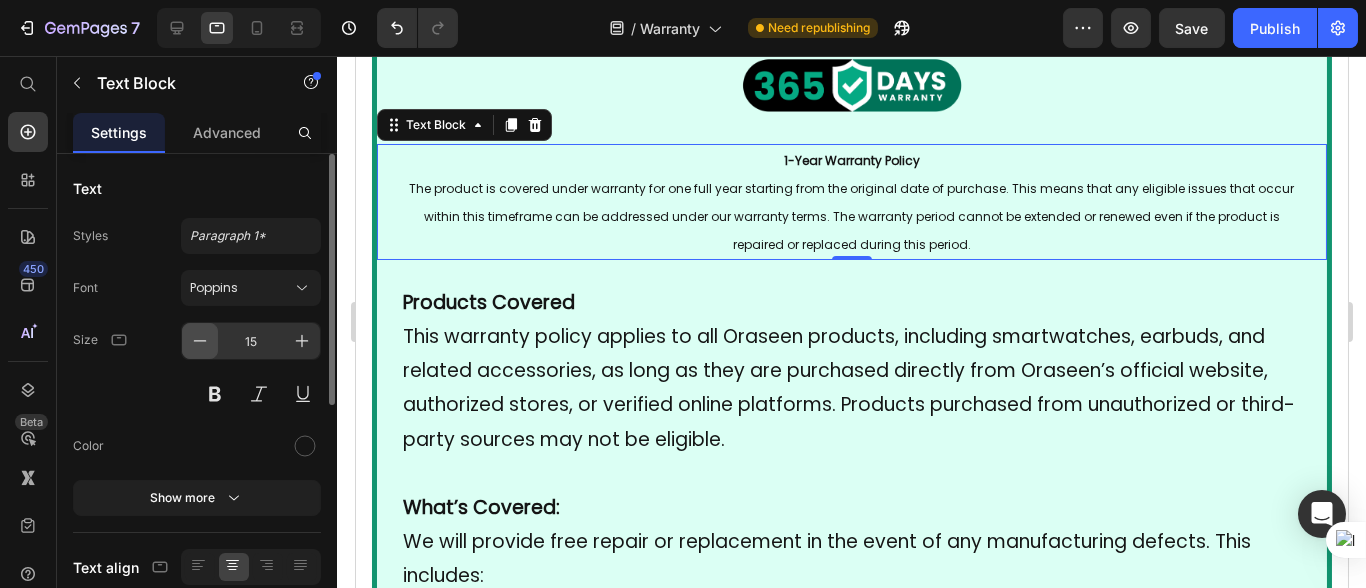 click 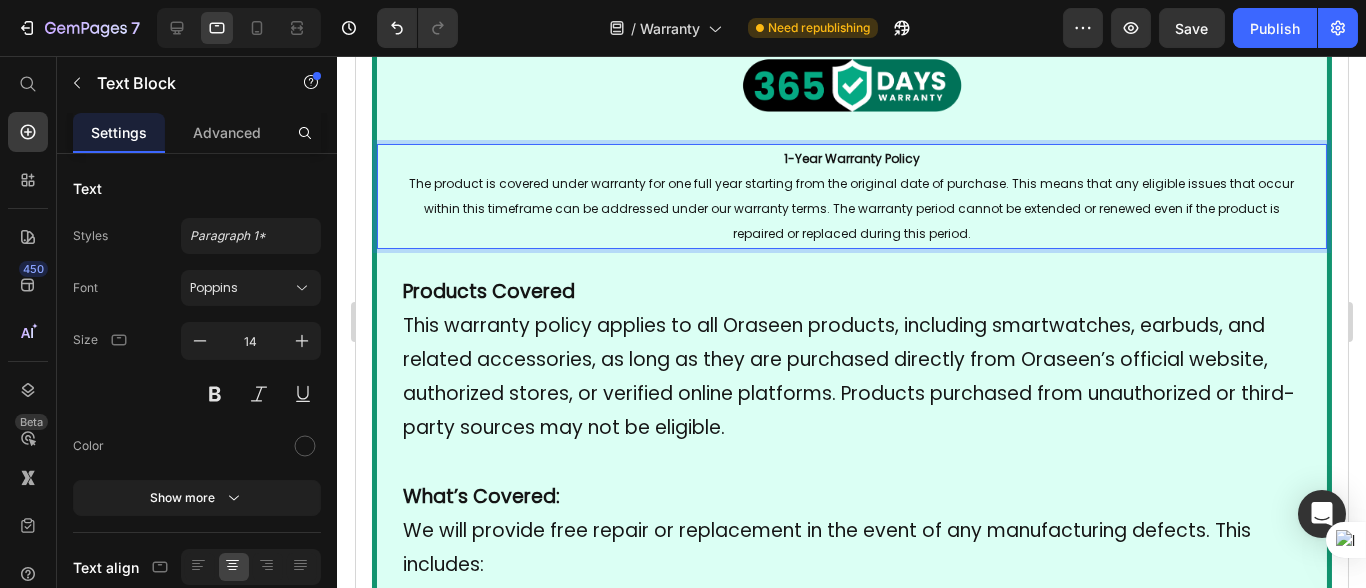 click on "The product is covered under warranty for one full year starting from the original date of purchase. This means that any eligible issues that occur within this timeframe can be addressed under our warranty terms. The warranty period cannot be extended or renewed even if the product is repaired or replaced during this period." at bounding box center (851, 208) 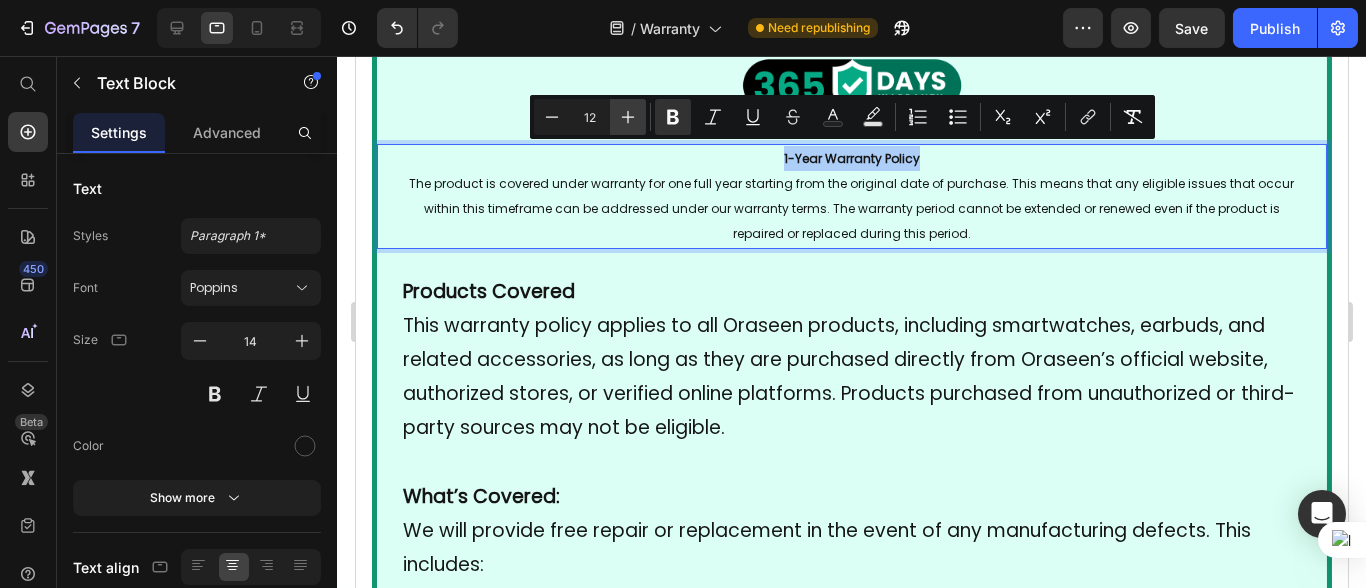 click 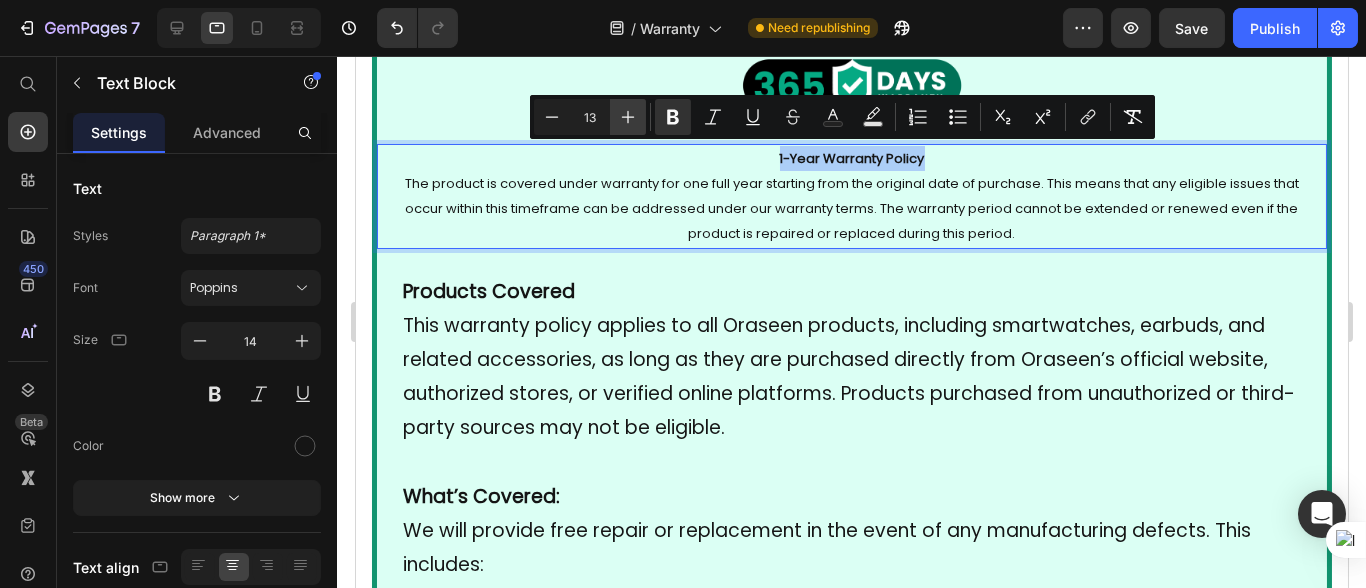 click 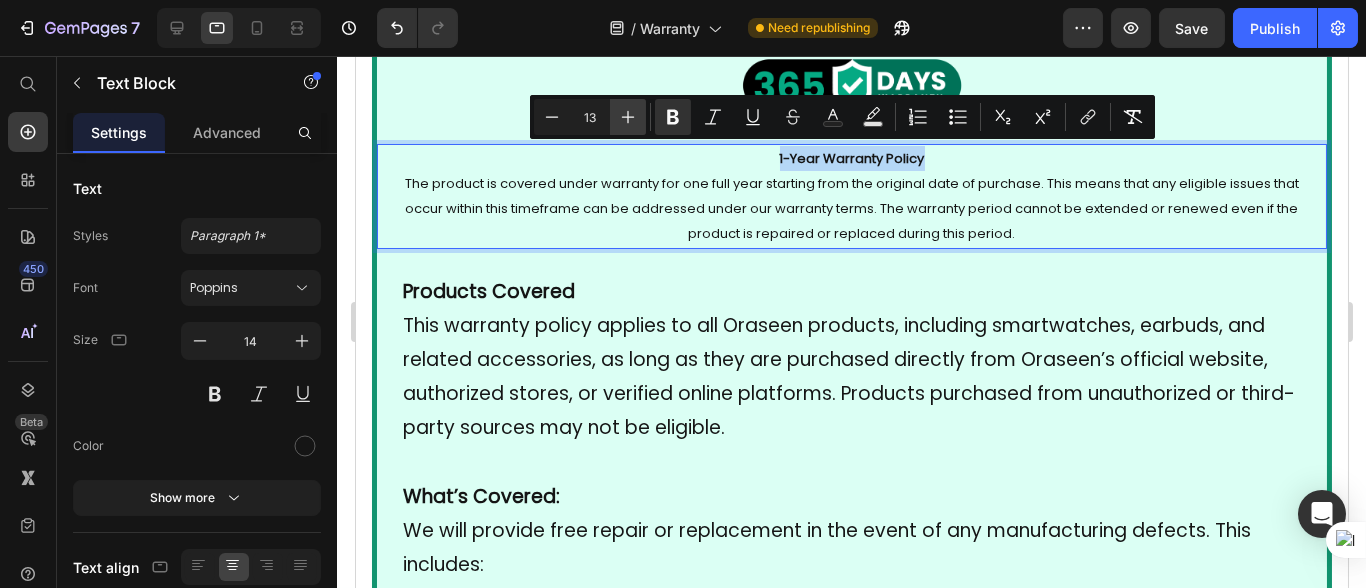 type on "14" 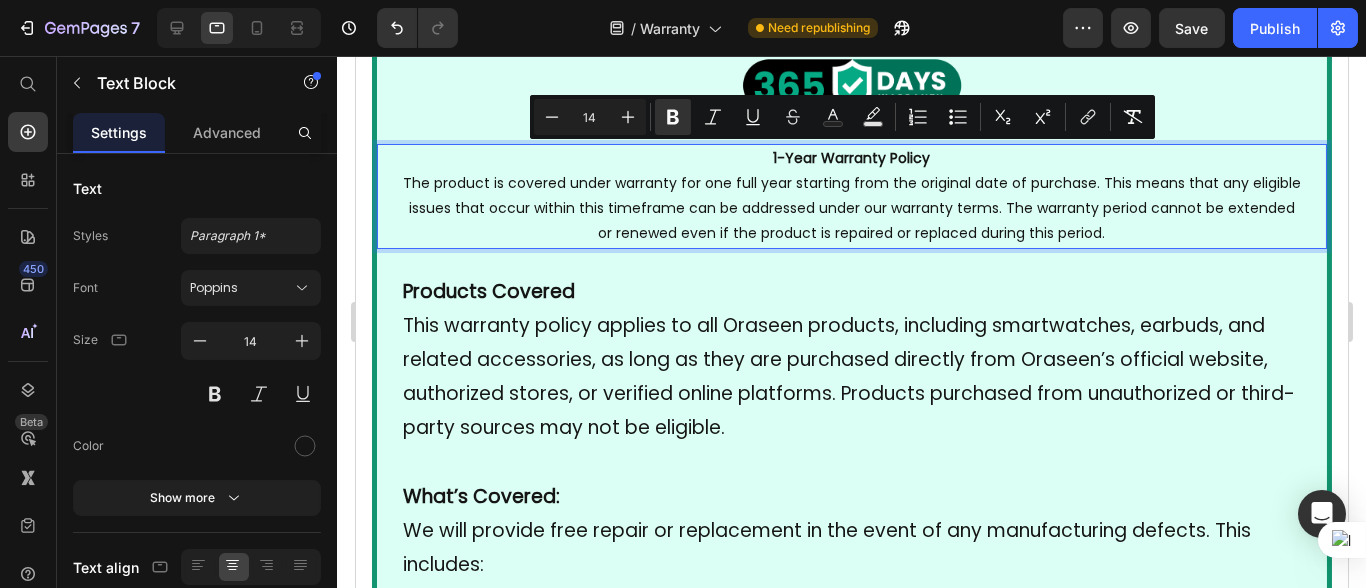 click on "The product is covered under warranty for one full year starting from the original date of purchase. This means that any eligible issues that occur within this timeframe can be addressed under our warranty terms. The warranty period cannot be extended or renewed even if the product is repaired or replaced during this period." at bounding box center [851, 208] 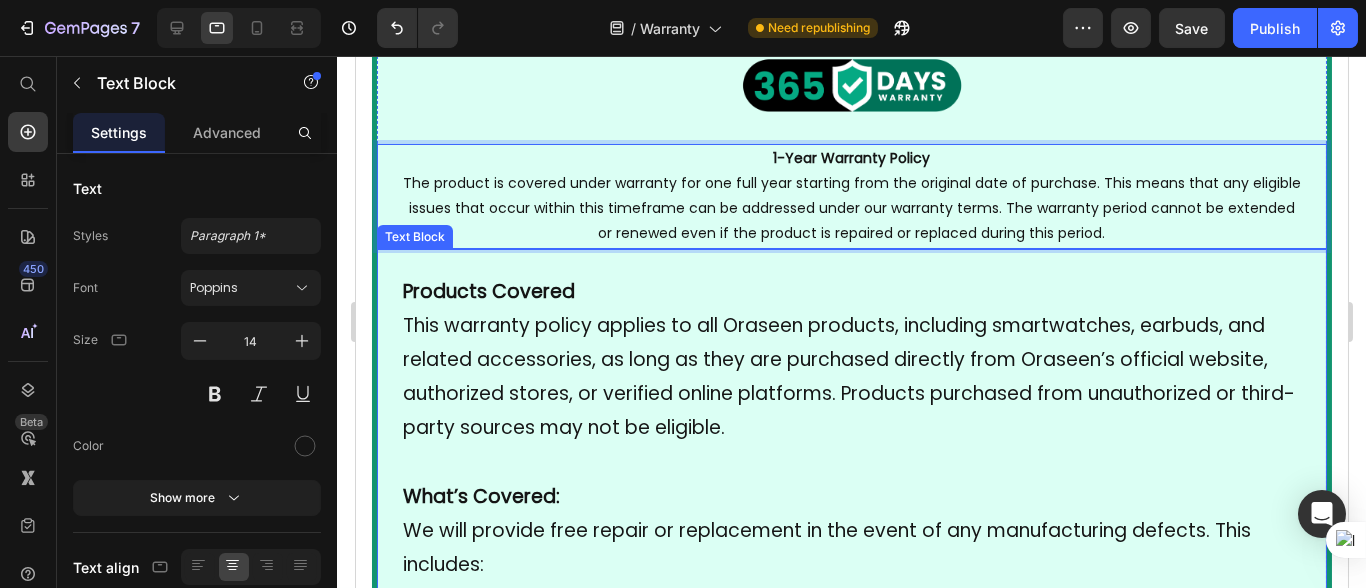 click on "Products Covered This warranty policy applies to all Oraseen products, including smartwatches, earbuds, and related accessories, as long as they are purchased directly from Oraseen’s official website, authorized stores, or verified online platforms. Products purchased from unauthorized or third-party sources may not be eligible." at bounding box center (851, 360) 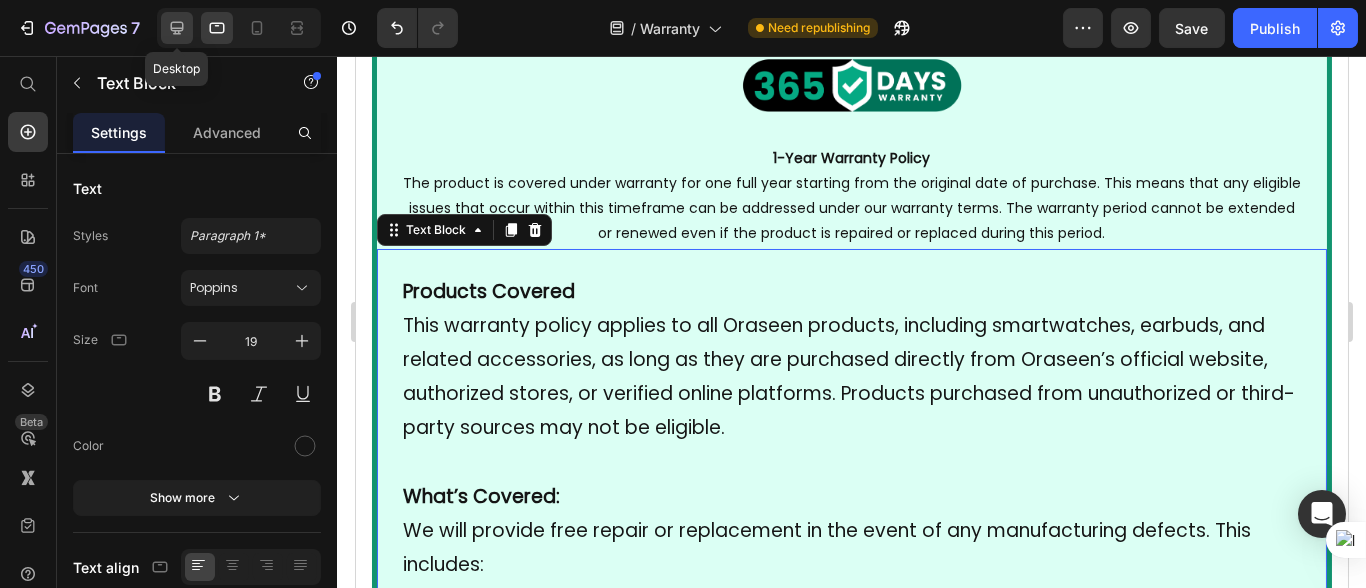 drag, startPoint x: 174, startPoint y: 28, endPoint x: 189, endPoint y: 34, distance: 16.155495 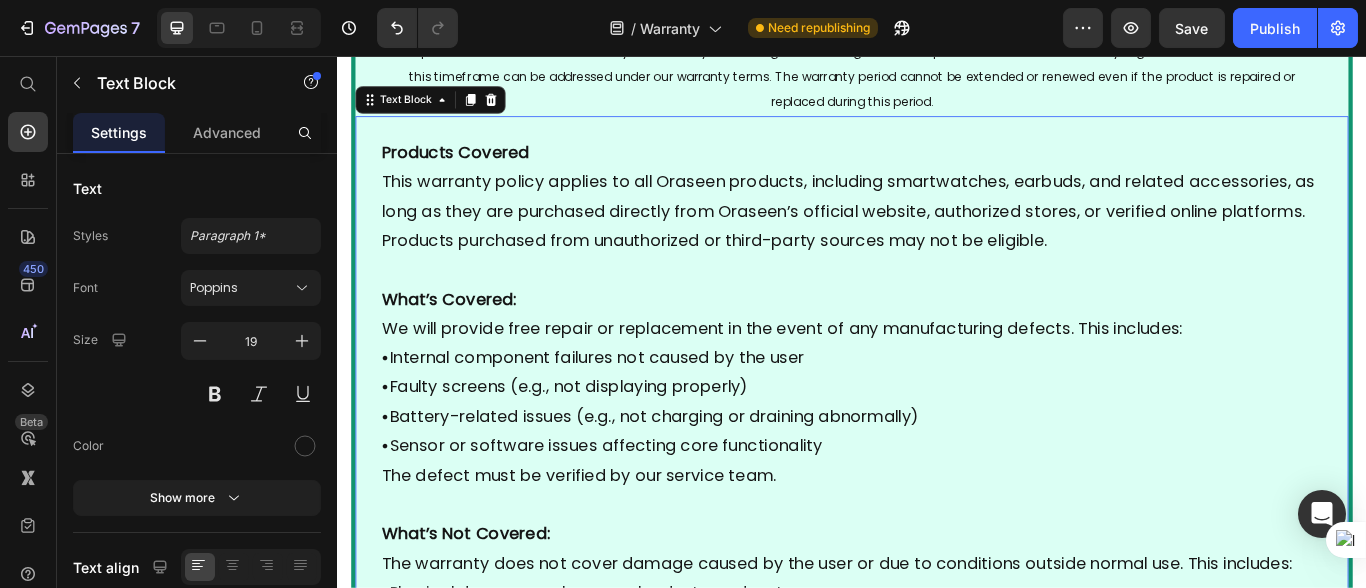 scroll, scrollTop: 55, scrollLeft: 0, axis: vertical 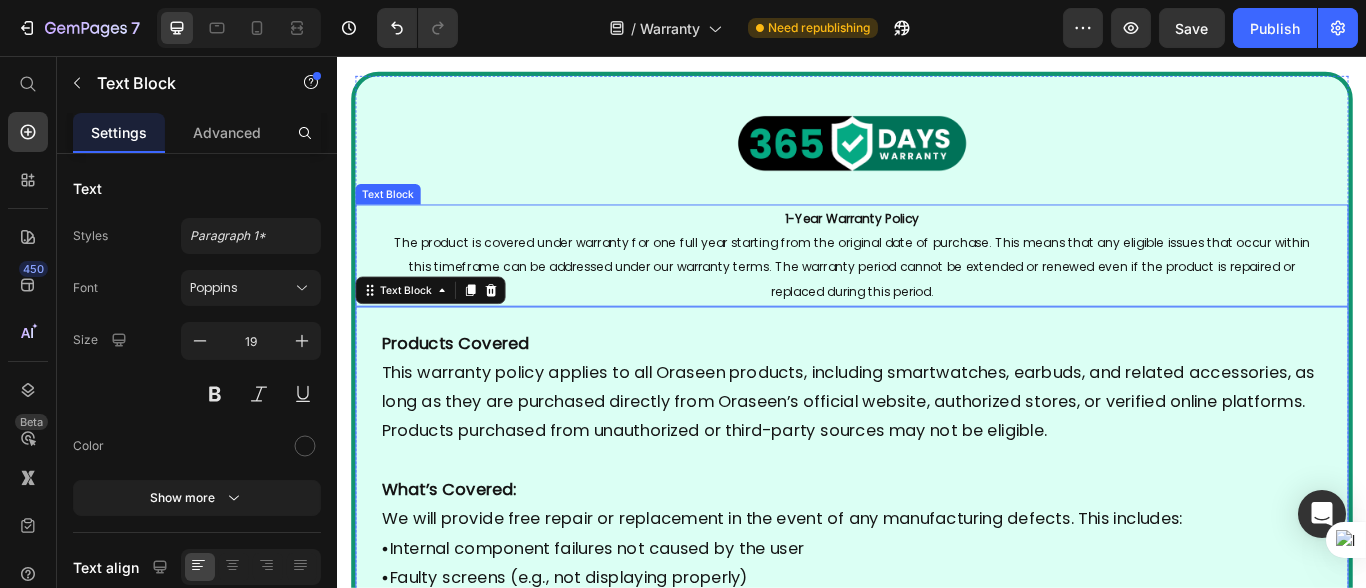 click on "The product is covered under warranty for one full year starting from the original date of purchase. This means that any eligible issues that occur within this timeframe can be addressed under our warranty terms. The warranty period cannot be extended or renewed even if the product is repaired or replaced during this period." at bounding box center (936, 302) 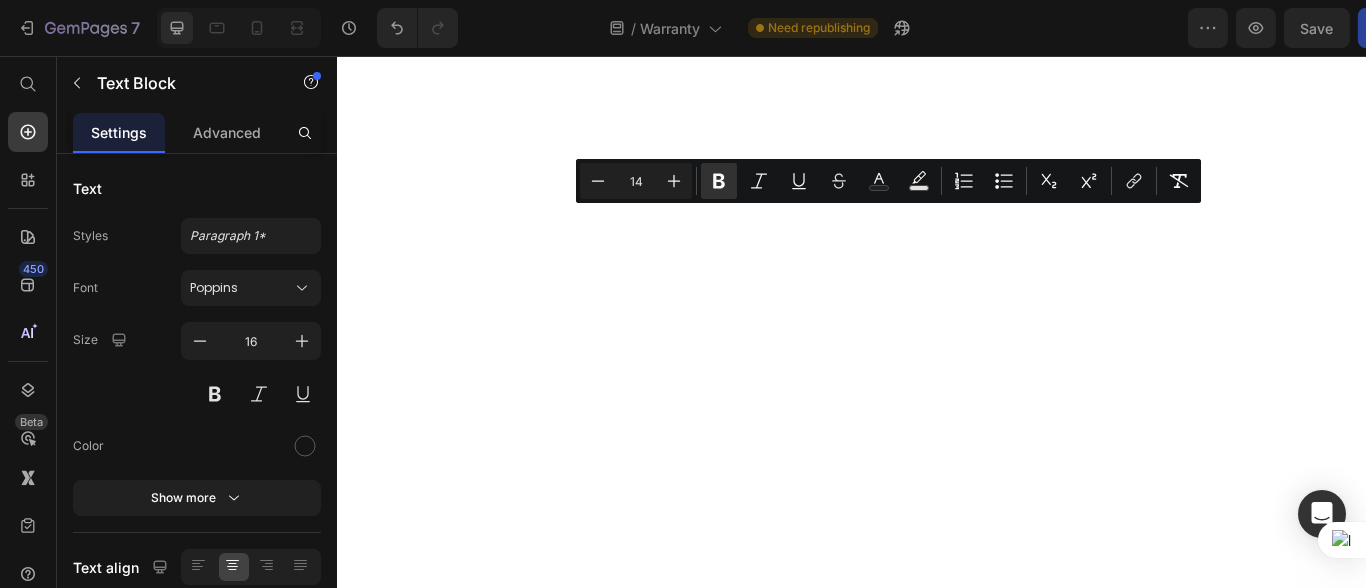 click 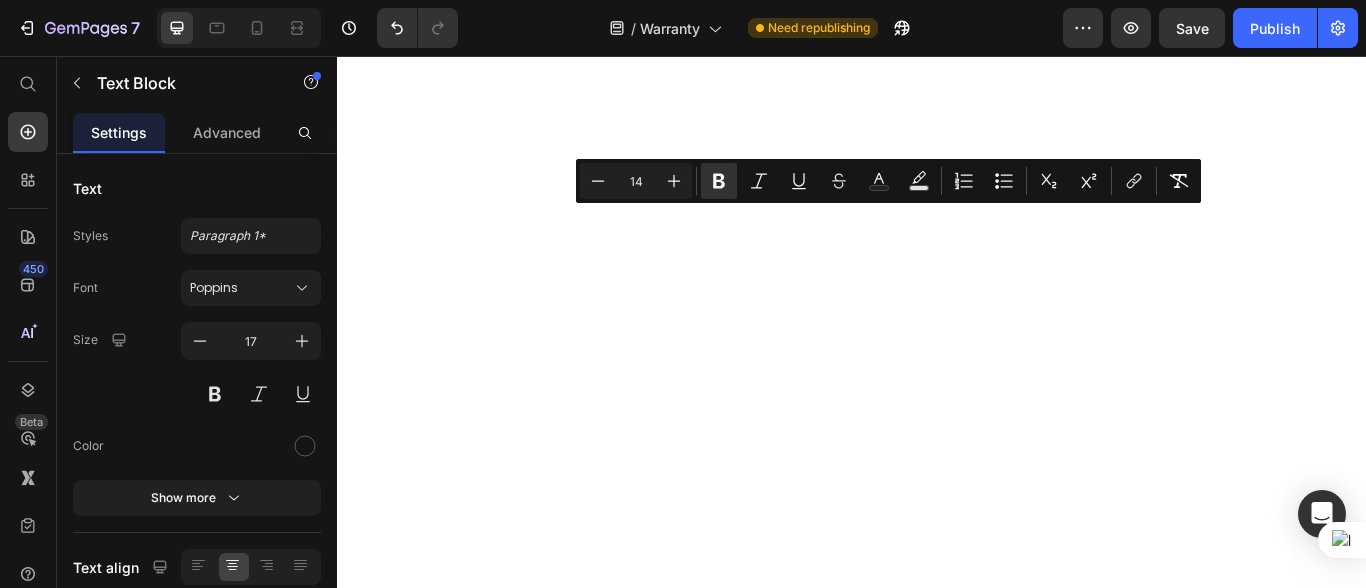 scroll, scrollTop: 0, scrollLeft: 0, axis: both 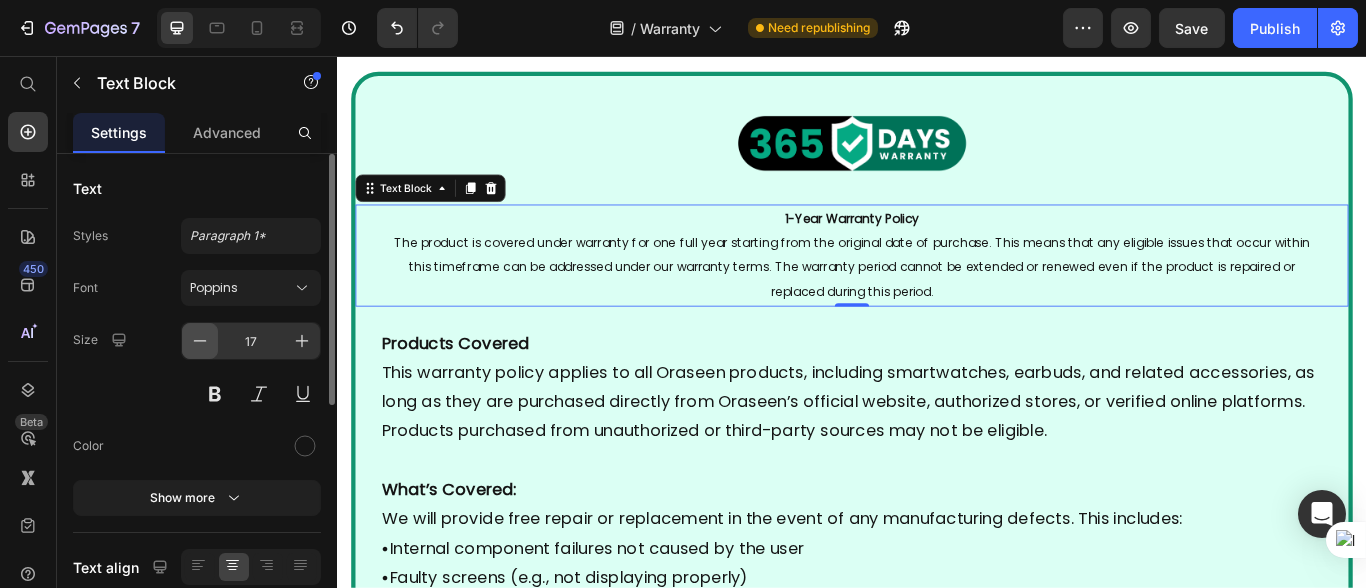 click at bounding box center (200, 341) 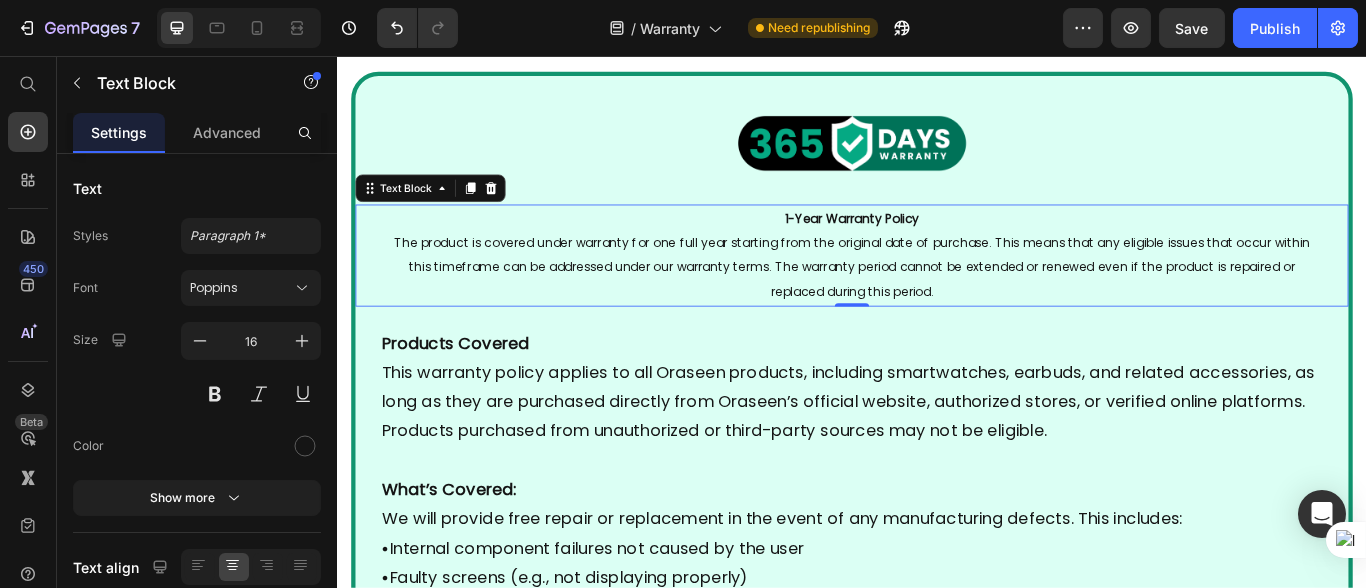click on "The product is covered under warranty for one full year starting from the original date of purchase. This means that any eligible issues that occur within this timeframe can be addressed under our warranty terms. The warranty period cannot be extended or renewed even if the product is repaired or replaced during this period." at bounding box center (936, 302) 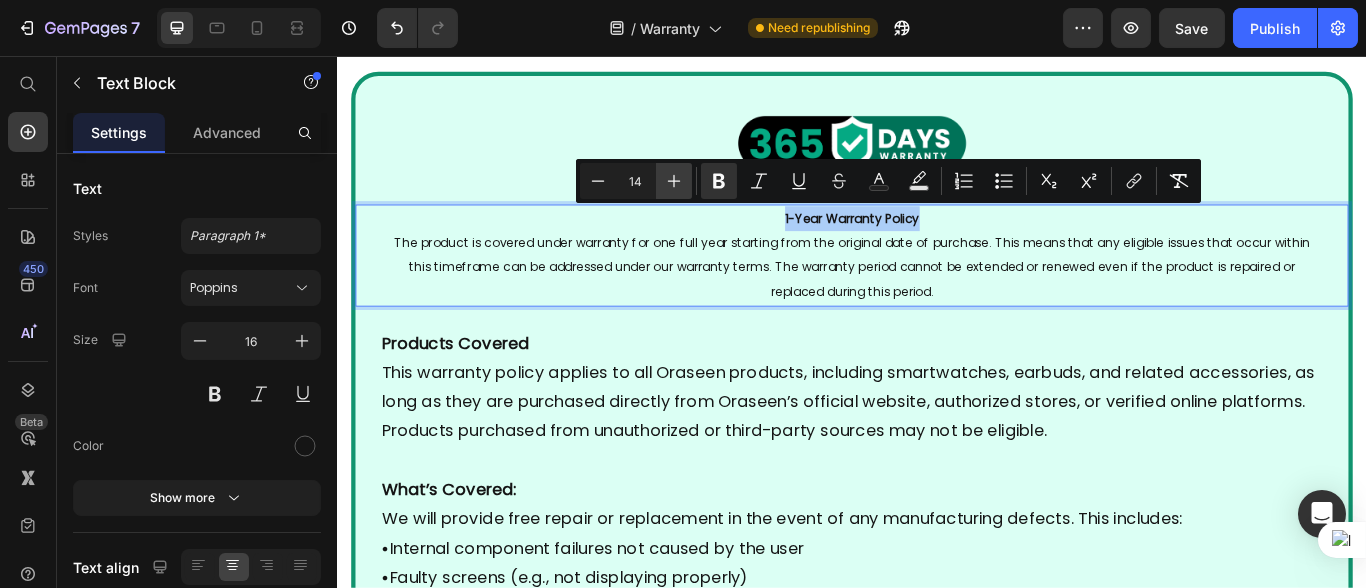 click 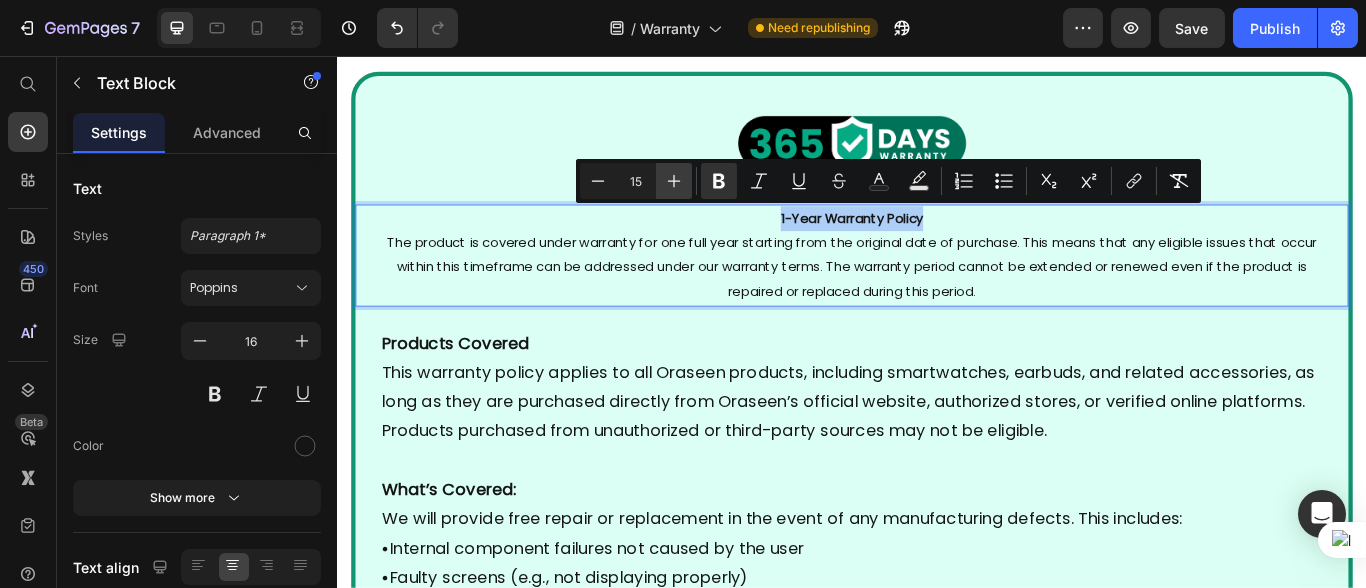 click 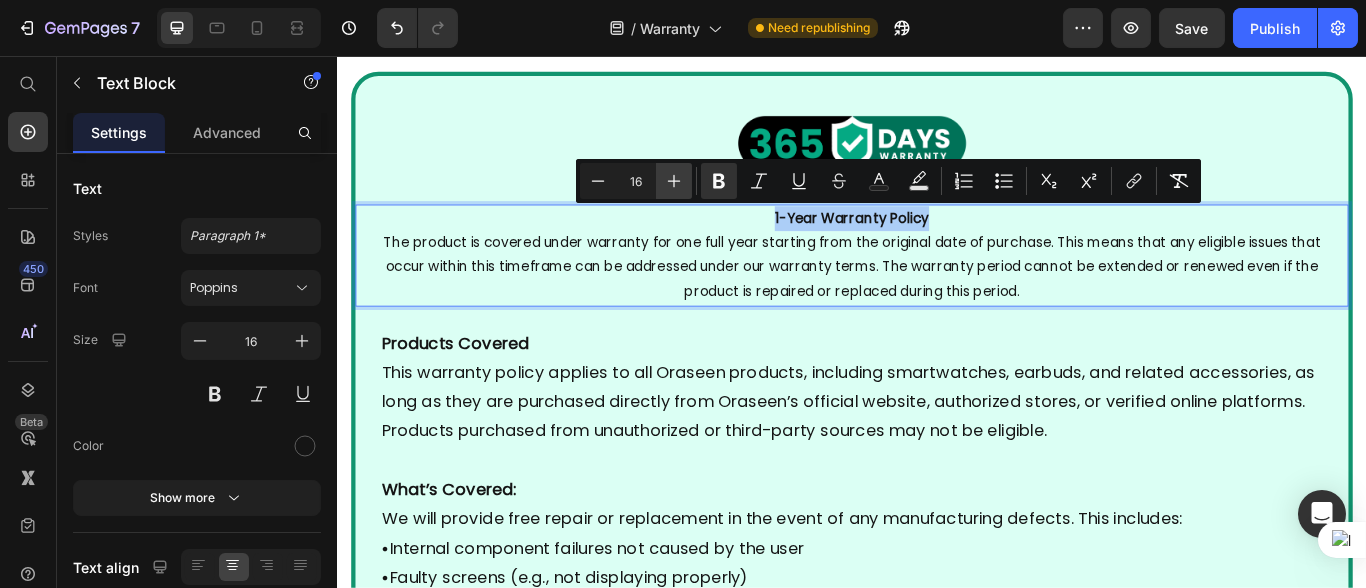 click 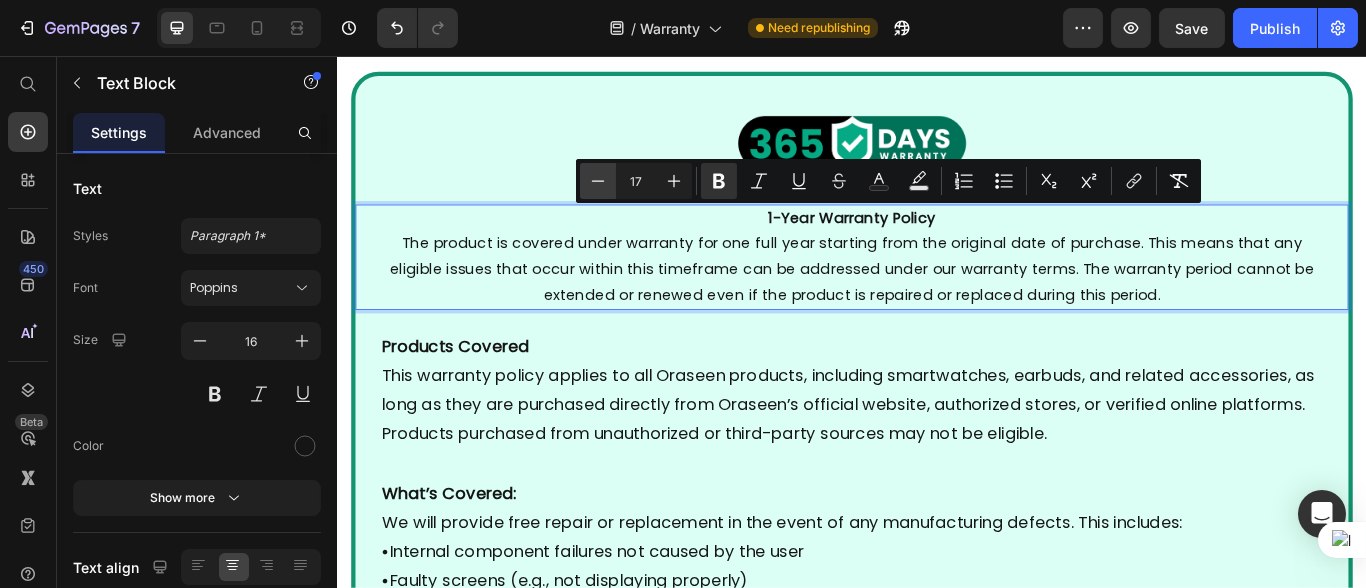 click 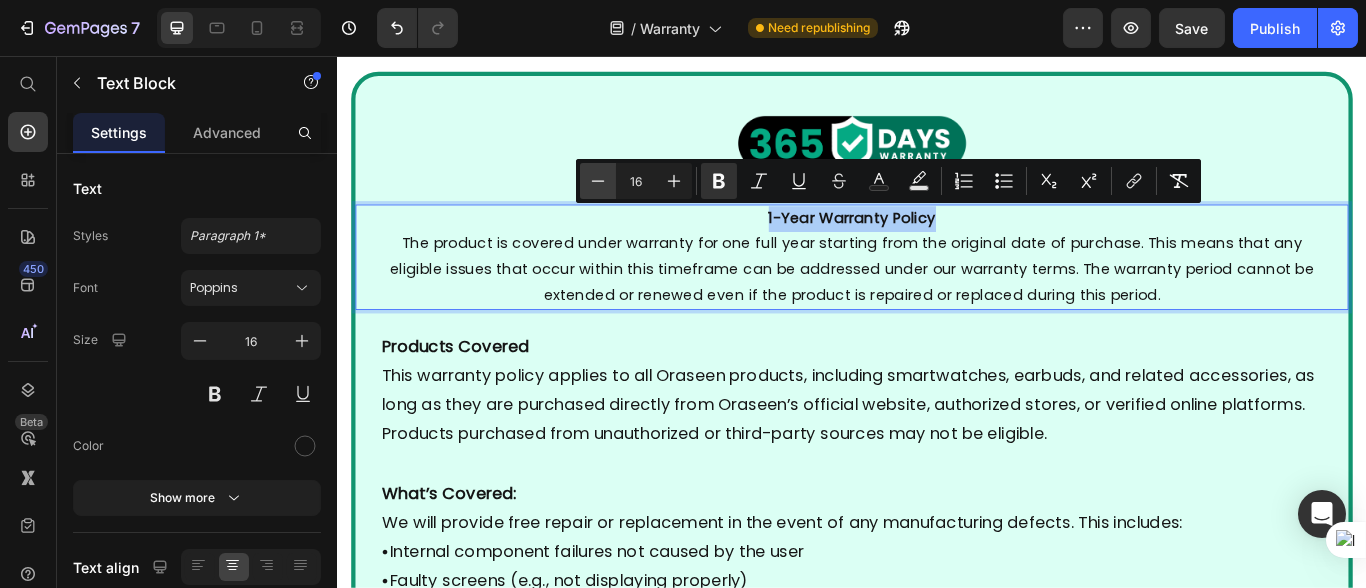 click 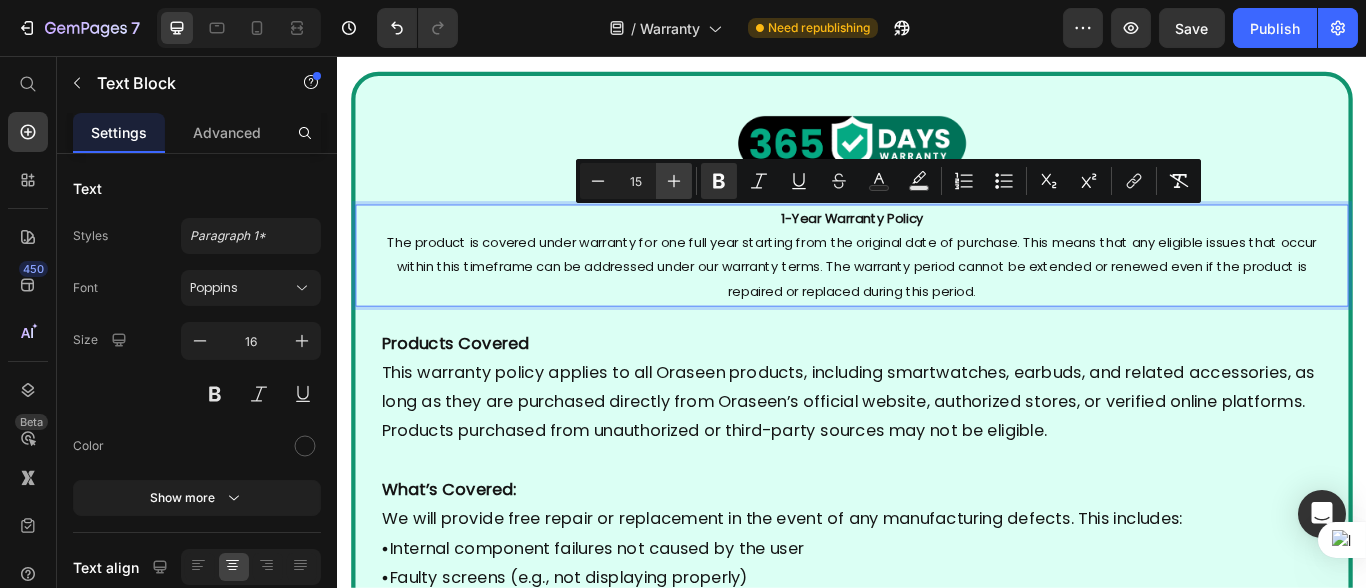 click 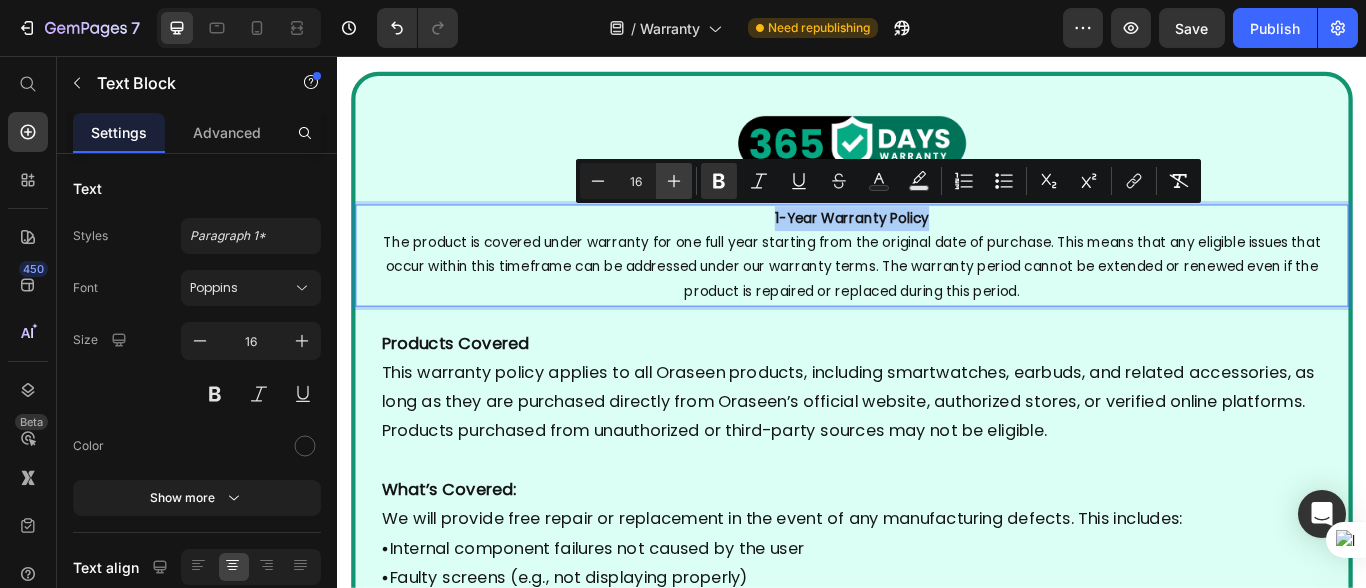 click 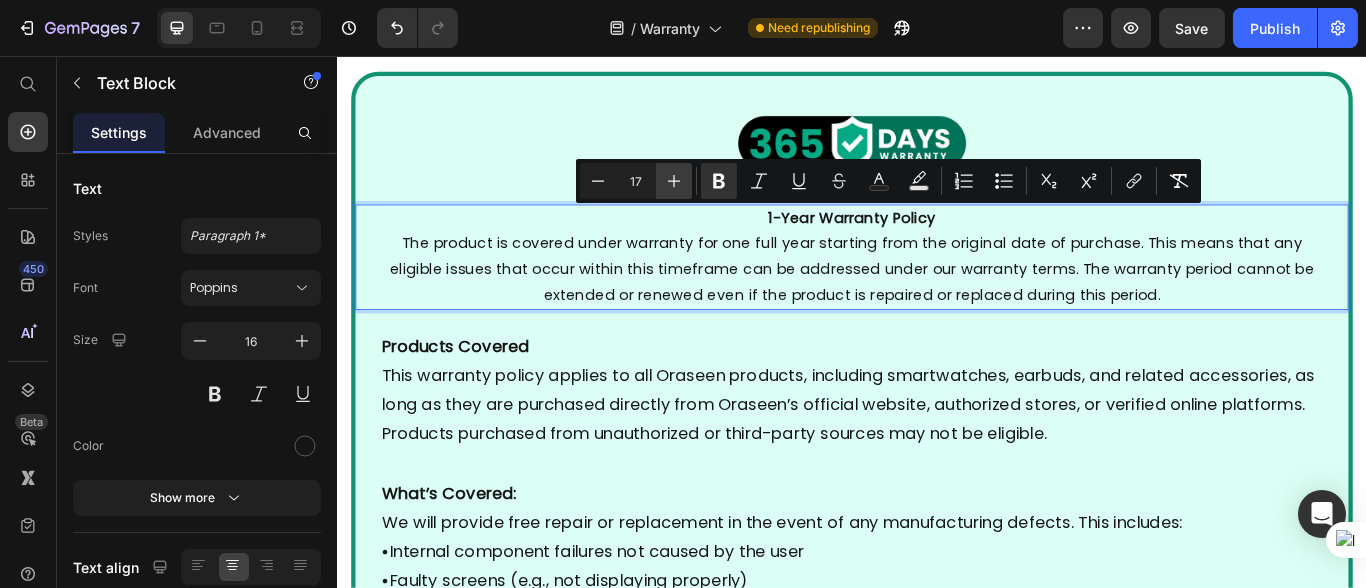 click 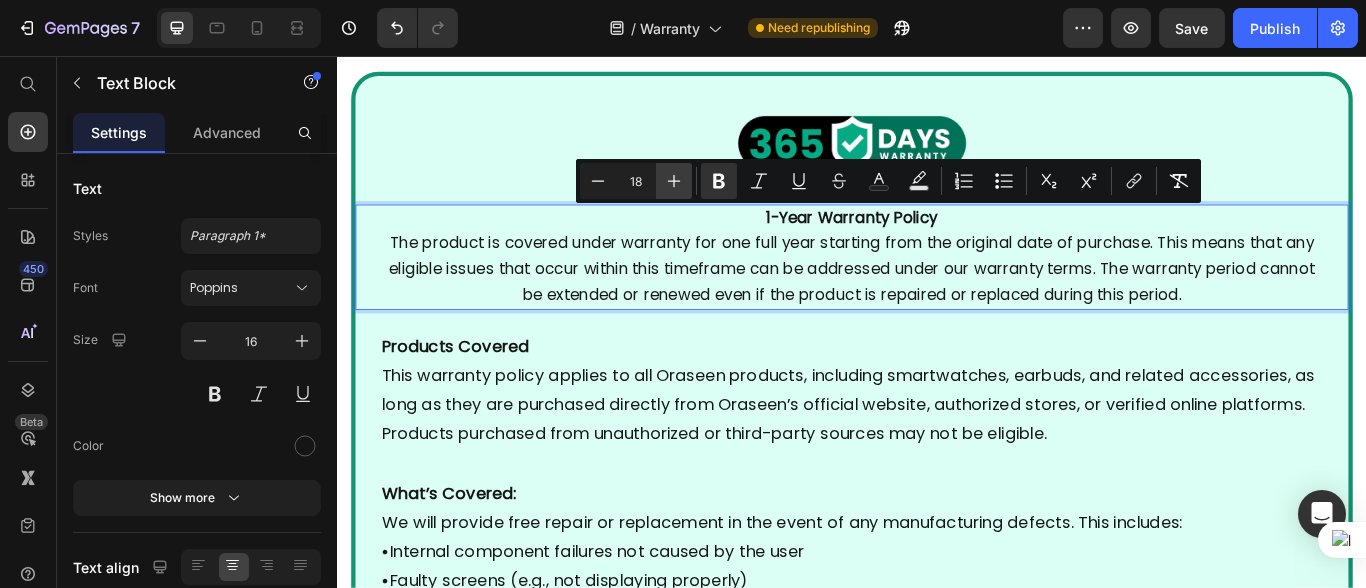 click 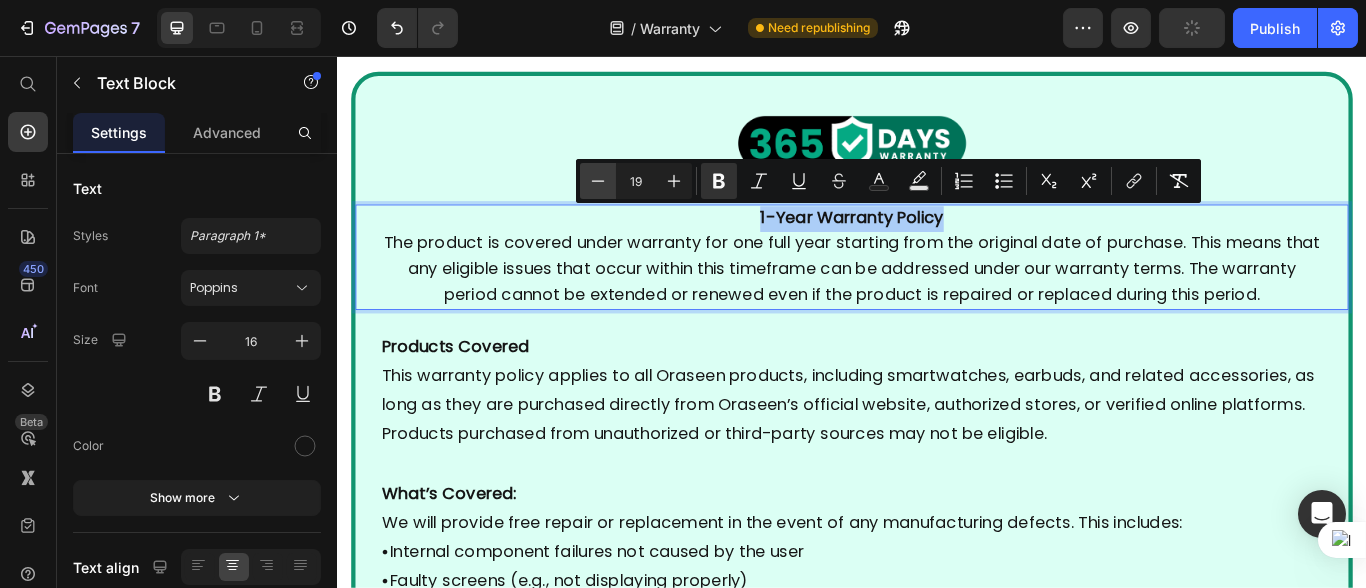 click 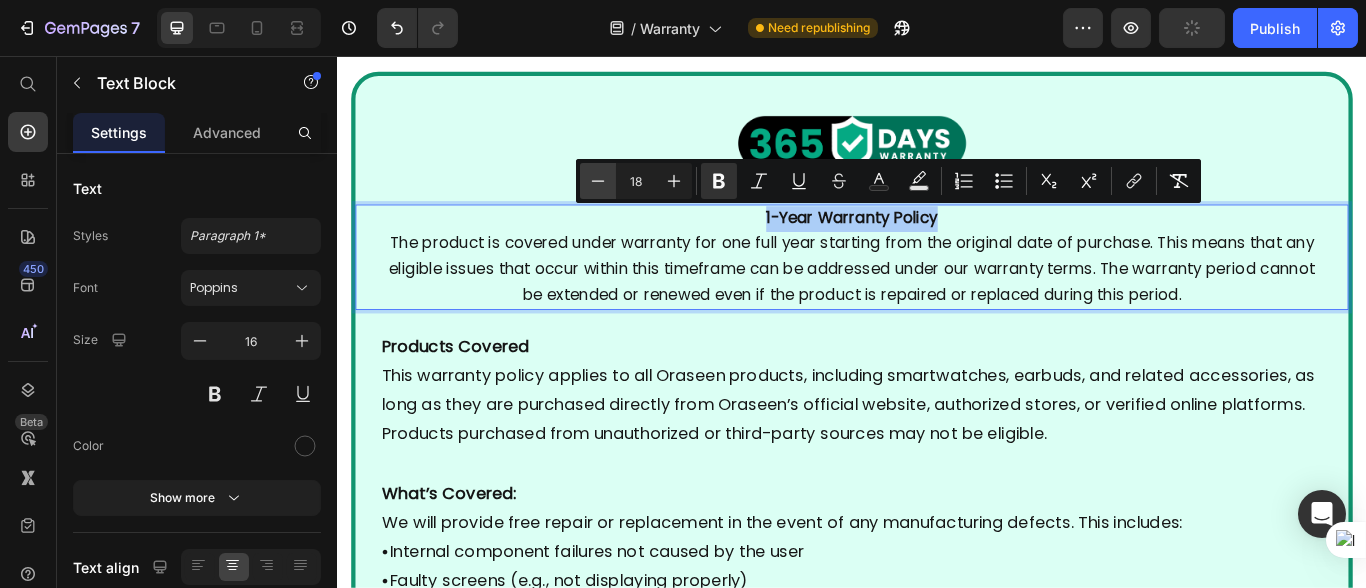 click 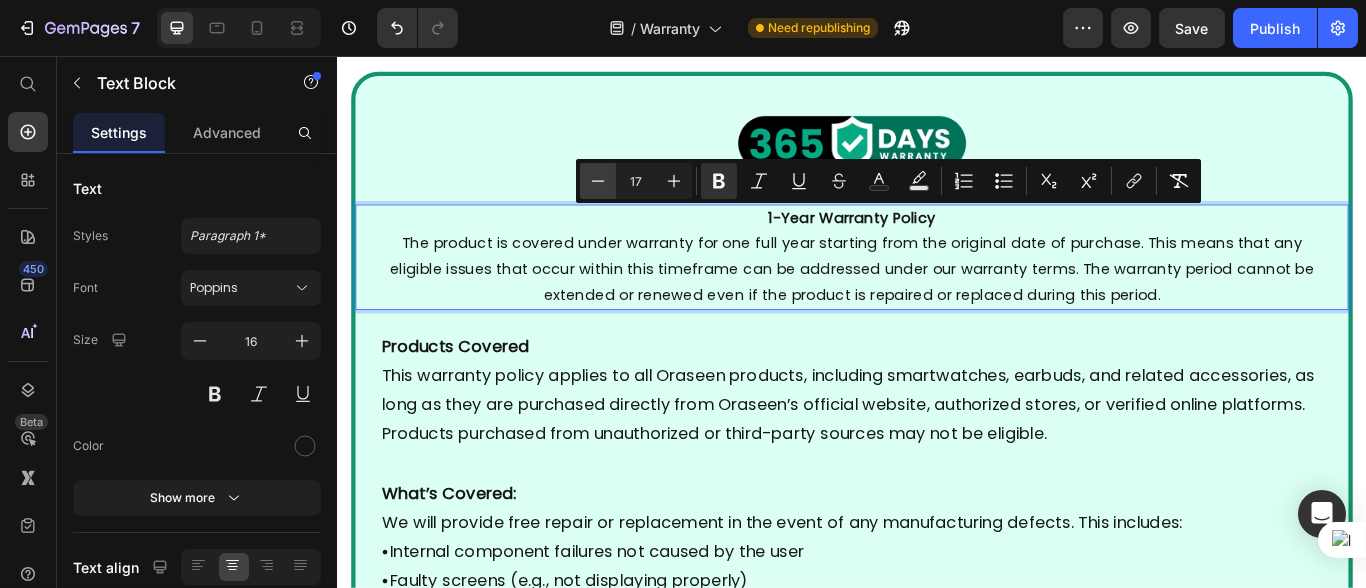 click 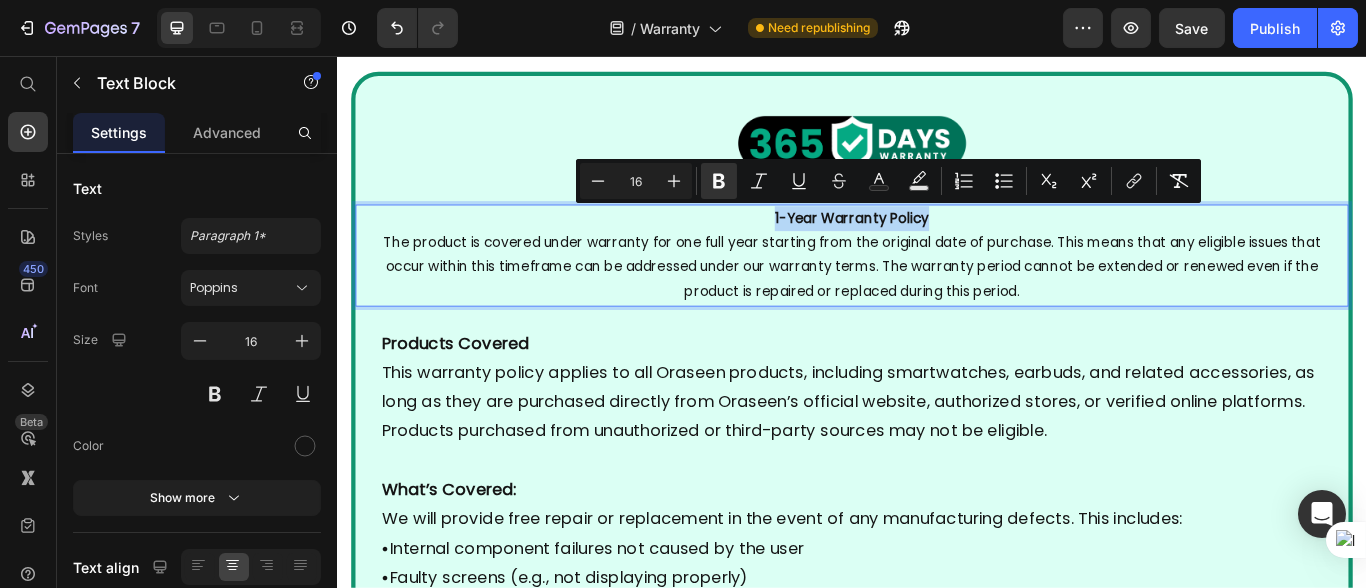 click on "The product is covered under warranty for one full year starting from the original date of purchase. This means that any eligible issues that occur within this timeframe can be addressed under our warranty terms. The warranty period cannot be extended or renewed even if the product is repaired or replaced during this period." at bounding box center [936, 301] 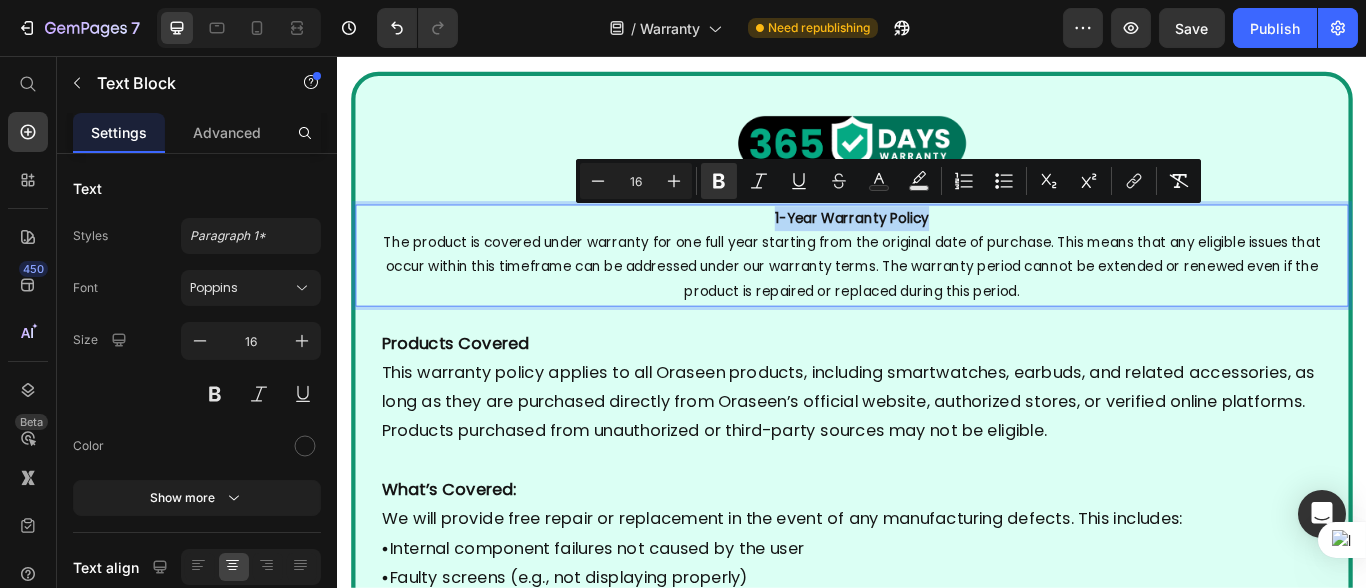 click on "The product is covered under warranty for one full year starting from the original date of purchase. This means that any eligible issues that occur within this timeframe can be addressed under our warranty terms. The warranty period cannot be extended or renewed even if the product is repaired or replaced during this period." at bounding box center (936, 302) 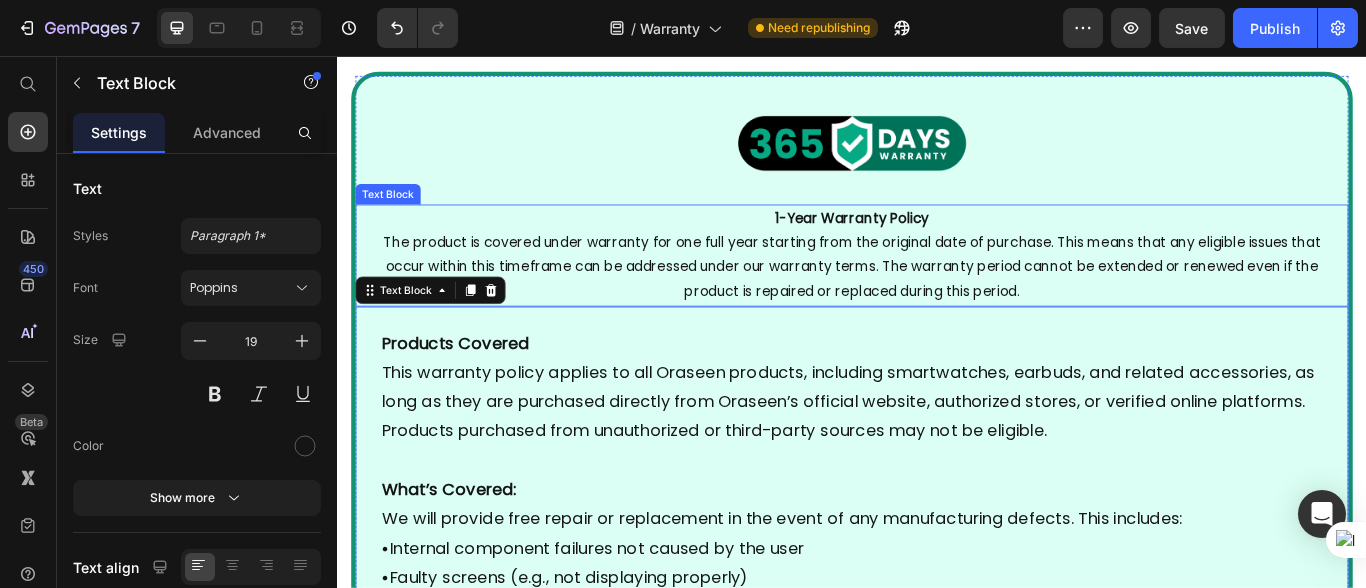 click on "The product is covered under warranty for one full year starting from the original date of purchase. This means that any eligible issues that occur within this timeframe can be addressed under our warranty terms. The warranty period cannot be extended or renewed even if the product is repaired or replaced during this period." at bounding box center [936, 301] 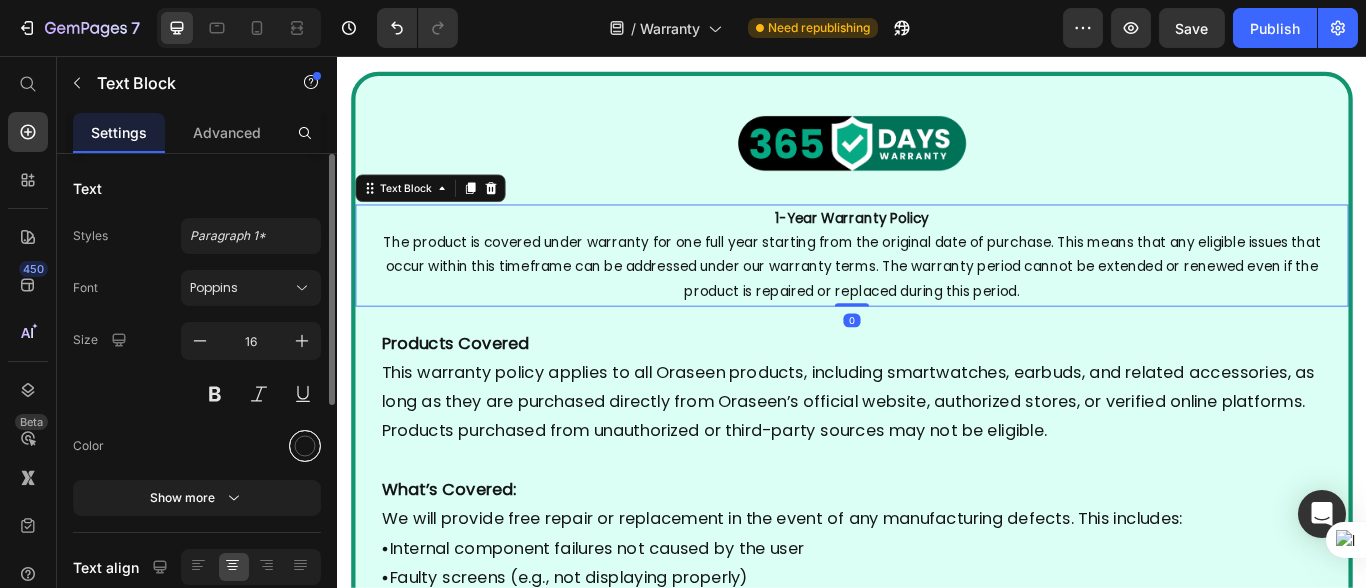 click at bounding box center [305, 446] 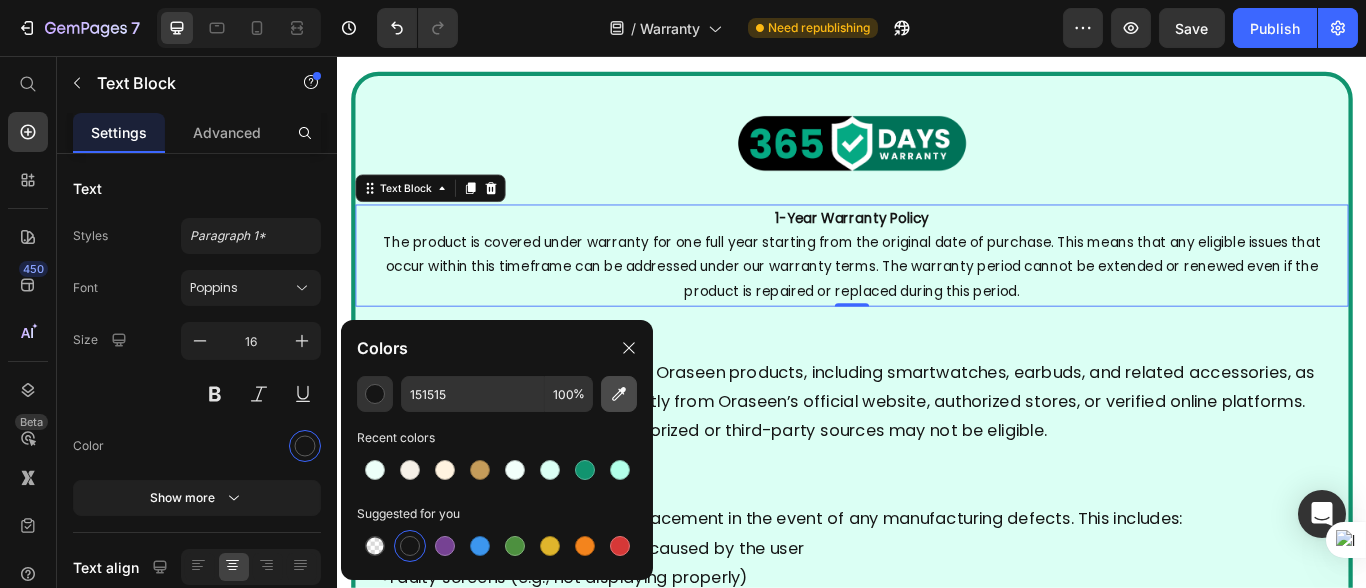 click 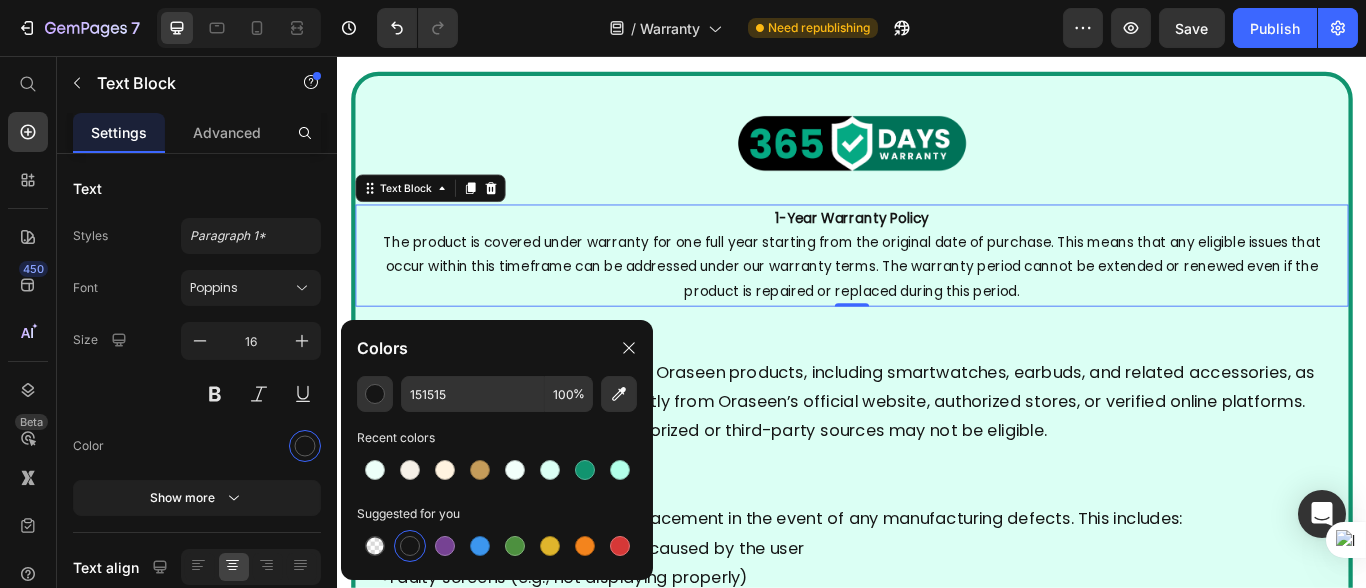 type on "007259" 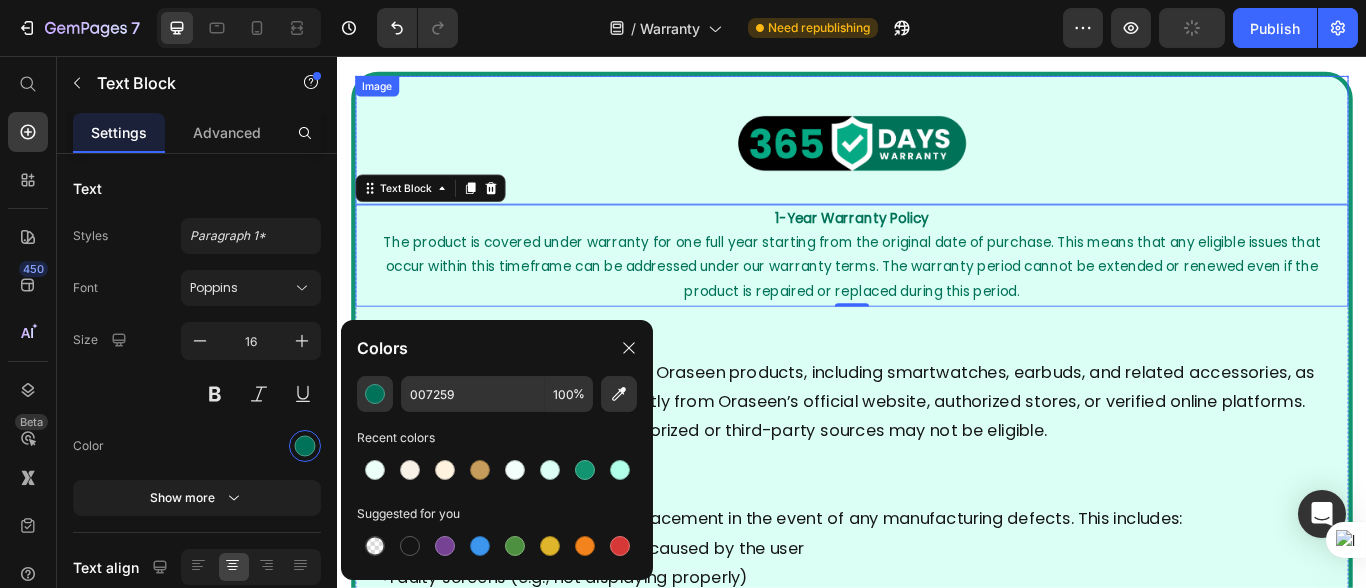 click at bounding box center (936, 154) 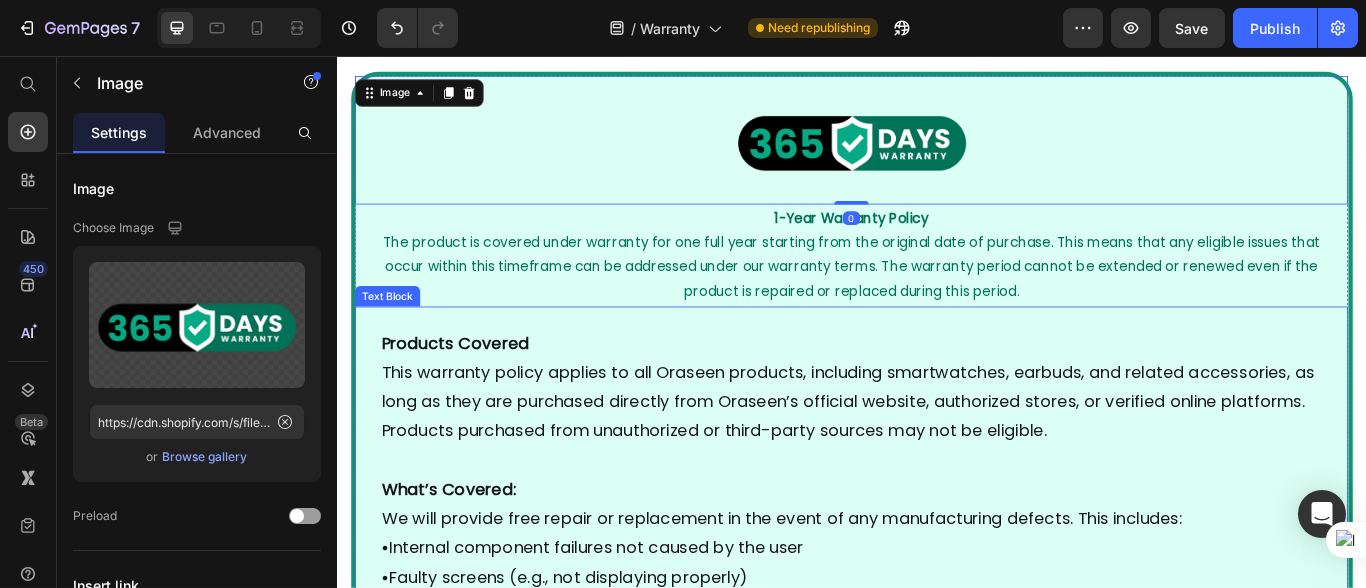 click on "Products Covered This warranty policy applies to all Oraseen products, including smartwatches, earbuds, and related accessories, as long as they are purchased directly from Oraseen’s official website, authorized stores, or verified online platforms. Products purchased from unauthorized or third-party sources may not be eligible." at bounding box center (936, 442) 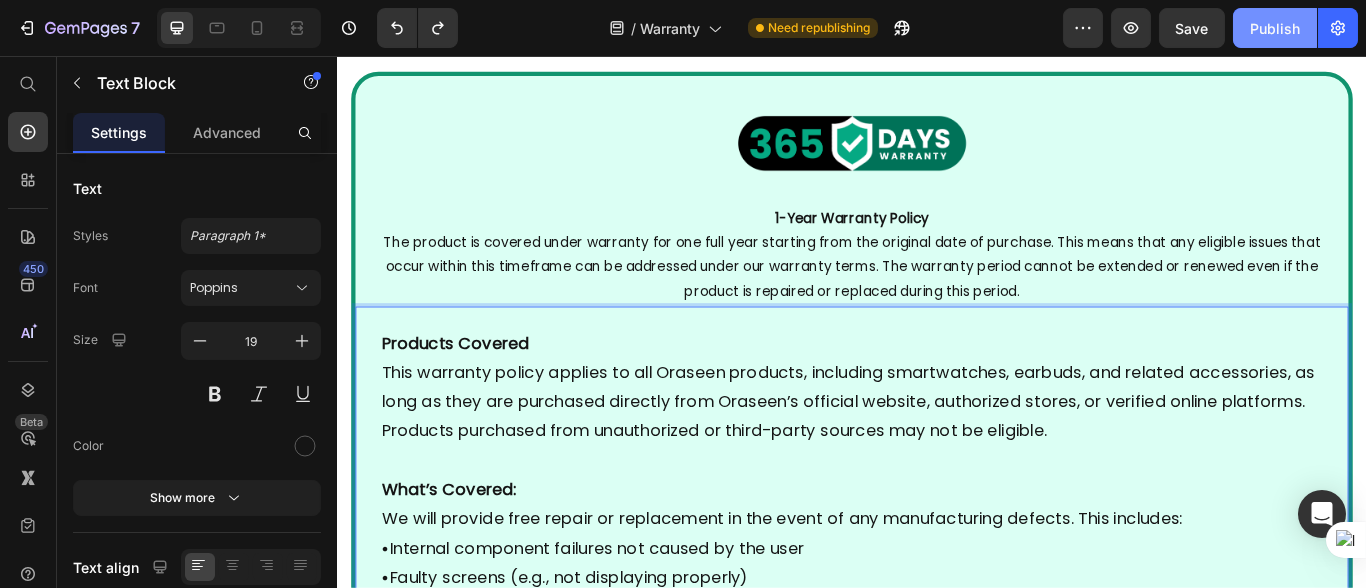 click on "Publish" at bounding box center [1275, 28] 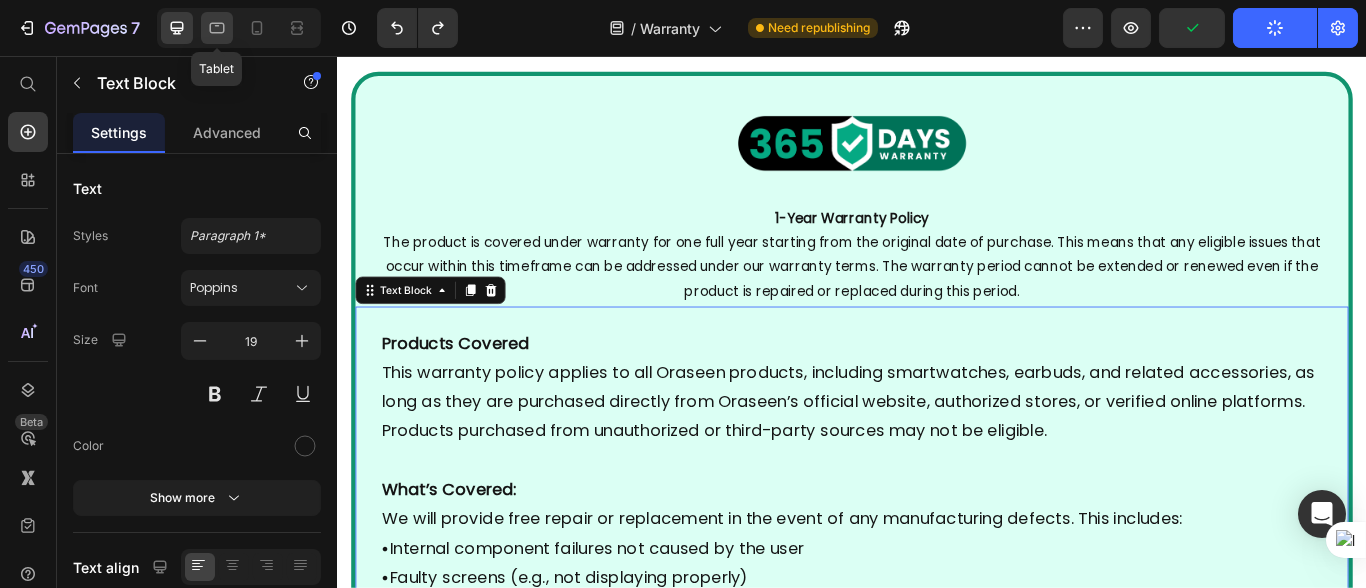 click 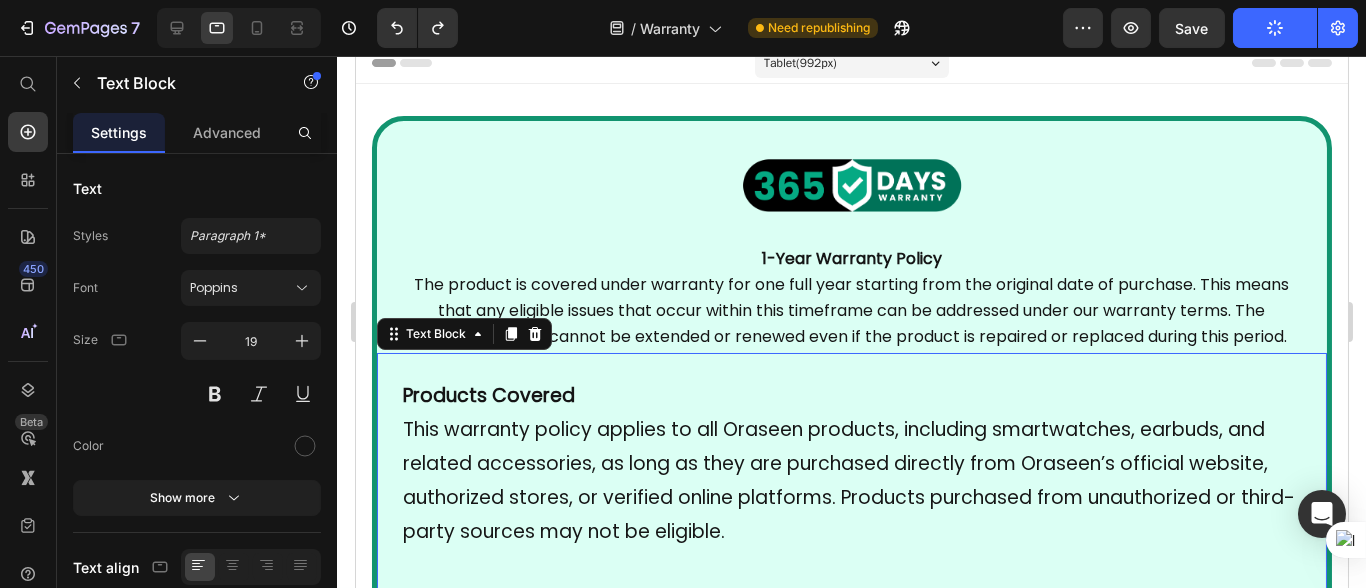 scroll, scrollTop: 0, scrollLeft: 0, axis: both 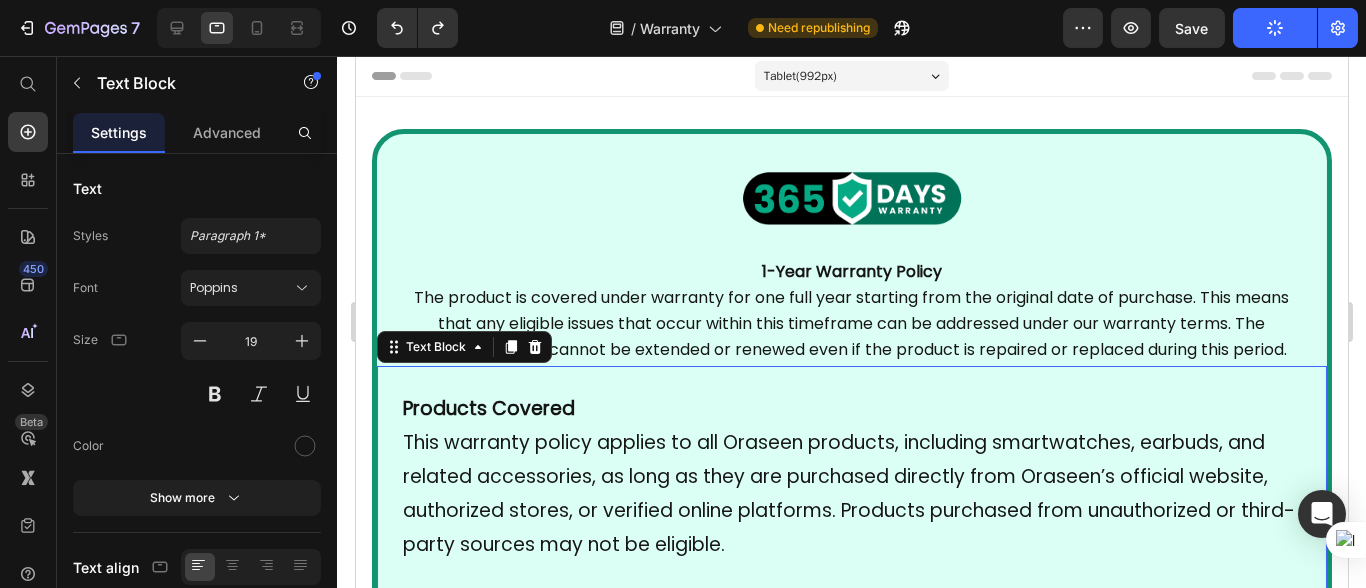 click on "Image 1-Year Warranty Policy The product is covered under warranty for one full year starting from the original date of purchase. This means that any eligible issues that occur within this timeframe can be addressed under our warranty terms. The warranty period cannot be extended or renewed even if the product is repaired or replaced during this period. Text Block 1-Year Warranty Policy The product is covered under warranty for one full year starting from the original date of purchase. This means that any eligible issues that occur within this timeframe can be addressed under our warranty terms. The warranty period cannot be extended or renewed even if the product is repaired or replaced during this period. Text Block Products Covered What’s Covered: We will provide free repair or replacement in the event of any manufacturing defects. This includes: •   Internal component failures not caused by the user •   Faulty screens (e.g., not displaying properly) •   •   What’s Not Covered: •     0" at bounding box center [851, 1391] 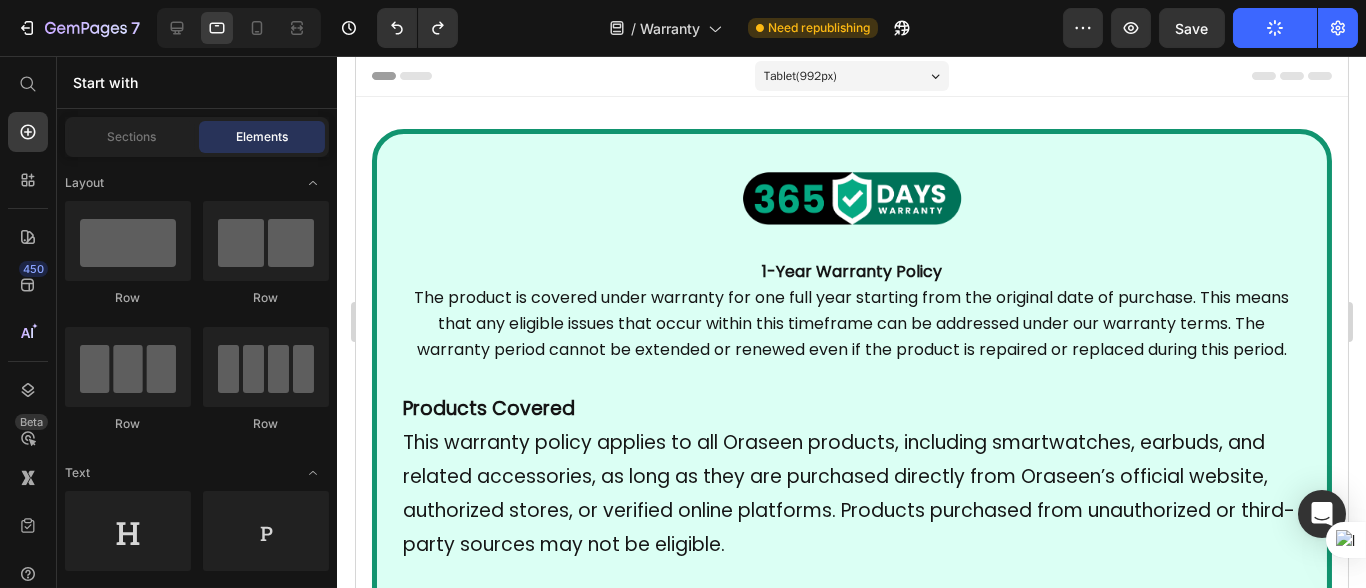 click on "The product is covered under warranty for one full year starting from the original date of purchase. This means that any eligible issues that occur within this timeframe can be addressed under our warranty terms. The warranty period cannot be extended or renewed even if the product is repaired or replaced during this period." at bounding box center [851, 323] 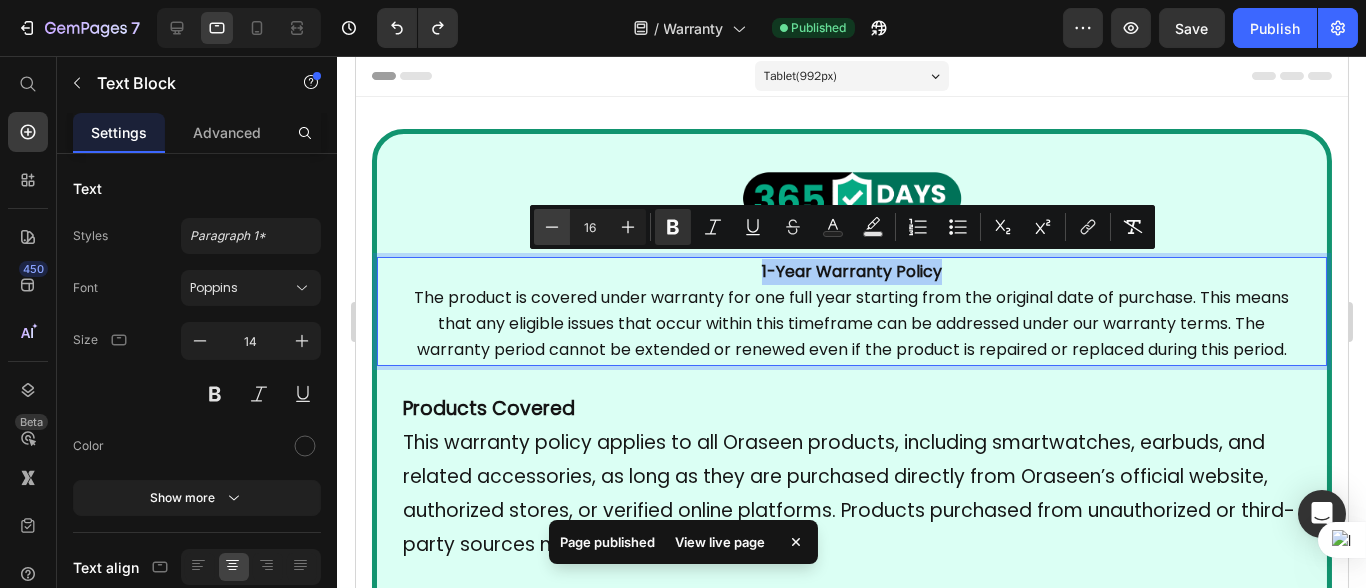 click 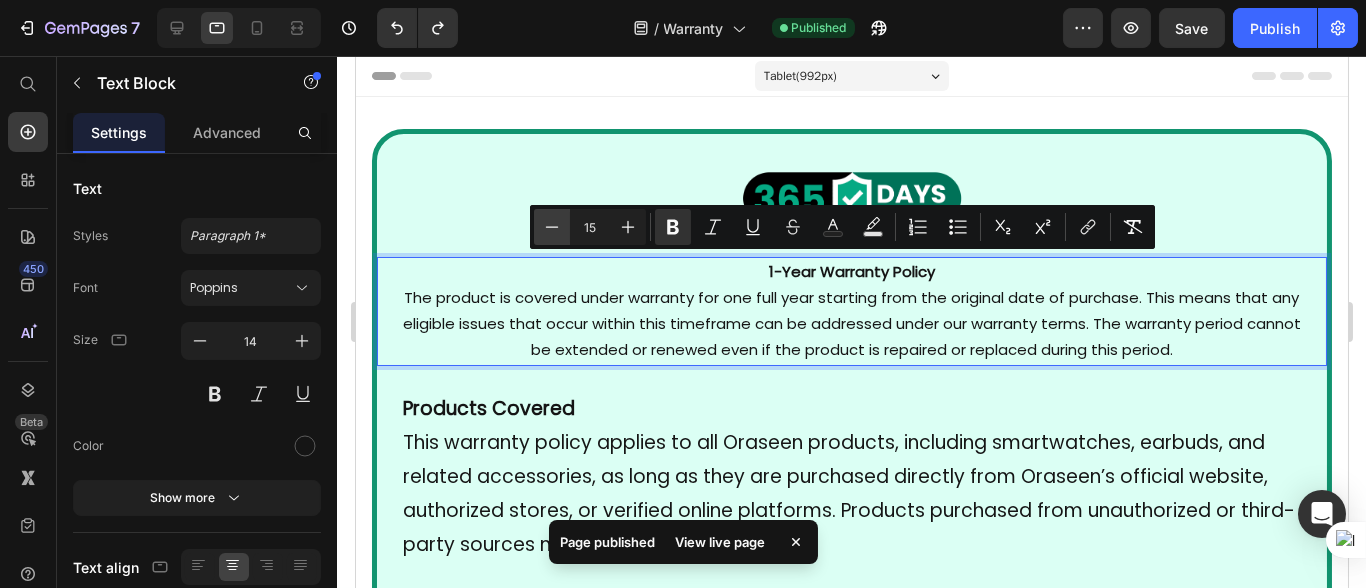 click 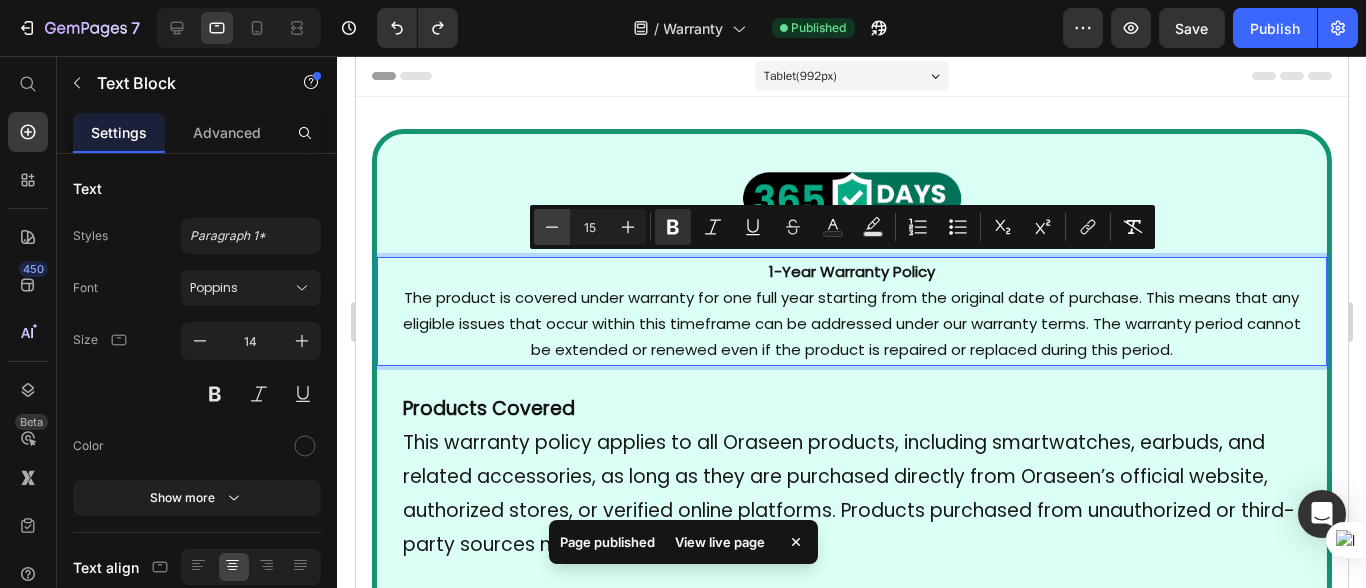 type on "14" 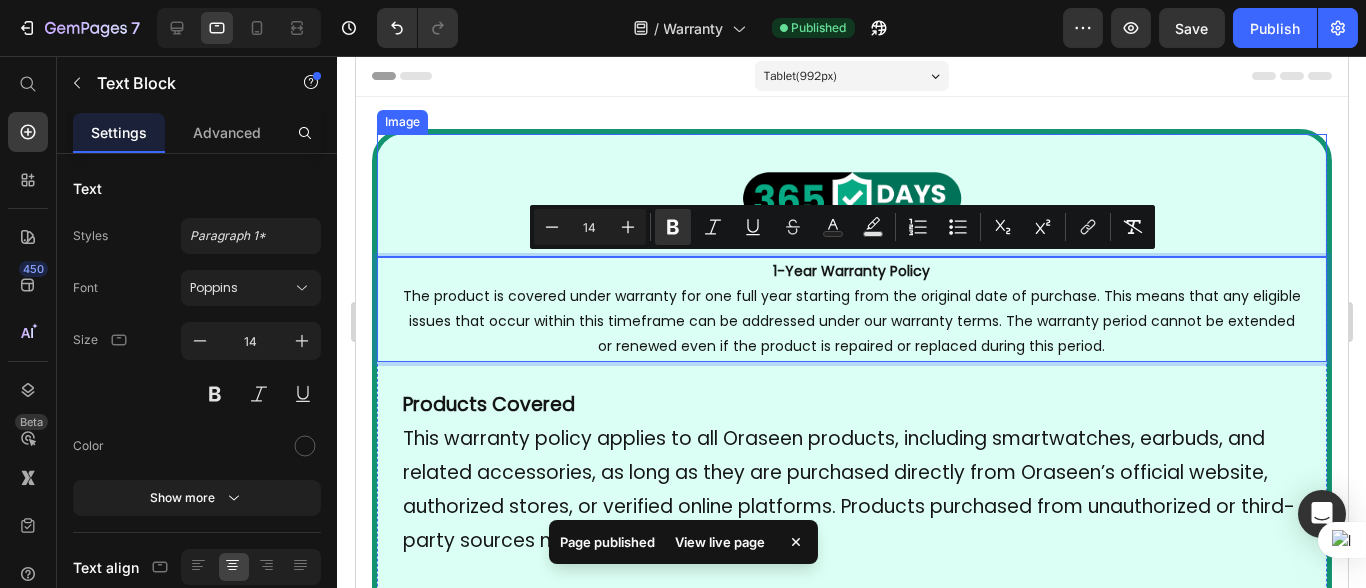 click at bounding box center [851, 195] 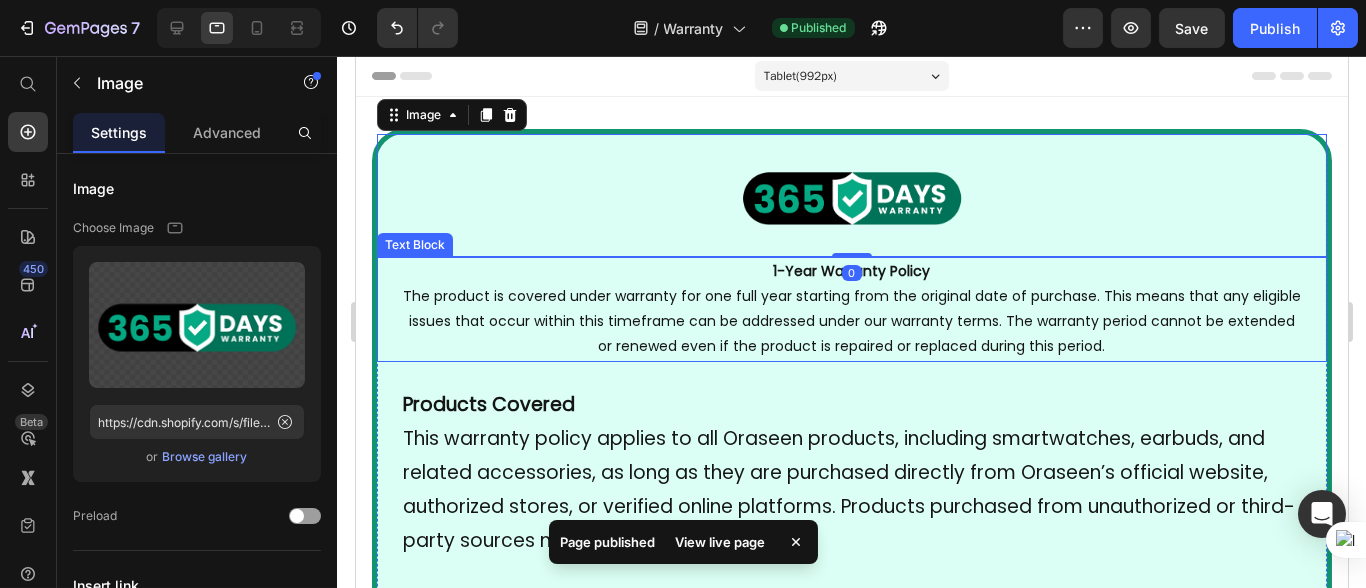 click on "The product is covered under warranty for one full year starting from the original date of purchase. This means that any eligible issues that occur within this timeframe can be addressed under our warranty terms. The warranty period cannot be extended or renewed even if the product is repaired or replaced during this period." at bounding box center (851, 321) 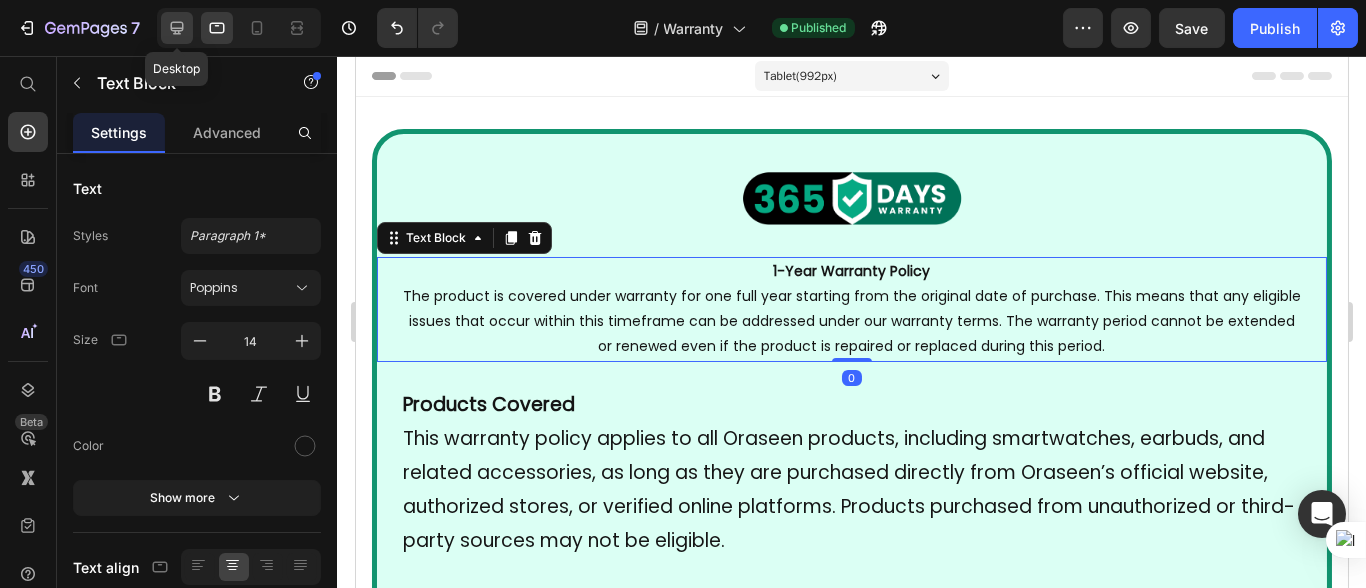 click 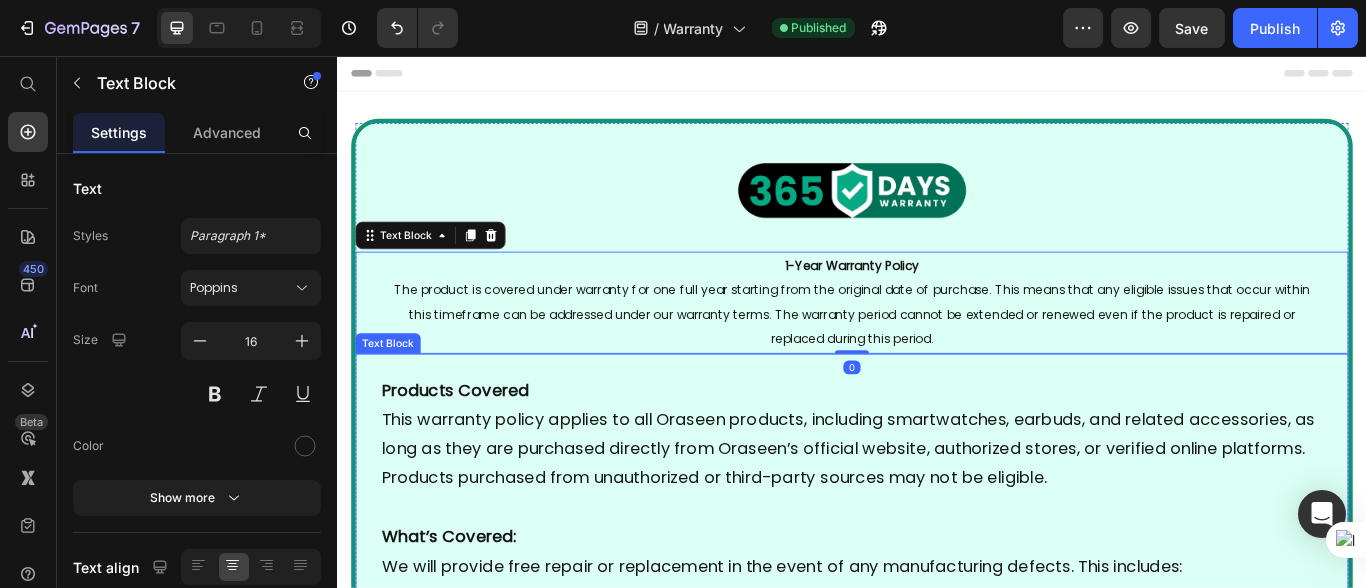 scroll, scrollTop: 155, scrollLeft: 0, axis: vertical 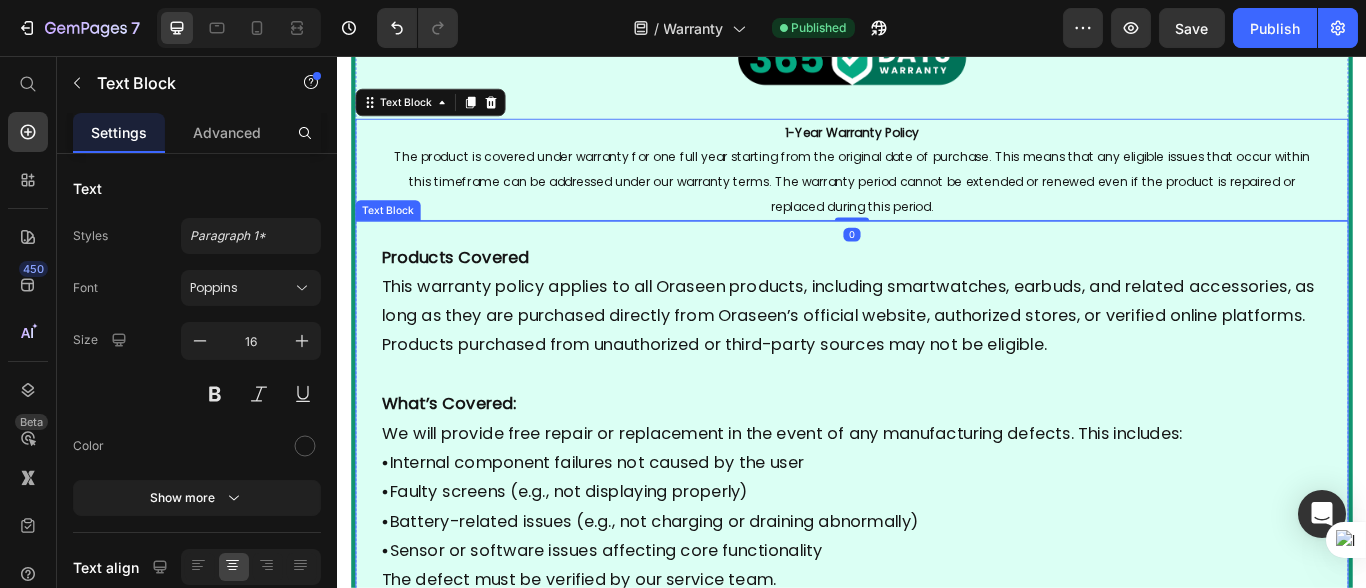 click on "Products Covered This warranty policy applies to all Oraseen products, including smartwatches, earbuds, and related accessories, as long as they are purchased directly from Oraseen’s official website, authorized stores, or verified online platforms. Products purchased from unauthorized or third-party sources may not be eligible." at bounding box center (936, 342) 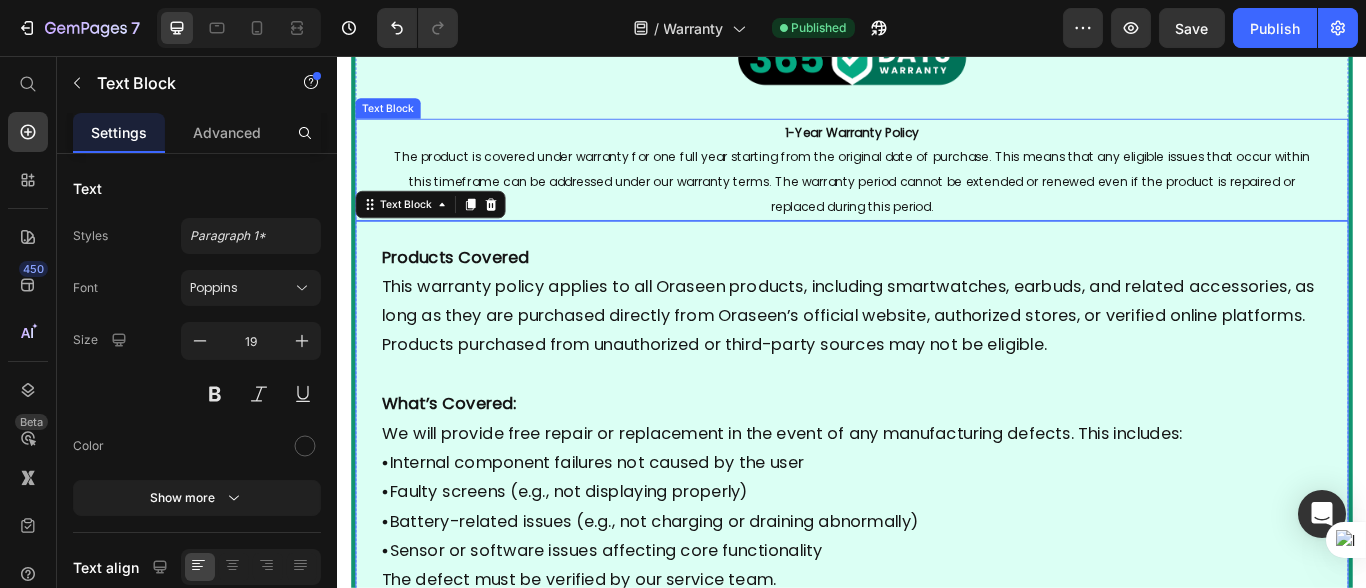 click on "The product is covered under warranty for one full year starting from the original date of purchase. This means that any eligible issues that occur within this timeframe can be addressed under our warranty terms. The warranty period cannot be extended or renewed even if the product is repaired or replaced during this period." at bounding box center (936, 202) 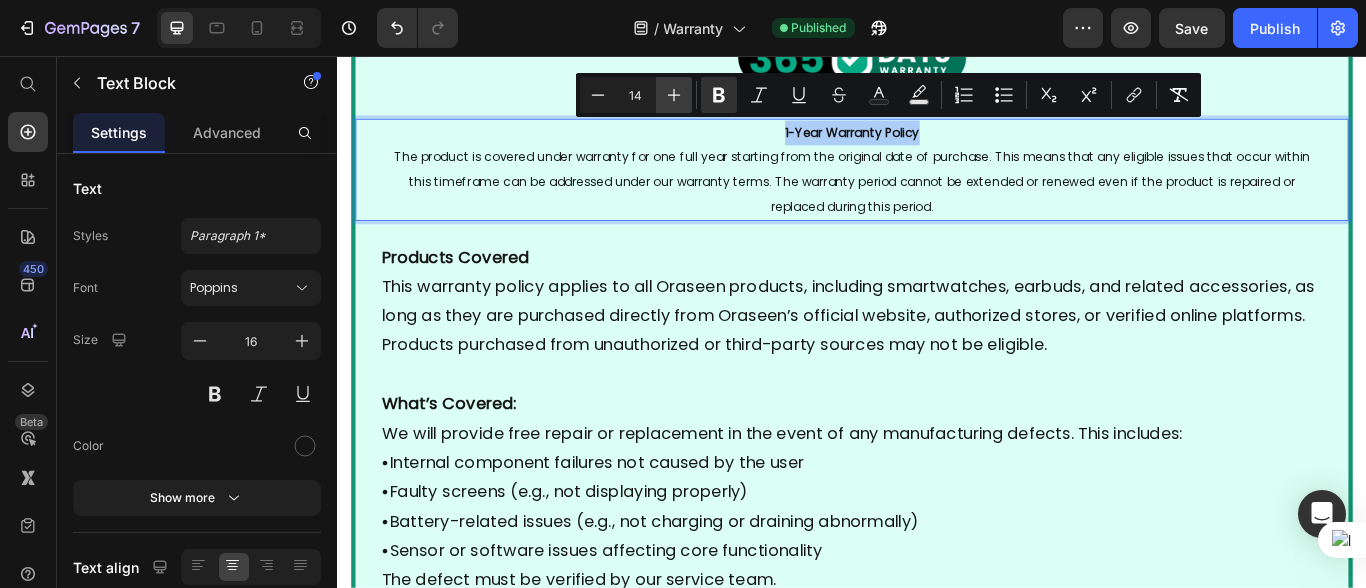 click 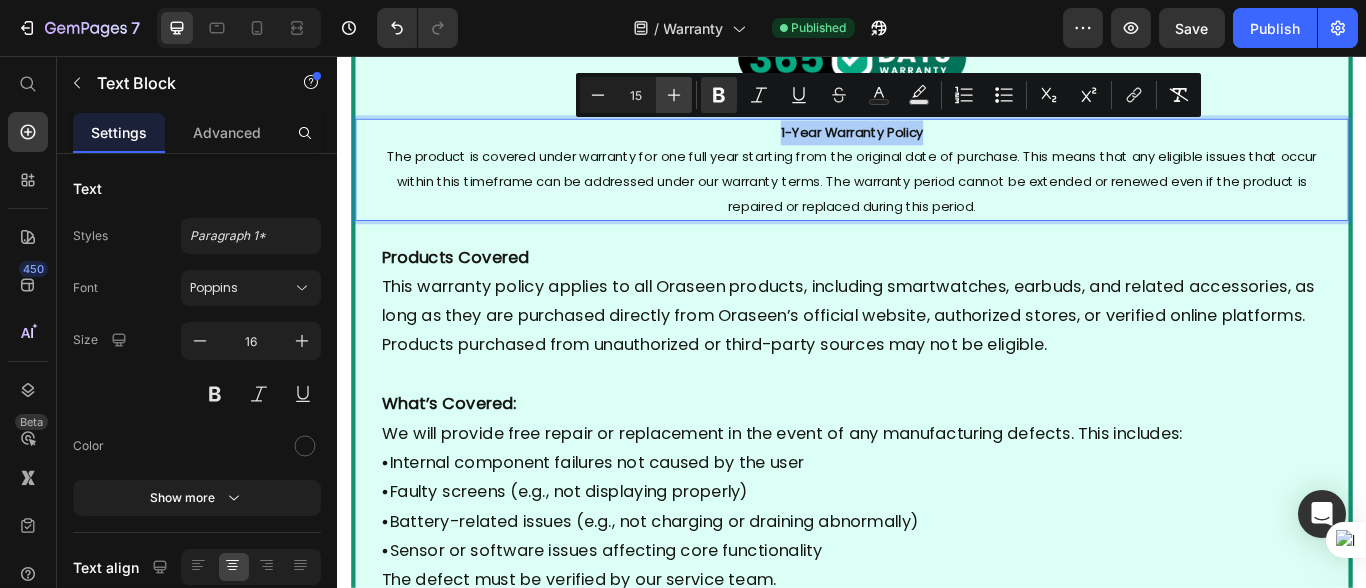 click 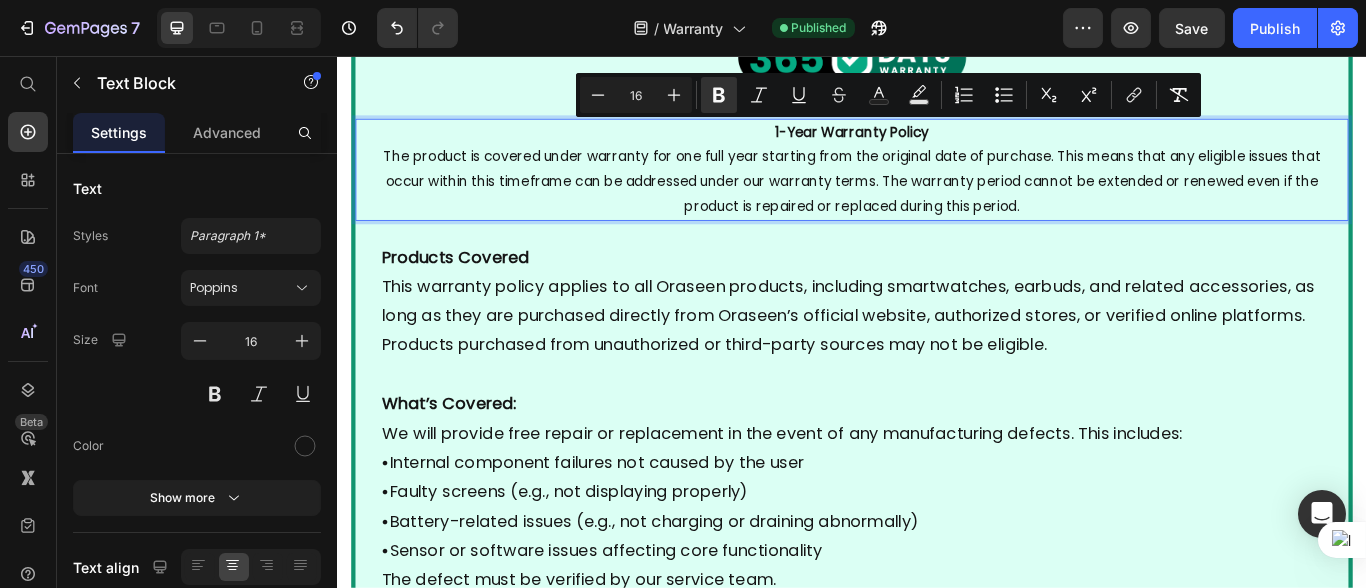 scroll, scrollTop: 44, scrollLeft: 0, axis: vertical 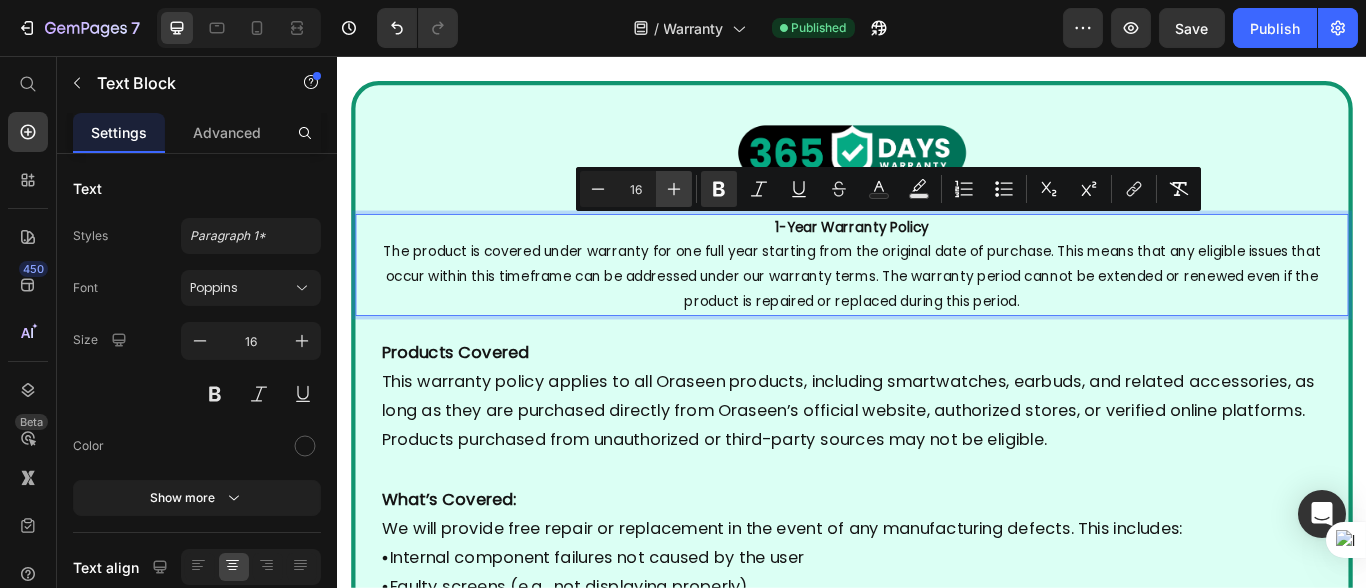 click 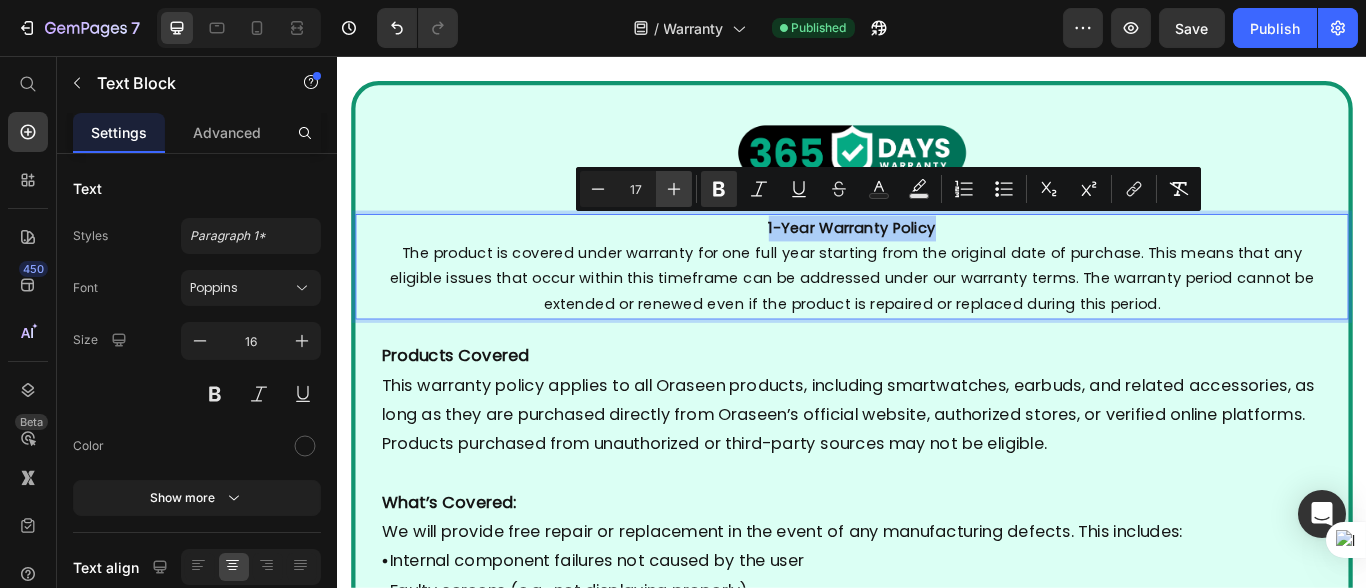 click 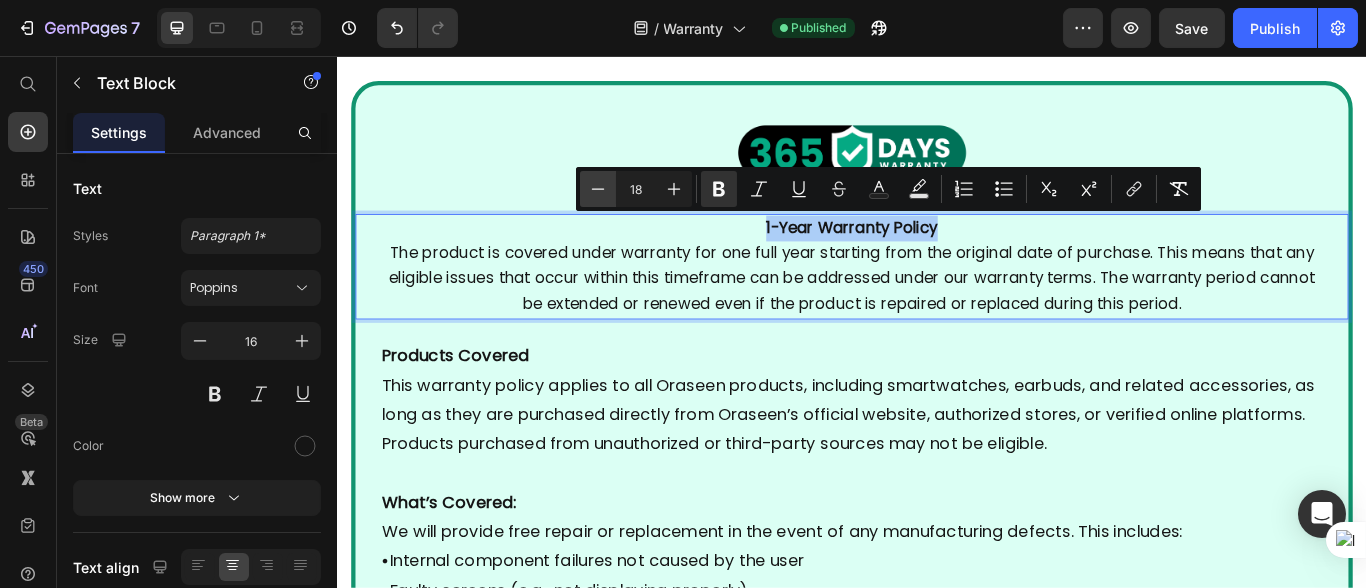 click on "Minus" at bounding box center [598, 189] 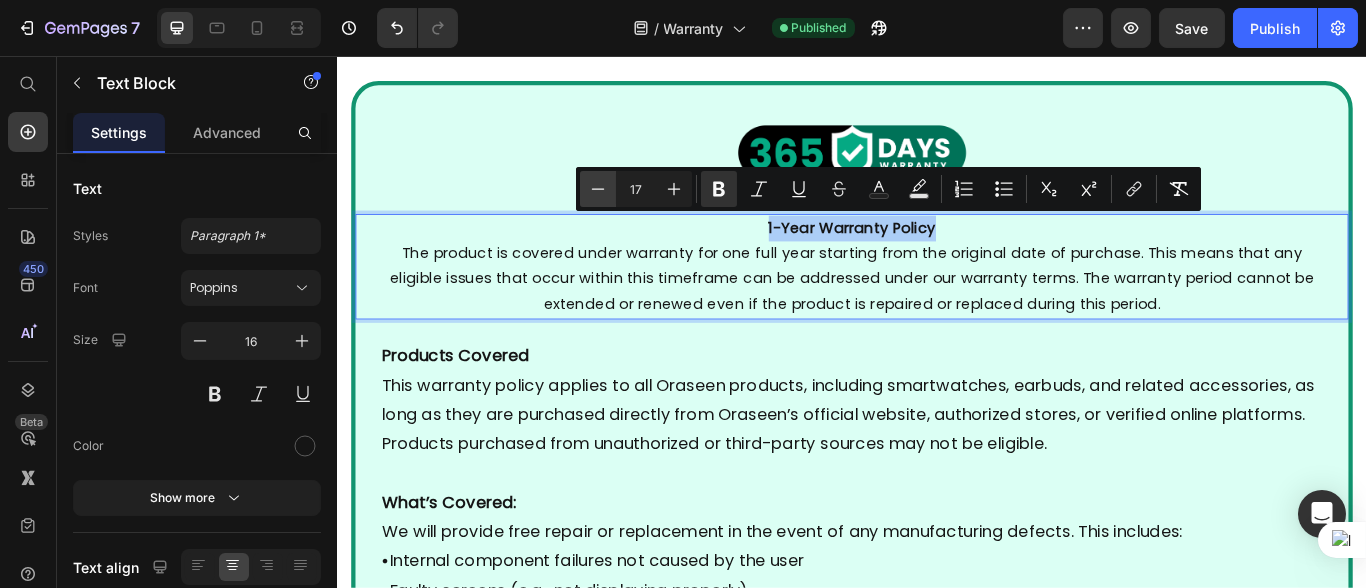 click on "Minus" at bounding box center (598, 189) 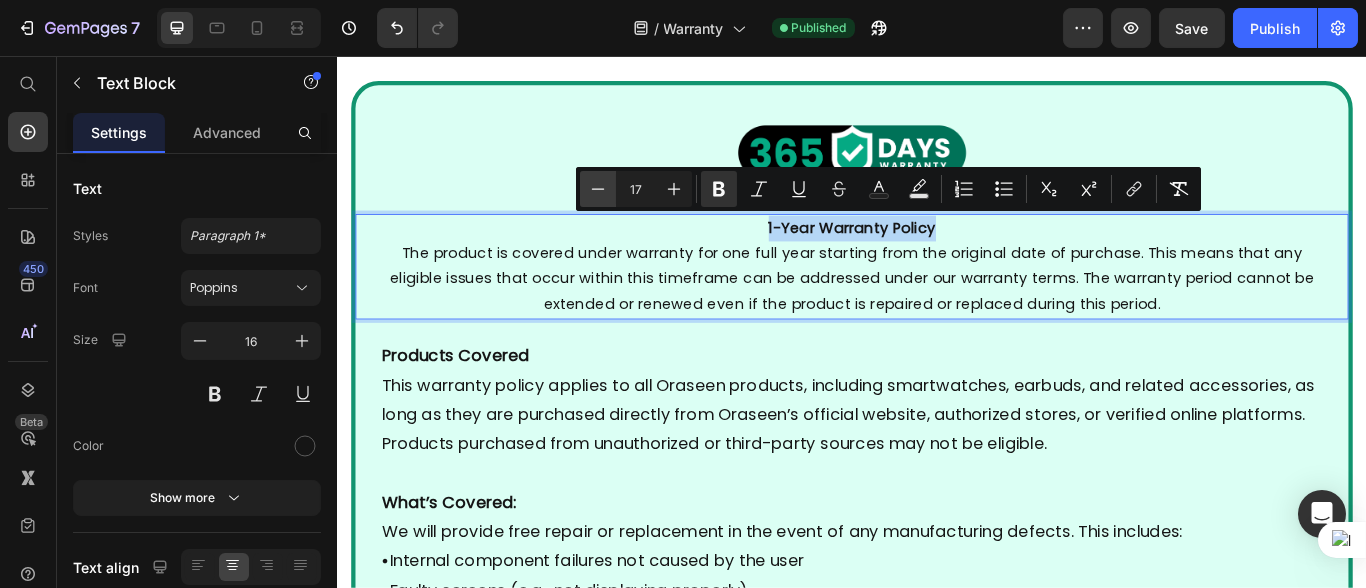 type on "16" 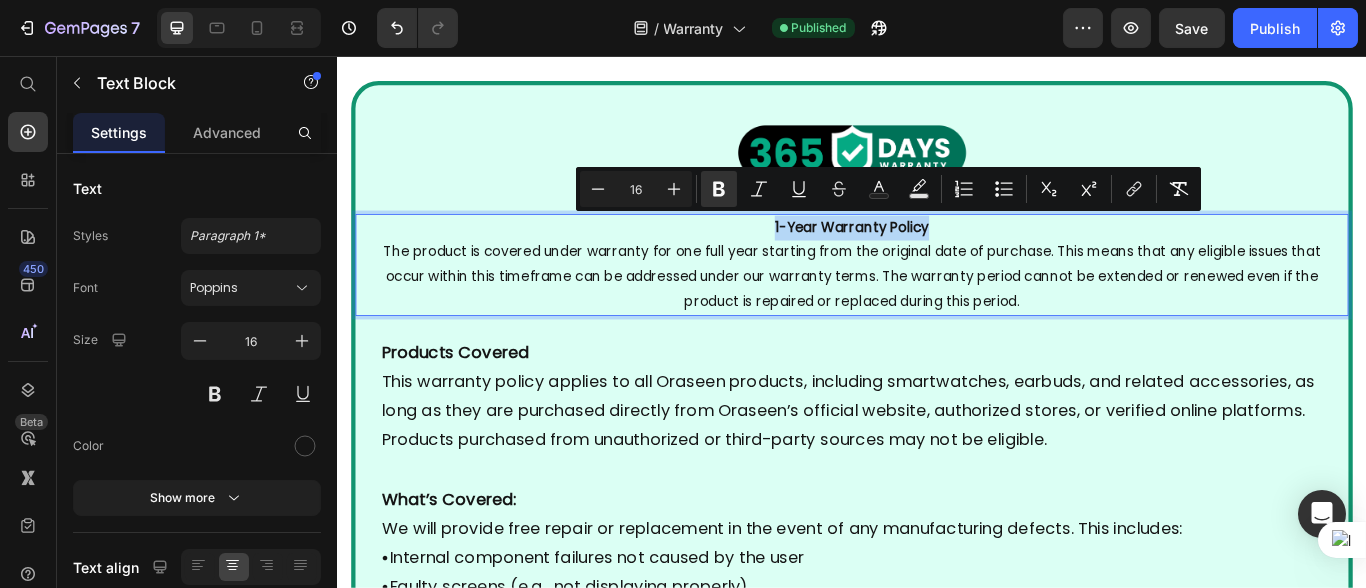 click on "The product is covered under warranty for one full year starting from the original date of purchase. This means that any eligible issues that occur within this timeframe can be addressed under our warranty terms. The warranty period cannot be extended or renewed even if the product is repaired or replaced during this period." at bounding box center (936, 312) 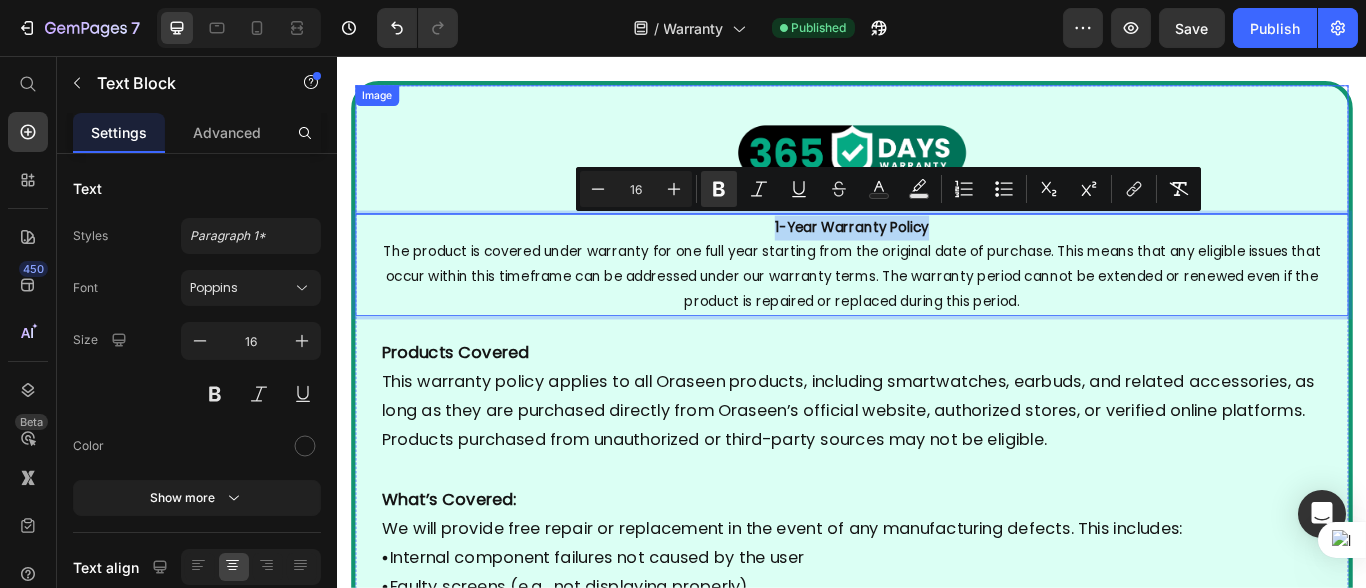click at bounding box center [936, 165] 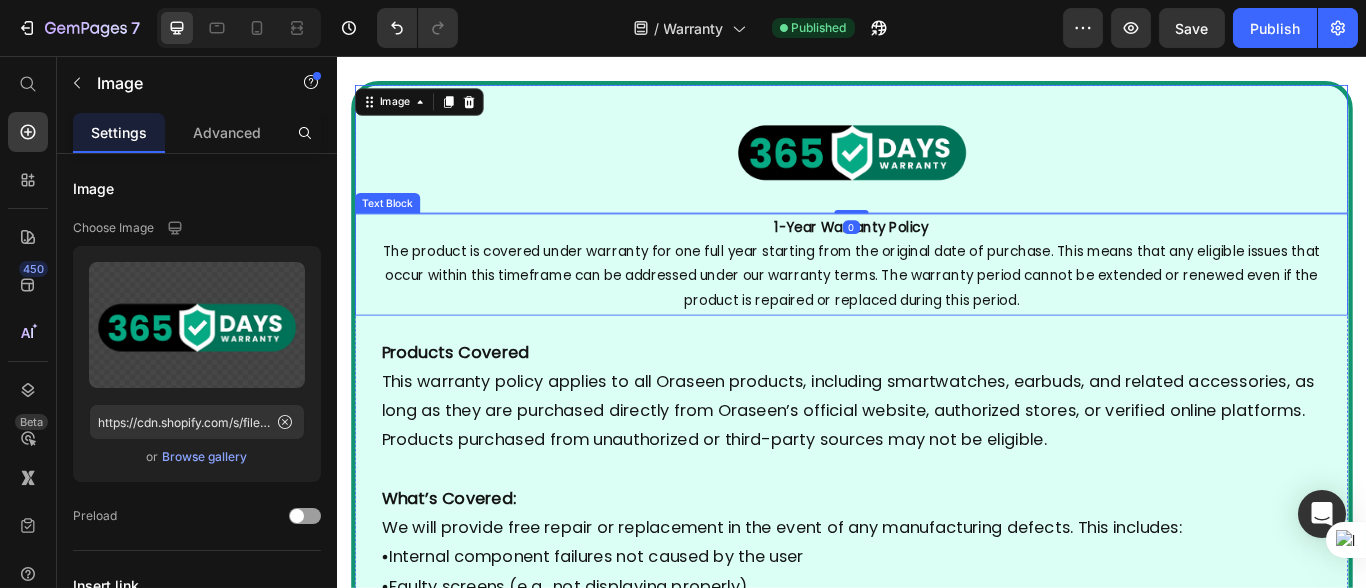click on "Products Covered This warranty policy applies to all Oraseen products, including smartwatches, earbuds, and related accessories, as long as they are purchased directly from Oraseen’s official website, authorized stores, or verified online platforms. Products purchased from unauthorized or third-party sources may not be eligible." at bounding box center [936, 453] 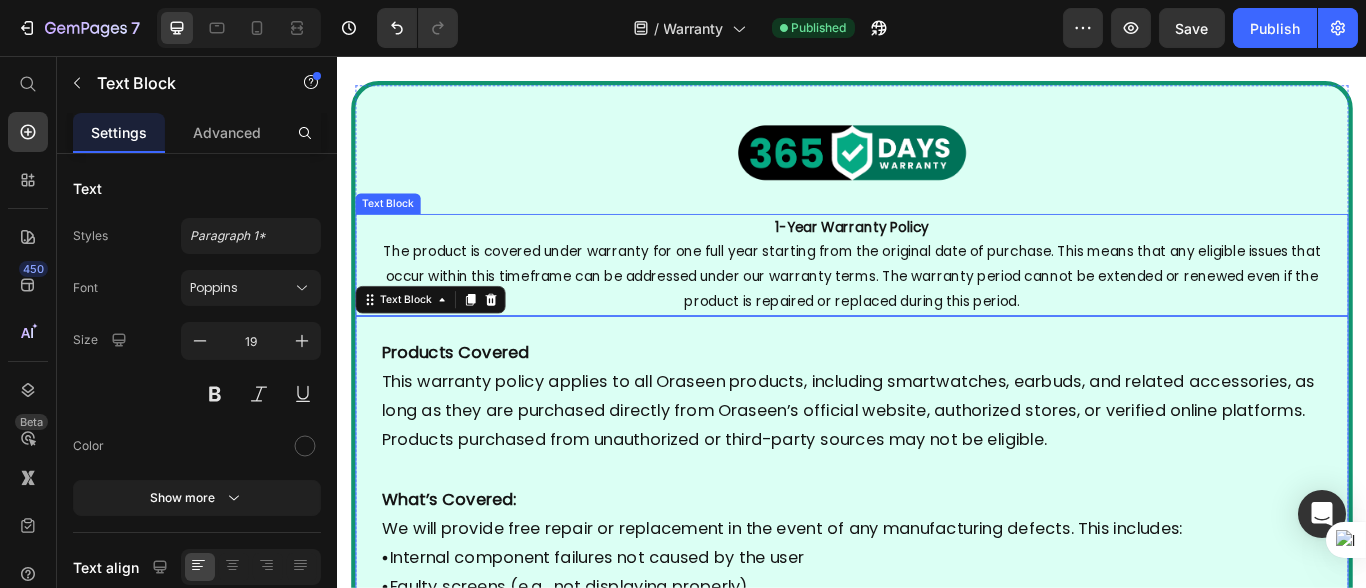 click on "The product is covered under warranty for one full year starting from the original date of purchase. This means that any eligible issues that occur within this timeframe can be addressed under our warranty terms. The warranty period cannot be extended or renewed even if the product is repaired or replaced during this period." at bounding box center [936, 312] 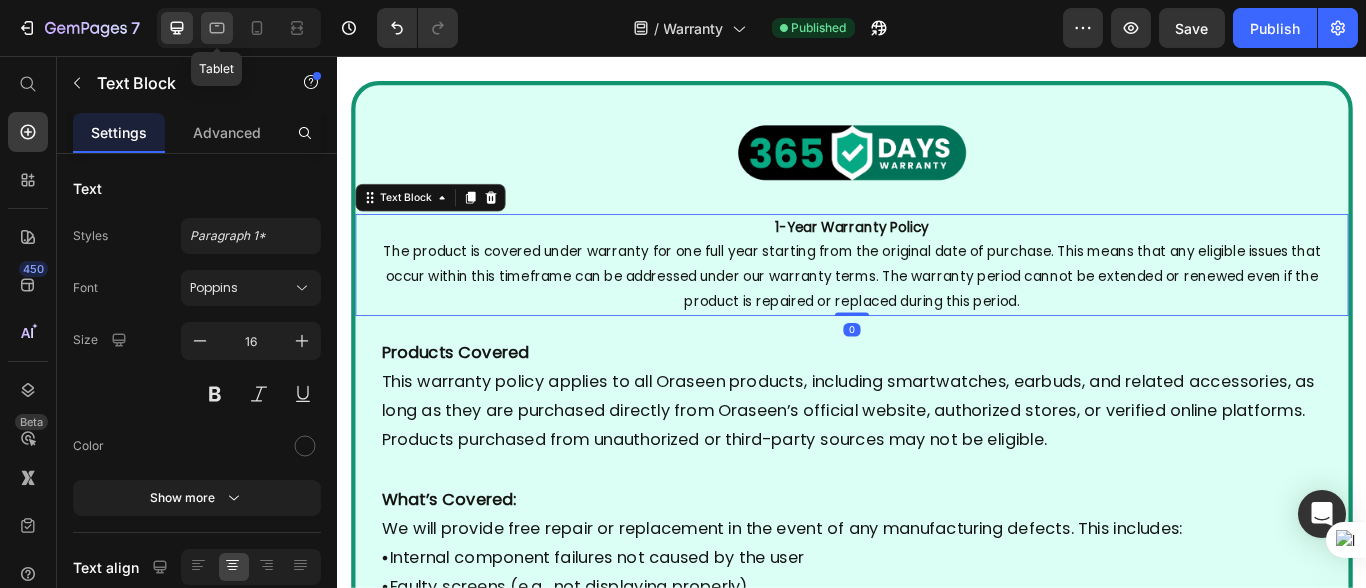 click 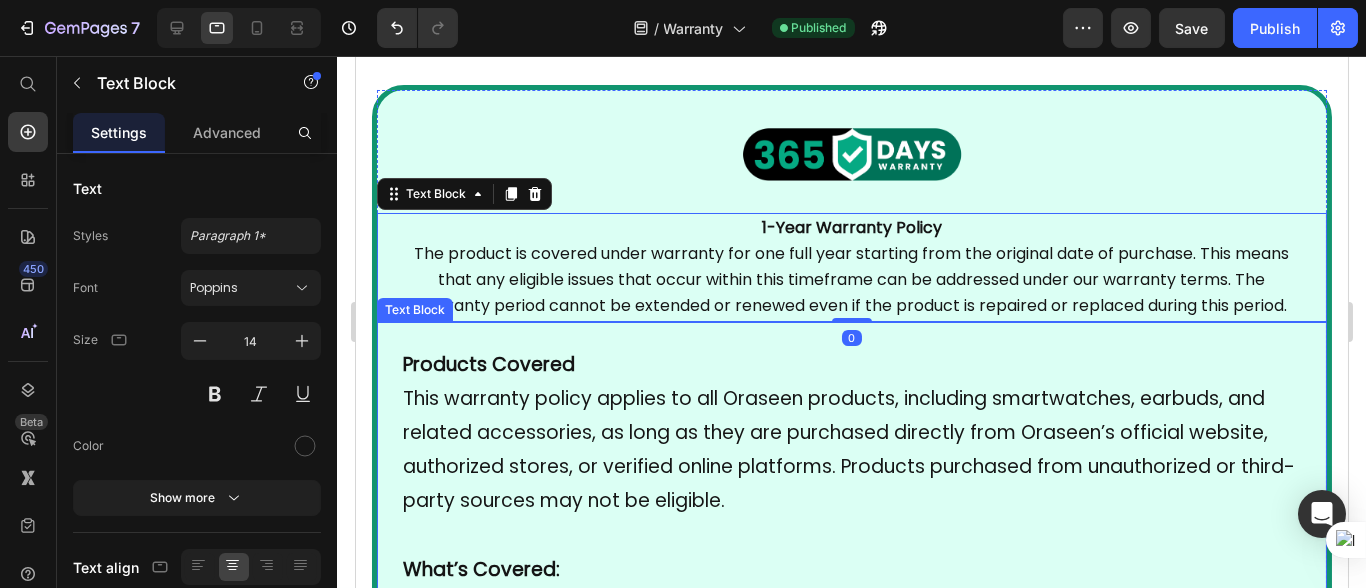scroll, scrollTop: 128, scrollLeft: 0, axis: vertical 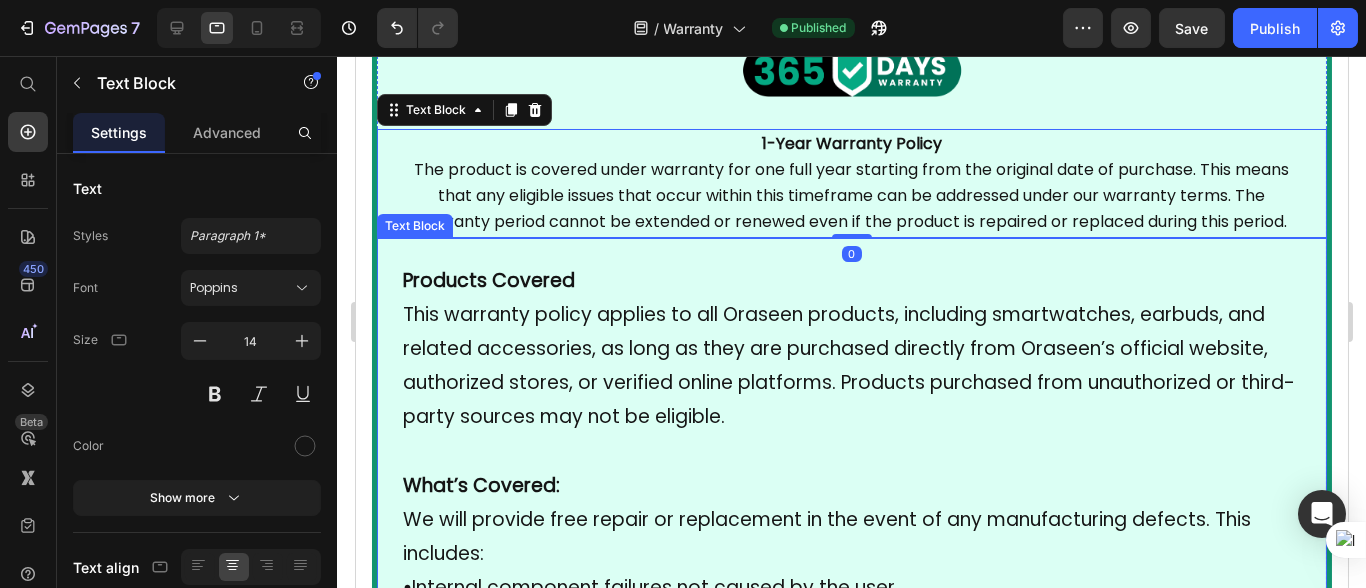 click on "Products Covered This warranty policy applies to all Oraseen products, including smartwatches, earbuds, and related accessories, as long as they are purchased directly from Oraseen’s official website, authorized stores, or verified online platforms. Products purchased from unauthorized or third-party sources may not be eligible." at bounding box center (851, 349) 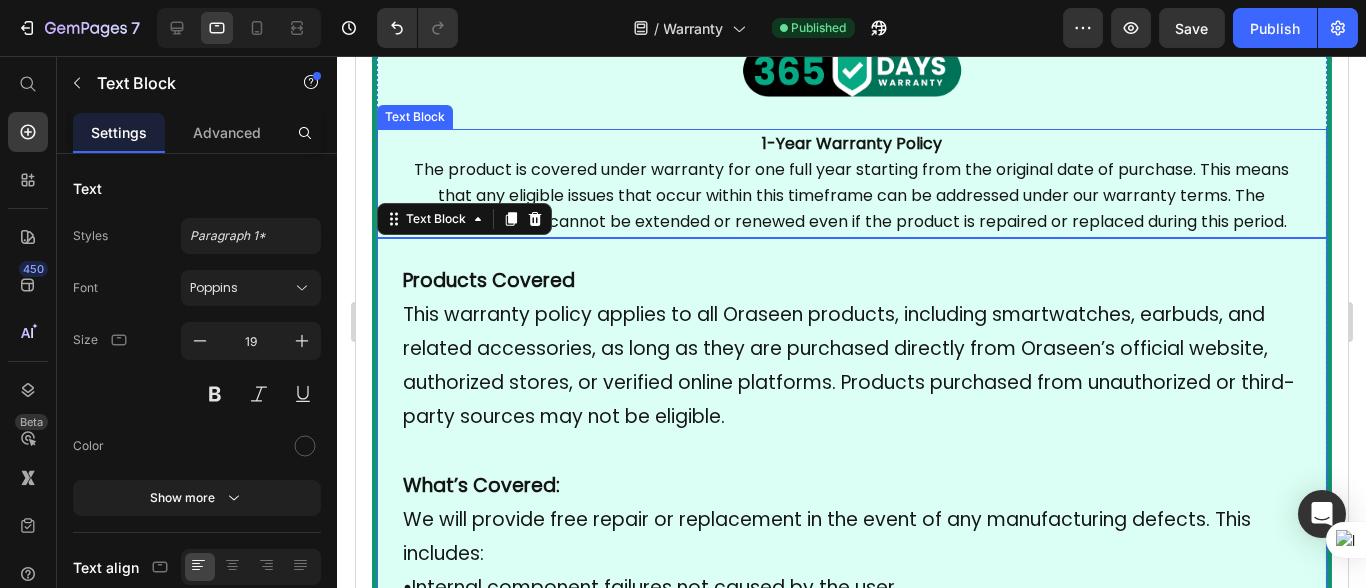 click on "The product is covered under warranty for one full year starting from the original date of purchase. This means that any eligible issues that occur within this timeframe can be addressed under our warranty terms. The warranty period cannot be extended or renewed even if the product is repaired or replaced during this period." at bounding box center (851, 195) 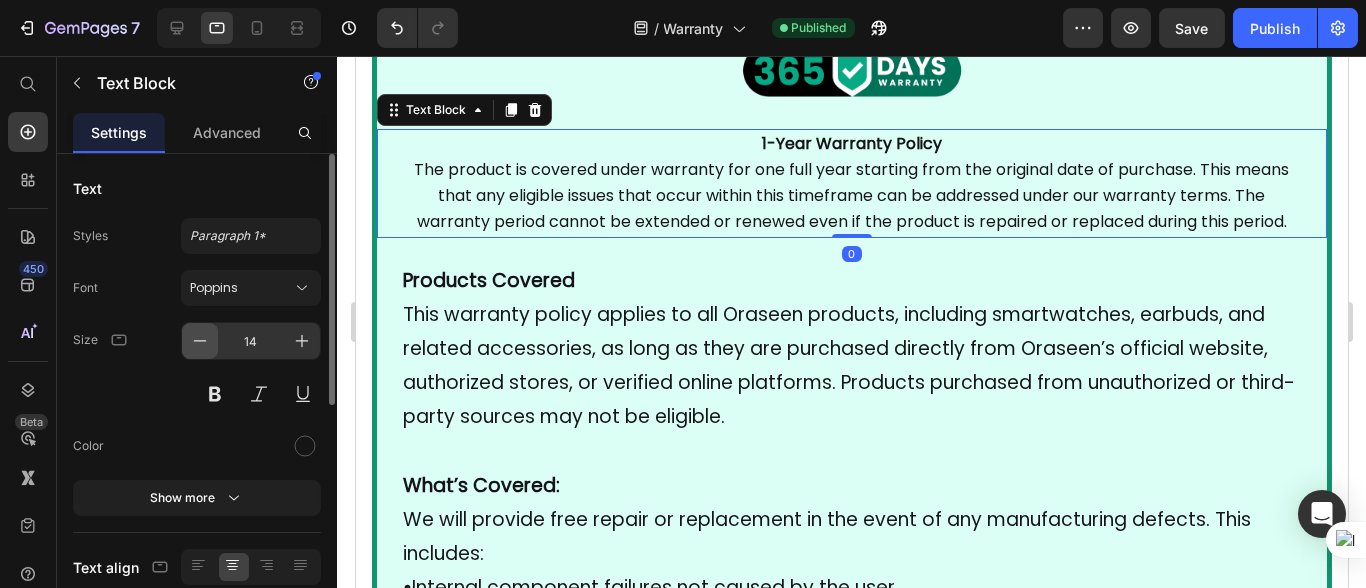 click 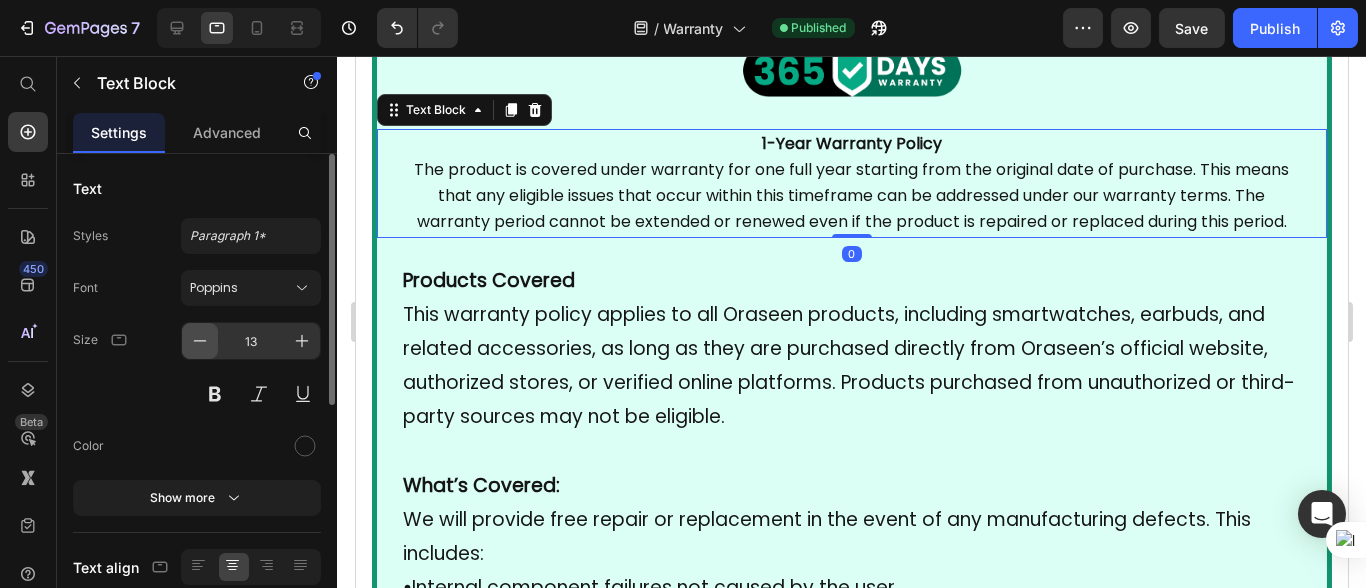 click 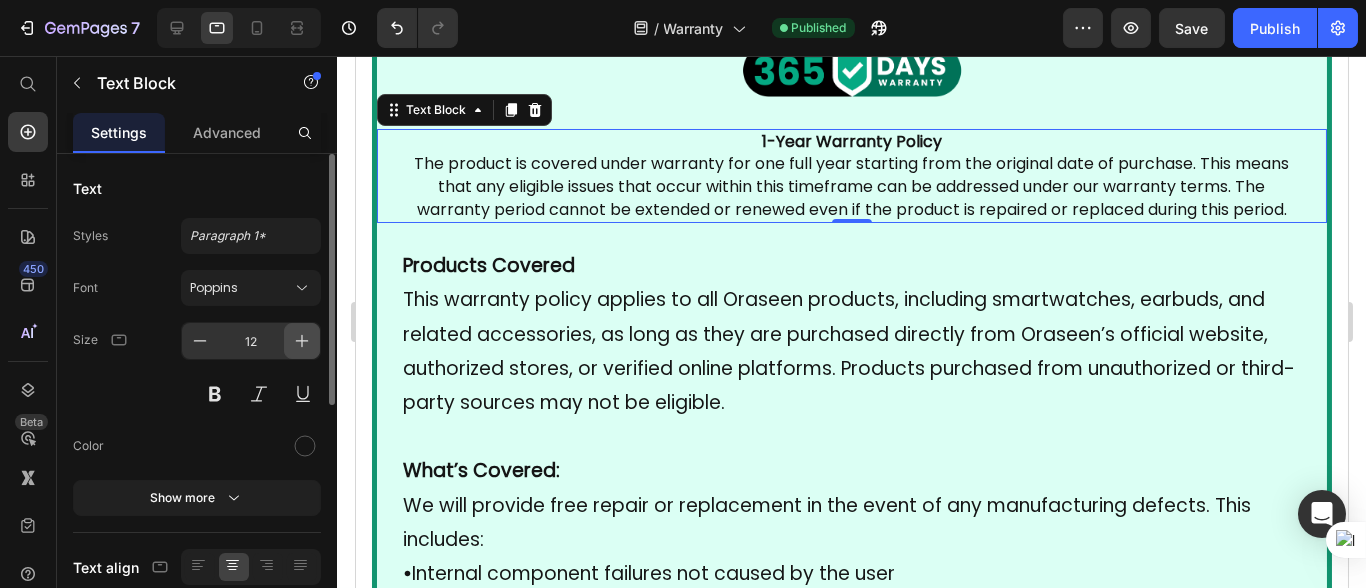click 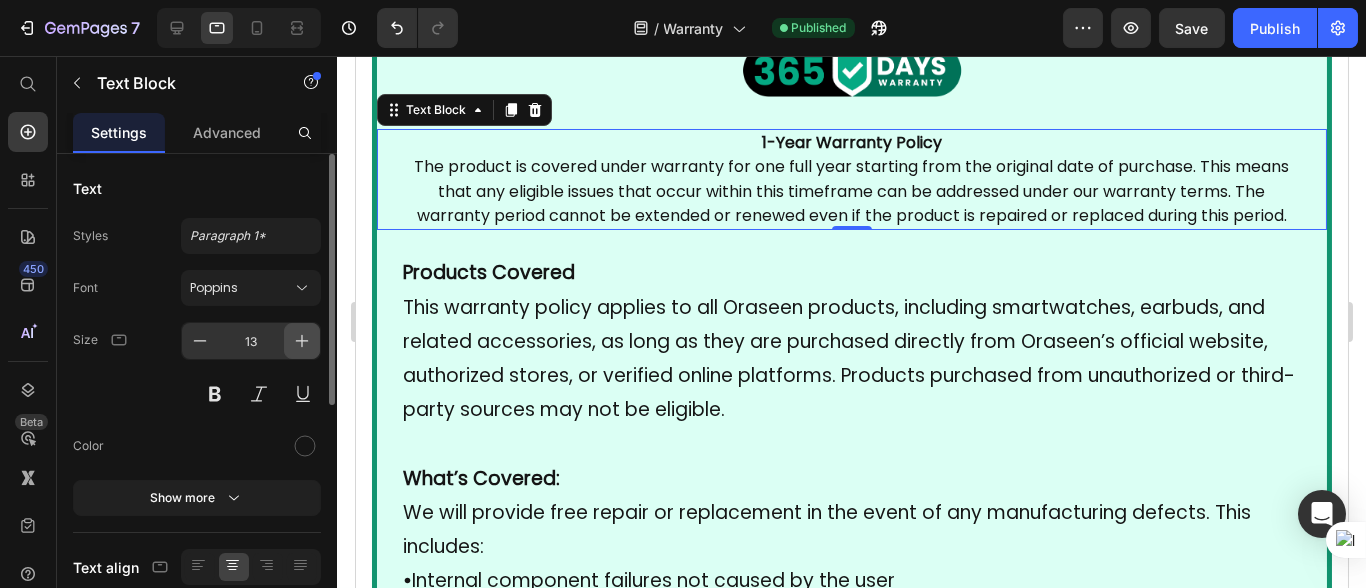 click 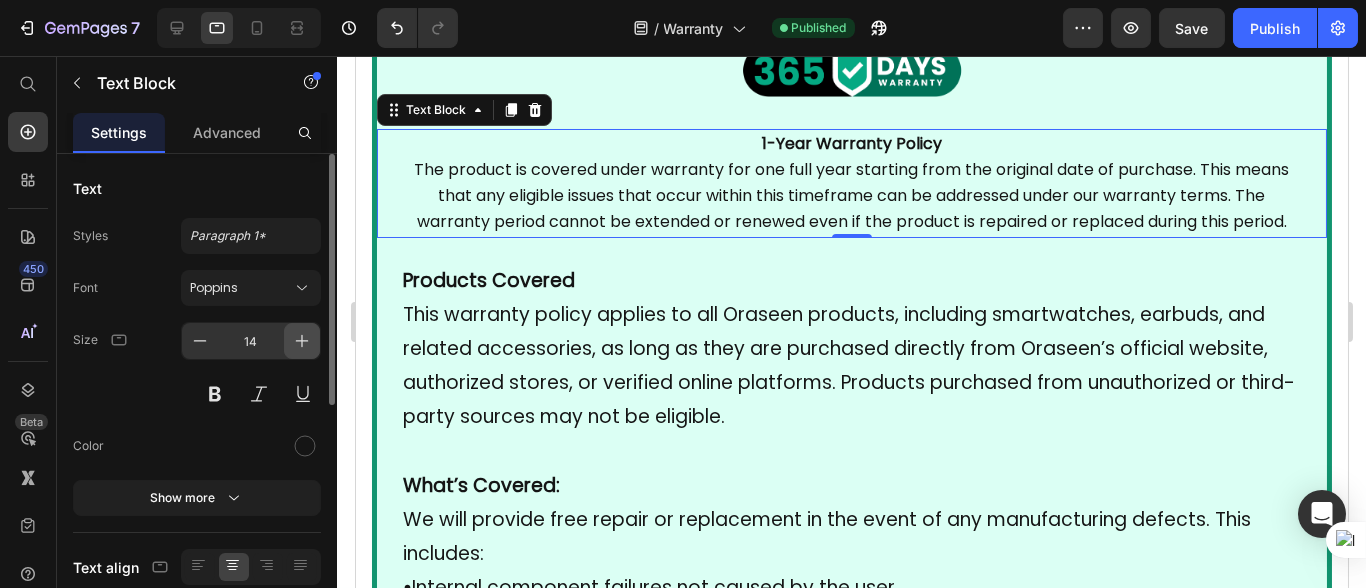 click 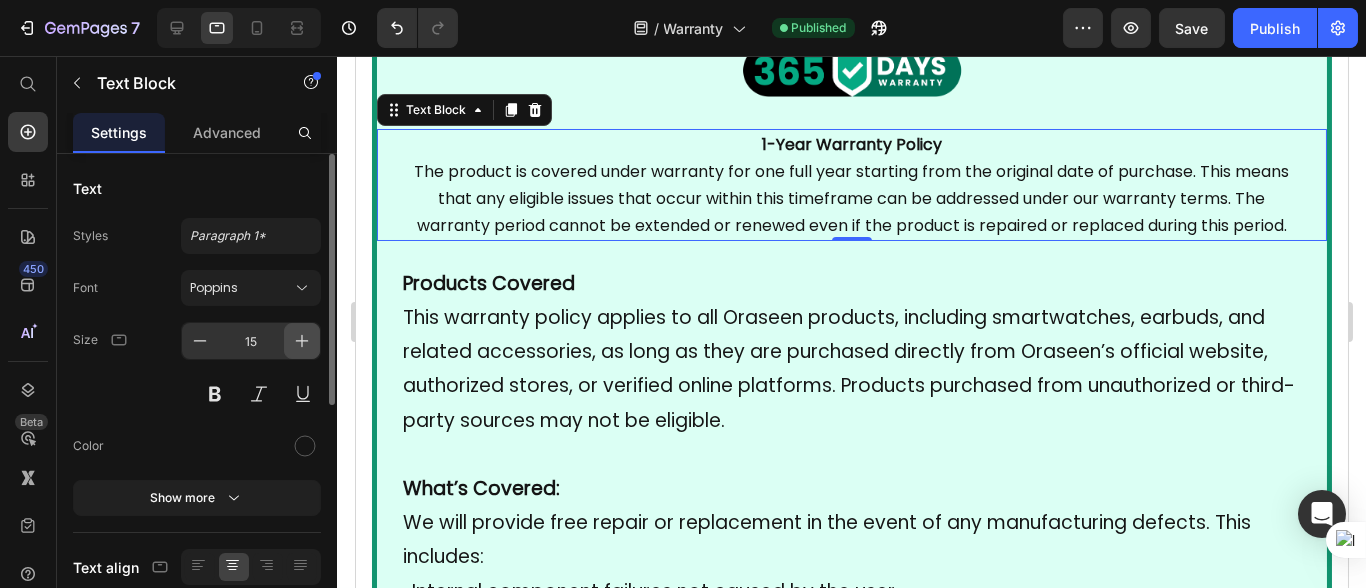 click 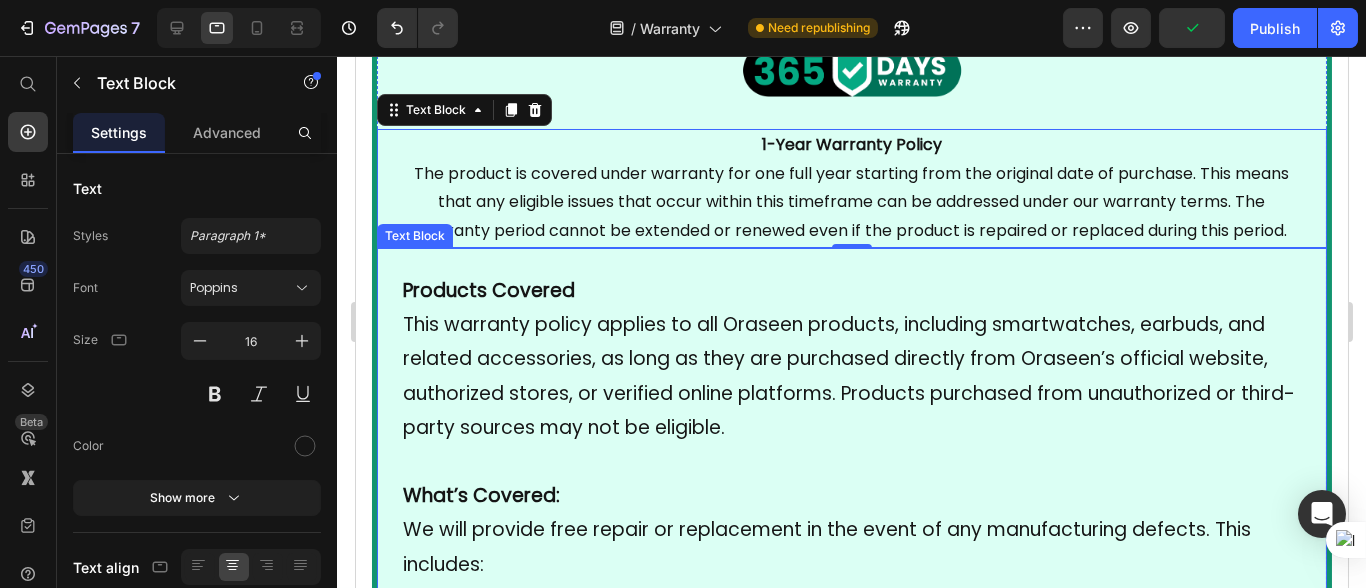 click on "Products Covered This warranty policy applies to all Oraseen products, including smartwatches, earbuds, and related accessories, as long as they are purchased directly from Oraseen’s official website, authorized stores, or verified online platforms. Products purchased from unauthorized or third-party sources may not be eligible." at bounding box center (851, 359) 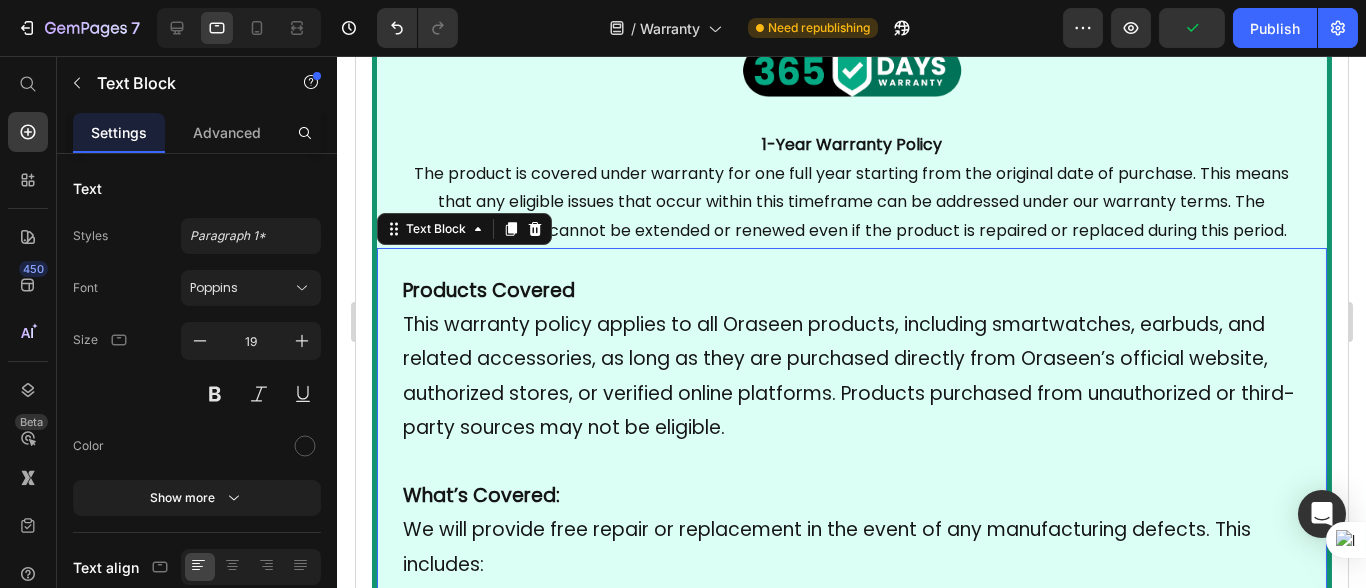 scroll, scrollTop: 17, scrollLeft: 0, axis: vertical 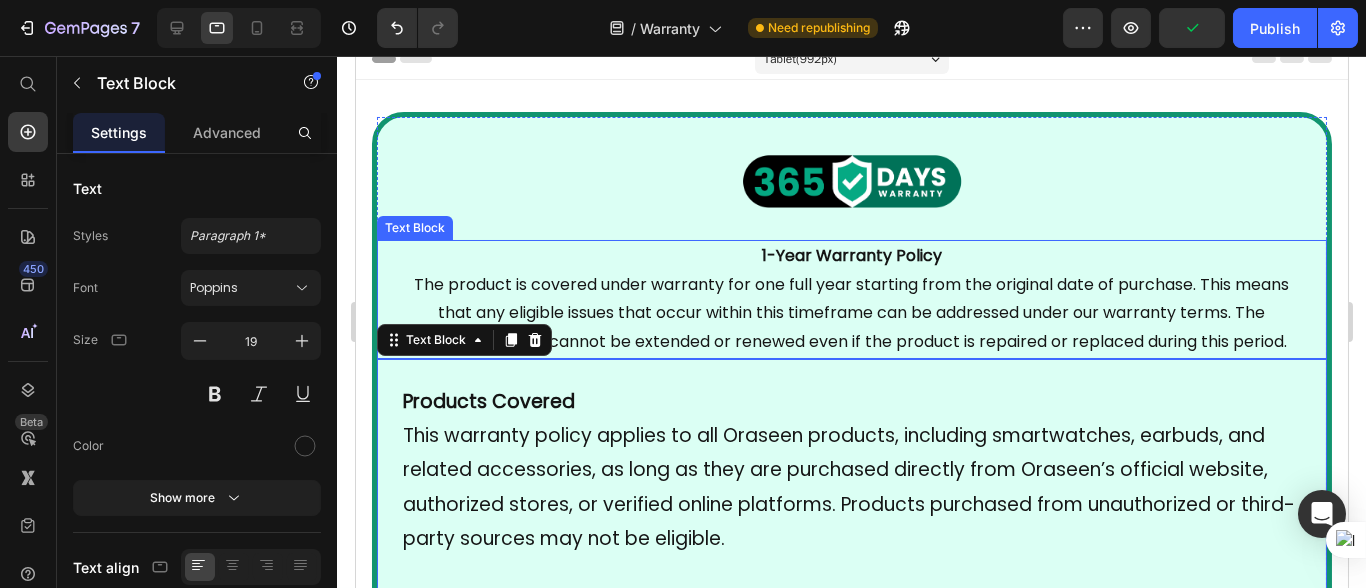 click on "The product is covered under warranty for one full year starting from the original date of purchase. This means that any eligible issues that occur within this timeframe can be addressed under our warranty terms. The warranty period cannot be extended or renewed even if the product is repaired or replaced during this period." at bounding box center [851, 313] 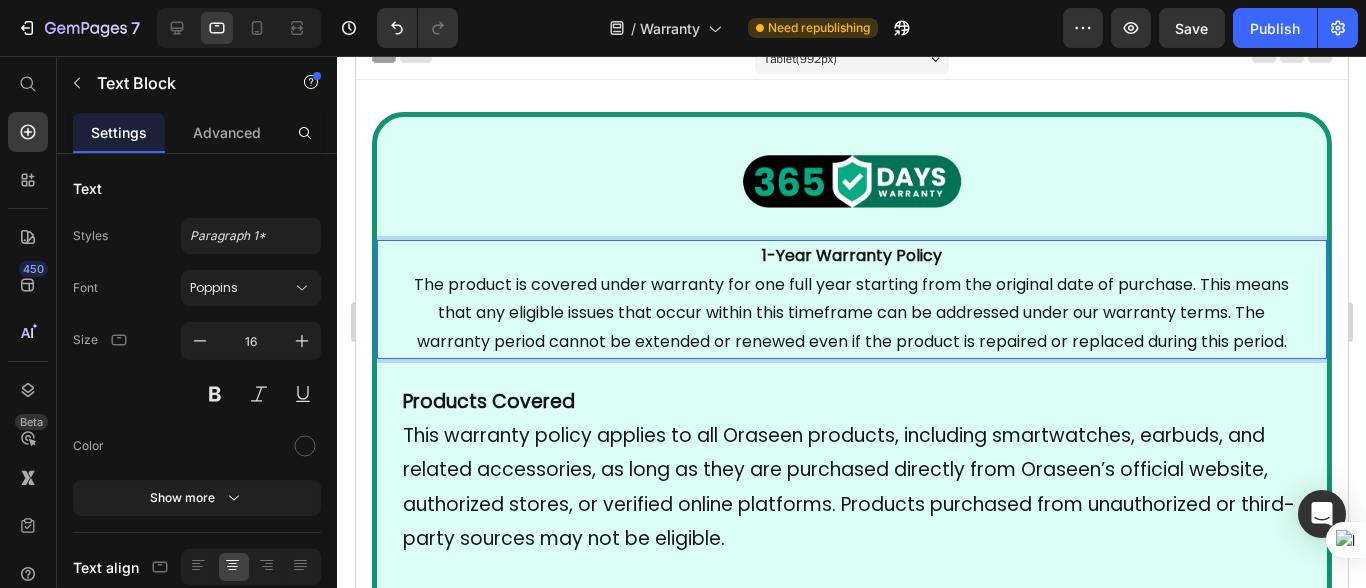 click on "The product is covered under warranty for one full year starting from the original date of purchase. This means that any eligible issues that occur within this timeframe can be addressed under our warranty terms. The warranty period cannot be extended or renewed even if the product is repaired or replaced during this period." at bounding box center [851, 313] 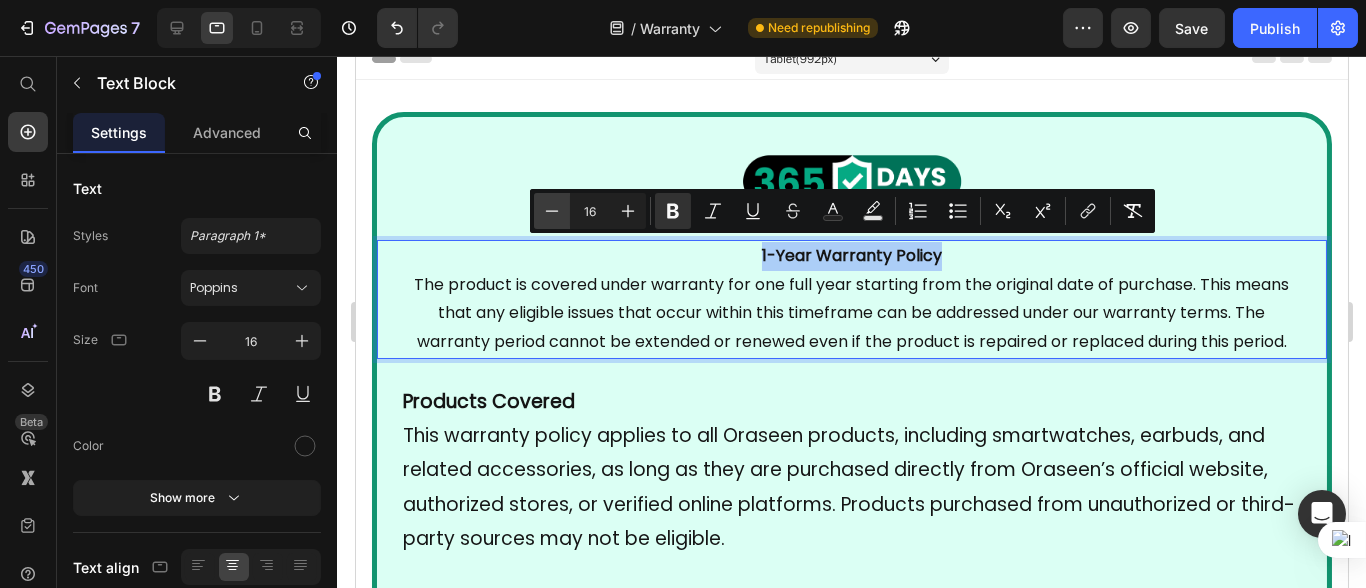 click 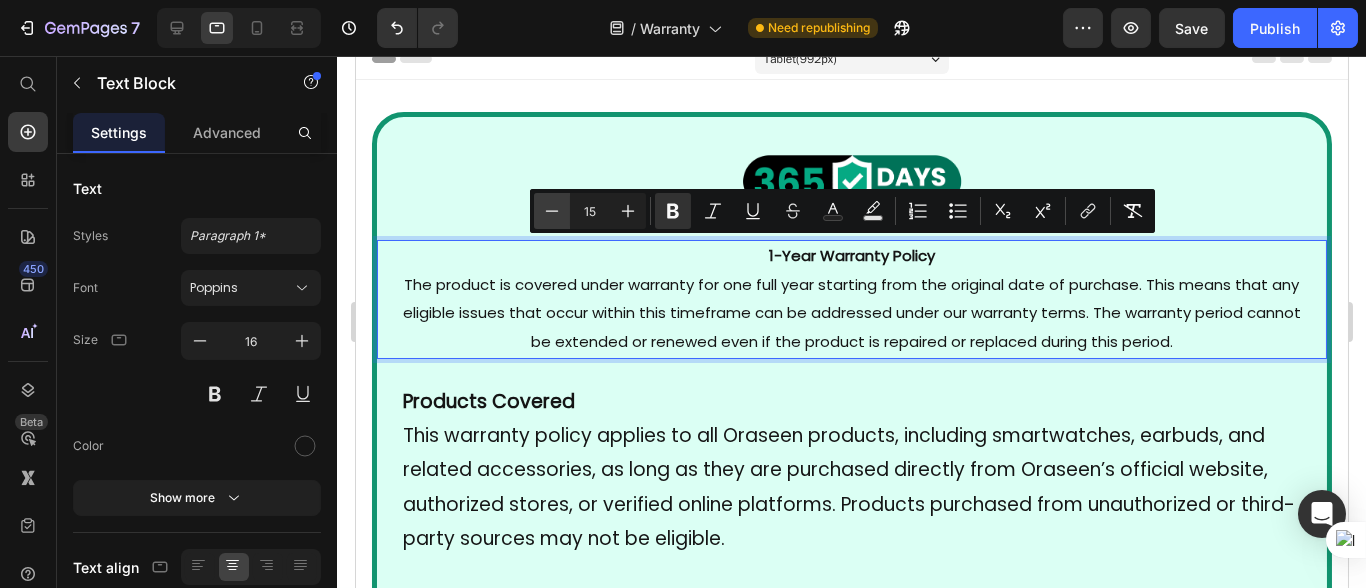click 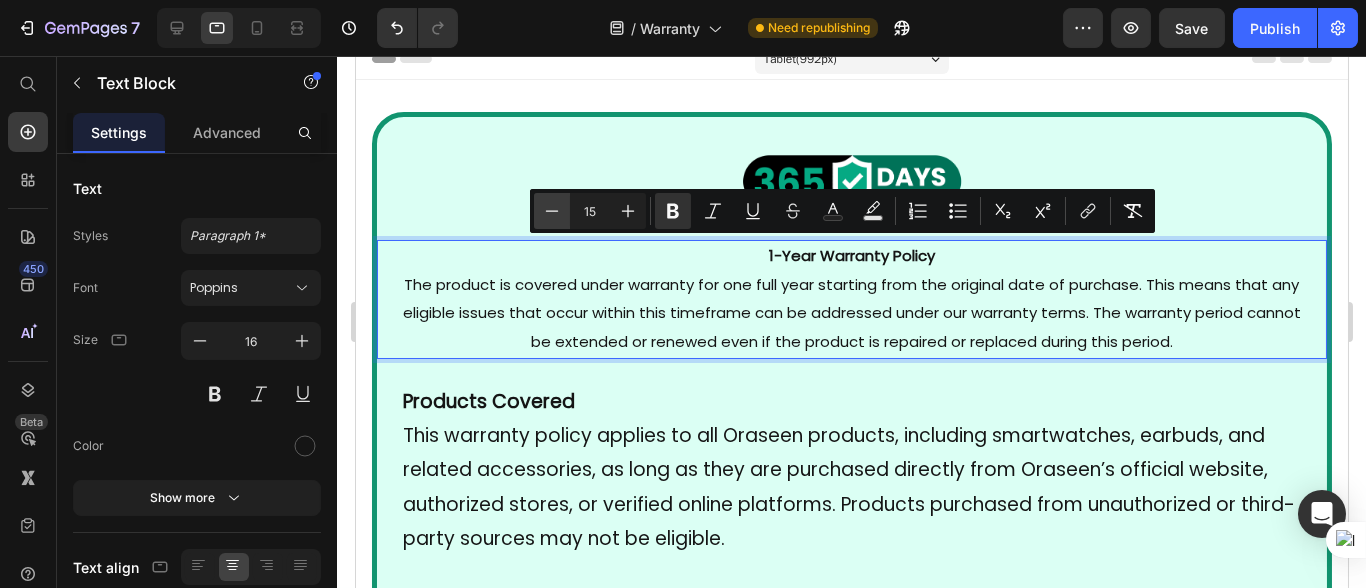 type on "14" 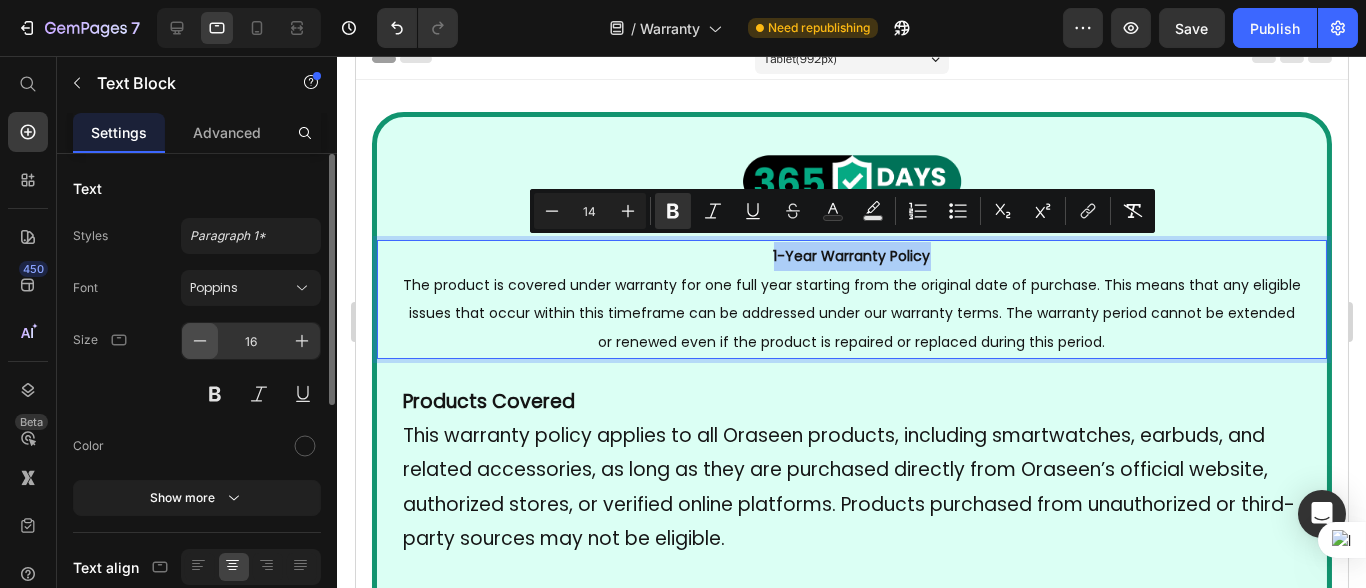 click 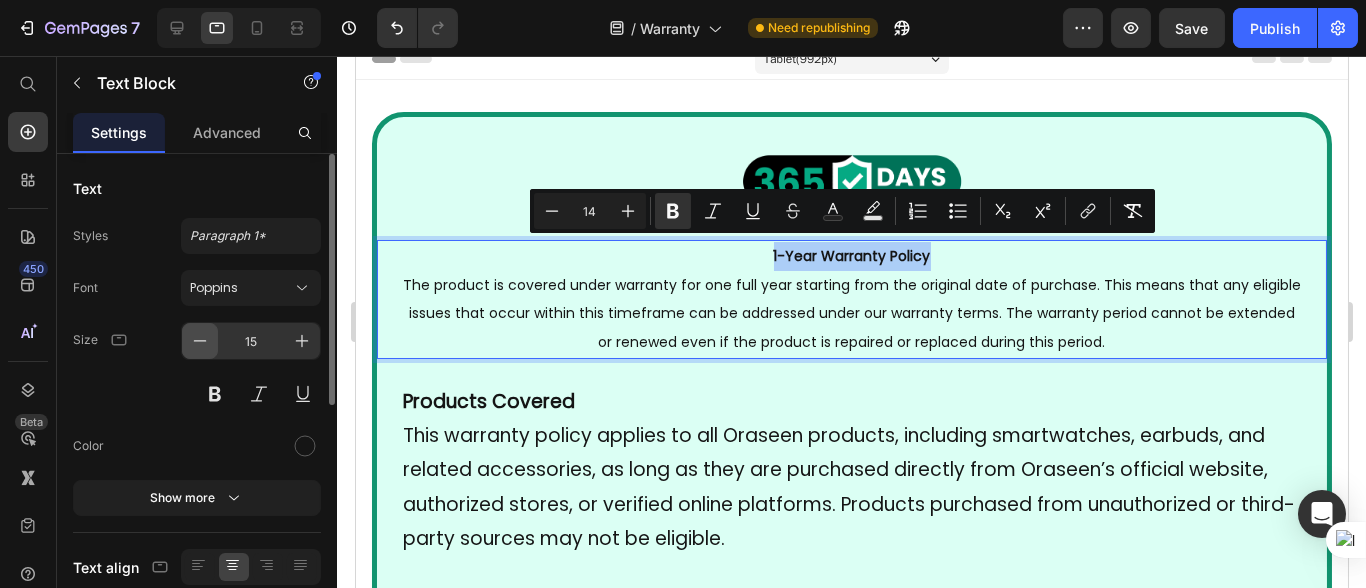 click 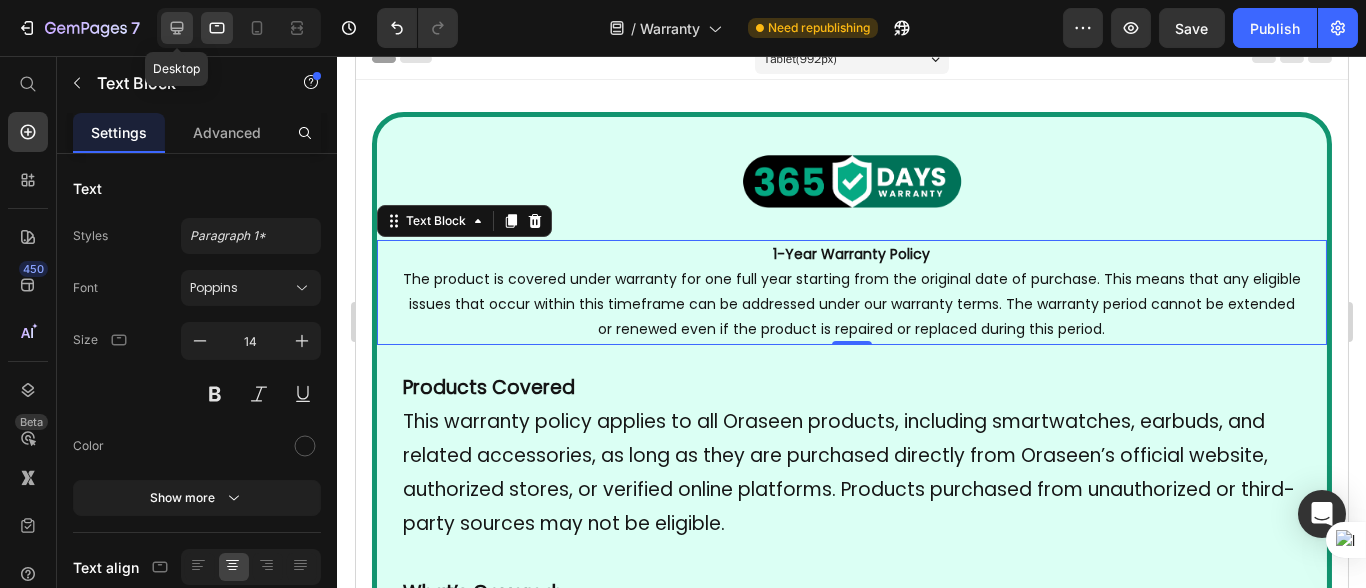 click 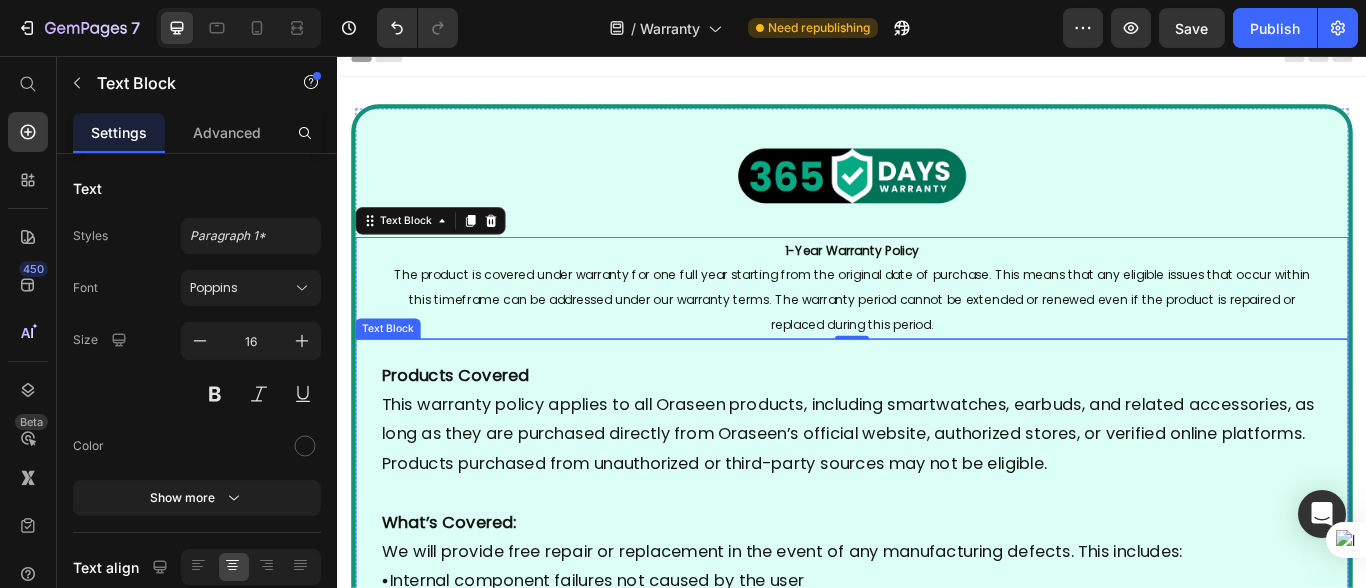 scroll, scrollTop: 155, scrollLeft: 0, axis: vertical 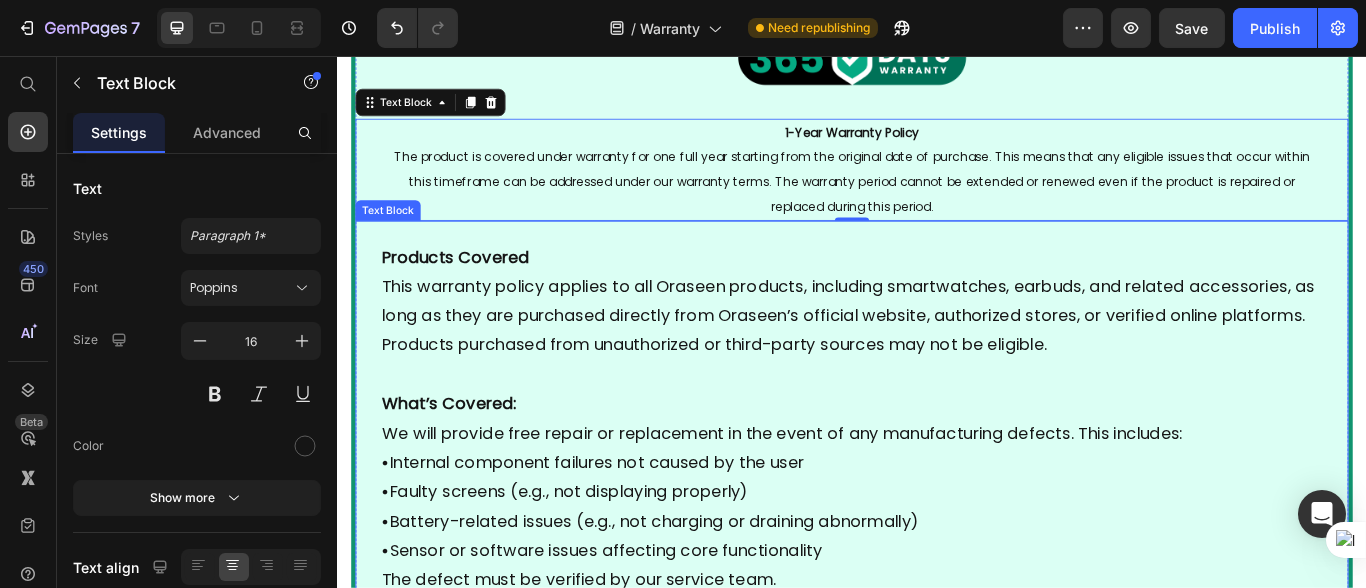 click on "Products Covered This warranty policy applies to all Oraseen products, including smartwatches, earbuds, and related accessories, as long as they are purchased directly from Oraseen’s official website, authorized stores, or verified online platforms. Products purchased from unauthorized or third-party sources may not be eligible." at bounding box center (936, 342) 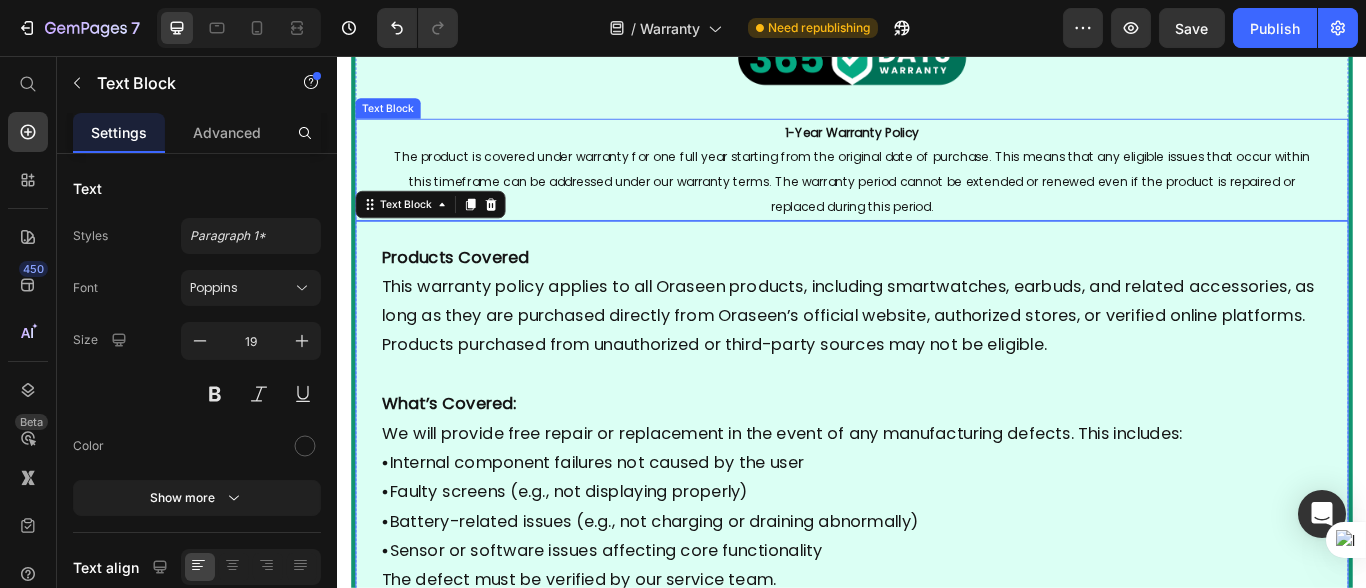 click on "The product is covered under warranty for one full year starting from the original date of purchase. This means that any eligible issues that occur within this timeframe can be addressed under our warranty terms. The warranty period cannot be extended or renewed even if the product is repaired or replaced during this period." at bounding box center [936, 202] 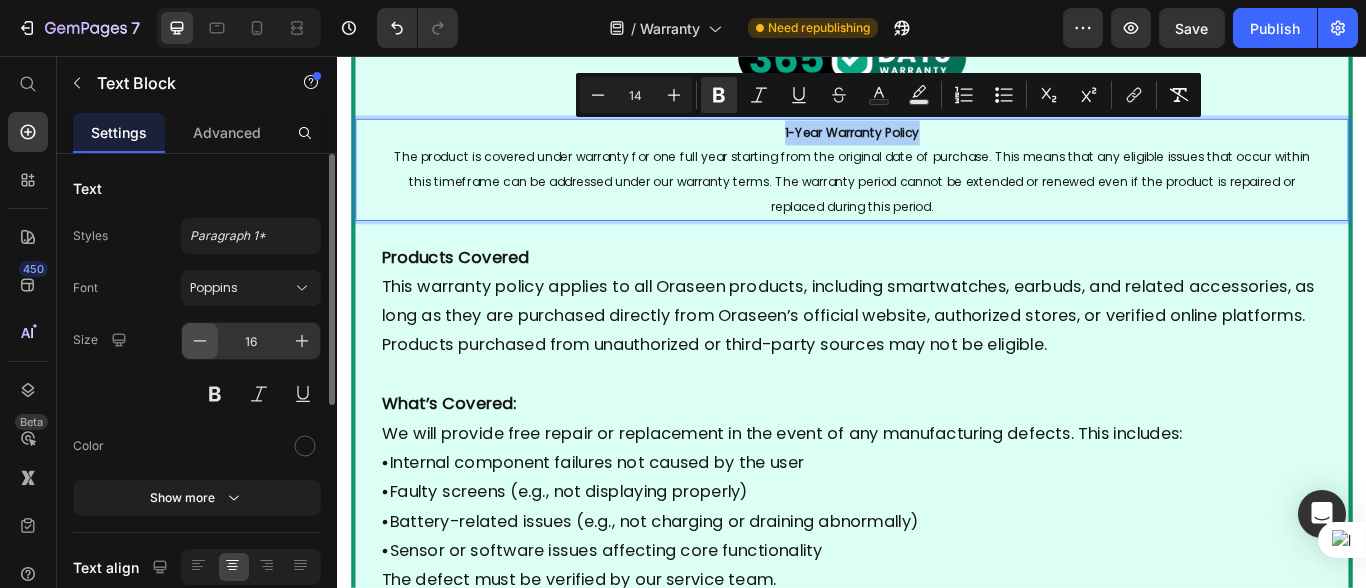 click 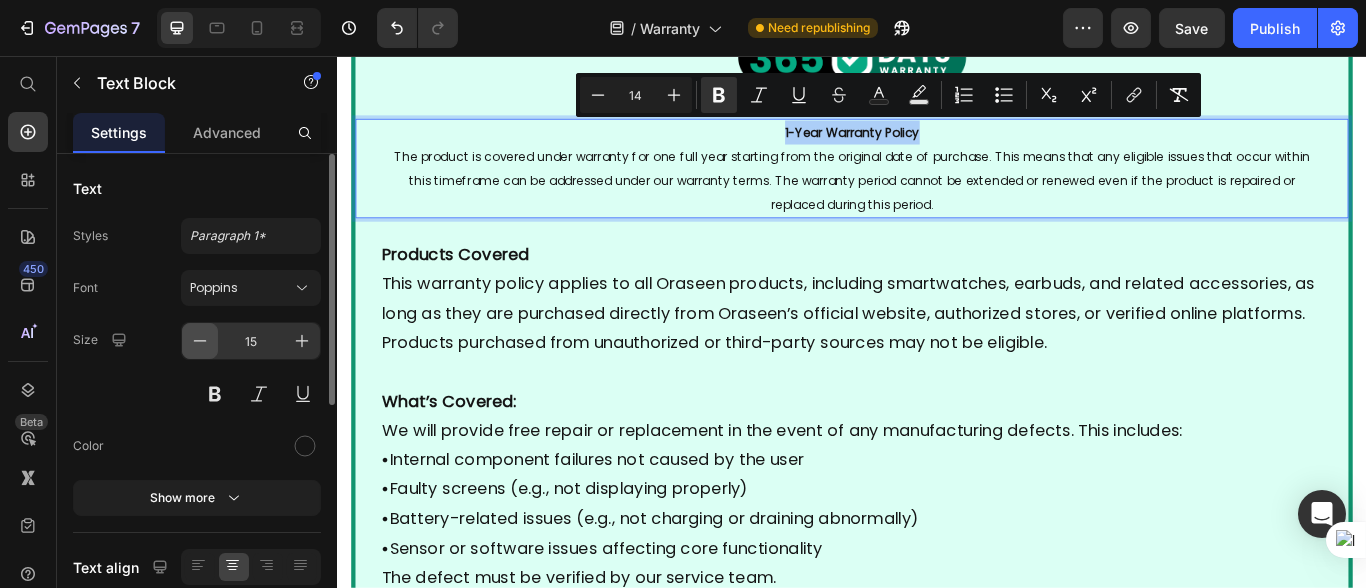 click 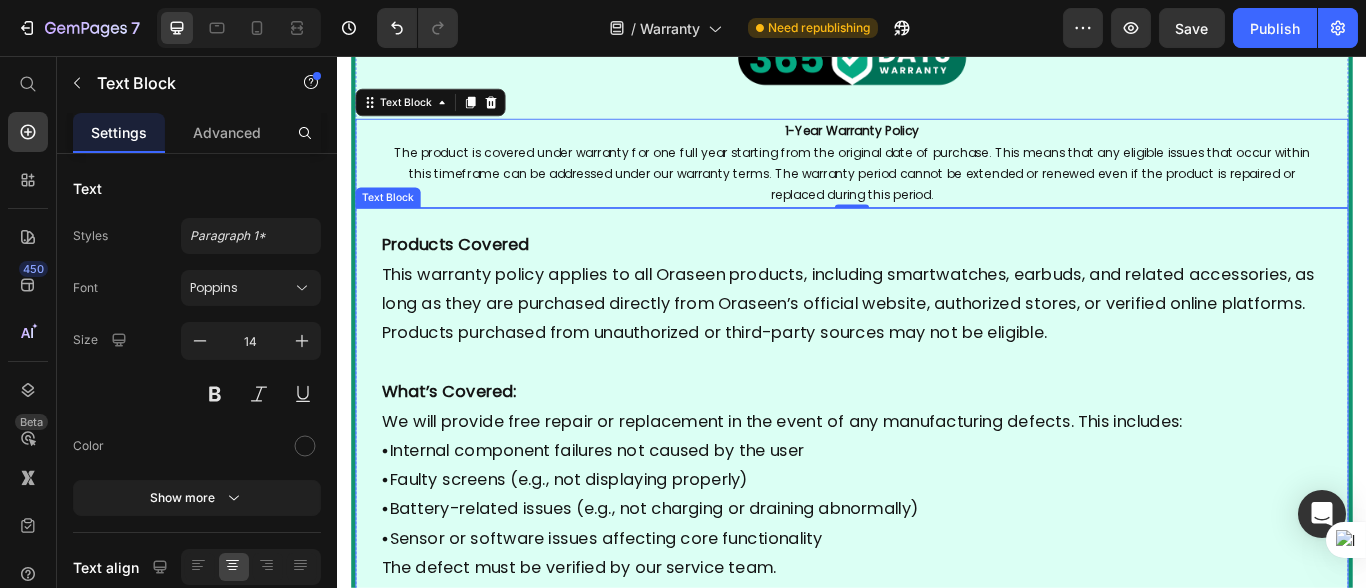 click on "Products Covered This warranty policy applies to all Oraseen products, including smartwatches, earbuds, and related accessories, as long as they are purchased directly from Oraseen’s official website, authorized stores, or verified online platforms. Products purchased from unauthorized or third-party sources may not be eligible." at bounding box center [936, 327] 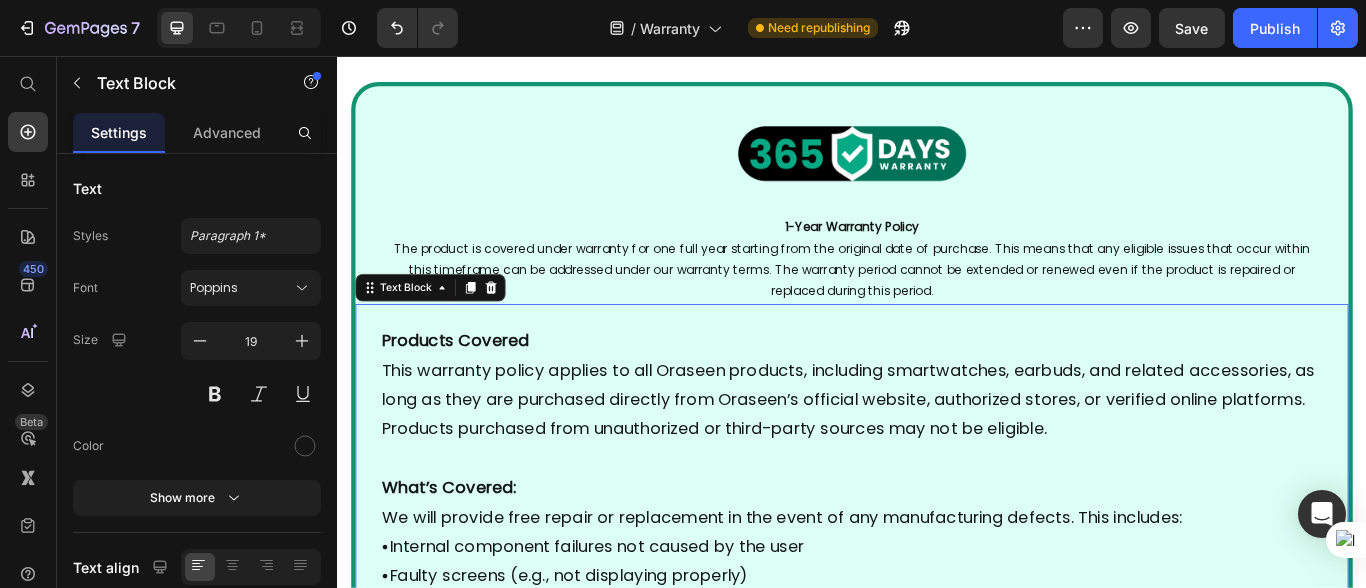 scroll, scrollTop: 0, scrollLeft: 0, axis: both 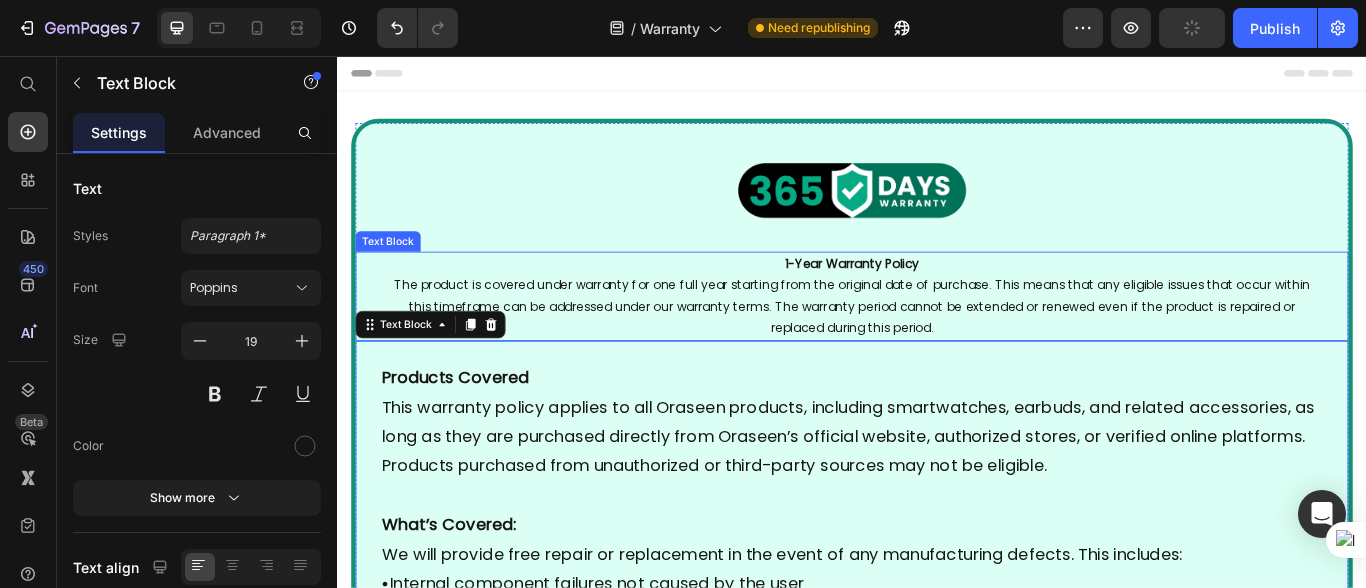 click on "The product is covered under warranty for one full year starting from the original date of purchase. This means that any eligible issues that occur within this timeframe can be addressed under our warranty terms. The warranty period cannot be extended or renewed even if the product is repaired or replaced during this period." at bounding box center [936, 348] 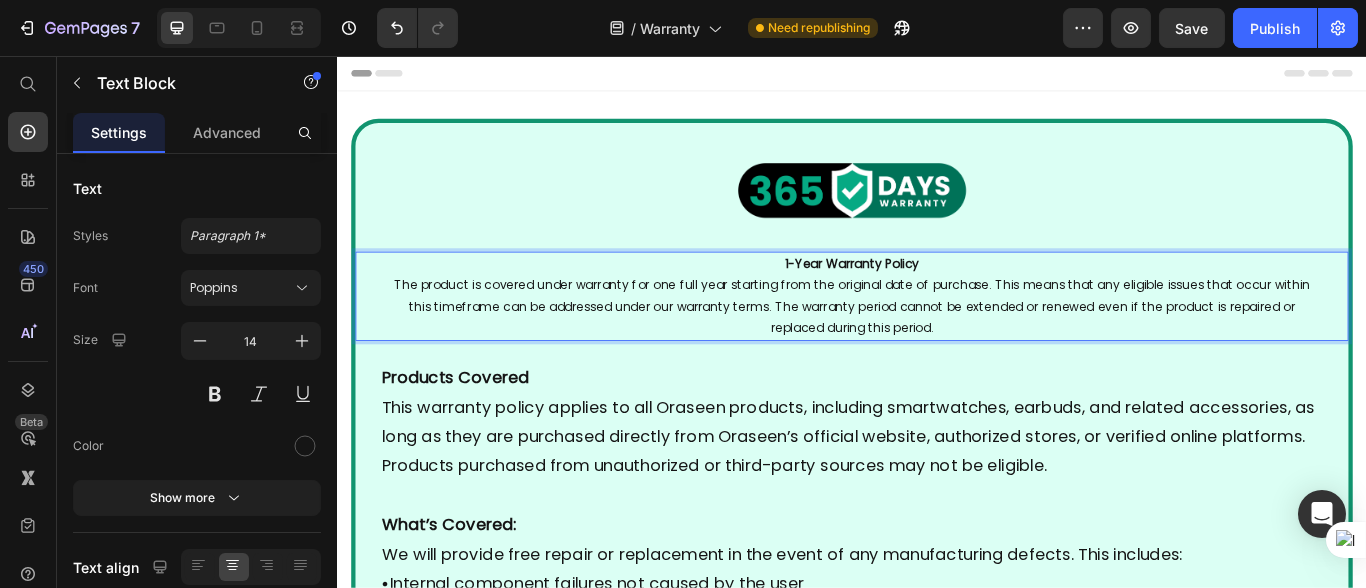 click on "Products Covered This warranty policy applies to all Oraseen products, including smartwatches, earbuds, and related accessories, as long as they are purchased directly from Oraseen’s official website, authorized stores, or verified online platforms. Products purchased from unauthorized or third-party sources may not be eligible." at bounding box center [936, 482] 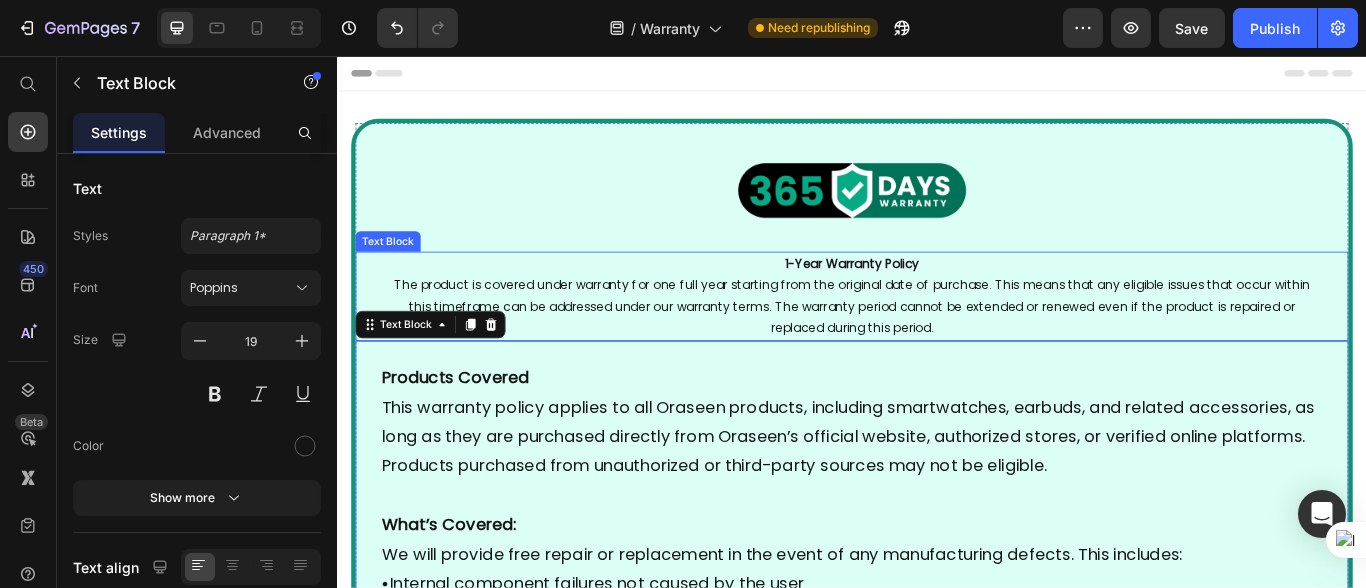 click on "The product is covered under warranty for one full year starting from the original date of purchase. This means that any eligible issues that occur within this timeframe can be addressed under our warranty terms. The warranty period cannot be extended or renewed even if the product is repaired or replaced during this period." at bounding box center (936, 349) 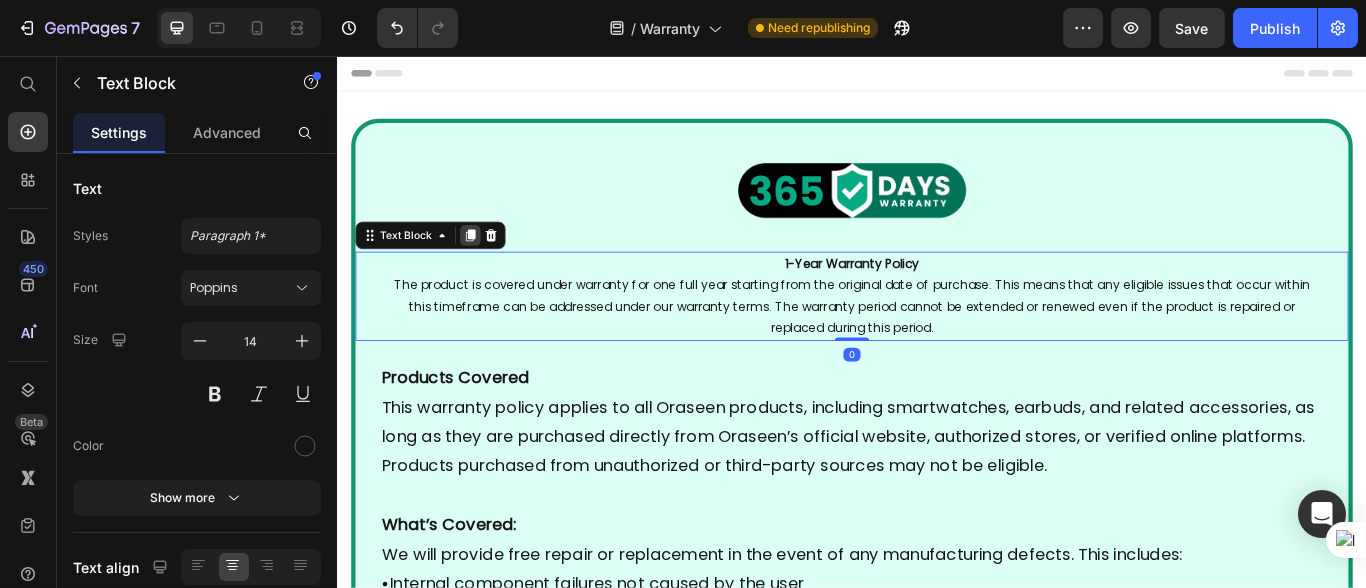 click 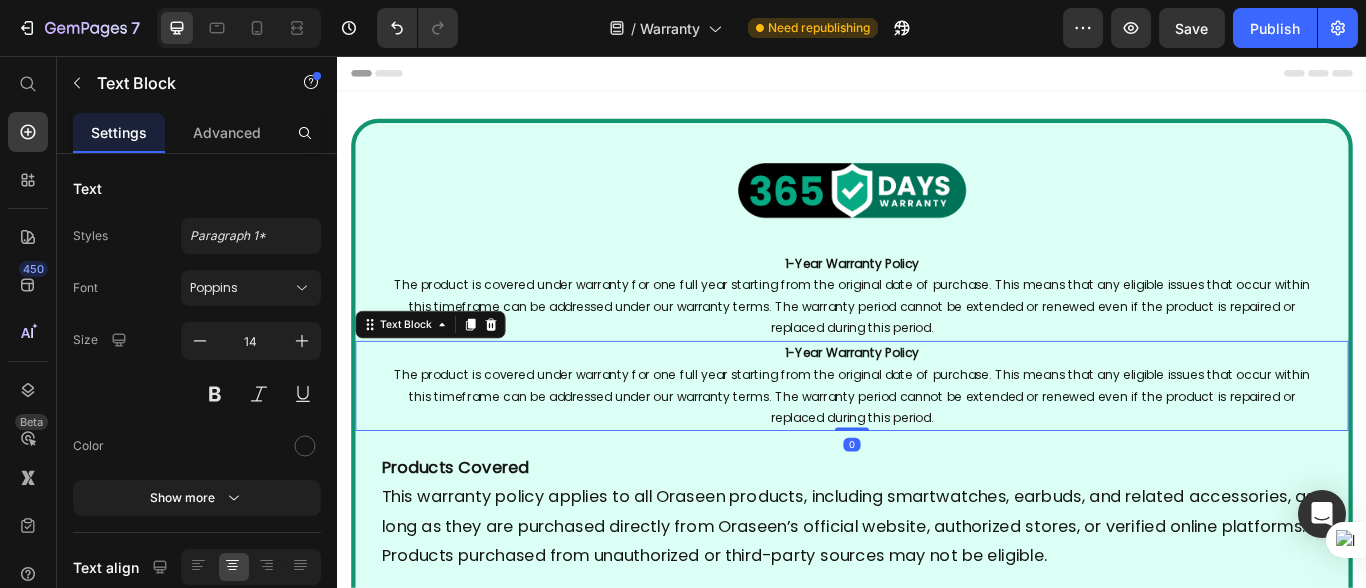 click on "The product is covered under warranty for one full year starting from the original date of purchase. This means that any eligible issues that occur within this timeframe can be addressed under our warranty terms. The warranty period cannot be extended or renewed even if the product is repaired or replaced during this period." at bounding box center [936, 453] 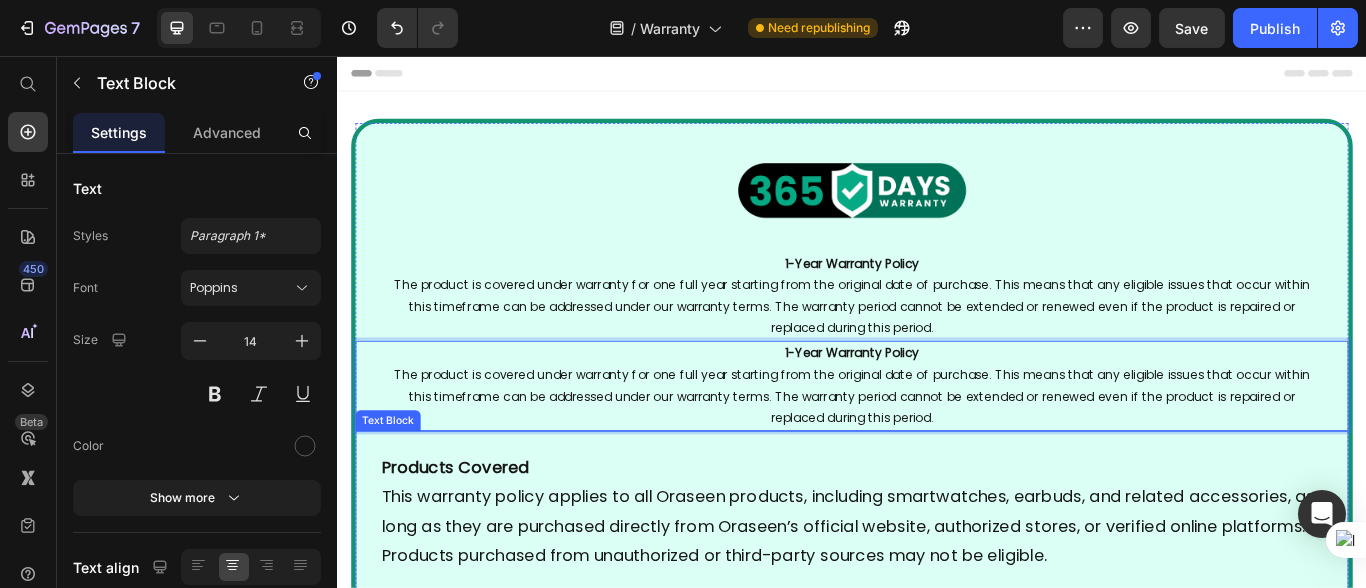 click on "Products Covered This warranty policy applies to all Oraseen products, including smartwatches, earbuds, and related accessories, as long as they are purchased directly from Oraseen’s official website, authorized stores, or verified online platforms. Products purchased from unauthorized or third-party sources may not be eligible." at bounding box center (936, 587) 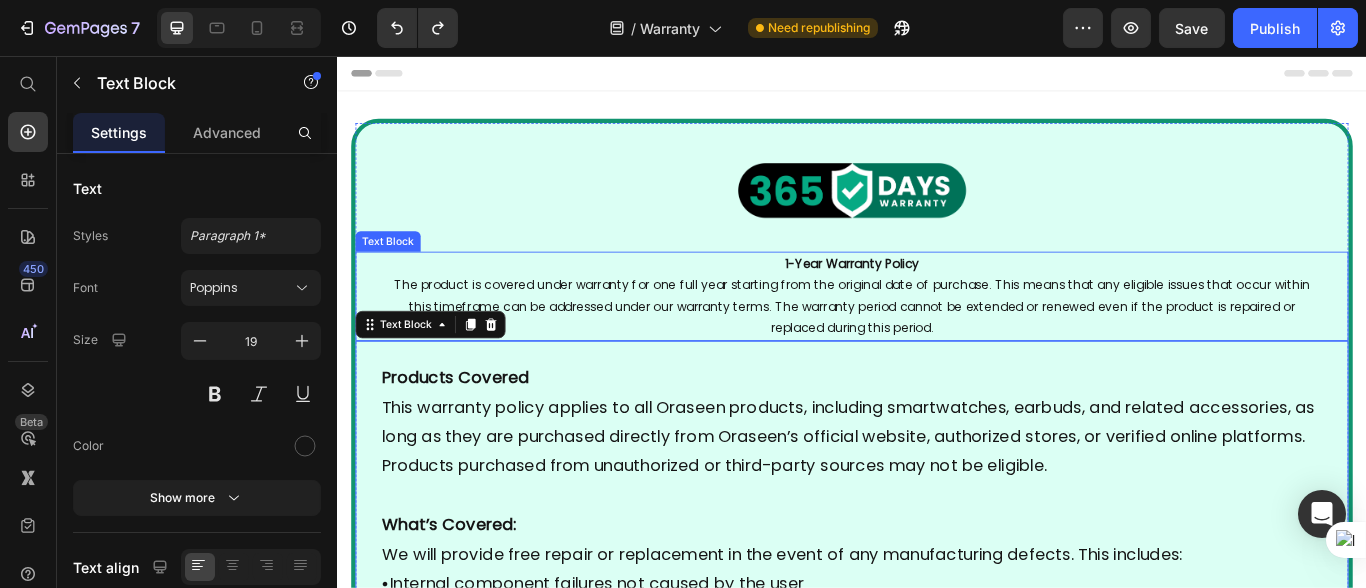 click on "The product is covered under warranty for one full year starting from the original date of purchase. This means that any eligible issues that occur within this timeframe can be addressed under our warranty terms. The warranty period cannot be extended or renewed even if the product is repaired or replaced during this period." at bounding box center [936, 348] 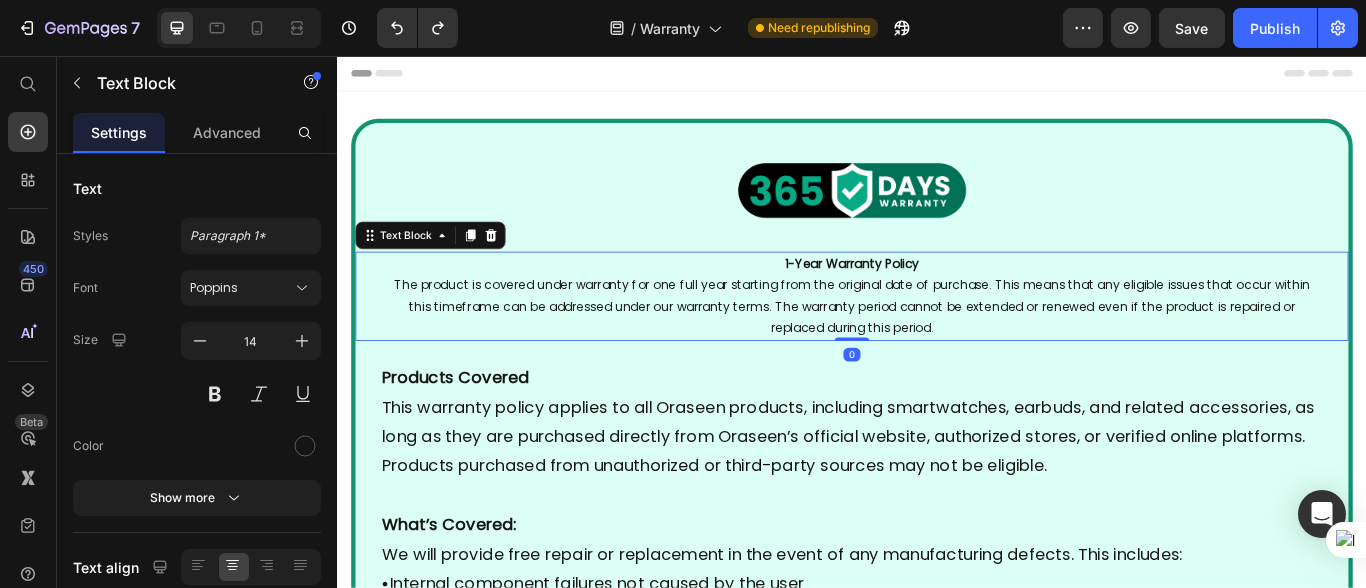 click on "Products Covered This warranty policy applies to all Oraseen products, including smartwatches, earbuds, and related accessories, as long as they are purchased directly from Oraseen’s official website, authorized stores, or verified online platforms. Products purchased from unauthorized or third-party sources may not be eligible." at bounding box center [936, 482] 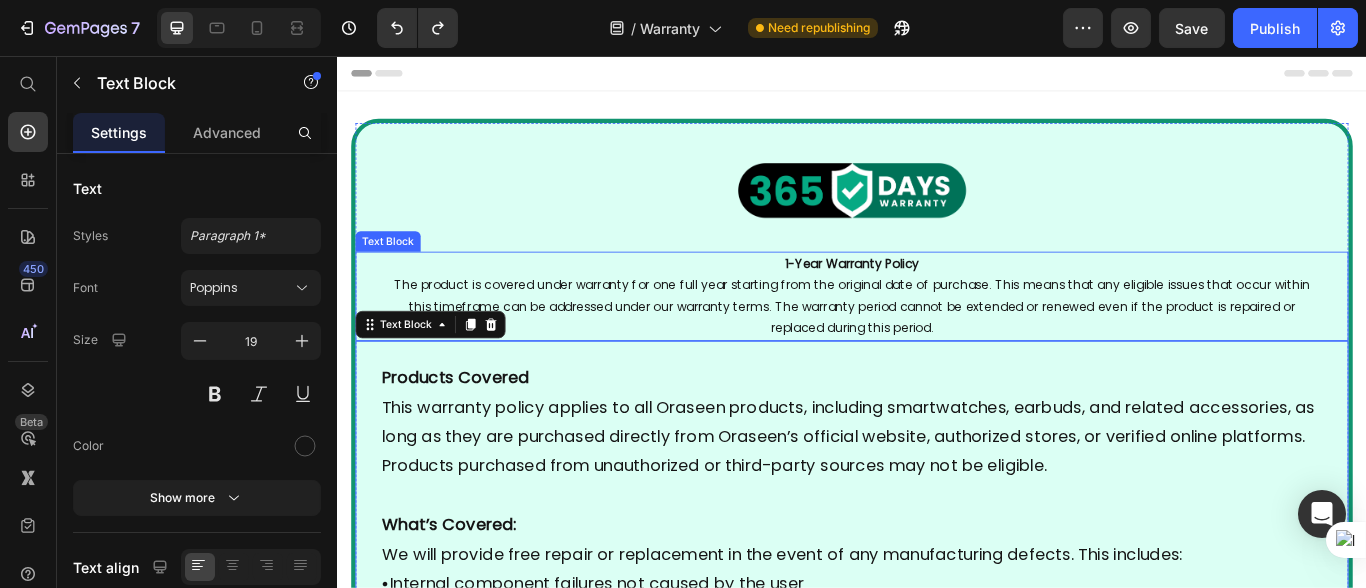 click on "The product is covered under warranty for one full year starting from the original date of purchase. This means that any eligible issues that occur within this timeframe can be addressed under our warranty terms. The warranty period cannot be extended or renewed even if the product is repaired or replaced during this period." at bounding box center [936, 348] 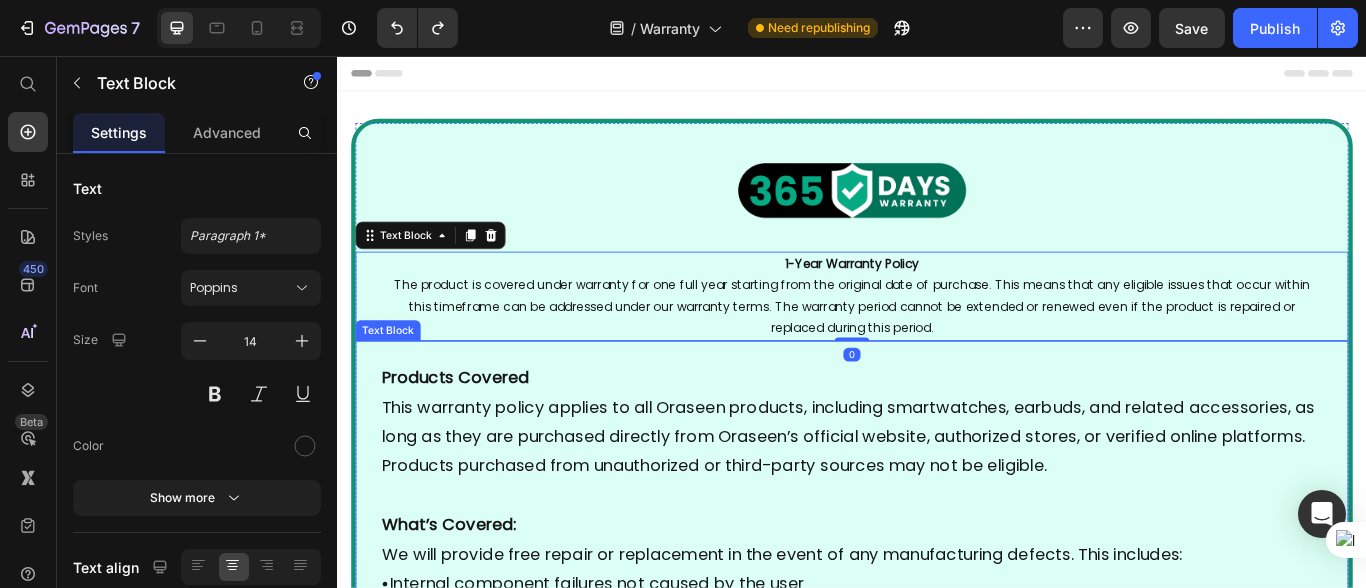 click on "Products Covered This warranty policy applies to all Oraseen products, including smartwatches, earbuds, and related accessories, as long as they are purchased directly from Oraseen’s official website, authorized stores, or verified online platforms. Products purchased from unauthorized or third-party sources may not be eligible." at bounding box center (936, 482) 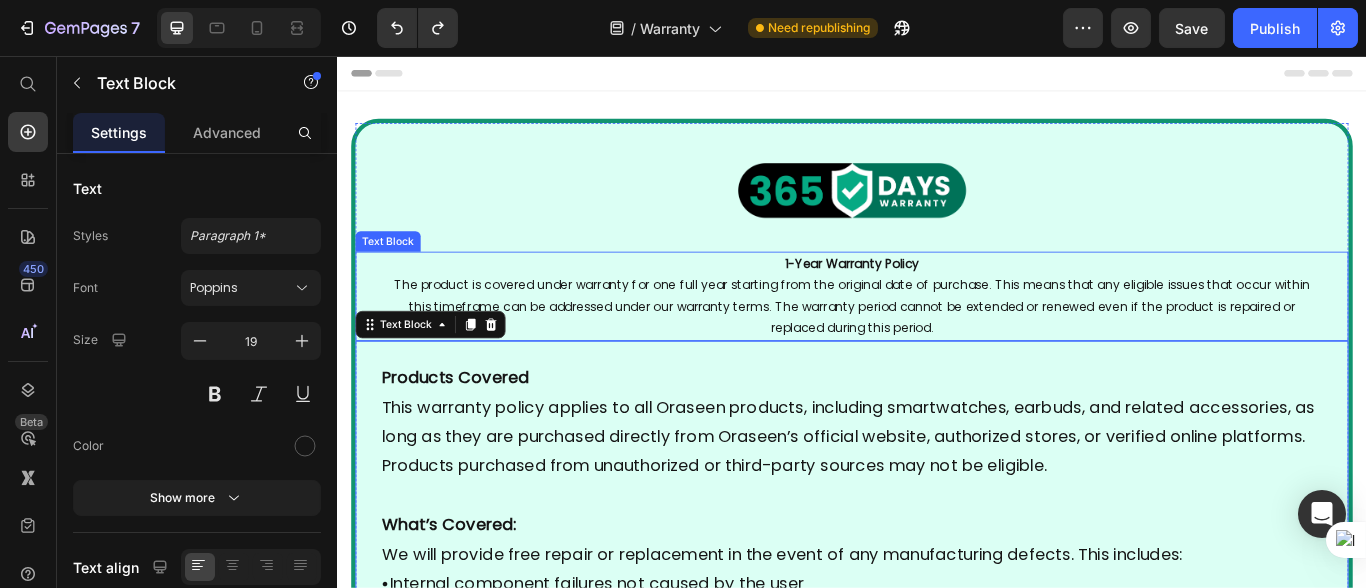 click on "The product is covered under warranty for one full year starting from the original date of purchase. This means that any eligible issues that occur within this timeframe can be addressed under our warranty terms. The warranty period cannot be extended or renewed even if the product is repaired or replaced during this period." at bounding box center (936, 348) 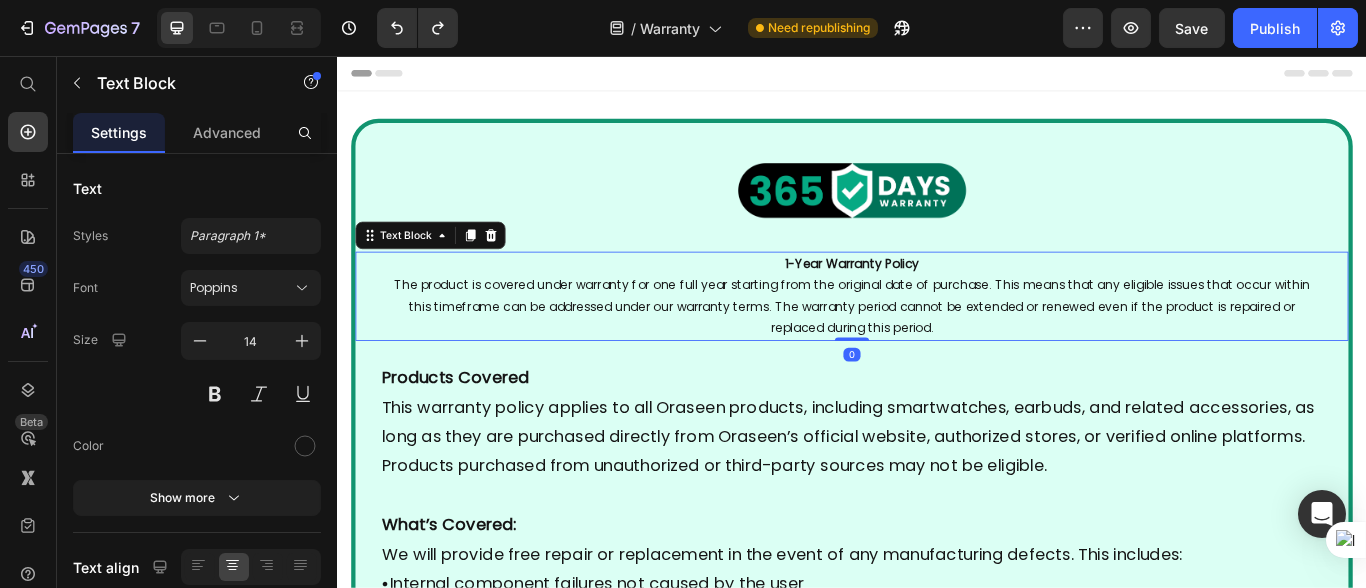 click on "Products Covered This warranty policy applies to all Oraseen products, including smartwatches, earbuds, and related accessories, as long as they are purchased directly from Oraseen’s official website, authorized stores, or verified online platforms. Products purchased from unauthorized or third-party sources may not be eligible." at bounding box center [936, 482] 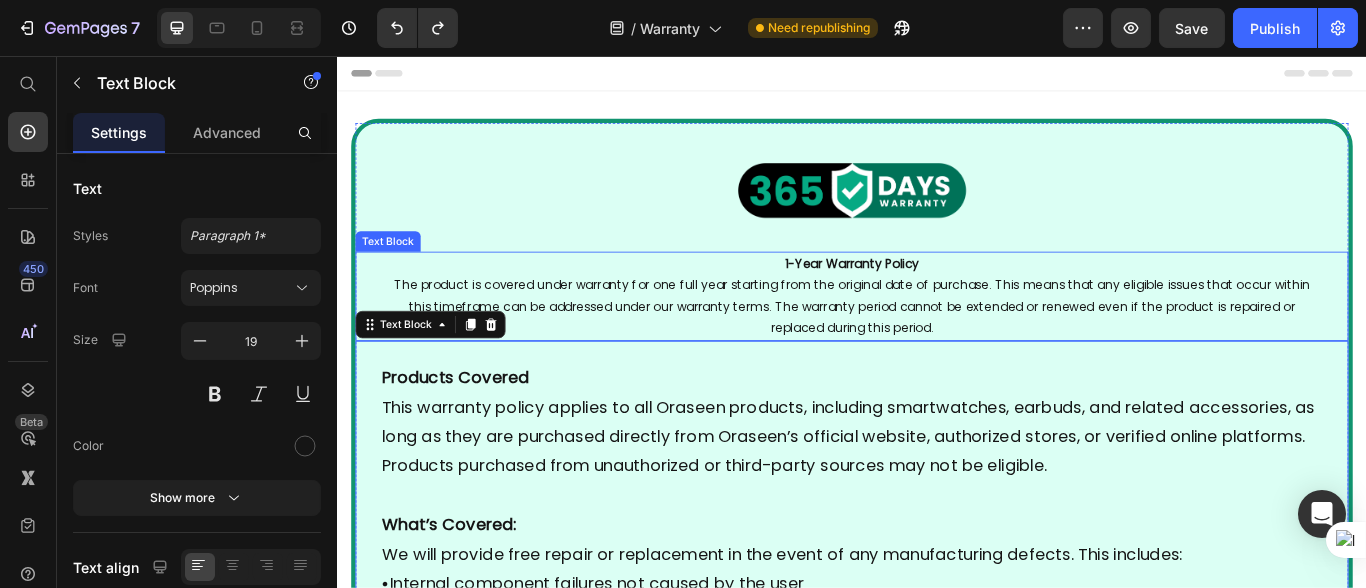 click on "The product is covered under warranty for one full year starting from the original date of purchase. This means that any eligible issues that occur within this timeframe can be addressed under our warranty terms. The warranty period cannot be extended or renewed even if the product is repaired or replaced during this period." at bounding box center [936, 348] 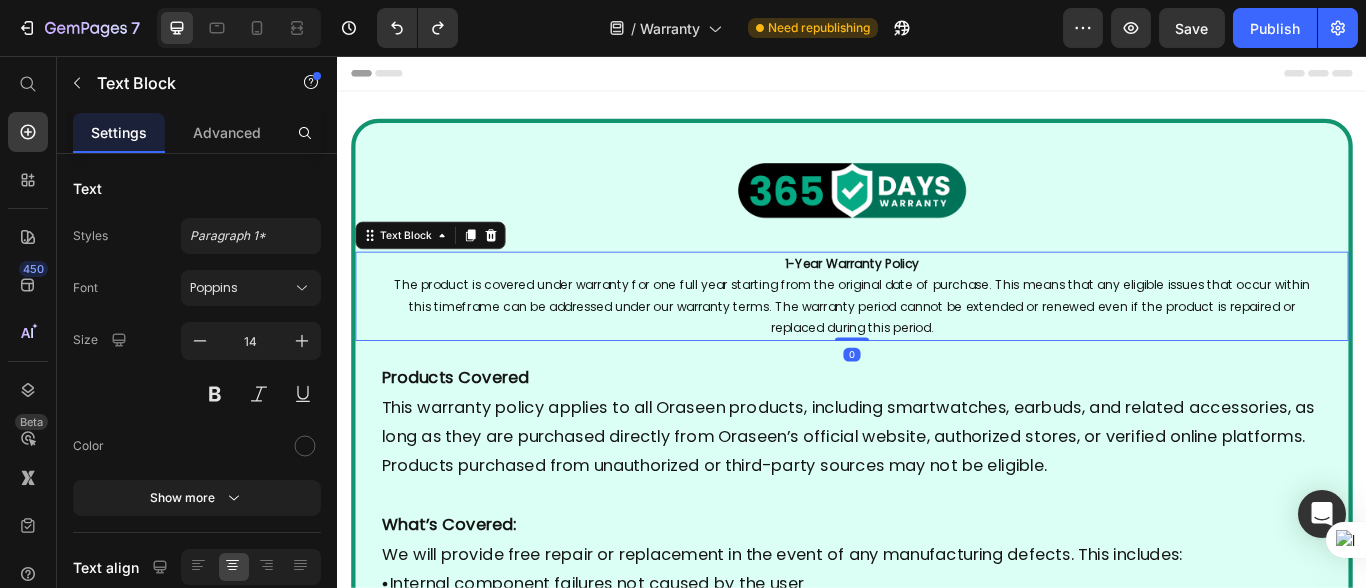 click on "Products Covered This warranty policy applies to all Oraseen products, including smartwatches, earbuds, and related accessories, as long as they are purchased directly from Oraseen’s official website, authorized stores, or verified online platforms. Products purchased from unauthorized or third-party sources may not be eligible." at bounding box center [936, 482] 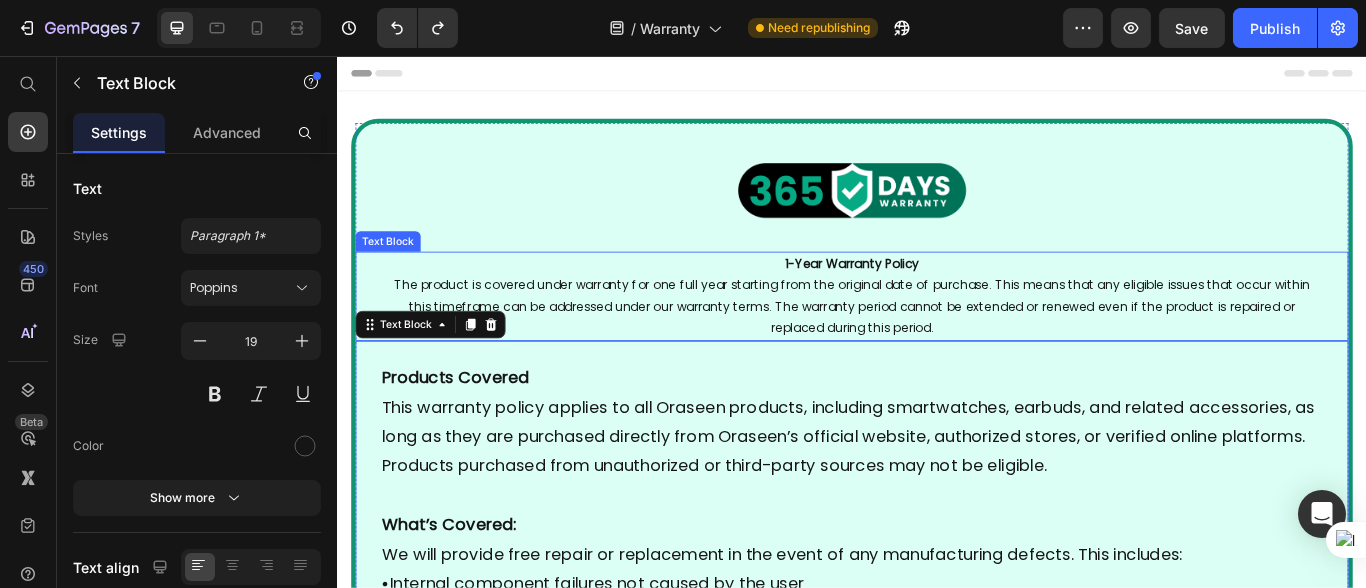 click on "The product is covered under warranty for one full year starting from the original date of purchase. This means that any eligible issues that occur within this timeframe can be addressed under our warranty terms. The warranty period cannot be extended or renewed even if the product is repaired or replaced during this period." at bounding box center [936, 348] 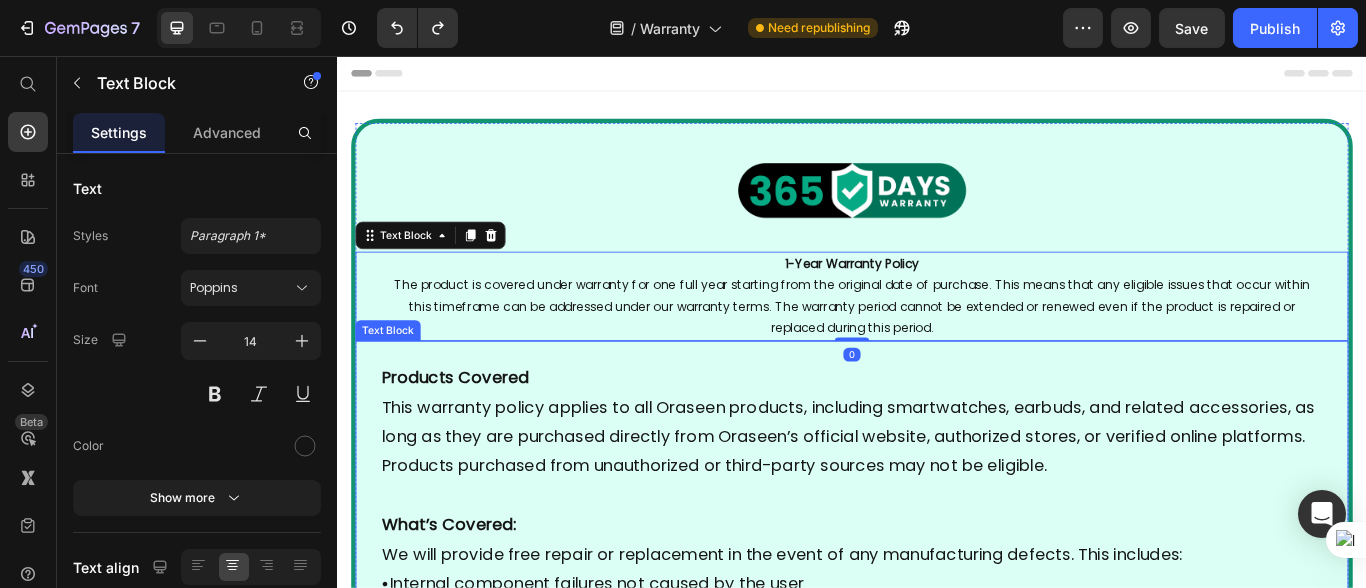 click on "Products Covered This warranty policy applies to all Oraseen products, including smartwatches, earbuds, and related accessories, as long as they are purchased directly from Oraseen’s official website, authorized stores, or verified online platforms. Products purchased from unauthorized or third-party sources may not be eligible." at bounding box center (936, 482) 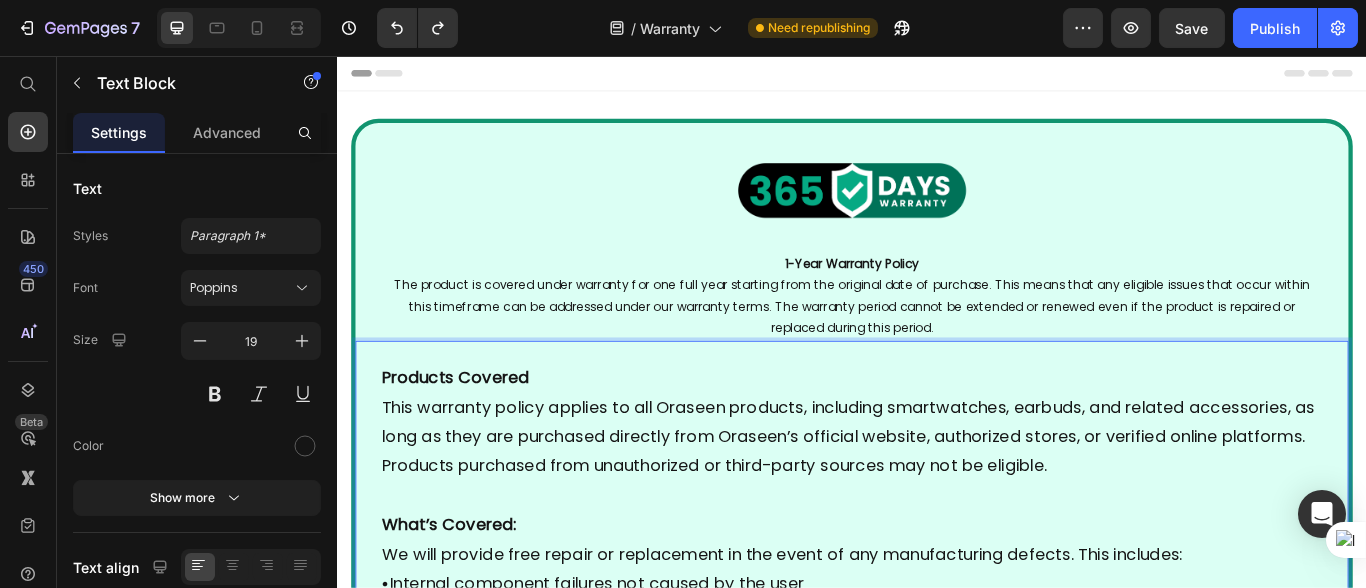 click on "Products Covered This warranty policy applies to all Oraseen products, including smartwatches, earbuds, and related accessories, as long as they are purchased directly from Oraseen’s official website, authorized stores, or verified online platforms. Products purchased from unauthorized or third-party sources may not be eligible." at bounding box center (936, 482) 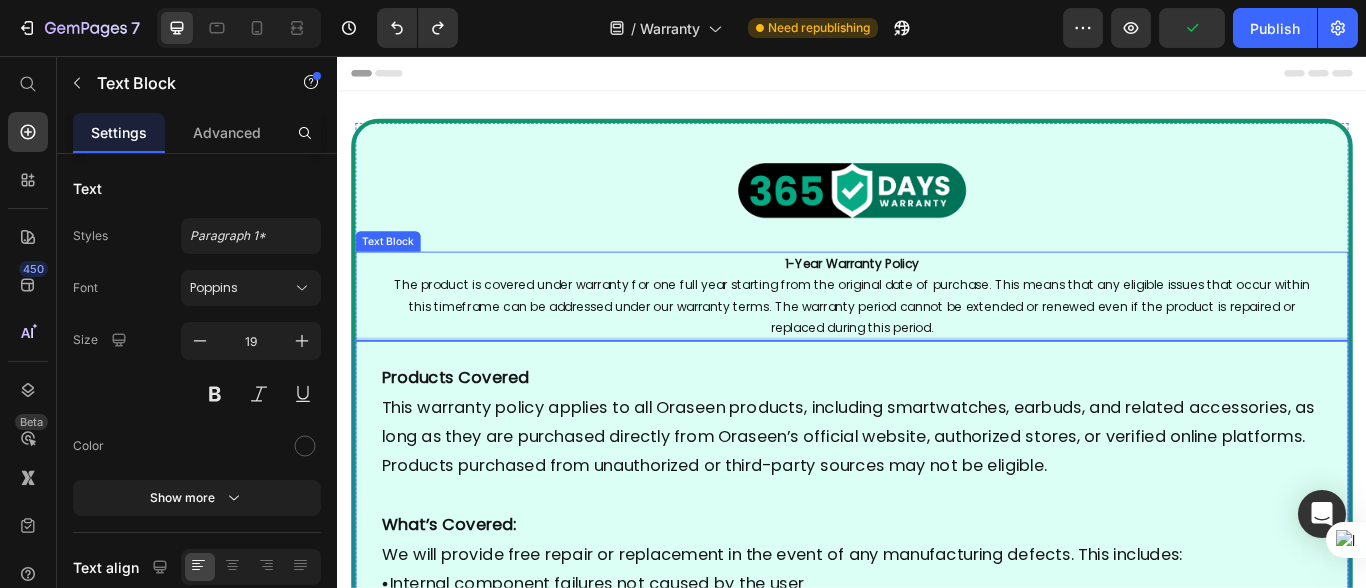 click on "The product is covered under warranty for one full year starting from the original date of purchase. This means that any eligible issues that occur within this timeframe can be addressed under our warranty terms. The warranty period cannot be extended or renewed even if the product is repaired or replaced during this period." at bounding box center [936, 348] 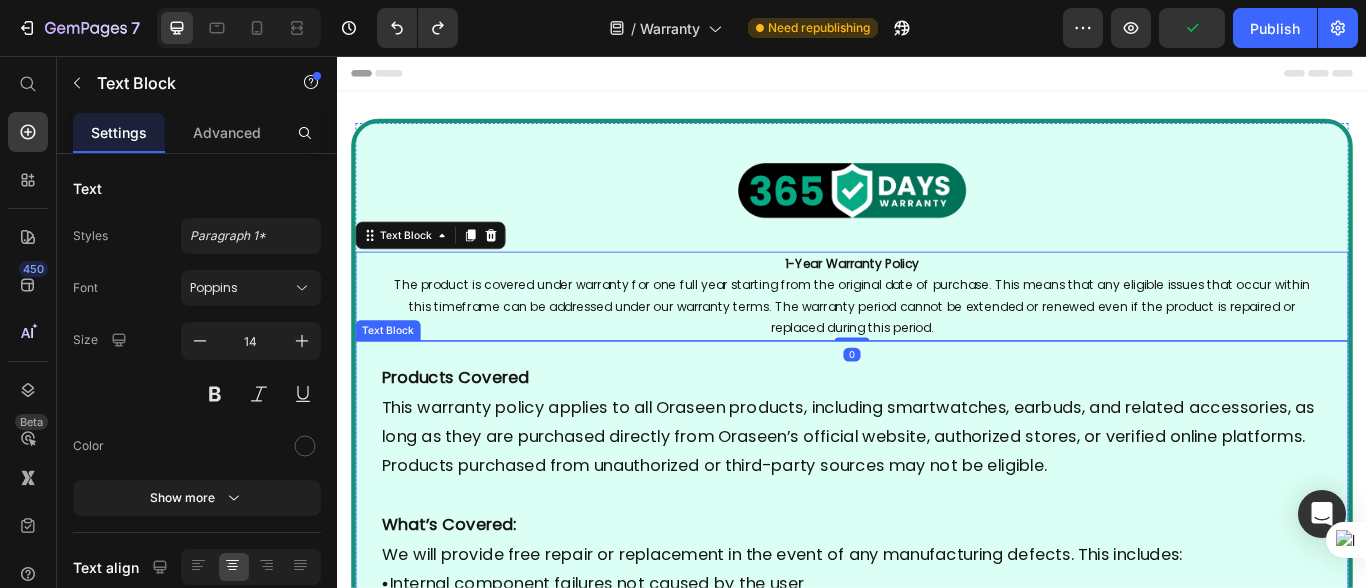 drag, startPoint x: 682, startPoint y: 513, endPoint x: 691, endPoint y: 430, distance: 83.48653 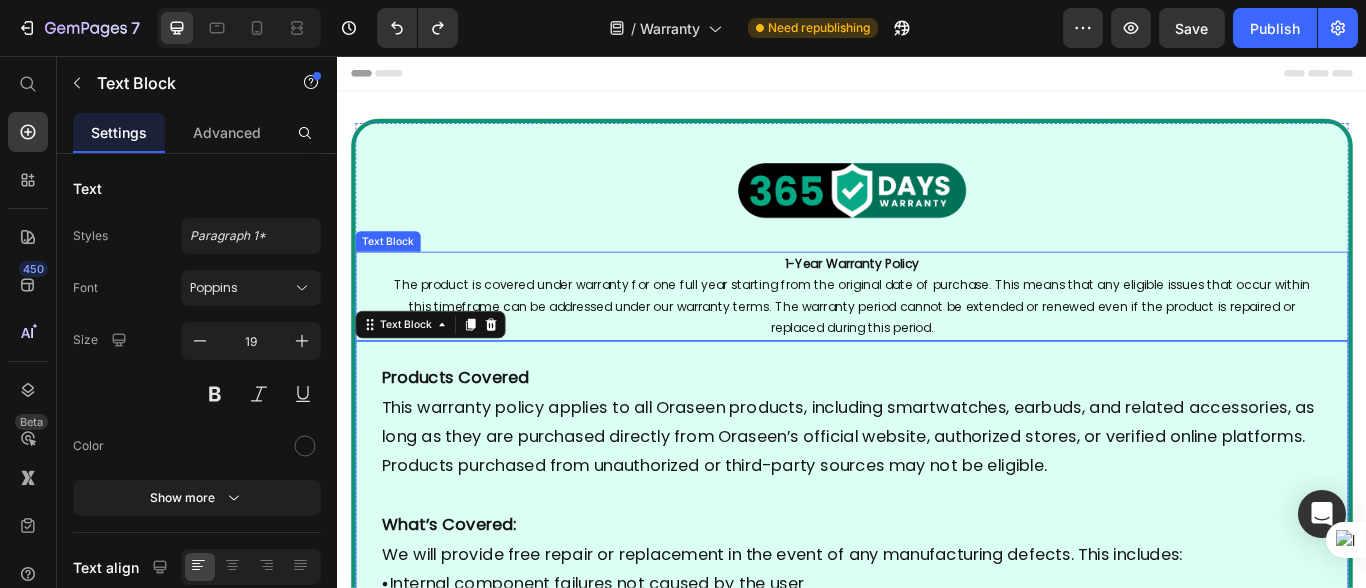 click on "The product is covered under warranty for one full year starting from the original date of purchase. This means that any eligible issues that occur within this timeframe can be addressed under our warranty terms. The warranty period cannot be extended or renewed even if the product is repaired or replaced during this period." at bounding box center [936, 348] 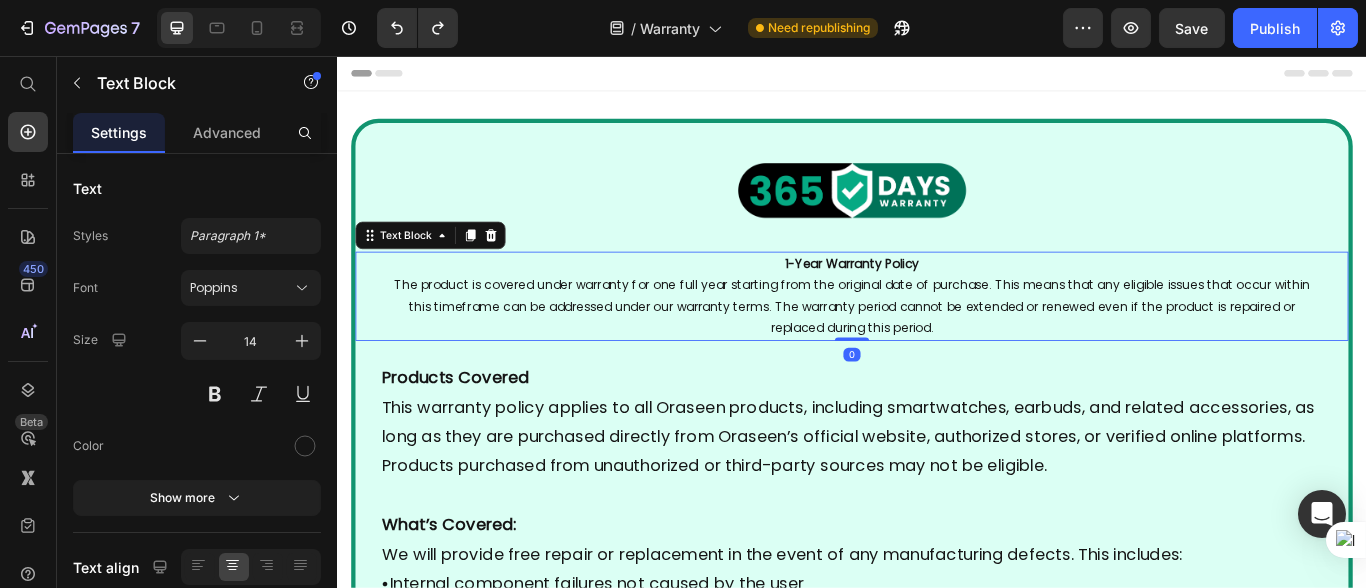 click on "Products Covered This warranty policy applies to all Oraseen products, including smartwatches, earbuds, and related accessories, as long as they are purchased directly from Oraseen’s official website, authorized stores, or verified online platforms. Products purchased from unauthorized or third-party sources may not be eligible." at bounding box center [936, 482] 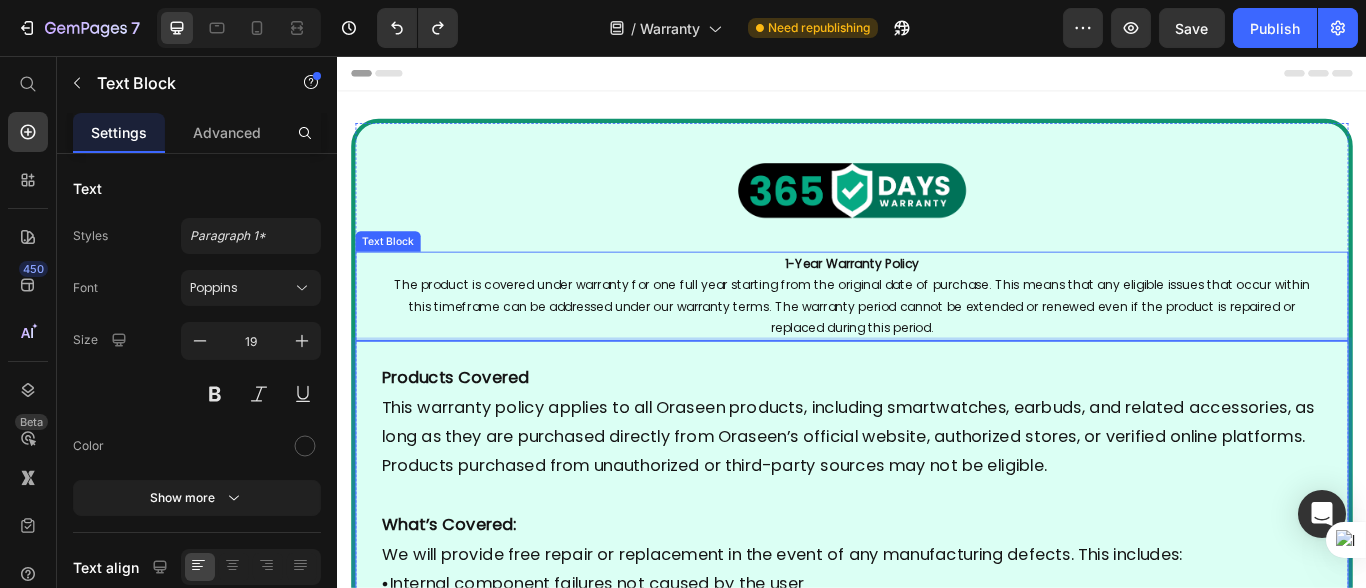 click on "The product is covered under warranty for one full year starting from the original date of purchase. This means that any eligible issues that occur within this timeframe can be addressed under our warranty terms. The warranty period cannot be extended or renewed even if the product is repaired or replaced during this period." at bounding box center [936, 348] 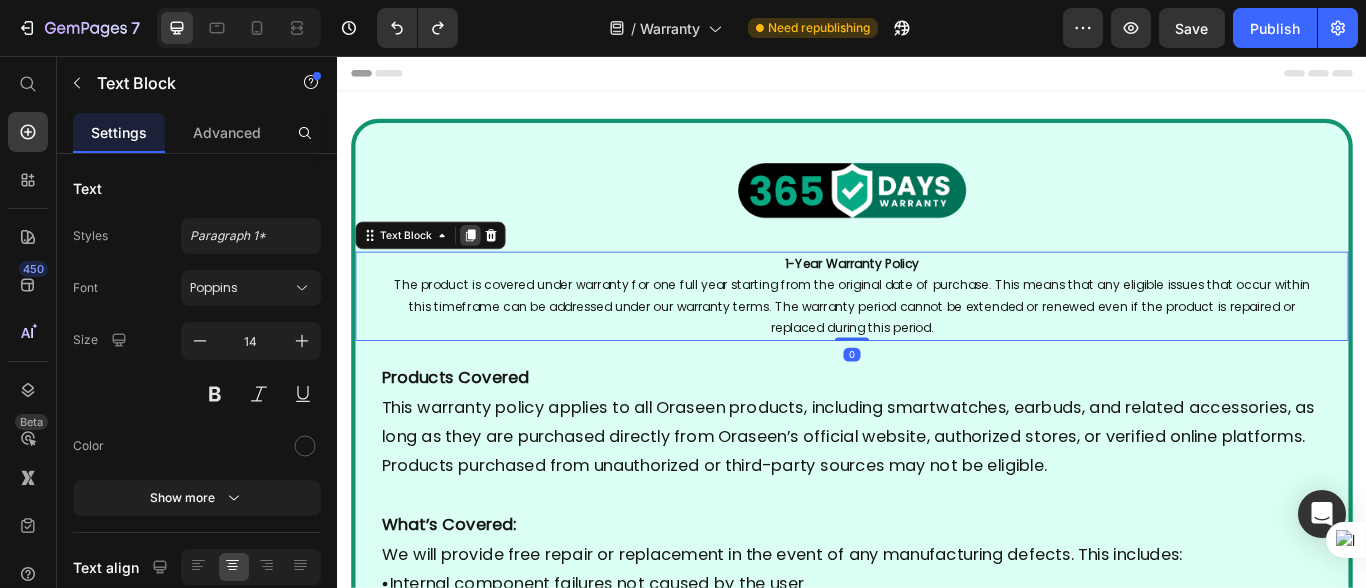 click 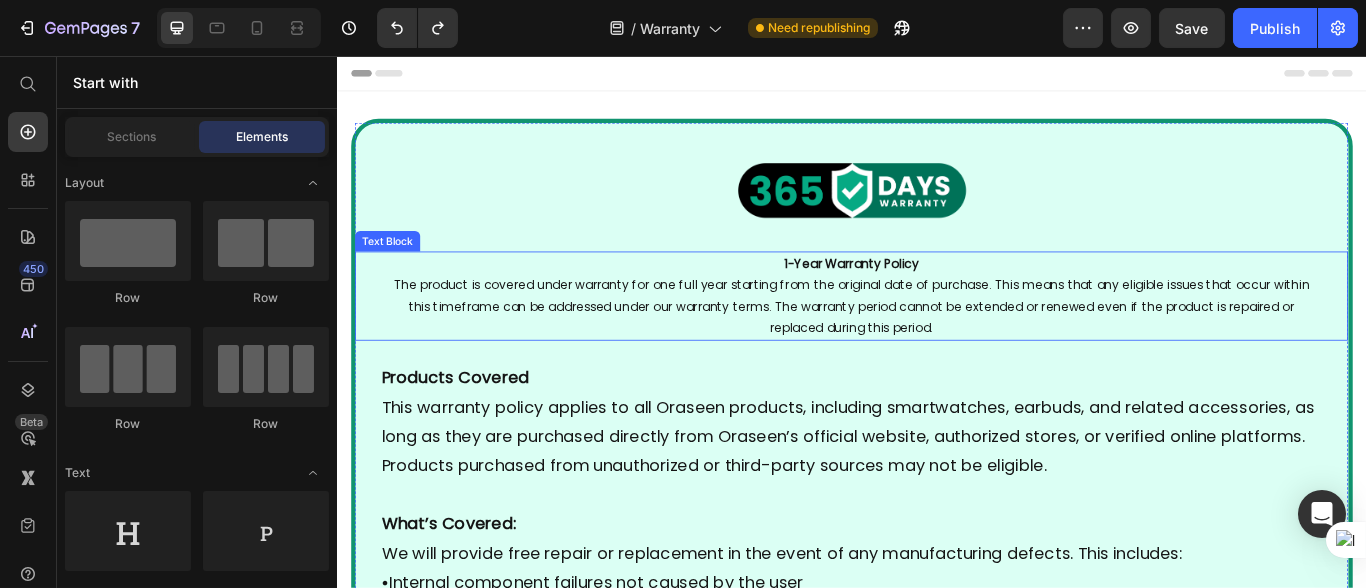 click on "The product is covered under warranty for one full year starting from the original date of purchase. This means that any eligible issues that occur within this timeframe can be addressed under our warranty terms. The warranty period cannot be extended or renewed even if the product is repaired or replaced during this period." at bounding box center (936, 348) 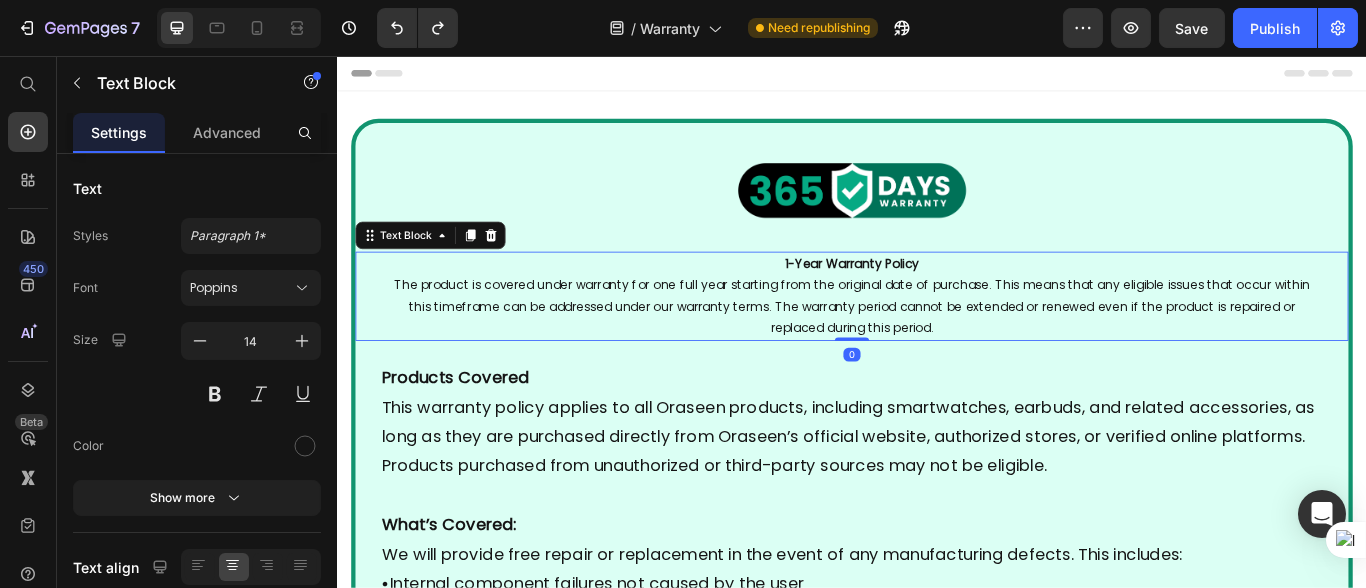click on "Products Covered This warranty policy applies to all Oraseen products, including smartwatches, earbuds, and related accessories, as long as they are purchased directly from Oraseen’s official website, authorized stores, or verified online platforms. Products purchased from unauthorized or third-party sources may not be eligible." at bounding box center (936, 482) 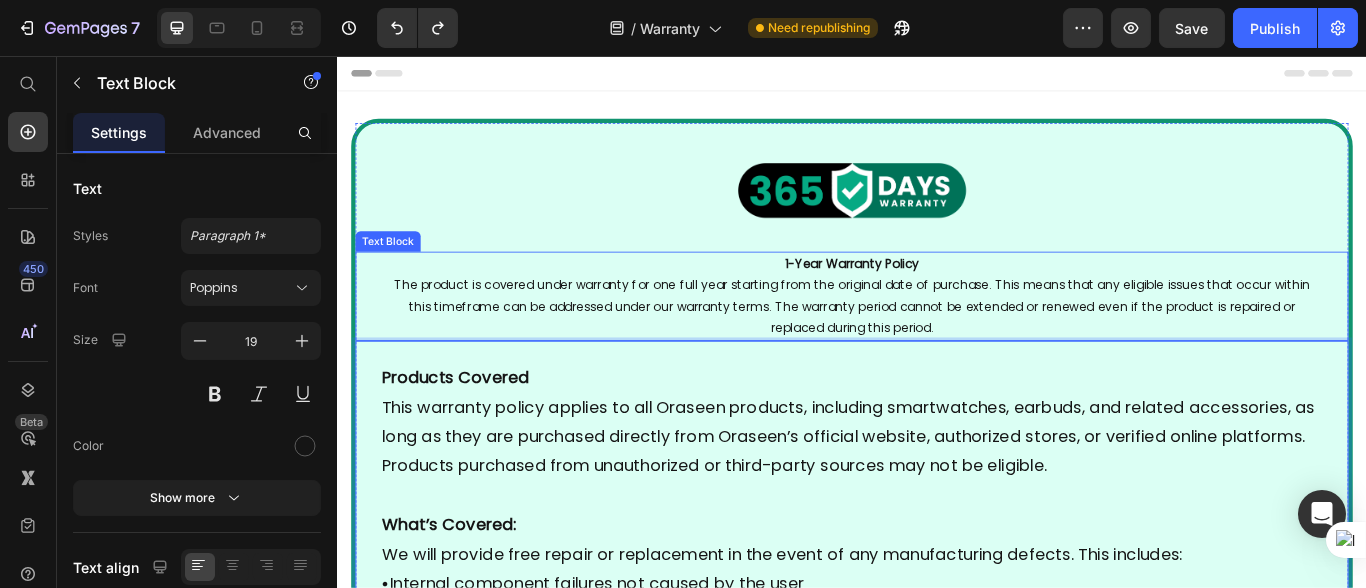 click on "The product is covered under warranty for one full year starting from the original date of purchase. This means that any eligible issues that occur within this timeframe can be addressed under our warranty terms. The warranty period cannot be extended or renewed even if the product is repaired or replaced during this period." at bounding box center (936, 348) 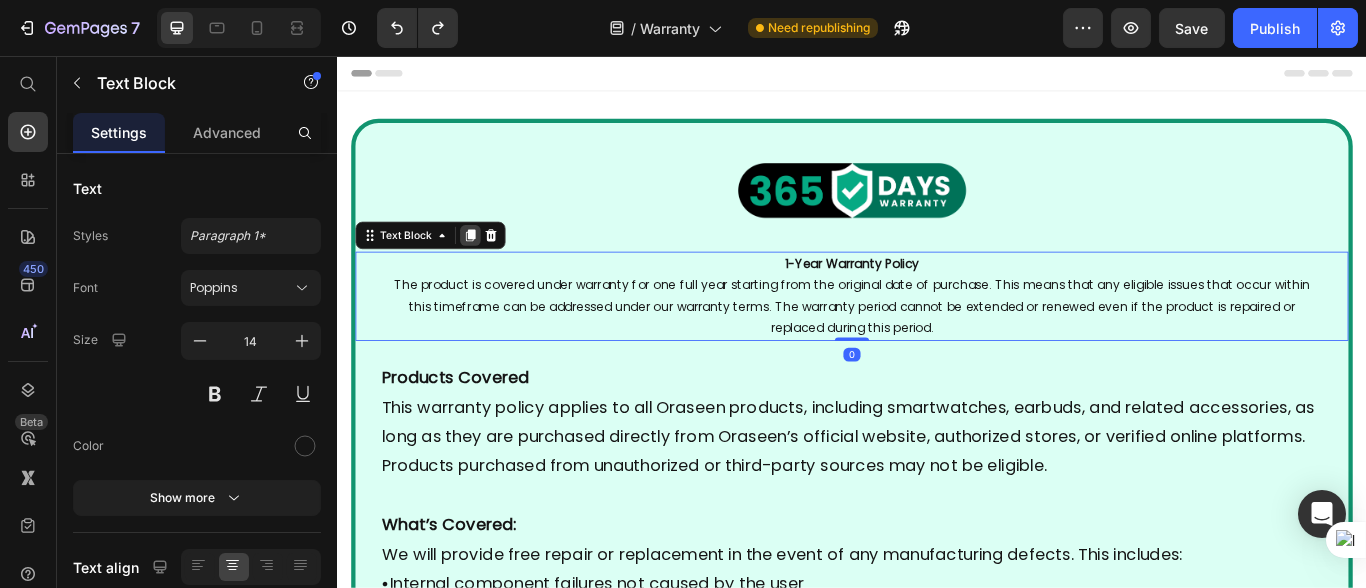 click 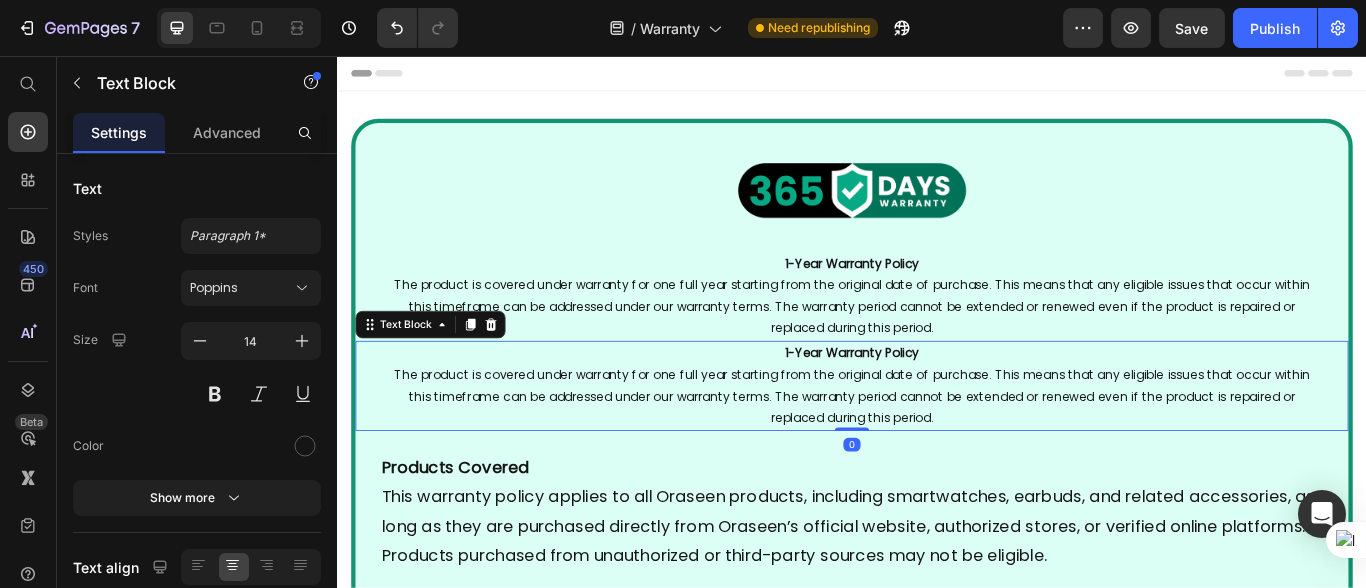 click on "The product is covered under warranty for one full year starting from the original date of purchase. This means that any eligible issues that occur within this timeframe can be addressed under our warranty terms. The warranty period cannot be extended or renewed even if the product is repaired or replaced during this period." at bounding box center (936, 453) 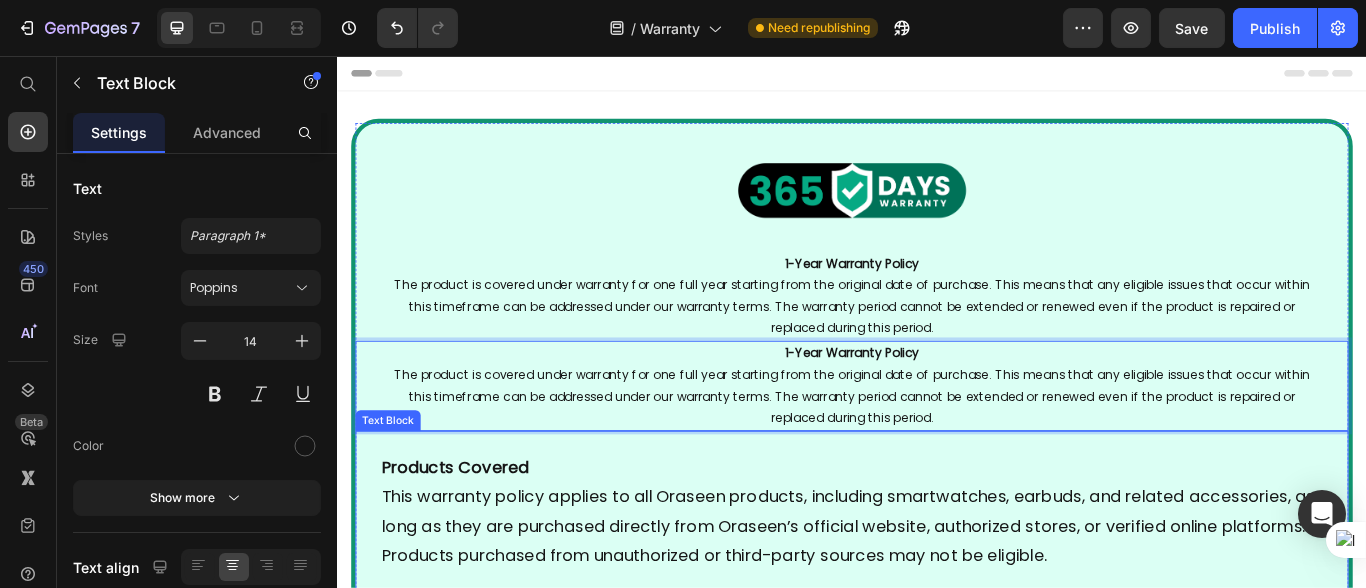click on "Products Covered This warranty policy applies to all Oraseen products, including smartwatches, earbuds, and related accessories, as long as they are purchased directly from Oraseen’s official website, authorized stores, or verified online platforms. Products purchased from unauthorized or third-party sources may not be eligible. What’s Covered: We will provide free repair or replacement in the event of any manufacturing defects. This includes: •   Internal component failures not caused by the user •   Faulty screens (e.g., not displaying properly) •   Battery-related issues (e.g., not charging or draining abnormally) •   The defect must be verified by our service team. What’s Not Covered: The warranty does not cover damage caused by the user or due to conditions outside normal use. This includes: •   Physical damage such as cracks, dents, and water exposure •   Accidents or dropping the device •   •   •   •   •" at bounding box center [936, 1533] 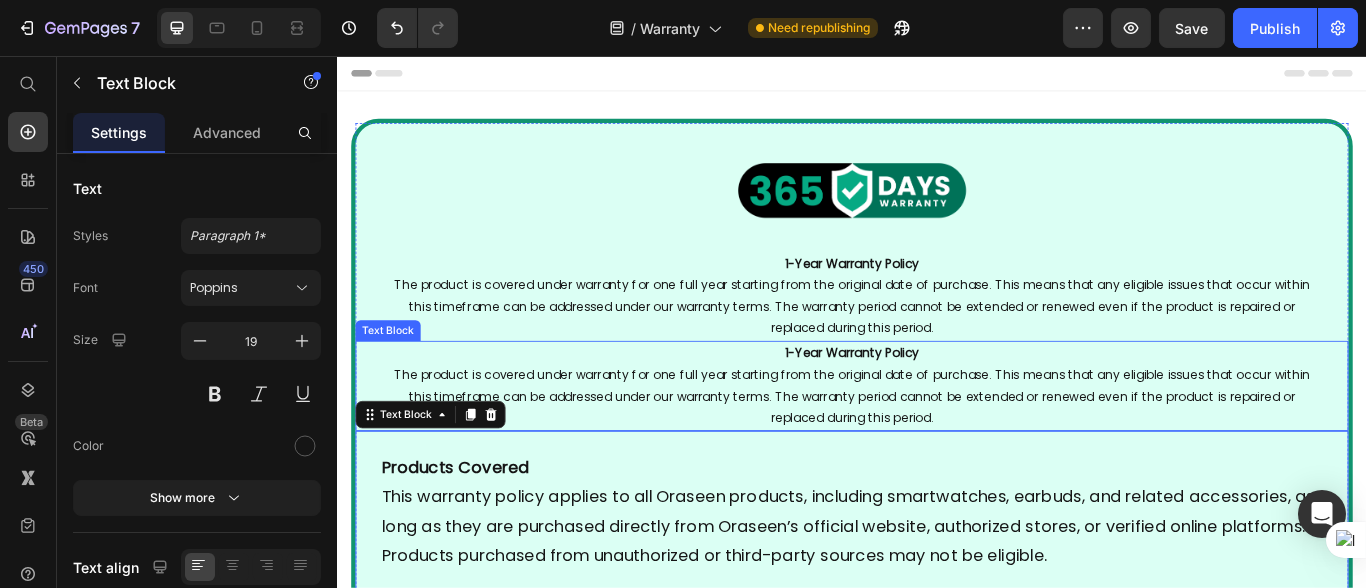 click on "The product is covered under warranty for one full year starting from the original date of purchase. This means that any eligible issues that occur within this timeframe can be addressed under our warranty terms. The warranty period cannot be extended or renewed even if the product is repaired or replaced during this period." at bounding box center (936, 453) 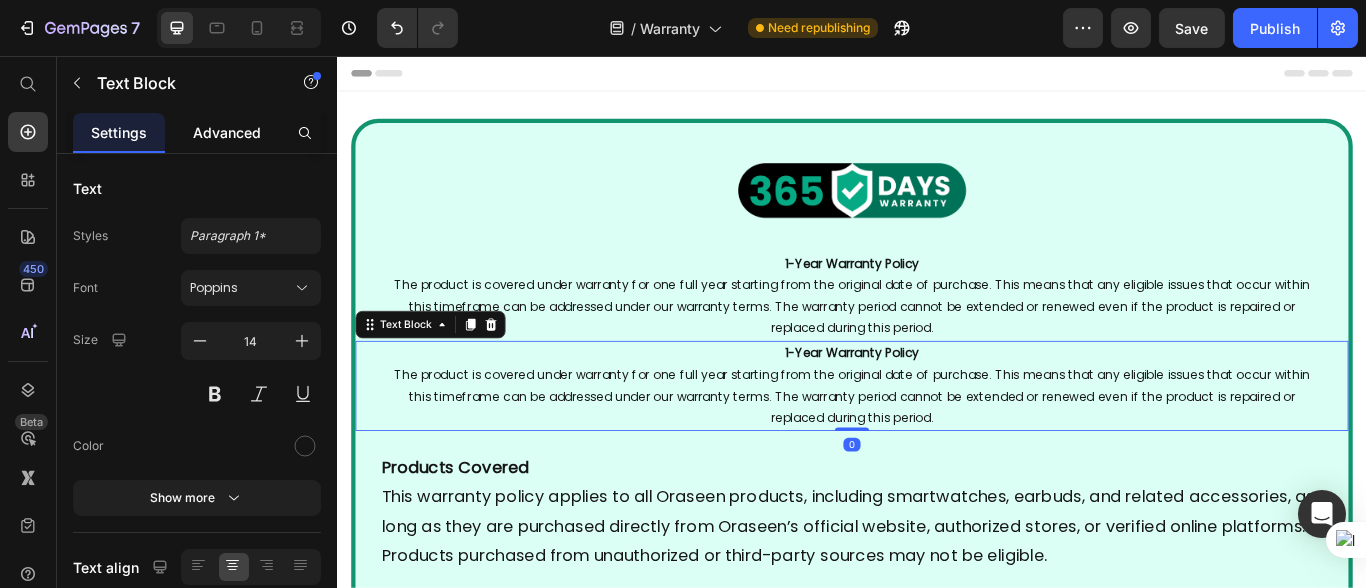 click on "Advanced" at bounding box center [227, 132] 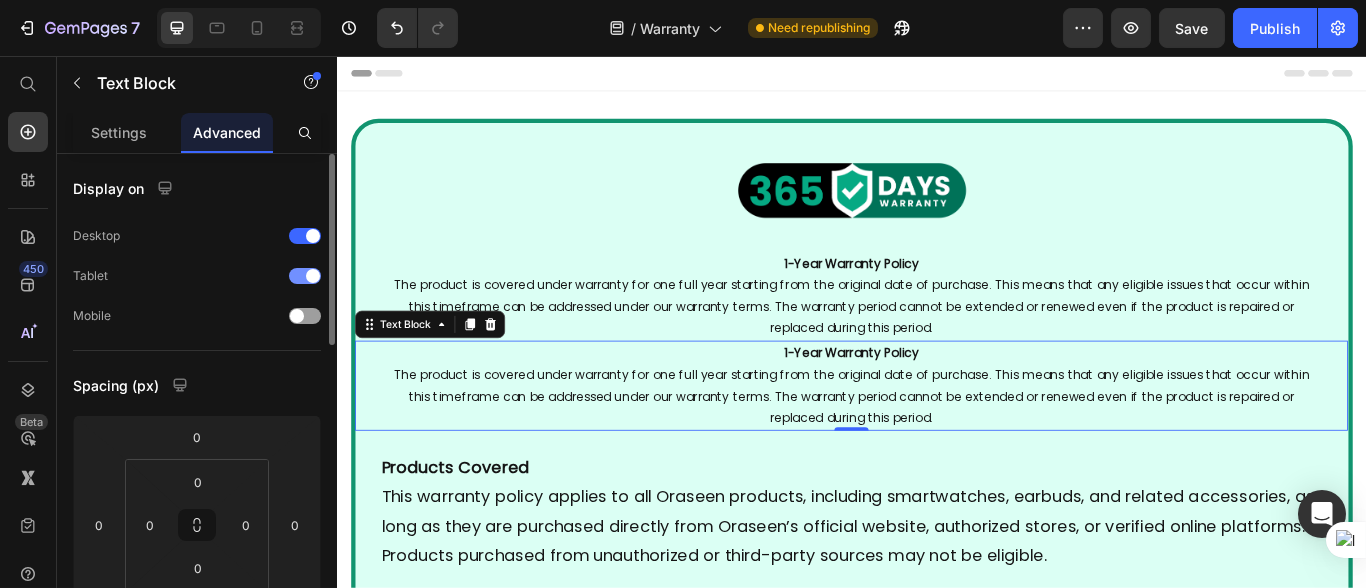 click at bounding box center (305, 276) 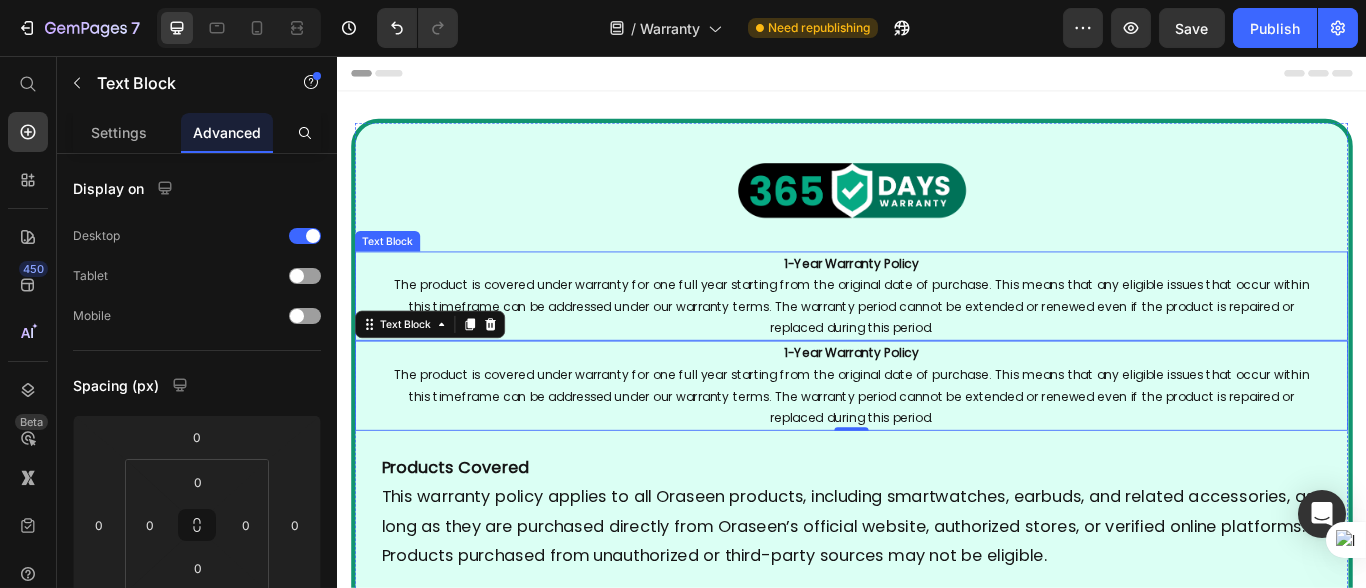 click on "The product is covered under warranty for one full year starting from the original date of purchase. This means that any eligible issues that occur within this timeframe can be addressed under our warranty terms. The warranty period cannot be extended or renewed even if the product is repaired or replaced during this period." at bounding box center [936, 348] 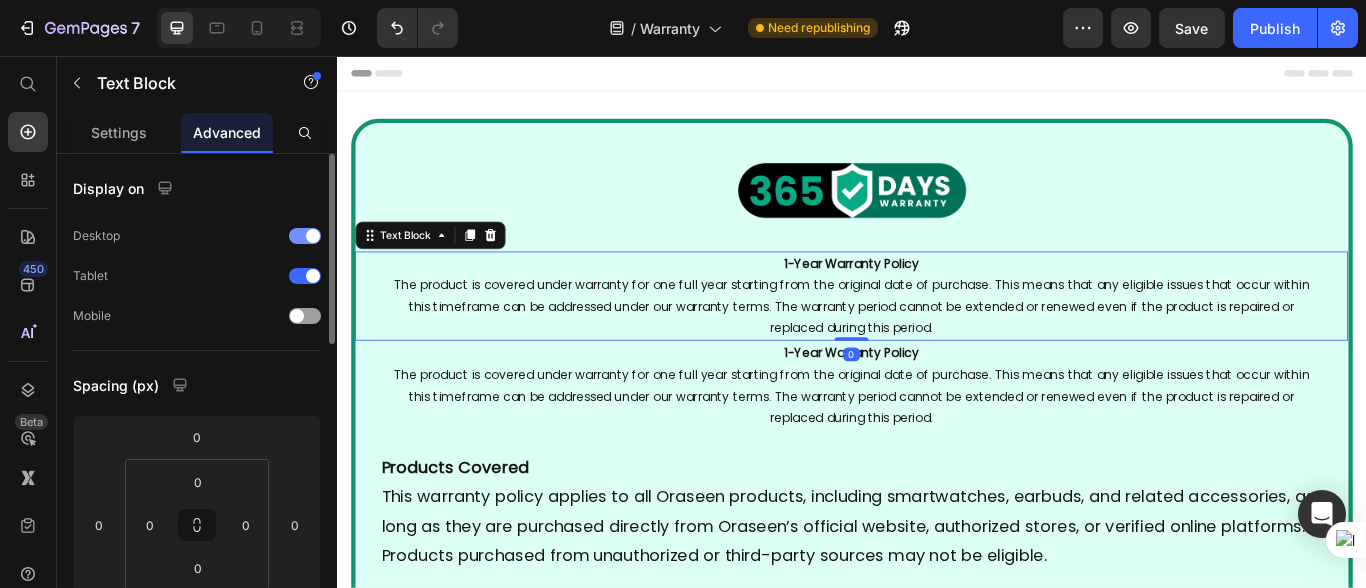 click at bounding box center [305, 236] 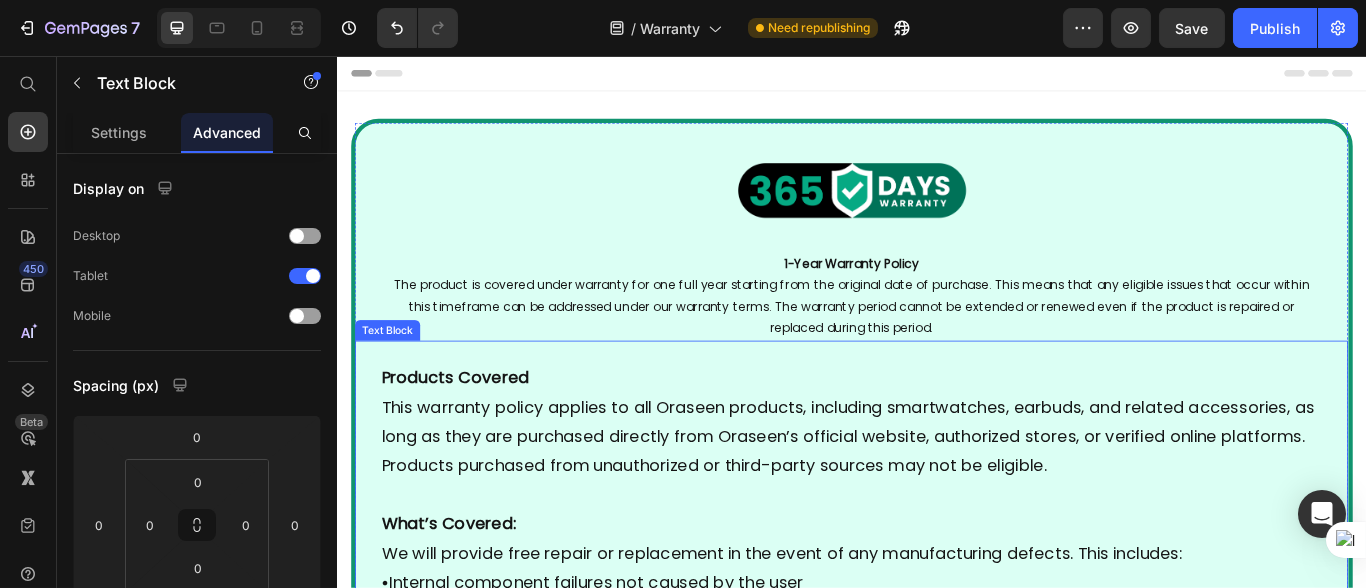 click on "Products Covered This warranty policy applies to all Oraseen products, including smartwatches, earbuds, and related accessories, as long as they are purchased directly from Oraseen’s official website, authorized stores, or verified online platforms. Products purchased from unauthorized or third-party sources may not be eligible." at bounding box center (936, 482) 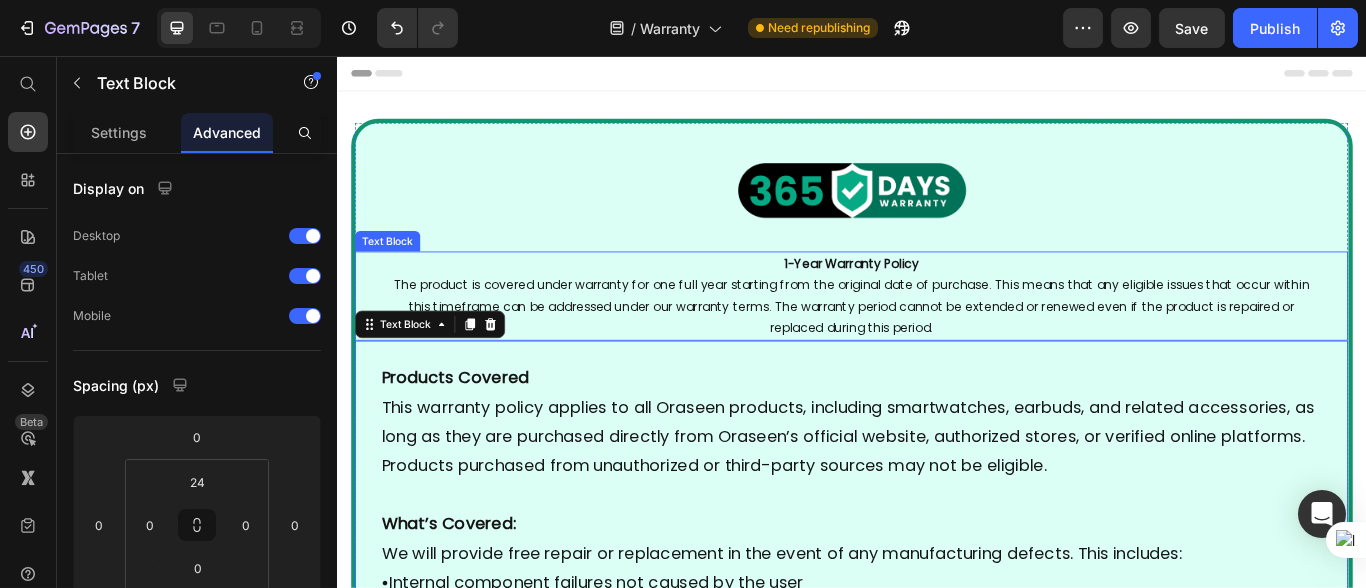 click on "The product is covered under warranty for one full year starting from the original date of purchase. This means that any eligible issues that occur within this timeframe can be addressed under our warranty terms. The warranty period cannot be extended or renewed even if the product is repaired or replaced during this period." at bounding box center [936, 348] 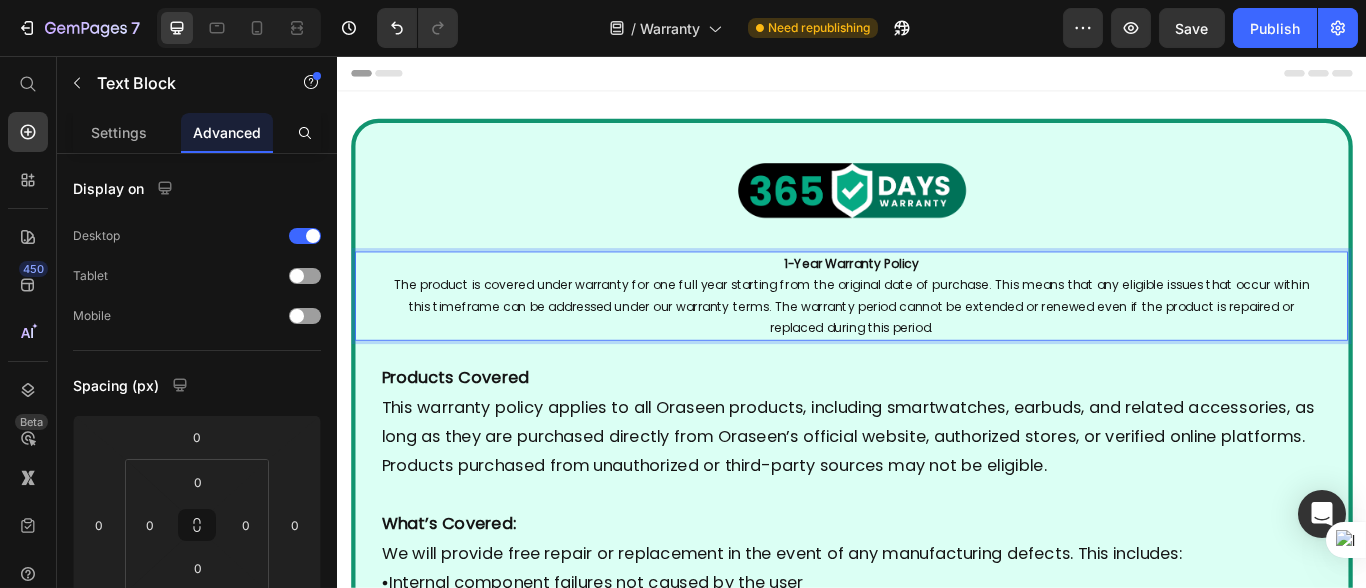 click on "The product is covered under warranty for one full year starting from the original date of purchase. This means that any eligible issues that occur within this timeframe can be addressed under our warranty terms. The warranty period cannot be extended or renewed even if the product is repaired or replaced during this period." at bounding box center [936, 348] 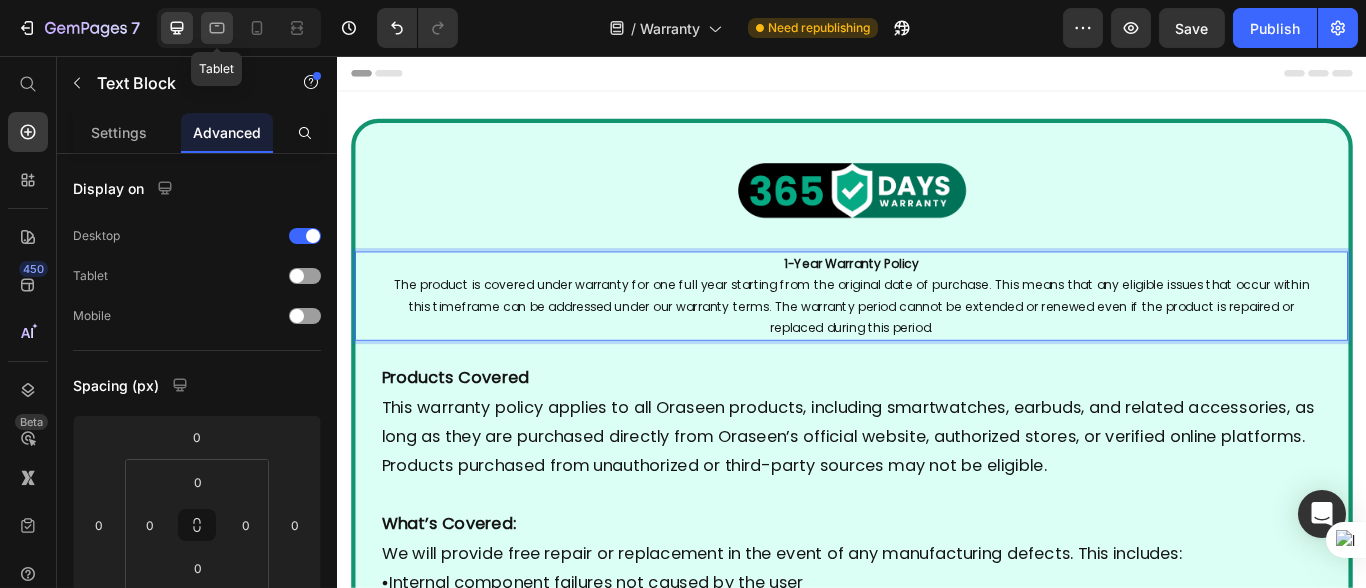click 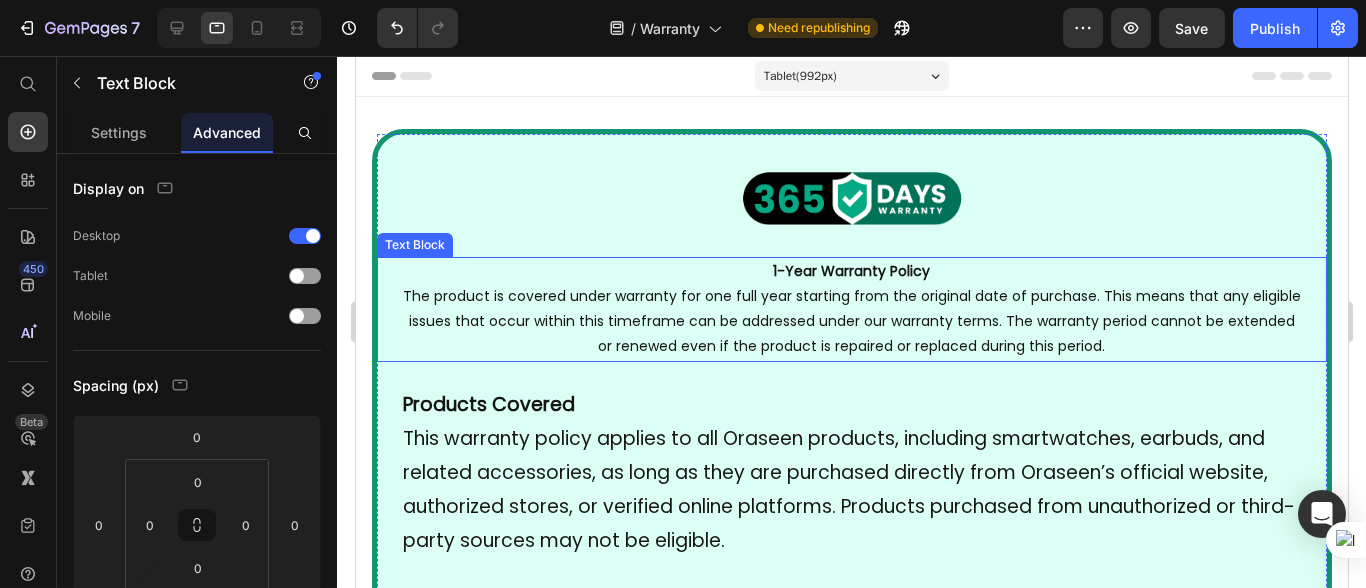 click on "The product is covered under warranty for one full year starting from the original date of purchase. This means that any eligible issues that occur within this timeframe can be addressed under our warranty terms. The warranty period cannot be extended or renewed even if the product is repaired or replaced during this period." at bounding box center (851, 321) 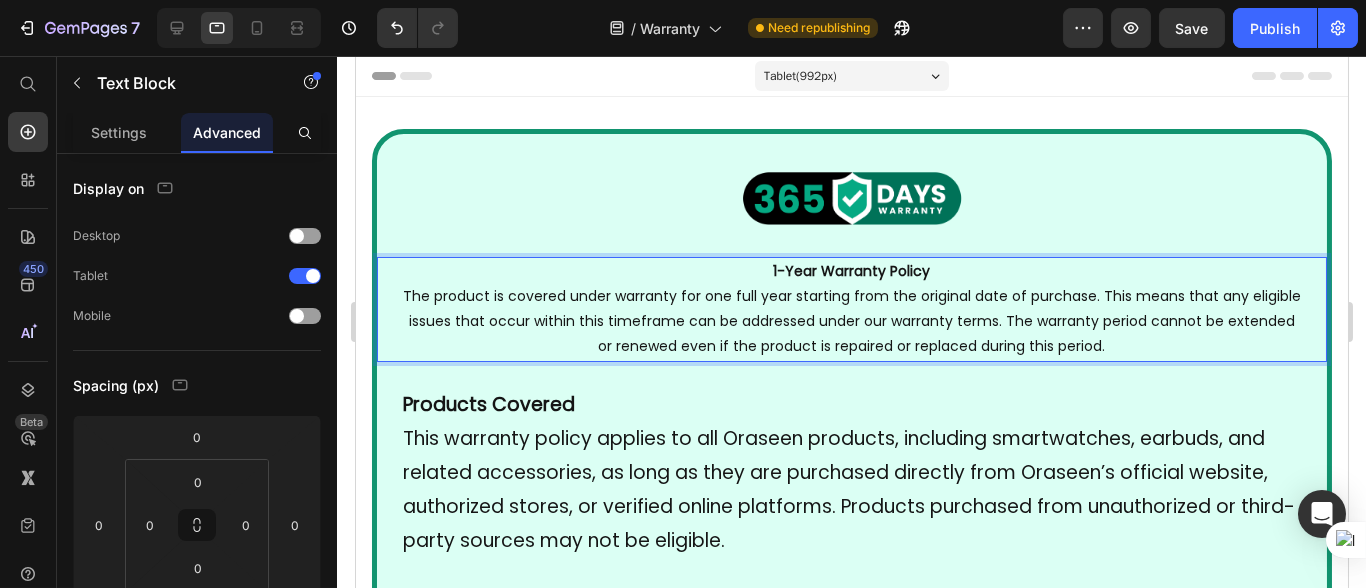 click on "The product is covered under warranty for one full year starting from the original date of purchase. This means that any eligible issues that occur within this timeframe can be addressed under our warranty terms. The warranty period cannot be extended or renewed even if the product is repaired or replaced during this period." at bounding box center (851, 321) 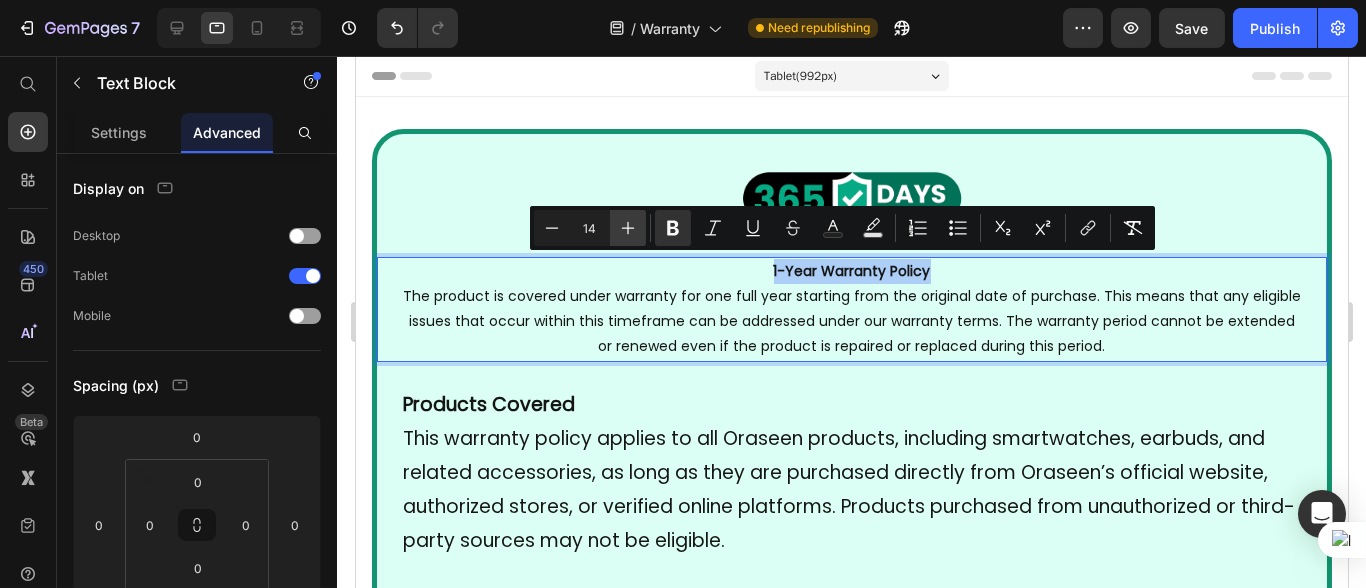 click 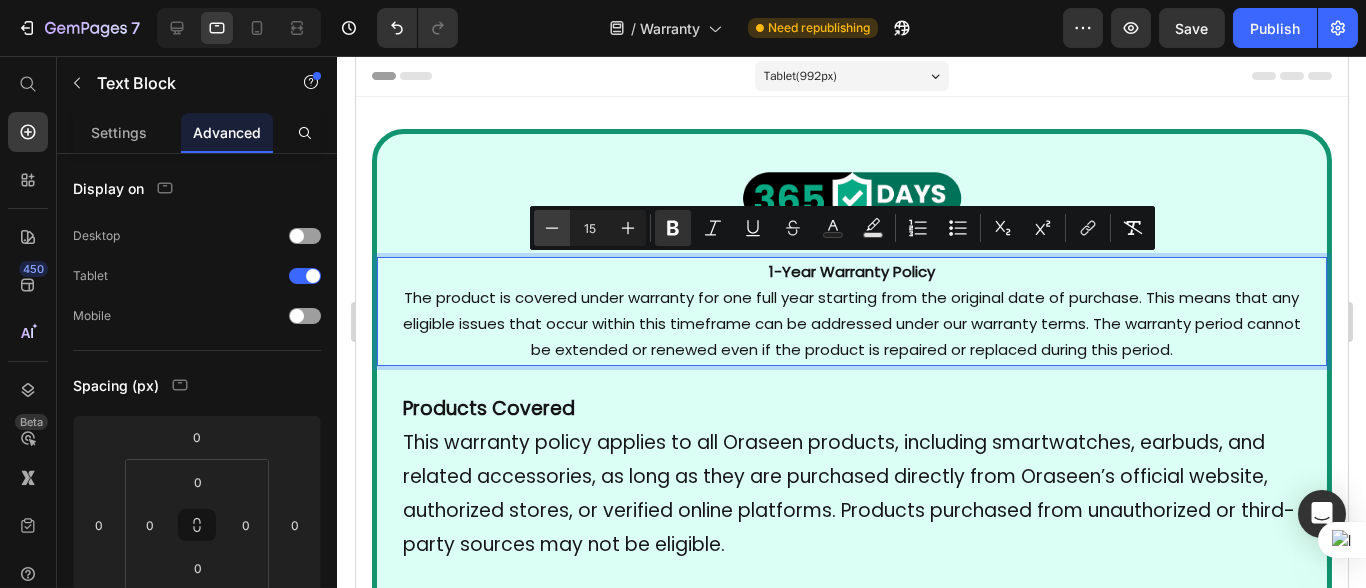click 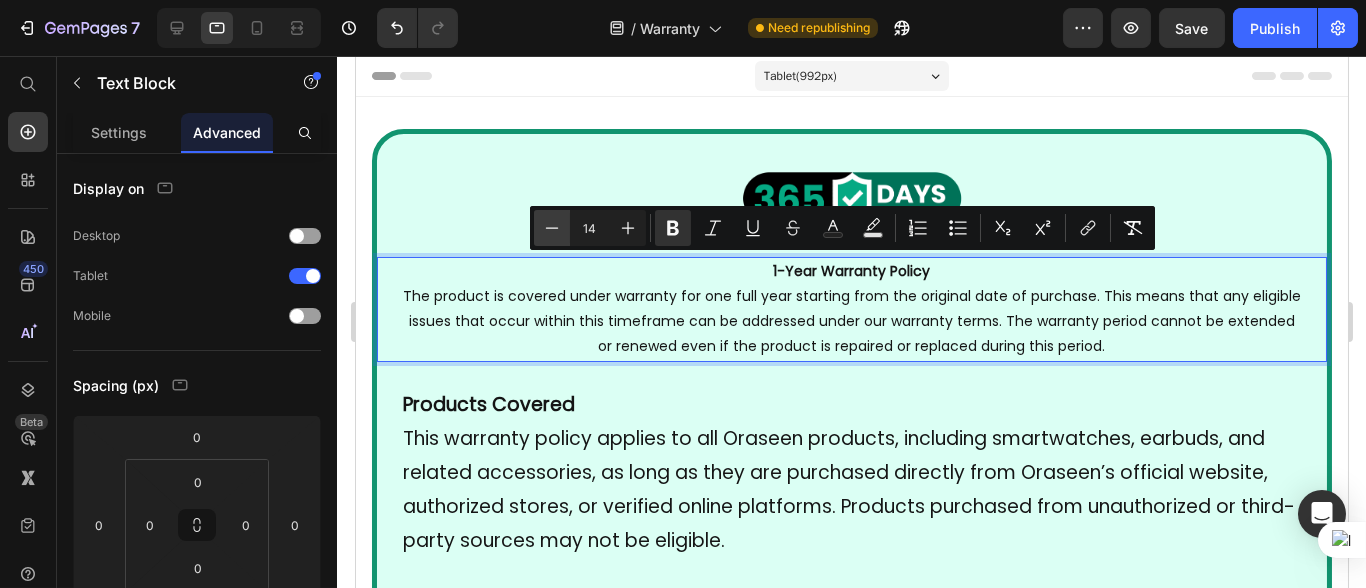click 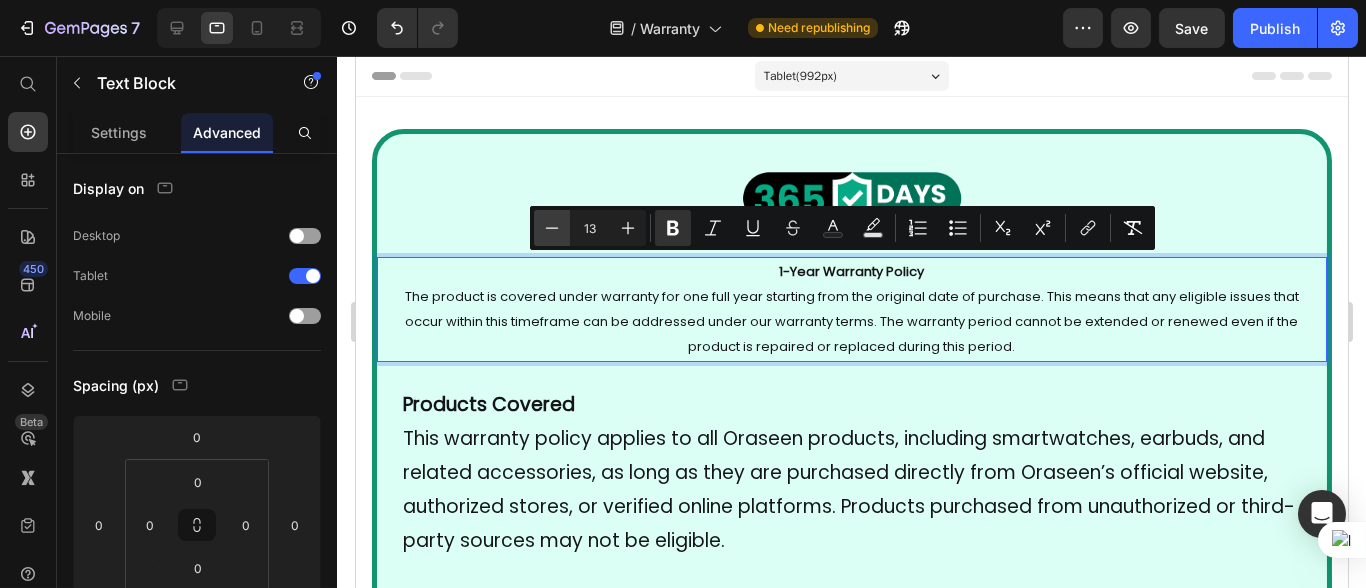 click 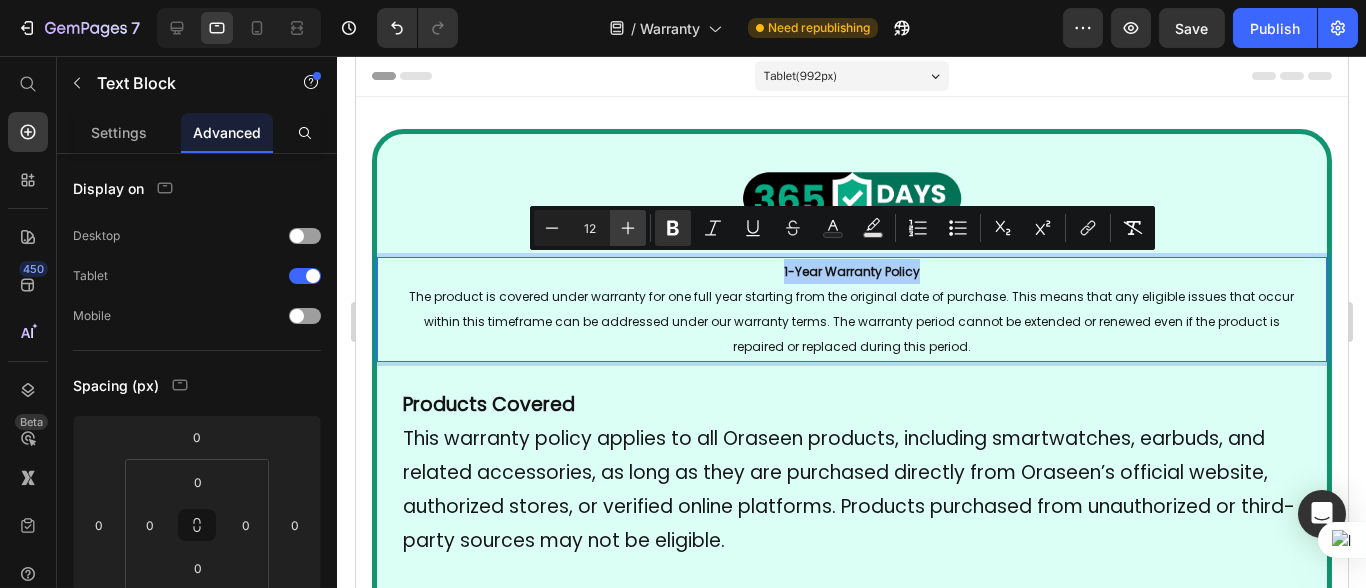 click on "Plus" at bounding box center [628, 228] 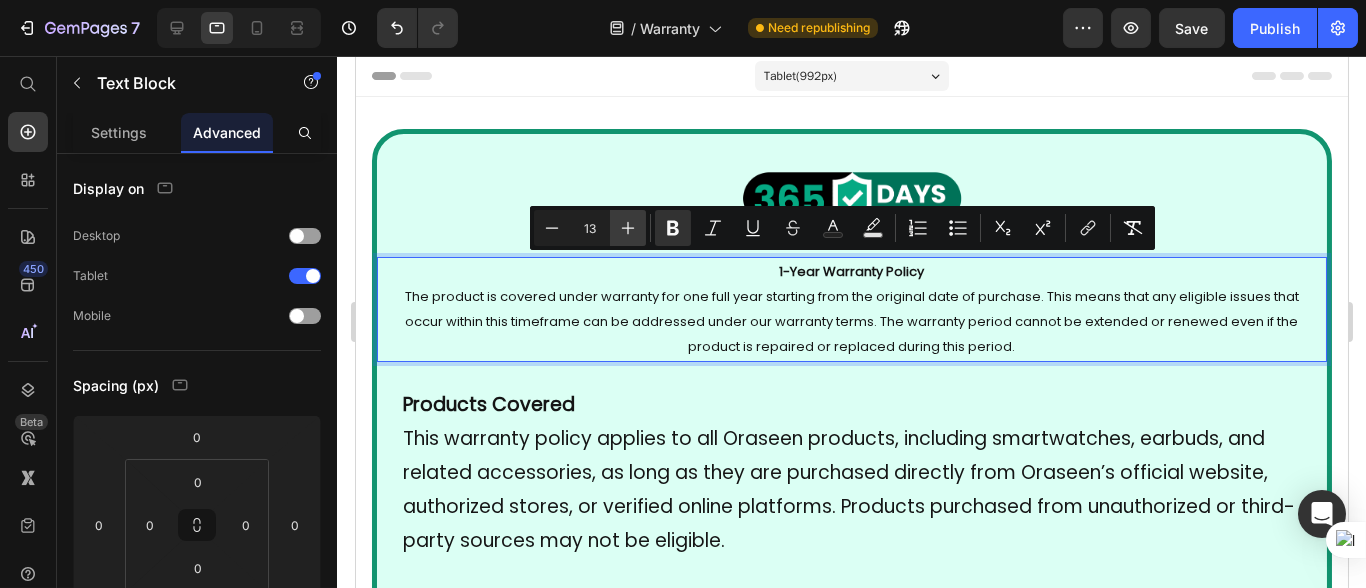 click on "Plus" at bounding box center [628, 228] 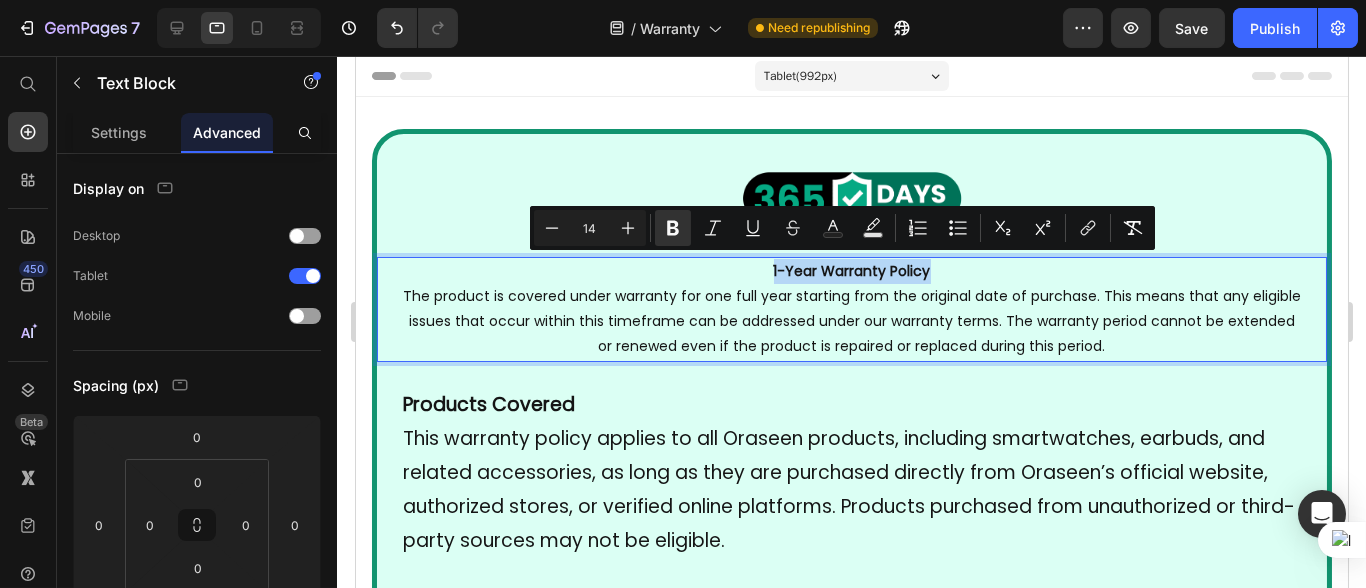 click on "1-Year Warranty Policy" at bounding box center (851, 271) 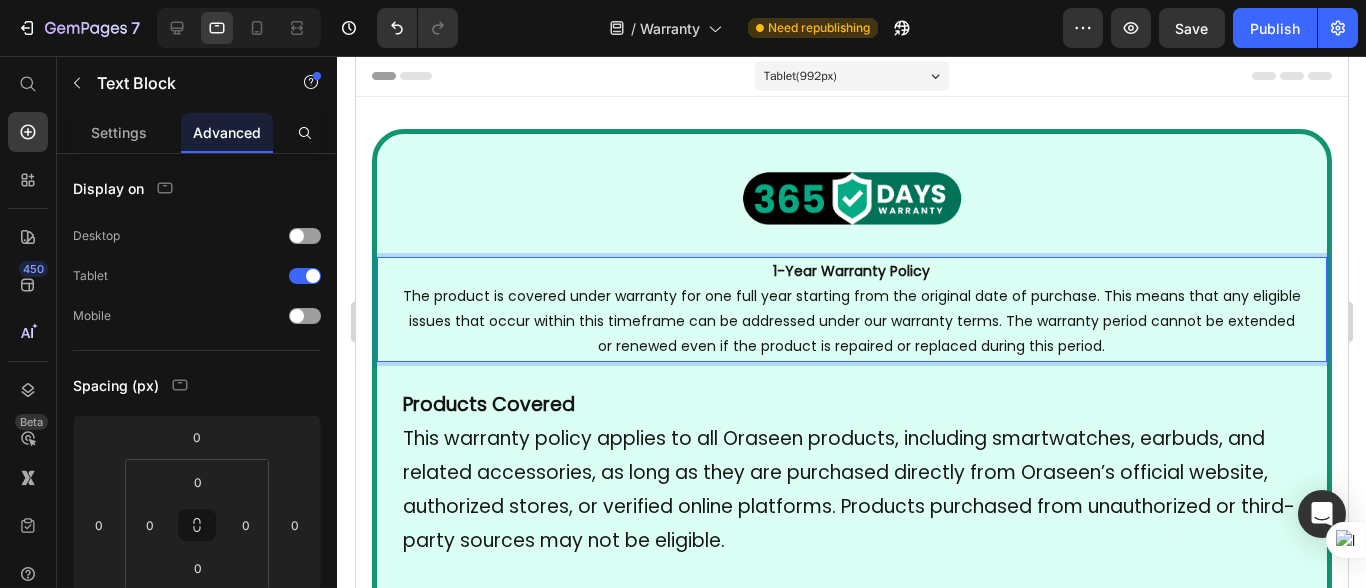 click at bounding box center (239, 28) 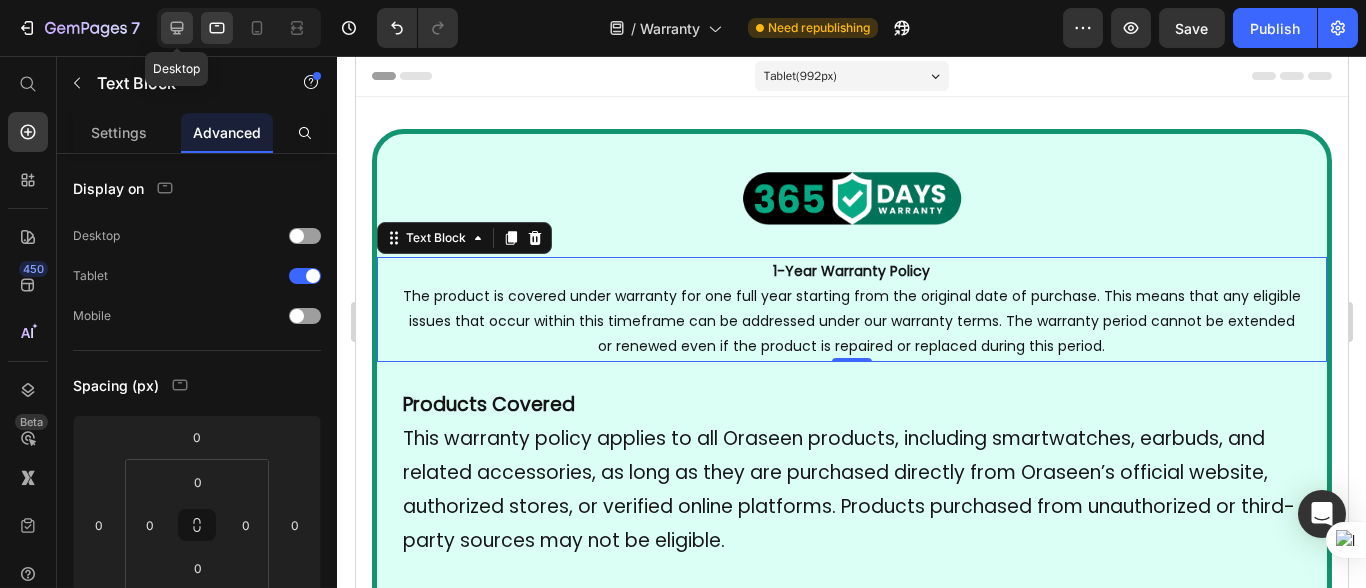 click 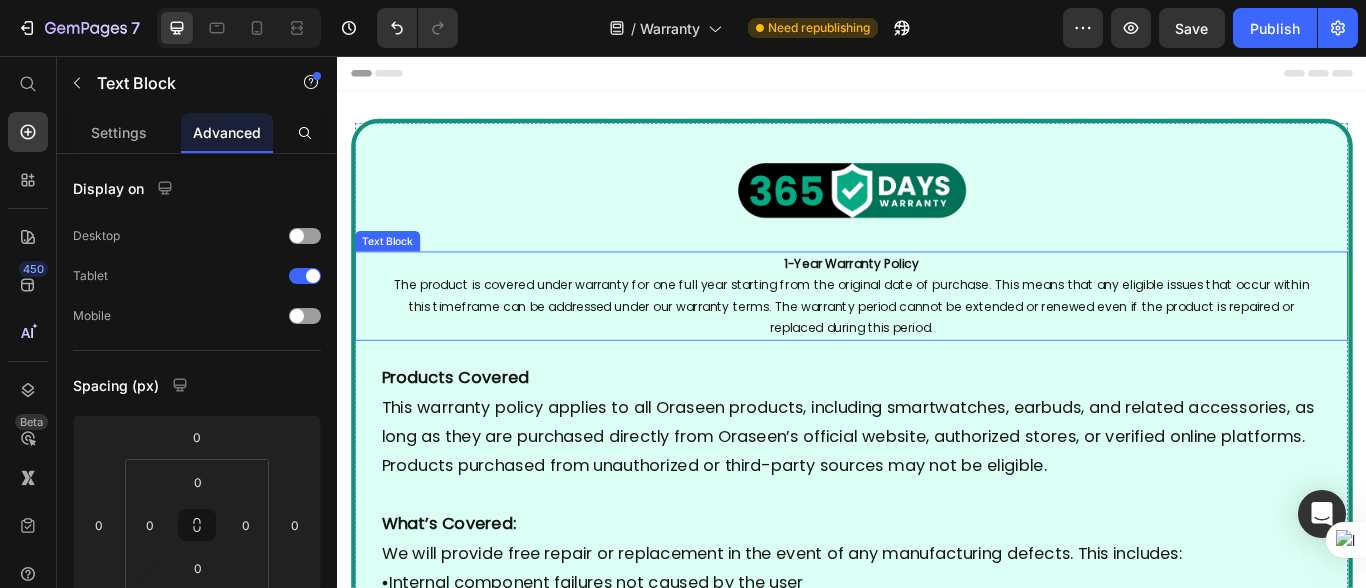 click on "The product is covered under warranty for one full year starting from the original date of purchase. This means that any eligible issues that occur within this timeframe can be addressed under our warranty terms. The warranty period cannot be extended or renewed even if the product is repaired or replaced during this period." at bounding box center [936, 349] 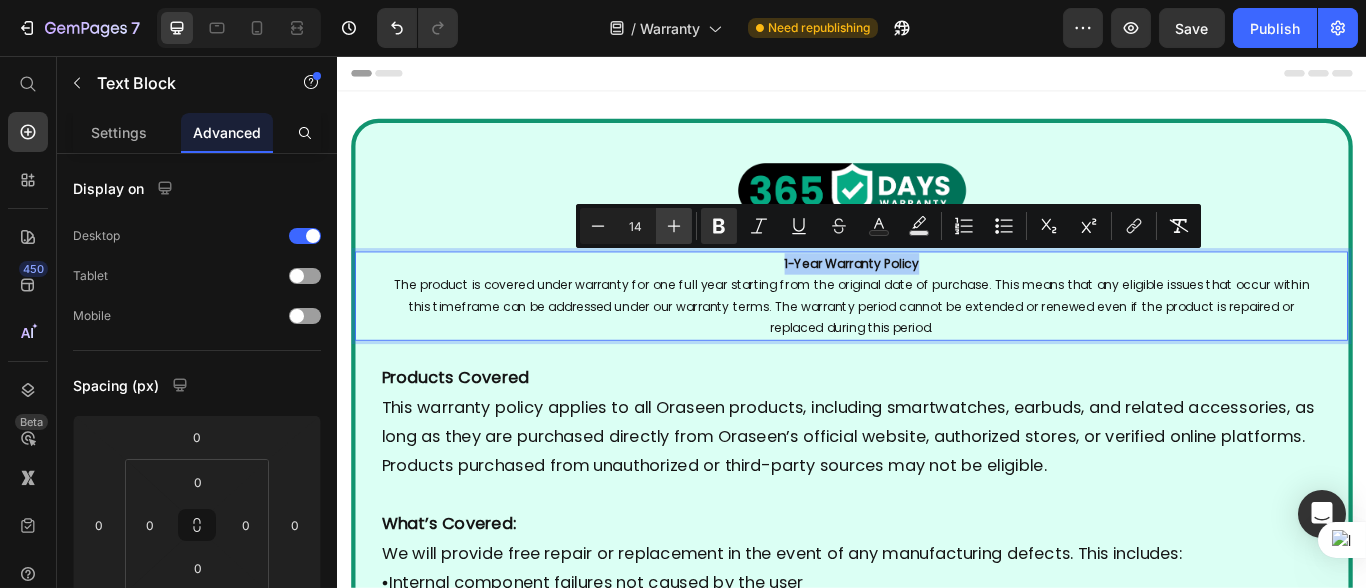 click 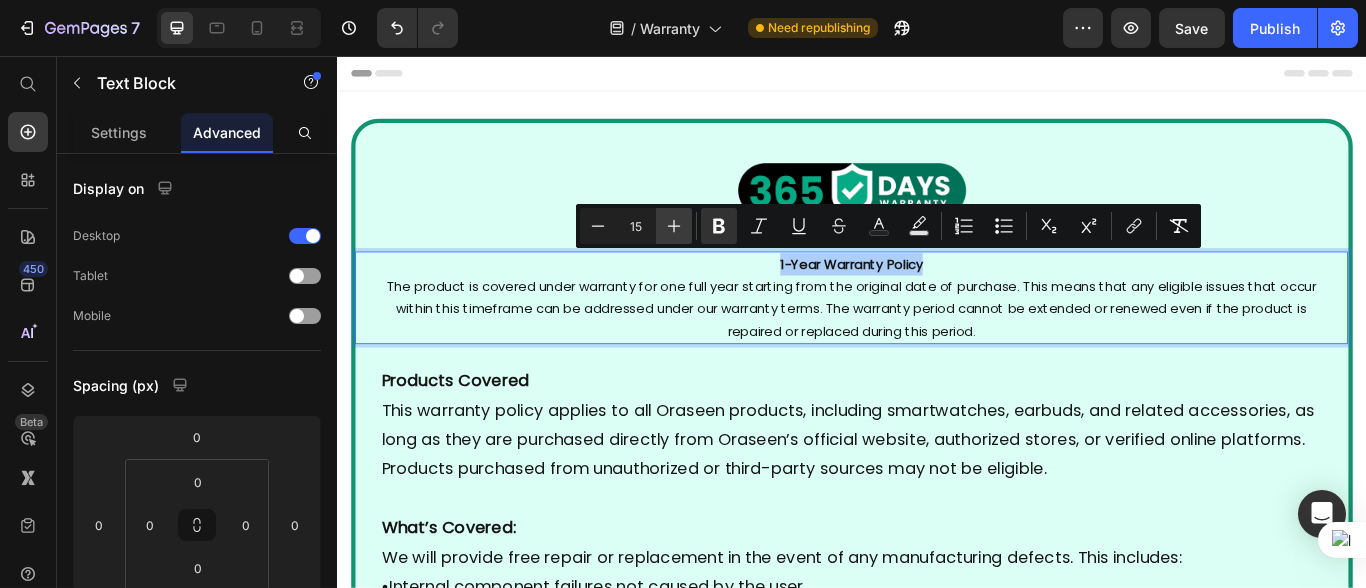 click 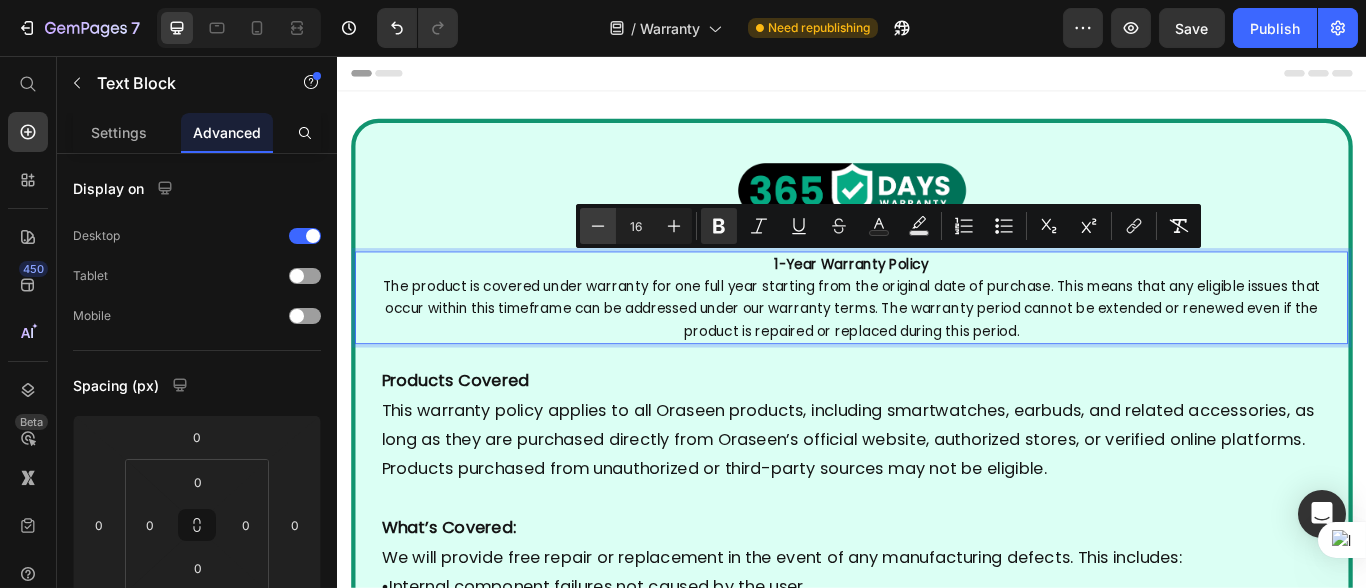 click 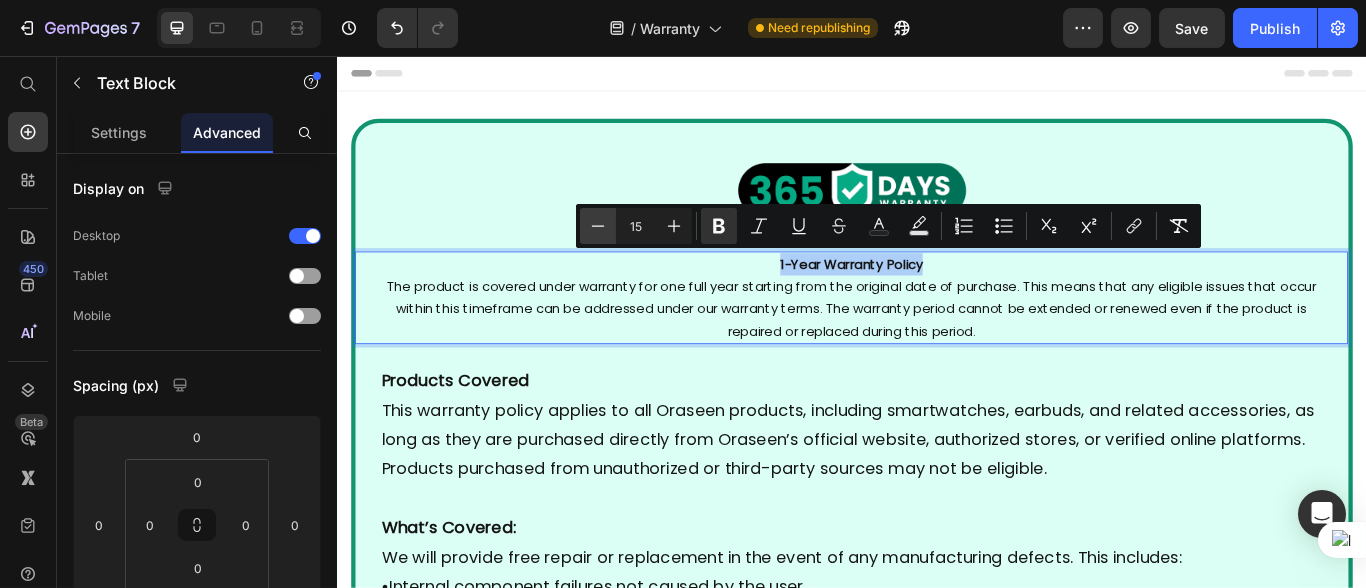 click 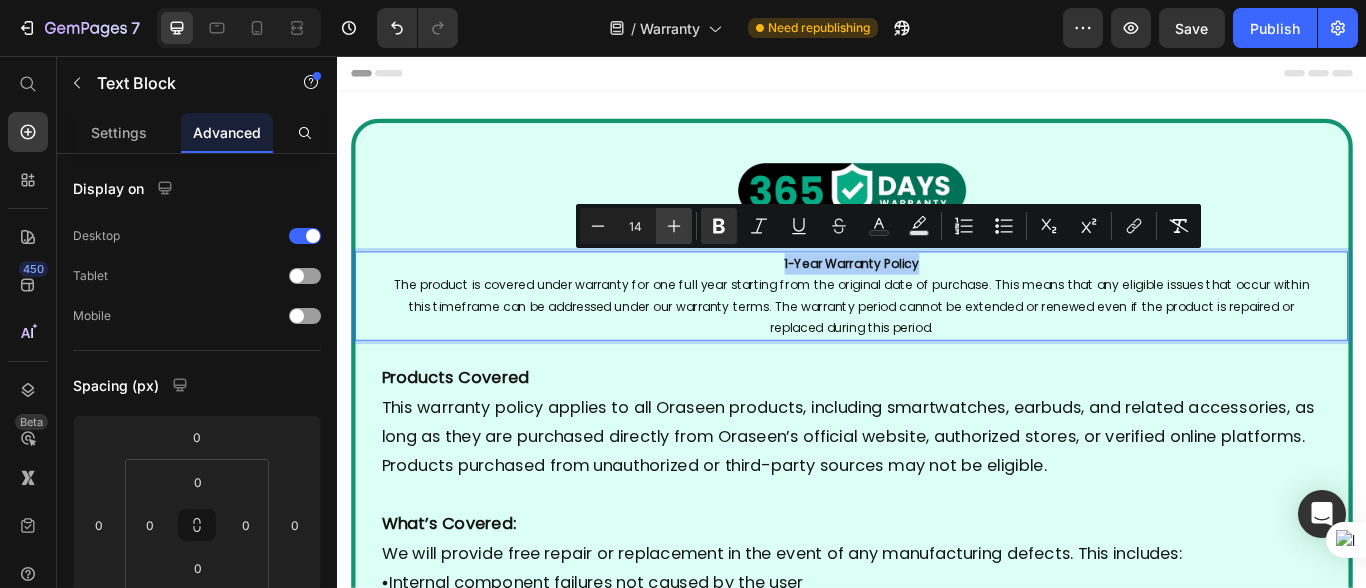 click 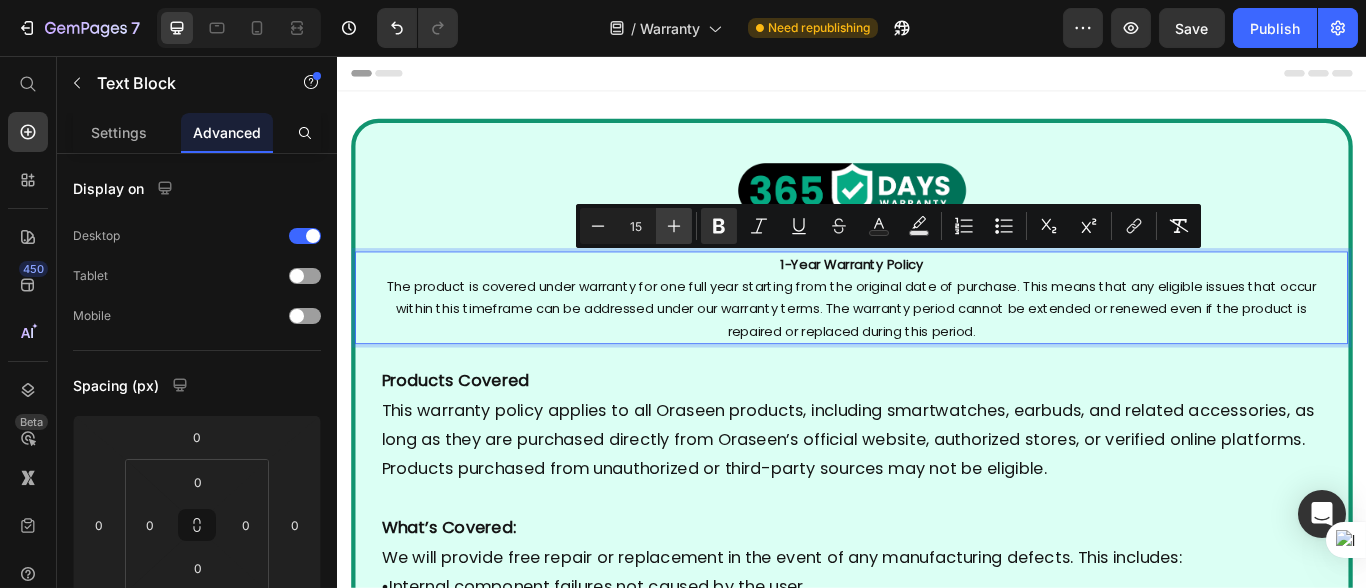 click 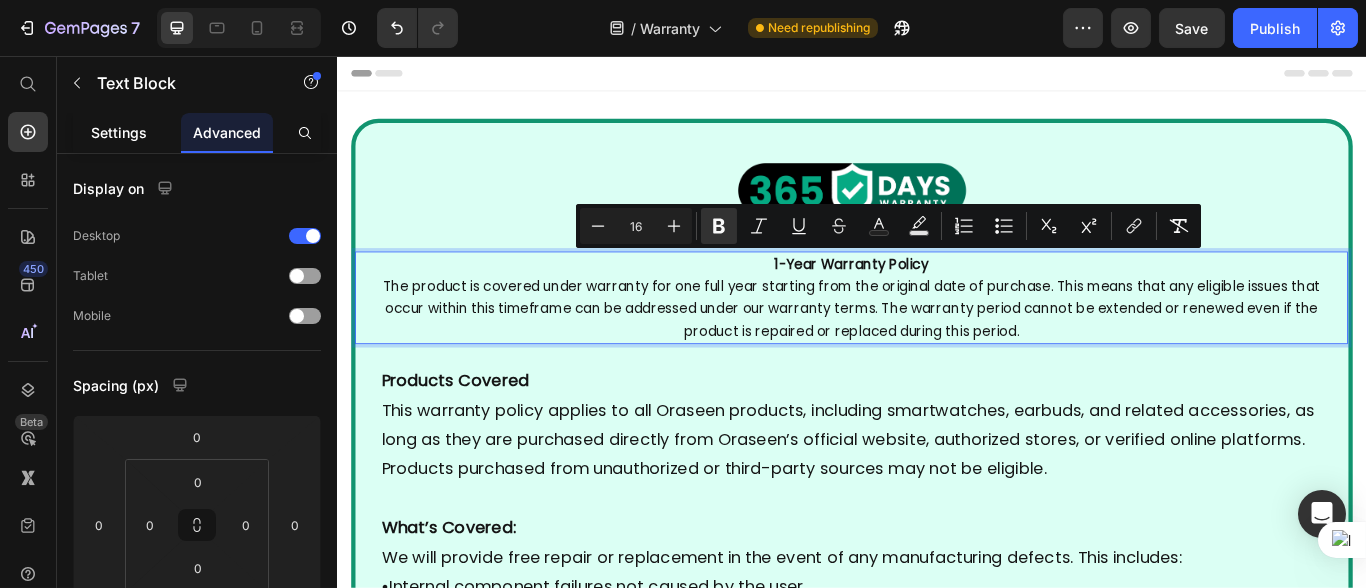 click on "Settings" at bounding box center (119, 132) 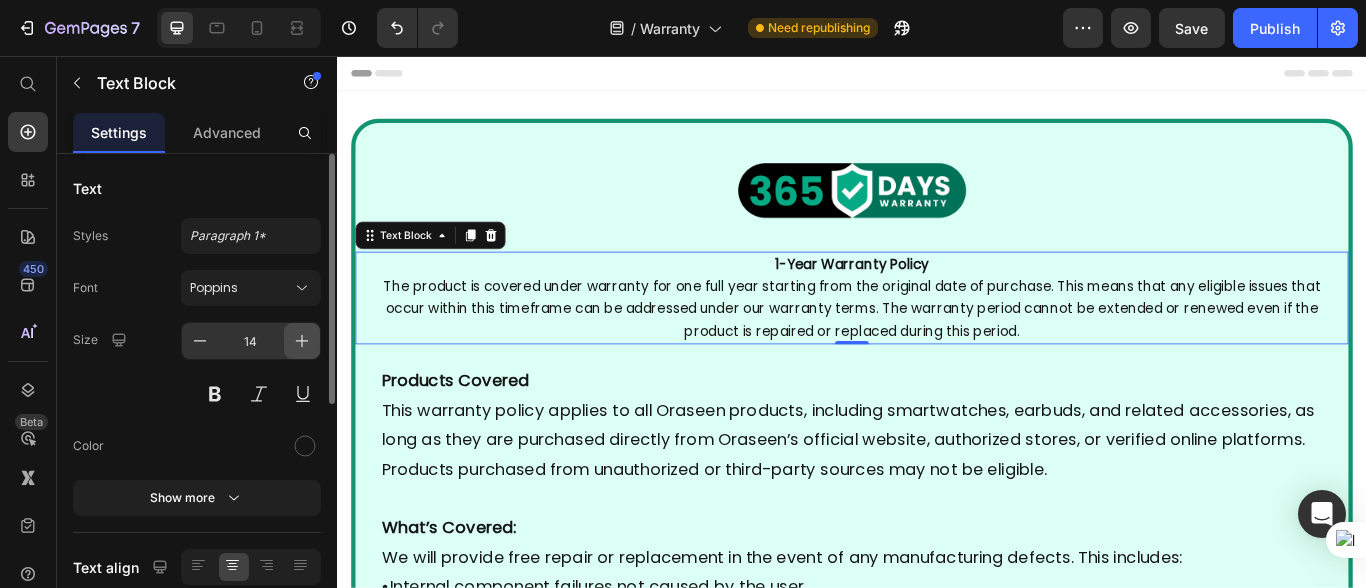 click 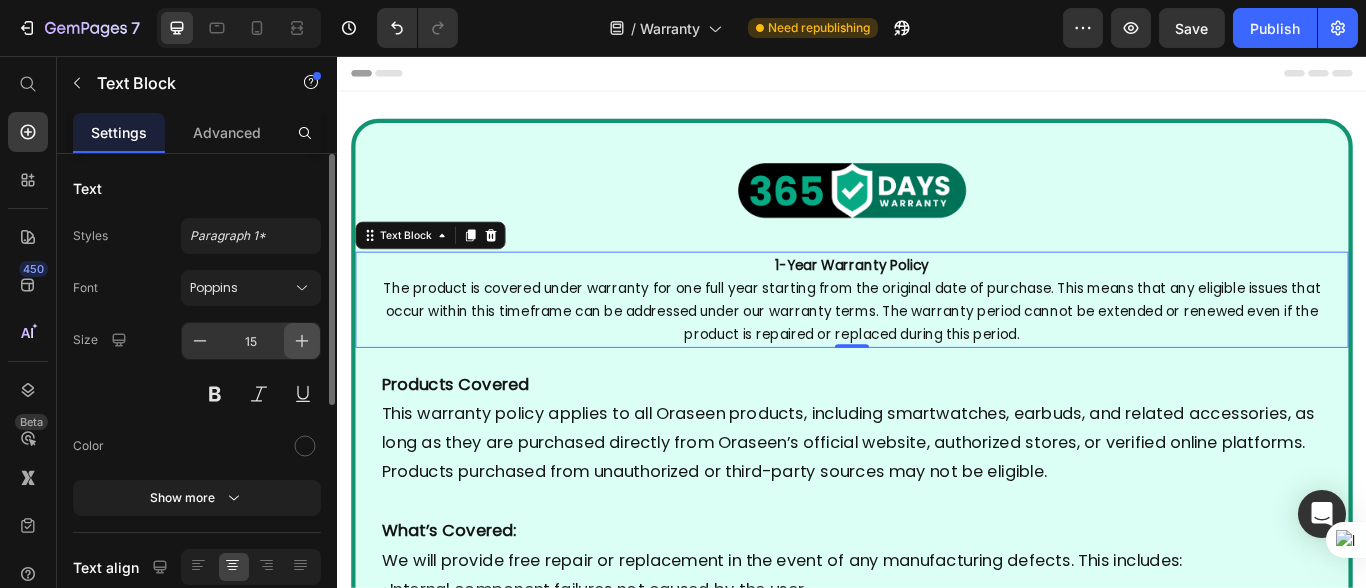 click 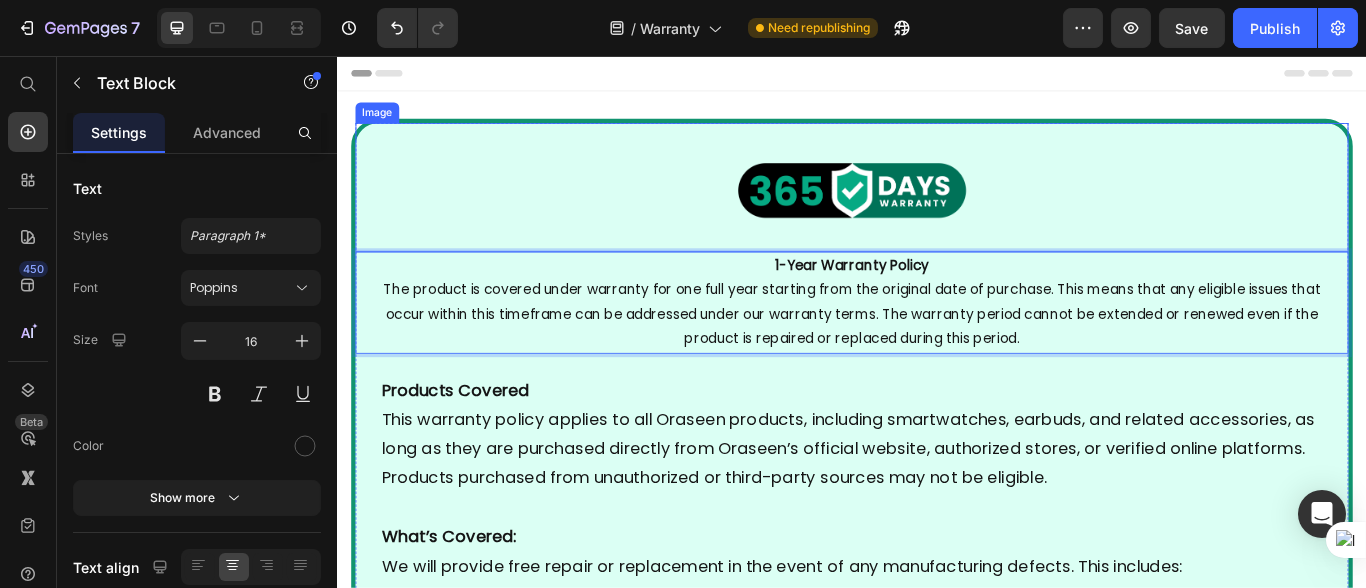 click at bounding box center [936, 209] 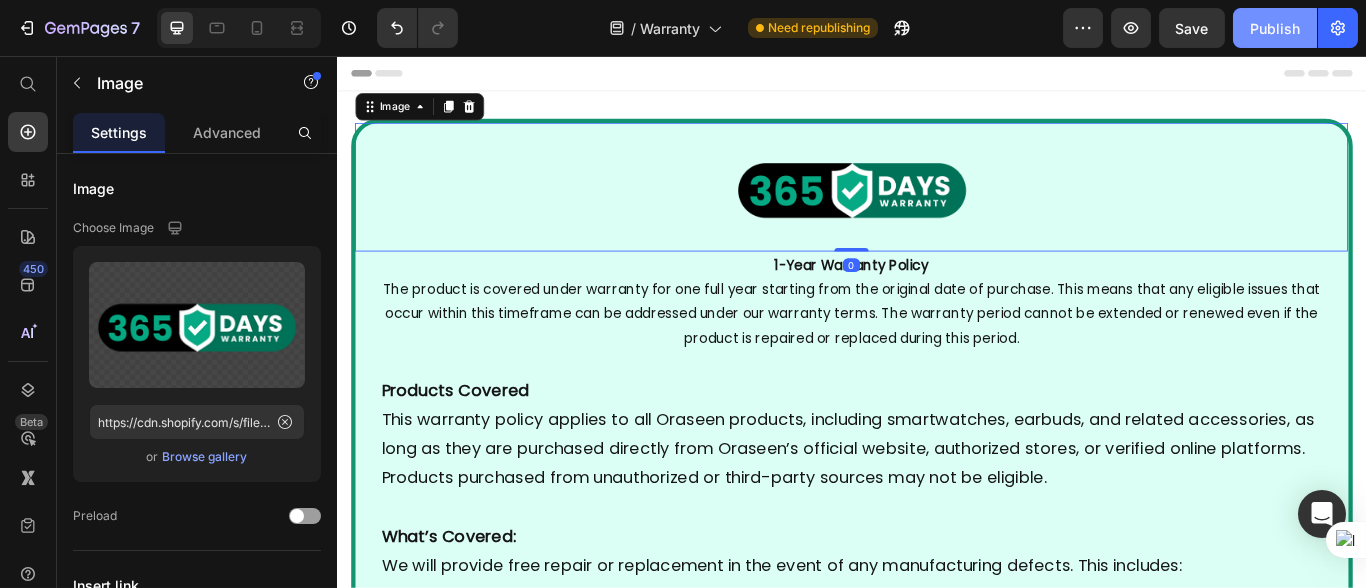 click on "Publish" 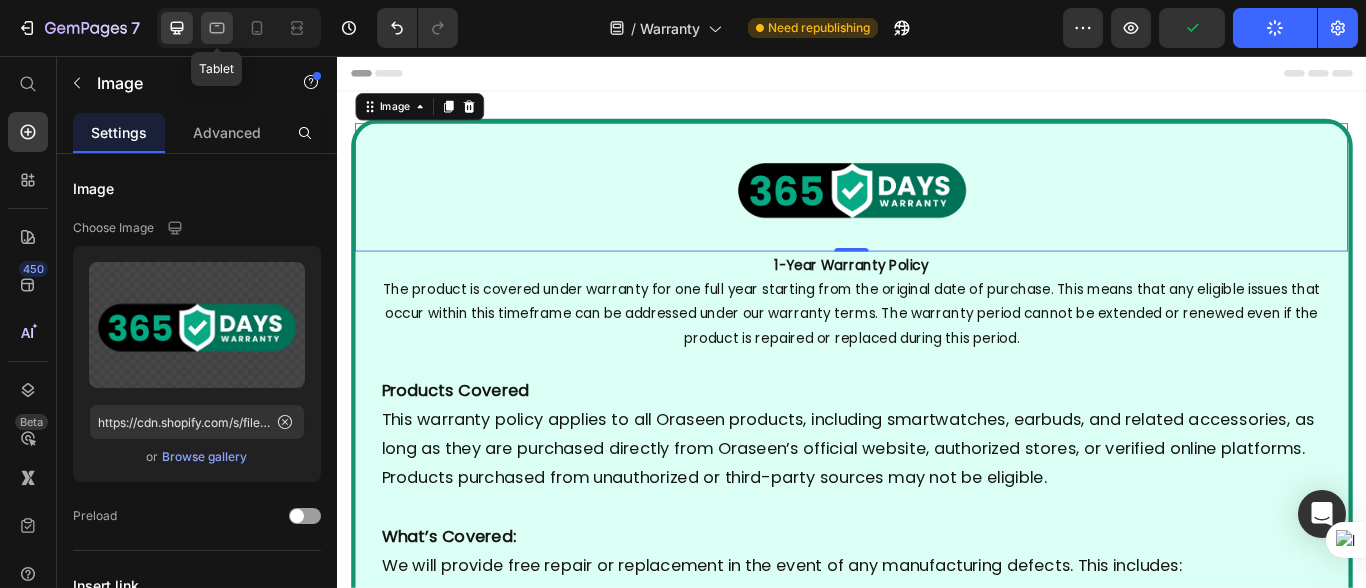click 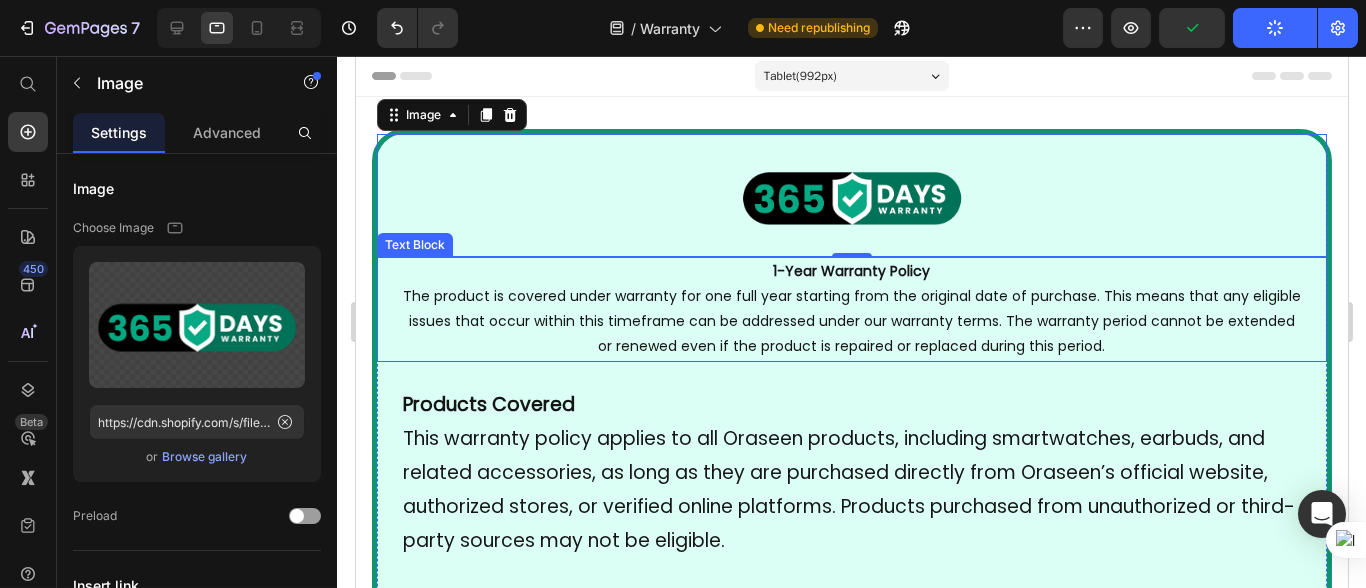 scroll, scrollTop: 7, scrollLeft: 0, axis: vertical 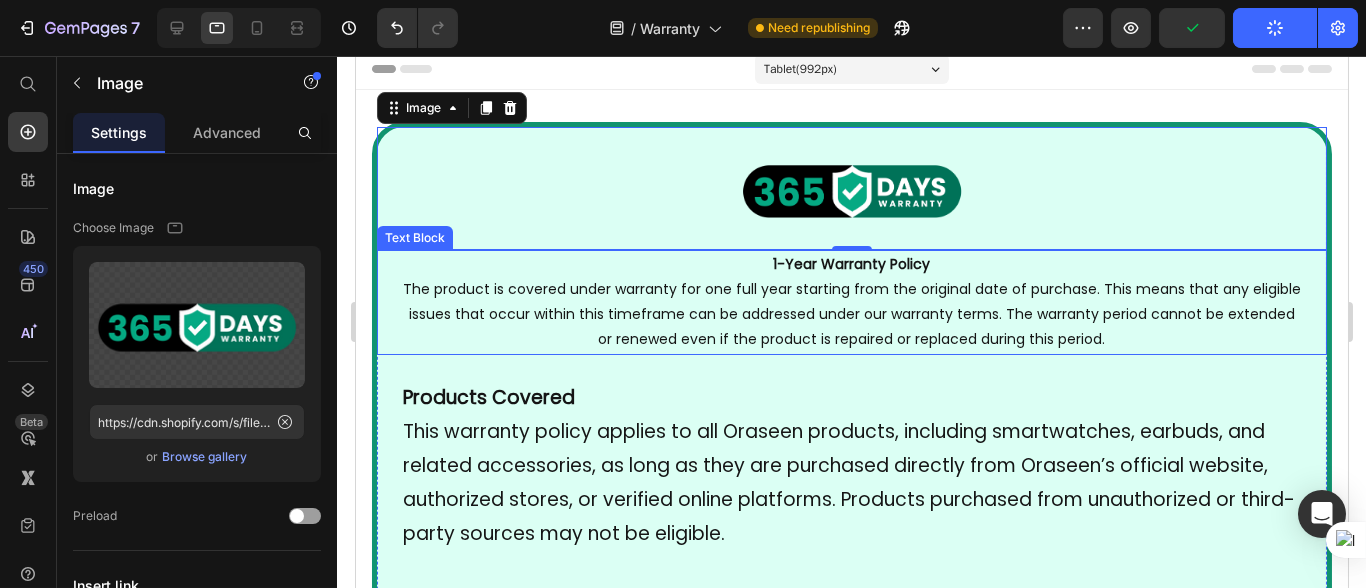 click on "The product is covered under warranty for one full year starting from the original date of purchase. This means that any eligible issues that occur within this timeframe can be addressed under our warranty terms. The warranty period cannot be extended or renewed even if the product is repaired or replaced during this period." at bounding box center (851, 314) 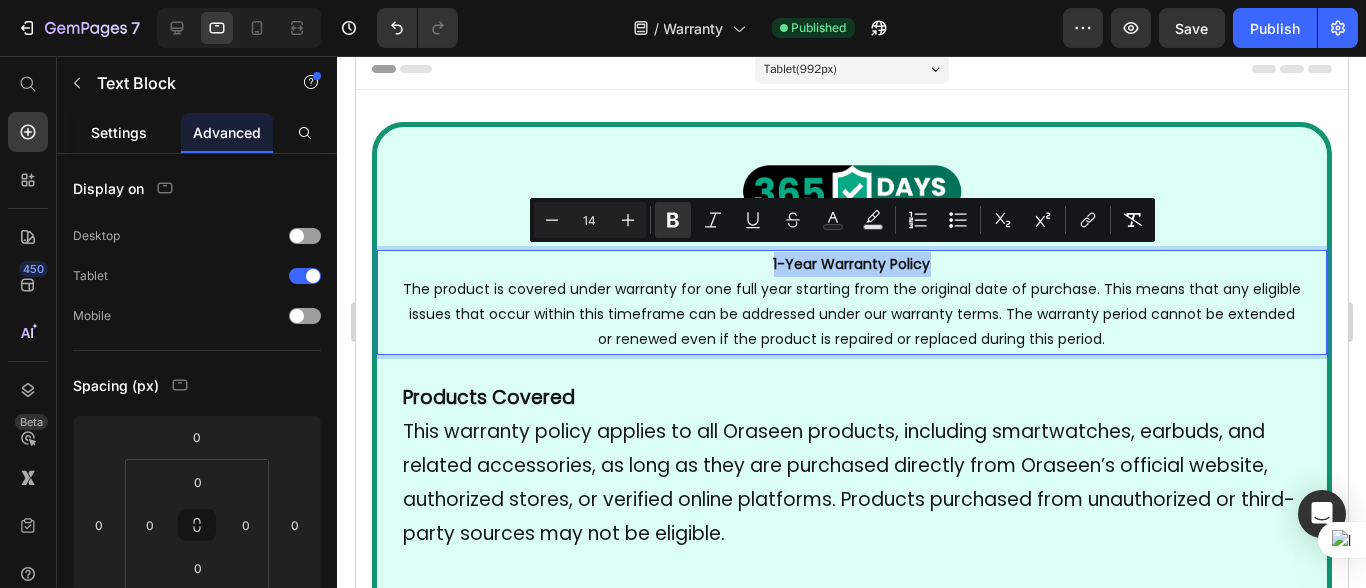 click on "Settings" at bounding box center [119, 132] 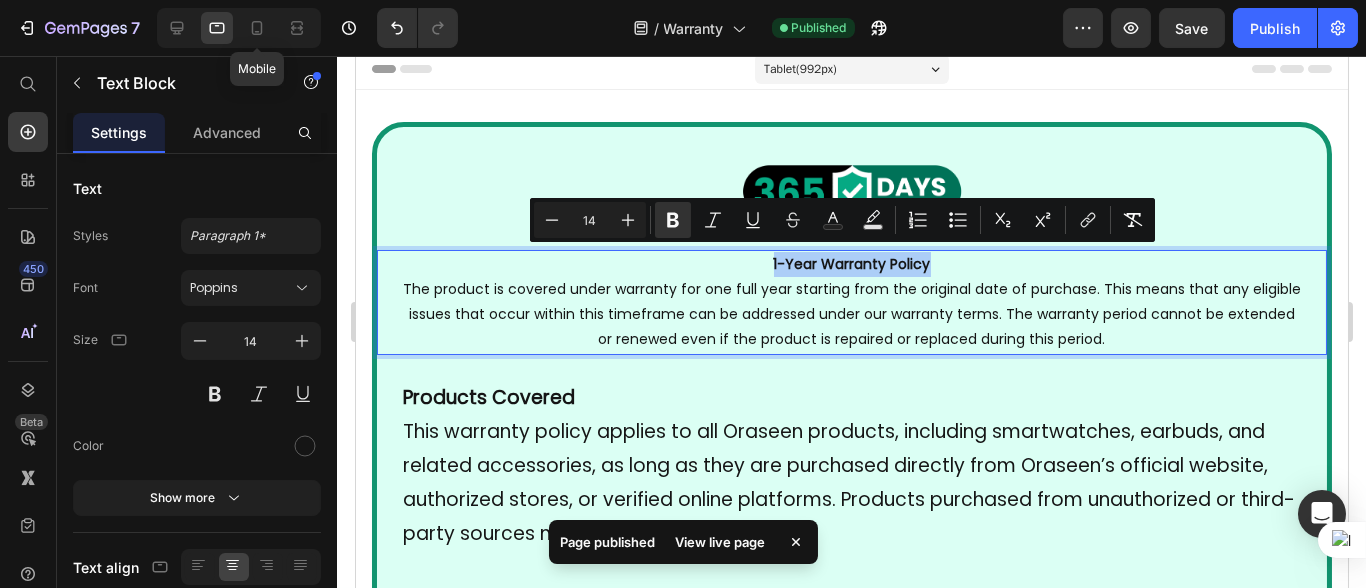 click 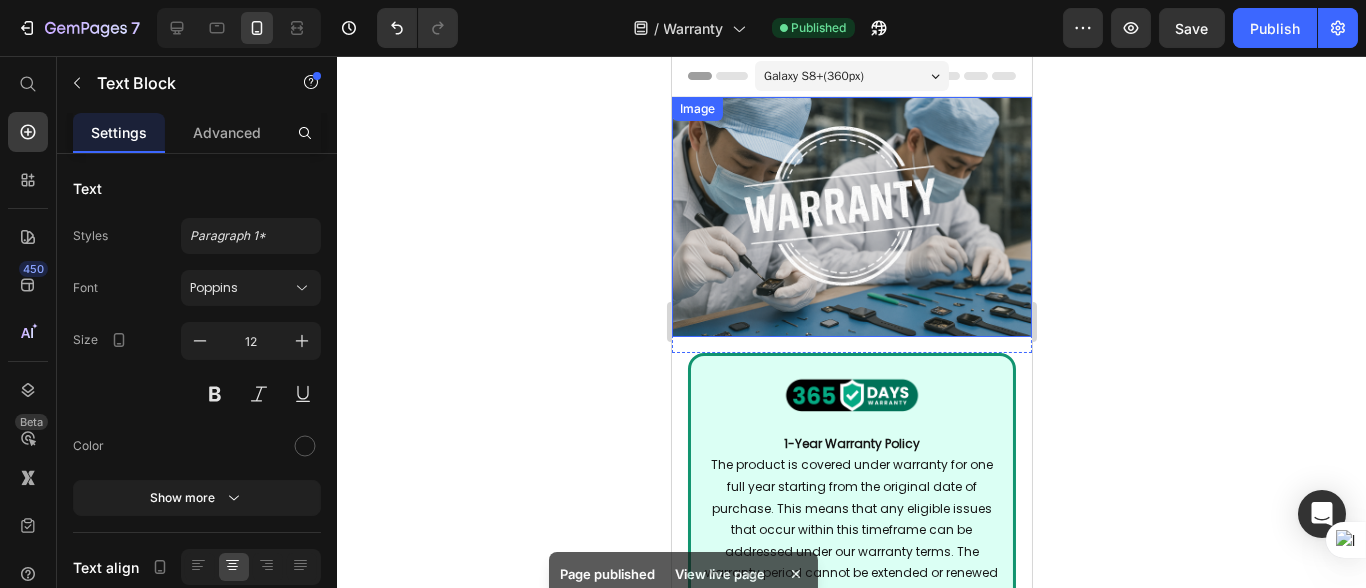 scroll, scrollTop: 110, scrollLeft: 0, axis: vertical 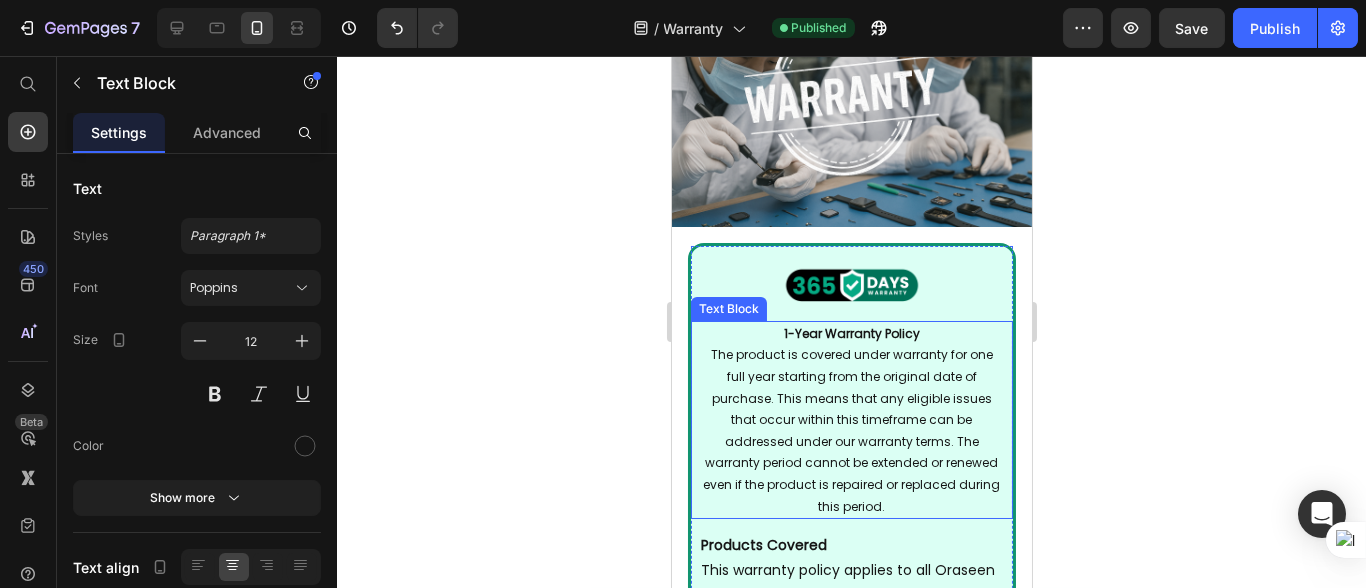 click on "The product is covered under warranty for one full year starting from the original date of purchase. This means that any eligible issues that occur within this timeframe can be addressed under our warranty terms. The warranty period cannot be extended or renewed even if the product is repaired or replaced during this period." at bounding box center (850, 430) 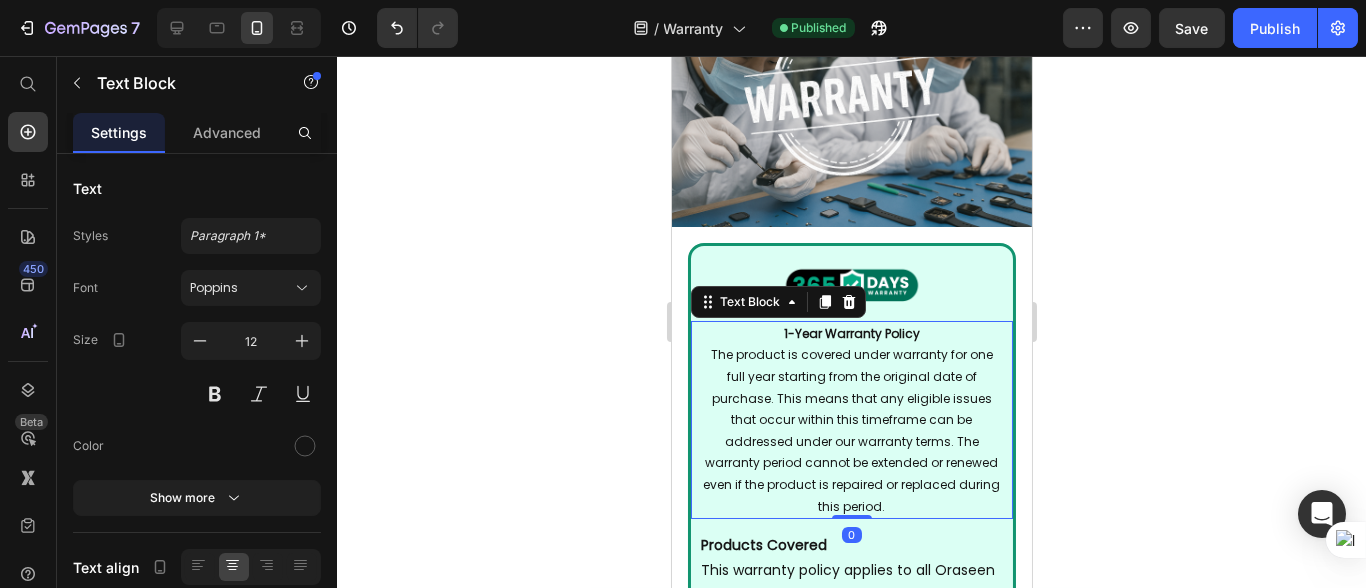 click on "The product is covered under warranty for one full year starting from the original date of purchase. This means that any eligible issues that occur within this timeframe can be addressed under our warranty terms. The warranty period cannot be extended or renewed even if the product is repaired or replaced during this period." at bounding box center (850, 430) 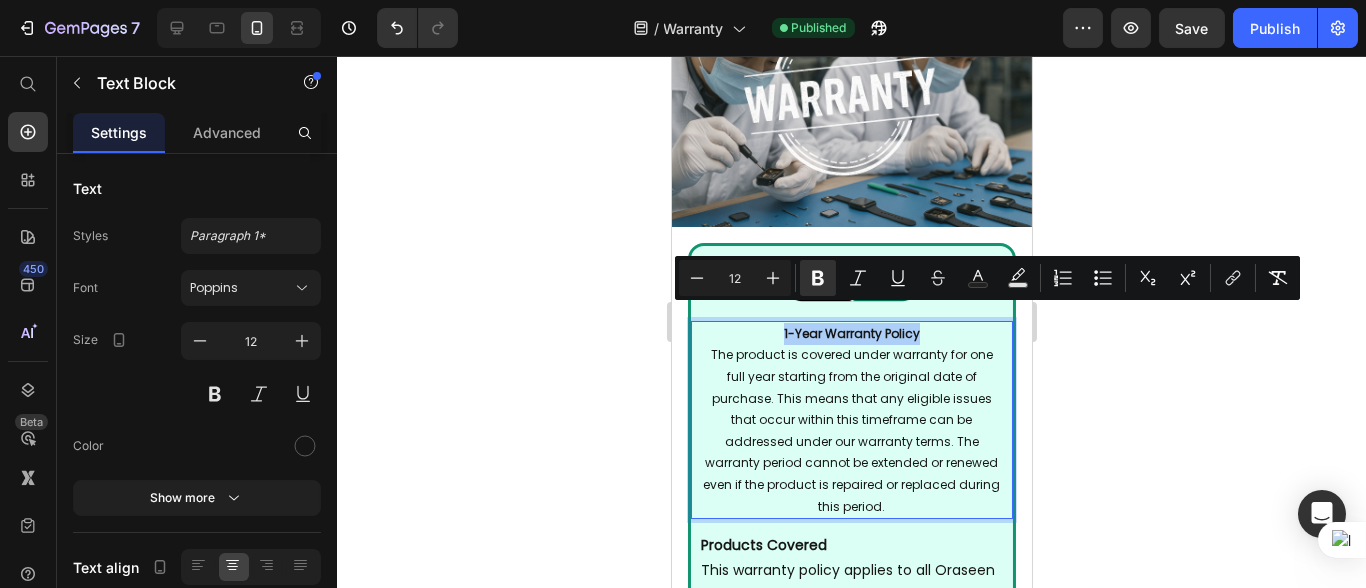 click 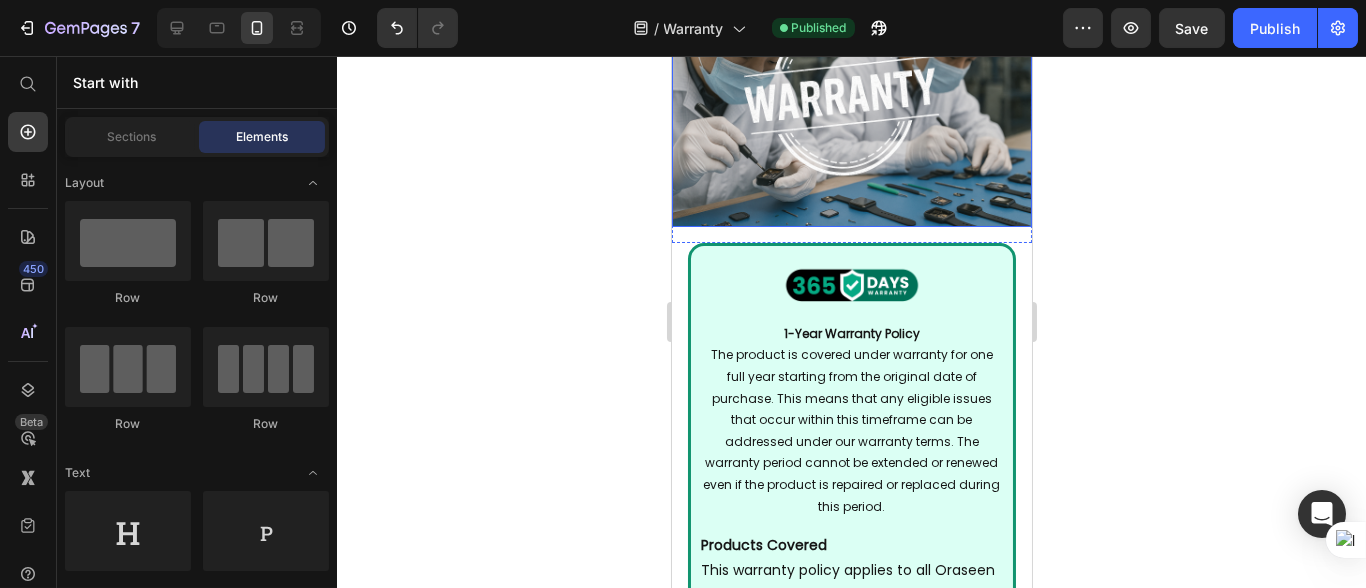 scroll, scrollTop: 0, scrollLeft: 0, axis: both 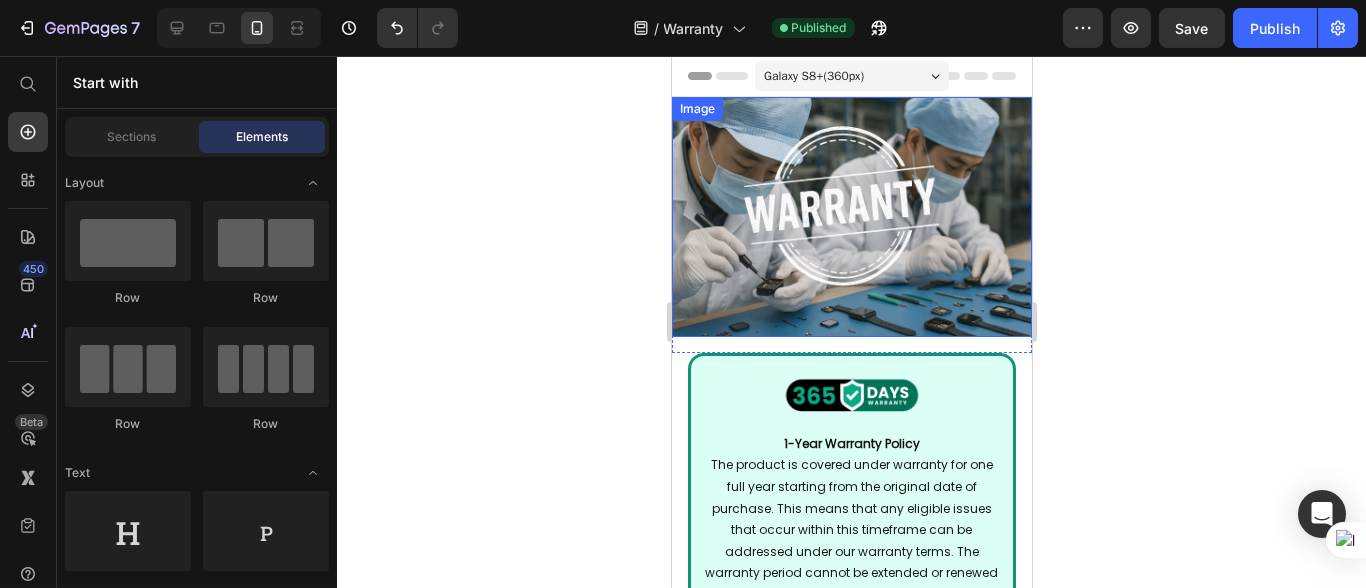 click at bounding box center [851, 217] 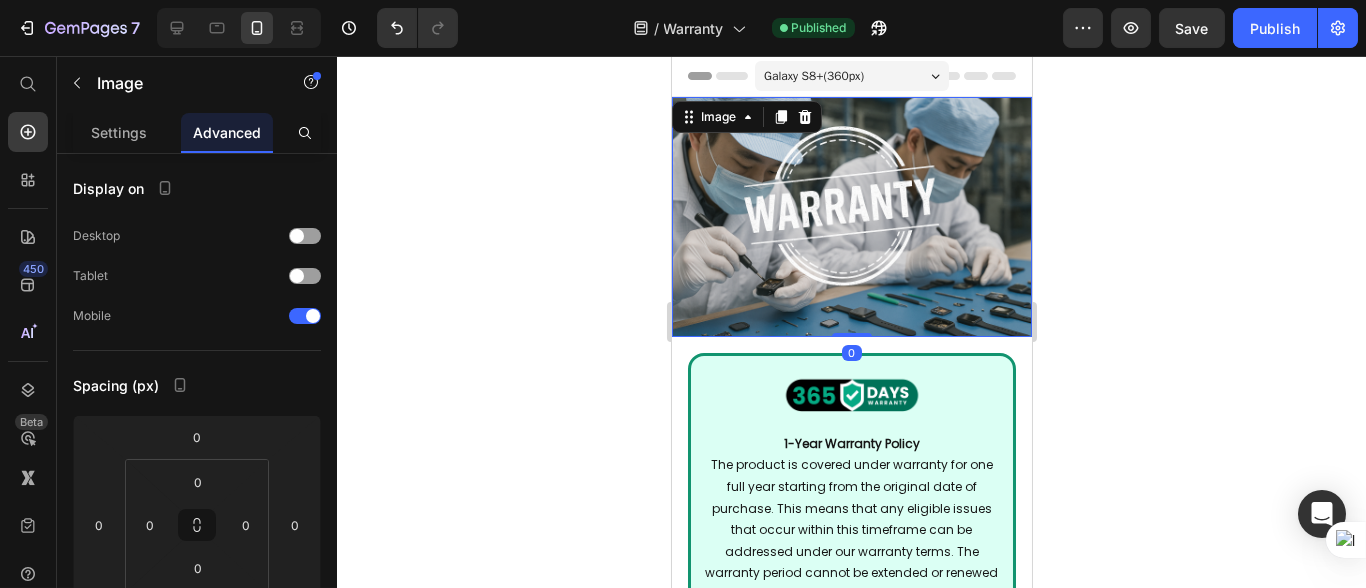 click at bounding box center (851, 217) 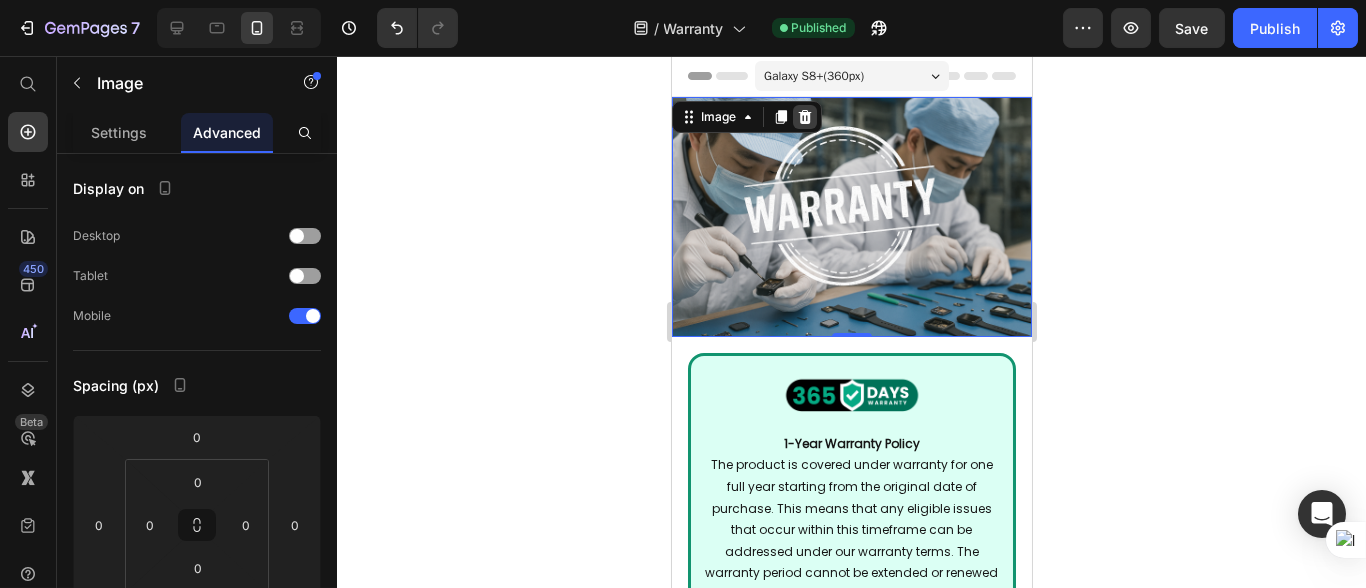 click 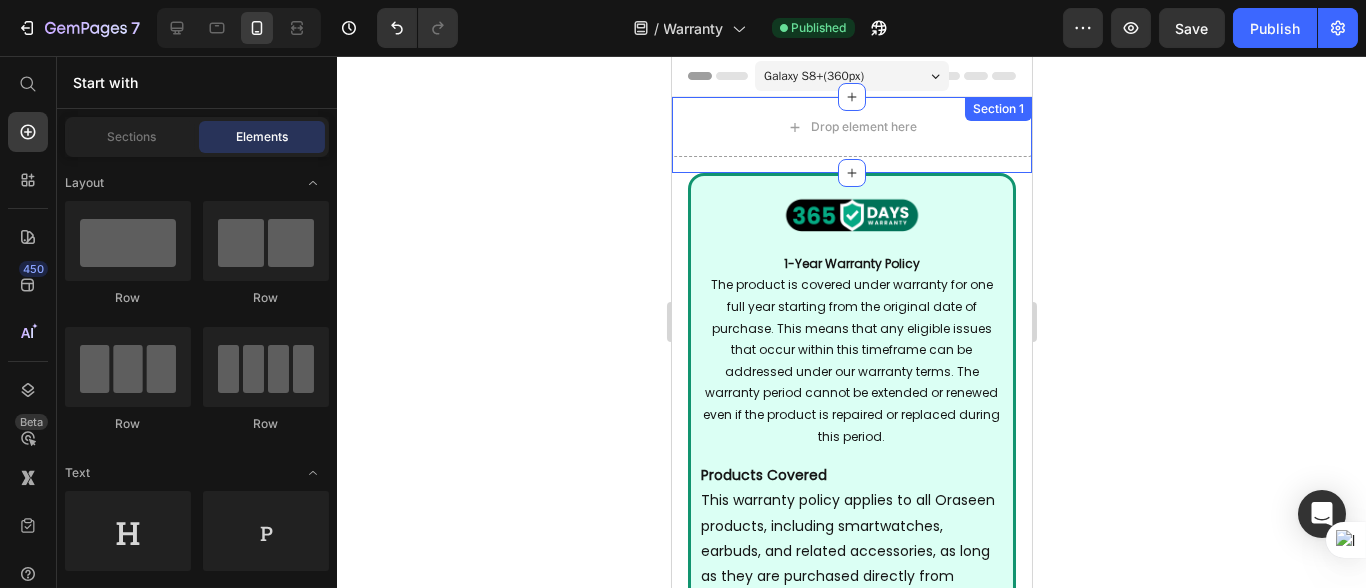 click on "Section 1" at bounding box center [997, 109] 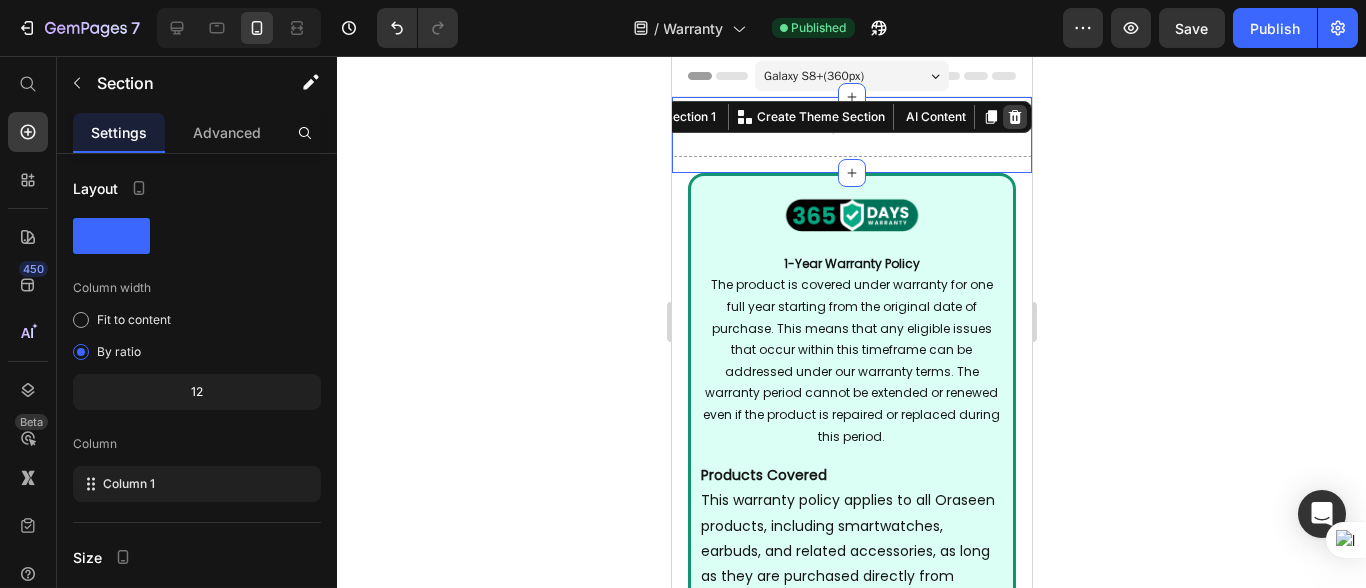 click 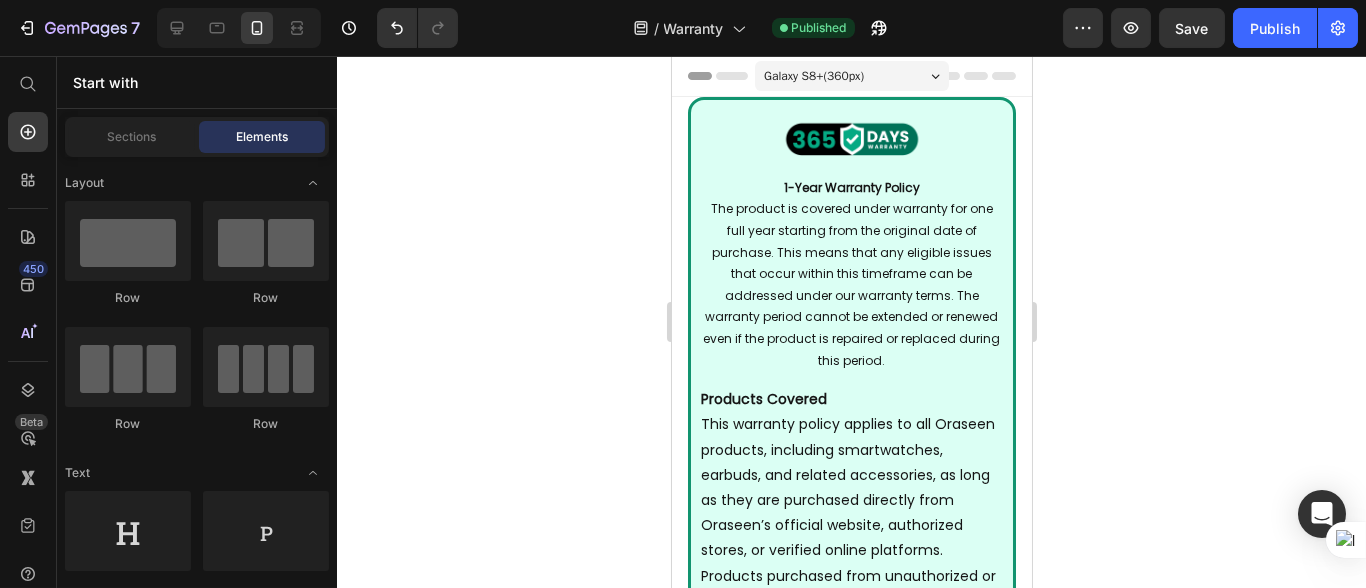 click 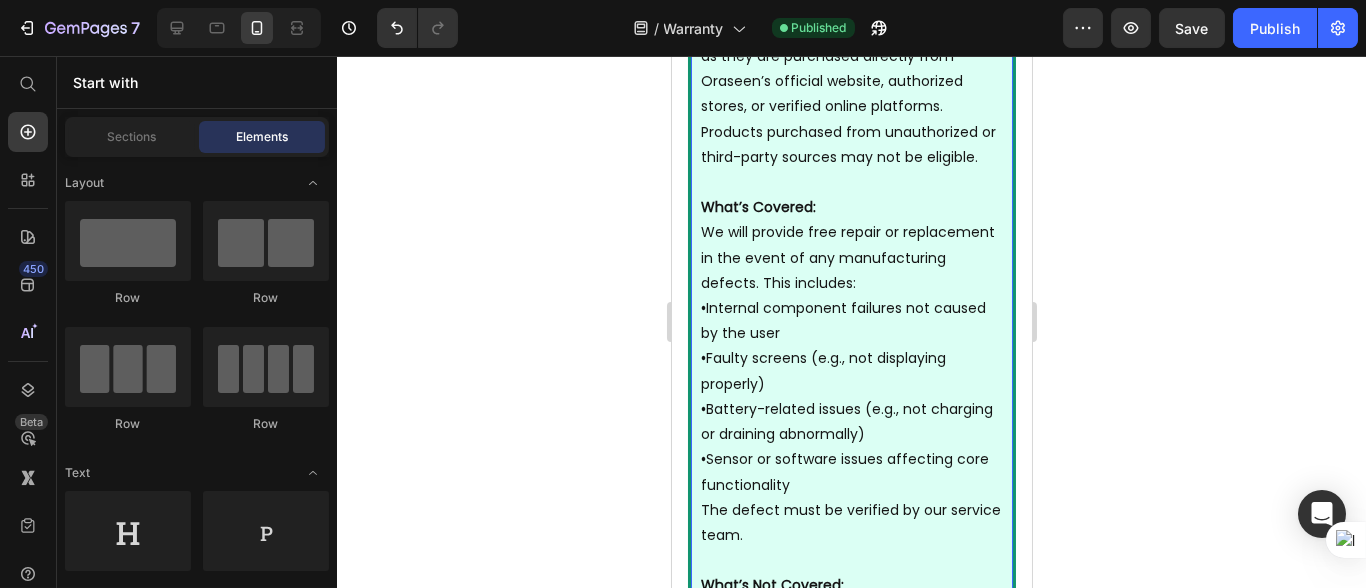scroll, scrollTop: 0, scrollLeft: 0, axis: both 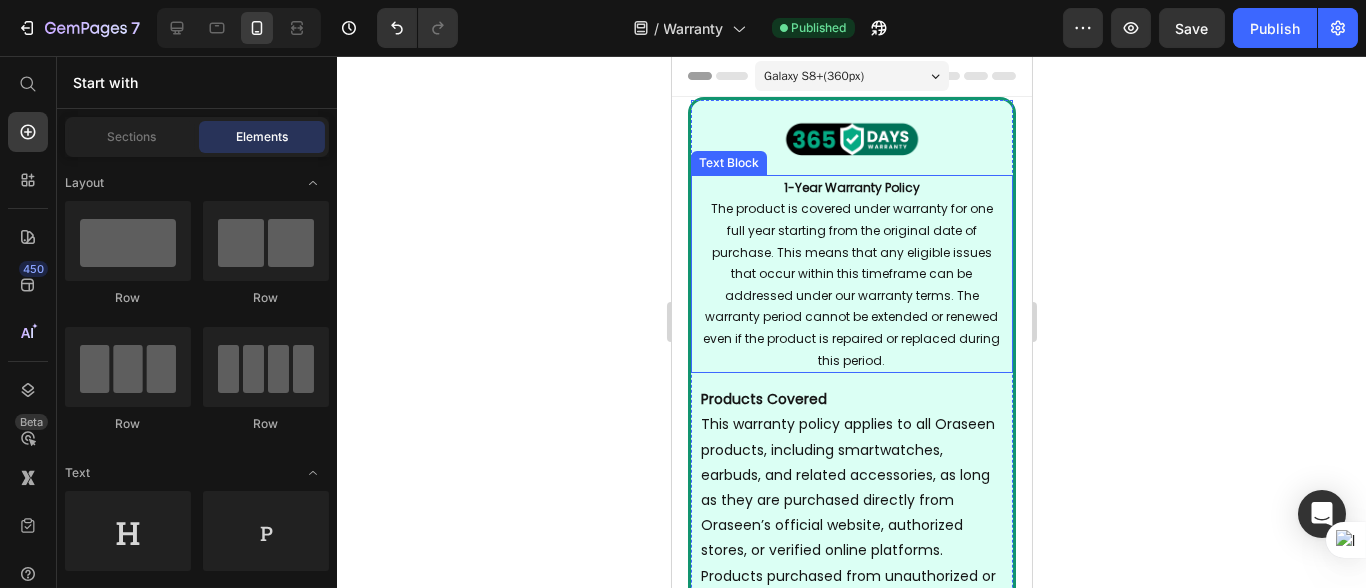 click 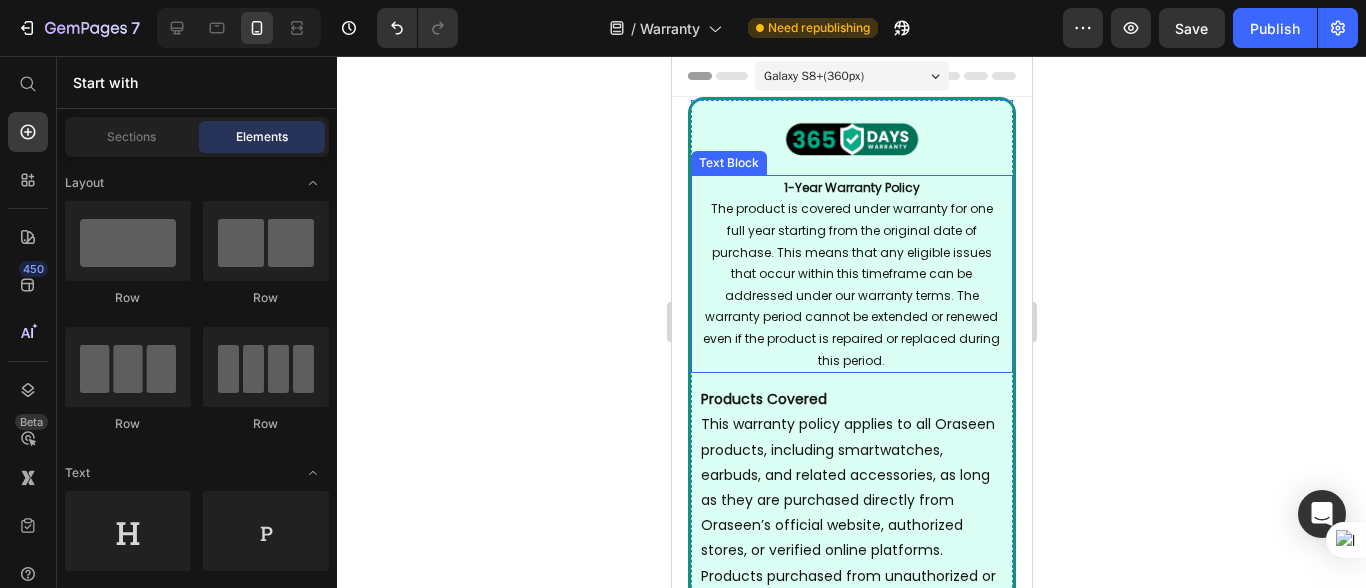 click 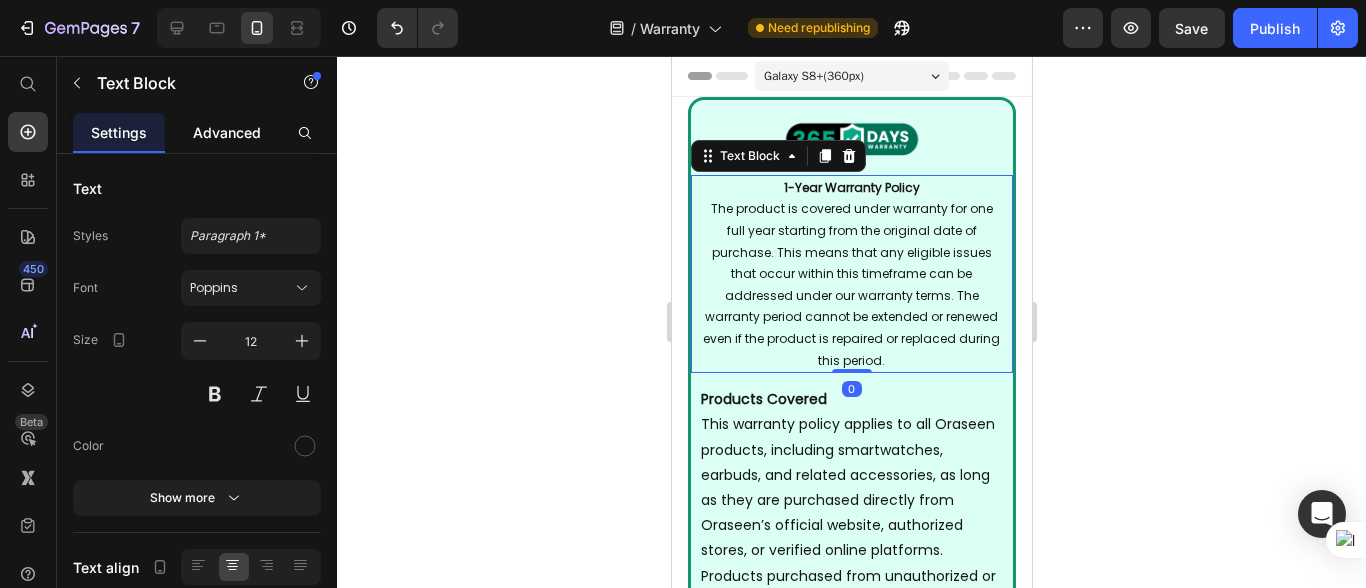click on "Advanced" at bounding box center [227, 132] 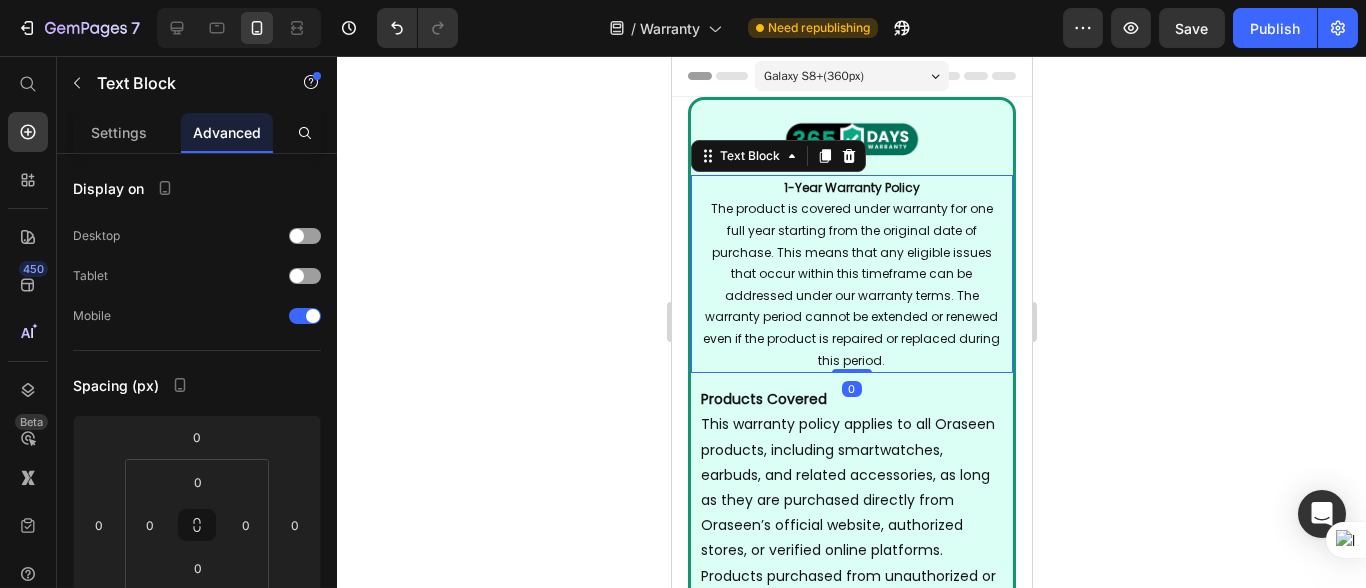 drag, startPoint x: 138, startPoint y: 134, endPoint x: 479, endPoint y: 216, distance: 350.72067 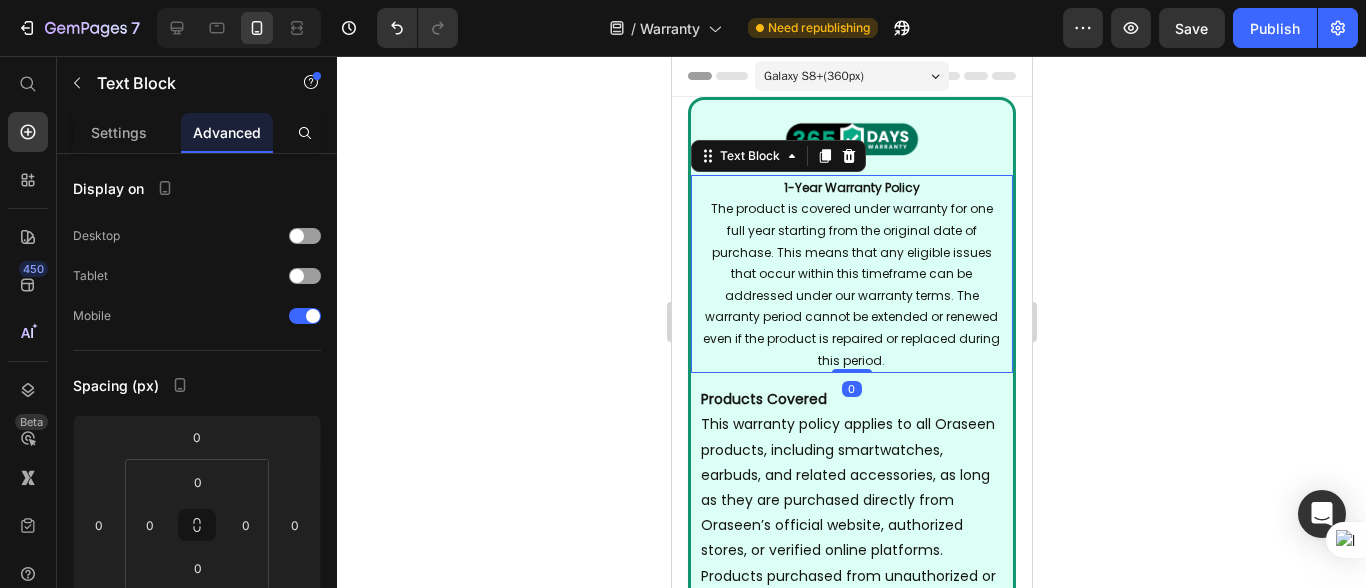 click on "Settings" at bounding box center [119, 132] 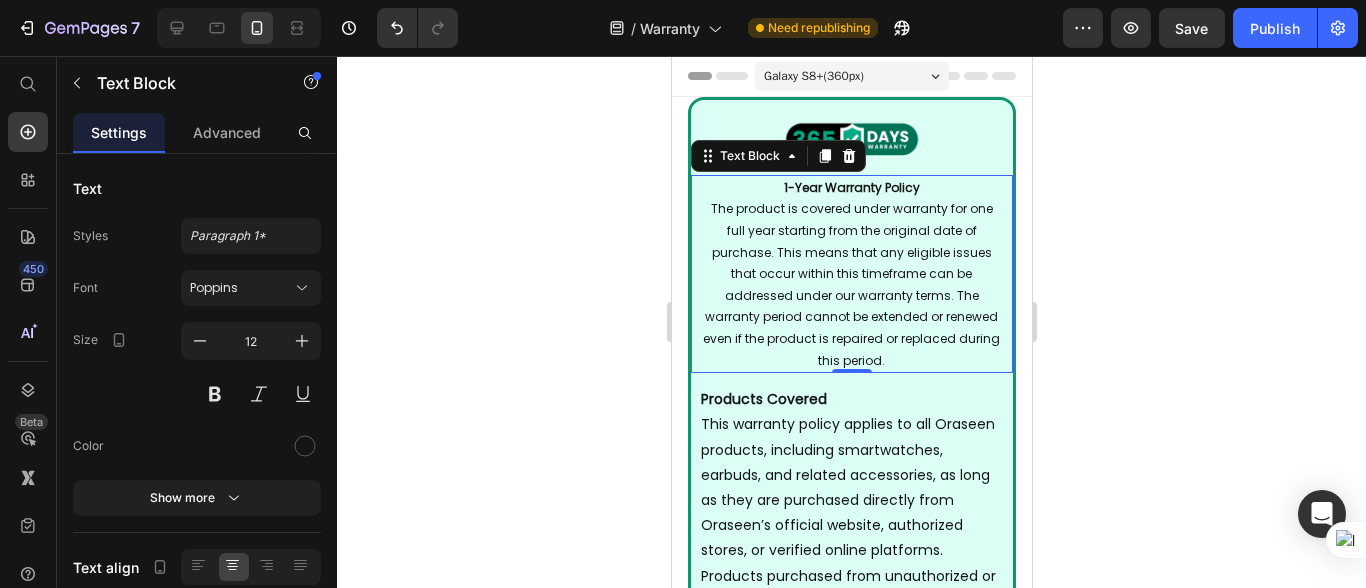 click 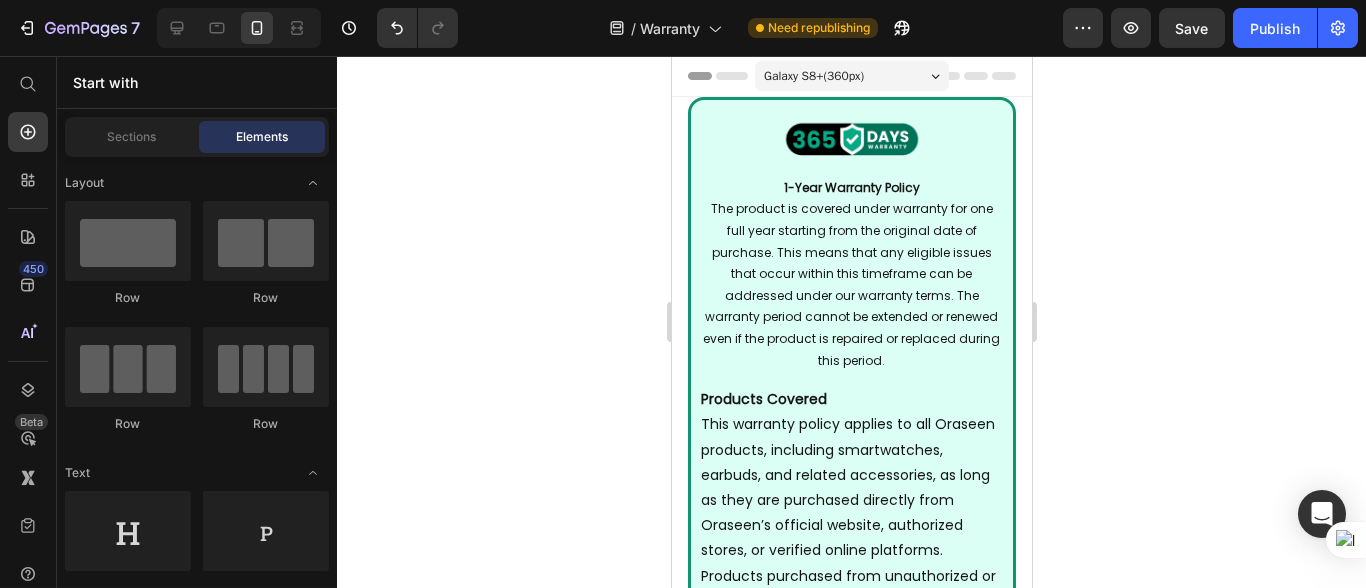 click 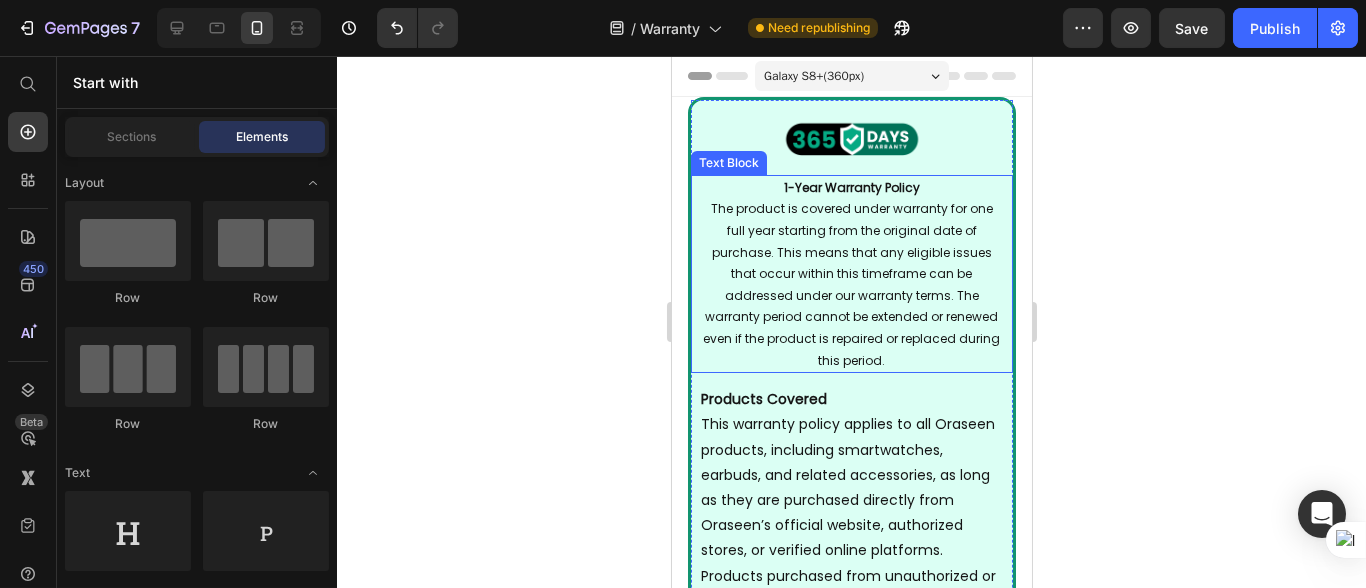 click on "The product is covered under warranty for one full year starting from the original date of purchase. This means that any eligible issues that occur within this timeframe can be addressed under our warranty terms. The warranty period cannot be extended or renewed even if the product is repaired or replaced during this period." at bounding box center (850, 284) 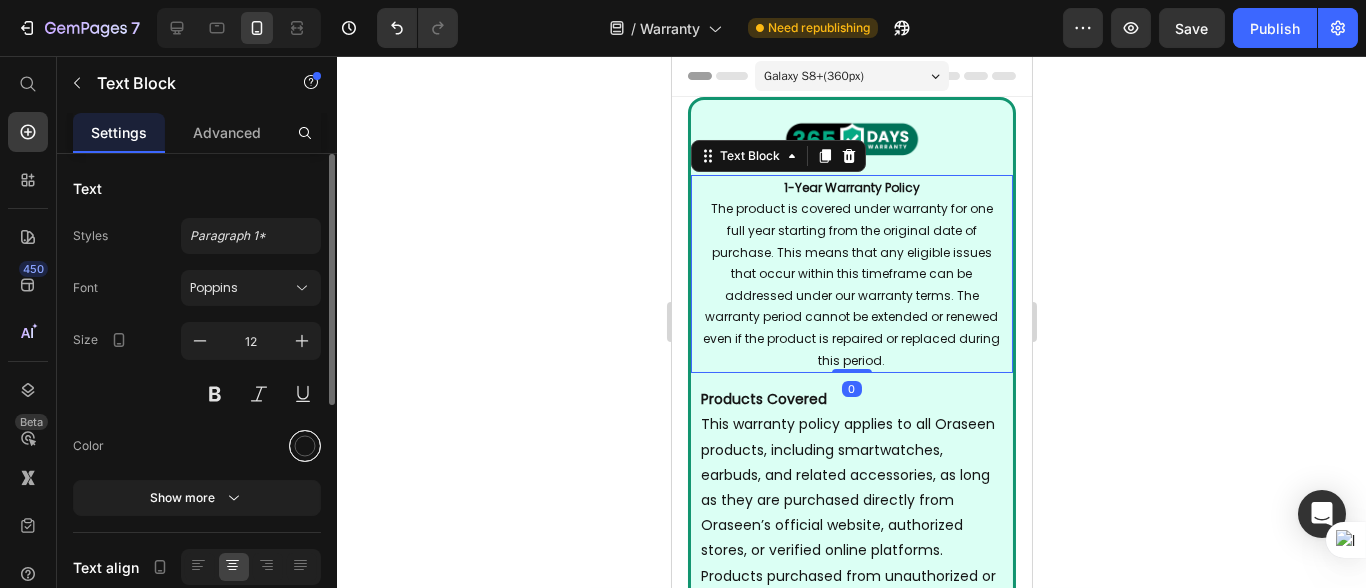 click at bounding box center [305, 446] 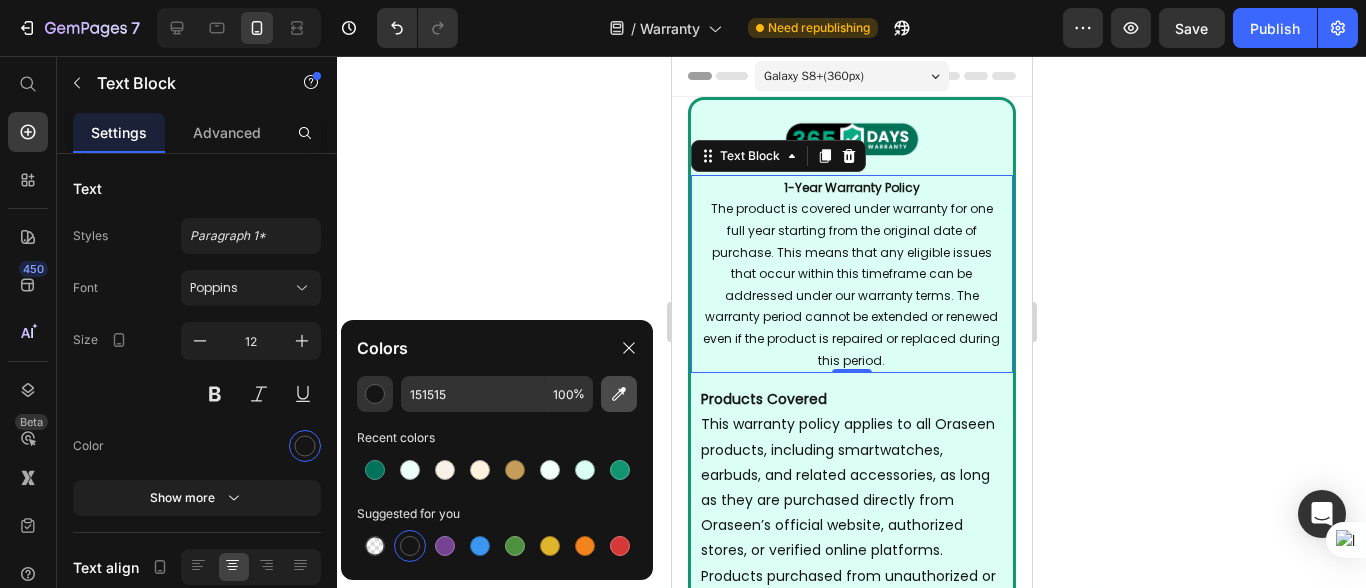 click 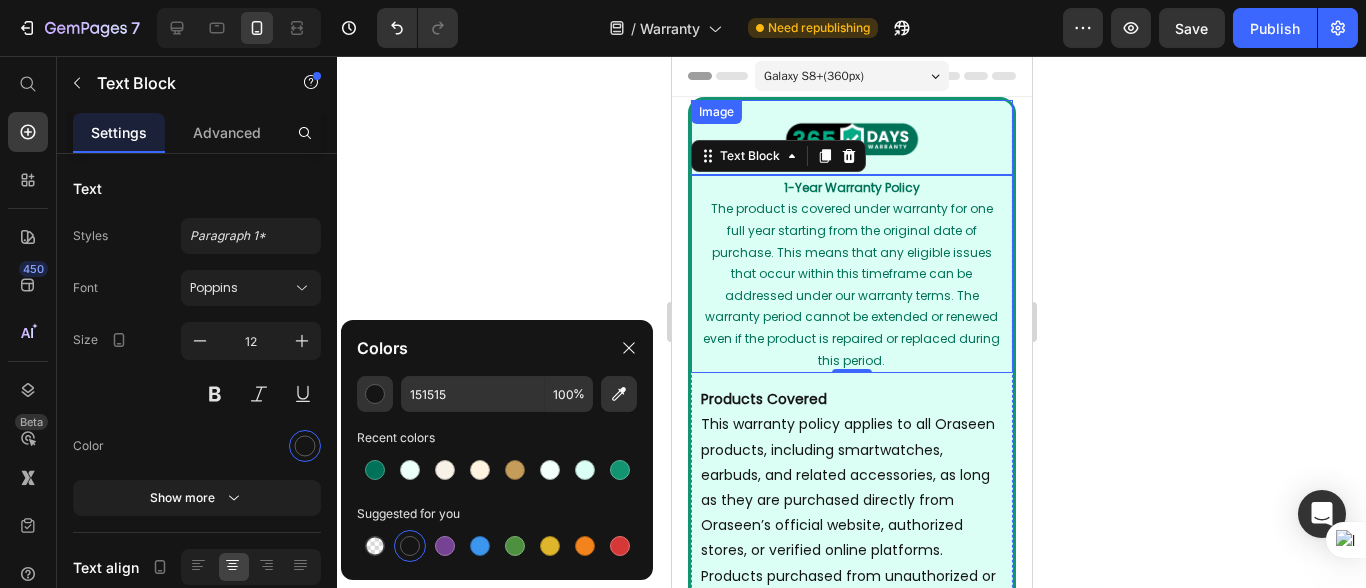 type on "007259" 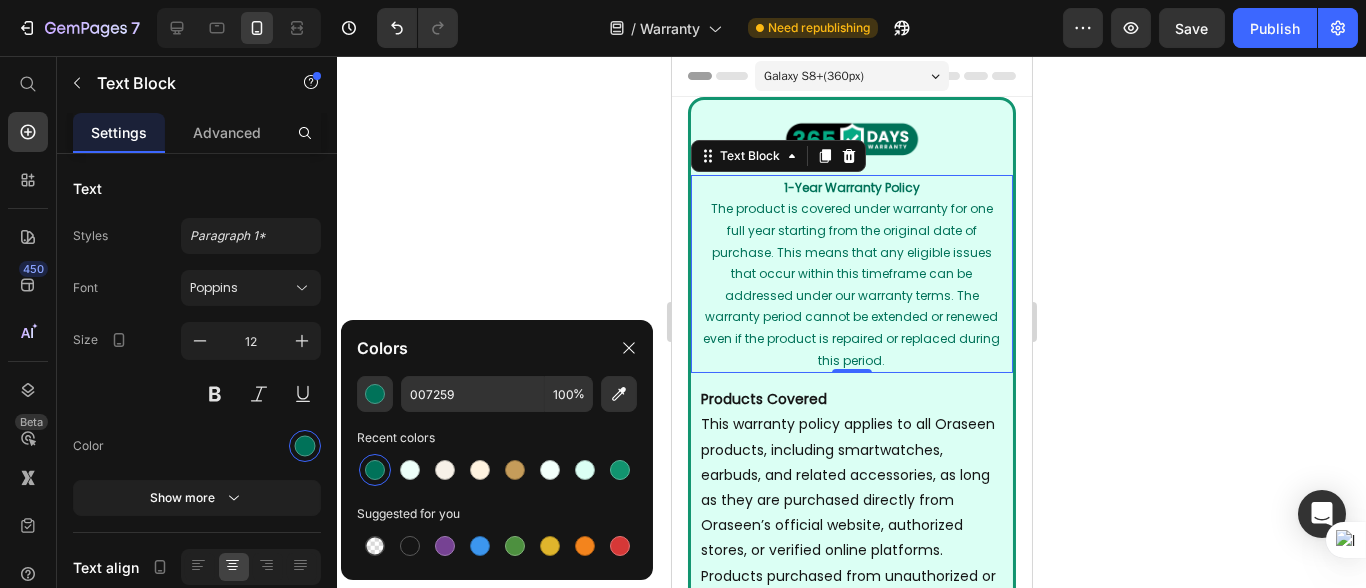 click 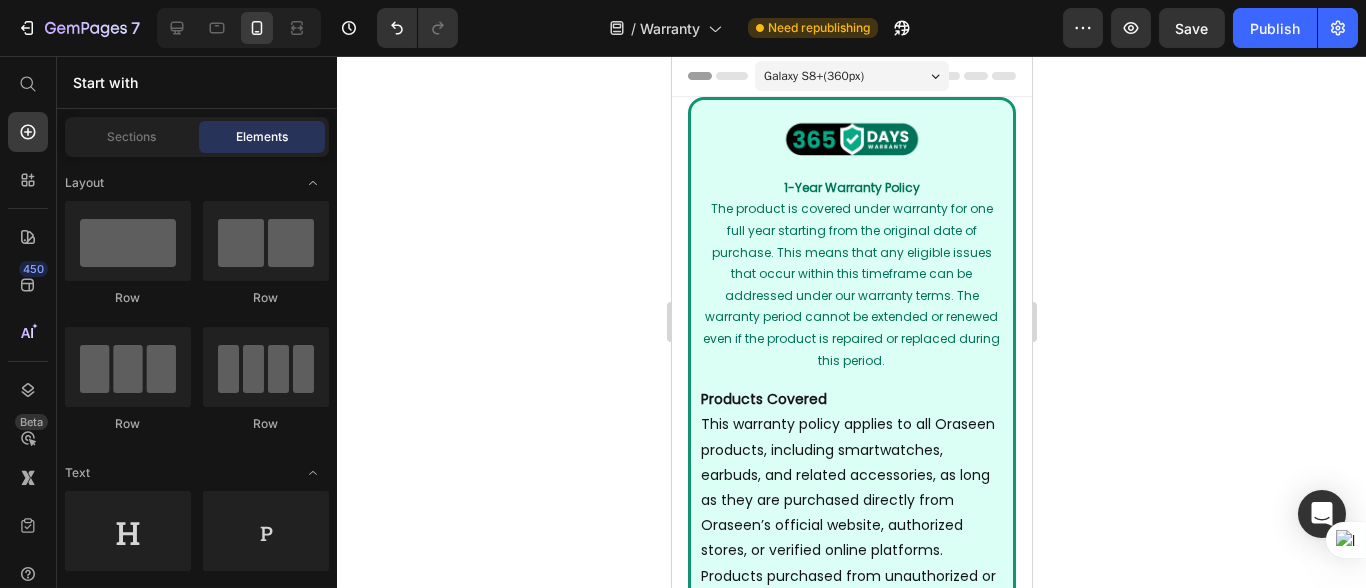 click 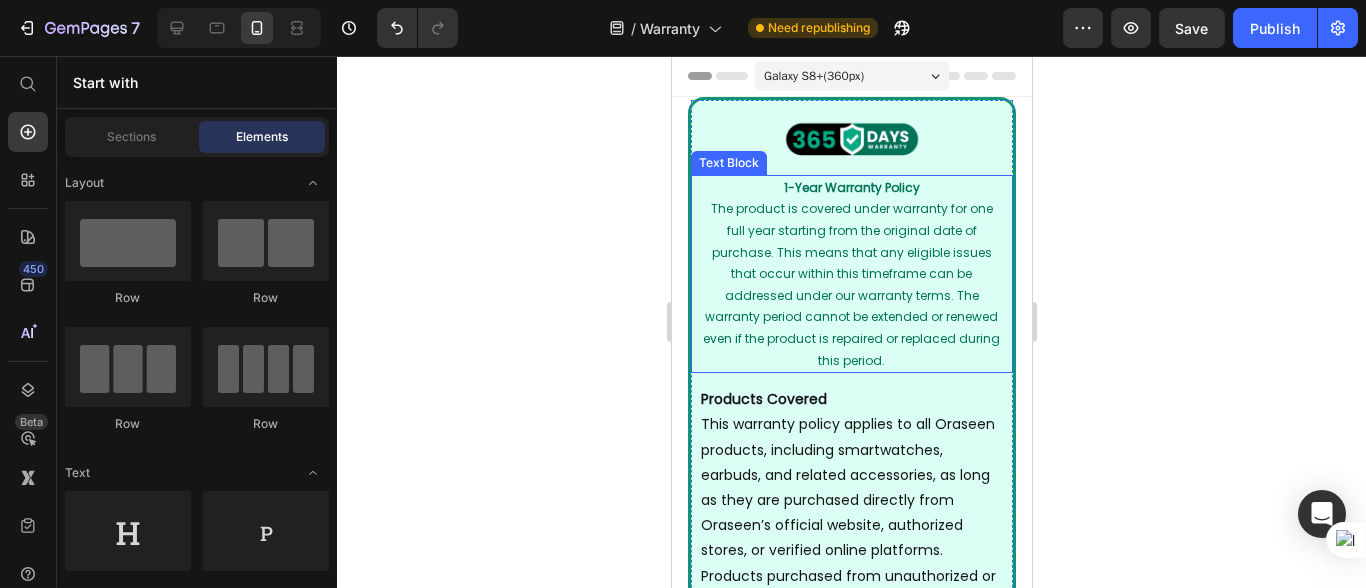 click on "The product is covered under warranty for one full year starting from the original date of purchase. This means that any eligible issues that occur within this timeframe can be addressed under our warranty terms. The warranty period cannot be extended or renewed even if the product is repaired or replaced during this period." at bounding box center (850, 284) 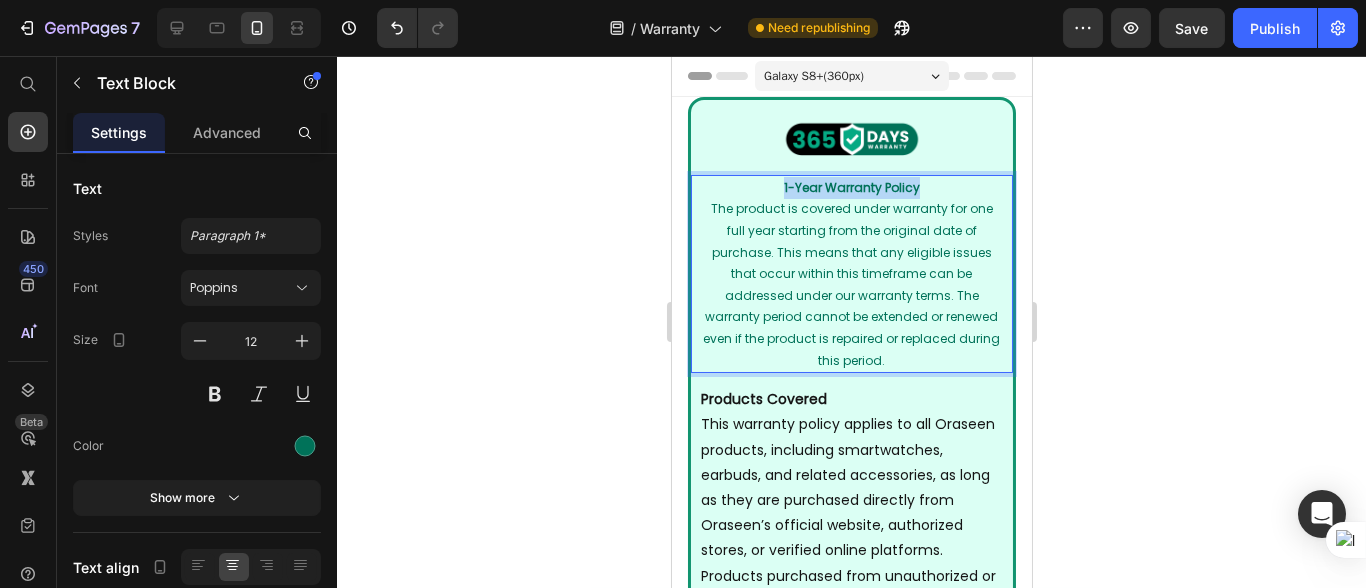 drag, startPoint x: 931, startPoint y: 181, endPoint x: 709, endPoint y: 186, distance: 222.0563 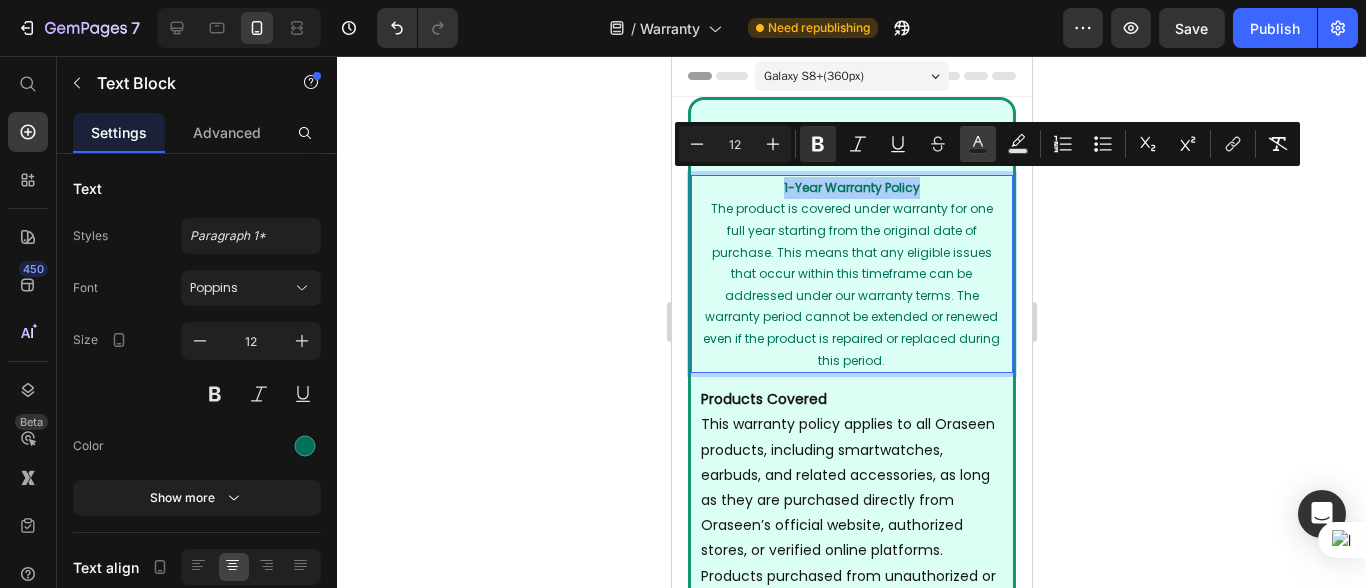click 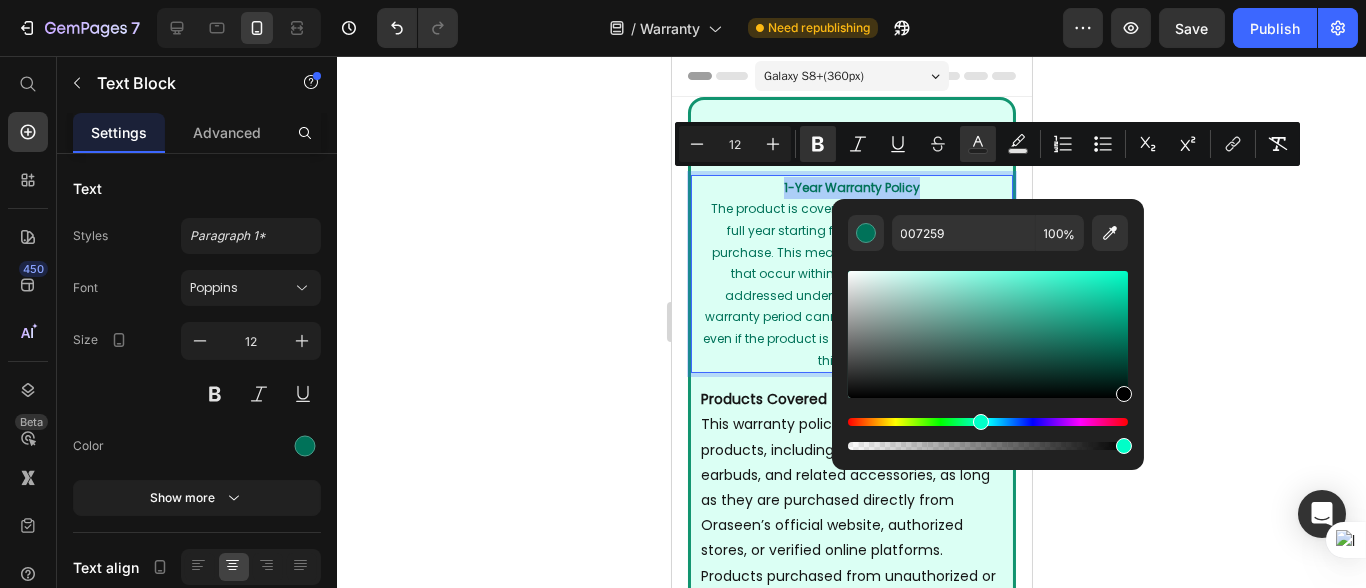drag, startPoint x: 1117, startPoint y: 380, endPoint x: 1184, endPoint y: 437, distance: 87.965904 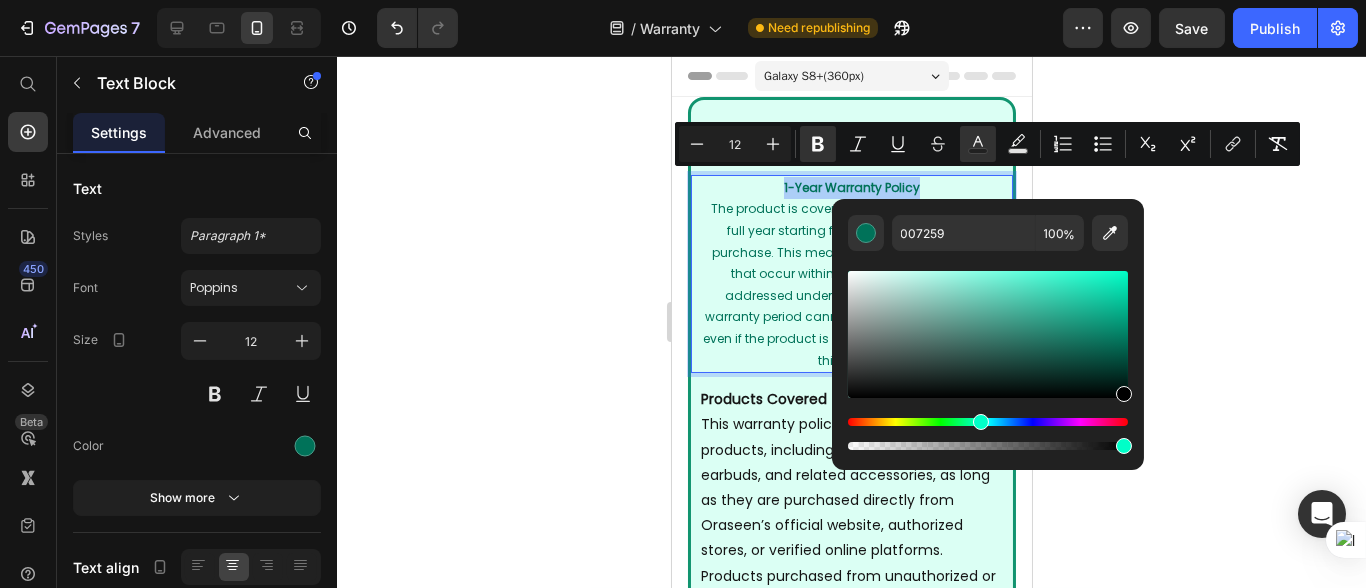 click on "7  Version history  /  Warranty Need republishing Preview  Save   Publish  450 Beta Start with Sections Elements Hero Section Product Detail Brands Trusted Badges Guarantee Product Breakdown How to use Testimonials Compare Bundle FAQs Social Proof Brand Story Product List Collection Blog List Contact Sticky Add to Cart Custom Footer Browse Library 450 Layout
Row
Row
Row
Row Text
Heading
Text Block Button
Button
Button
Sticky Back to top Media
Image" at bounding box center [683, 0] 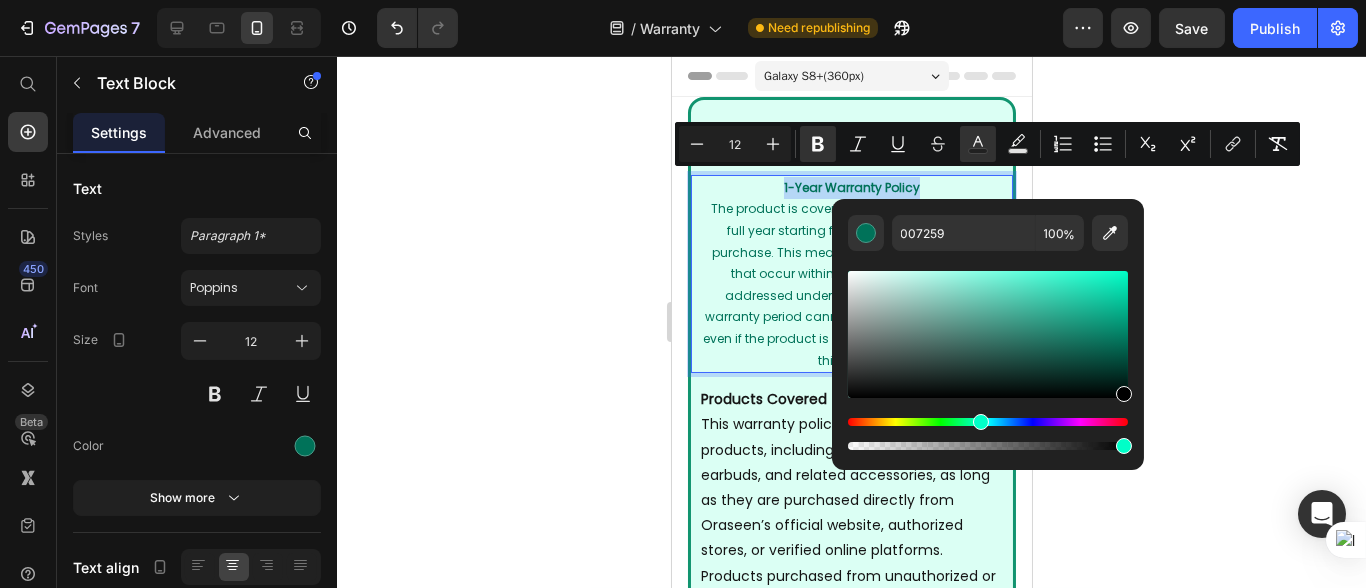 type on "000000" 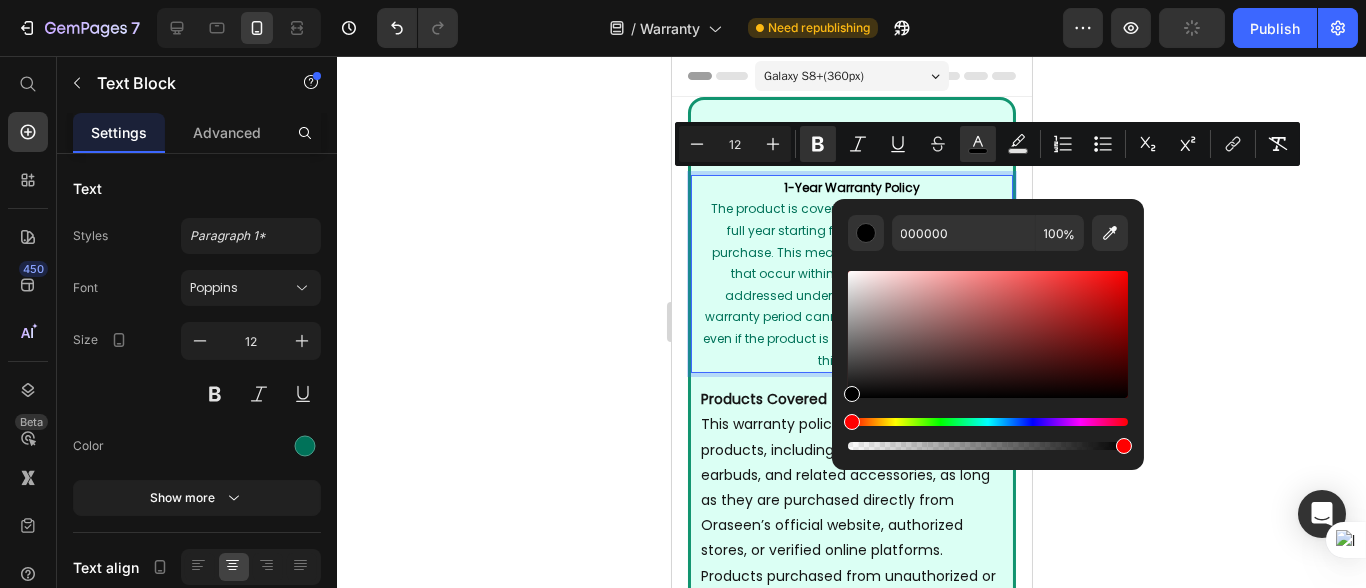 click 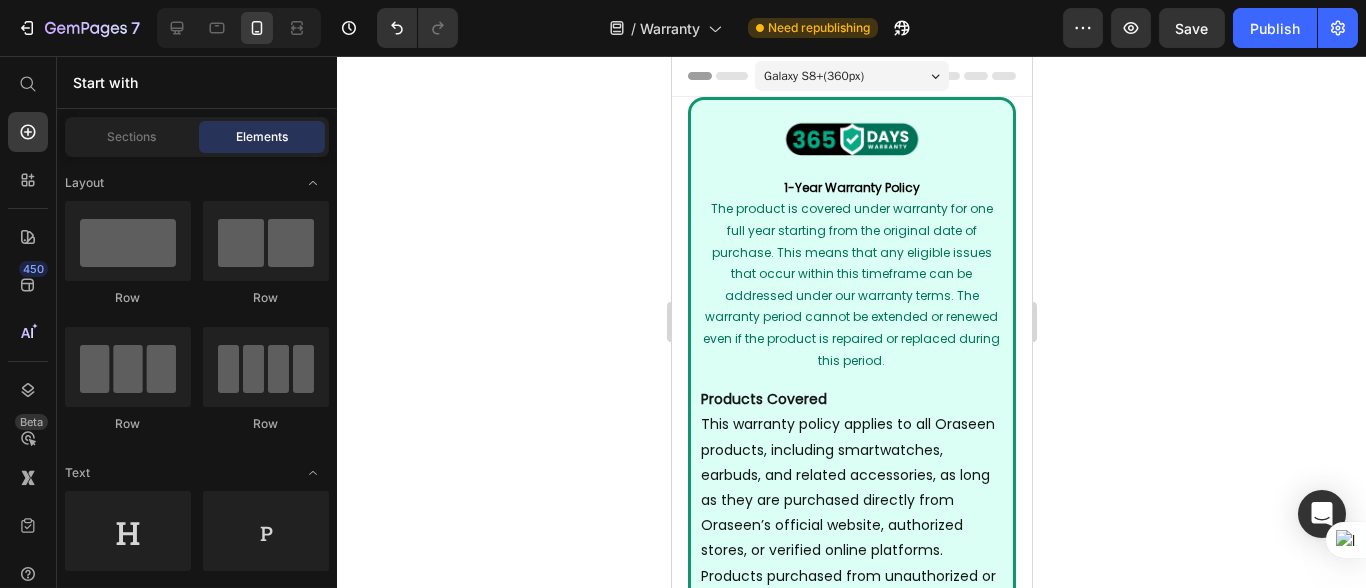 click 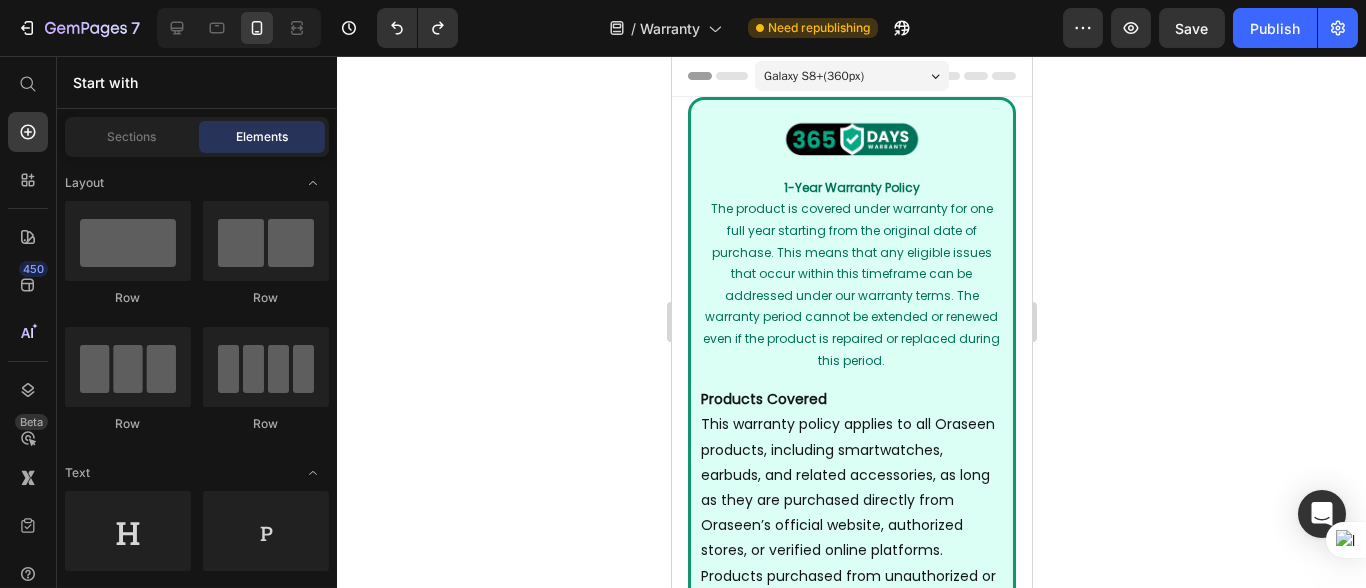 click 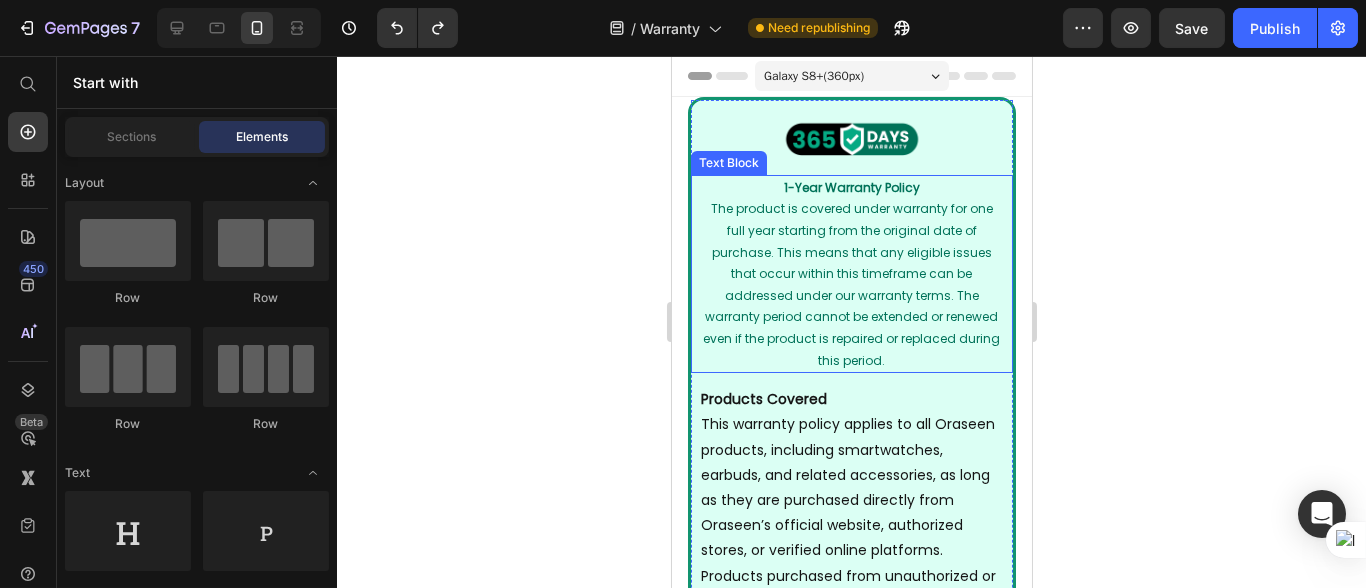 click on "The product is covered under warranty for one full year starting from the original date of purchase. This means that any eligible issues that occur within this timeframe can be addressed under our warranty terms. The warranty period cannot be extended or renewed even if the product is repaired or replaced during this period." at bounding box center [850, 284] 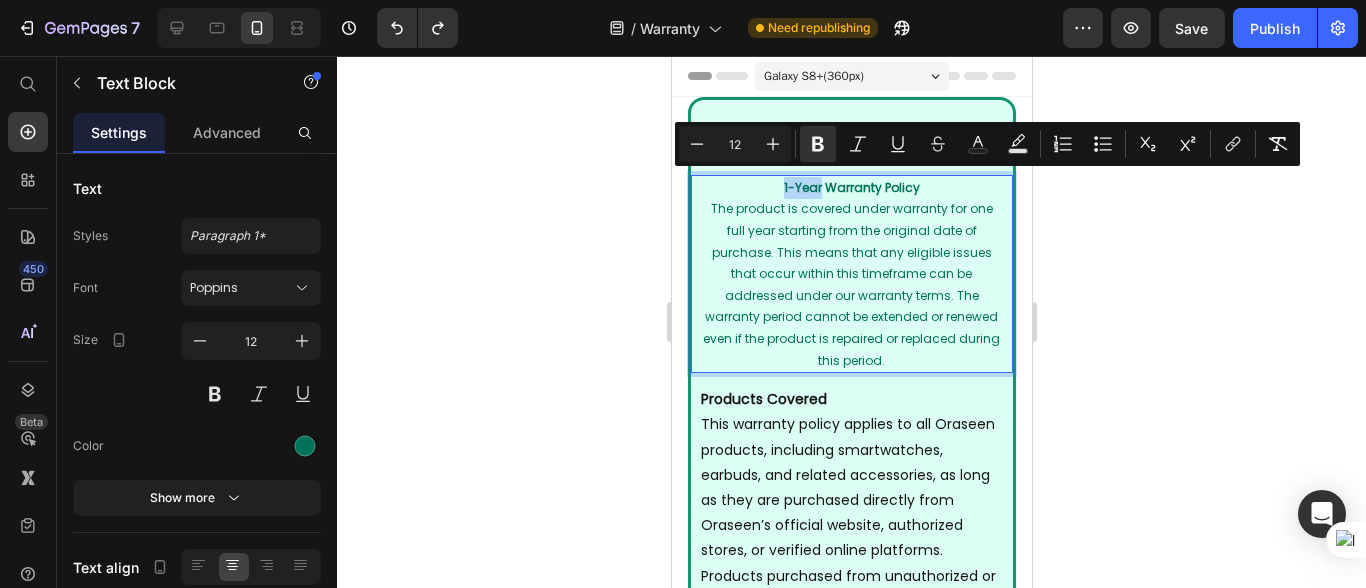 drag, startPoint x: 771, startPoint y: 183, endPoint x: 811, endPoint y: 188, distance: 40.311287 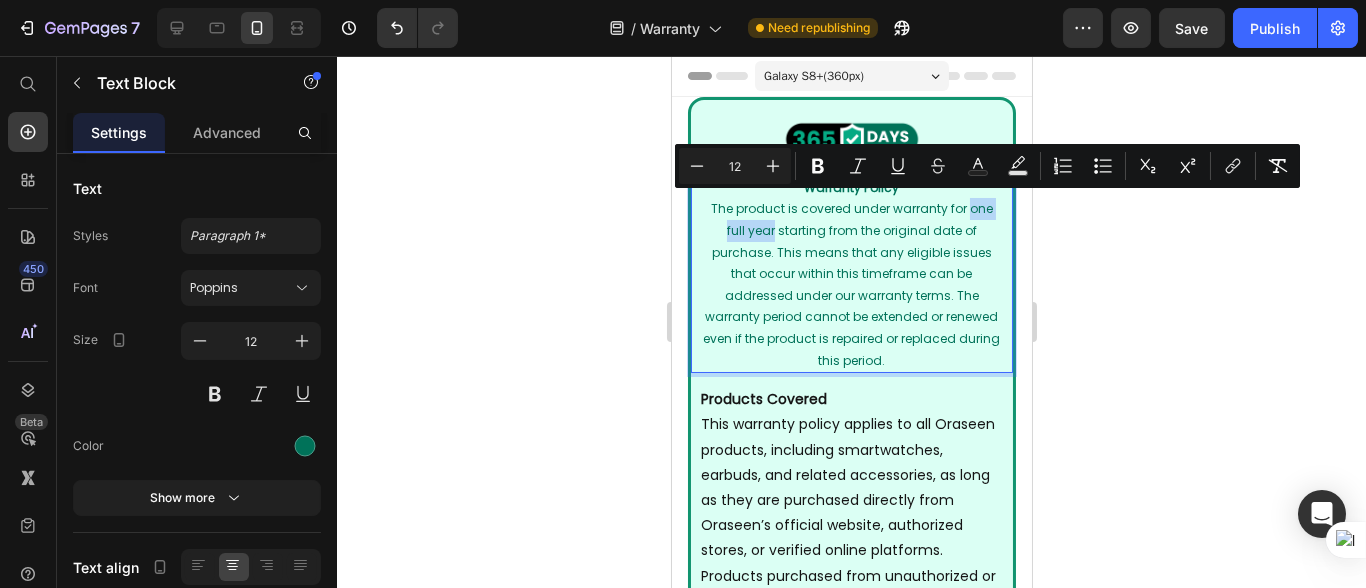 drag, startPoint x: 959, startPoint y: 202, endPoint x: 768, endPoint y: 231, distance: 193.18903 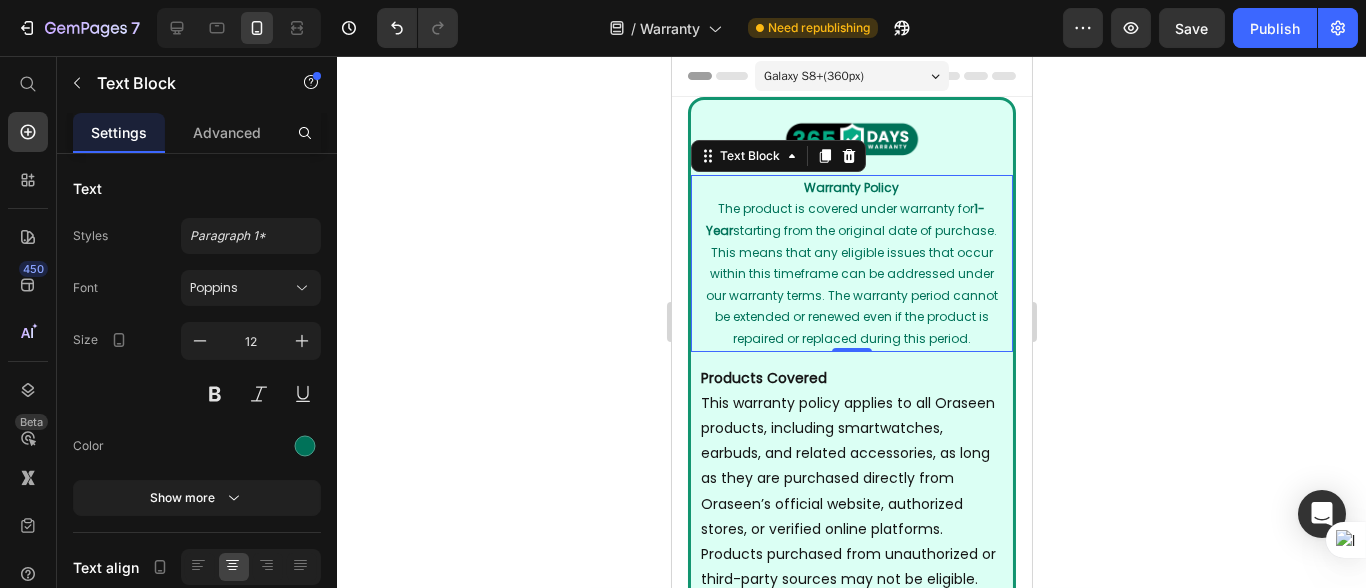 click 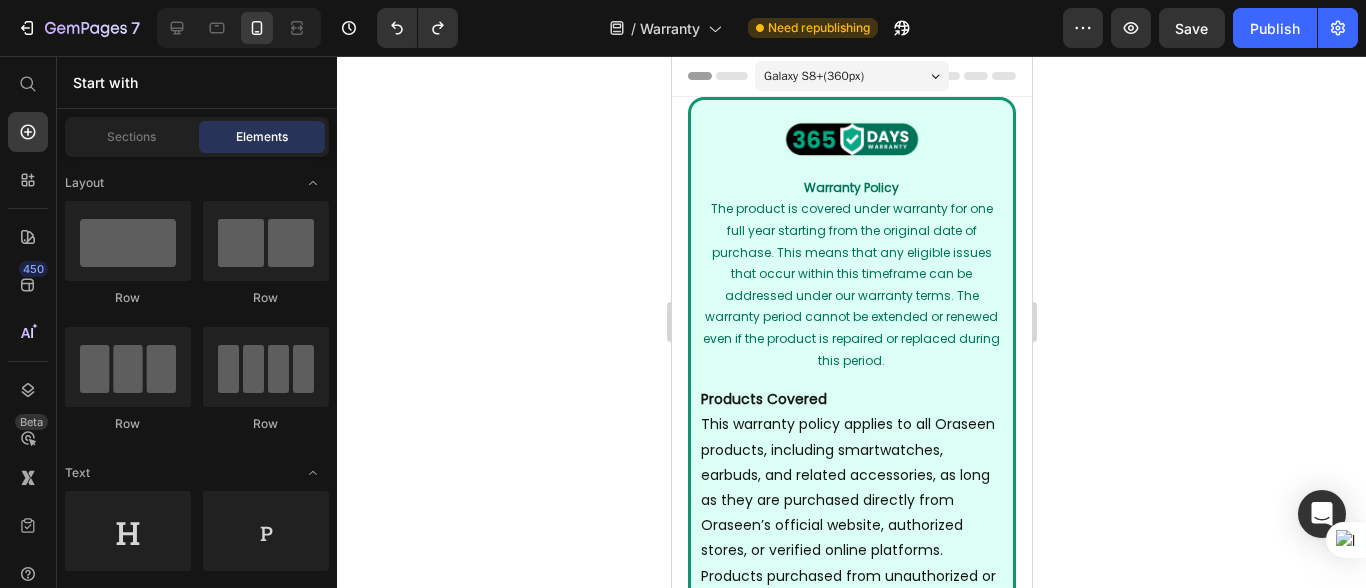 click 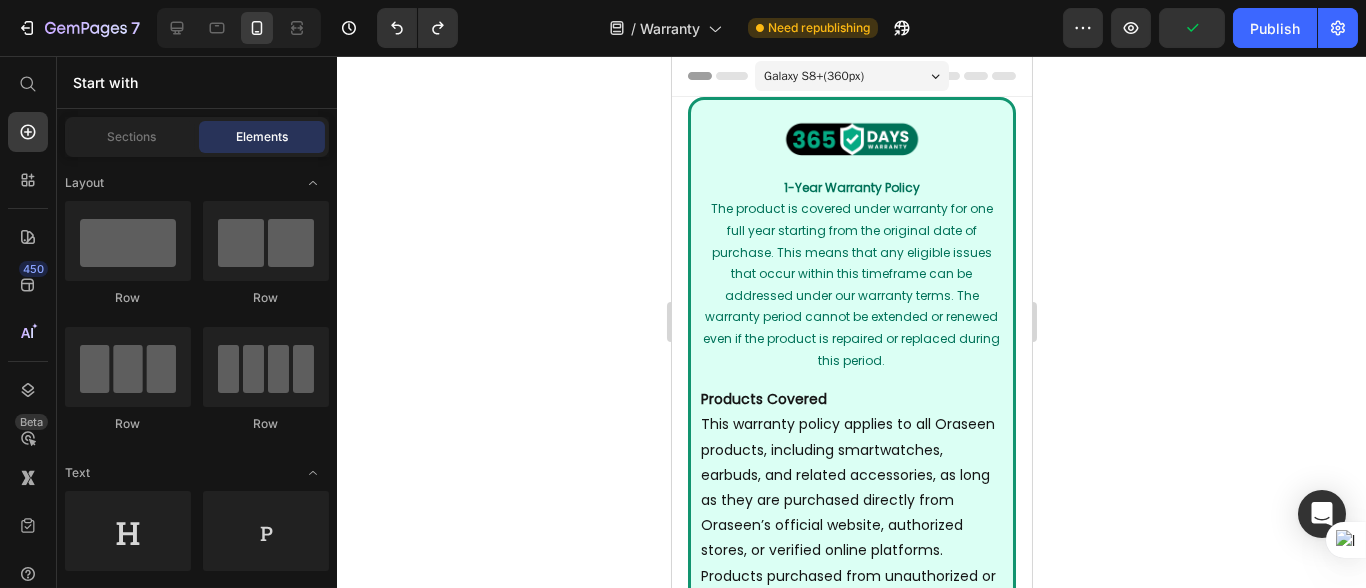 click 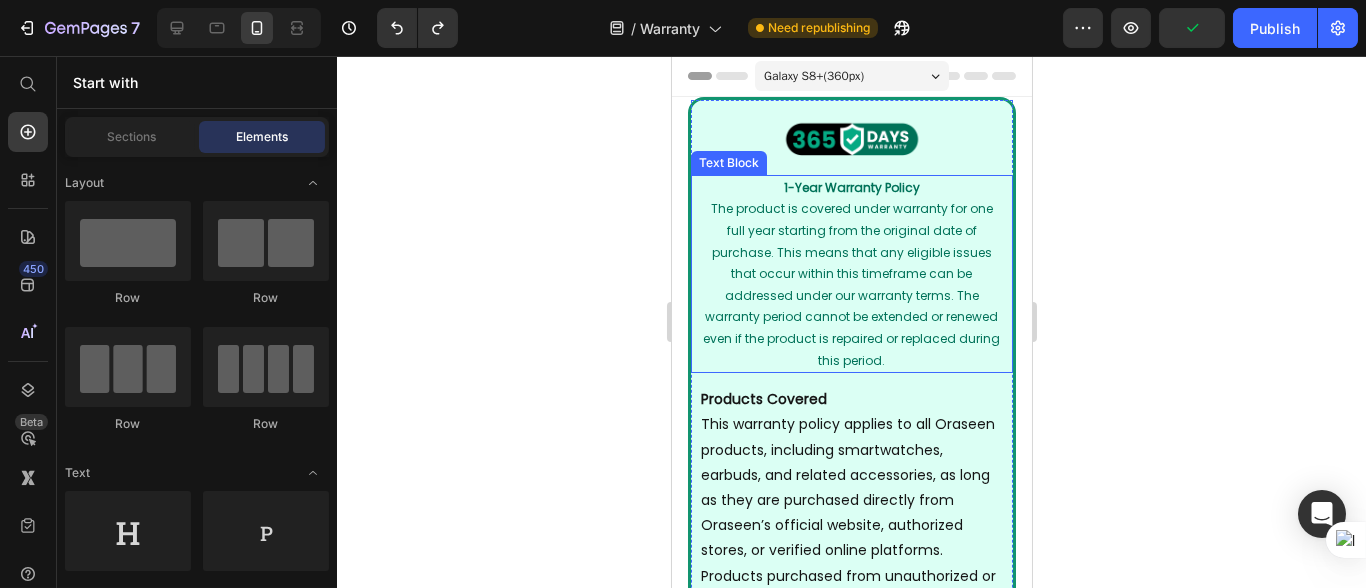click on "1-Year Warranty Policy" at bounding box center [851, 188] 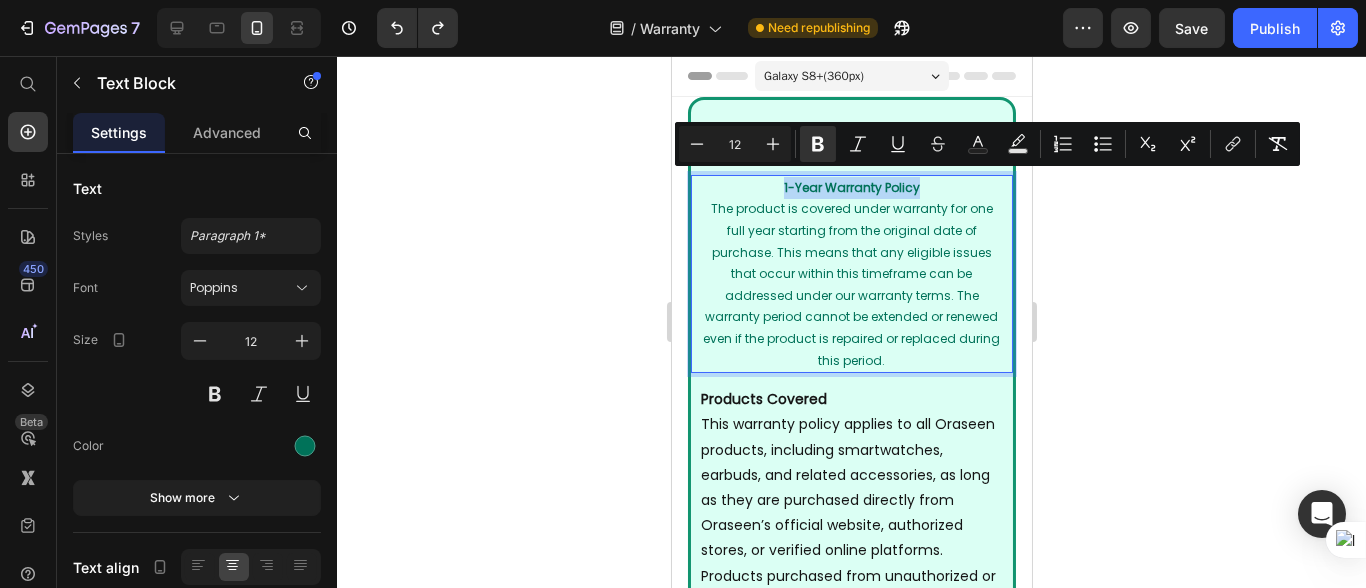 drag, startPoint x: 926, startPoint y: 186, endPoint x: 764, endPoint y: 192, distance: 162.11107 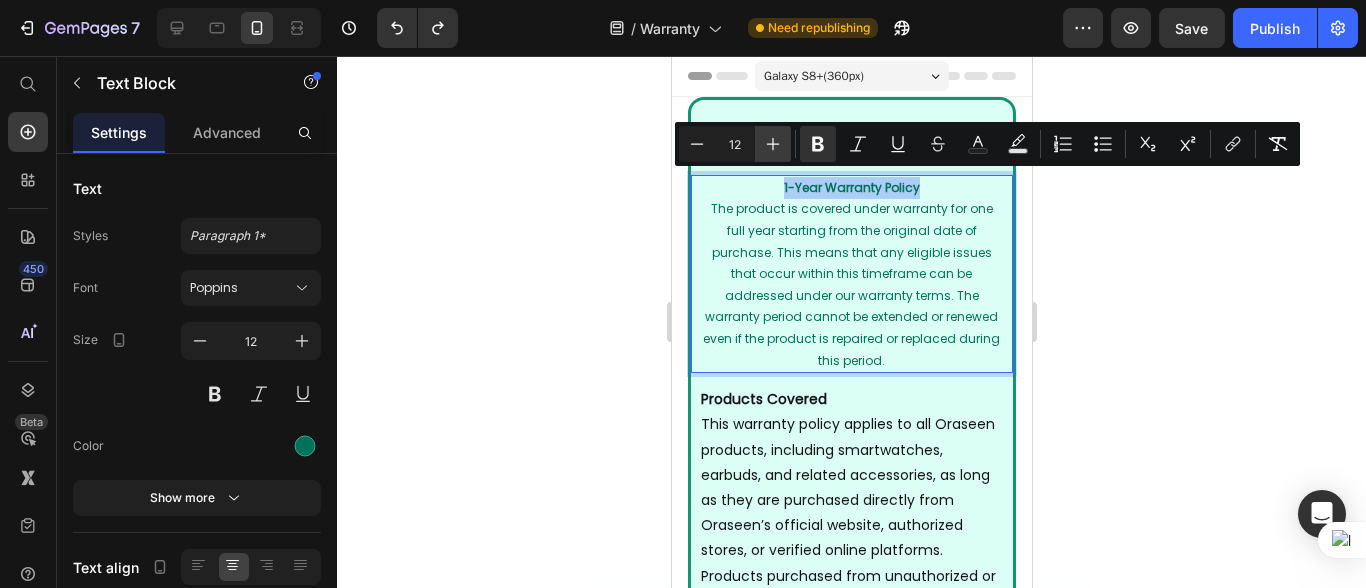click 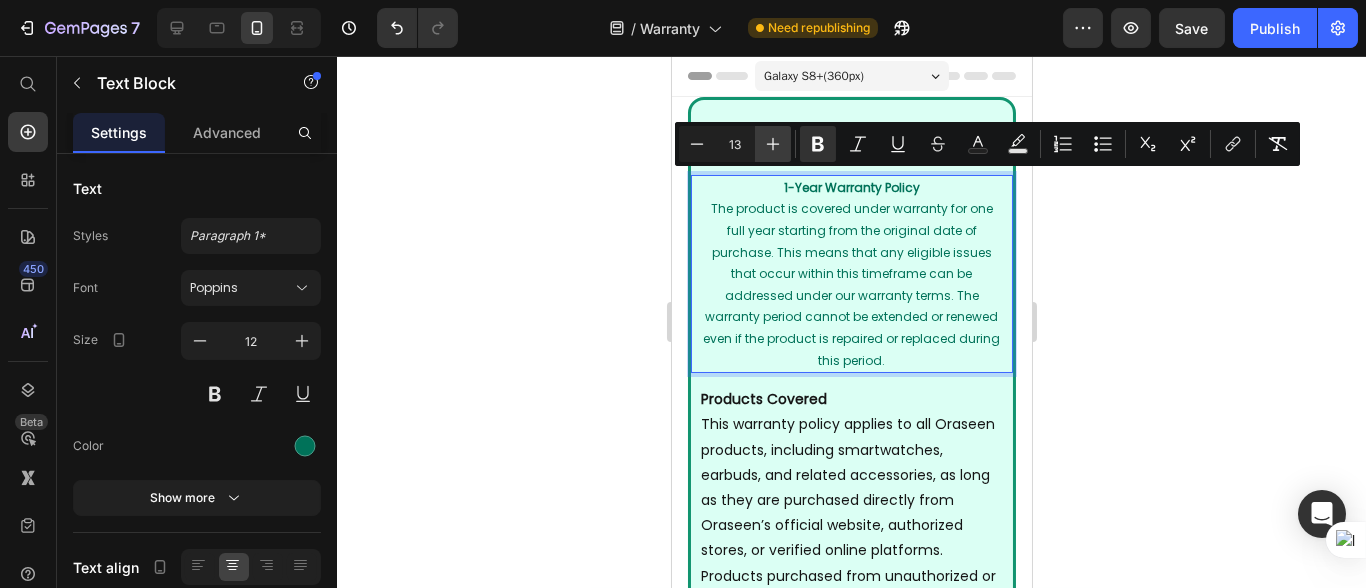click 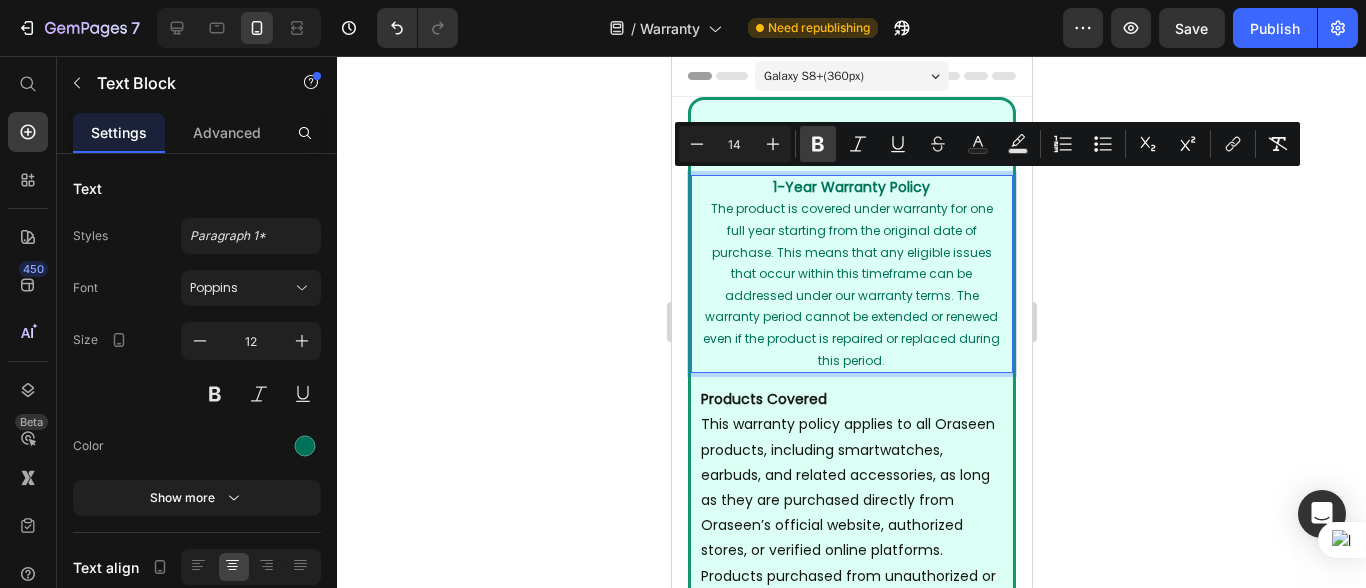 click 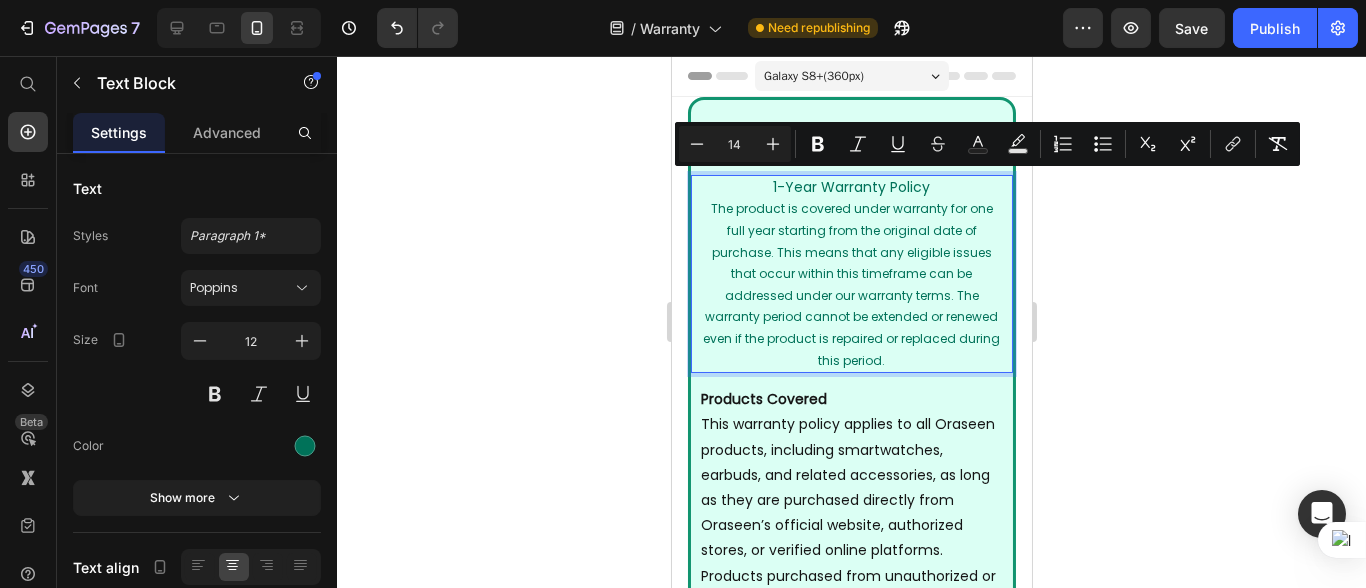 click 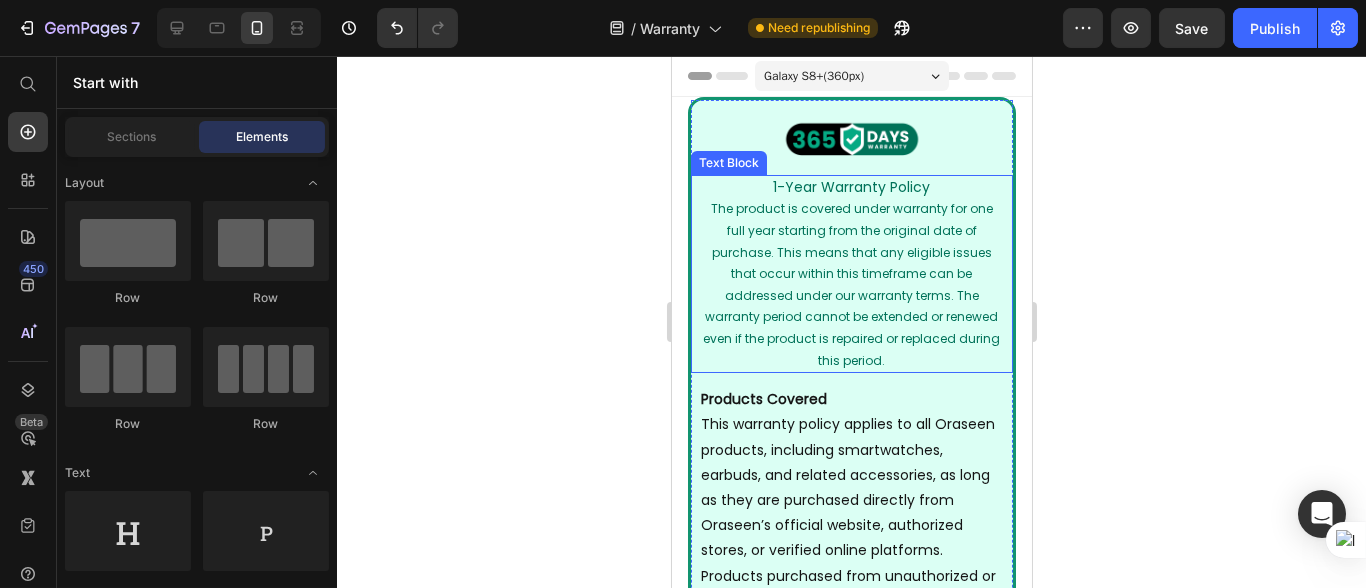 click on "1-Year Warranty Policy" at bounding box center [851, 188] 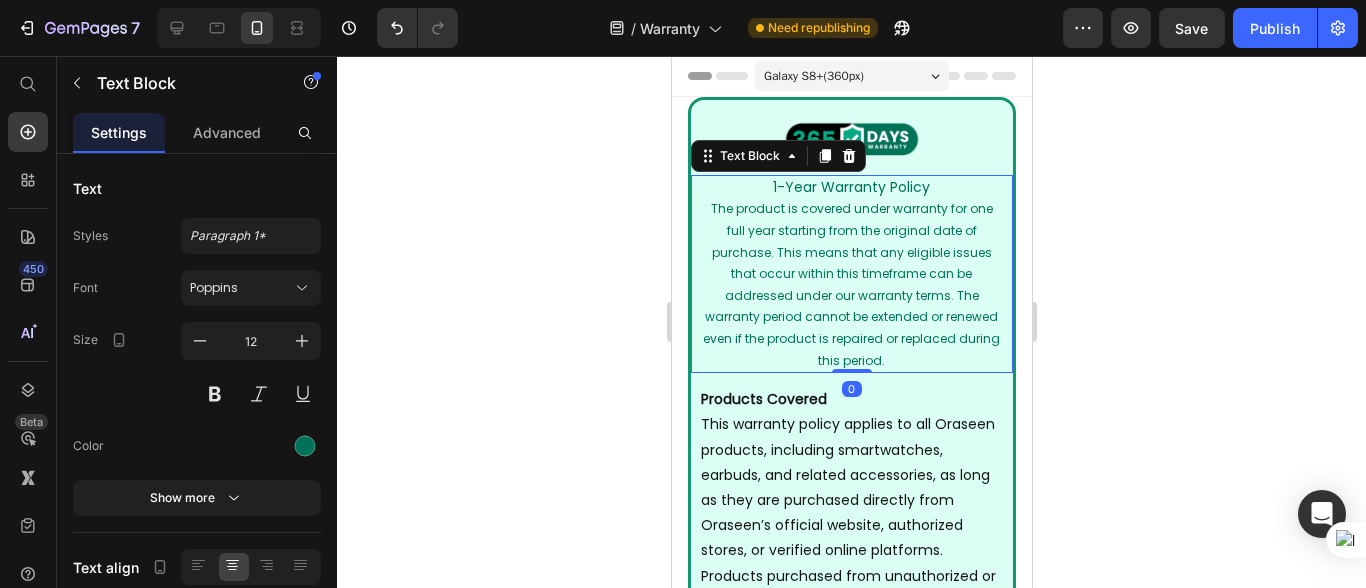 click 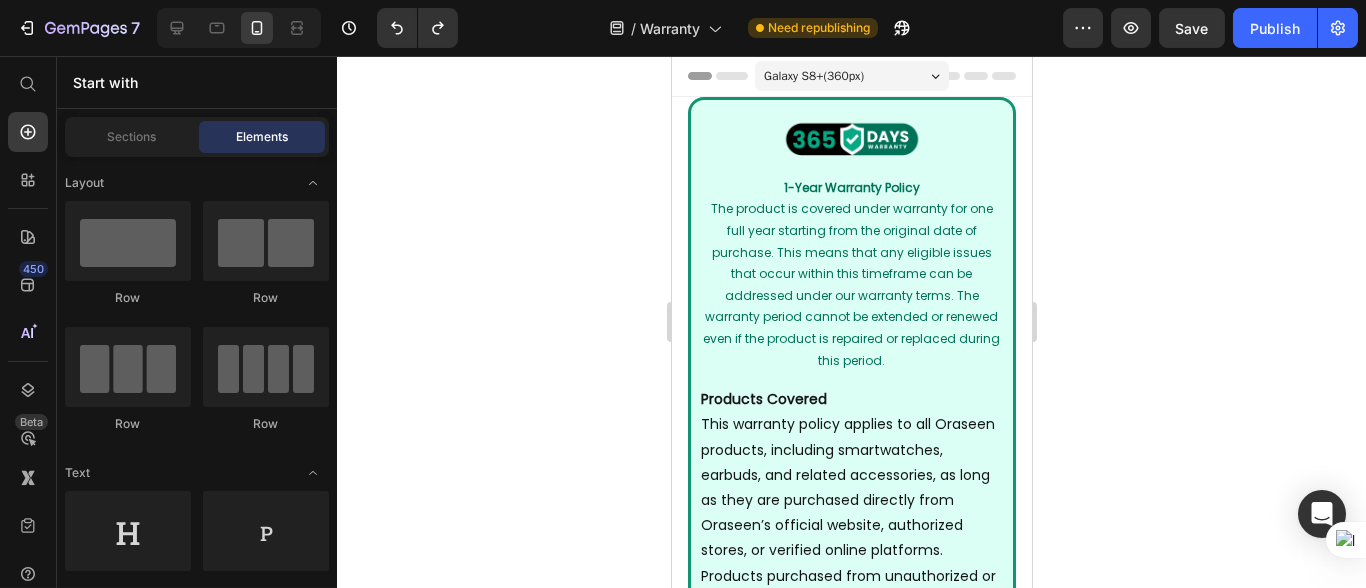 click 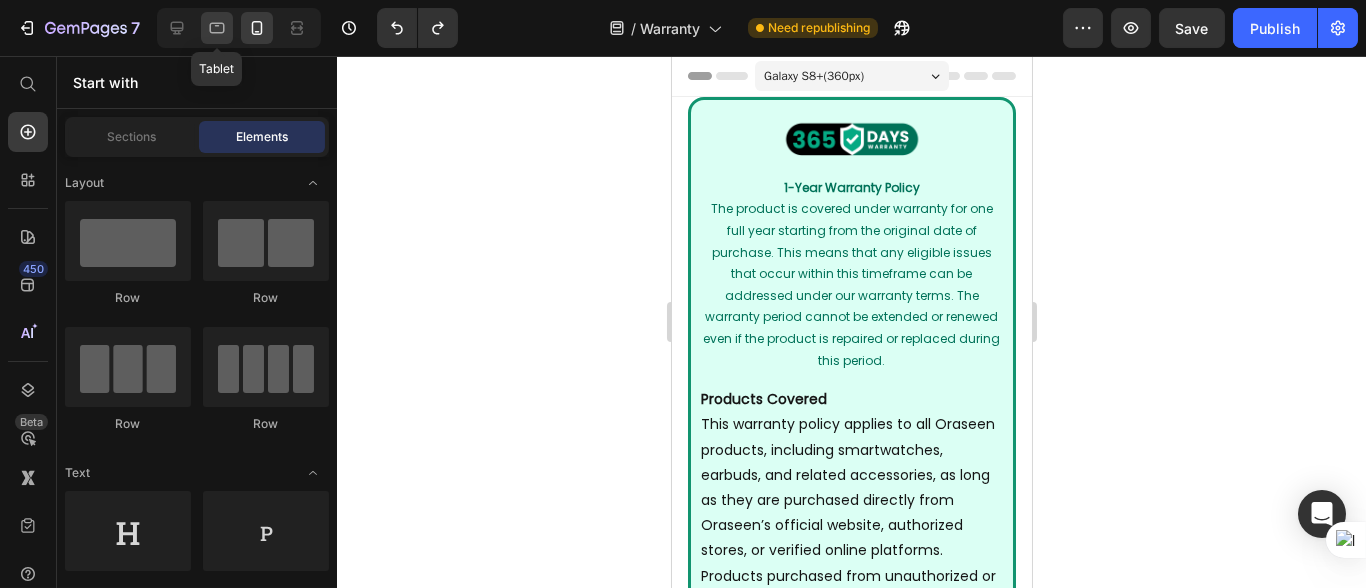click 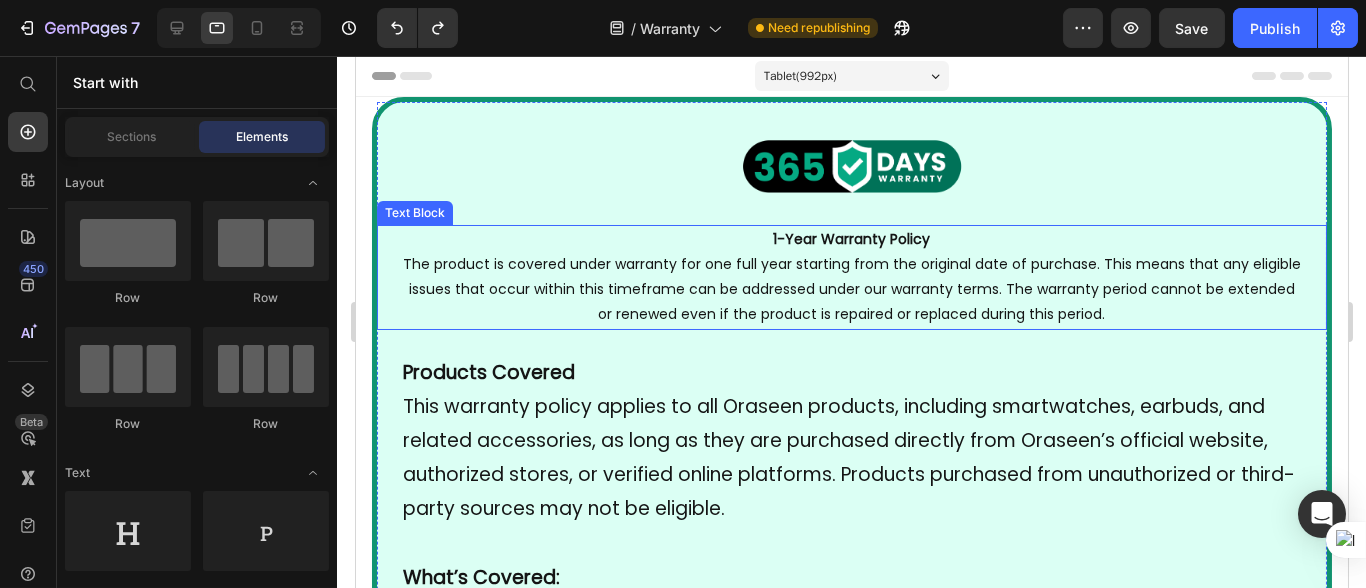 click on "The product is covered under warranty for one full year starting from the original date of purchase. This means that any eligible issues that occur within this timeframe can be addressed under our warranty terms. The warranty period cannot be extended or renewed even if the product is repaired or replaced during this period." at bounding box center [851, 290] 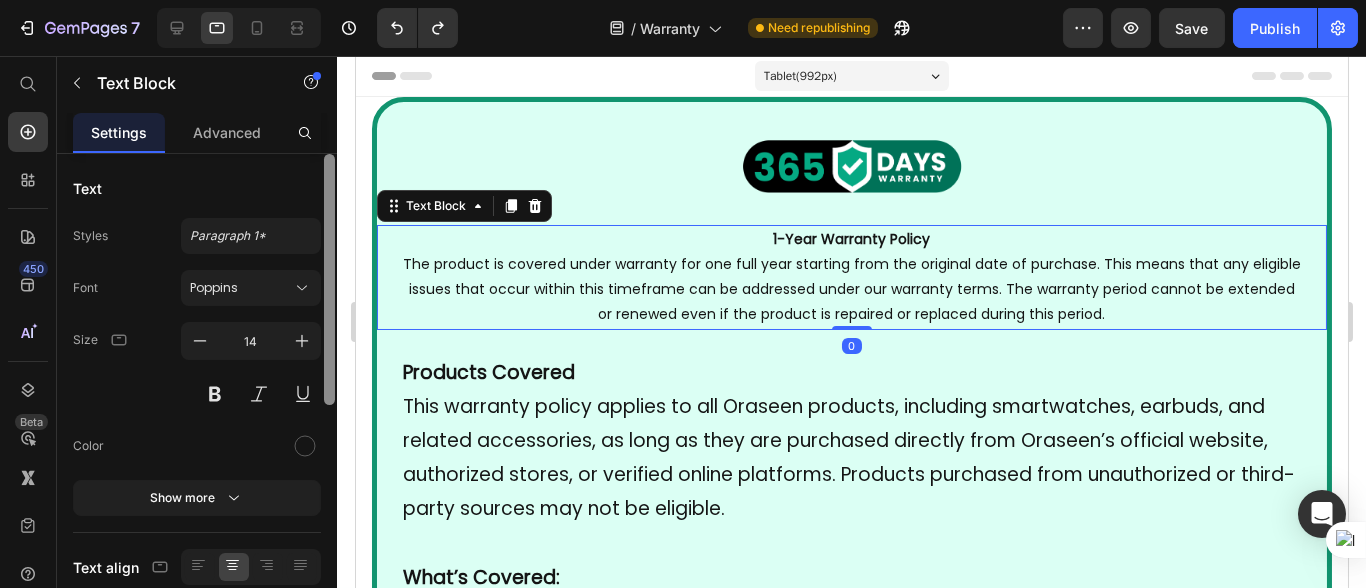 click at bounding box center (329, 399) 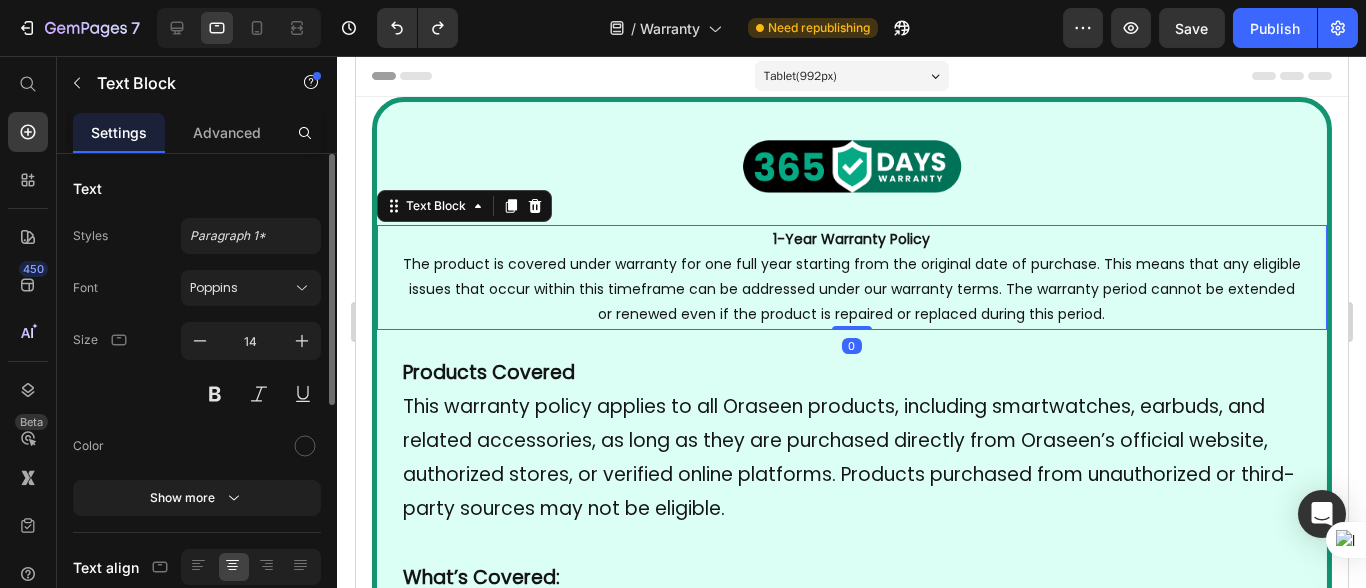 scroll, scrollTop: 465, scrollLeft: 0, axis: vertical 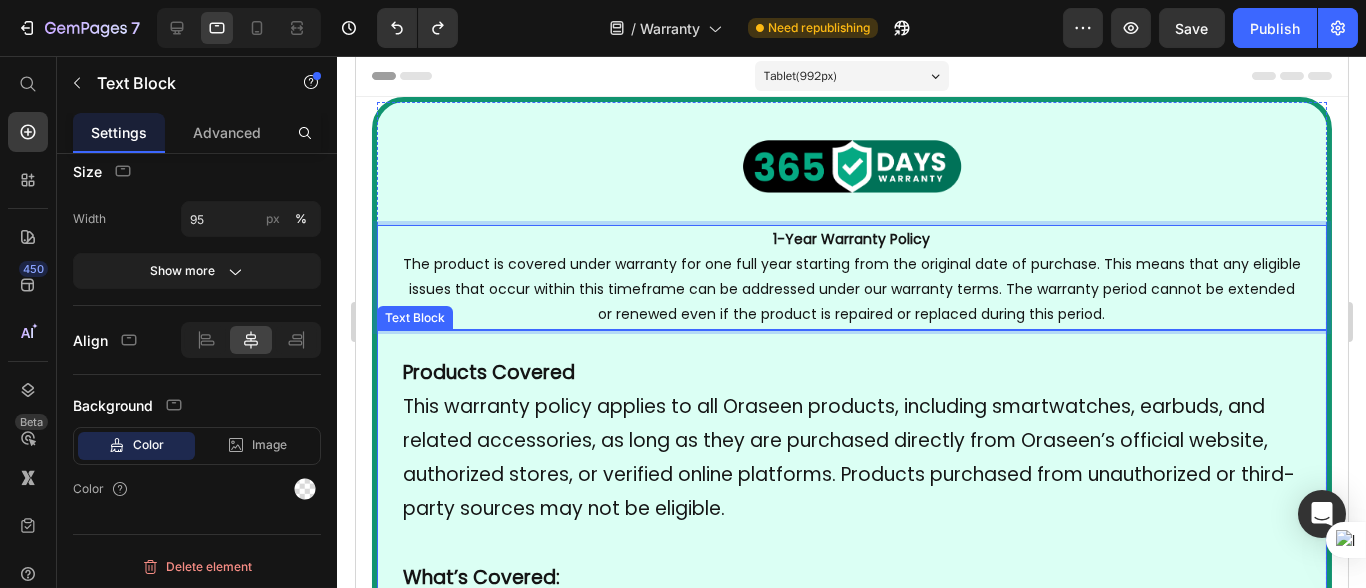 click on "Products Covered" at bounding box center [488, 372] 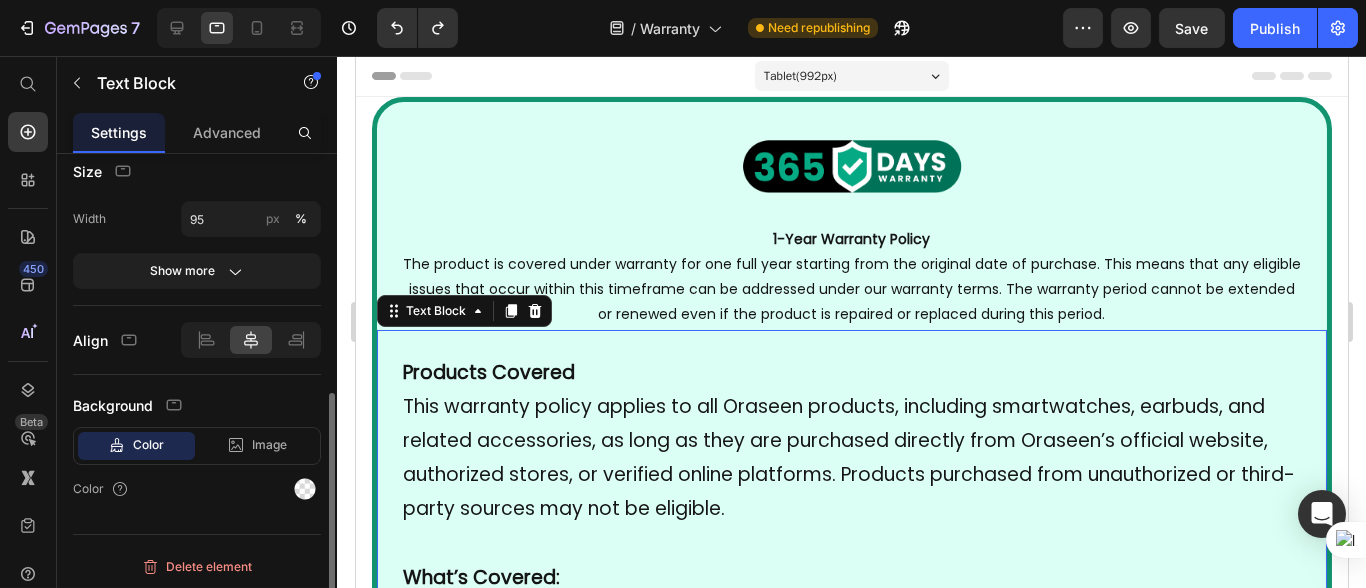 scroll, scrollTop: 465, scrollLeft: 0, axis: vertical 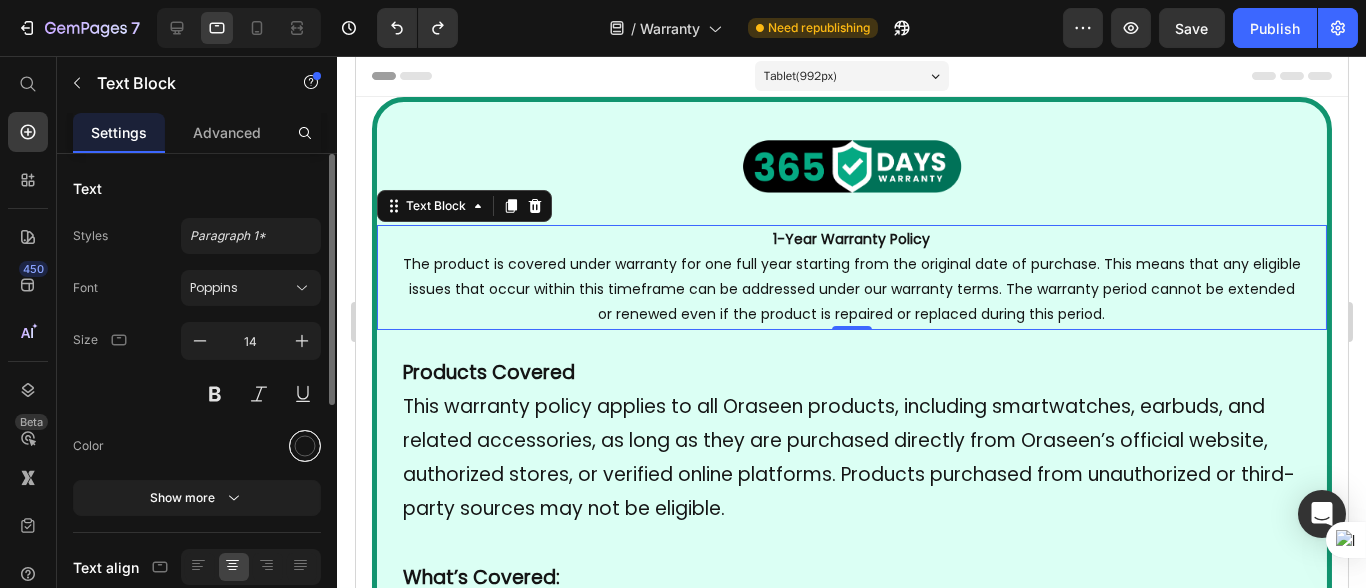 click at bounding box center [305, 446] 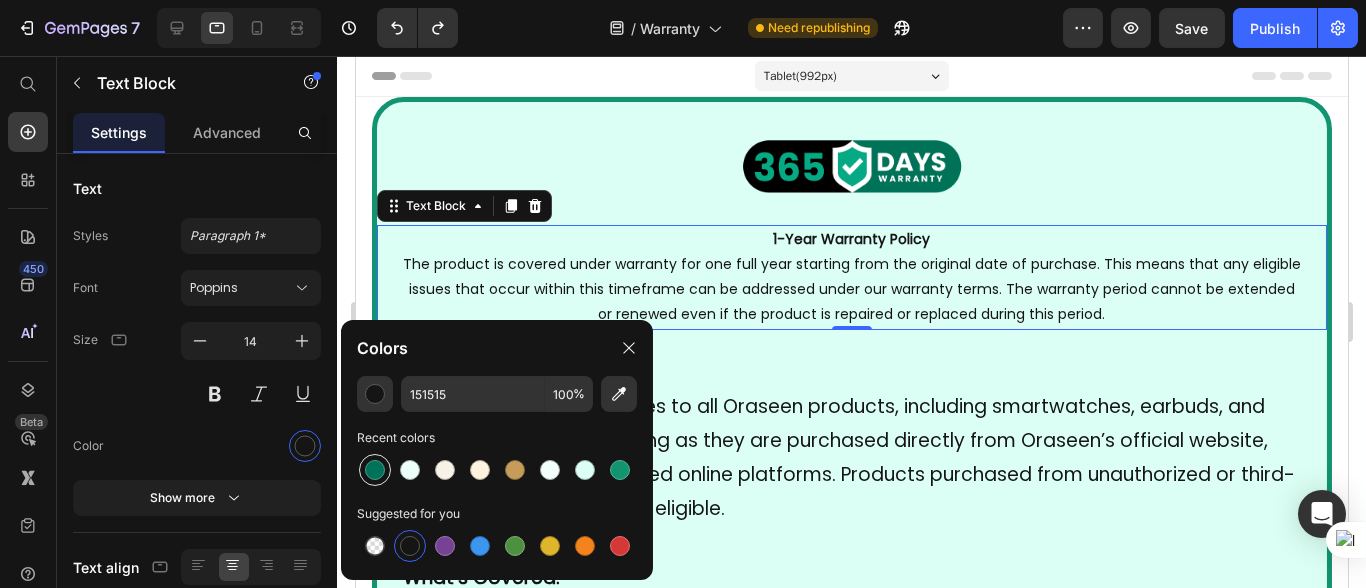 click at bounding box center (375, 470) 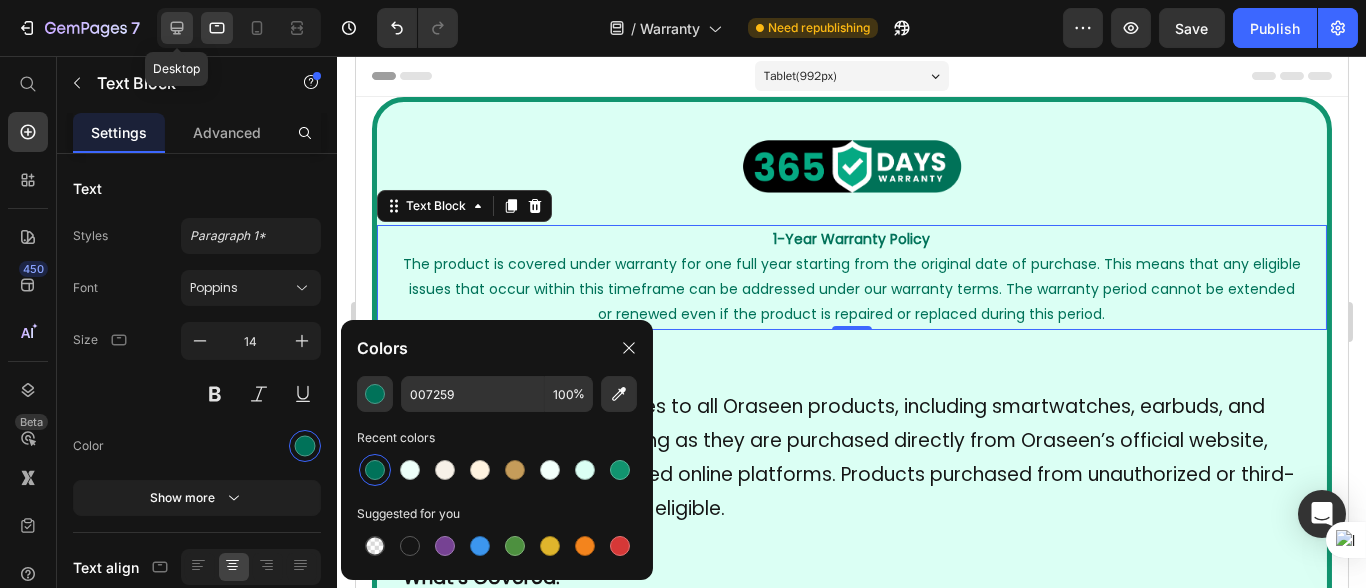 click 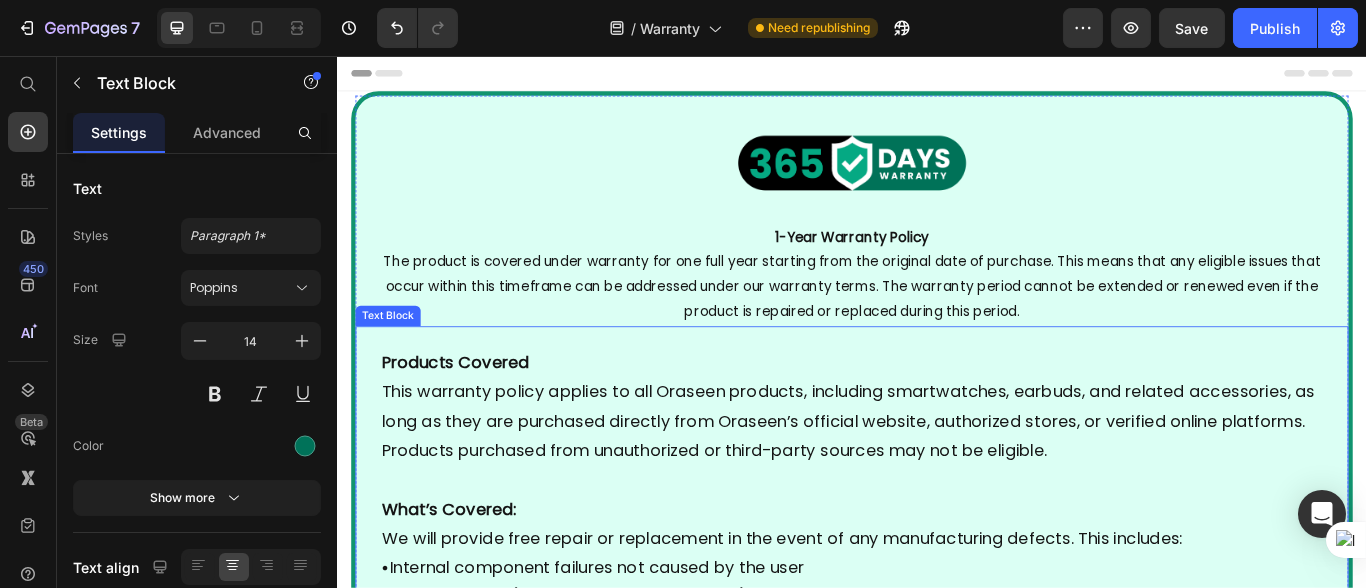 drag, startPoint x: 758, startPoint y: 568, endPoint x: 737, endPoint y: 483, distance: 87.555695 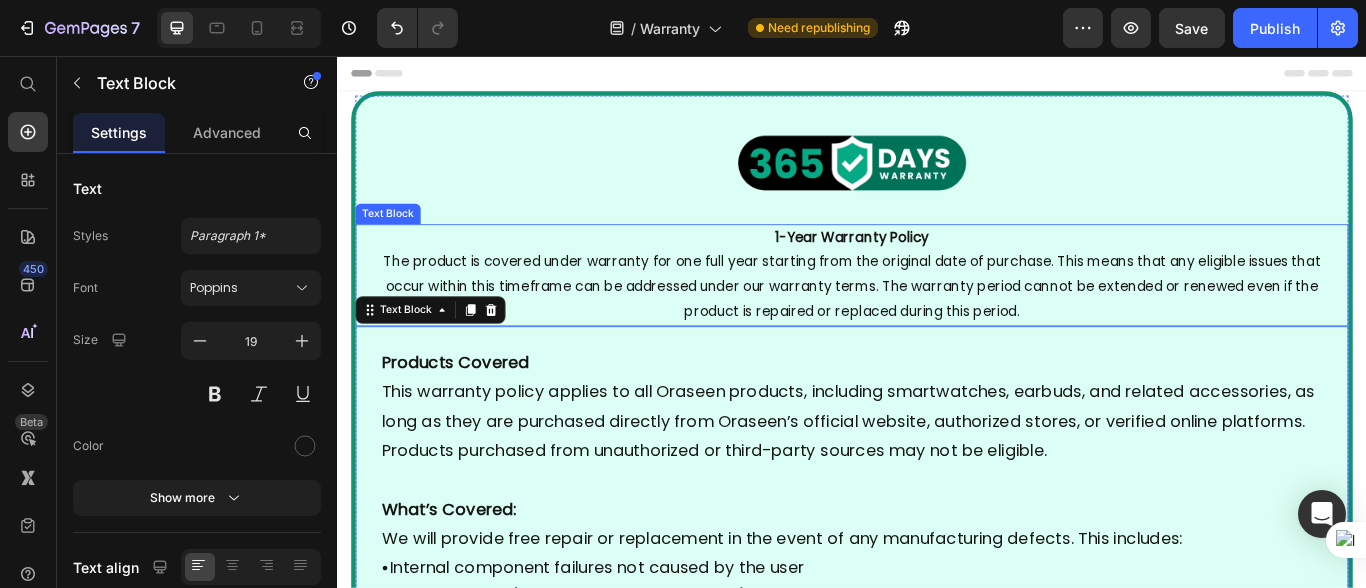 click on "The product is covered under warranty for one full year starting from the original date of purchase. This means that any eligible issues that occur within this timeframe can be addressed under our warranty terms. The warranty period cannot be extended or renewed even if the product is repaired or replaced during this period." at bounding box center [936, 324] 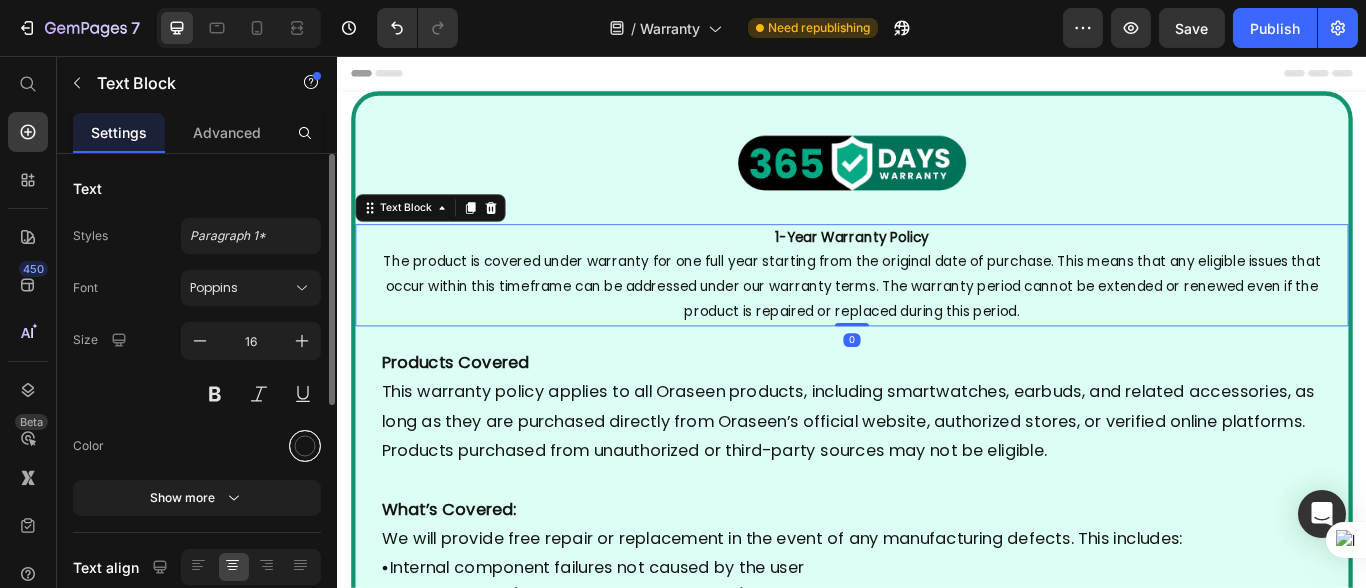 click at bounding box center [305, 446] 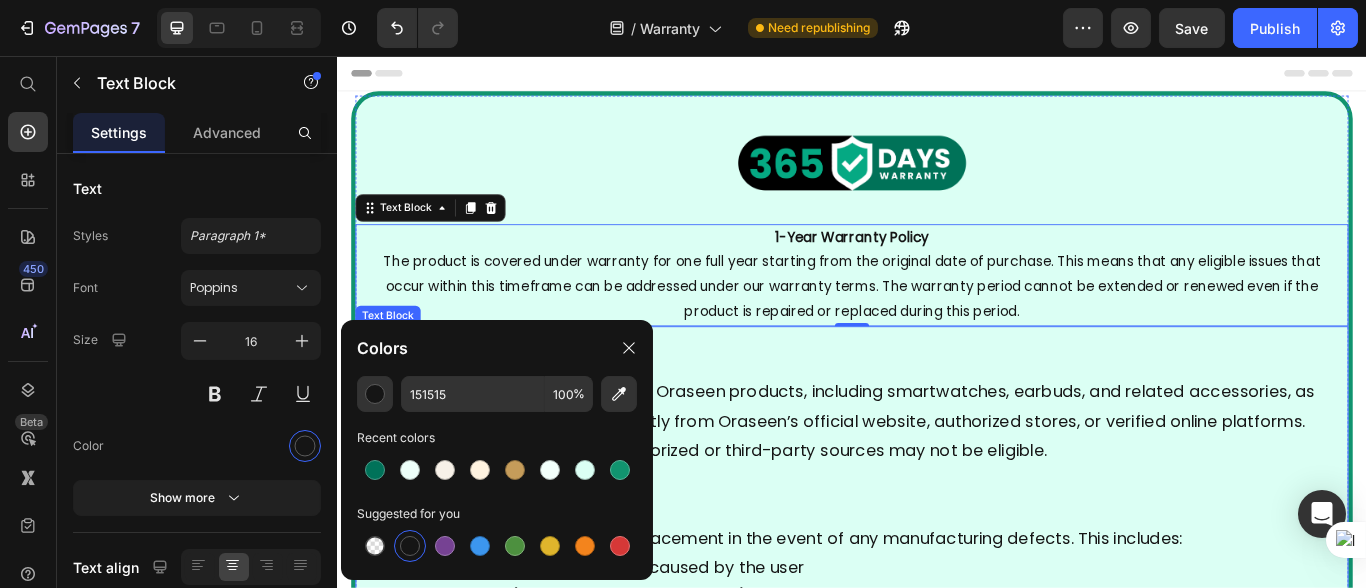 click on "Products Covered This warranty policy applies to all Oraseen products, including smartwatches, earbuds, and related accessories, as long as they are purchased directly from Oraseen’s official website, authorized stores, or verified online platforms. Products purchased from unauthorized or third-party sources may not be eligible." at bounding box center (936, 465) 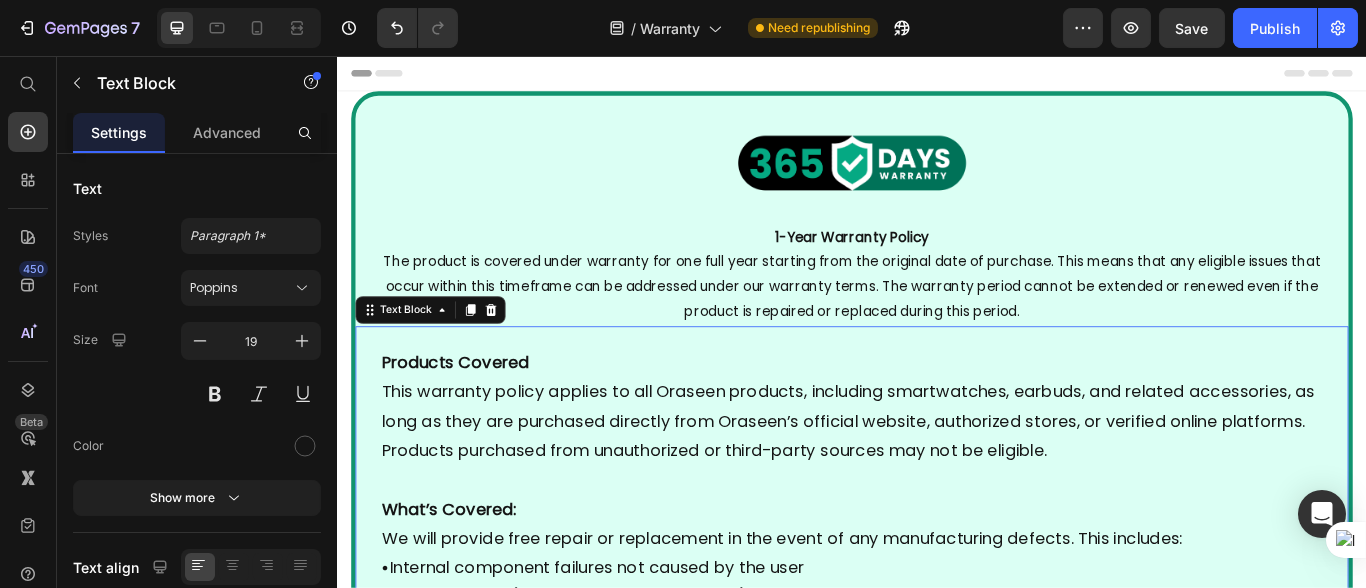 click on "The product is covered under warranty for one full year starting from the original date of purchase. This means that any eligible issues that occur within this timeframe can be addressed under our warranty terms. The warranty period cannot be extended or renewed even if the product is repaired or replaced during this period." at bounding box center (936, 324) 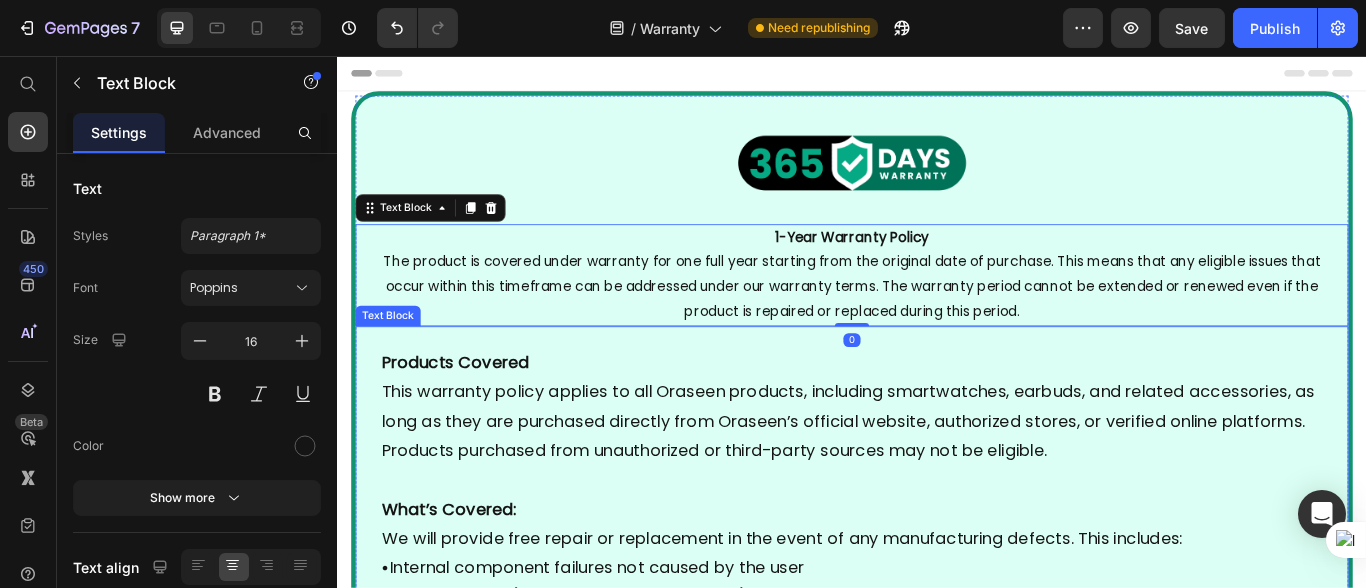 click on "Products Covered This warranty policy applies to all Oraseen products, including smartwatches, earbuds, and related accessories, as long as they are purchased directly from Oraseen’s official website, authorized stores, or verified online platforms. Products purchased from unauthorized or third-party sources may not be eligible." at bounding box center [936, 465] 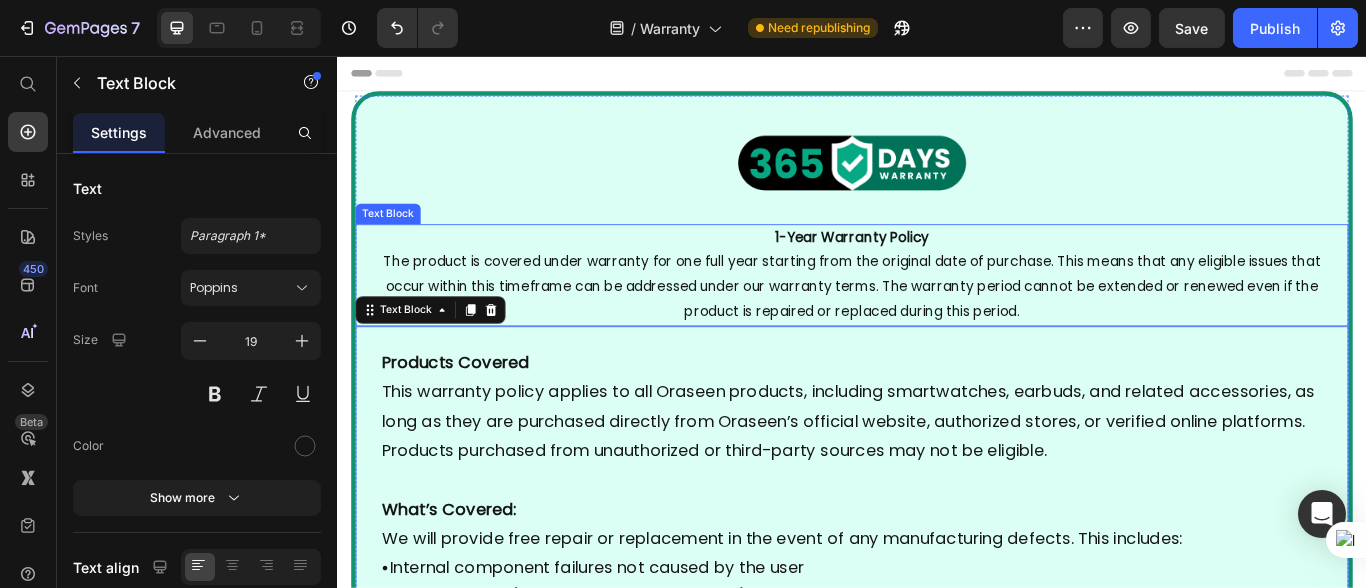 click on "The product is covered under warranty for one full year starting from the original date of purchase. This means that any eligible issues that occur within this timeframe can be addressed under our warranty terms. The warranty period cannot be extended or renewed even if the product is repaired or replaced during this period." at bounding box center (936, 324) 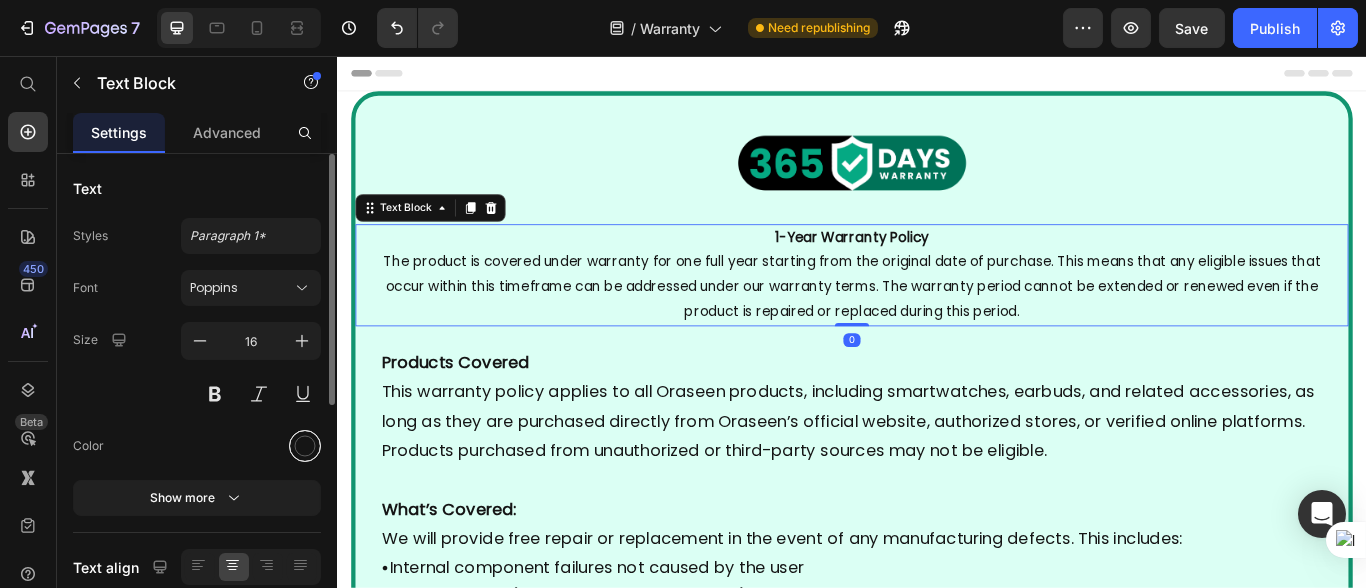 click at bounding box center [305, 446] 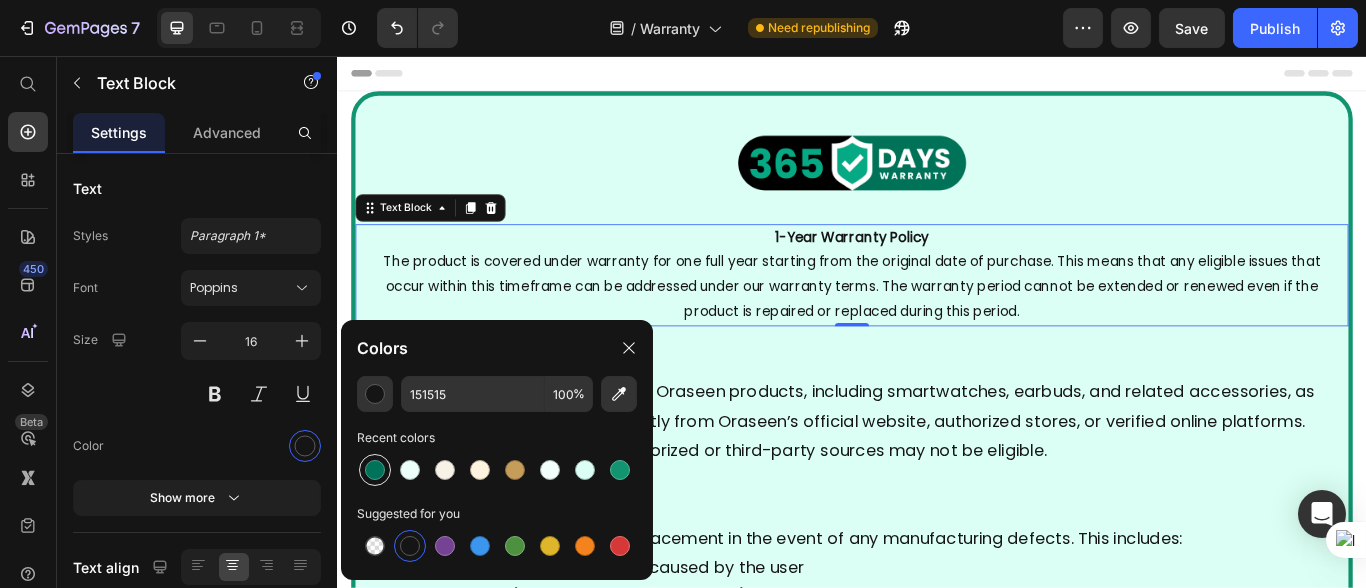 click at bounding box center (375, 470) 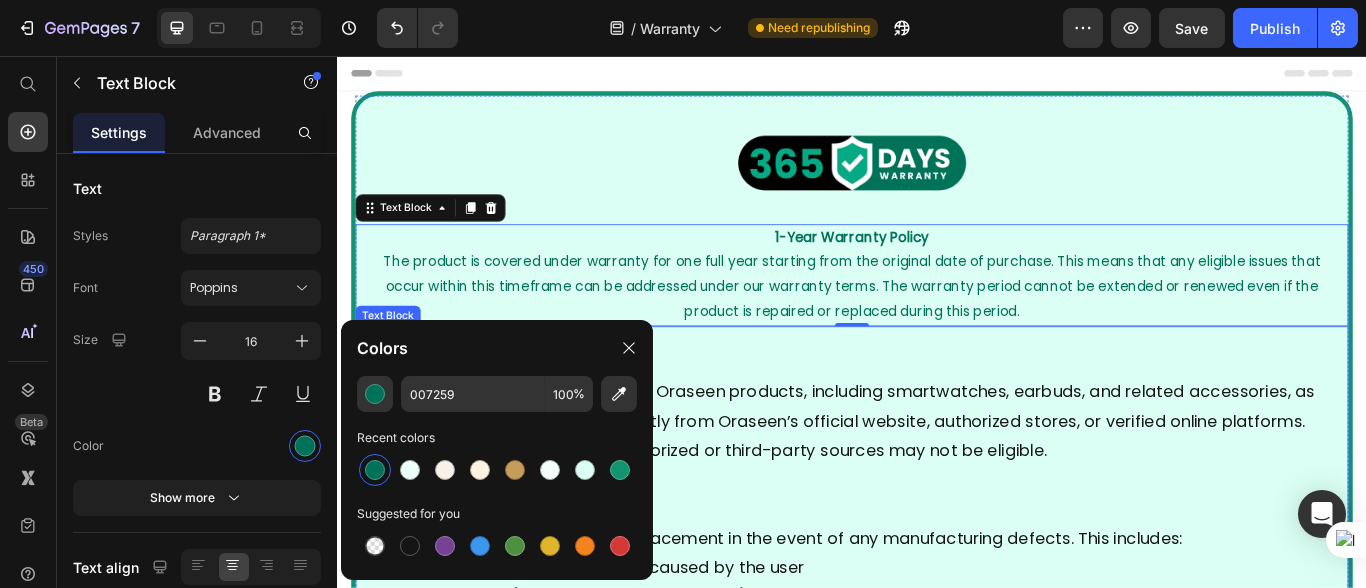 click at bounding box center [936, 551] 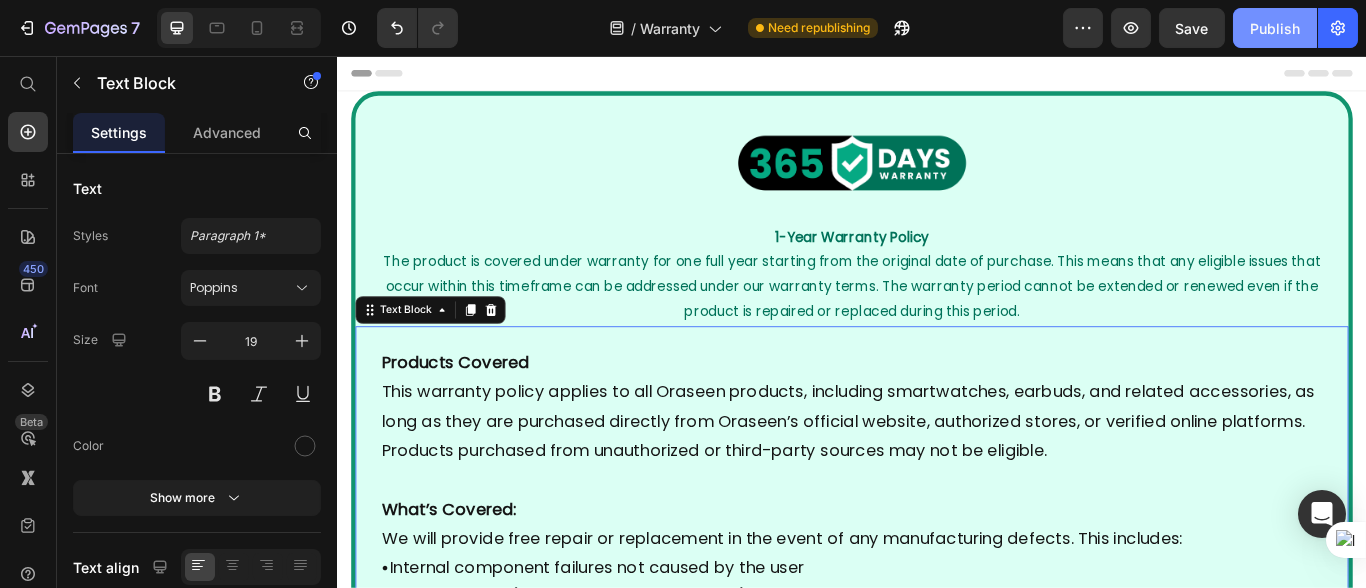 click on "Publish" 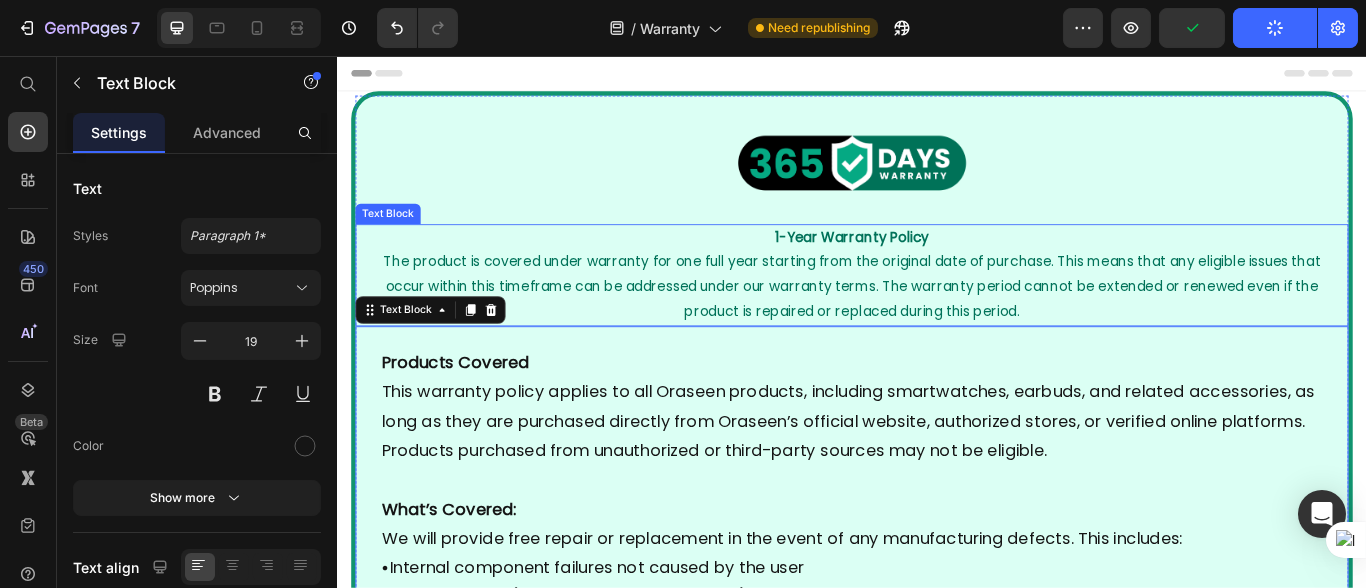 click on "1-Year Warranty Policy" at bounding box center [936, 267] 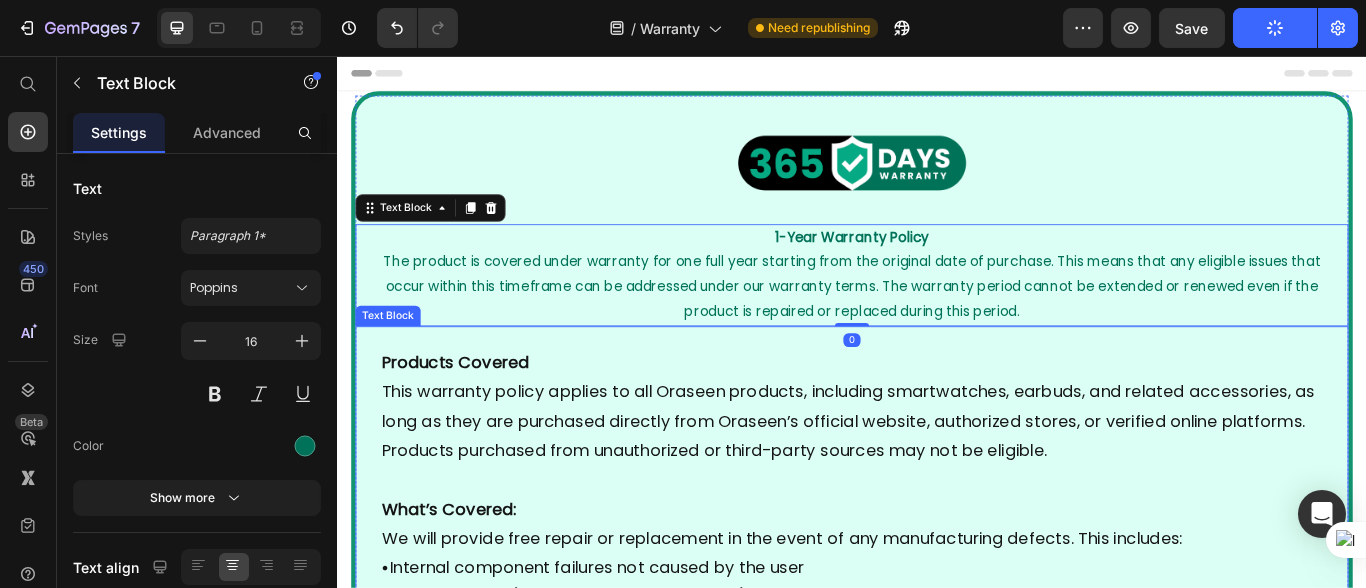 scroll, scrollTop: 110, scrollLeft: 0, axis: vertical 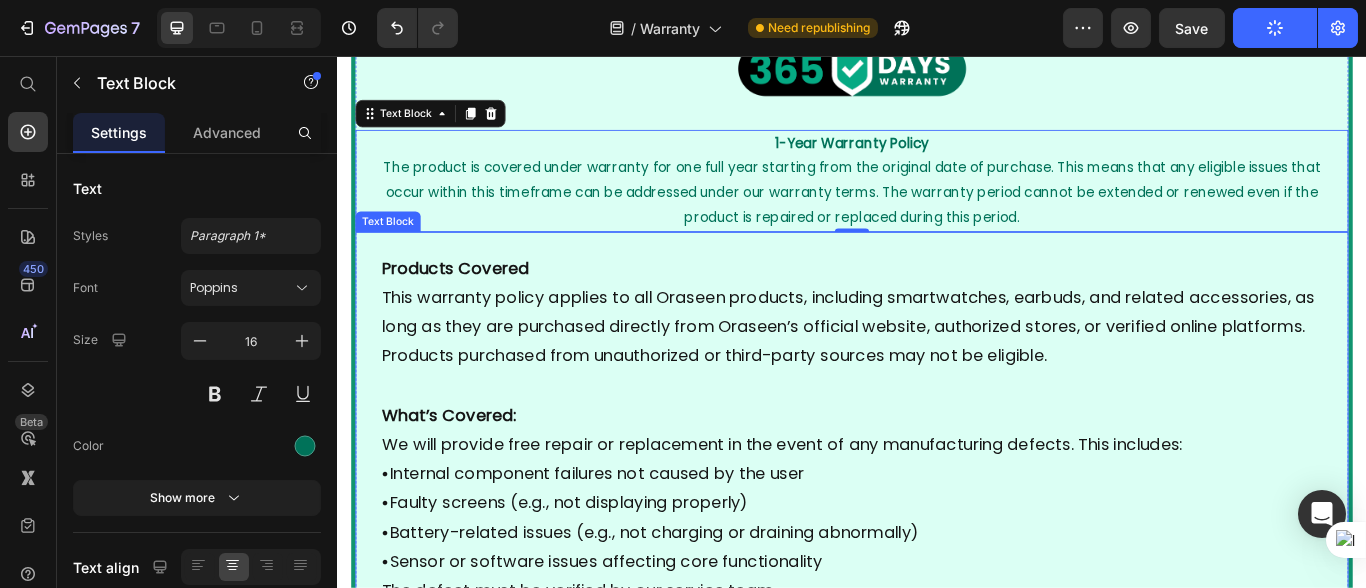 click on "Products Covered This warranty policy applies to all Oraseen products, including smartwatches, earbuds, and related accessories, as long as they are purchased directly from Oraseen’s official website, authorized stores, or verified online platforms. Products purchased from unauthorized or third-party sources may not be eligible." at bounding box center [936, 355] 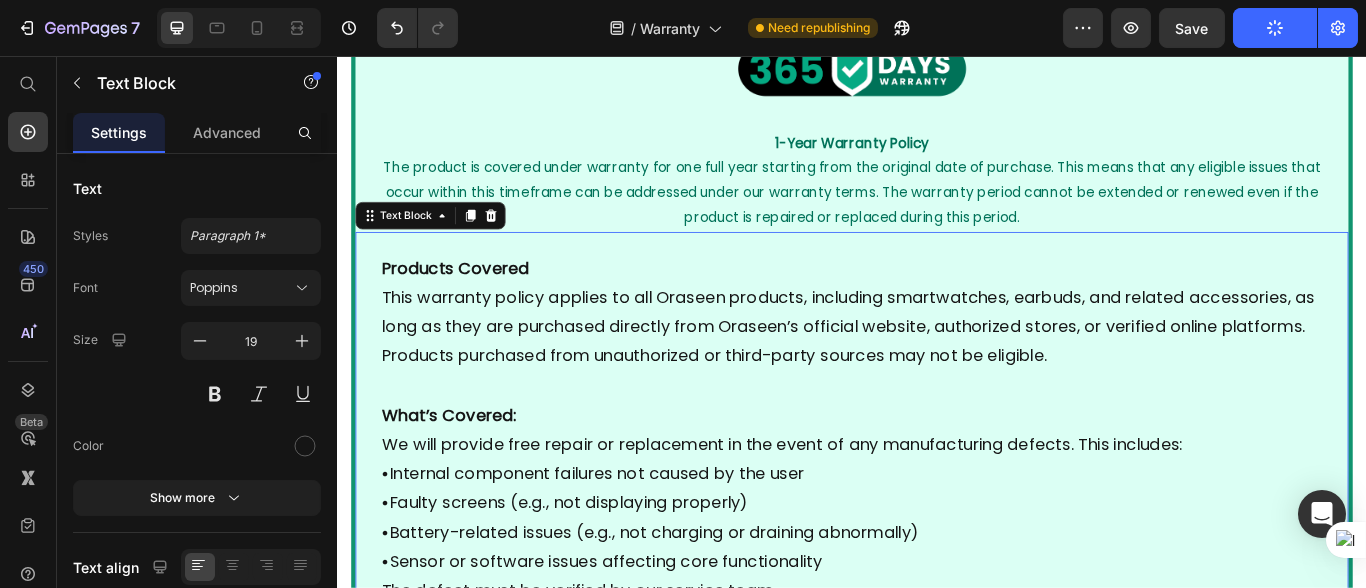 scroll, scrollTop: 0, scrollLeft: 0, axis: both 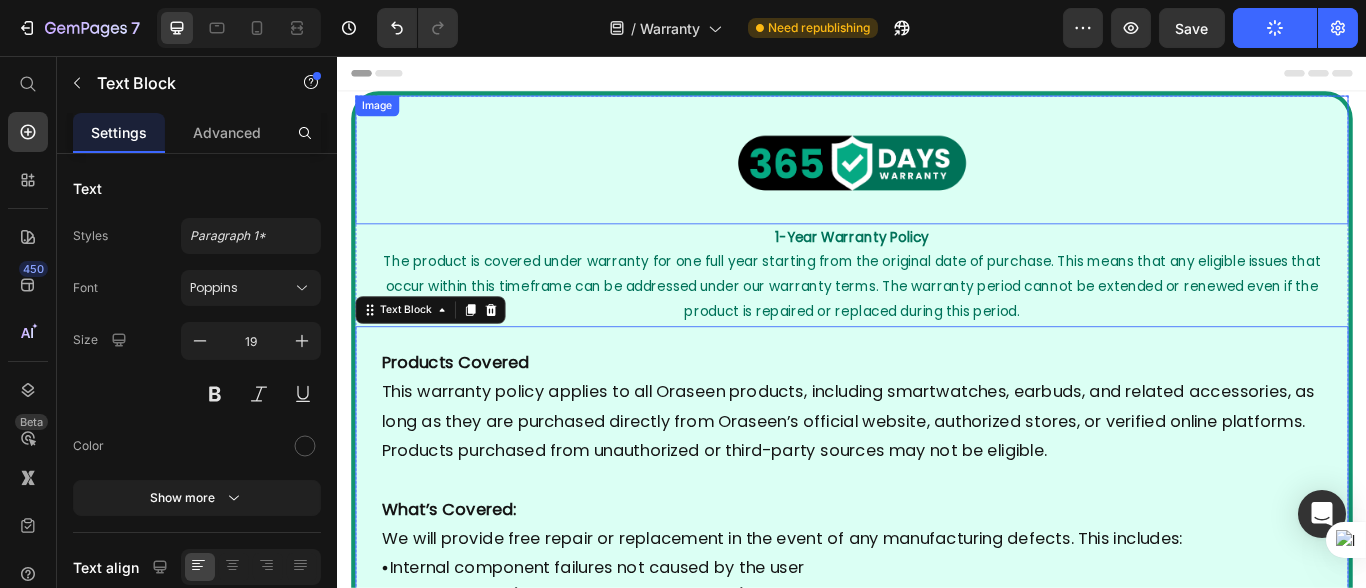 click at bounding box center (936, 177) 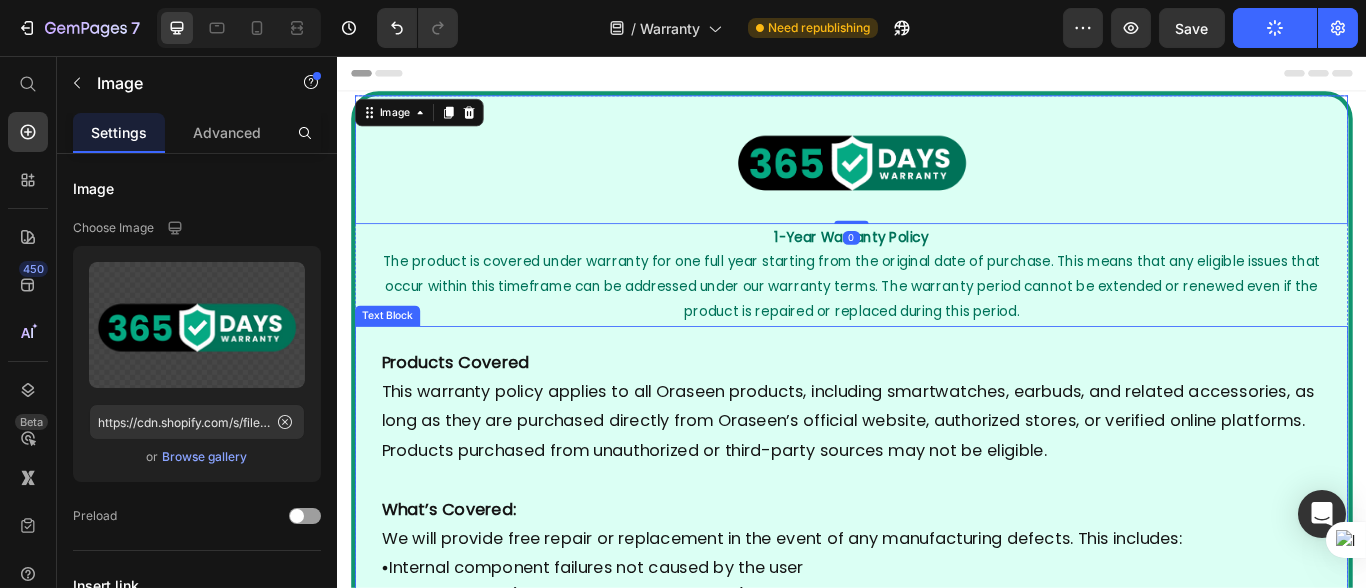 click on "Products Covered This warranty policy applies to all Oraseen products, including smartwatches, earbuds, and related accessories, as long as they are purchased directly from Oraseen’s official website, authorized stores, or verified online platforms. Products purchased from unauthorized or third-party sources may not be eligible." at bounding box center (936, 465) 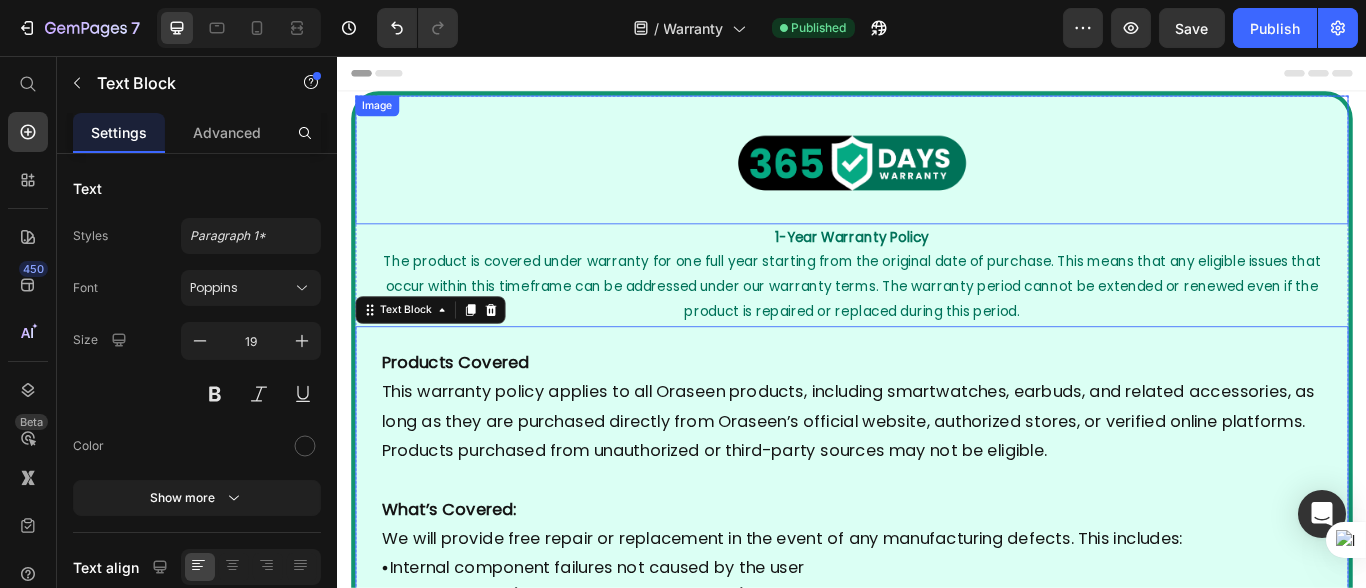 click at bounding box center [936, 177] 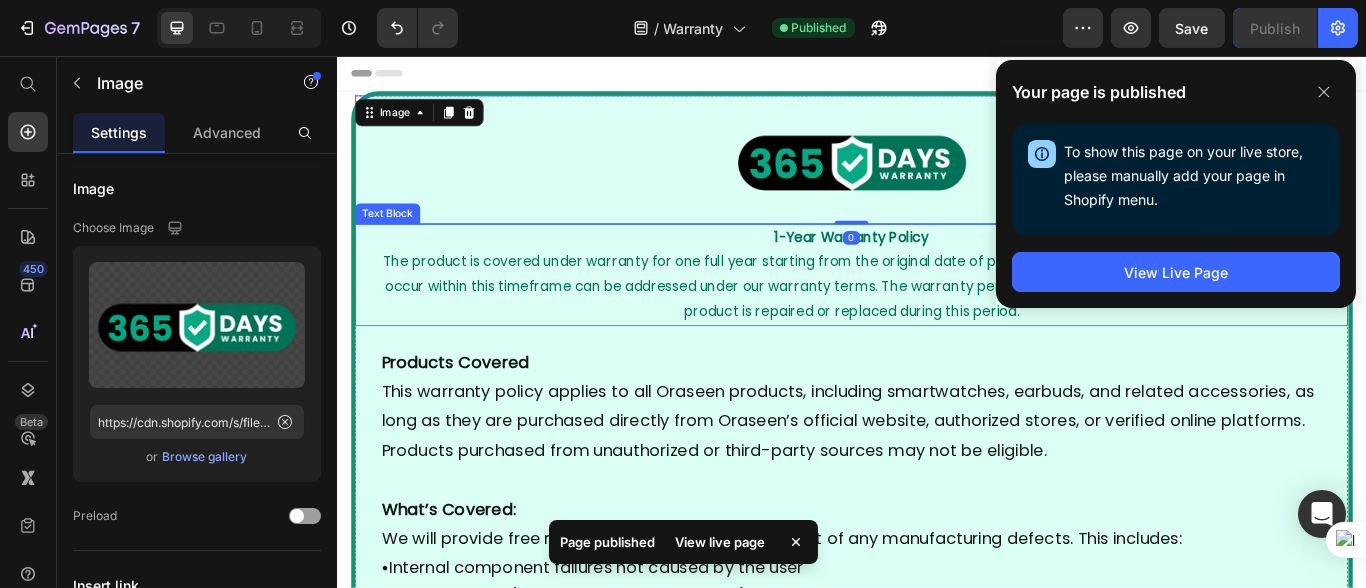 click on "The product is covered under warranty for one full year starting from the original date of purchase. This means that any eligible issues that occur within this timeframe can be addressed under our warranty terms. The warranty period cannot be extended or renewed even if the product is repaired or replaced during this period." at bounding box center [936, 324] 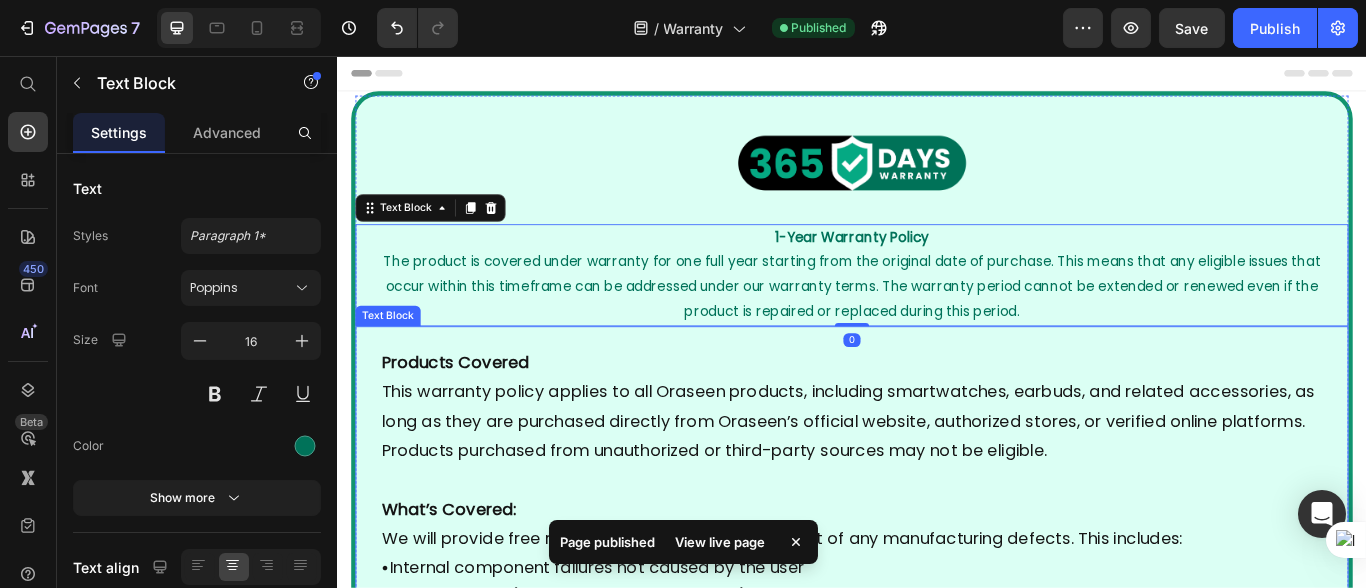 click on "Products Covered This warranty policy applies to all Oraseen products, including smartwatches, earbuds, and related accessories, as long as they are purchased directly from Oraseen’s official website, authorized stores, or verified online platforms. Products purchased from unauthorized or third-party sources may not be eligible." at bounding box center (936, 465) 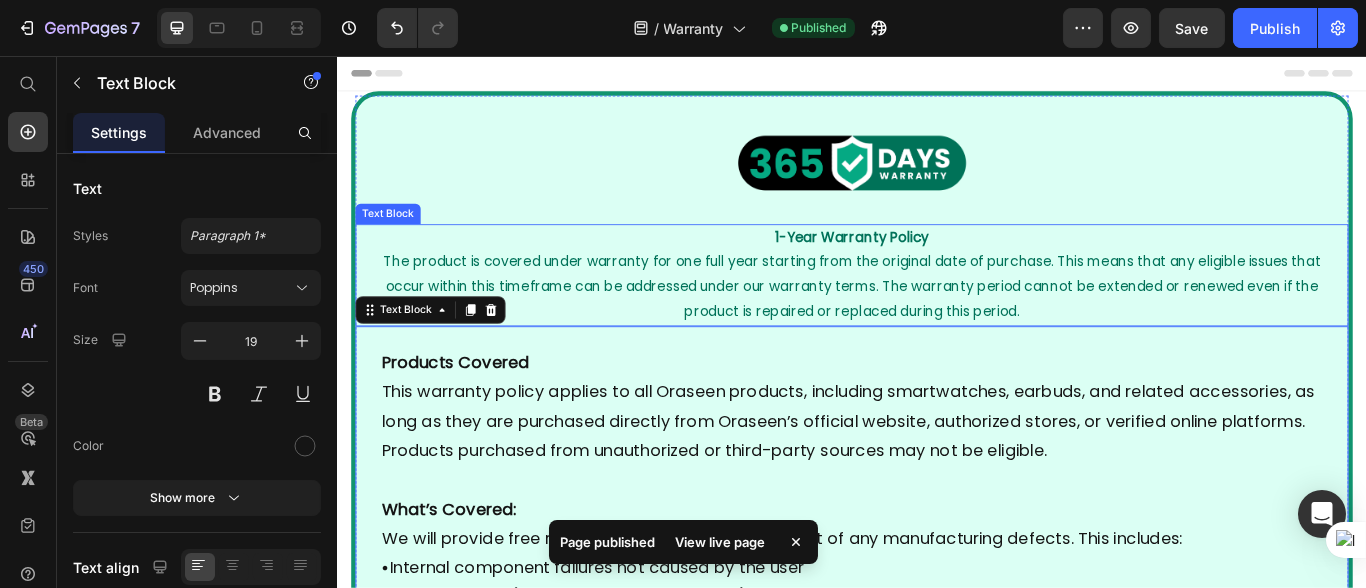 click on "The product is covered under warranty for one full year starting from the original date of purchase. This means that any eligible issues that occur within this timeframe can be addressed under our warranty terms. The warranty period cannot be extended or renewed even if the product is repaired or replaced during this period." at bounding box center (936, 324) 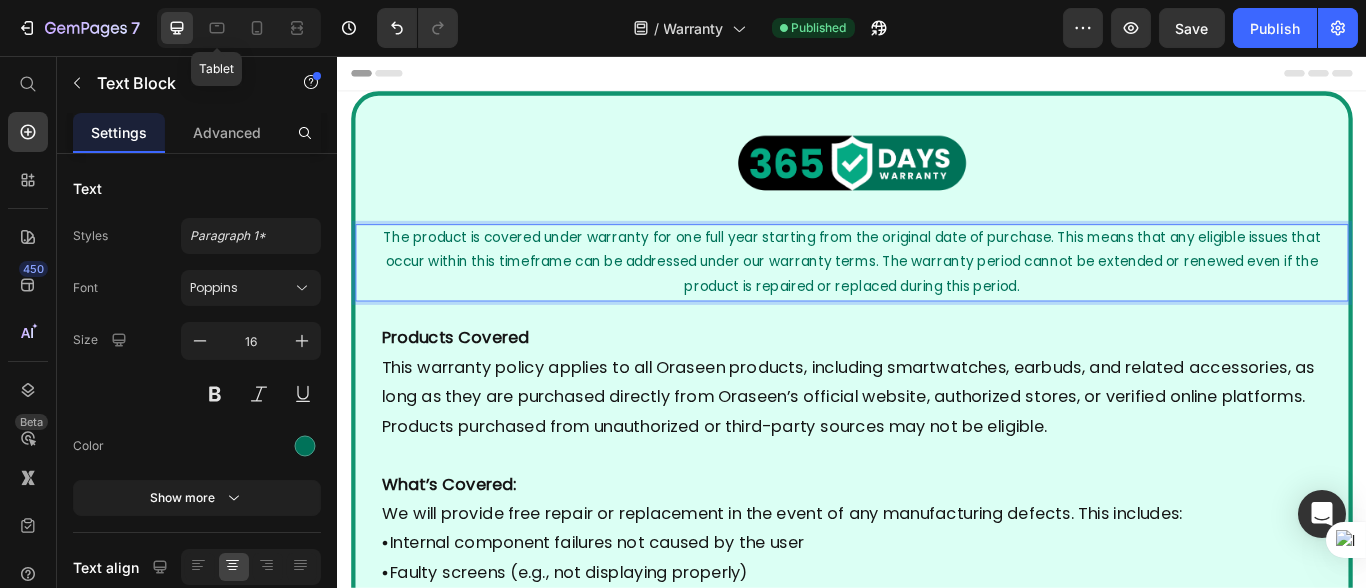 click 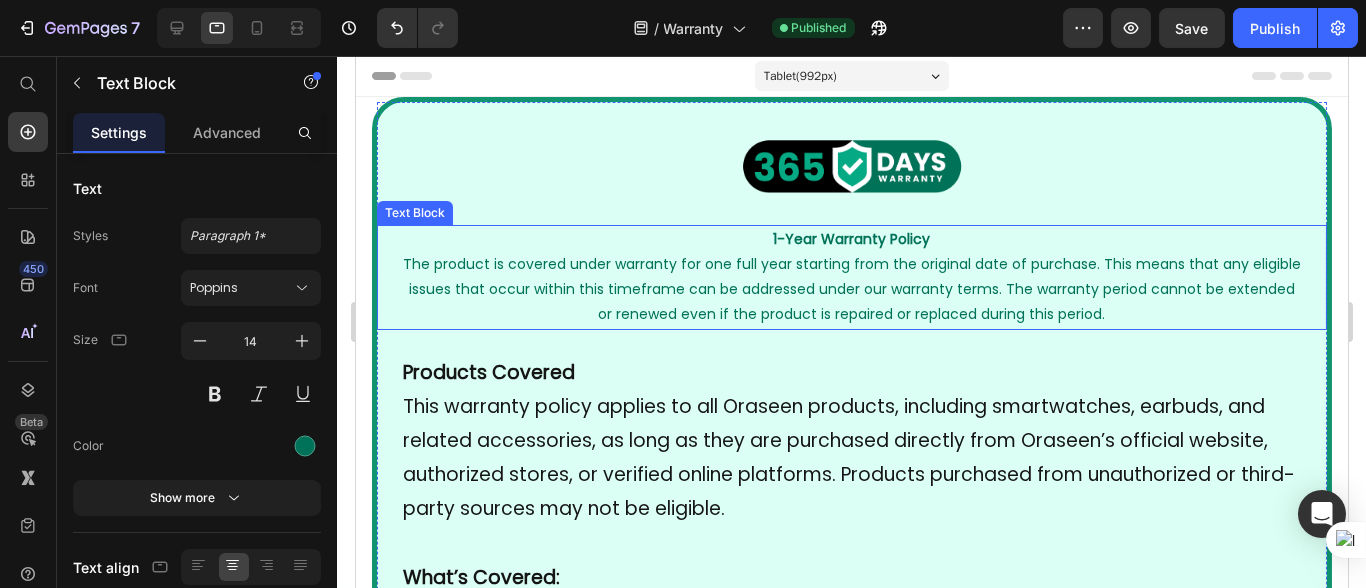 click on "The product is covered under warranty for one full year starting from the original date of purchase. This means that any eligible issues that occur within this timeframe can be addressed under our warranty terms. The warranty period cannot be extended or renewed even if the product is repaired or replaced during this period." at bounding box center (851, 290) 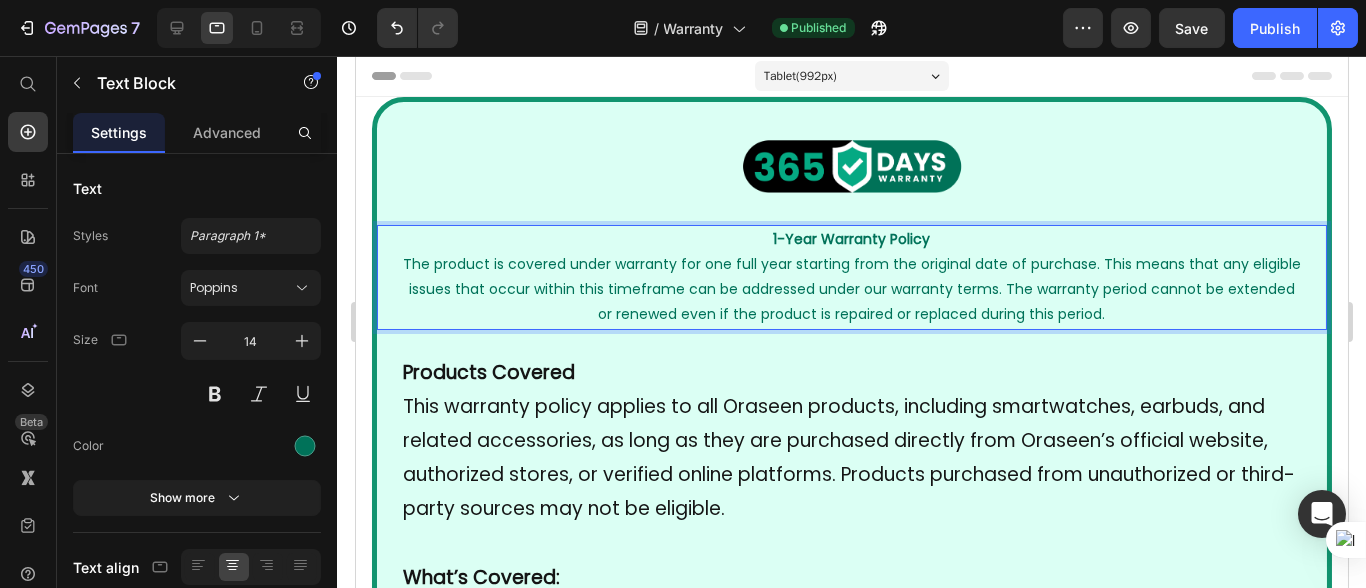 click on "The product is covered under warranty for one full year starting from the original date of purchase. This means that any eligible issues that occur within this timeframe can be addressed under our warranty terms. The warranty period cannot be extended or renewed even if the product is repaired or replaced during this period." at bounding box center [851, 289] 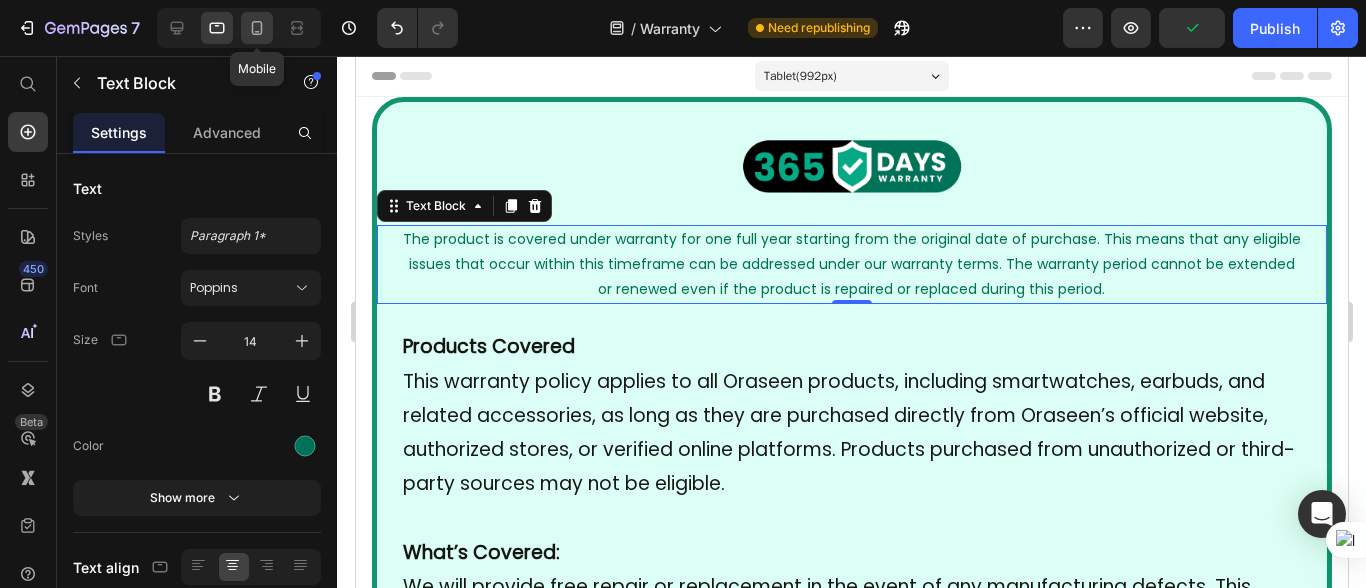 click 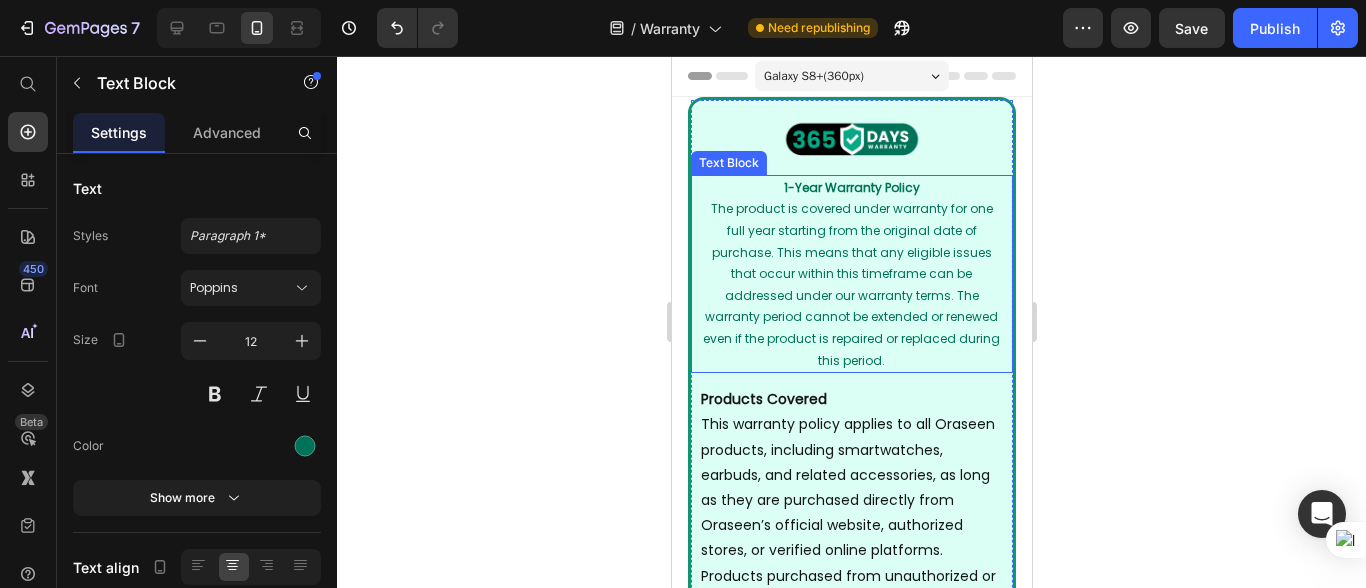 click on "The product is covered under warranty for one full year starting from the original date of purchase. This means that any eligible issues that occur within this timeframe can be addressed under our warranty terms. The warranty period cannot be extended or renewed even if the product is repaired or replaced during this period." at bounding box center (850, 284) 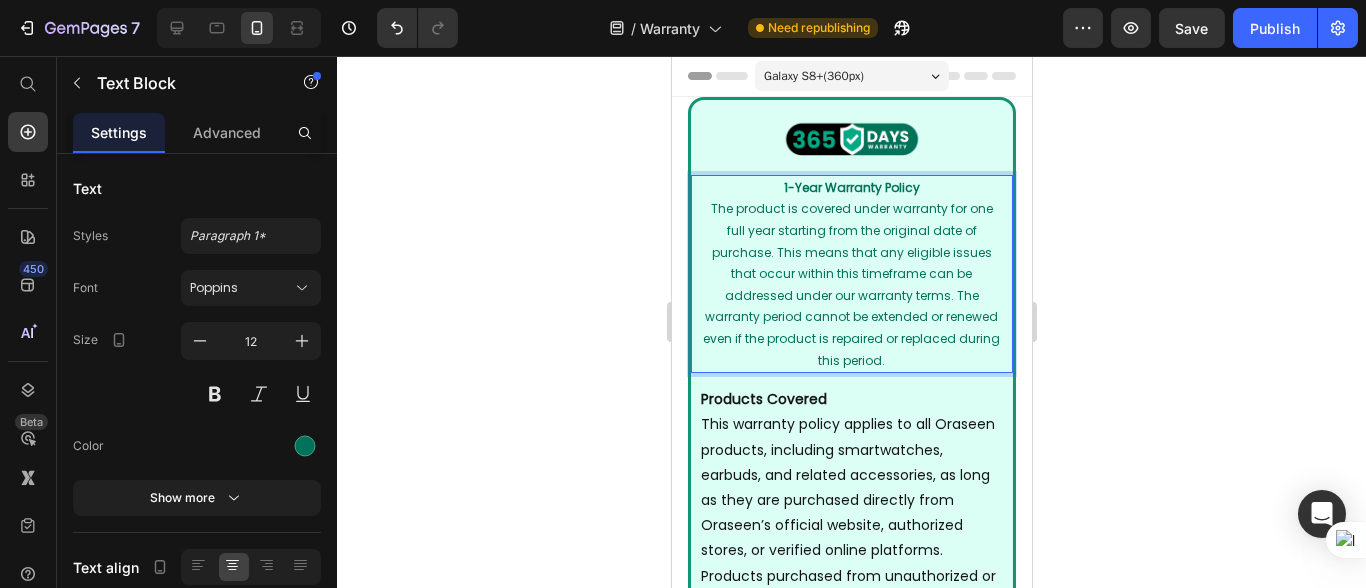 drag, startPoint x: 545, startPoint y: 251, endPoint x: 578, endPoint y: 238, distance: 35.468296 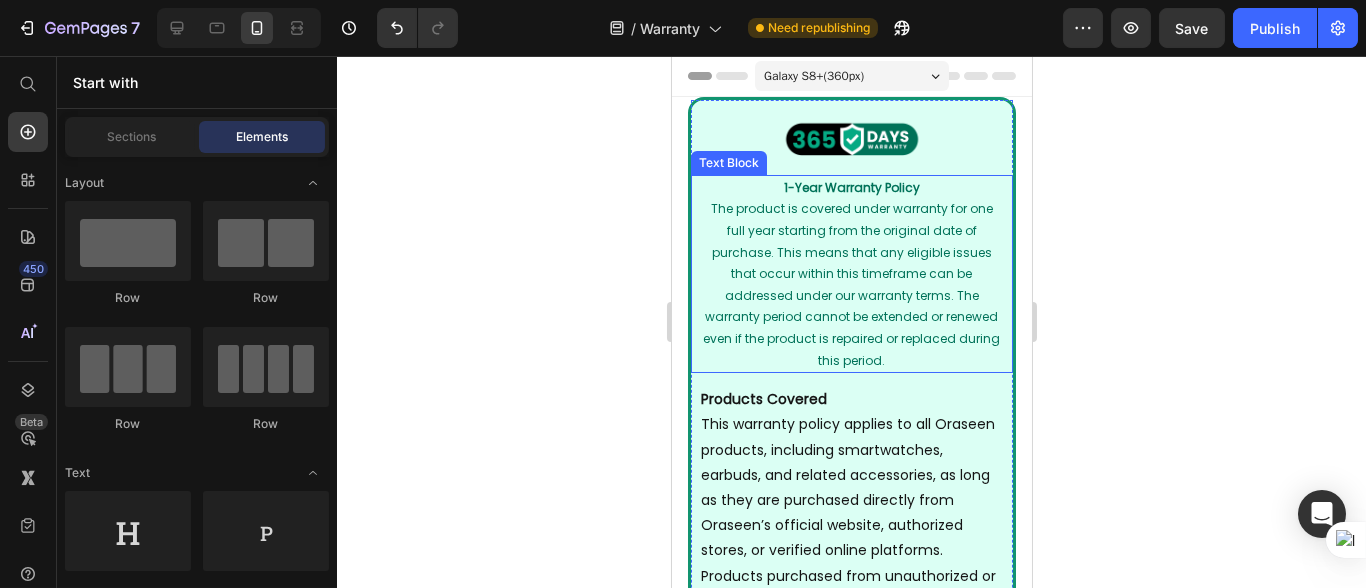 click on "The product is covered under warranty for one full year starting from the original date of purchase. This means that any eligible issues that occur within this timeframe can be addressed under our warranty terms. The warranty period cannot be extended or renewed even if the product is repaired or replaced during this period." at bounding box center (850, 284) 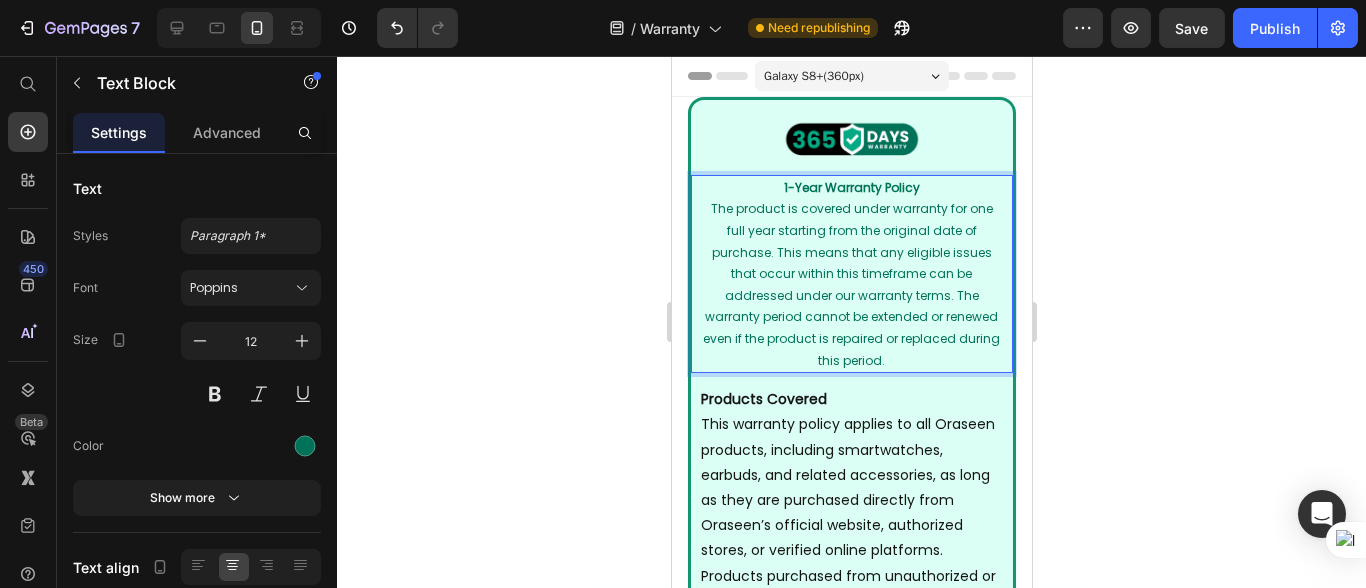 click on "The product is covered under warranty for one full year starting from the original date of purchase. This means that any eligible issues that occur within this timeframe can be addressed under our warranty terms. The warranty period cannot be extended or renewed even if the product is repaired or replaced during this period." at bounding box center [850, 284] 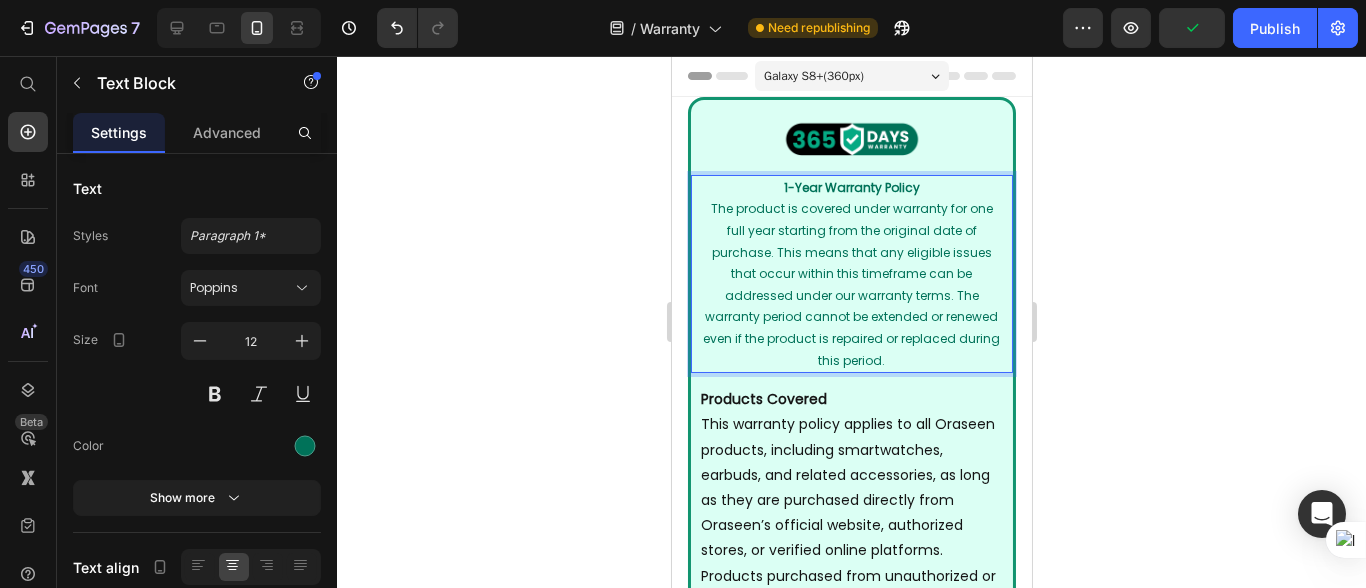click 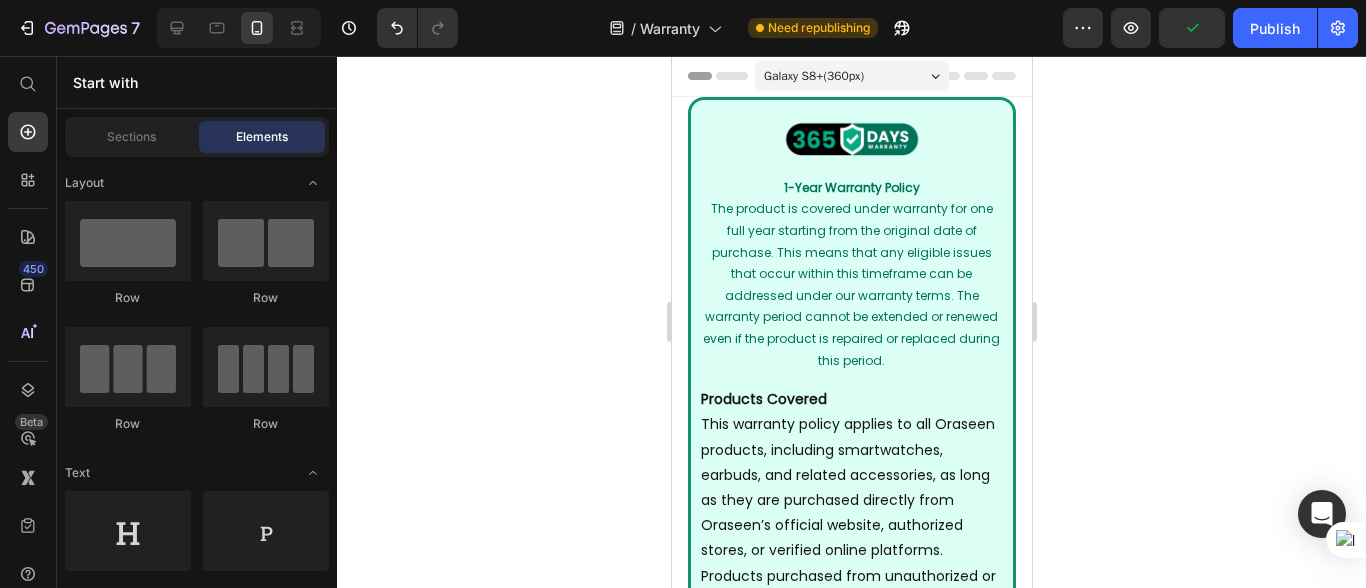 click 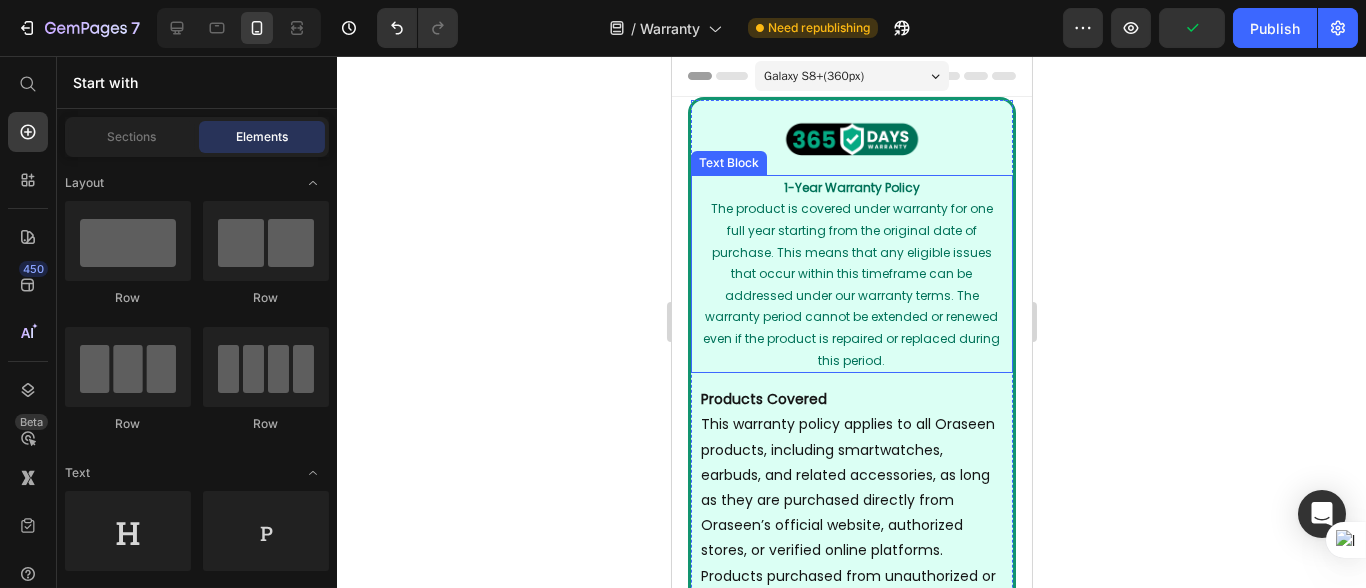 click on "The product is covered under warranty for one full year starting from the original date of purchase. This means that any eligible issues that occur within this timeframe can be addressed under our warranty terms. The warranty period cannot be extended or renewed even if the product is repaired or replaced during this period." at bounding box center (850, 284) 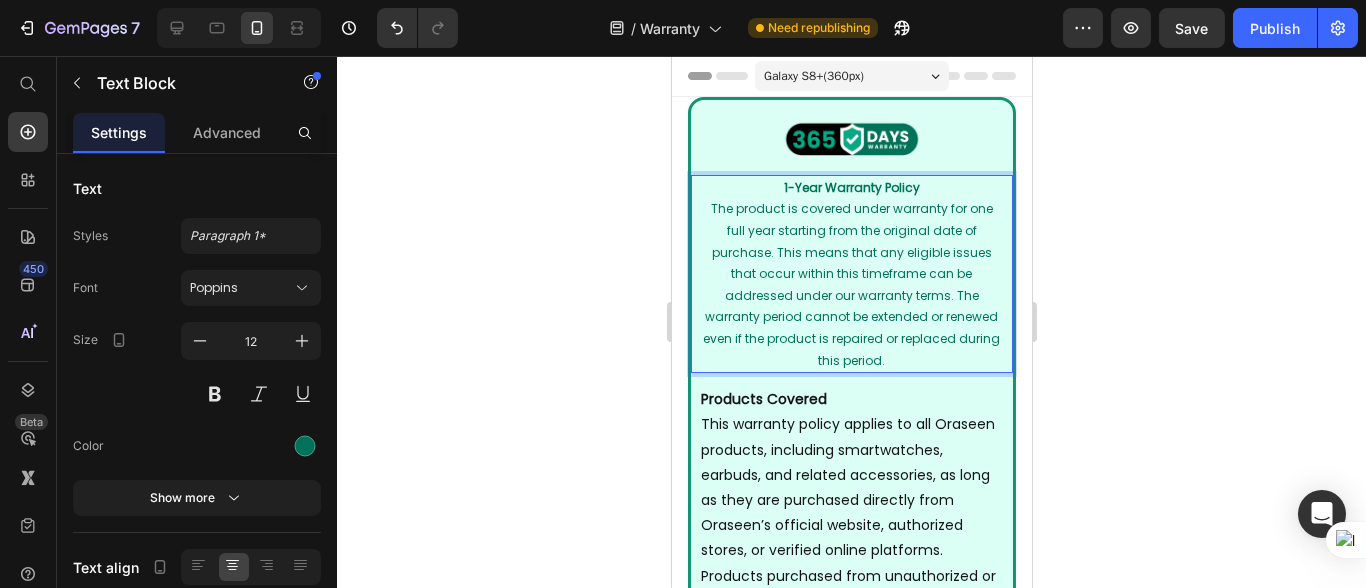 click on "The product is covered under warranty for one full year starting from the original date of purchase. This means that any eligible issues that occur within this timeframe can be addressed under our warranty terms. The warranty period cannot be extended or renewed even if the product is repaired or replaced during this period." at bounding box center [850, 284] 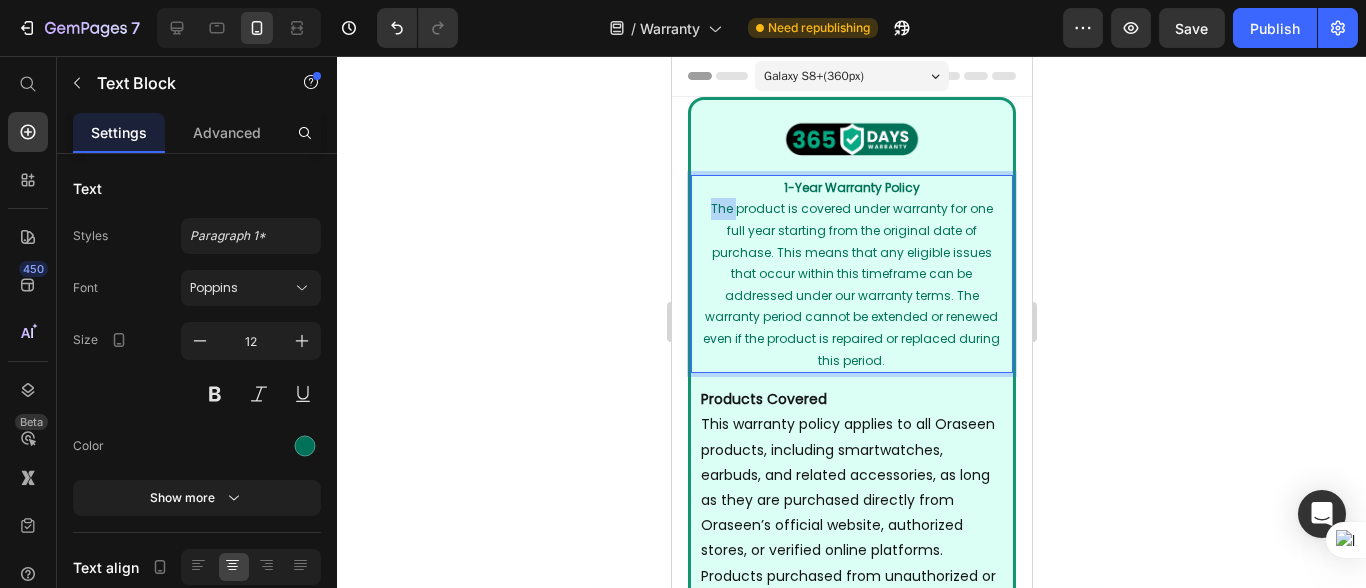 click on "The product is covered under warranty for one full year starting from the original date of purchase. This means that any eligible issues that occur within this timeframe can be addressed under our warranty terms. The warranty period cannot be extended or renewed even if the product is repaired or replaced during this period." at bounding box center (850, 284) 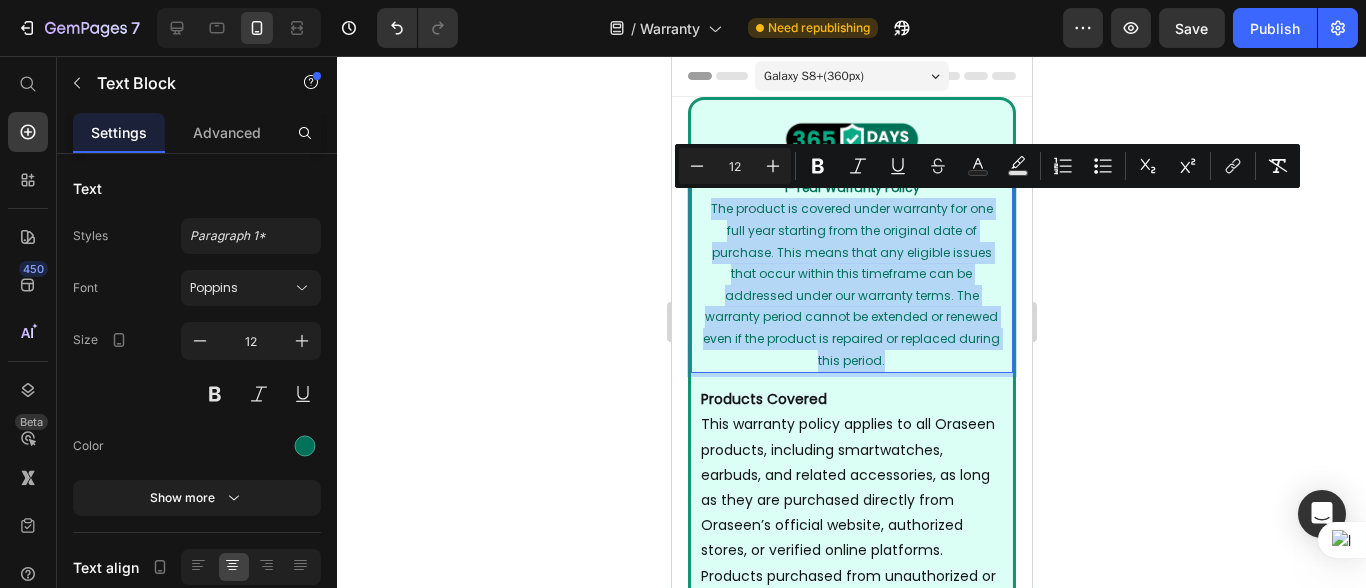 click on "The product is covered under warranty for one full year starting from the original date of purchase. This means that any eligible issues that occur within this timeframe can be addressed under our warranty terms. The warranty period cannot be extended or renewed even if the product is repaired or replaced during this period." at bounding box center (850, 284) 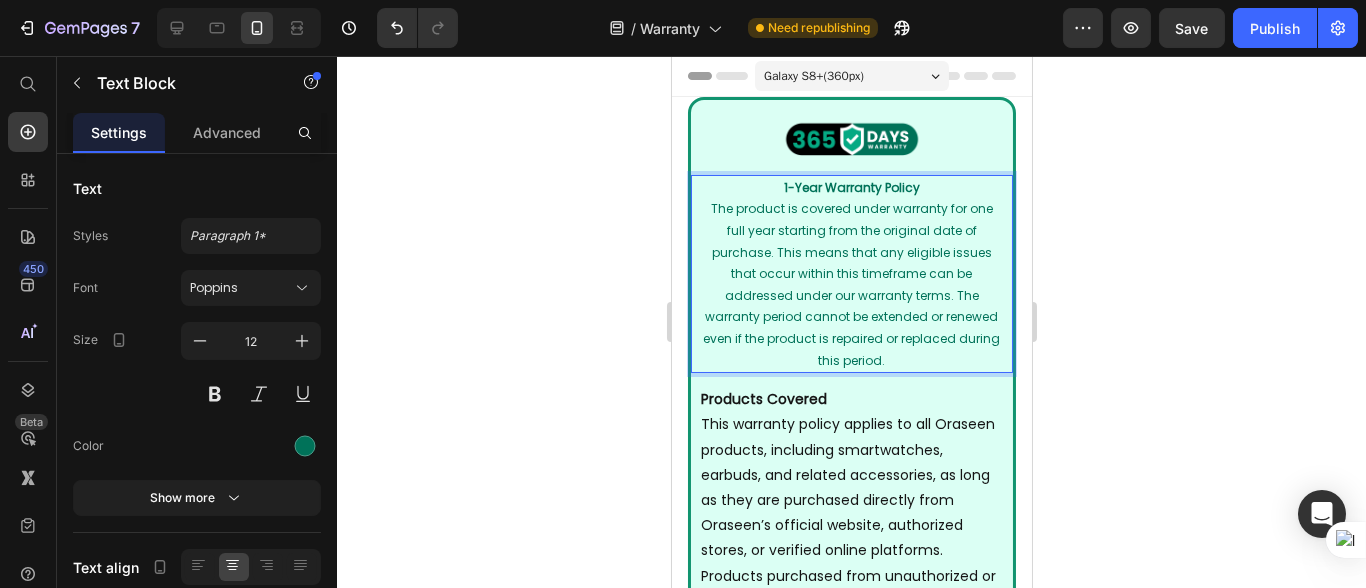click on "The product is covered under warranty for one full year starting from the original date of purchase. This means that any eligible issues that occur within this timeframe can be addressed under our warranty terms. The warranty period cannot be extended or renewed even if the product is repaired or replaced during this period." at bounding box center (850, 284) 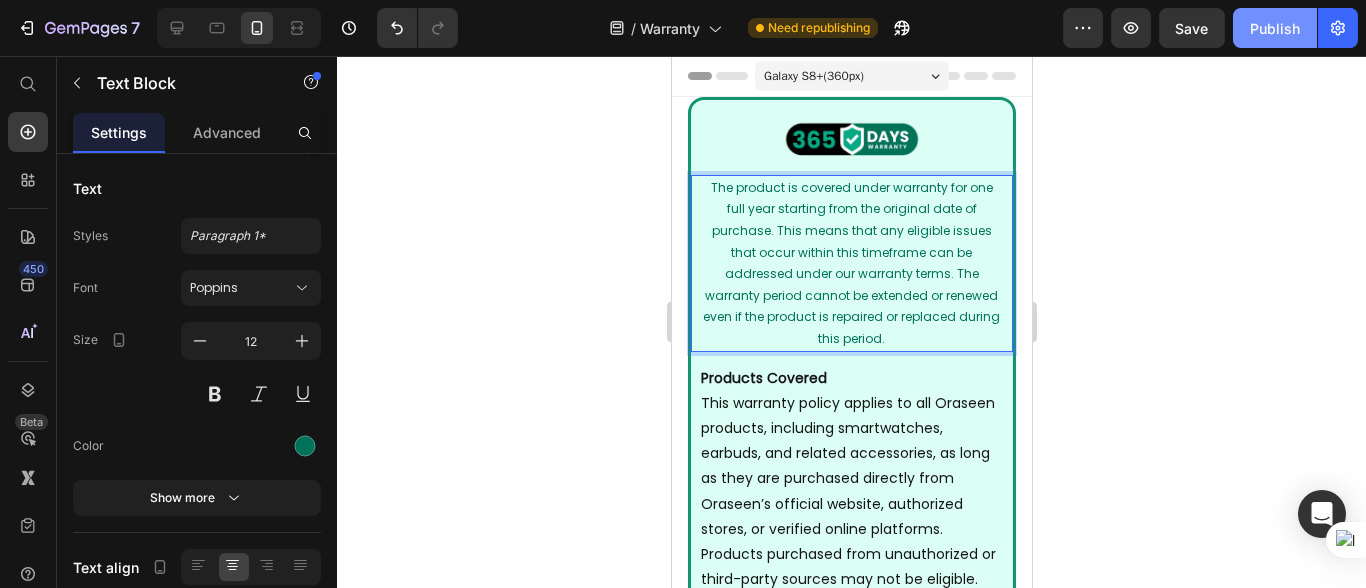 click on "Publish" 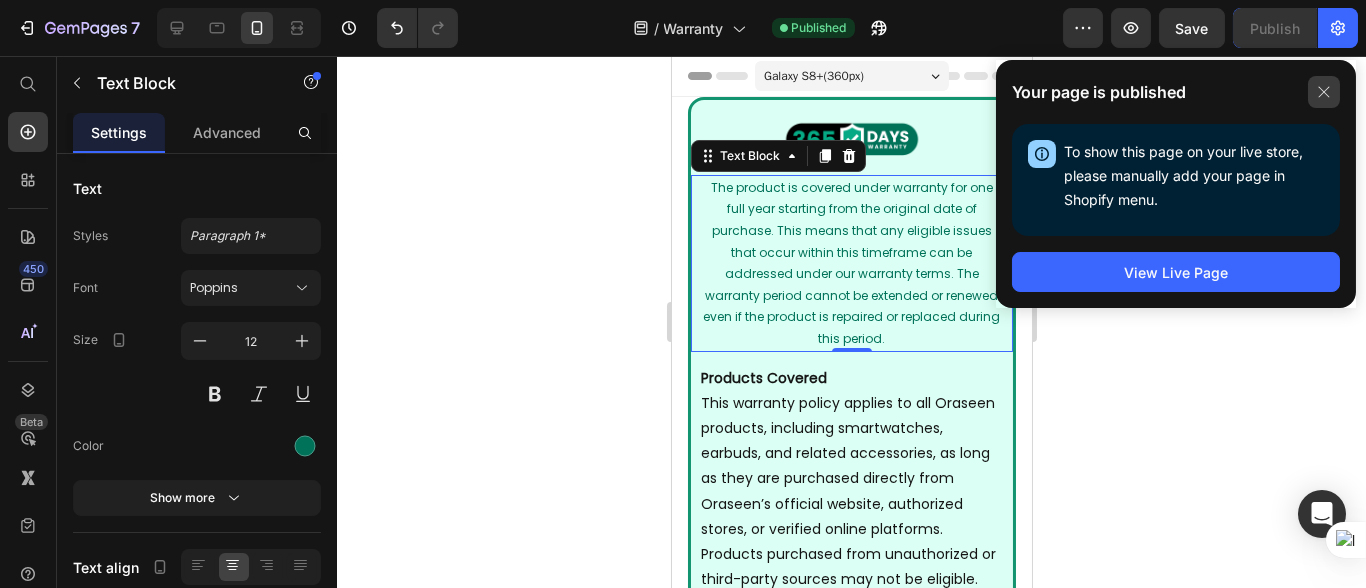 click 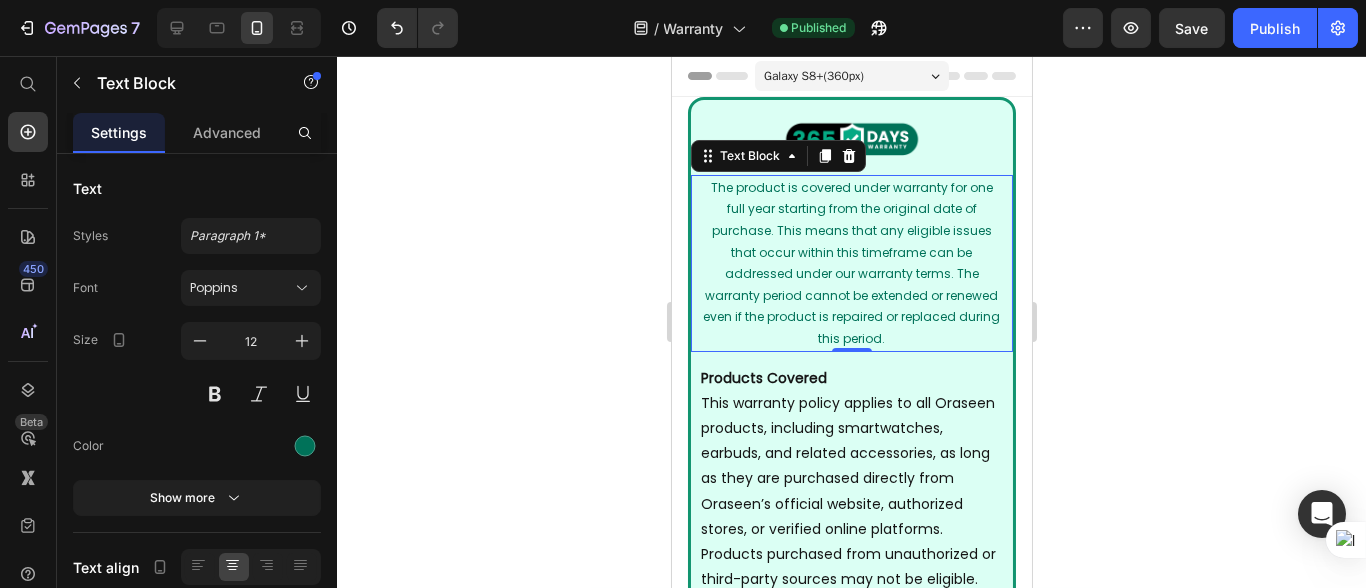 click 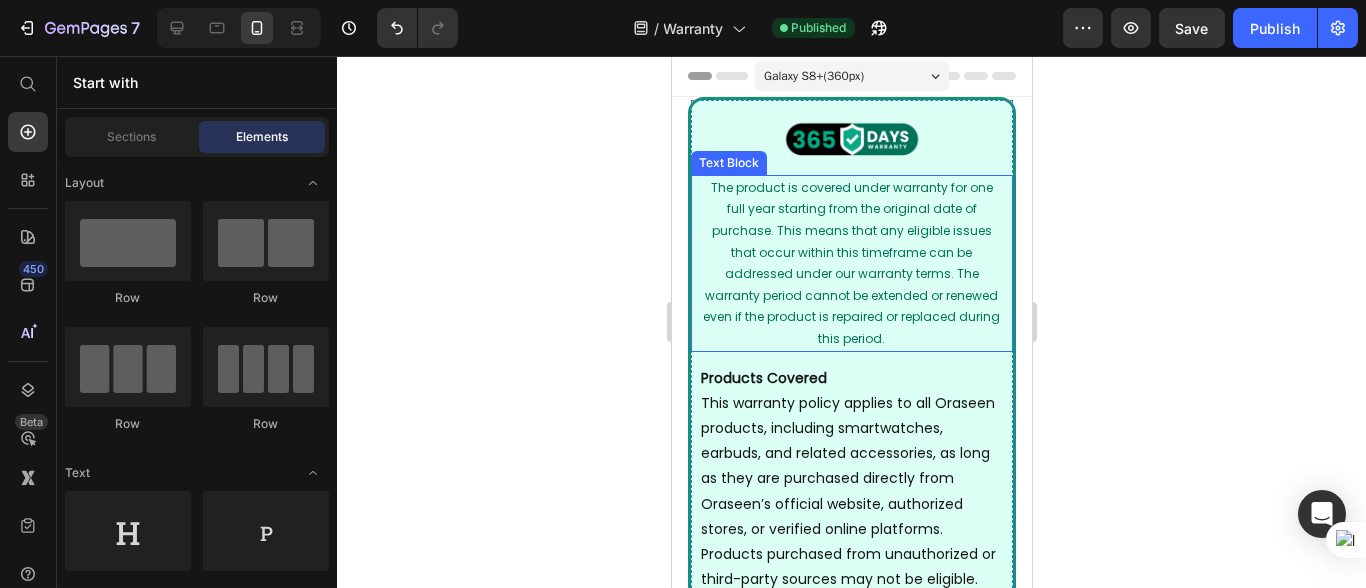 click on "The product is covered under warranty for one full year starting from the original date of purchase. This means that any eligible issues that occur within this timeframe can be addressed under our warranty terms. The warranty period cannot be extended or renewed even if the product is repaired or replaced during this period." at bounding box center (851, 263) 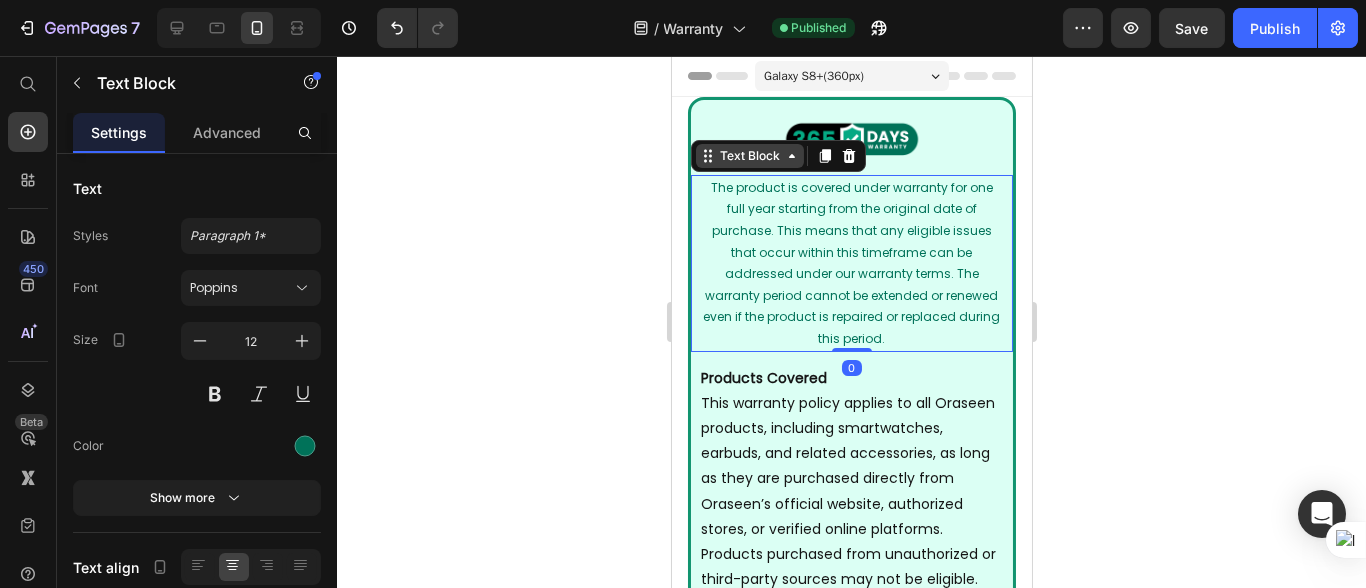 click on "Text Block" at bounding box center (749, 156) 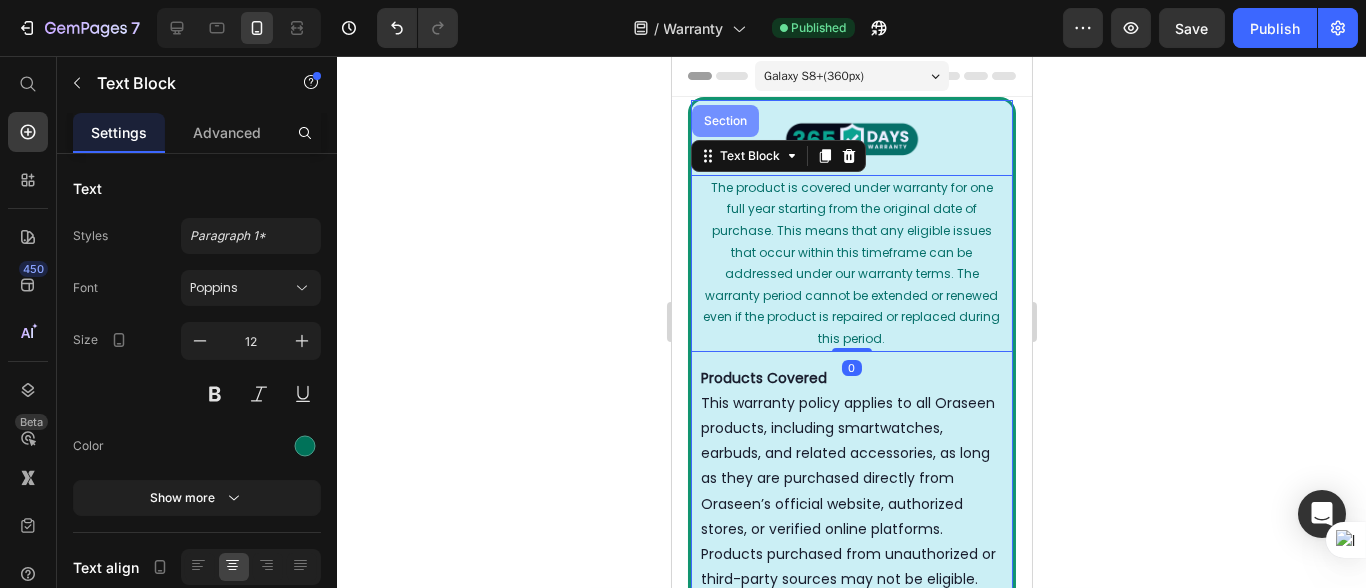click on "Section" at bounding box center [724, 121] 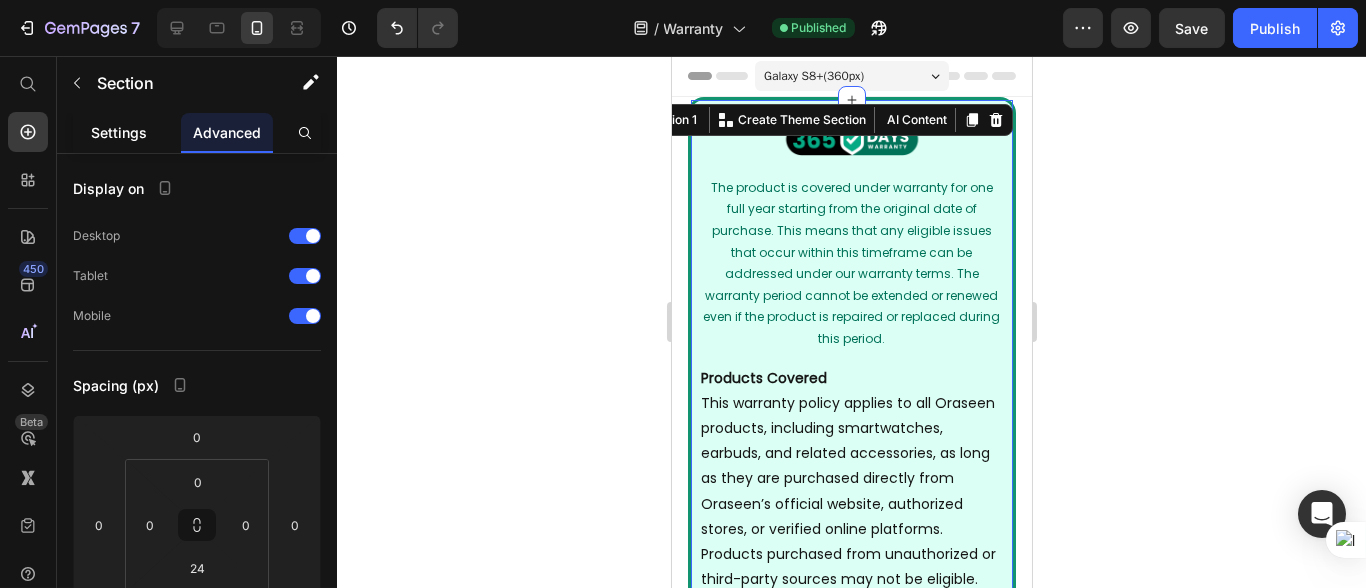 click on "Settings" 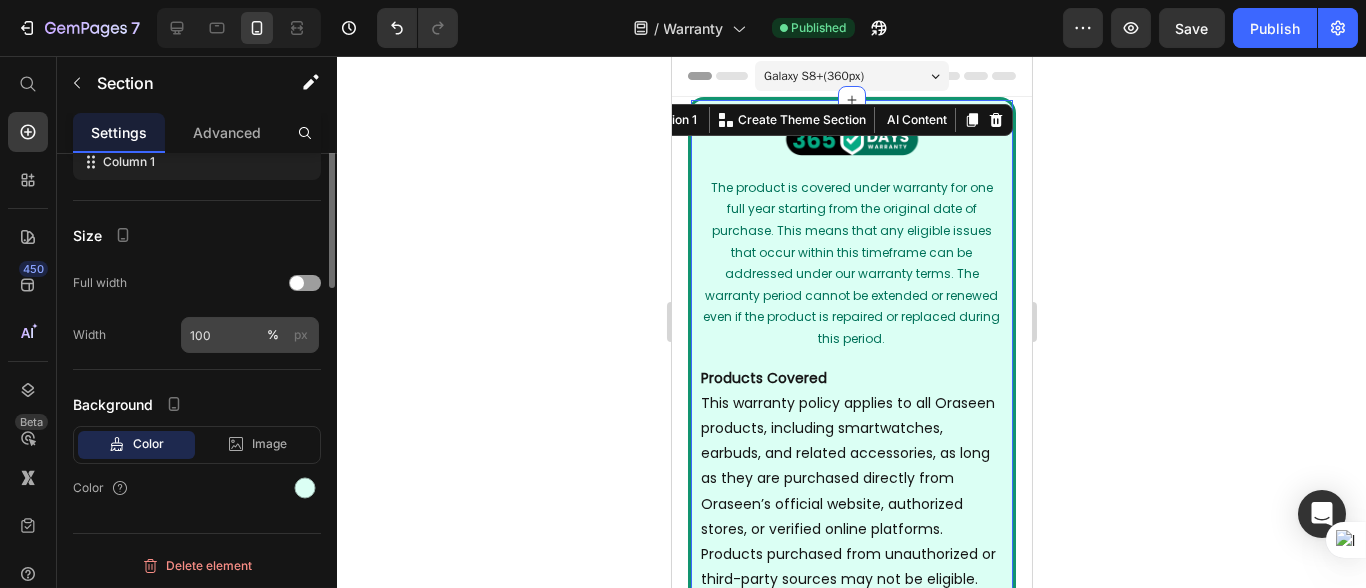 scroll, scrollTop: 0, scrollLeft: 0, axis: both 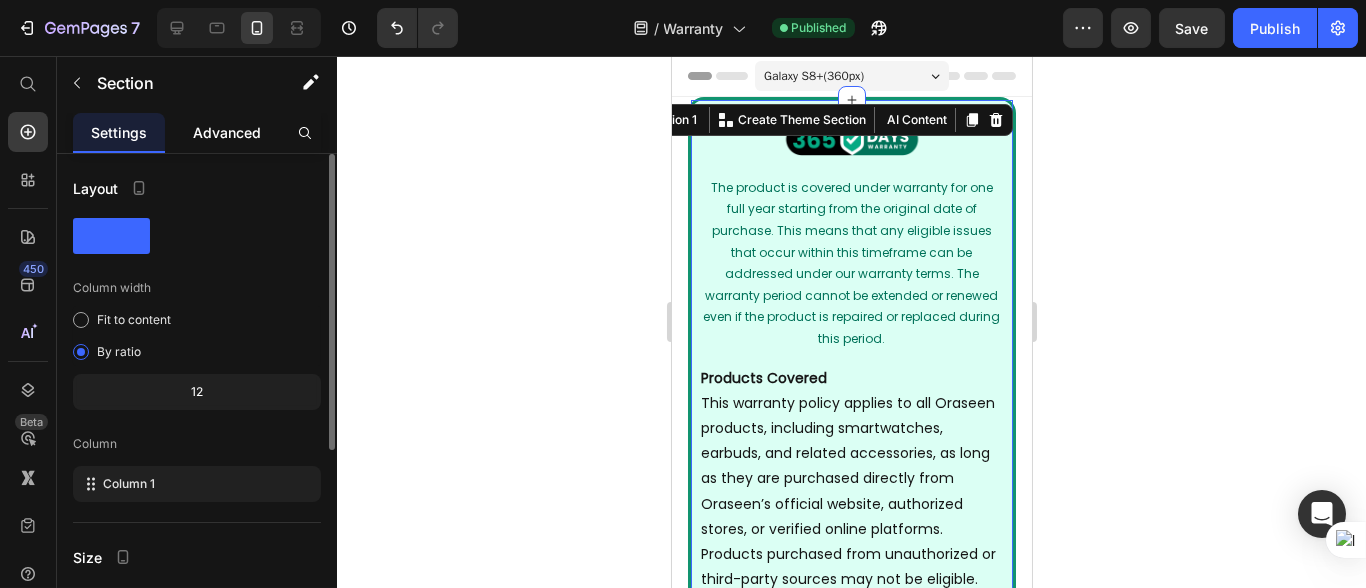 click on "Advanced" at bounding box center [227, 132] 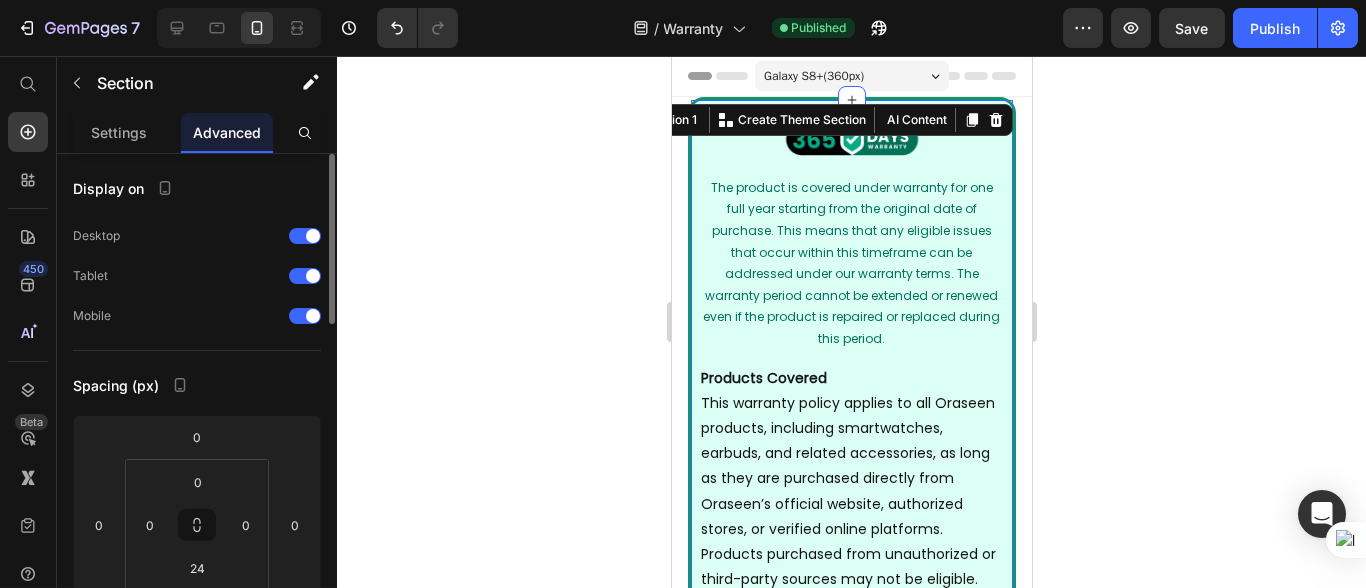 scroll, scrollTop: 332, scrollLeft: 0, axis: vertical 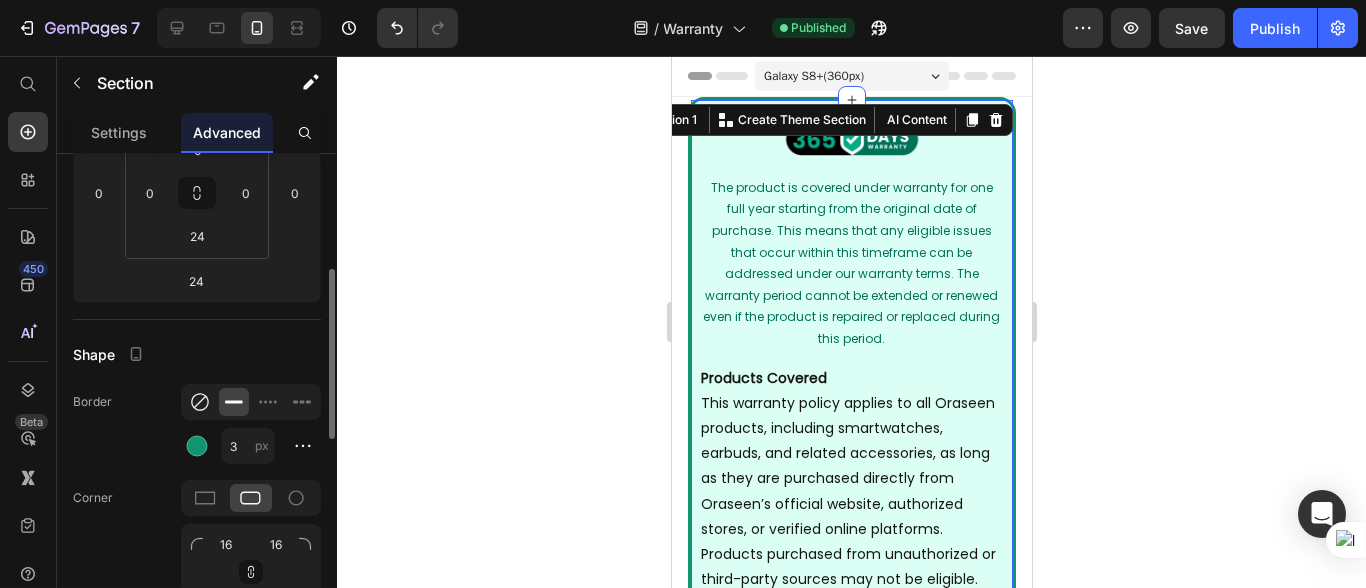 click 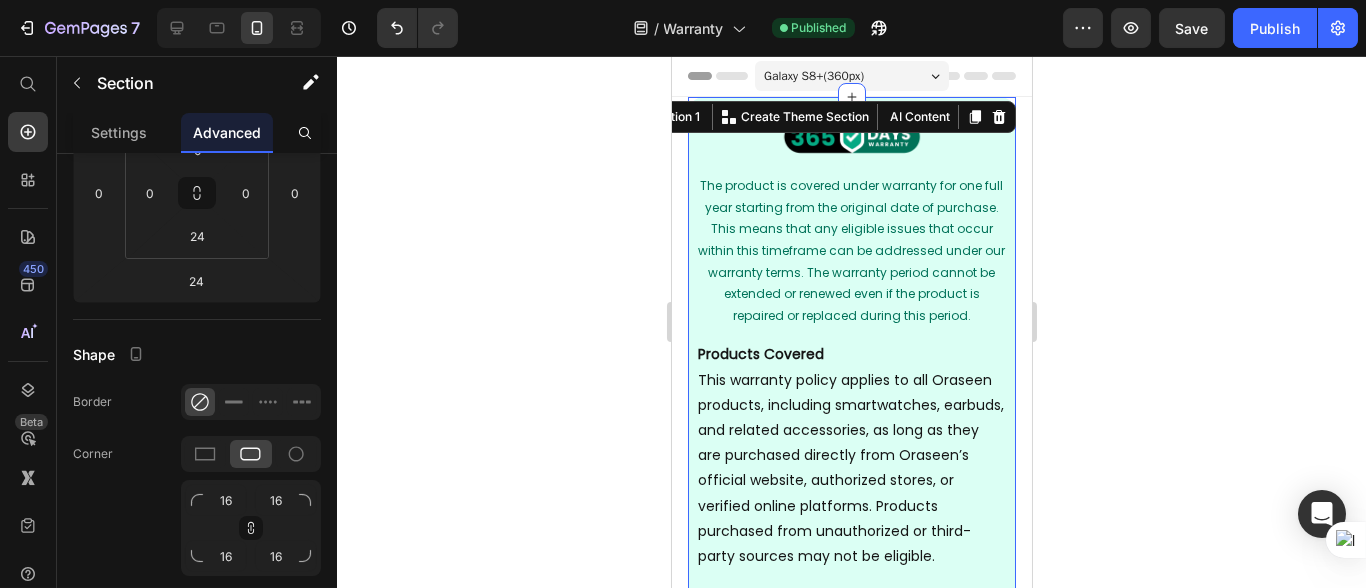 click 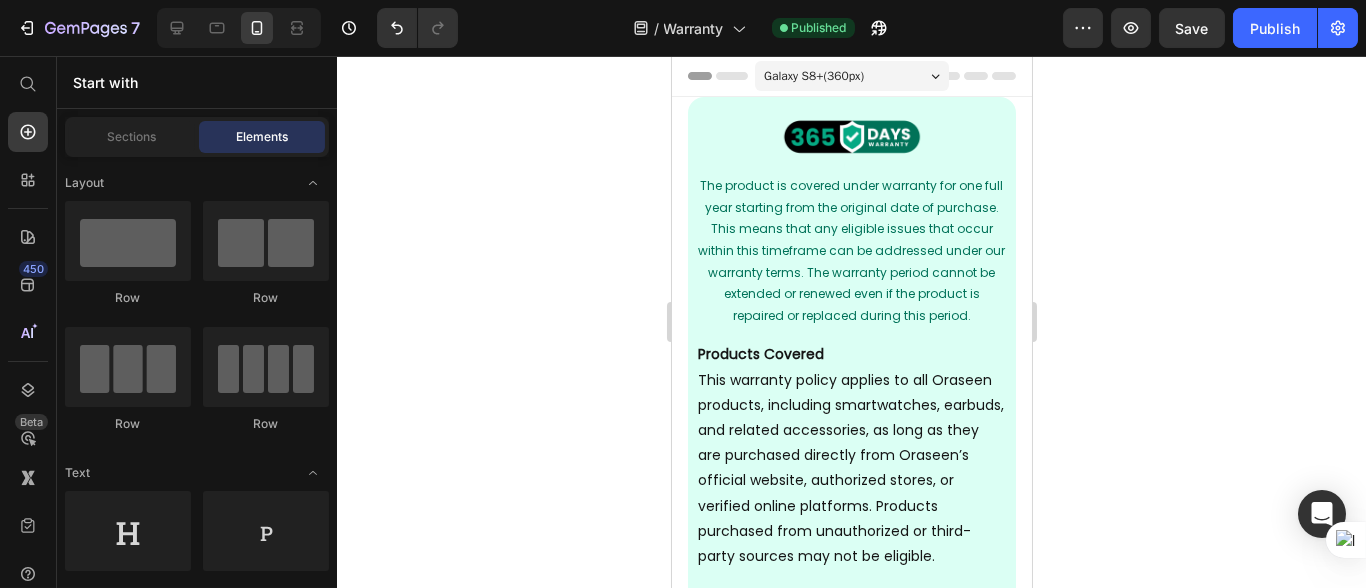 click 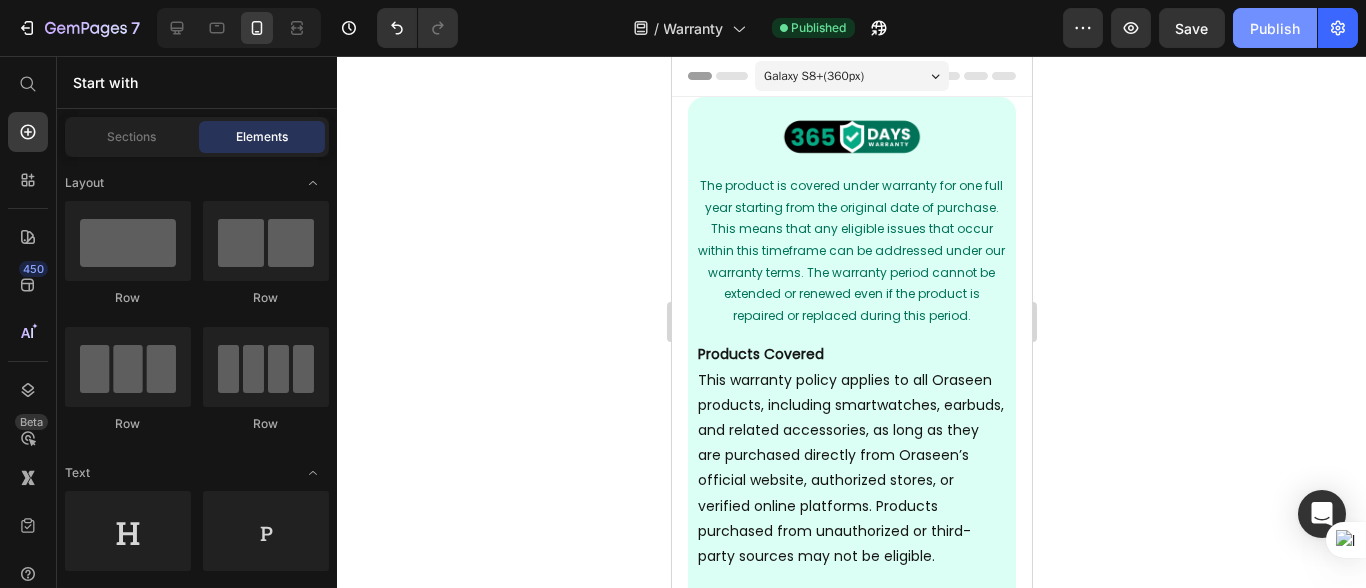 click on "Publish" at bounding box center [1275, 28] 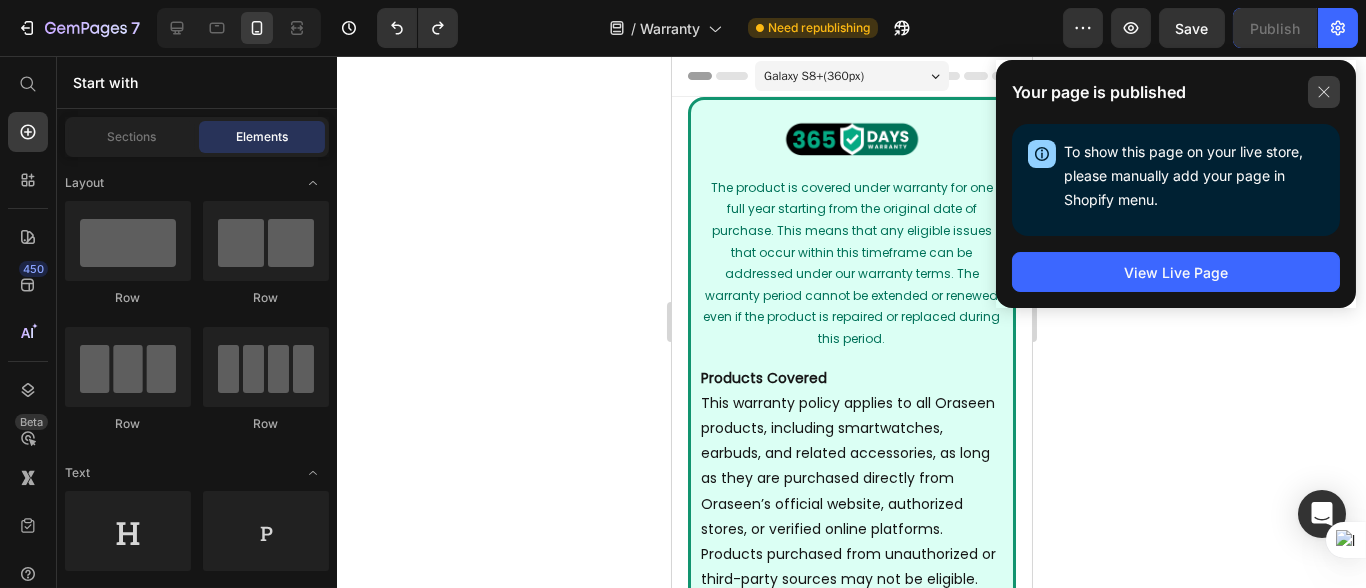 click 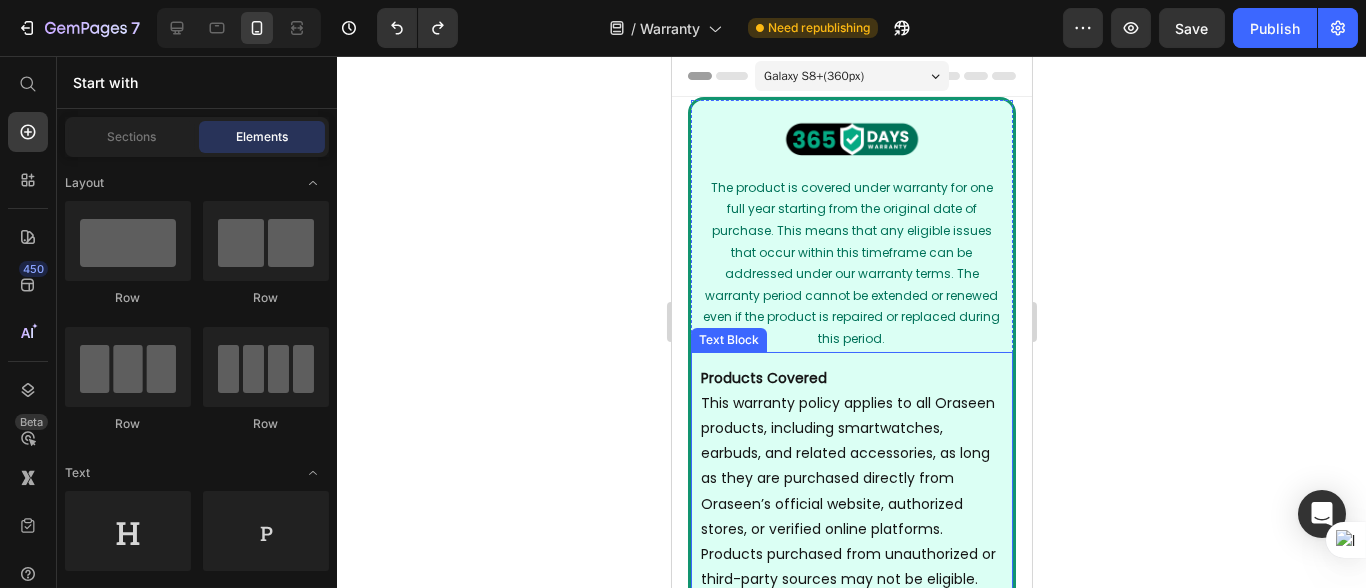 click on "The product is covered under warranty for one full year starting from the original date of purchase. This means that any eligible issues that occur within this timeframe can be addressed under our warranty terms. The warranty period cannot be extended or renewed even if the product is repaired or replaced during this period." at bounding box center [850, 263] 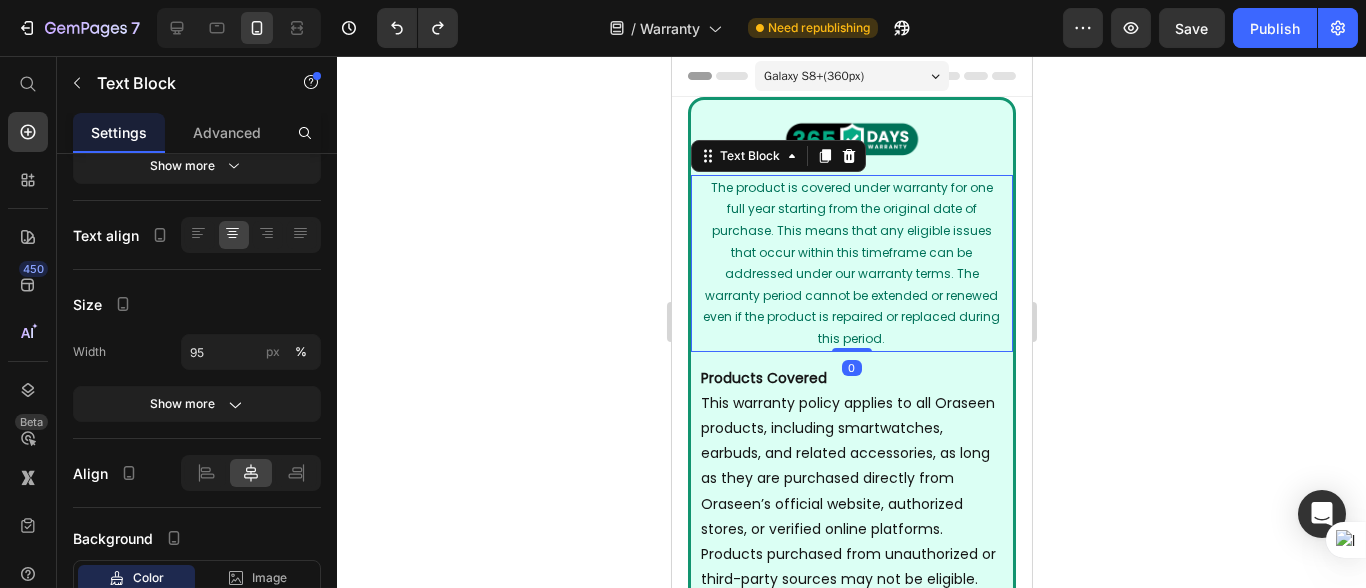 scroll, scrollTop: 0, scrollLeft: 0, axis: both 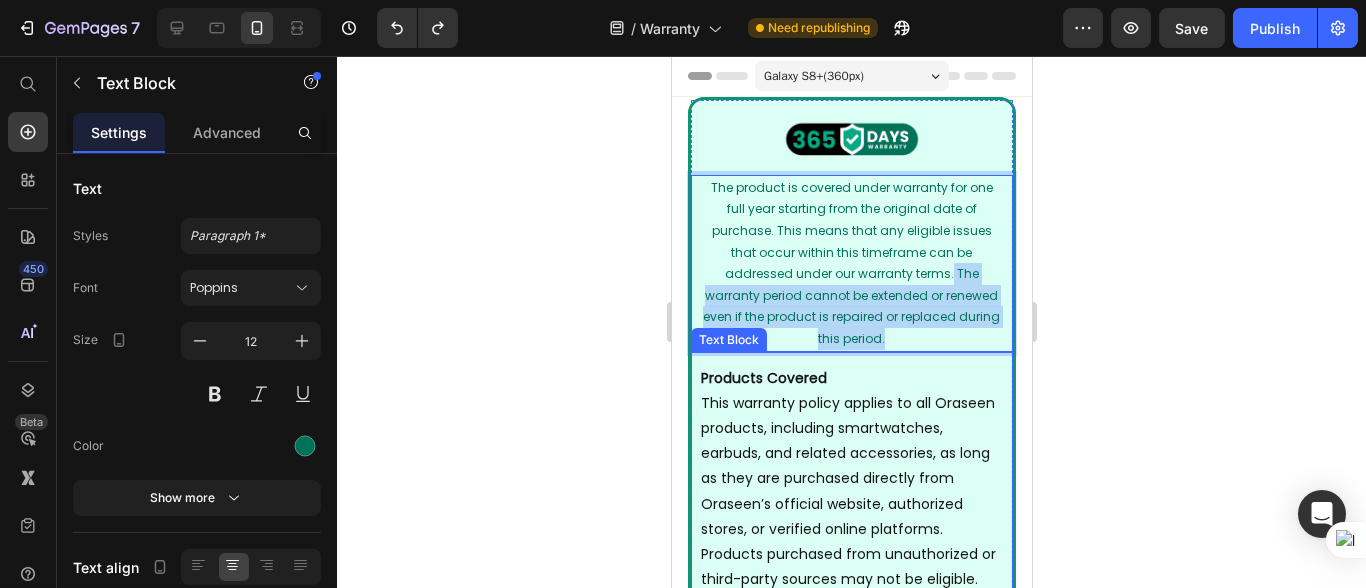 drag, startPoint x: 941, startPoint y: 268, endPoint x: 960, endPoint y: 353, distance: 87.09765 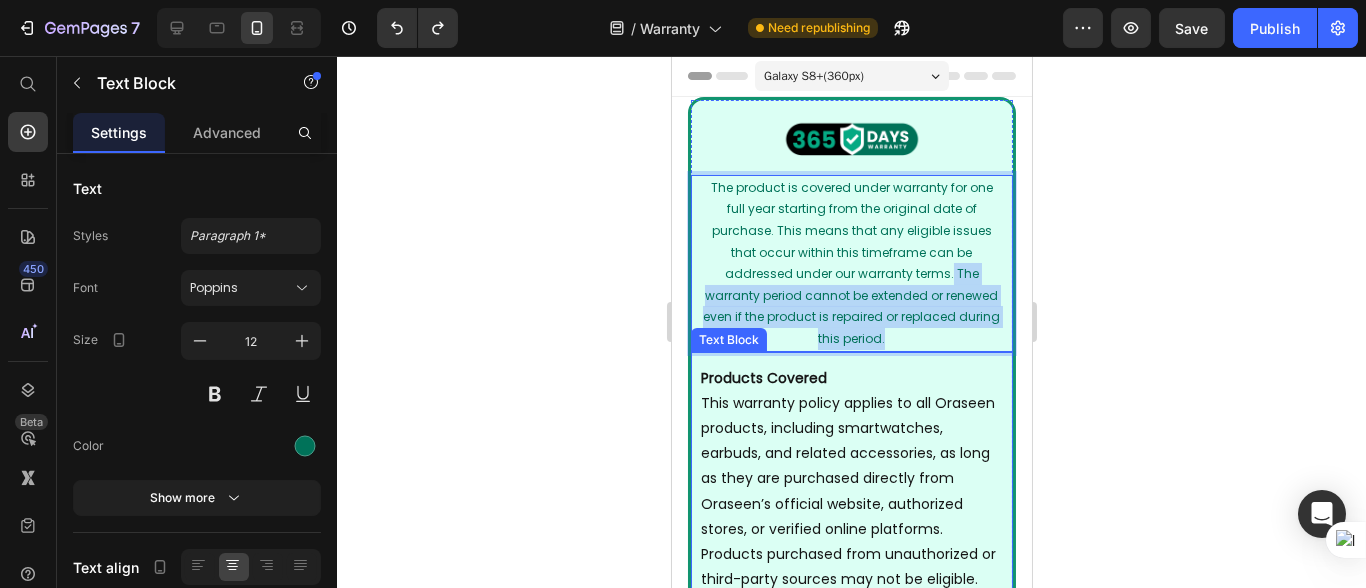 click on "Image The product is covered under warranty for one full year starting from the original date of purchase. This means that any eligible issues that occur within this timeframe can be addressed under our warranty terms. The warranty period cannot be extended or renewed even if the product is repaired or replaced during this period. Text Block The product is covered under warranty for one full year starting from the original date of purchase. This means that any eligible issues that occur within this timeframe can be addressed under our warranty terms. The warranty period cannot be extended or renewed even if the product is repaired or replaced during this period. Text Block The product is covered under warranty for one full year starting from the original date of purchase. This means that any eligible issues that occur within this timeframe can be addressed under our warranty terms. The warranty period cannot be extended or renewed even if the product is repaired or replaced during this period. Text Block   0" at bounding box center (851, 1645) 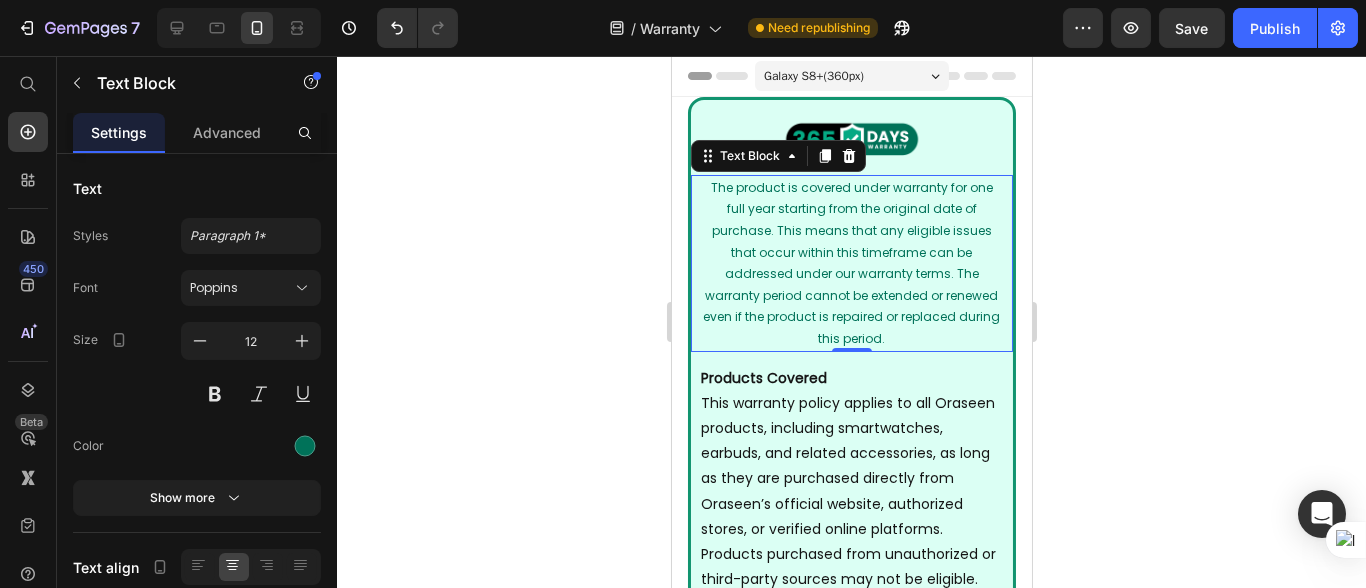 click 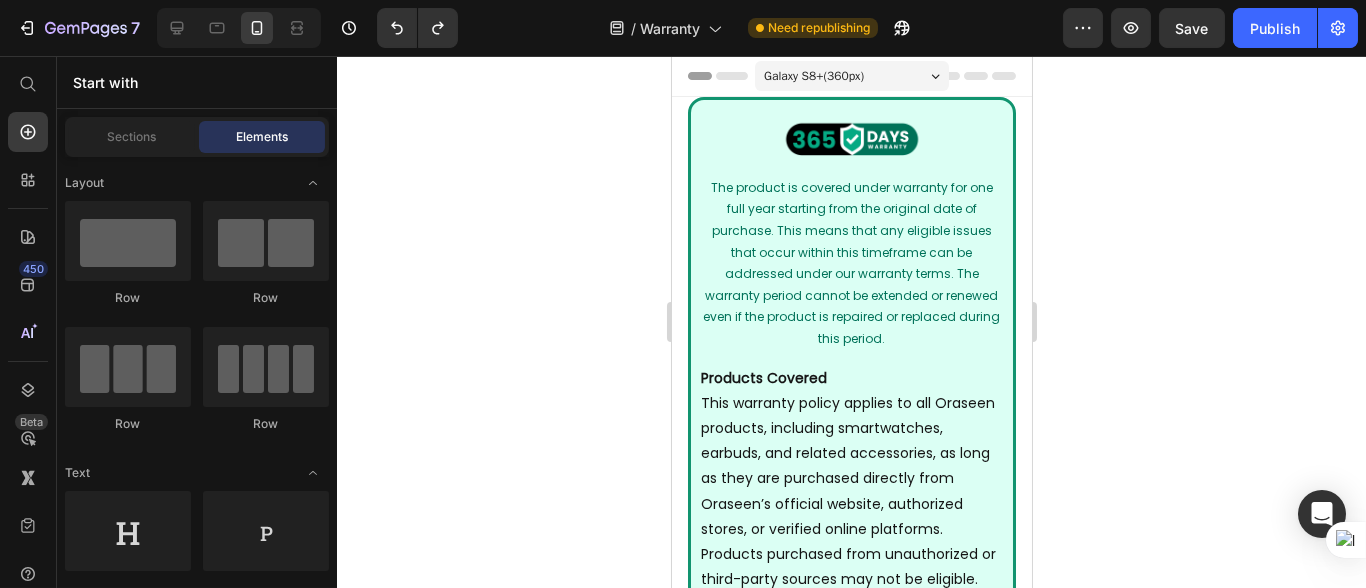 click 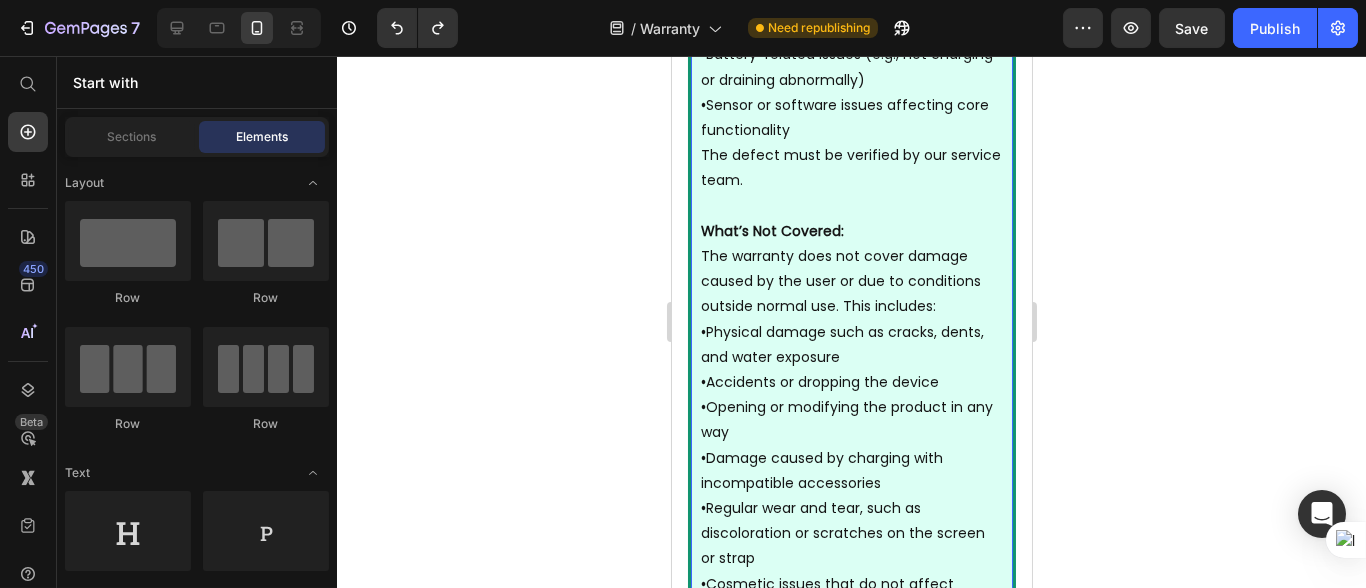 scroll, scrollTop: 555, scrollLeft: 0, axis: vertical 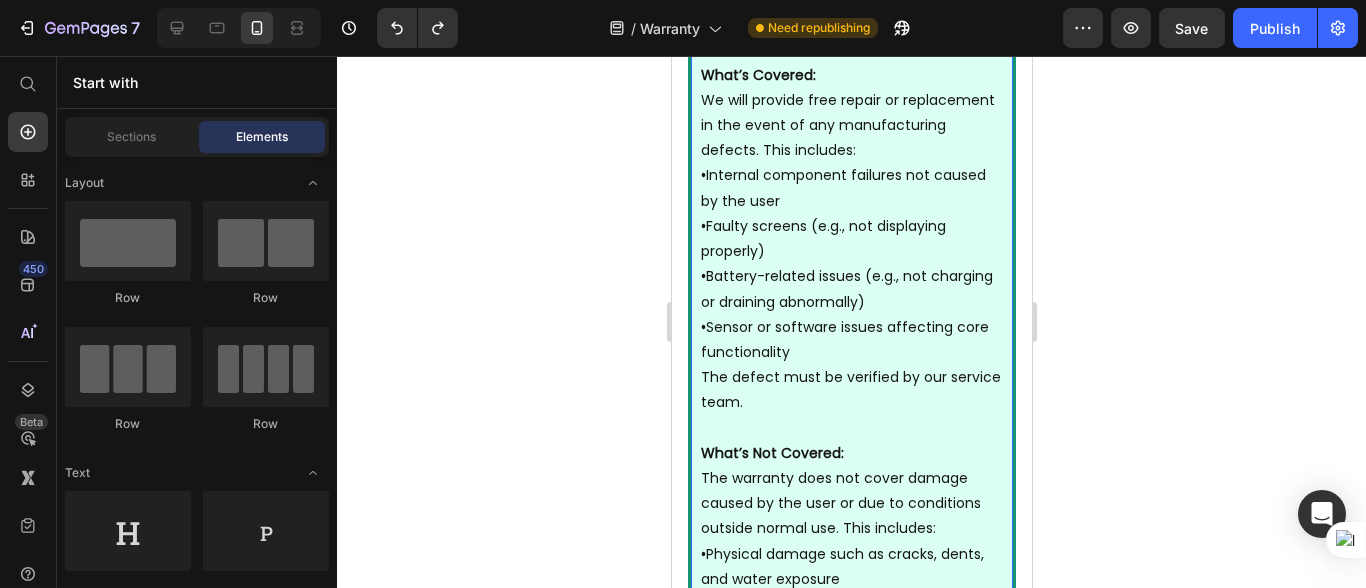 click on "•   Faulty screens (e.g., not displaying properly)" at bounding box center (851, 239) 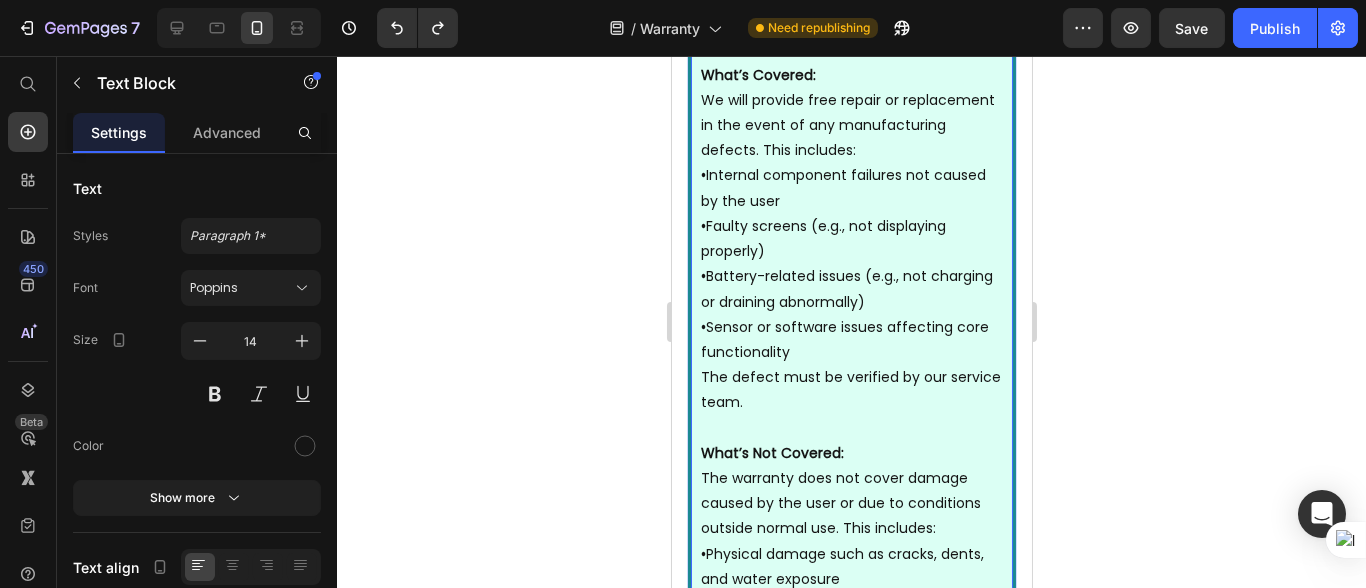 click on "•   Faulty screens (e.g., not displaying properly)" at bounding box center [851, 239] 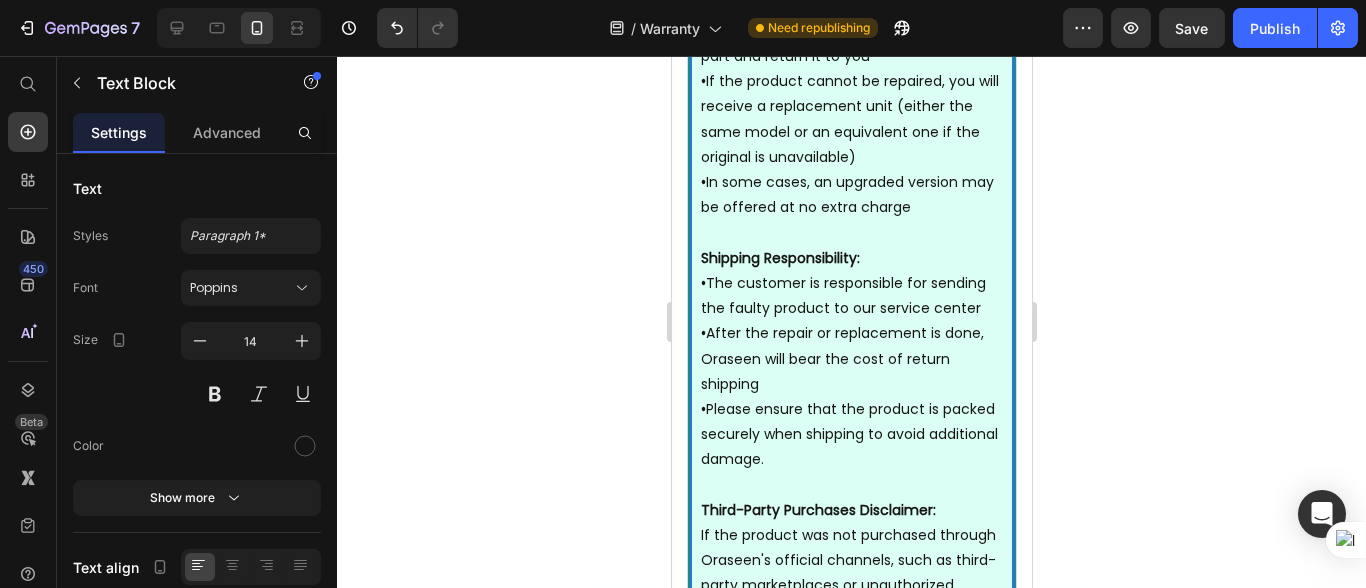 scroll, scrollTop: 2000, scrollLeft: 0, axis: vertical 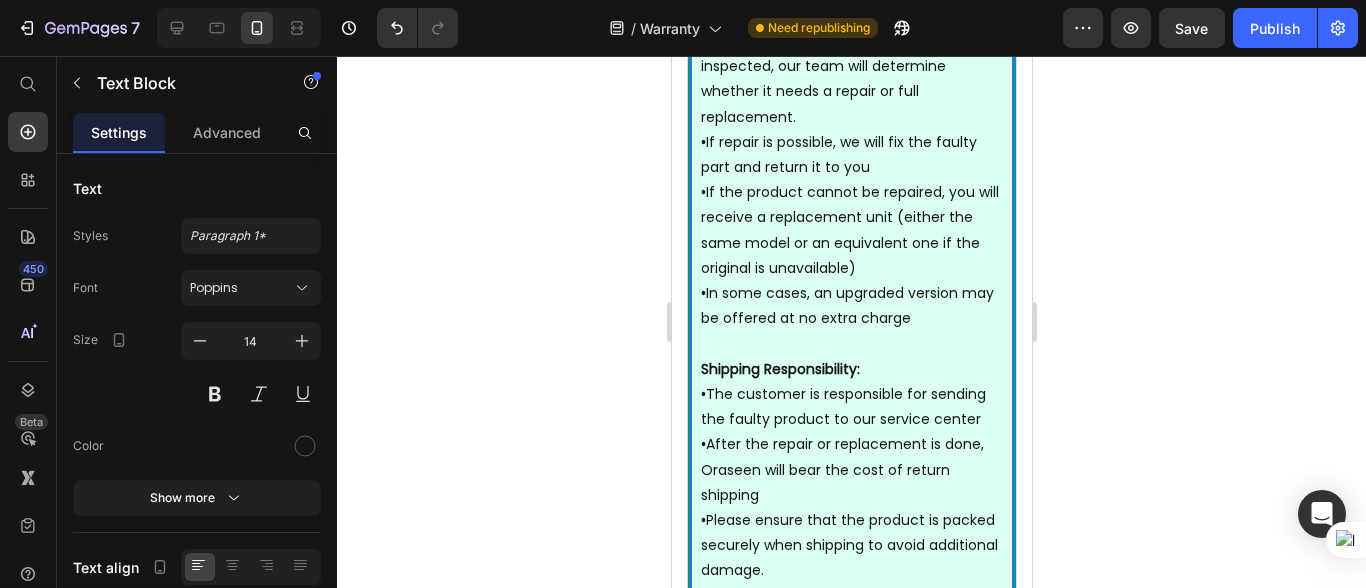click on "•   If the product cannot be repaired, you will receive a replacement unit (either the same model or an equivalent one if the original is unavailable)" at bounding box center [851, 230] 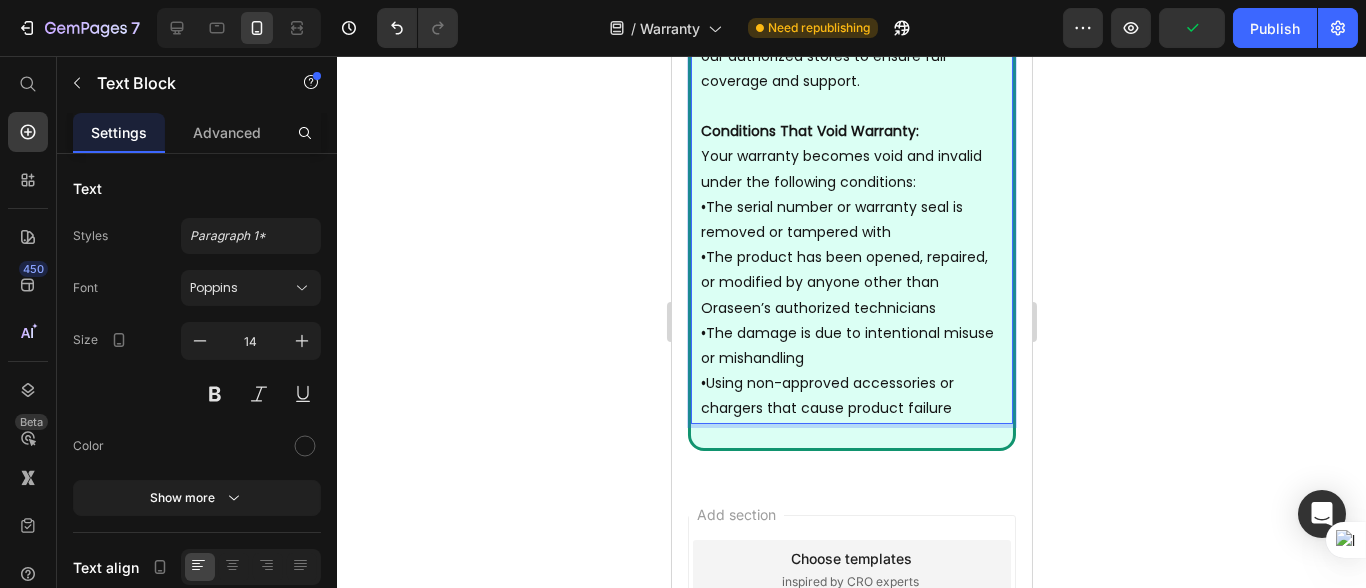 scroll, scrollTop: 2777, scrollLeft: 0, axis: vertical 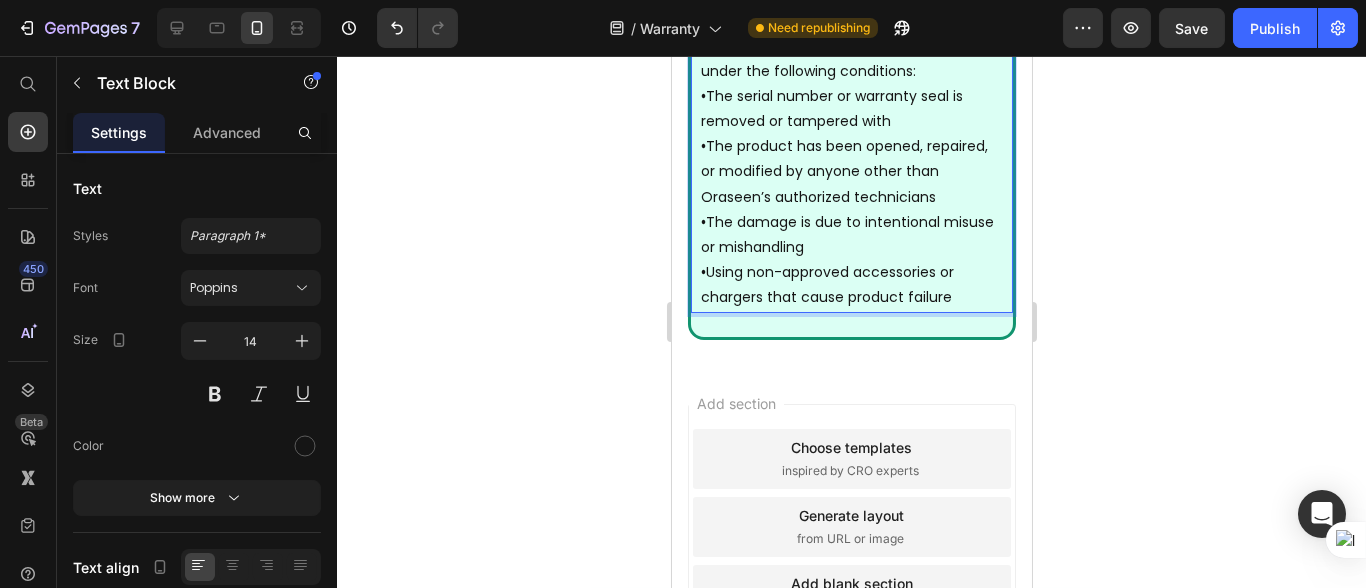 click 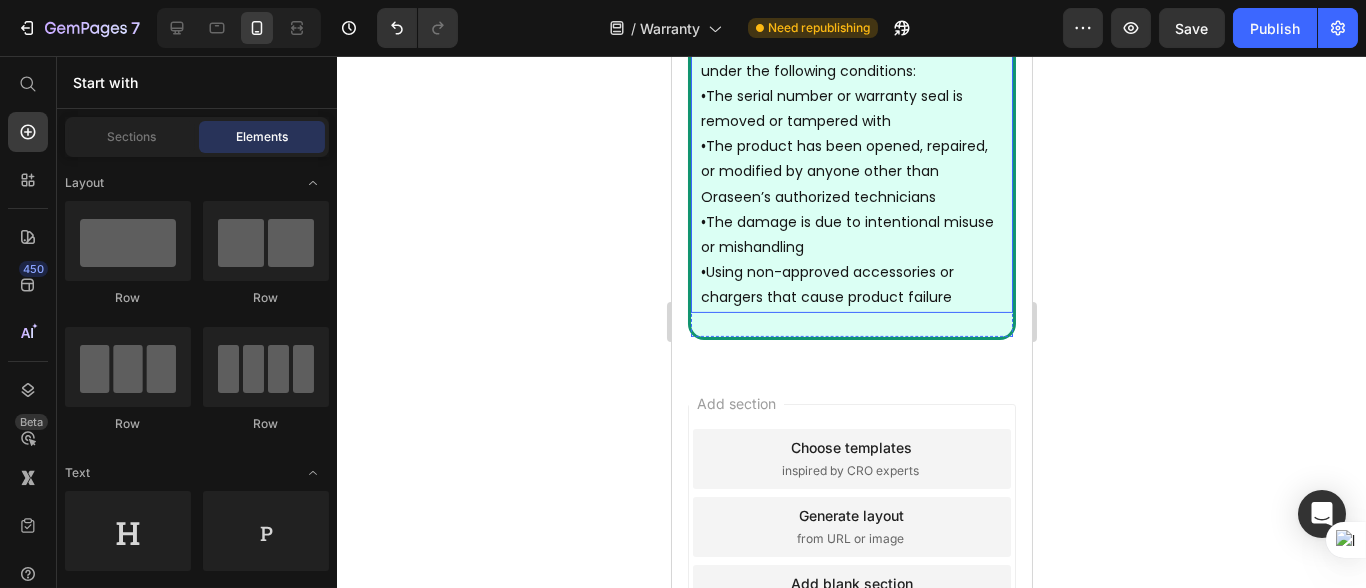 click on "•   Using non-approved accessories or chargers that cause product failure" at bounding box center [851, 285] 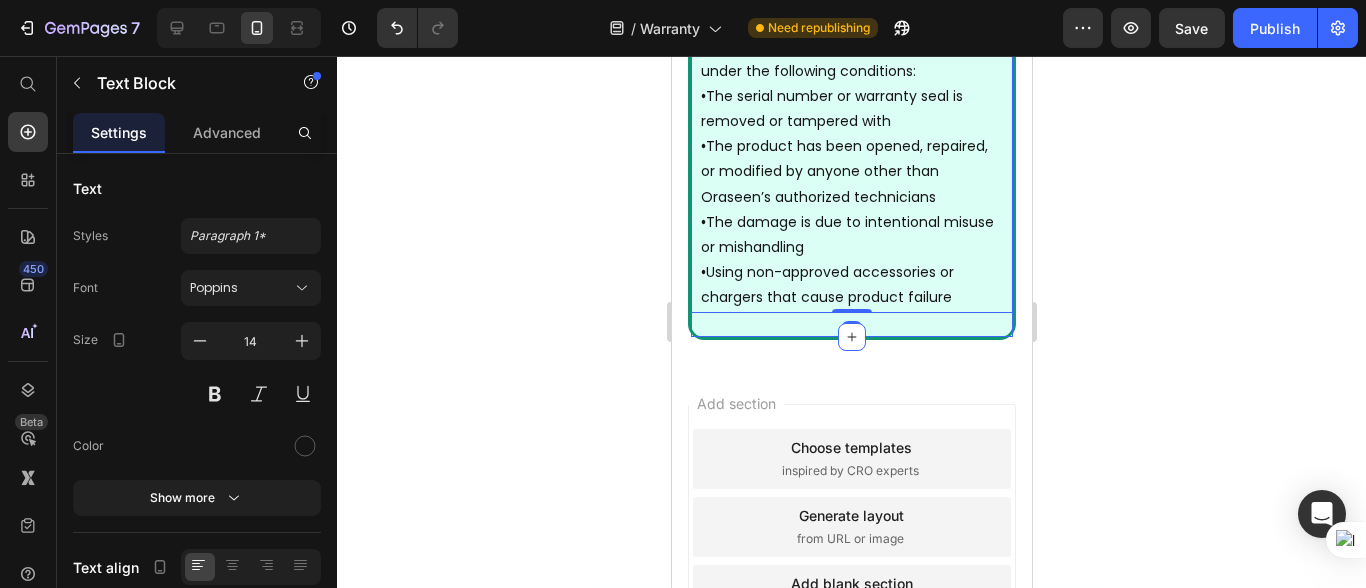 click on "Image The product is covered under warranty for one full year starting from the original date of purchase. This means that any eligible issues that occur within this timeframe can be addressed under our warranty terms. The warranty period cannot be extended or renewed even if the product is repaired or replaced during this period. Text Block The product is covered under warranty for one full year starting from the original date of purchase. This means that any eligible issues that occur within this timeframe can be addressed under our warranty terms. The warranty period cannot be extended or renewed even if the product is repaired or replaced during this period. Text Block The product is covered under warranty for one full year starting from the original date of purchase. This means that any eligible issues that occur within this timeframe can be addressed under our warranty terms. The warranty period cannot be extended or renewed even if the product is repaired or replaced during this period. Text Block   0" at bounding box center (851, -1170) 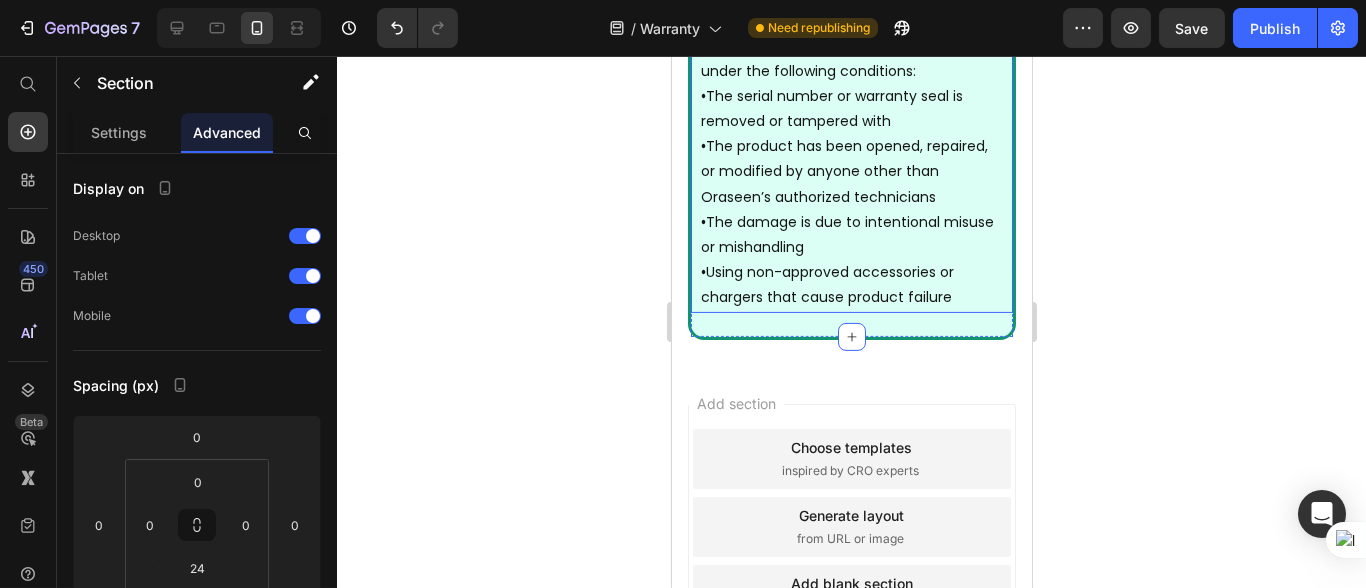 drag, startPoint x: 1235, startPoint y: 393, endPoint x: 1052, endPoint y: 366, distance: 184.98108 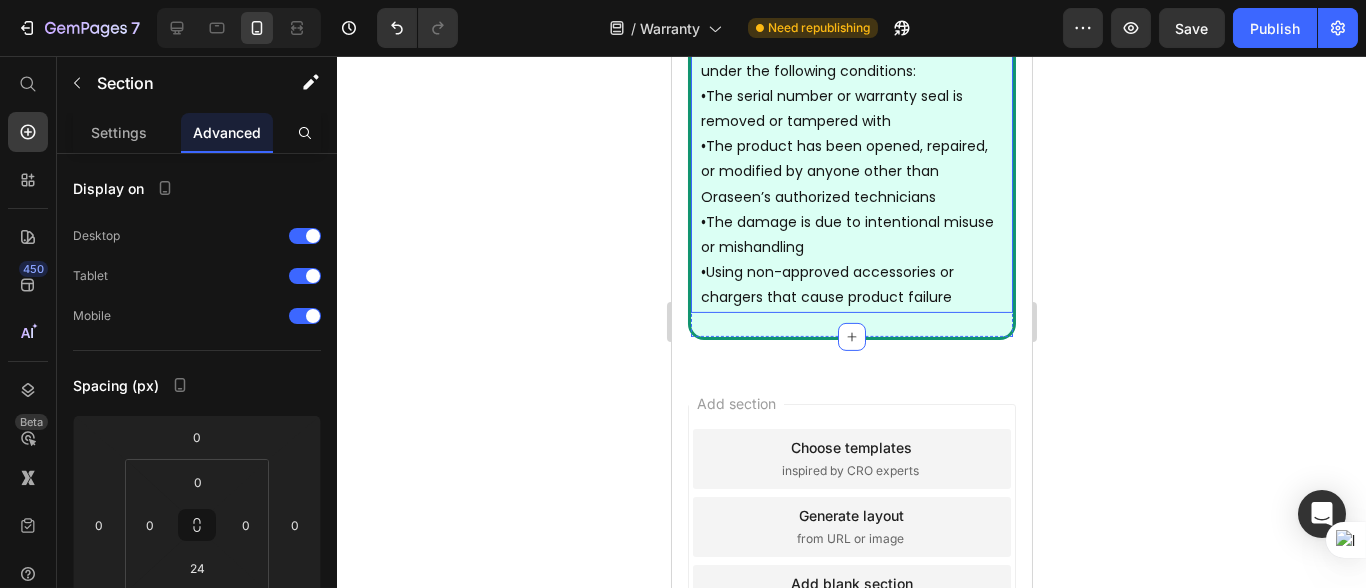 click 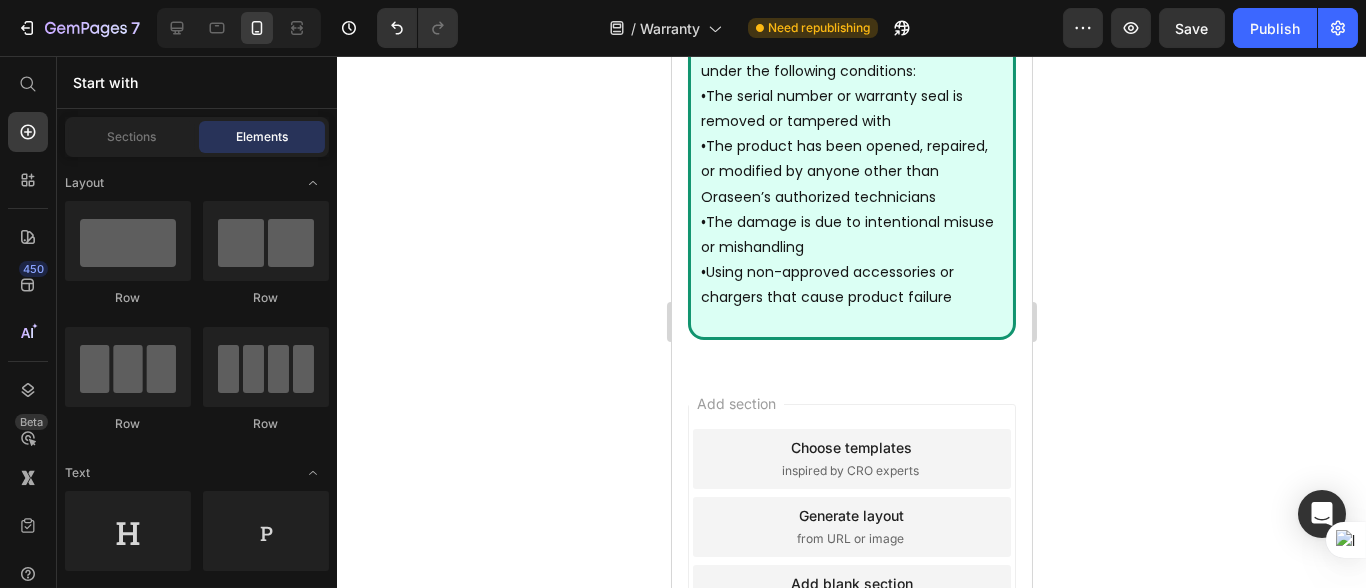 click on "•   The damage is due to intentional misuse or mishandling" at bounding box center (851, 235) 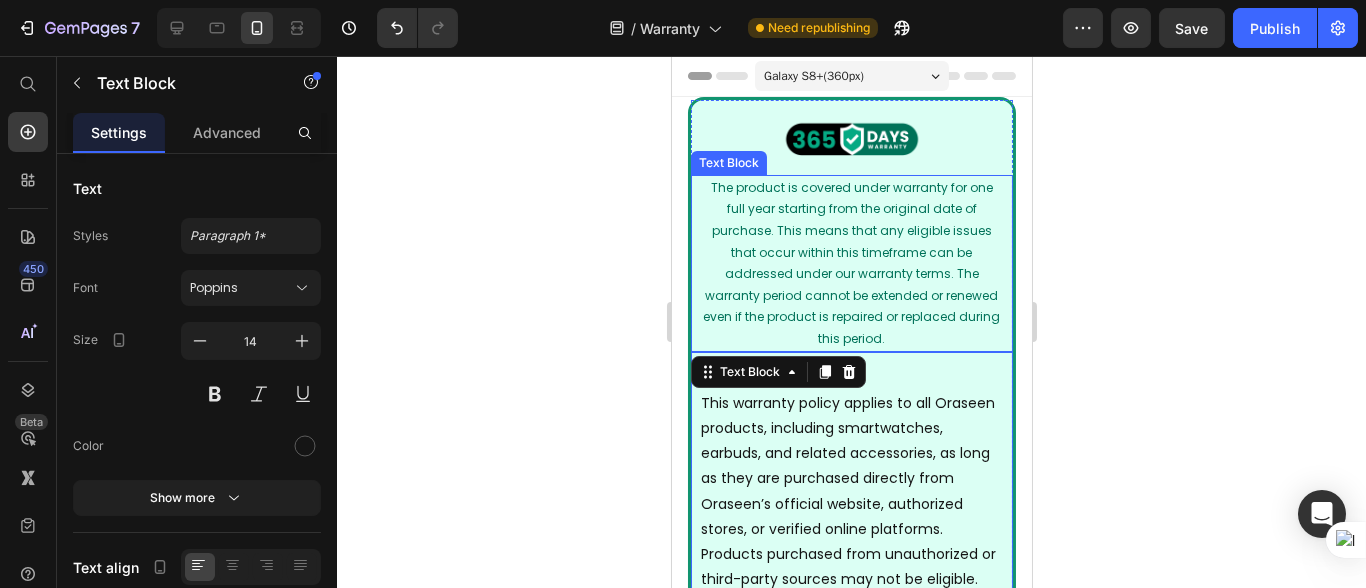 scroll, scrollTop: 110, scrollLeft: 0, axis: vertical 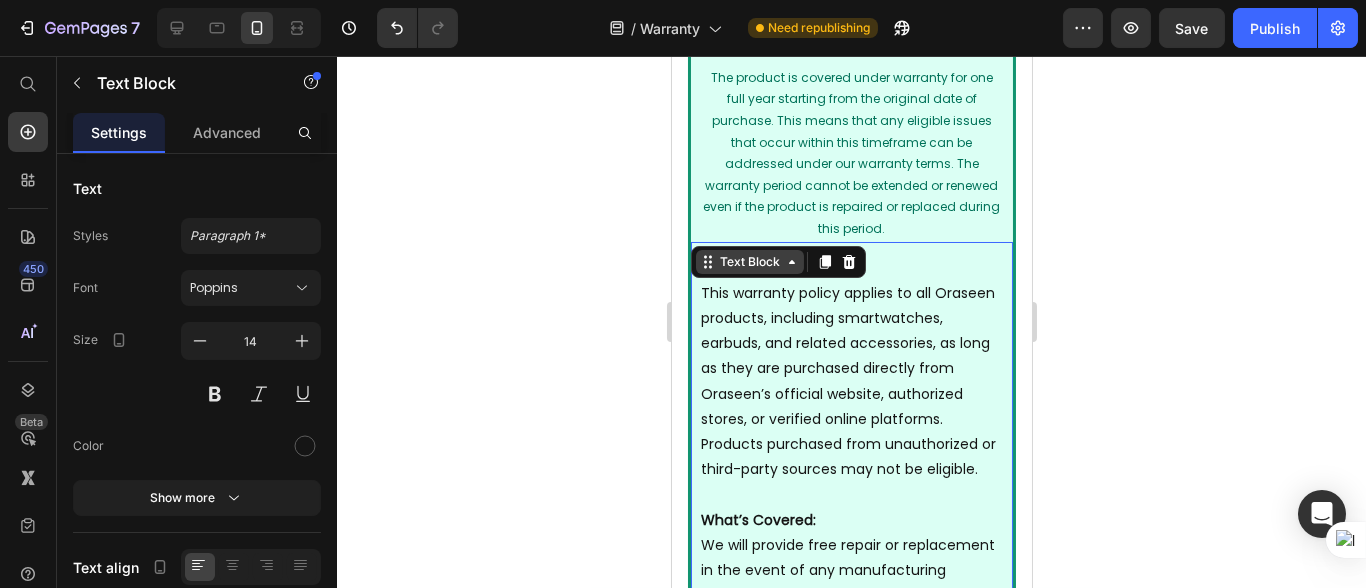 click on "Text Block" at bounding box center [749, 262] 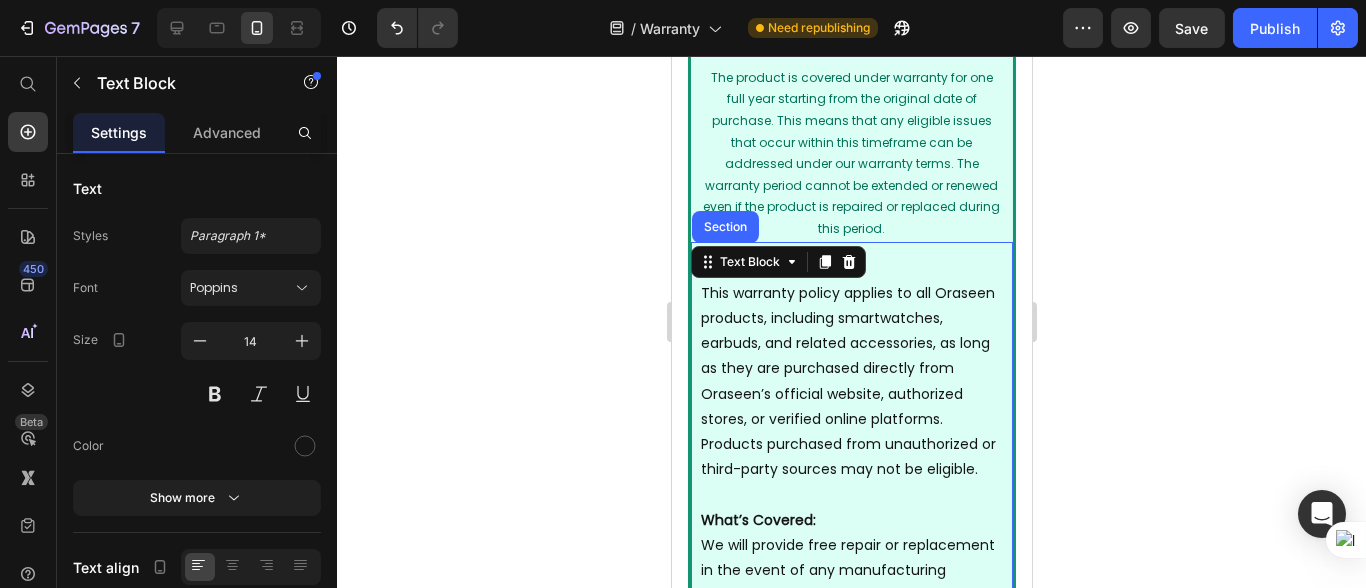 click 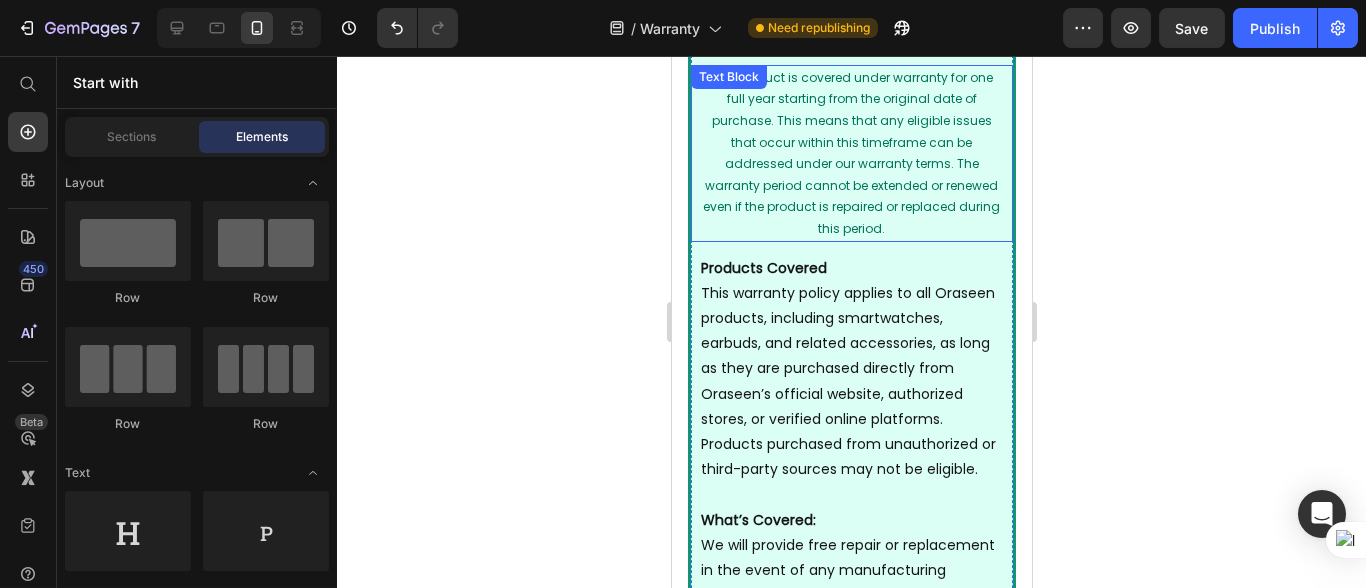 scroll, scrollTop: 0, scrollLeft: 0, axis: both 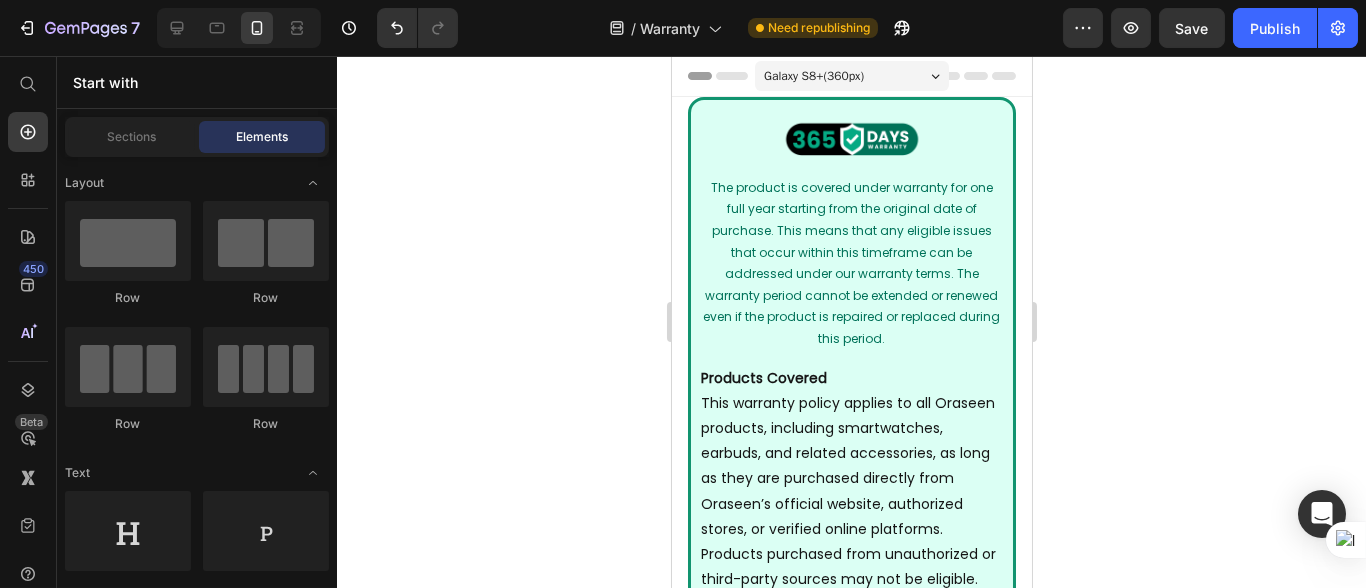 click 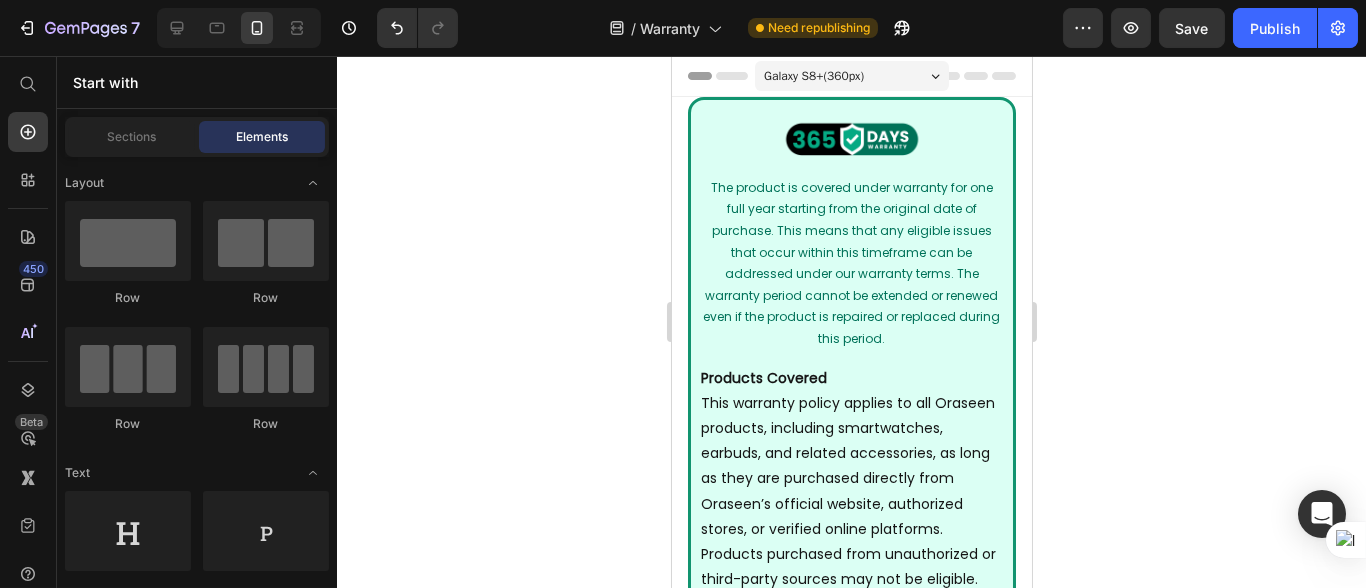 click 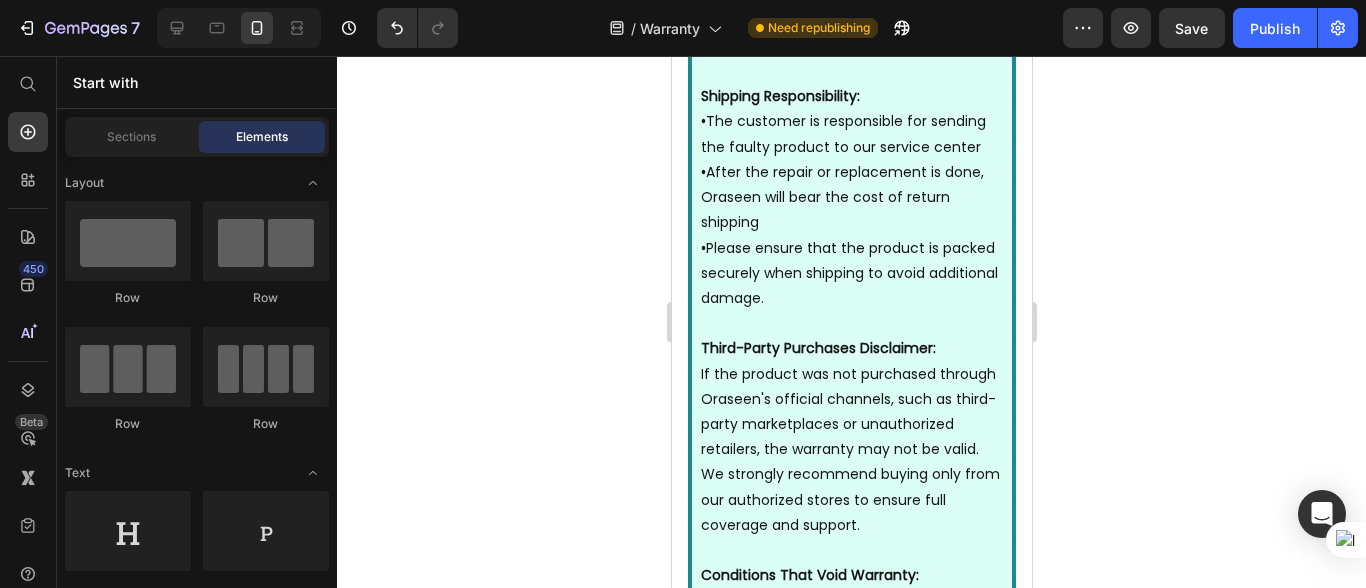 scroll, scrollTop: 3072, scrollLeft: 0, axis: vertical 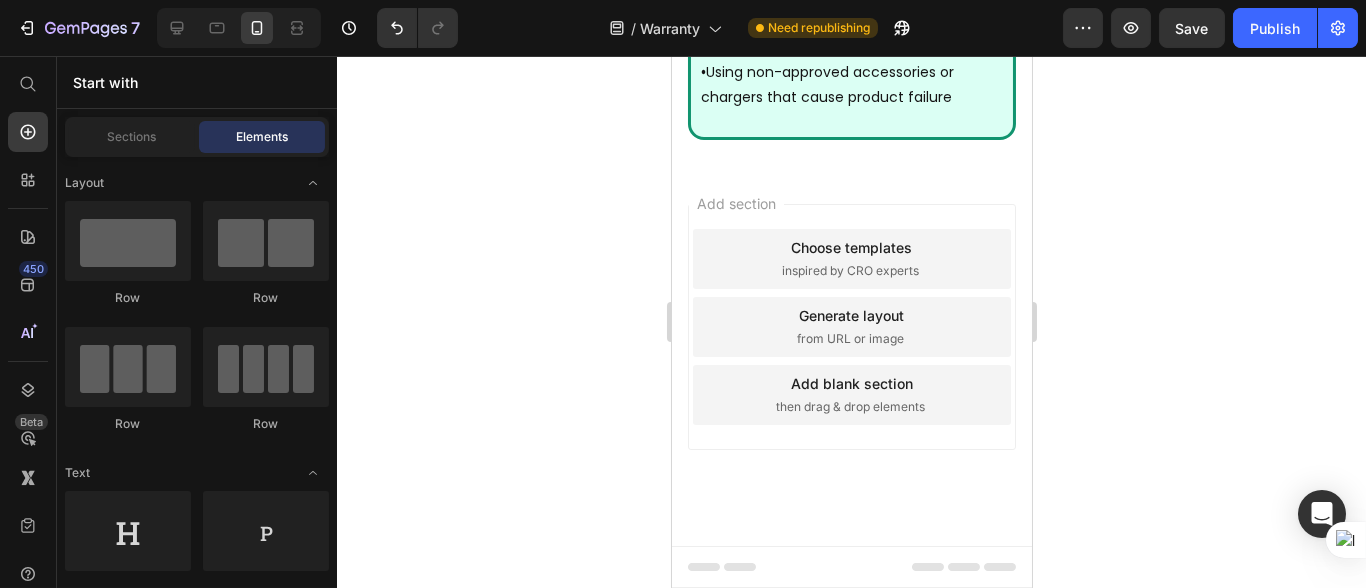 click 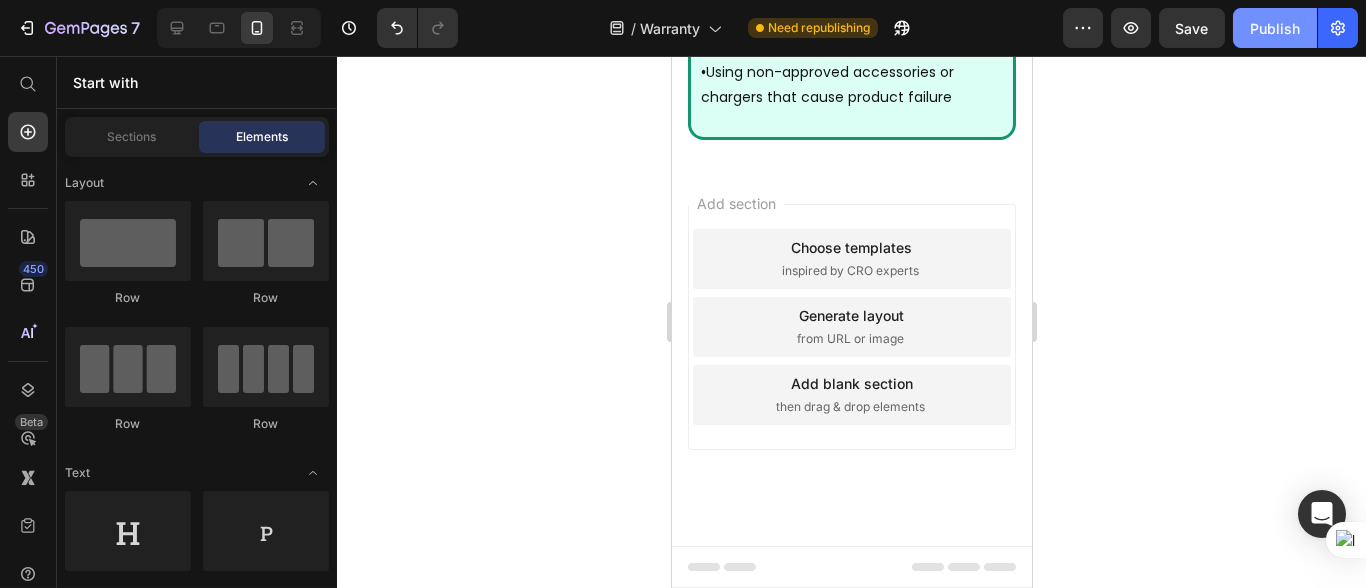 click on "Publish" at bounding box center [1275, 28] 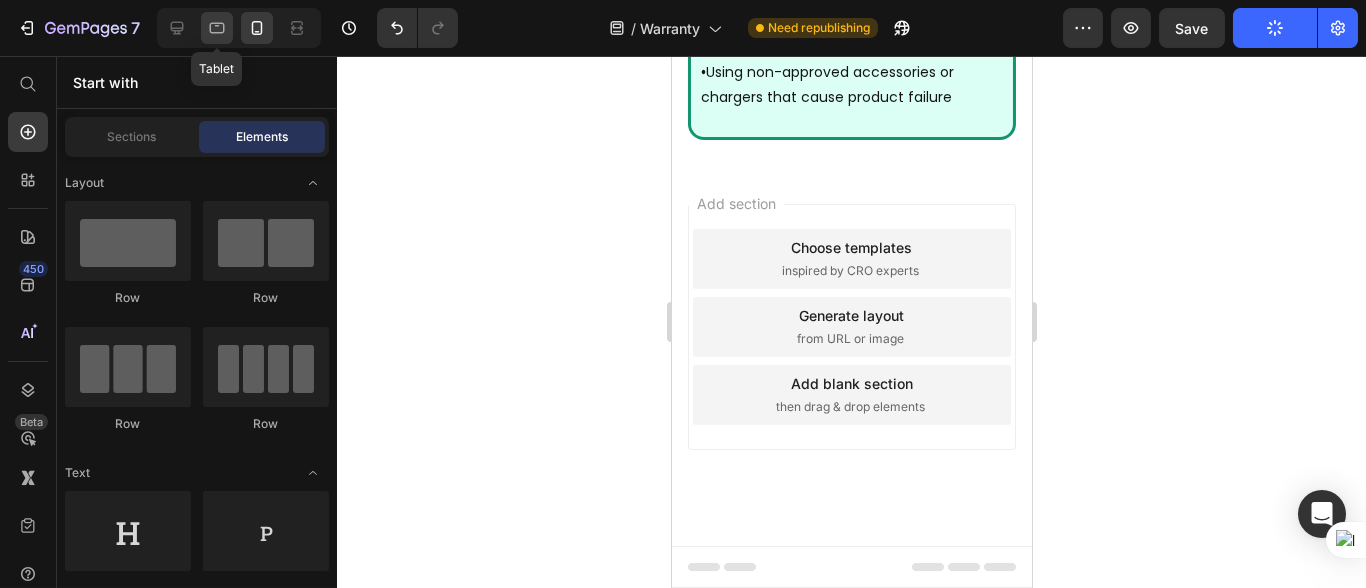 click 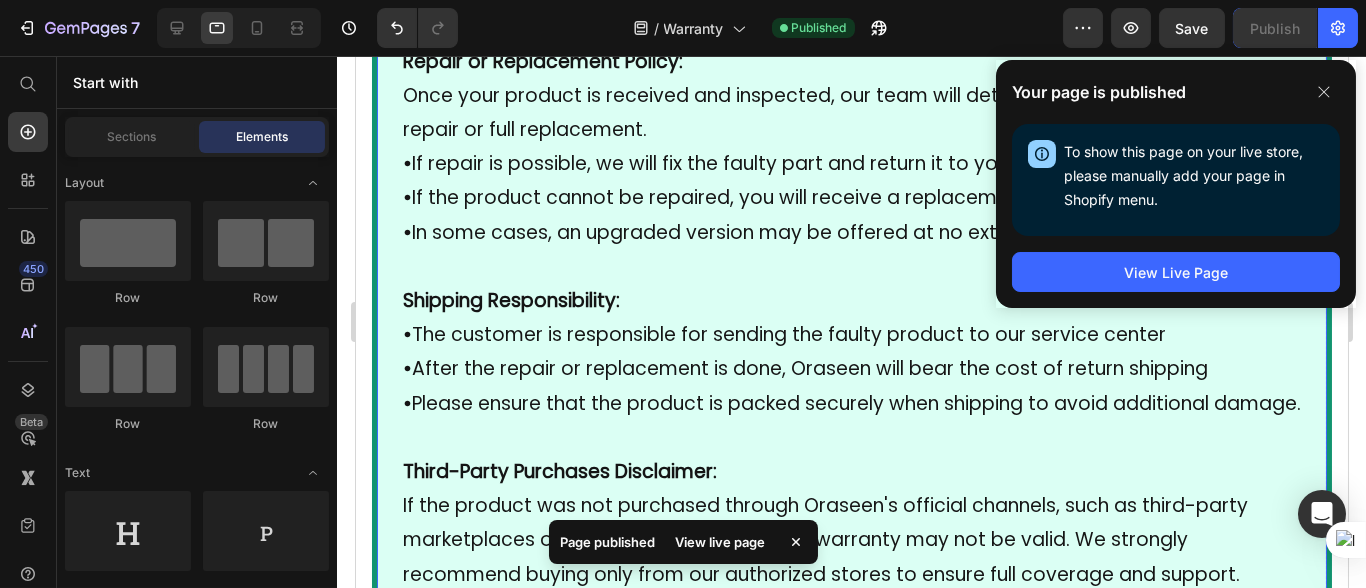 scroll, scrollTop: 1432, scrollLeft: 0, axis: vertical 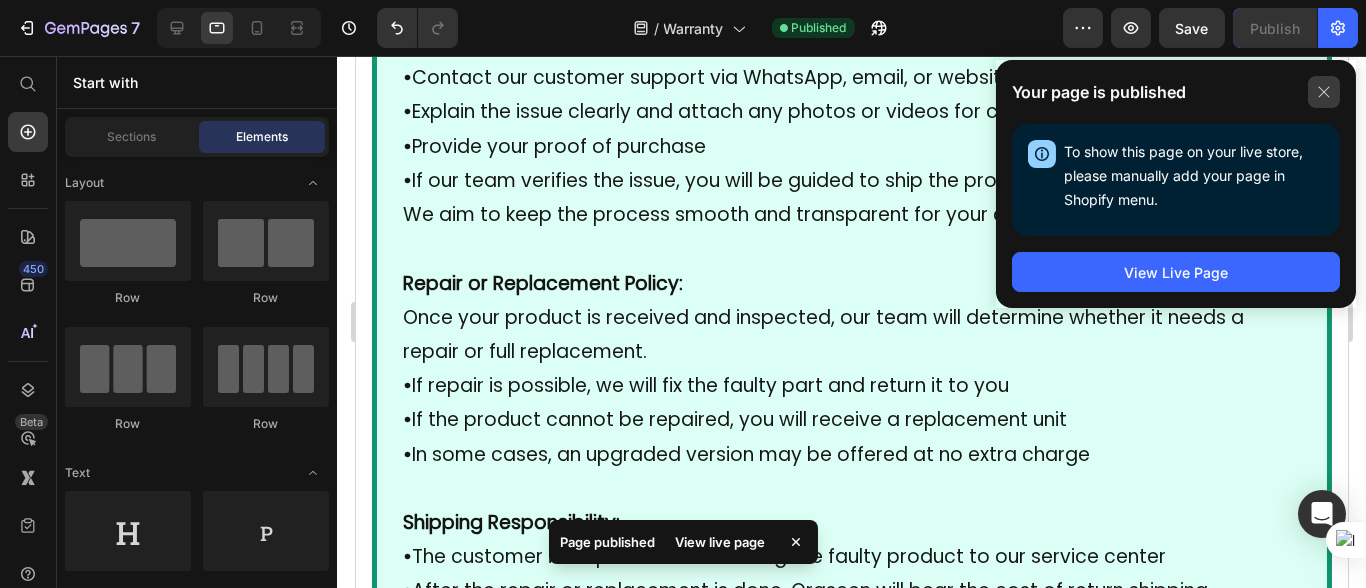 click 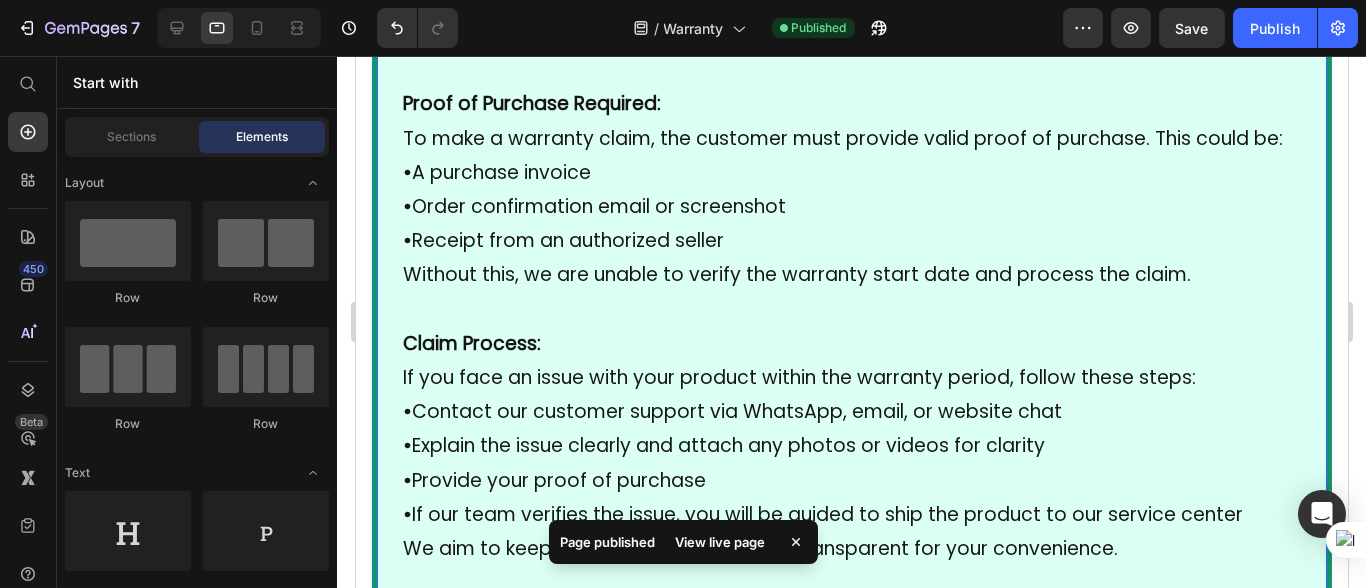 scroll, scrollTop: 987, scrollLeft: 0, axis: vertical 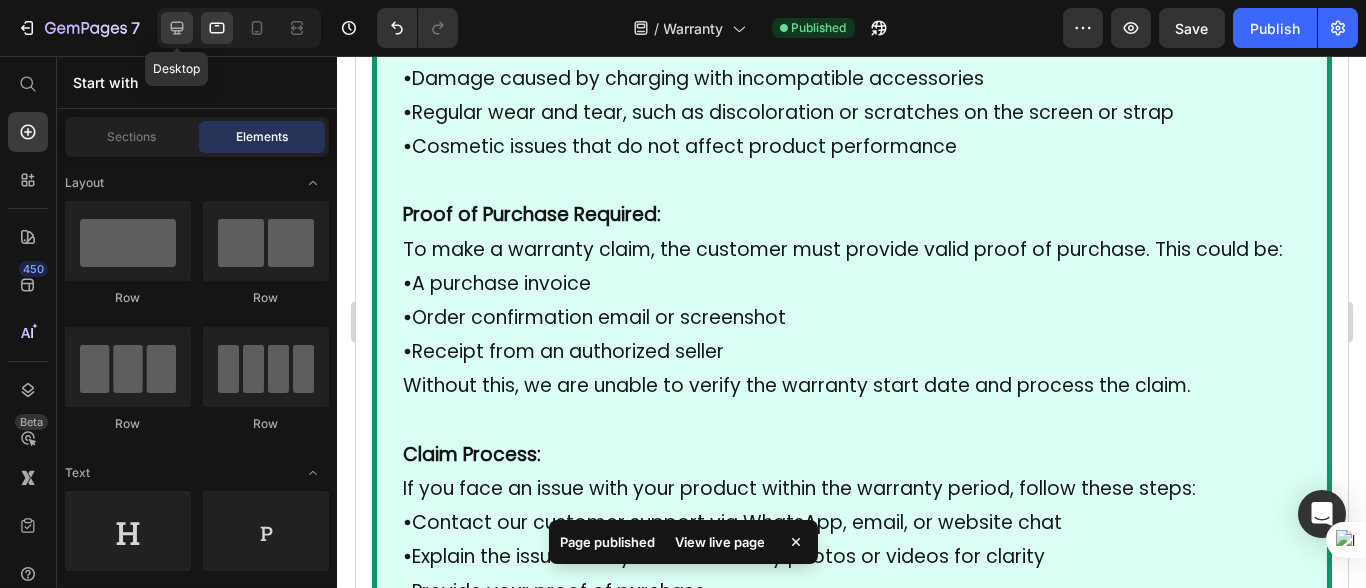 click 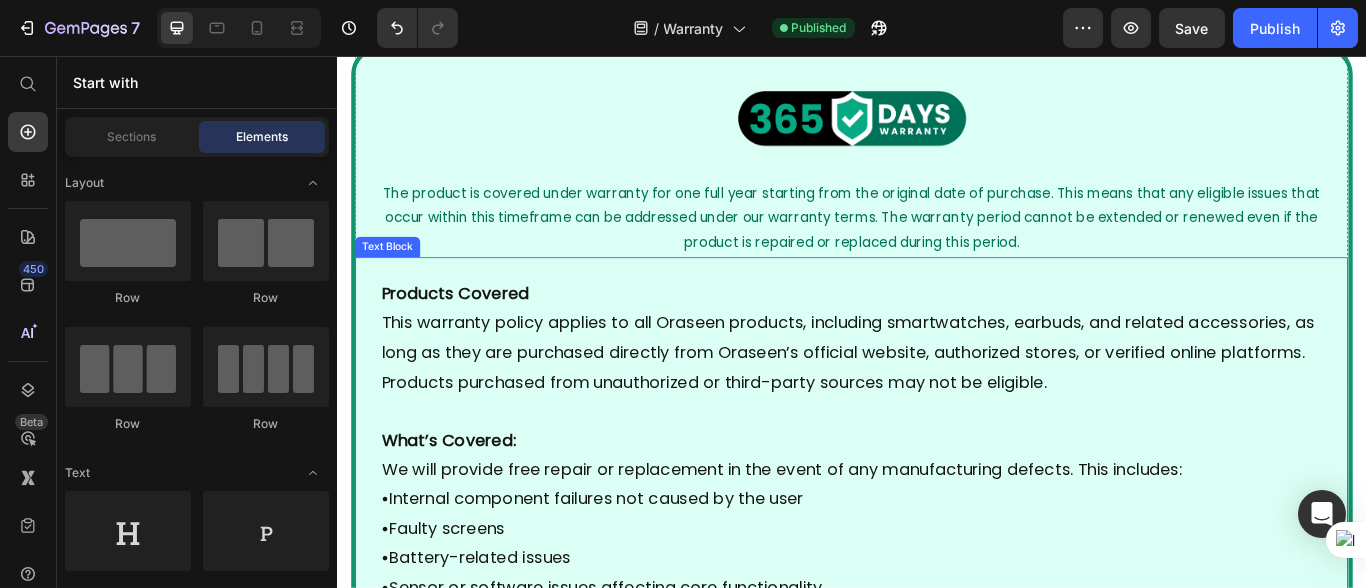 scroll, scrollTop: 0, scrollLeft: 0, axis: both 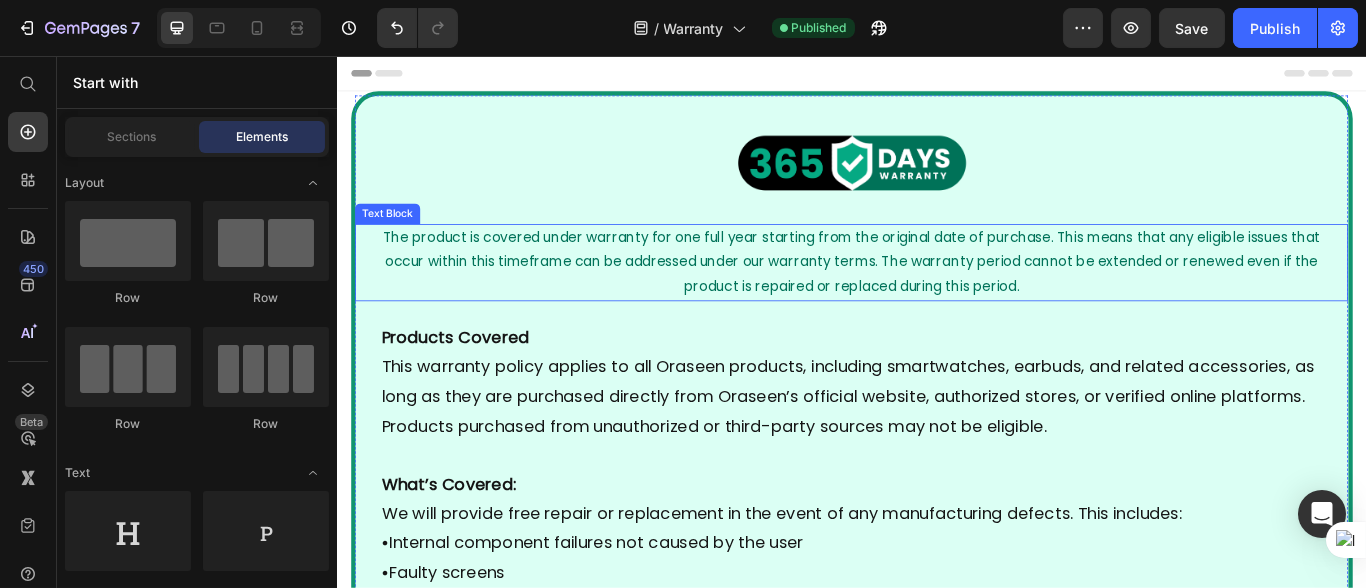 click on "The product is covered under warranty for one full year starting from the original date of purchase. This means that any eligible issues that occur within this timeframe can be addressed under our warranty terms. The warranty period cannot be extended or renewed even if the product is repaired or replaced during this period." at bounding box center (936, 296) 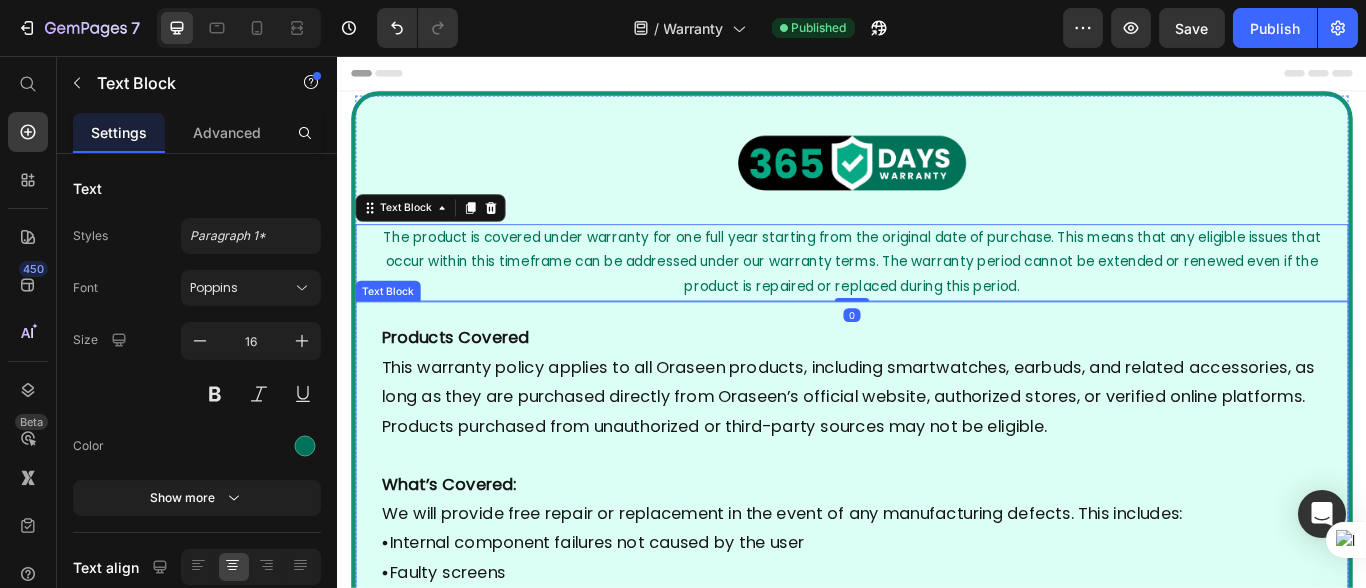 click on "Products Covered This warranty policy applies to all Oraseen products, including smartwatches, earbuds, and related accessories, as long as they are purchased directly from Oraseen’s official website, authorized stores, or verified online platforms. Products purchased from unauthorized or third-party sources may not be eligible." at bounding box center [936, 436] 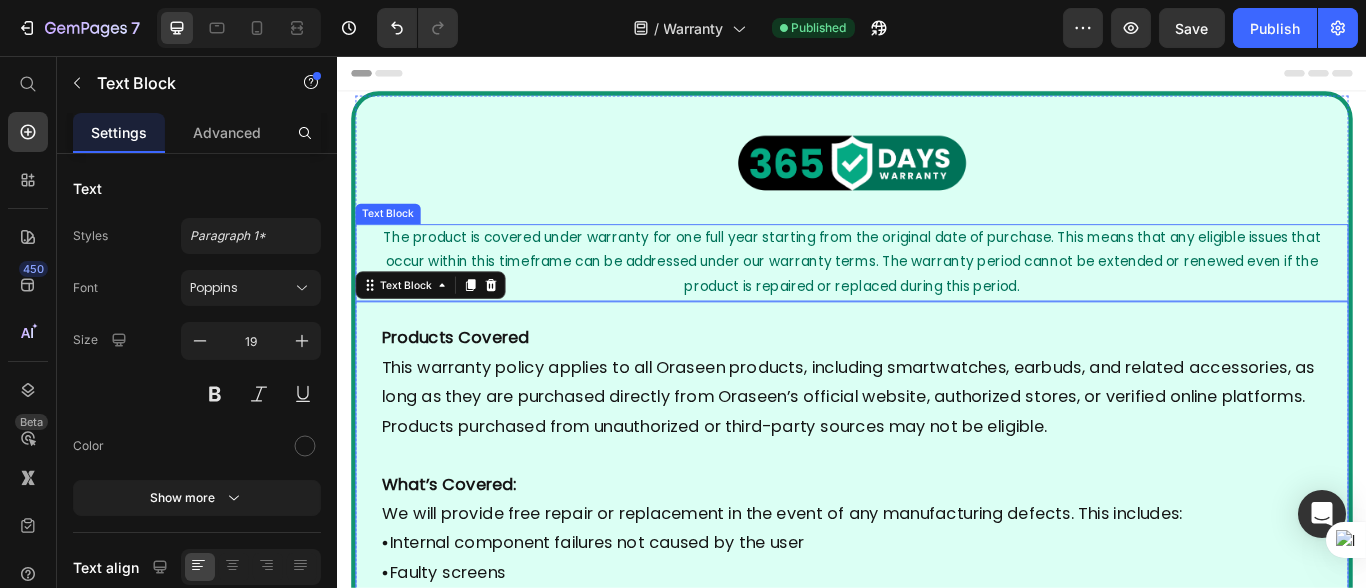 click on "The product is covered under warranty for one full year starting from the original date of purchase. This means that any eligible issues that occur within this timeframe can be addressed under our warranty terms. The warranty period cannot be extended or renewed even if the product is repaired or replaced during this period." at bounding box center (936, 296) 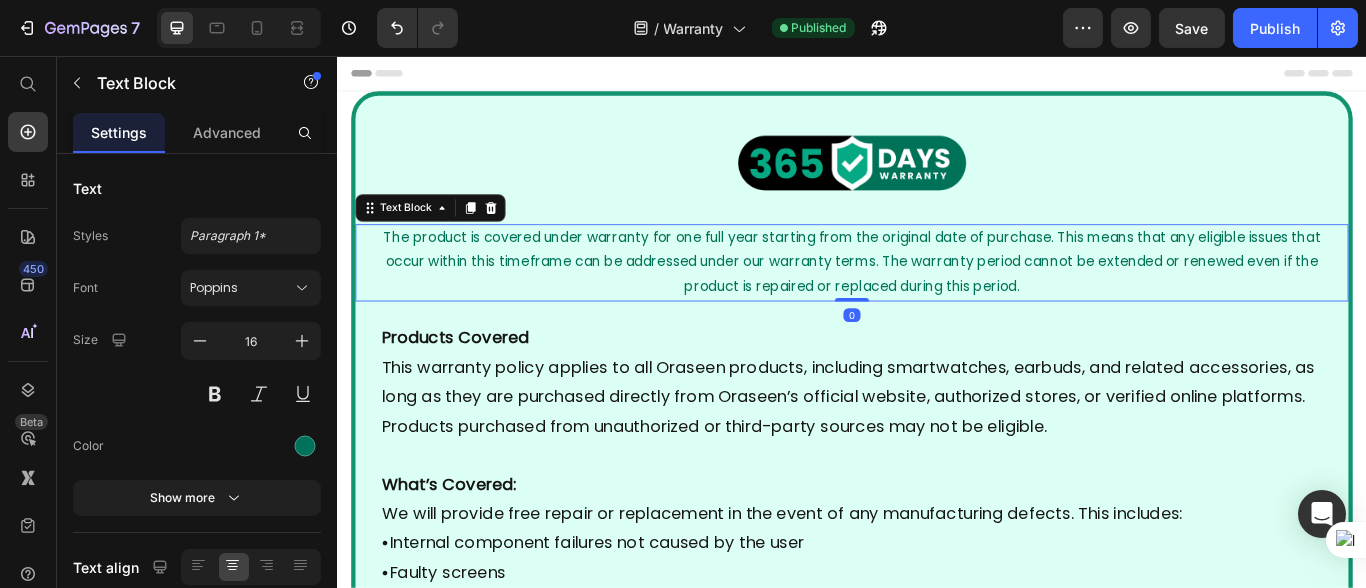 click on "Products Covered This warranty policy applies to all Oraseen products, including smartwatches, earbuds, and related accessories, as long as they are purchased directly from Oraseen’s official website, authorized stores, or verified online platforms. Products purchased from unauthorized or third-party sources may not be eligible." at bounding box center (936, 436) 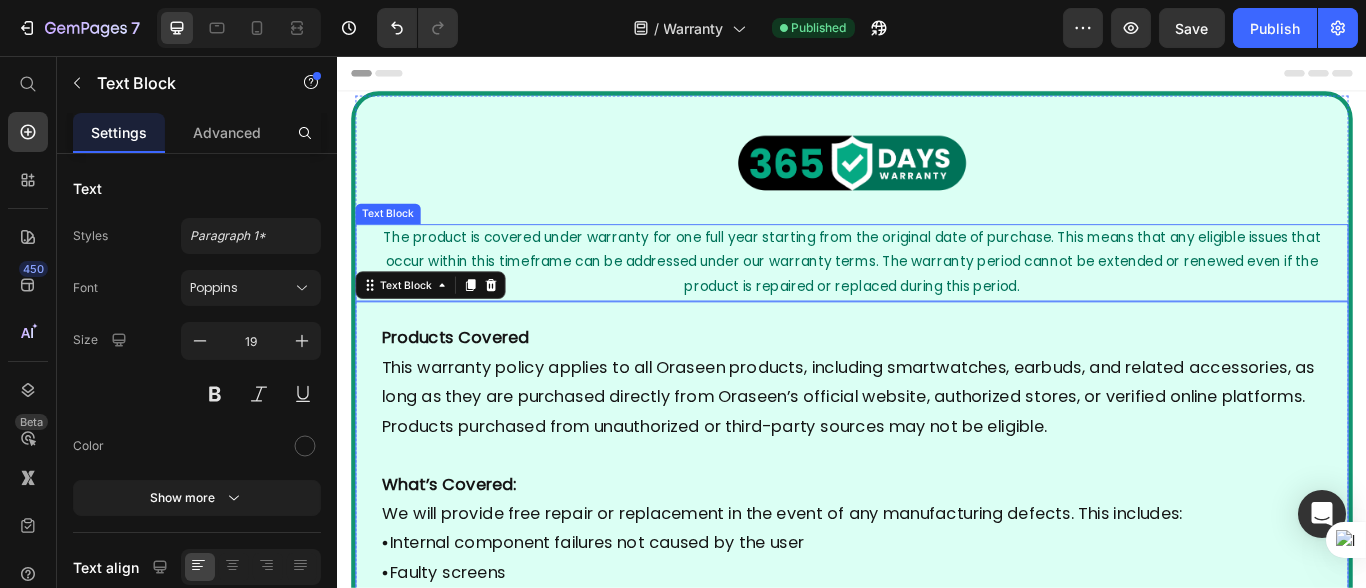 click on "The product is covered under warranty for one full year starting from the original date of purchase. This means that any eligible issues that occur within this timeframe can be addressed under our warranty terms. The warranty period cannot be extended or renewed even if the product is repaired or replaced during this period." at bounding box center [936, 296] 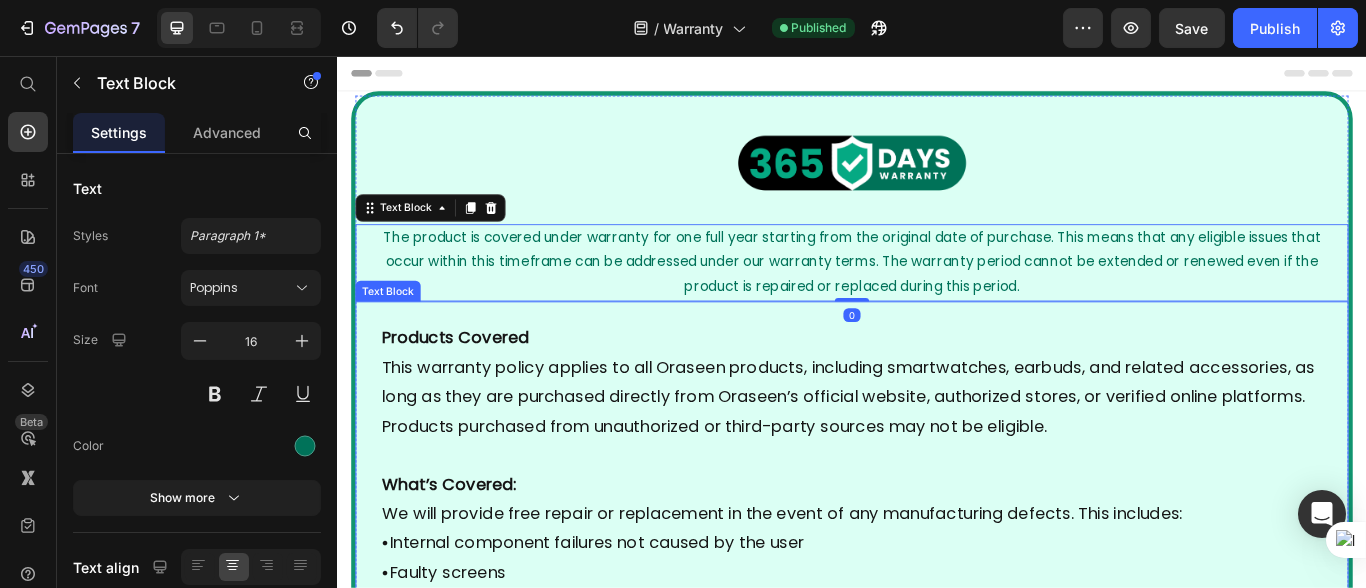 click on "Products Covered This warranty policy applies to all Oraseen products, including smartwatches, earbuds, and related accessories, as long as they are purchased directly from Oraseen’s official website, authorized stores, or verified online platforms. Products purchased from unauthorized or third-party sources may not be eligible." at bounding box center [936, 436] 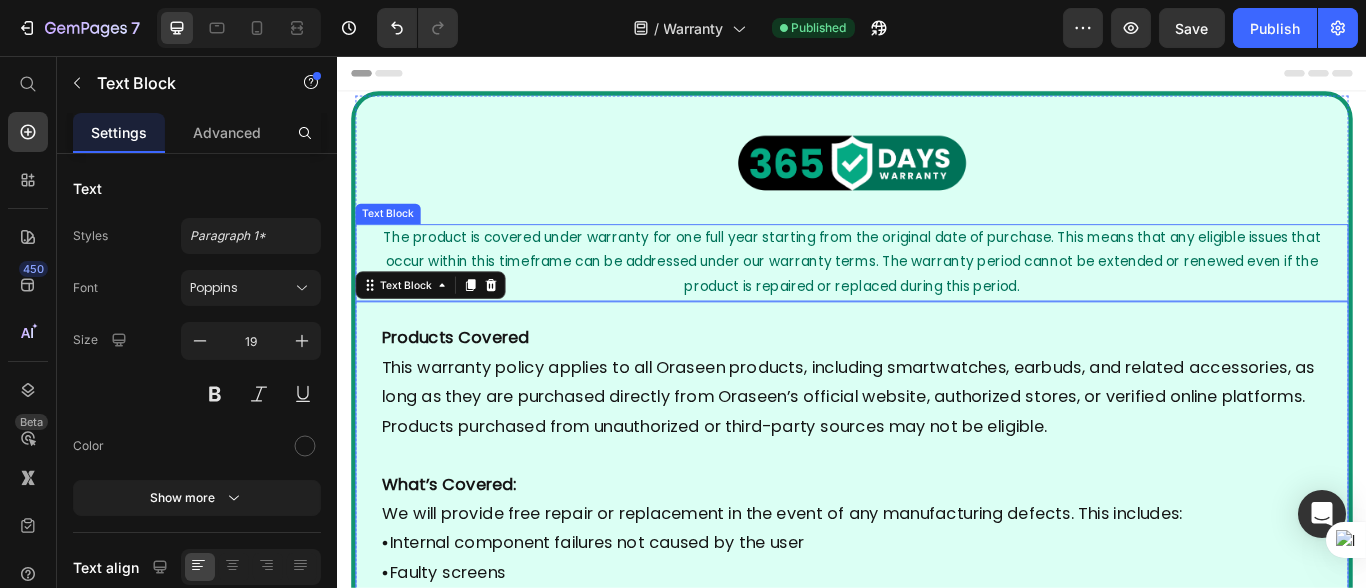 click on "The product is covered under warranty for one full year starting from the original date of purchase. This means that any eligible issues that occur within this timeframe can be addressed under our warranty terms. The warranty period cannot be extended or renewed even if the product is repaired or replaced during this period." at bounding box center (936, 296) 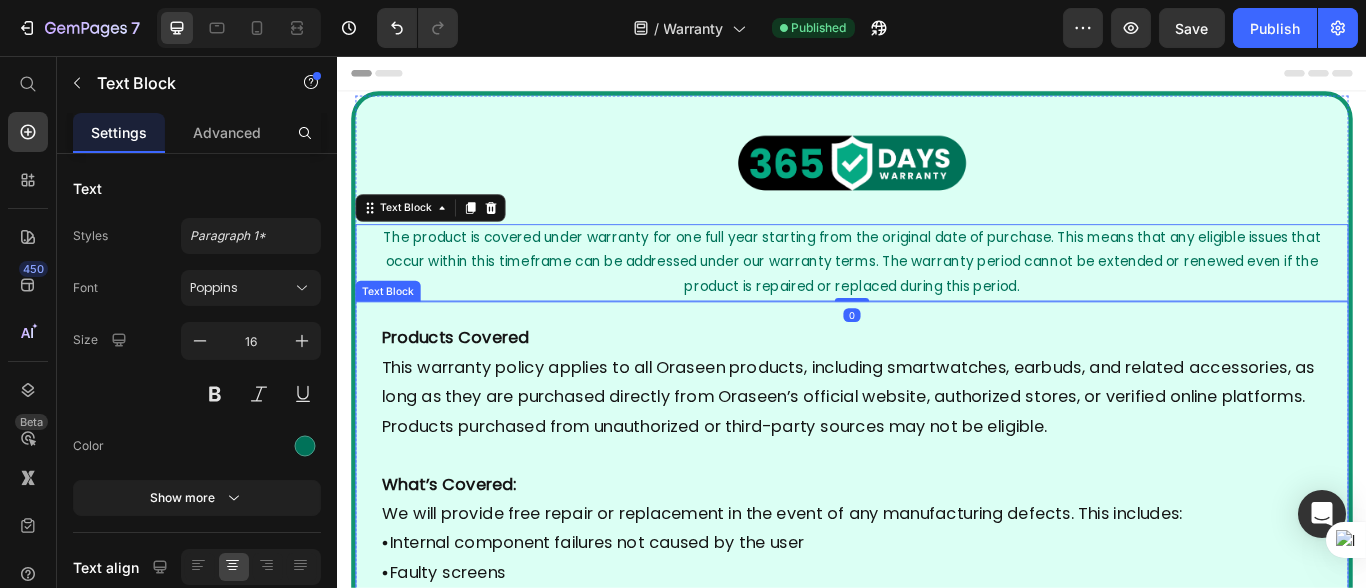 click on "Products Covered This warranty policy applies to all Oraseen products, including smartwatches, earbuds, and related accessories, as long as they are purchased directly from Oraseen’s official website, authorized stores, or verified online platforms. Products purchased from unauthorized or third-party sources may not be eligible." at bounding box center (936, 436) 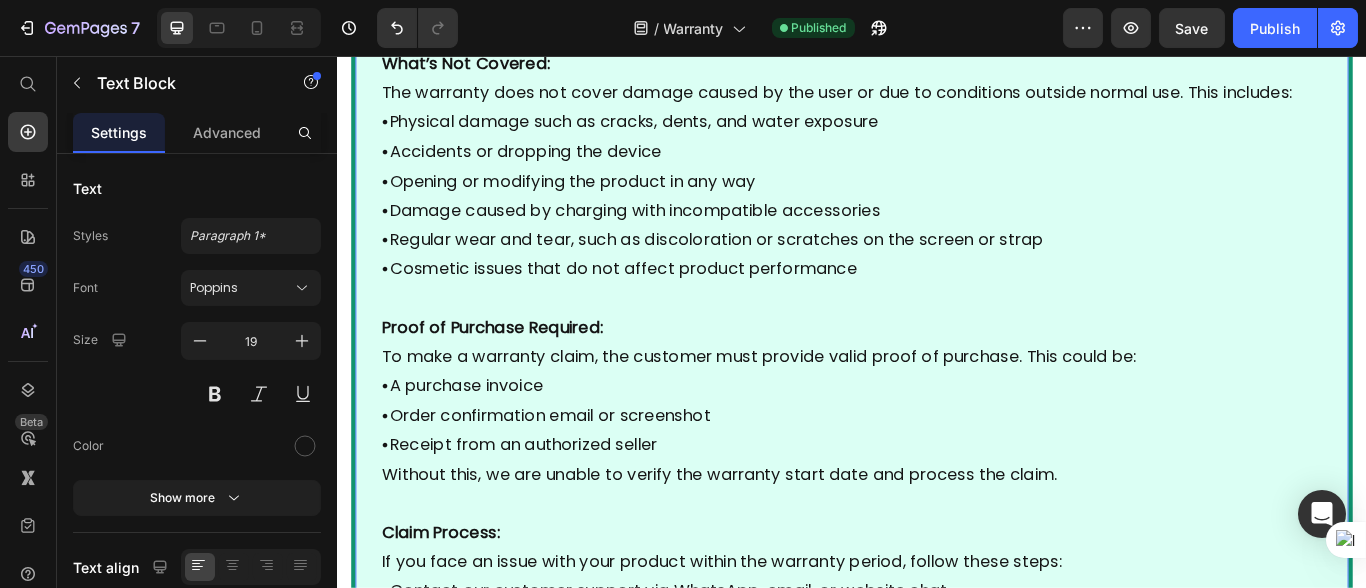 scroll, scrollTop: 0, scrollLeft: 0, axis: both 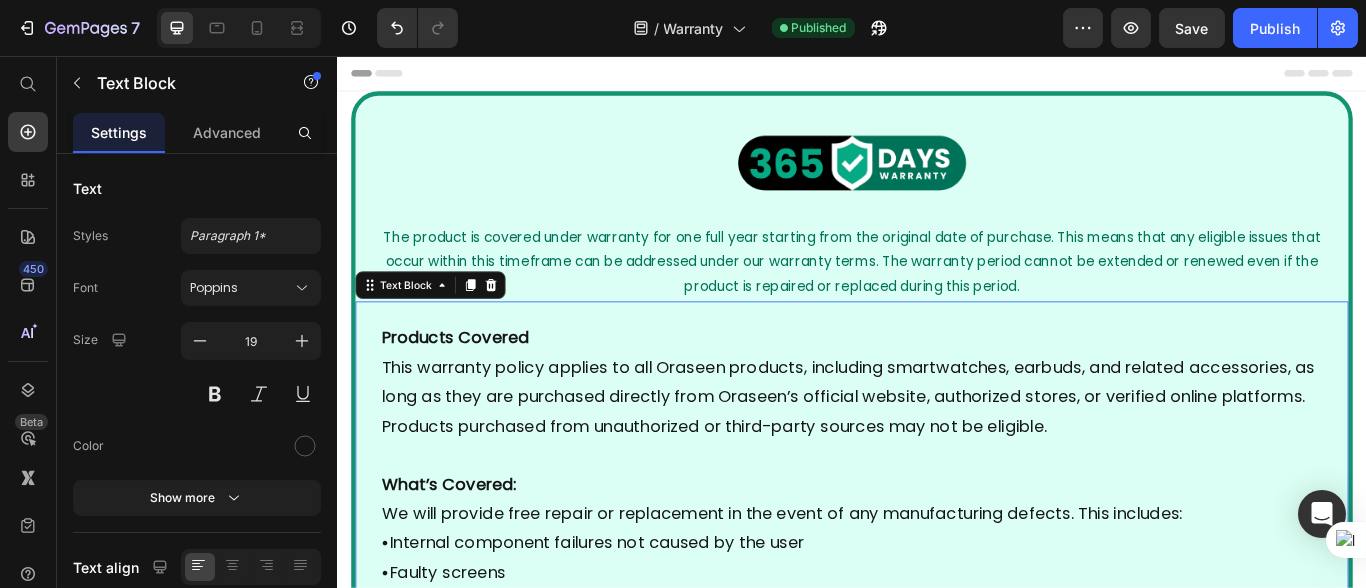 click on "The product is covered under warranty for one full year starting from the original date of purchase. This means that any eligible issues that occur within this timeframe can be addressed under our warranty terms. The warranty period cannot be extended or renewed even if the product is repaired or replaced during this period." at bounding box center (936, 296) 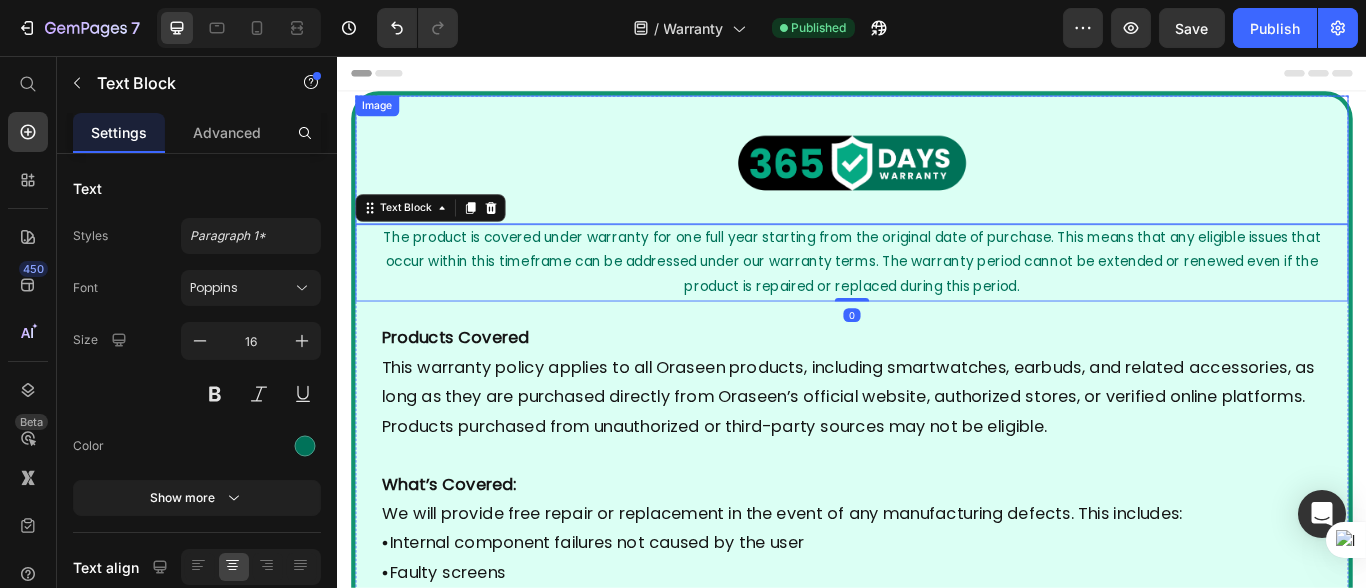 click at bounding box center [936, 177] 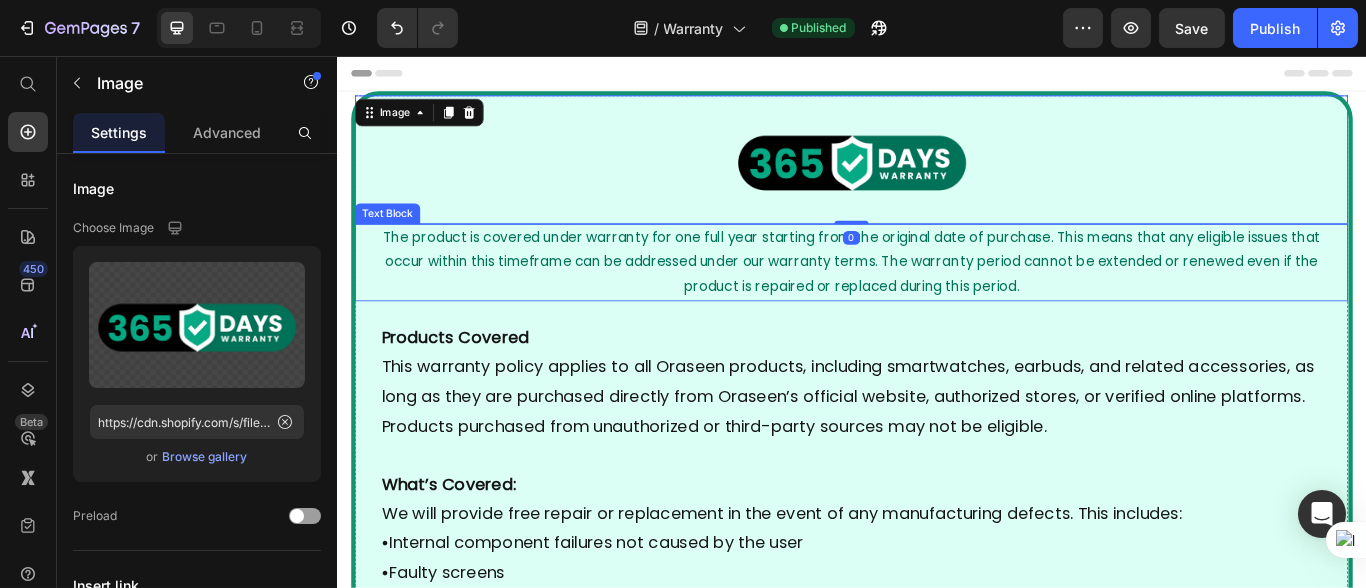click on "The product is covered under warranty for one full year starting from the original date of purchase. This means that any eligible issues that occur within this timeframe can be addressed under our warranty terms. The warranty period cannot be extended or renewed even if the product is repaired or replaced during this period." at bounding box center [936, 296] 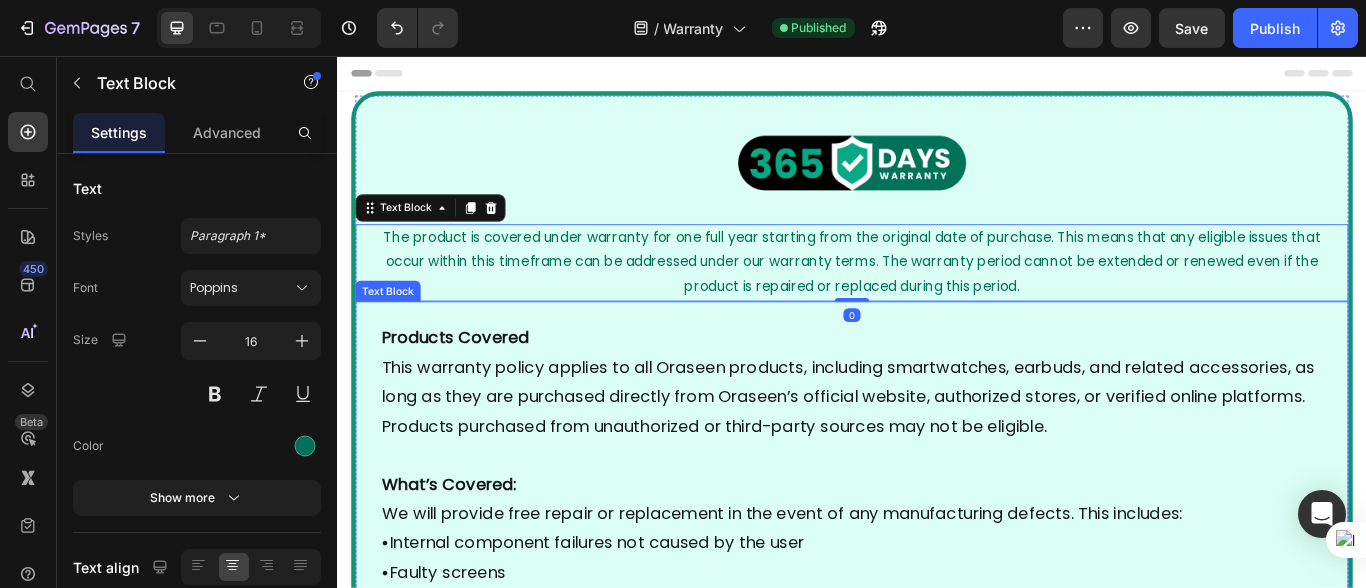 click on "Products Covered This warranty policy applies to all Oraseen products, including smartwatches, earbuds, and related accessories, as long as they are purchased directly from Oraseen’s official website, authorized stores, or verified online platforms. Products purchased from unauthorized or third-party sources may not be eligible." at bounding box center [936, 436] 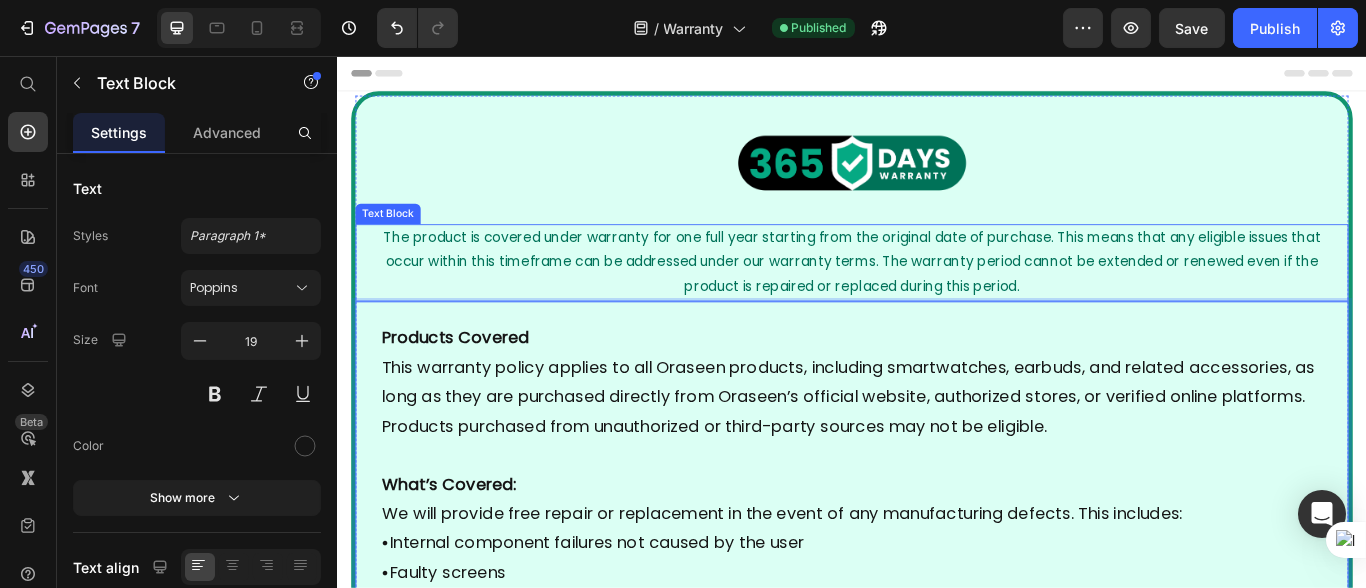 click on "The product is covered under warranty for one full year starting from the original date of purchase. This means that any eligible issues that occur within this timeframe can be addressed under our warranty terms. The warranty period cannot be extended or renewed even if the product is repaired or replaced during this period." at bounding box center (936, 296) 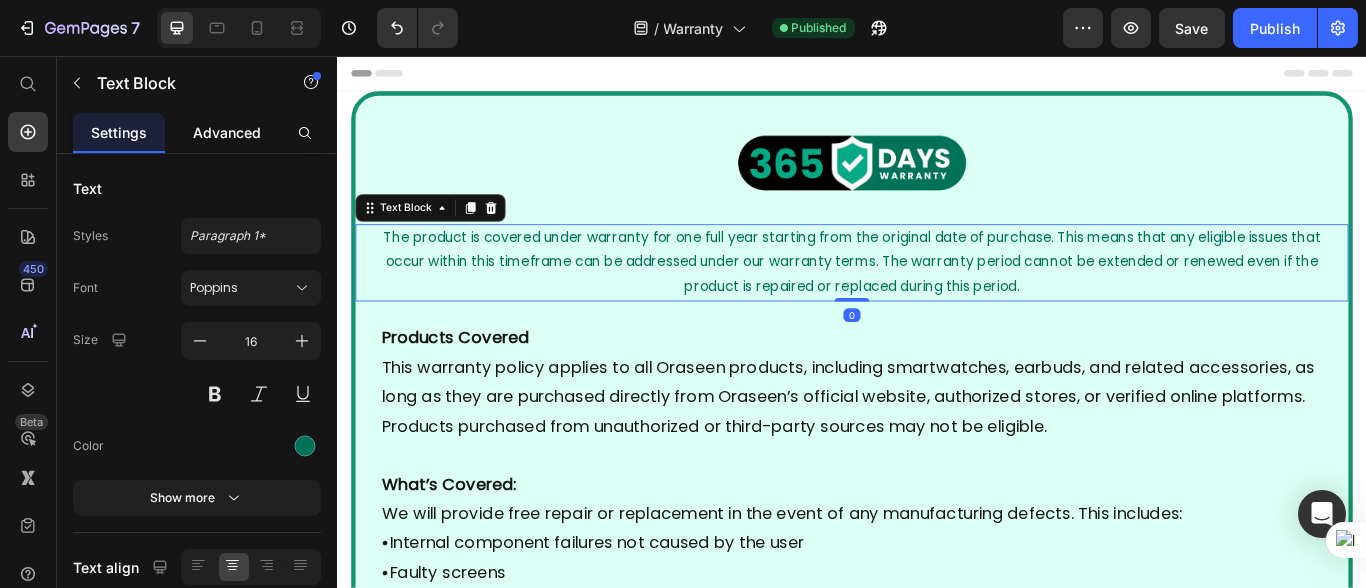 click on "Advanced" at bounding box center [227, 132] 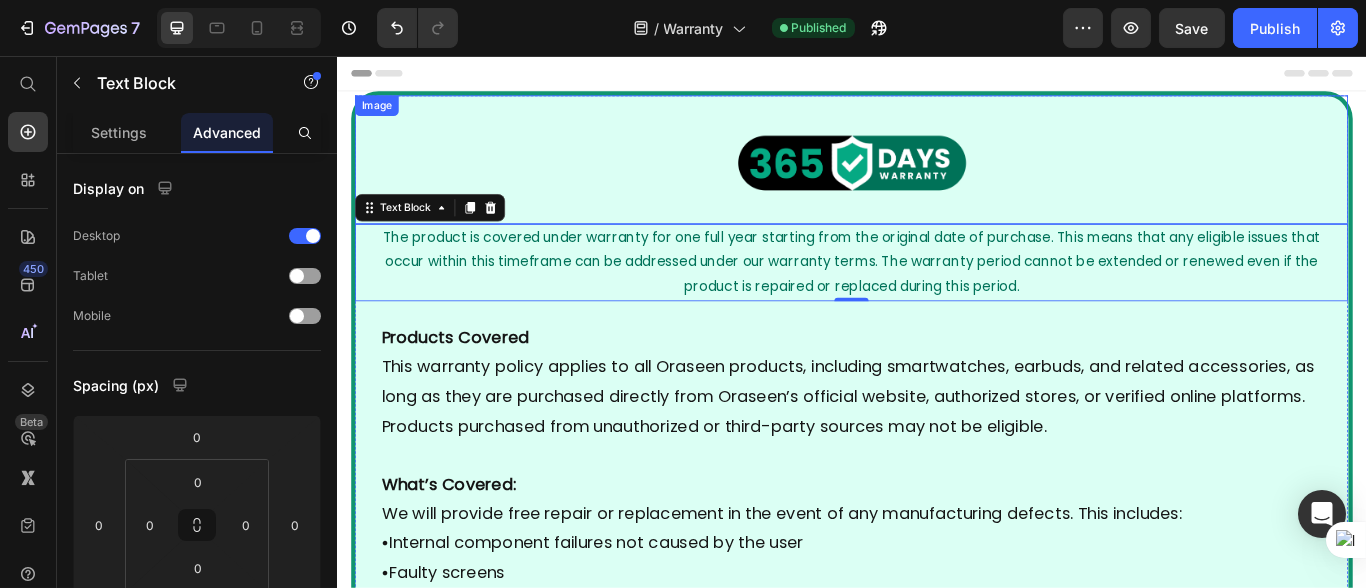 click on "Image" at bounding box center [936, 177] 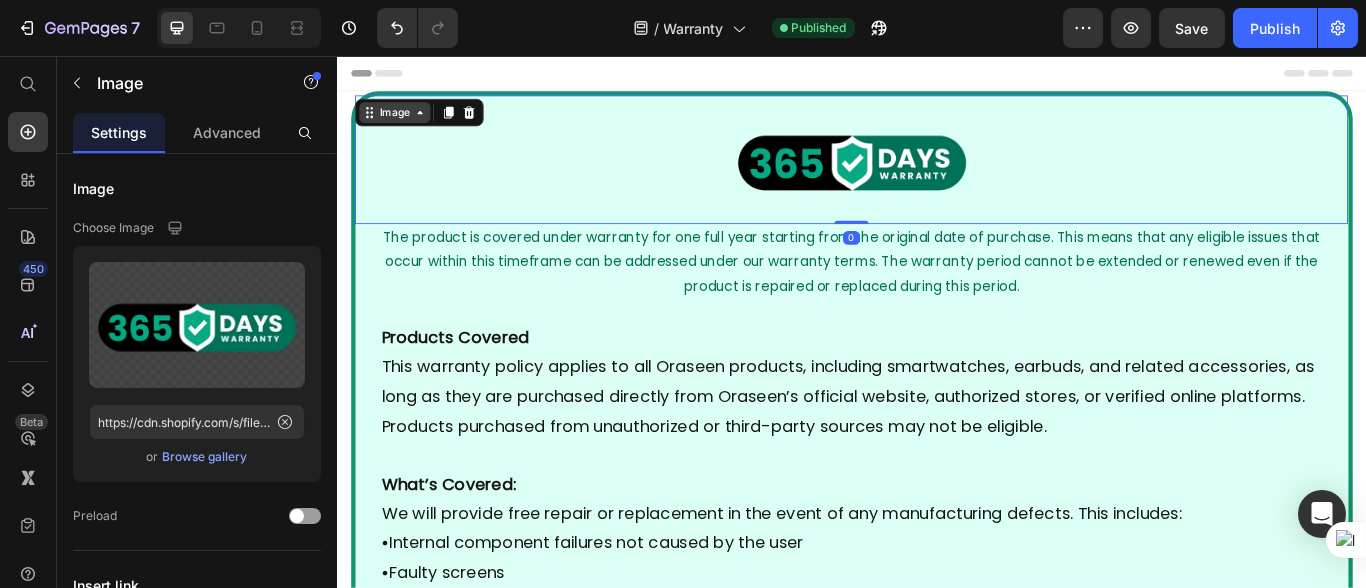 click on "Image" at bounding box center [403, 122] 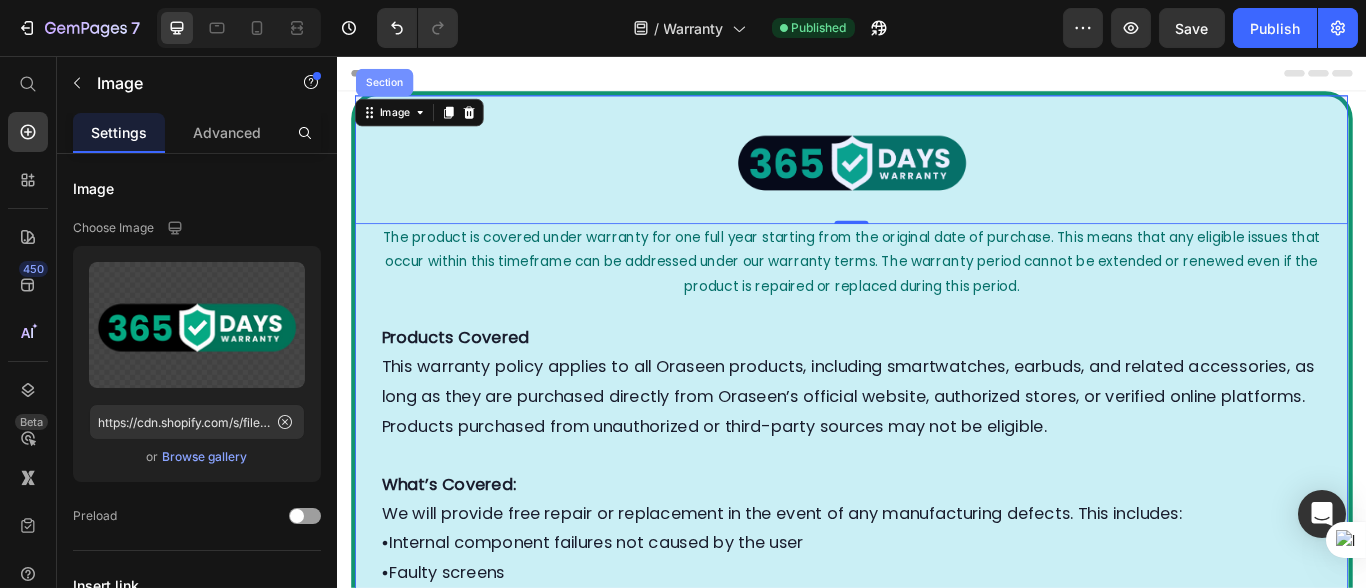 click on "Section" at bounding box center (391, 87) 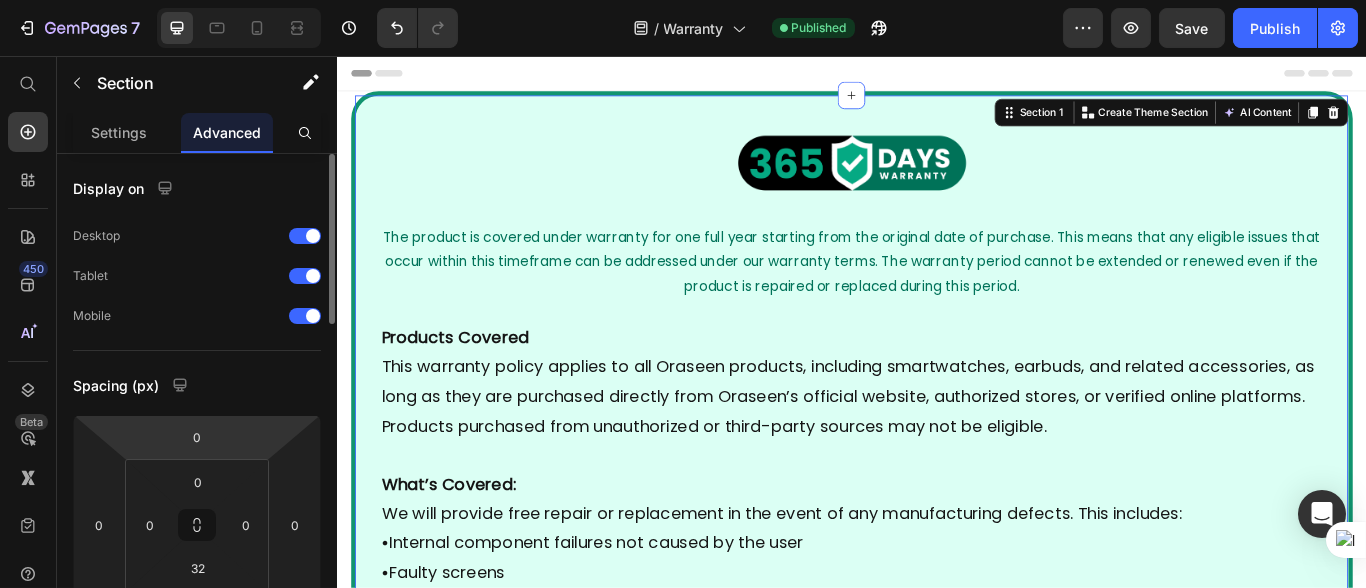 scroll, scrollTop: 221, scrollLeft: 0, axis: vertical 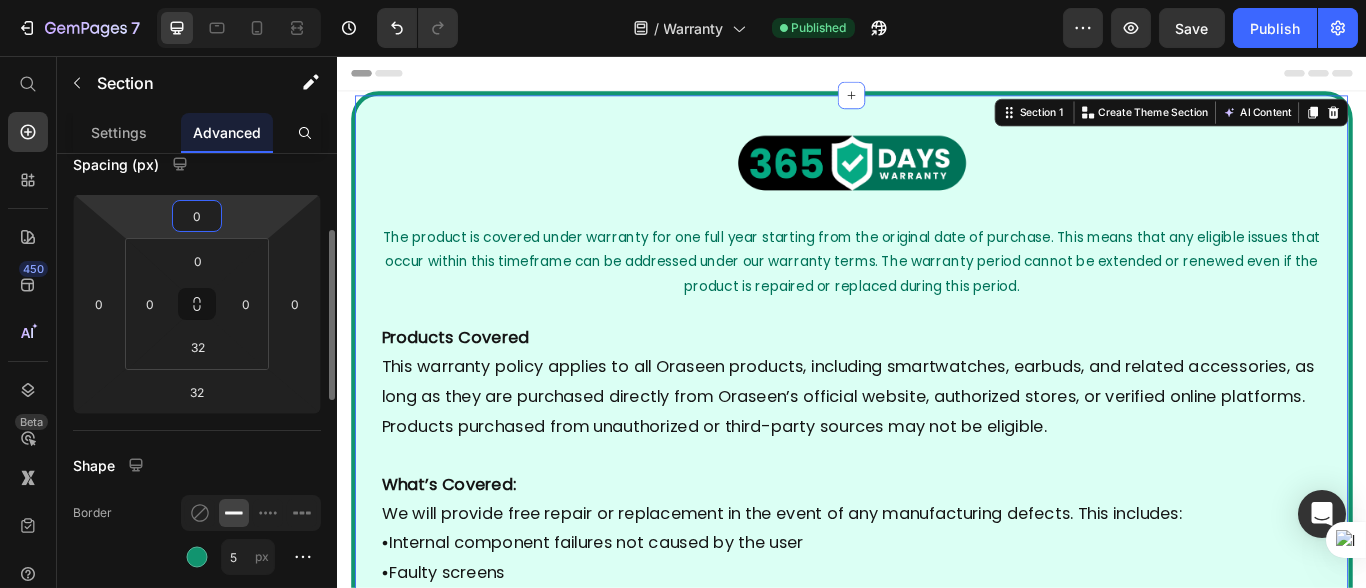 click on "0" at bounding box center (197, 216) 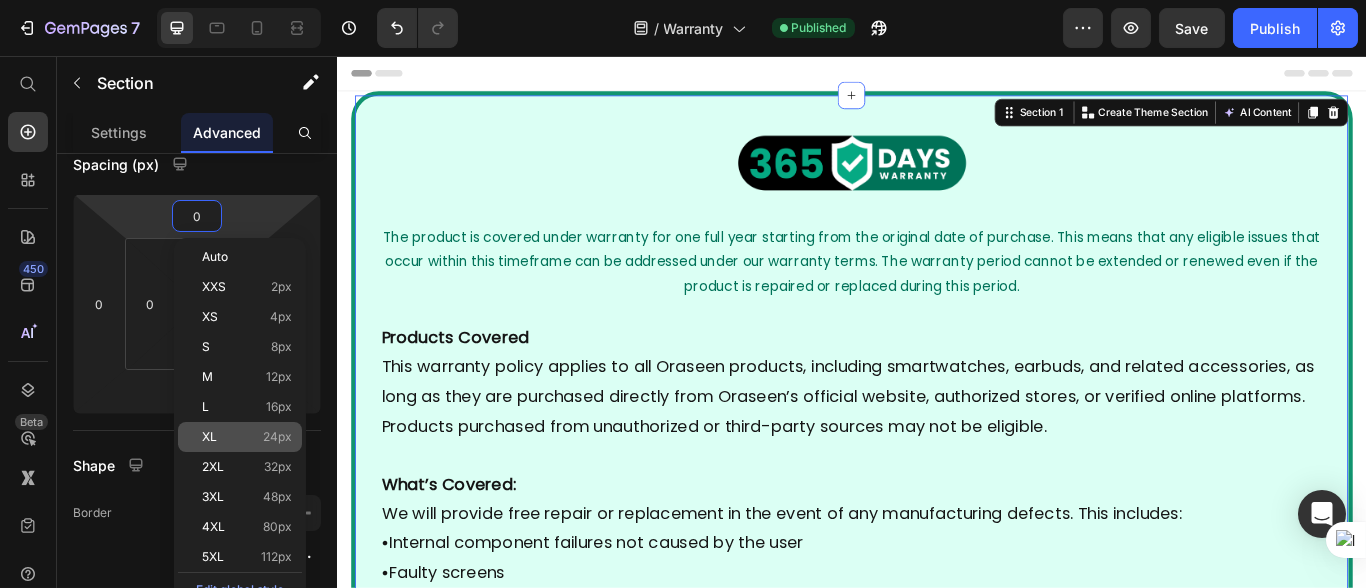 click on "XL 24px" 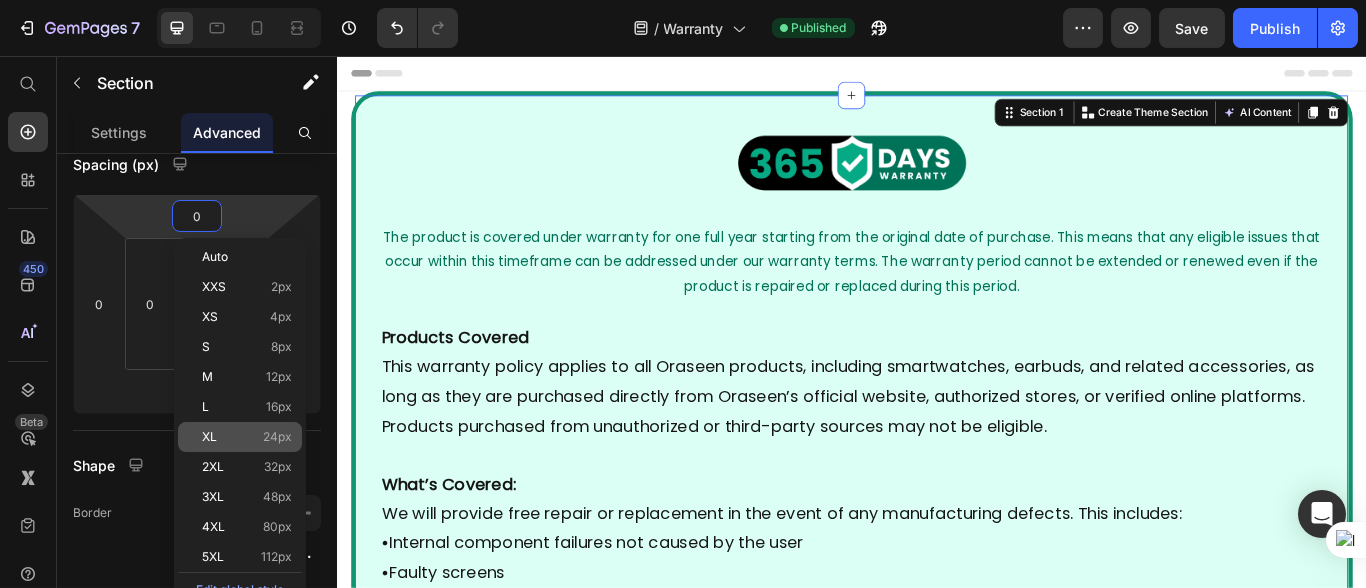 type on "24" 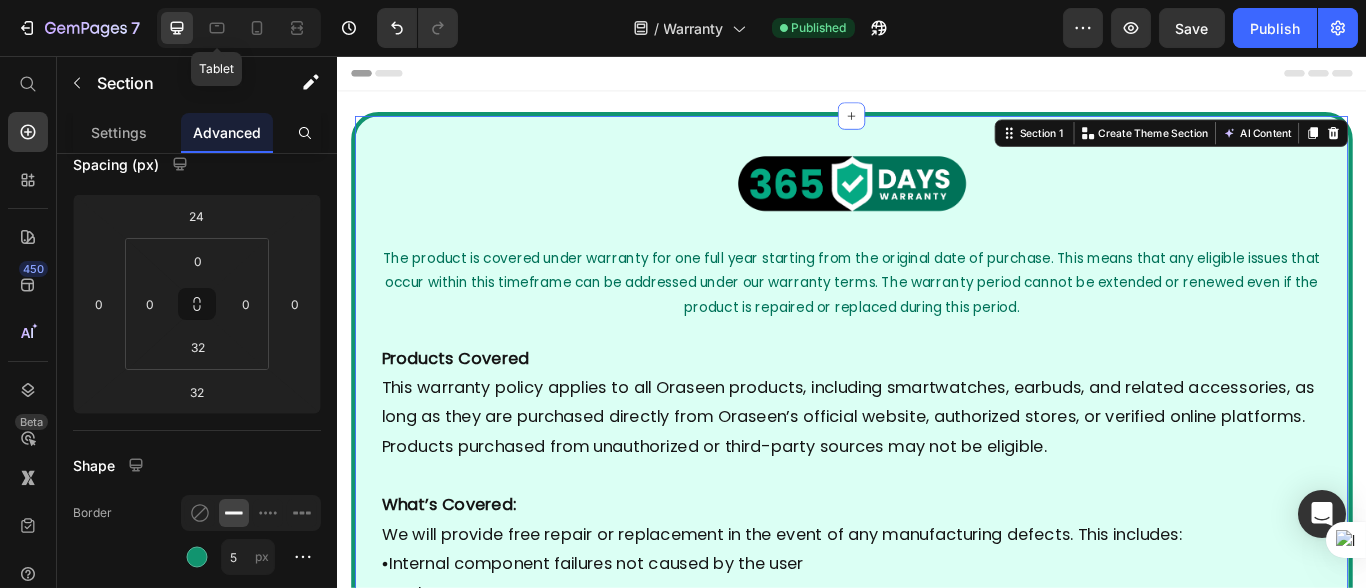 drag, startPoint x: 221, startPoint y: 26, endPoint x: 216, endPoint y: 118, distance: 92.13577 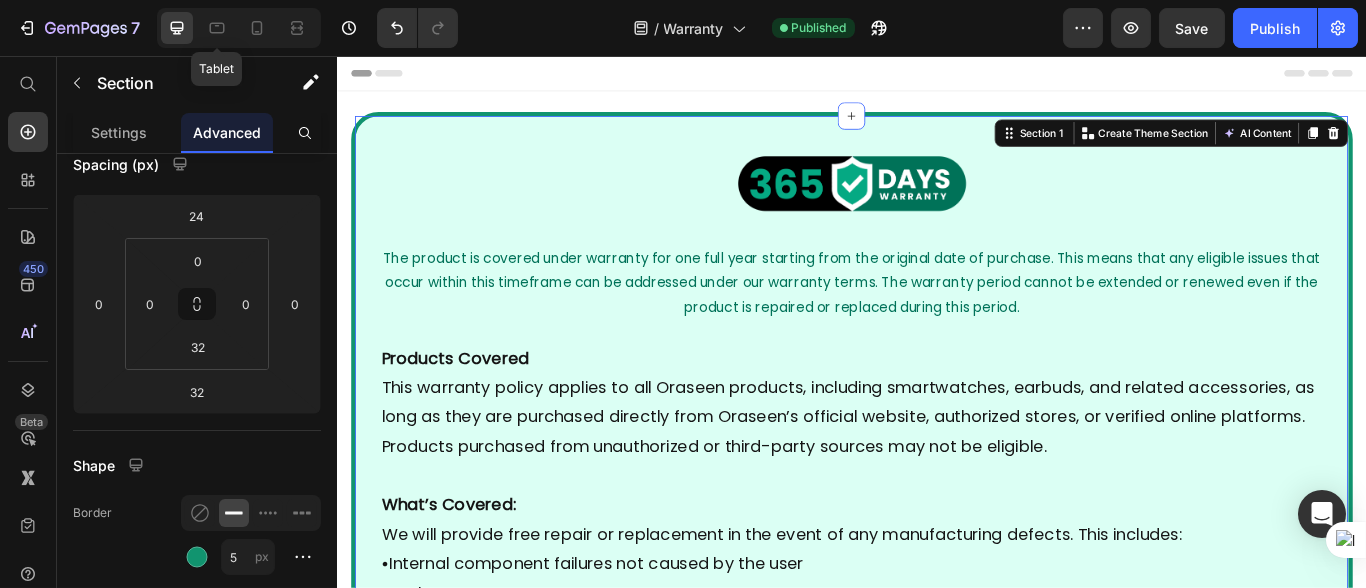 click 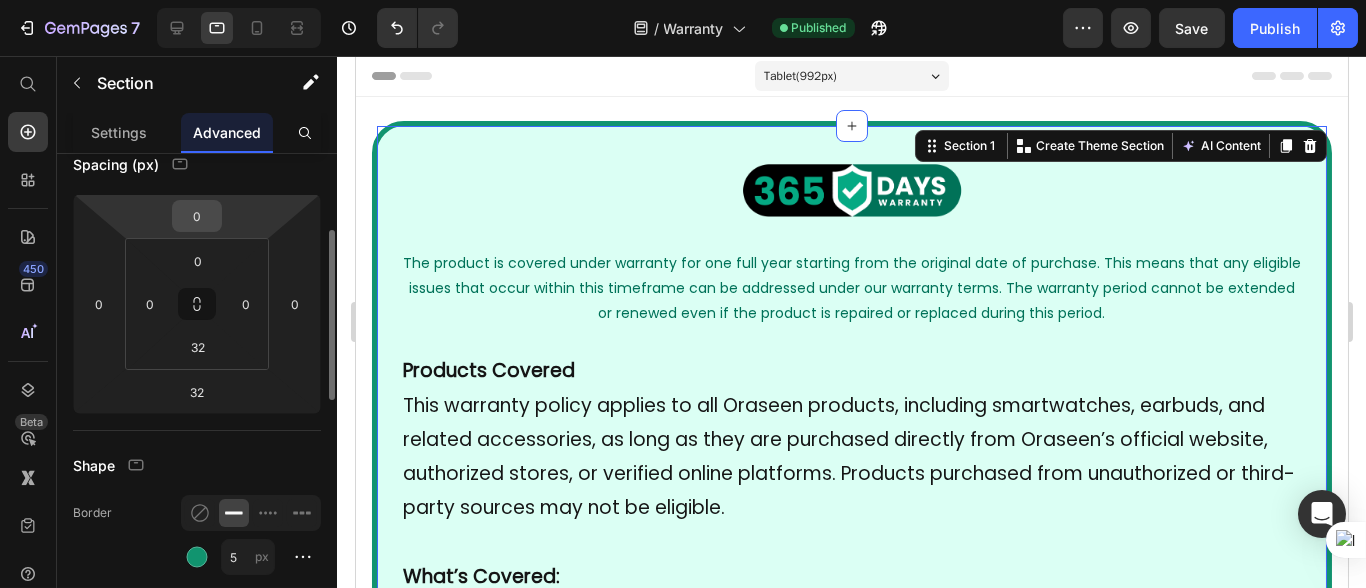 click on "0" at bounding box center (197, 216) 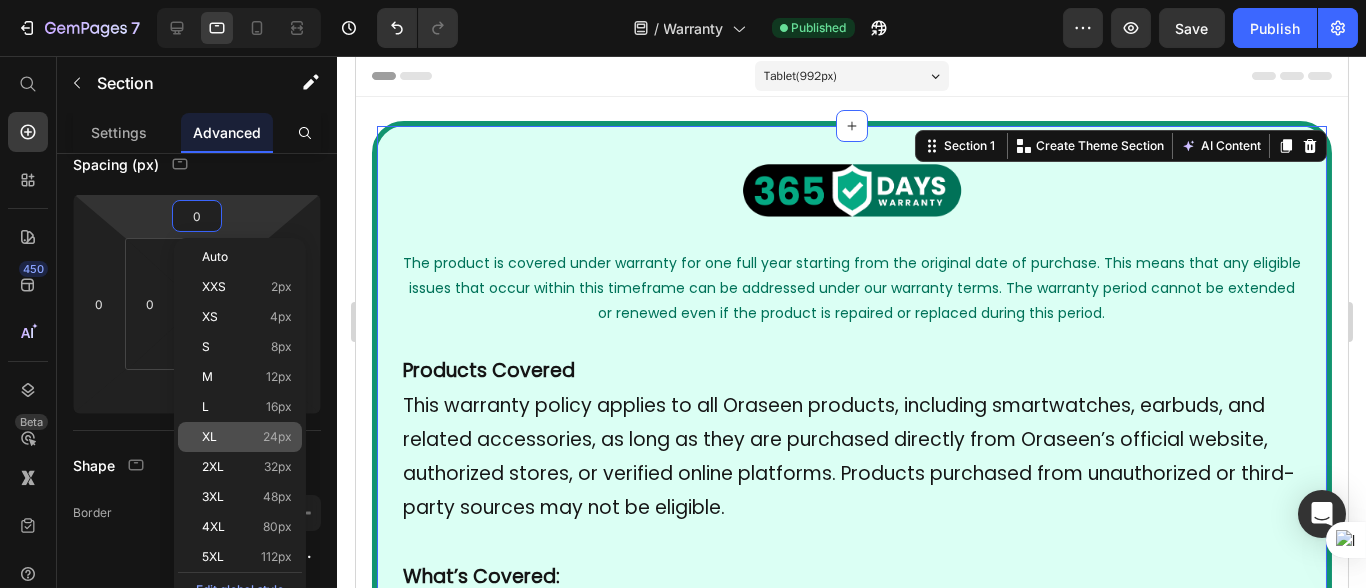 click on "XL 24px" at bounding box center [247, 437] 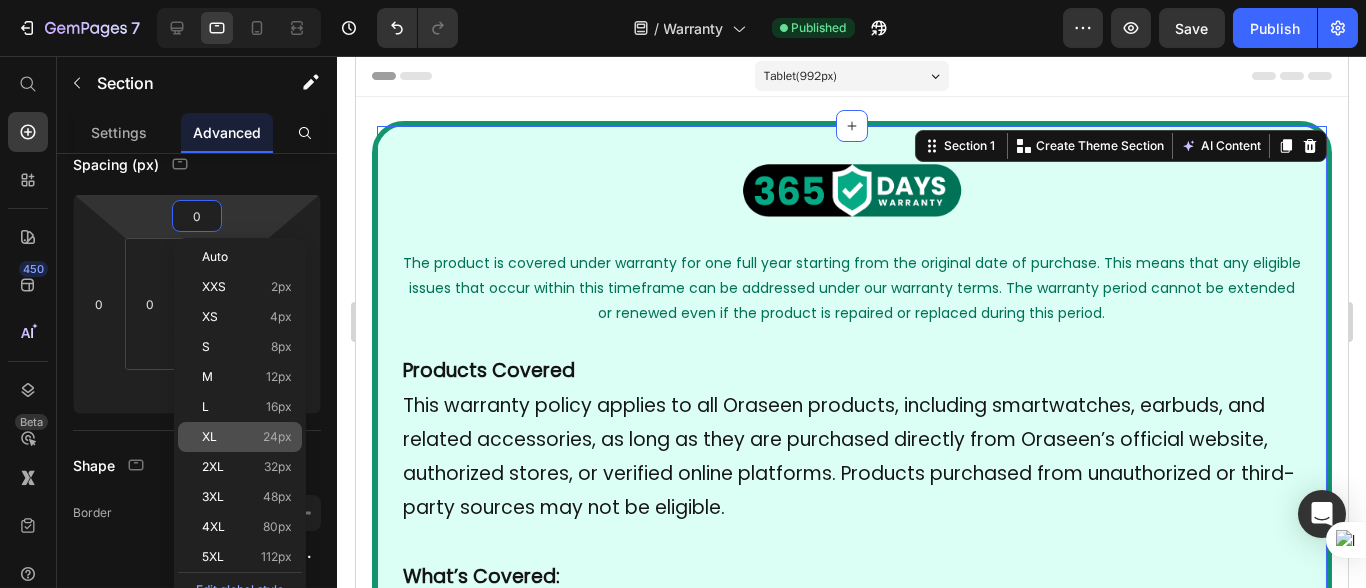 type on "24" 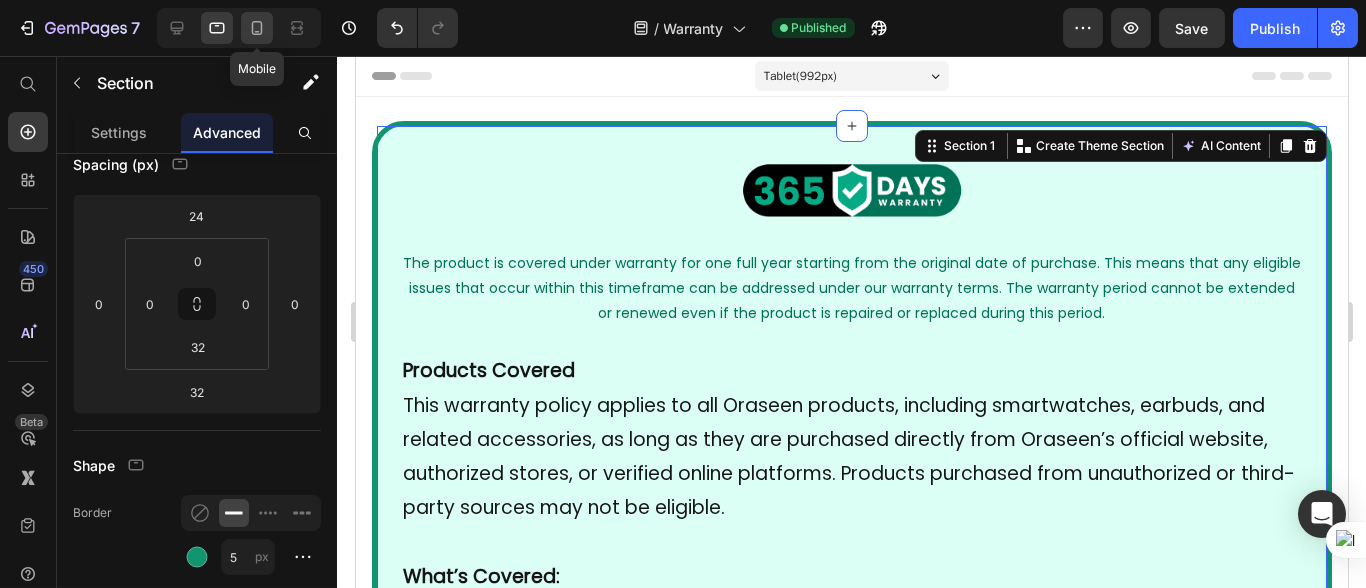 click 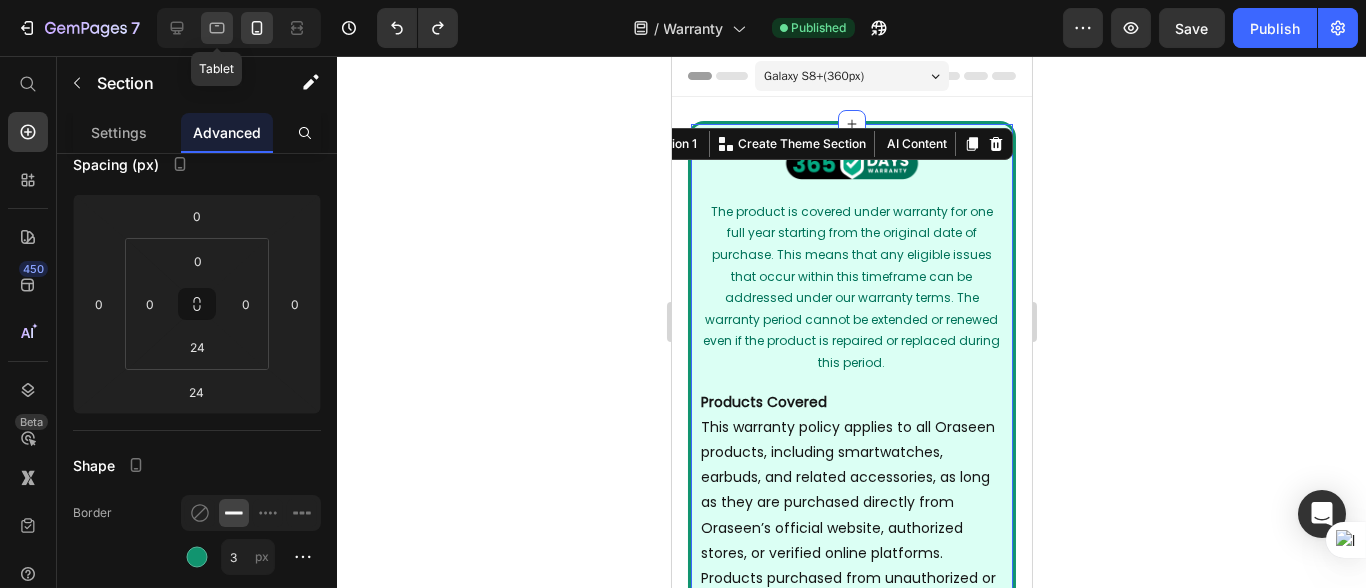 click 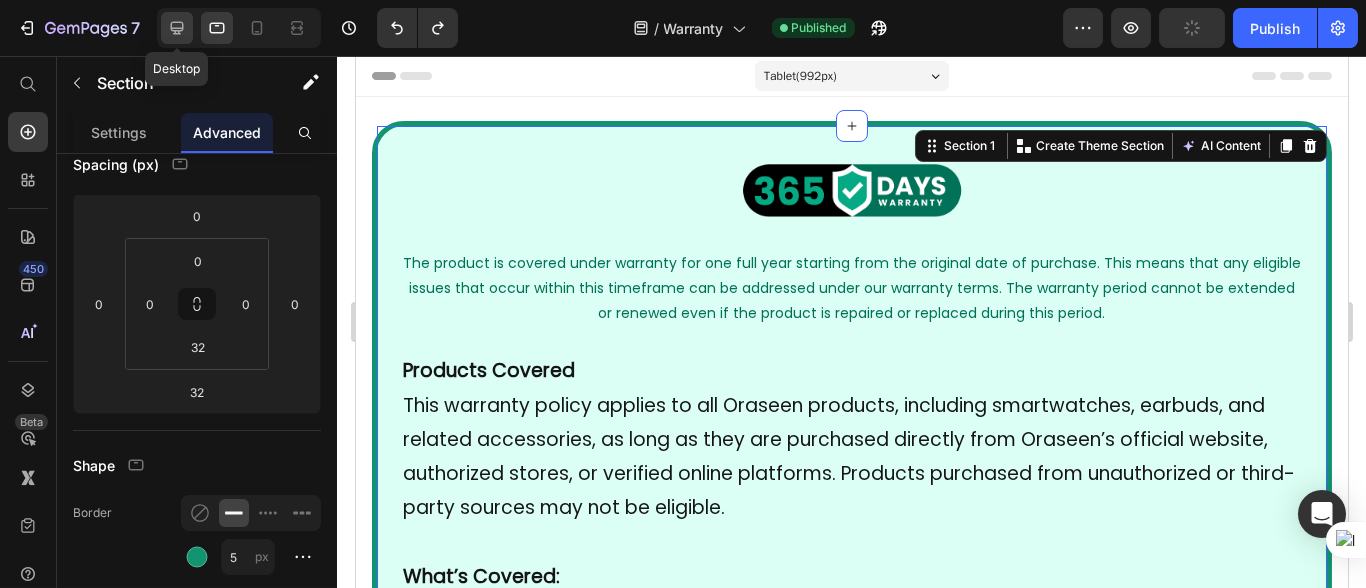 click 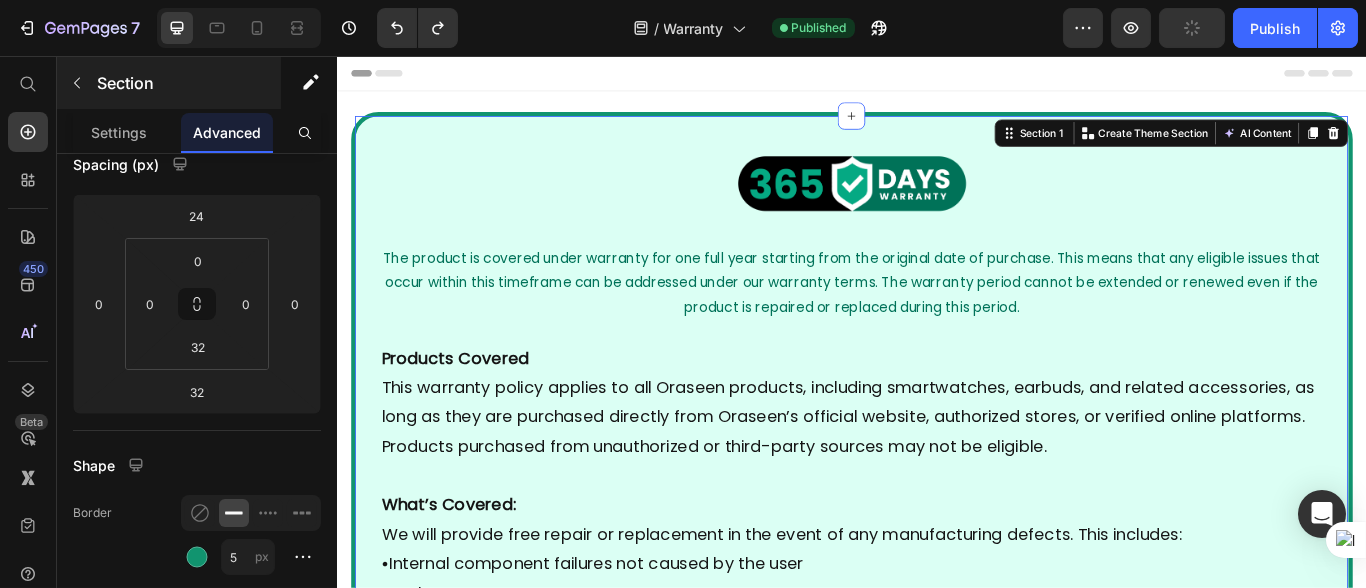 type on "0" 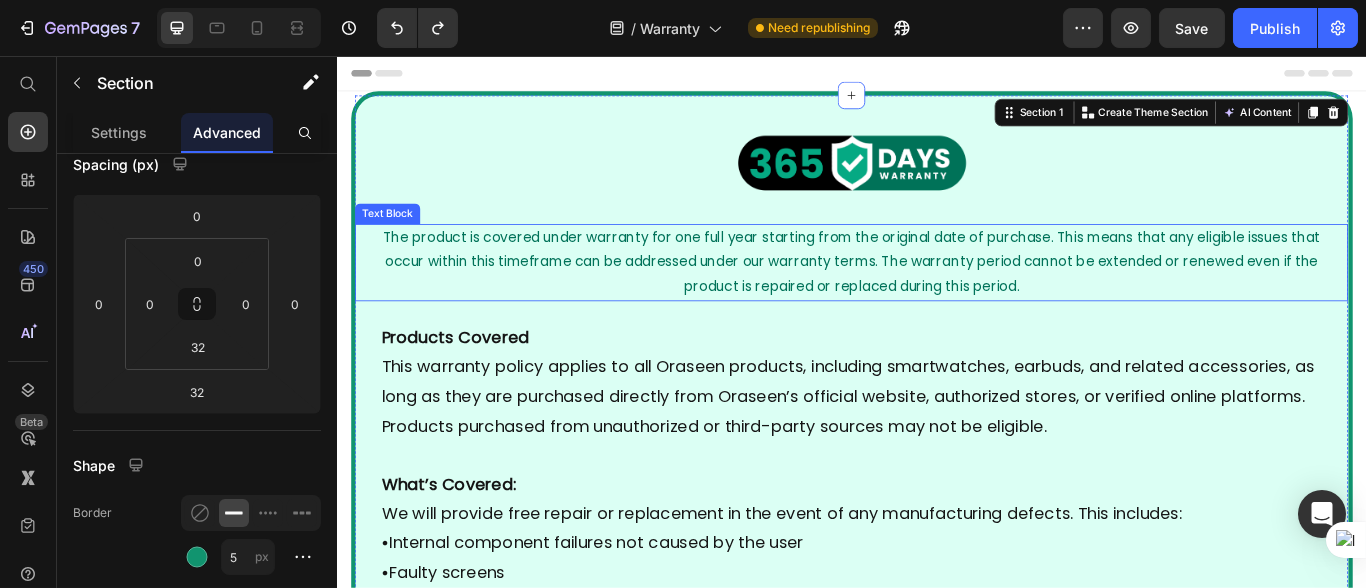 click on "The product is covered under warranty for one full year starting from the original date of purchase. This means that any eligible issues that occur within this timeframe can be addressed under our warranty terms. The warranty period cannot be extended or renewed even if the product is repaired or replaced during this period." at bounding box center (936, 296) 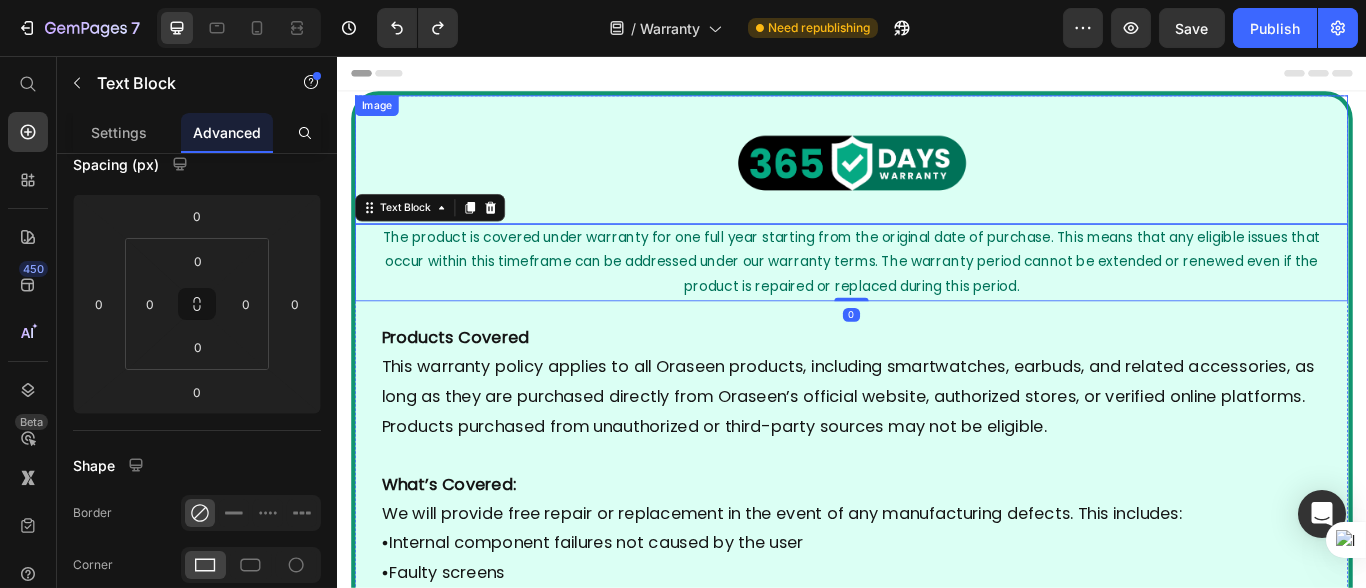 scroll, scrollTop: 0, scrollLeft: 0, axis: both 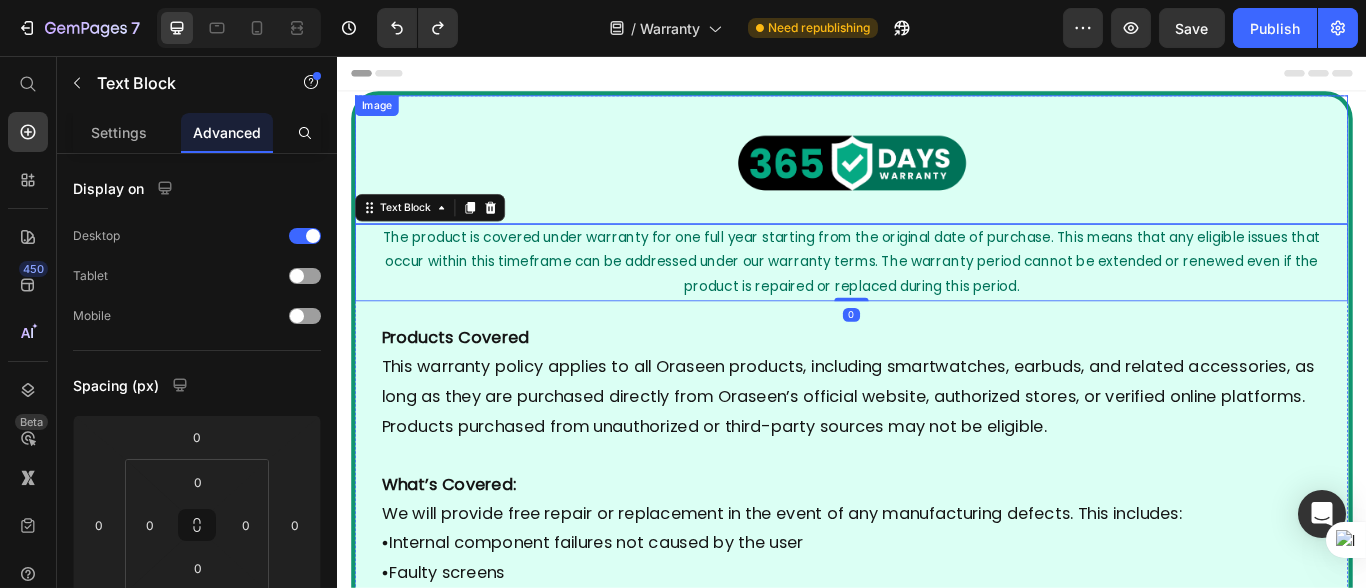 click at bounding box center (936, 177) 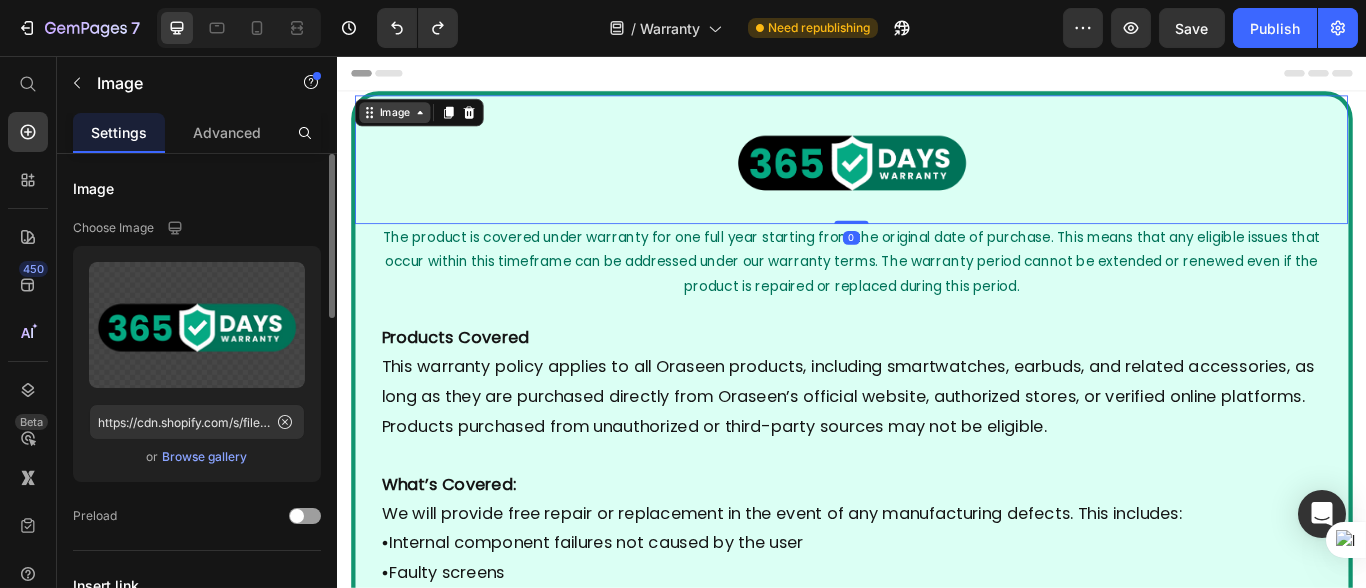 click on "Image" at bounding box center (403, 122) 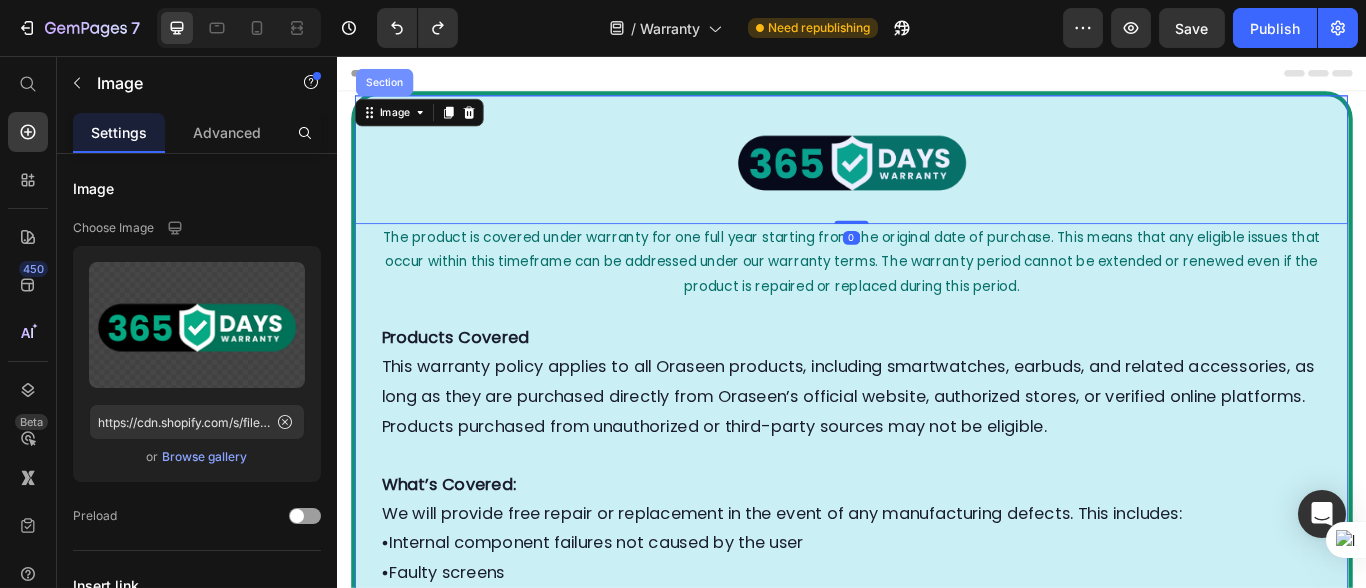 click on "Section" at bounding box center [391, 87] 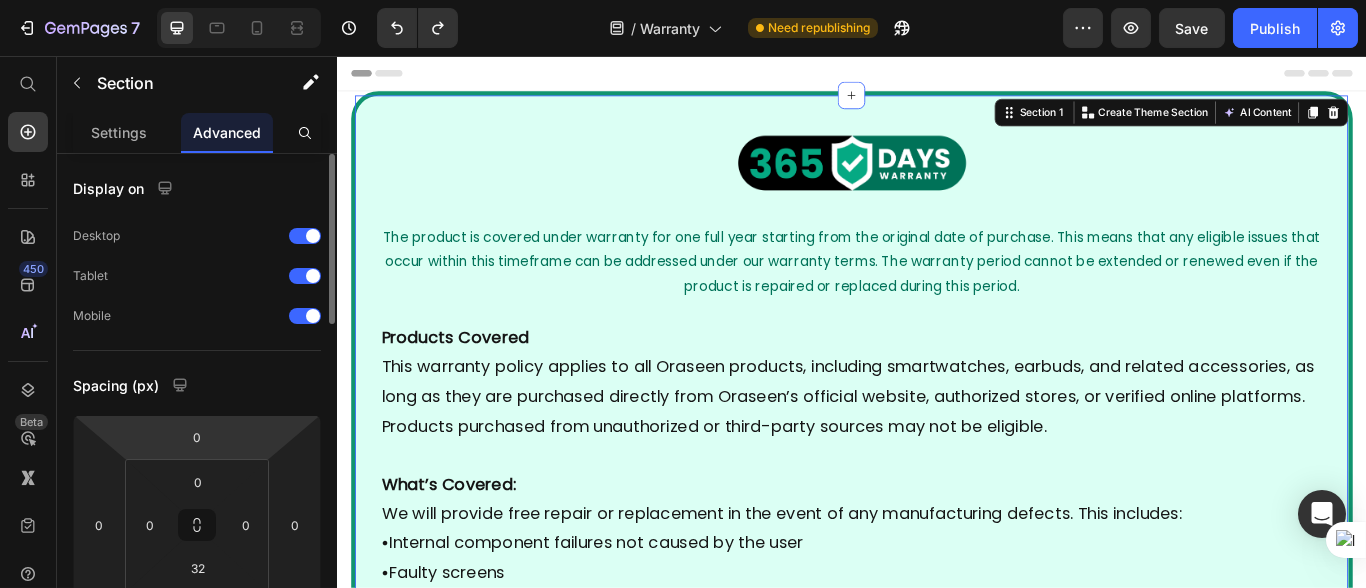 scroll, scrollTop: 221, scrollLeft: 0, axis: vertical 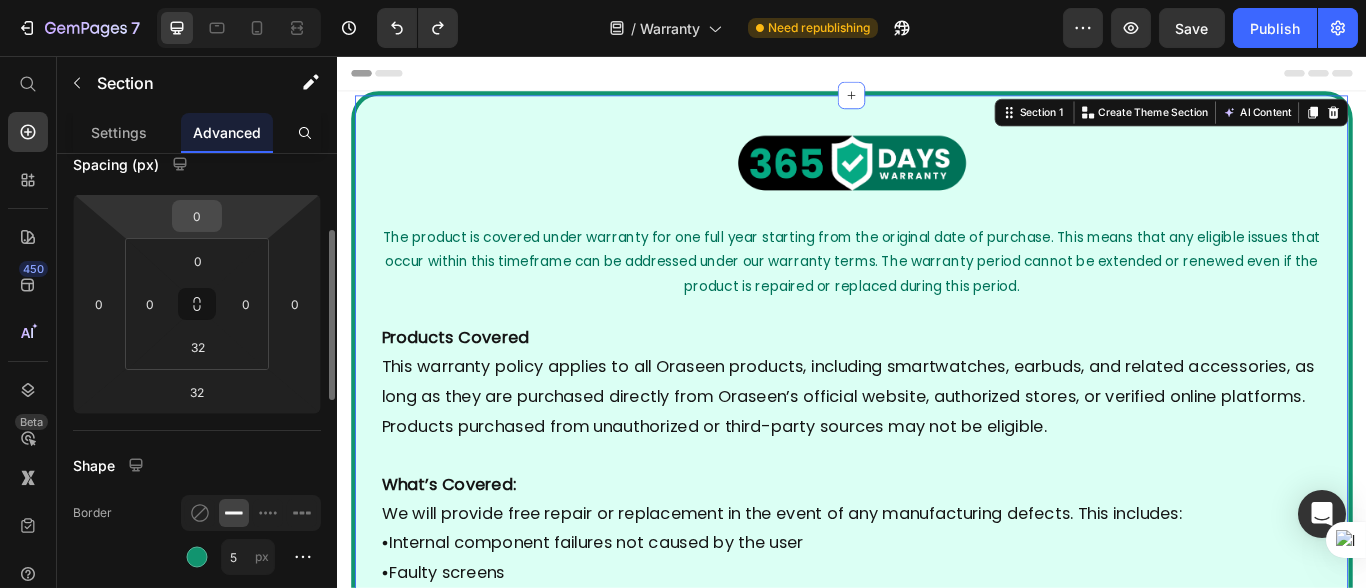 click on "0" at bounding box center (197, 216) 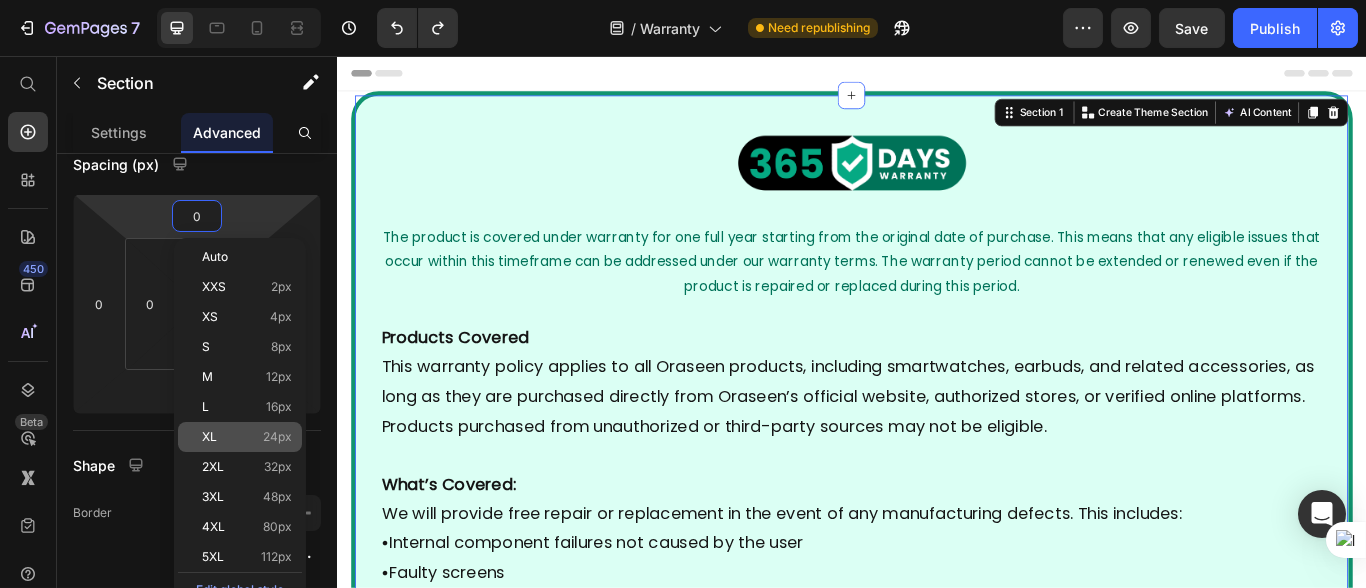 click on "XL 24px" at bounding box center (247, 437) 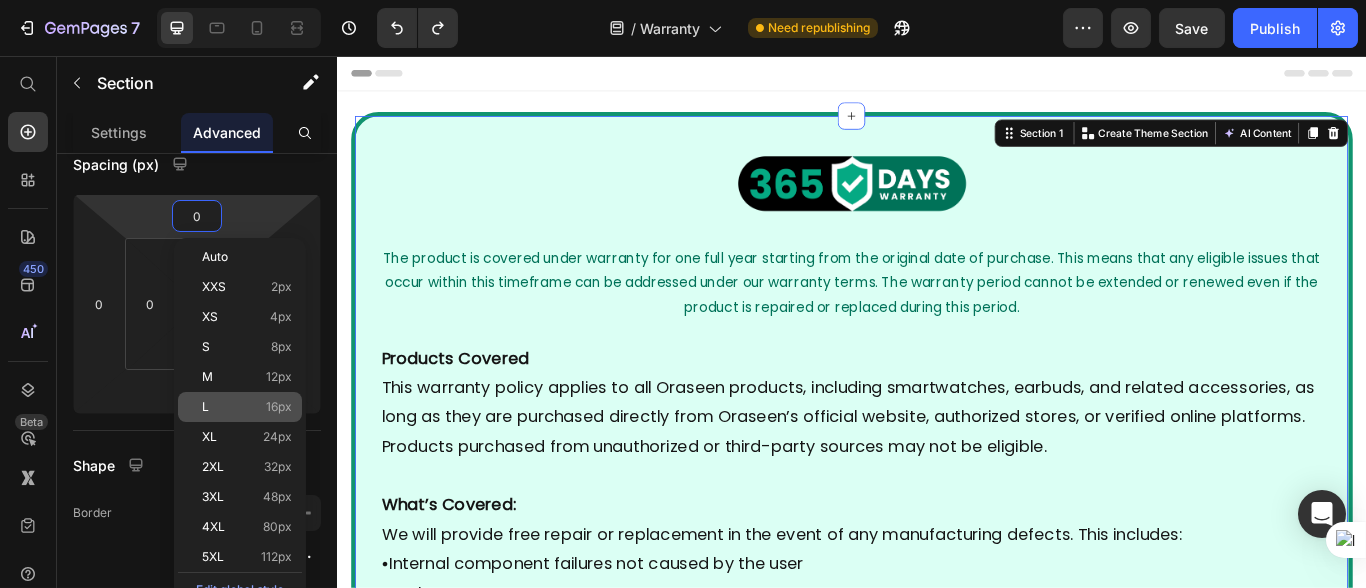 type on "24" 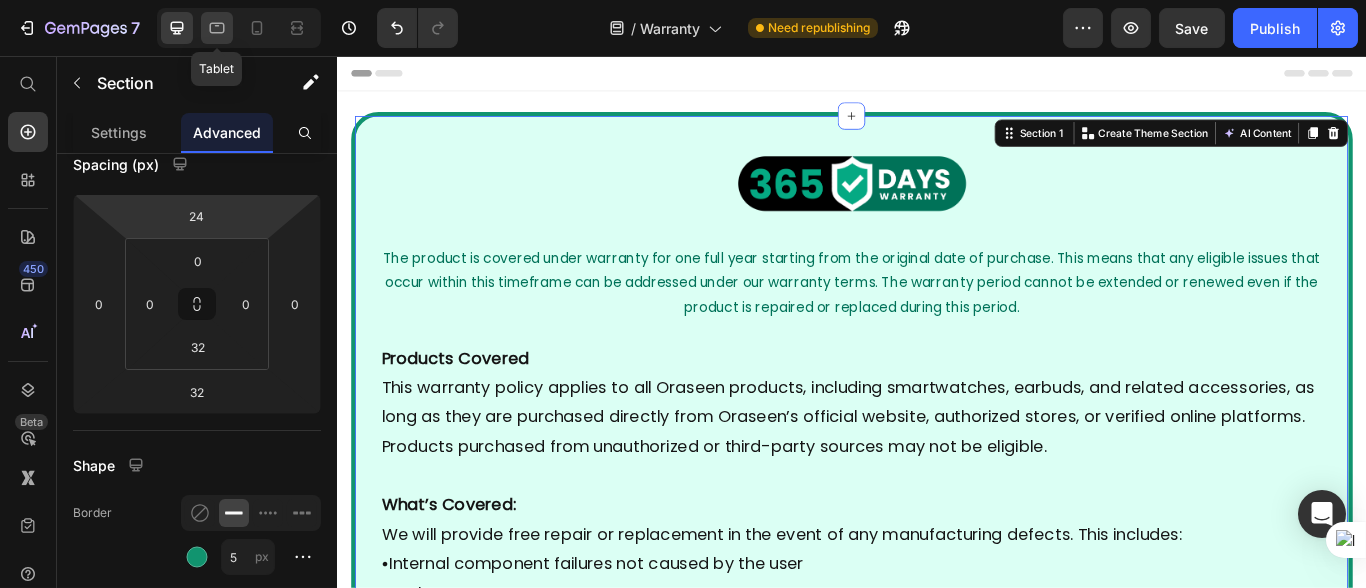click 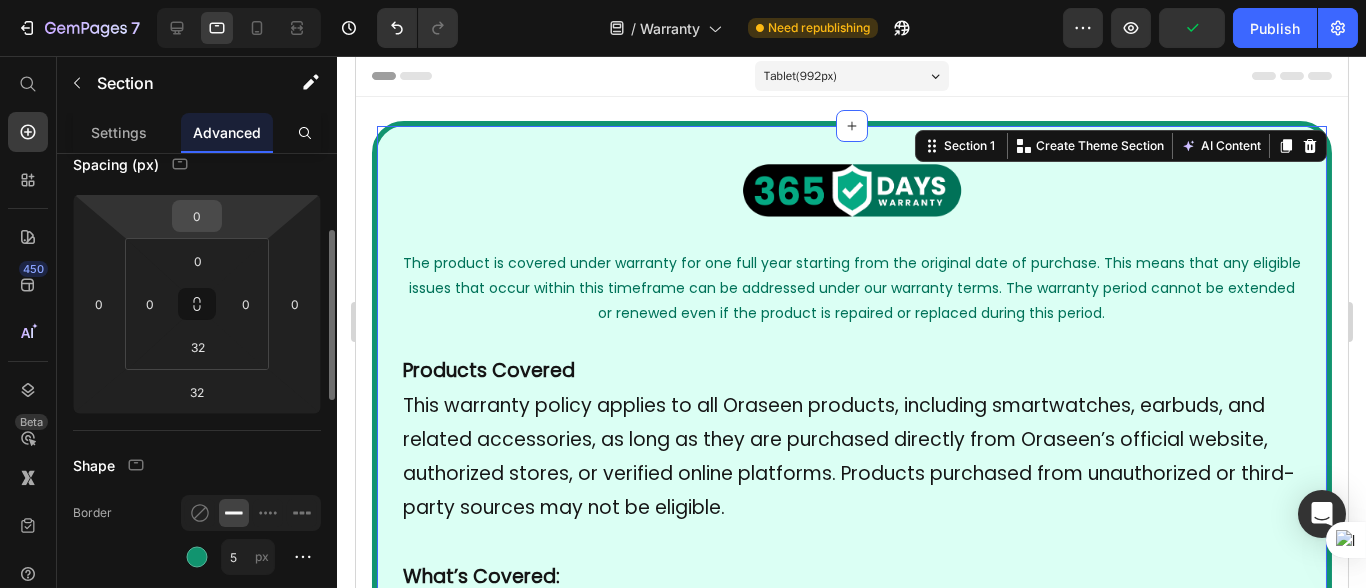 click on "0" at bounding box center (197, 216) 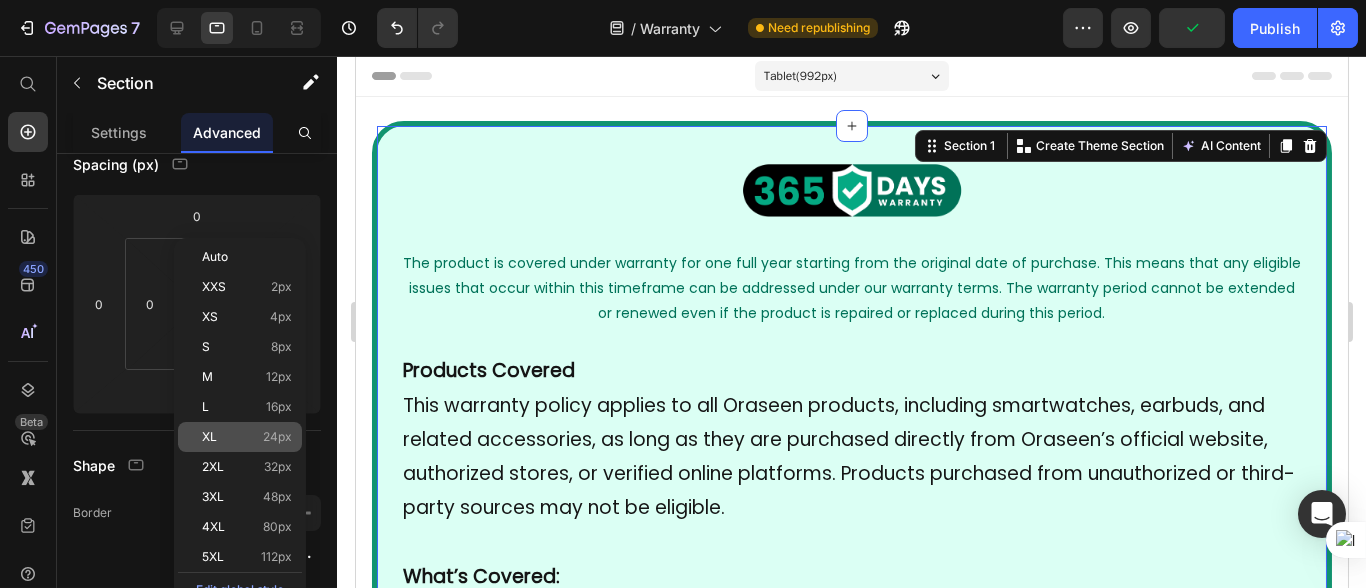 click on "XL 24px" at bounding box center [247, 437] 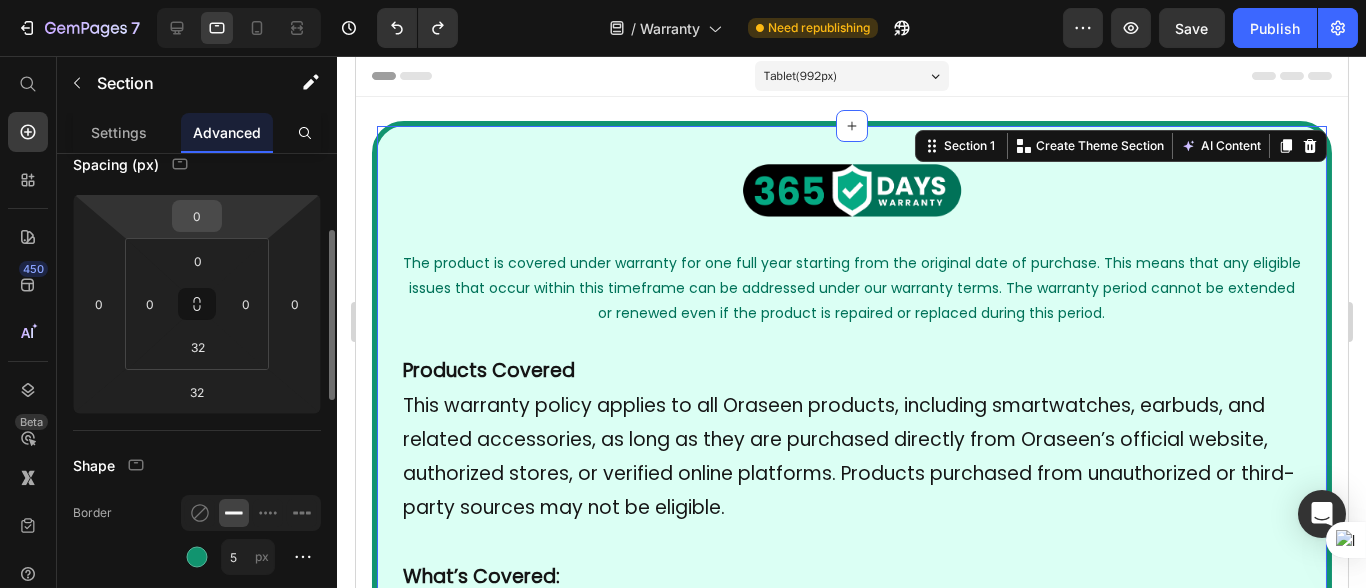 click on "0" at bounding box center [197, 216] 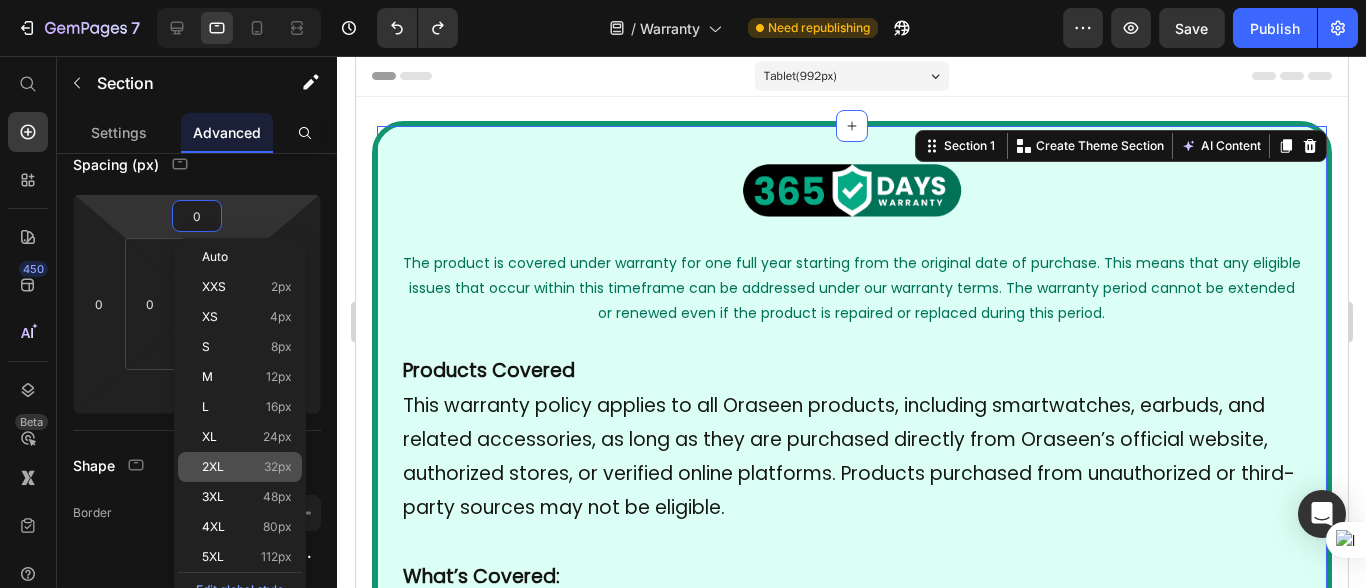 click on "2XL 32px" 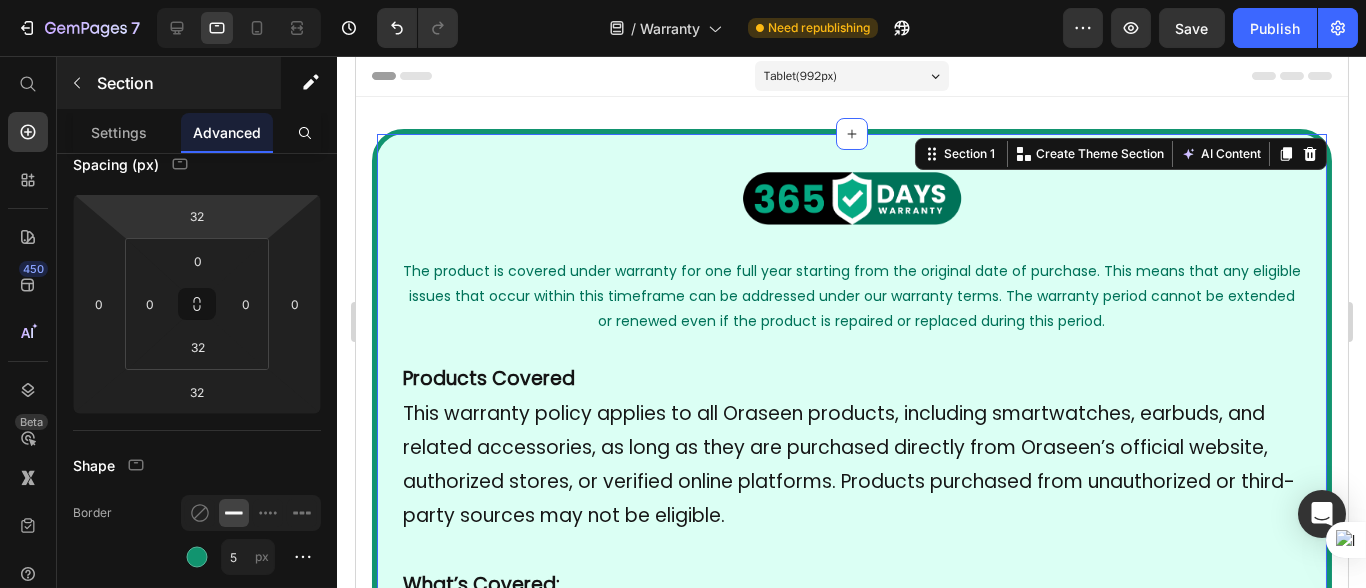 type on "0" 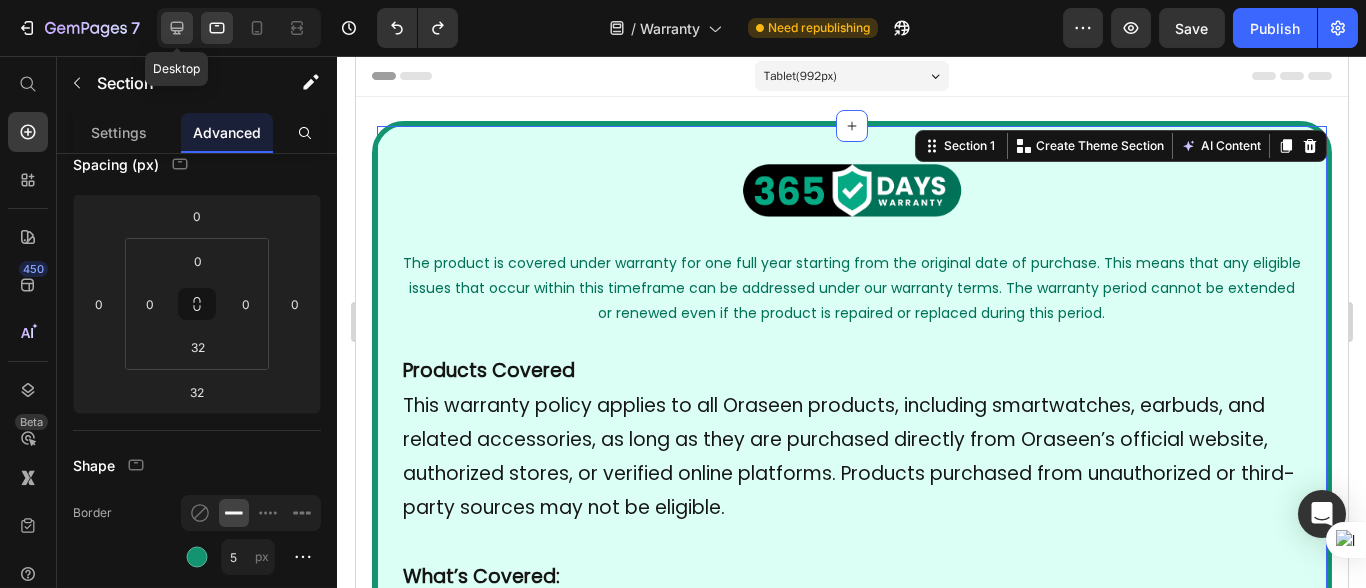 click 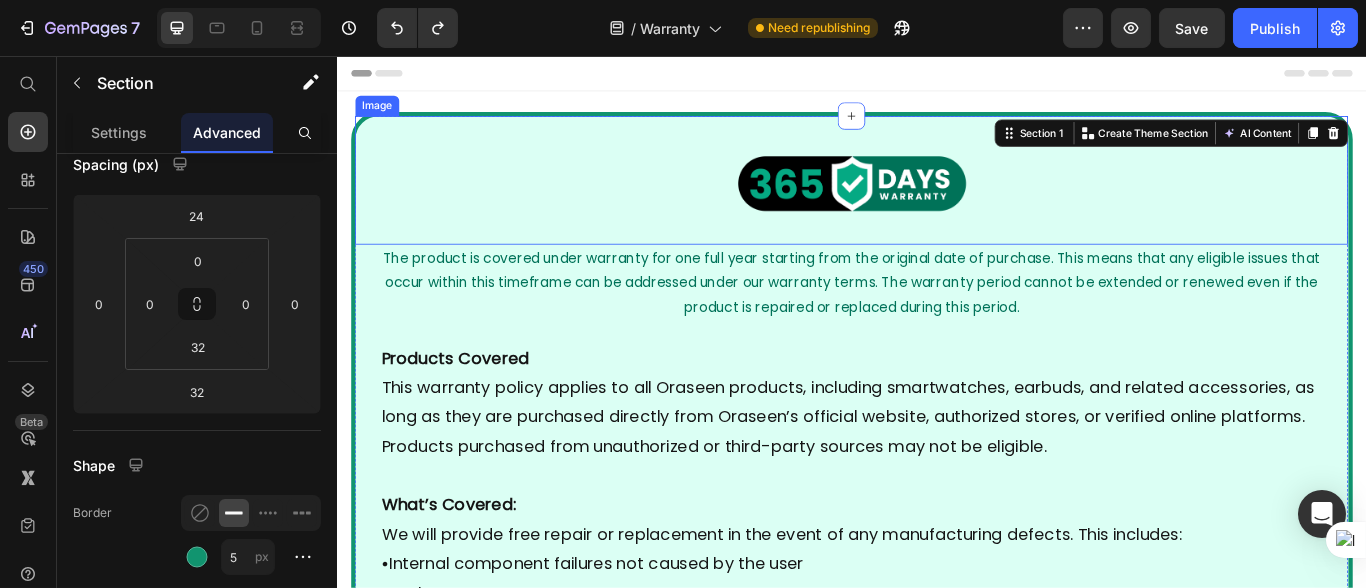 type on "0" 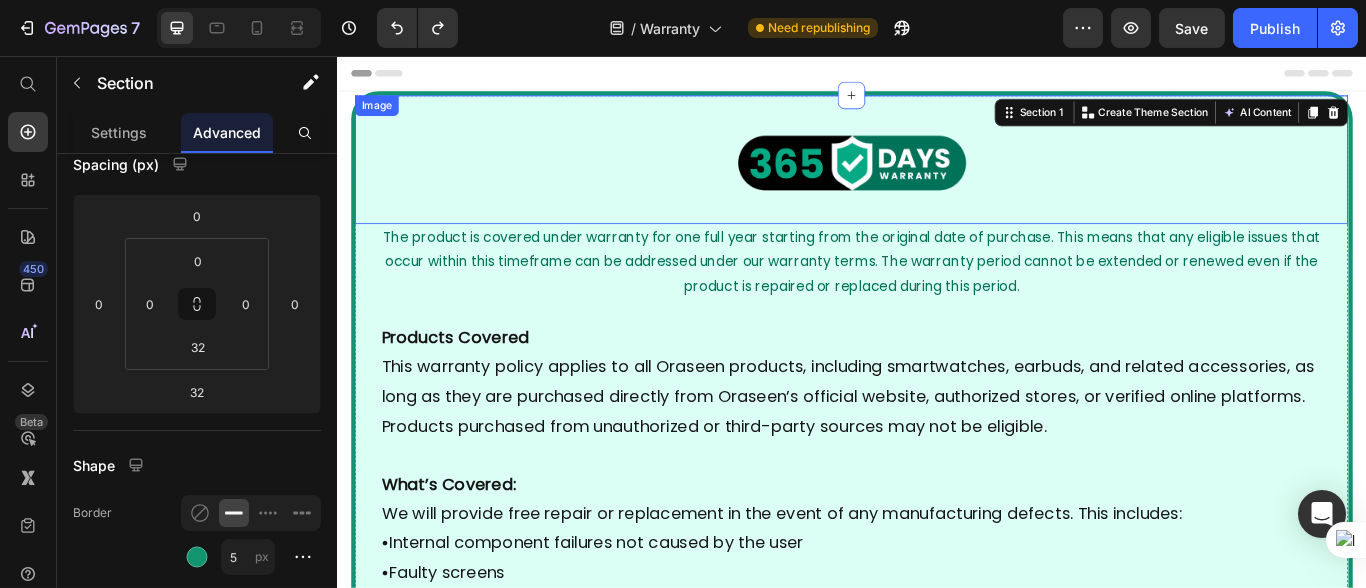 click on "Products Covered This warranty policy applies to all Oraseen products, including smartwatches, earbuds, and related accessories, as long as they are purchased directly from Oraseen’s official website, authorized stores, or verified online platforms. Products purchased from unauthorized or third-party sources may not be eligible. What’s Covered: We will provide free repair or replacement in the event of any manufacturing defects. This includes: •   Internal component failures not caused by the user •   Faulty screens •   Battery-related issues •   Sensor or software issues affecting core functionality The defect must be verified by our service team. What’s Not Covered: The warranty does not cover damage caused by the user or due to conditions outside normal use. This includes: •   Physical damage such as cracks, dents, and water exposure •   Accidents or dropping the device •   Opening or modifying the product in any way •   Damage caused by charging with incompatible accessories" at bounding box center (936, 1377) 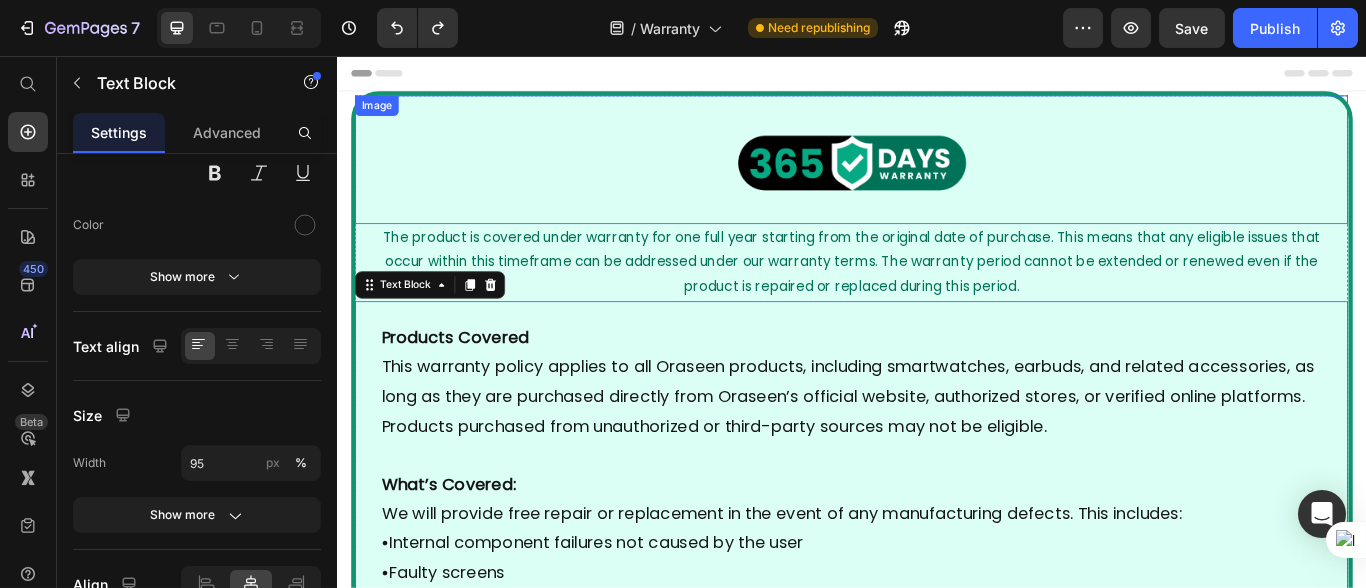 scroll, scrollTop: 0, scrollLeft: 0, axis: both 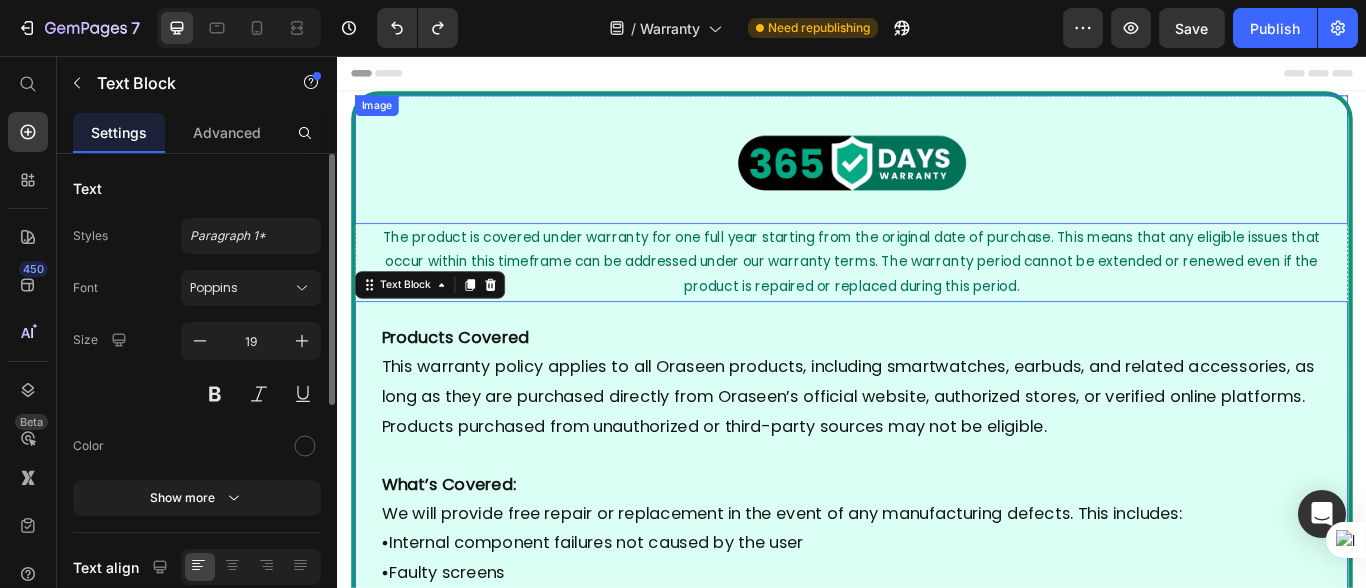 click at bounding box center [936, 177] 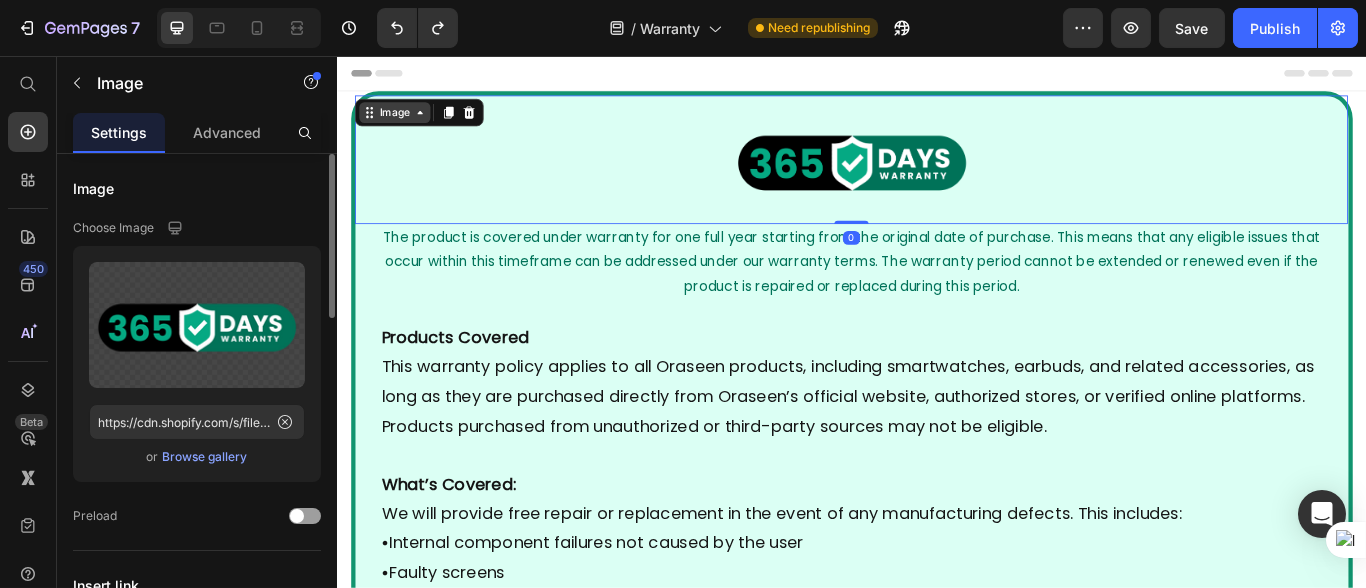 click on "Image" at bounding box center [403, 122] 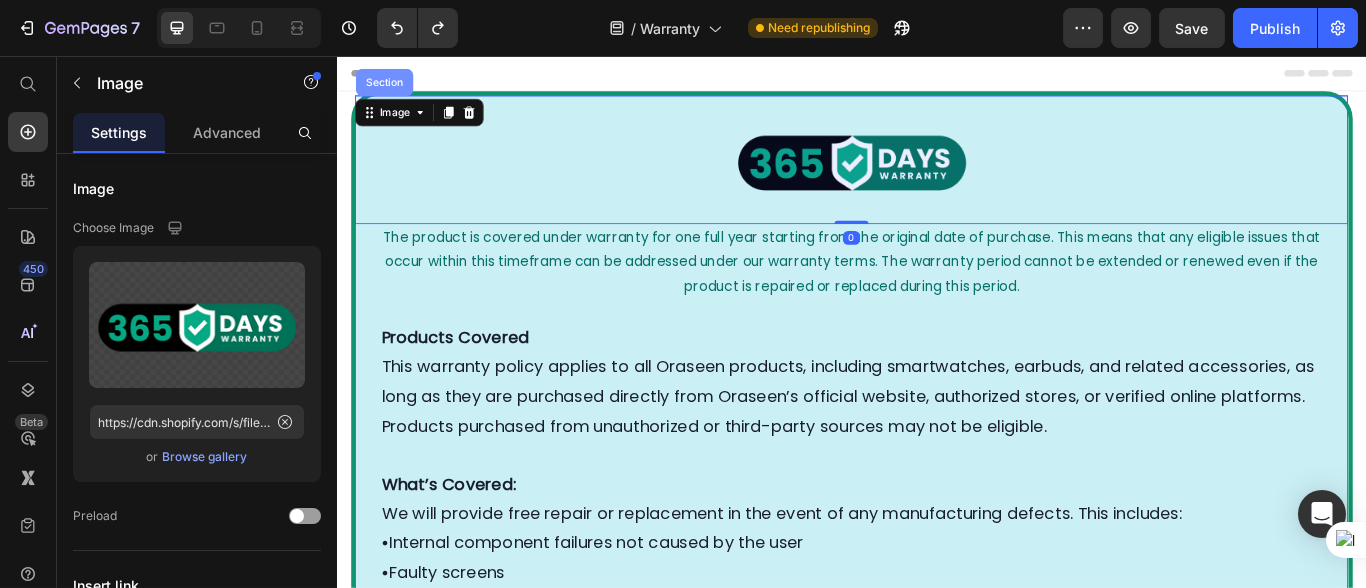 click on "Section" at bounding box center [391, 87] 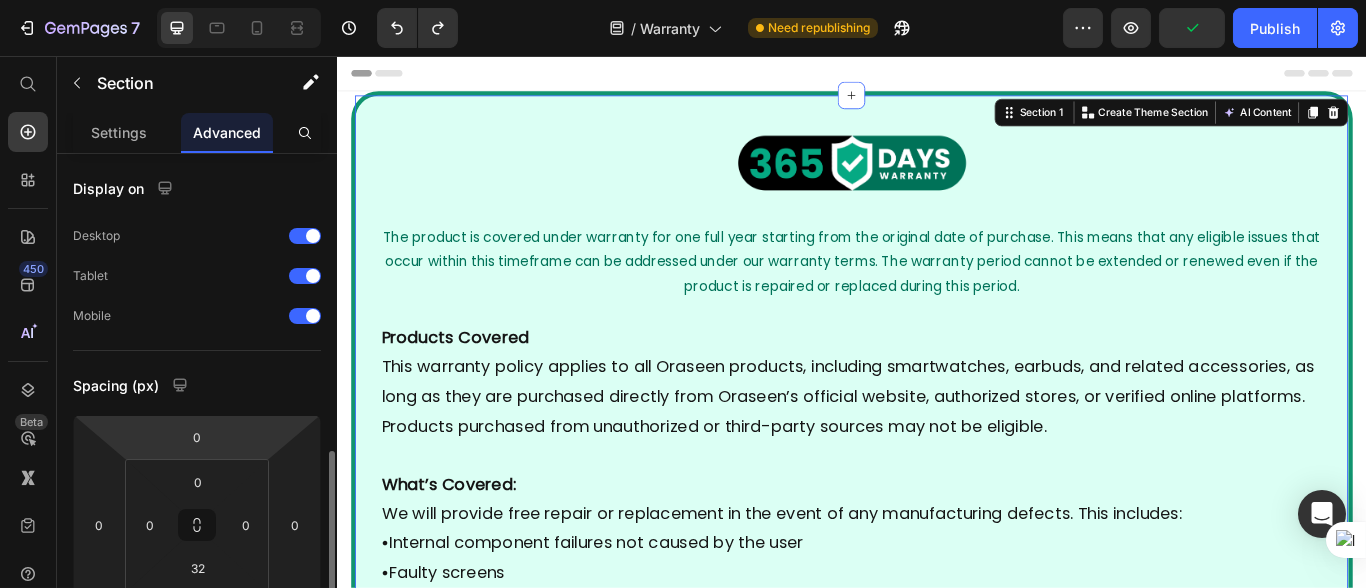 scroll, scrollTop: 221, scrollLeft: 0, axis: vertical 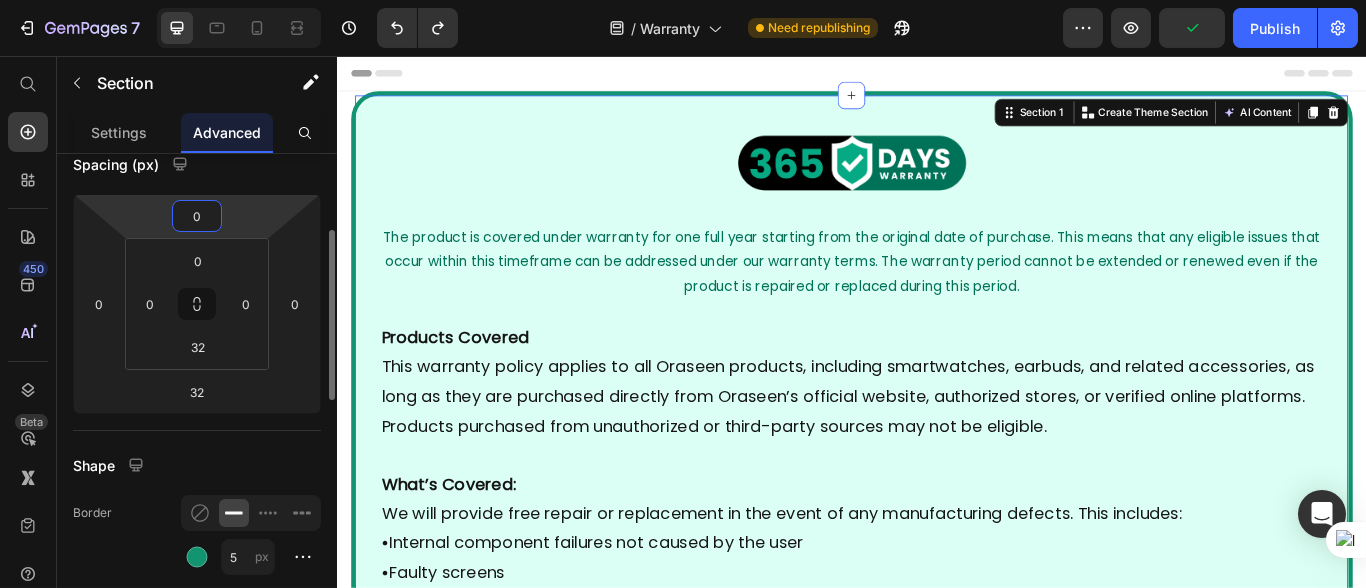 click on "0" at bounding box center (197, 216) 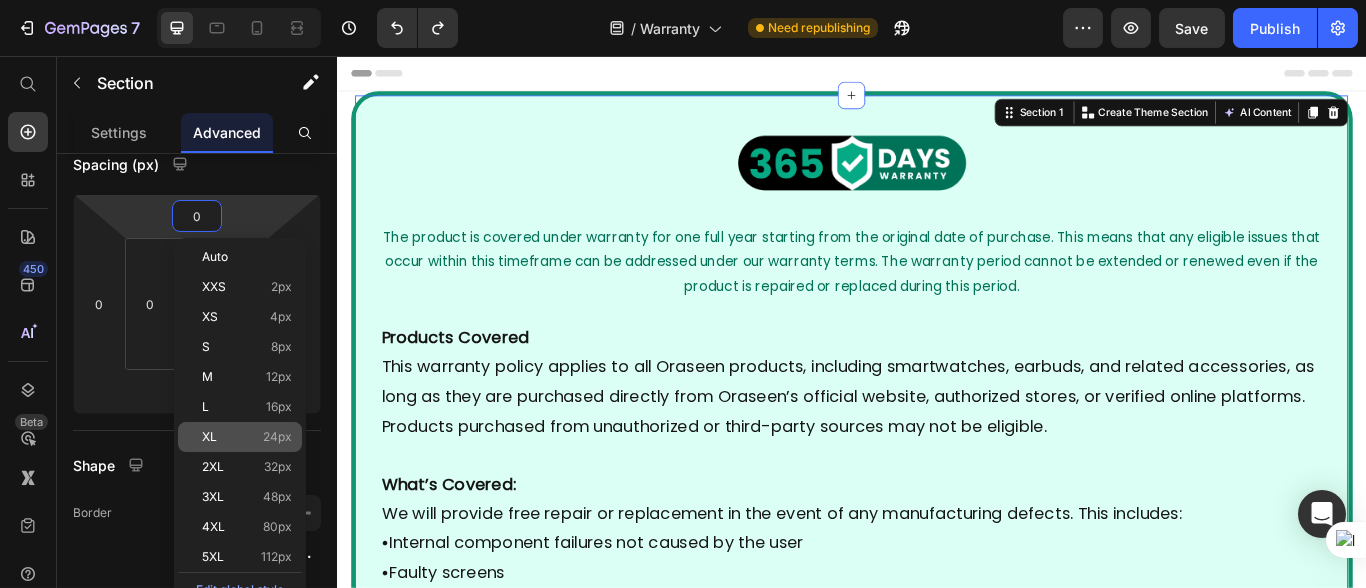 click on "XL 24px" at bounding box center [247, 437] 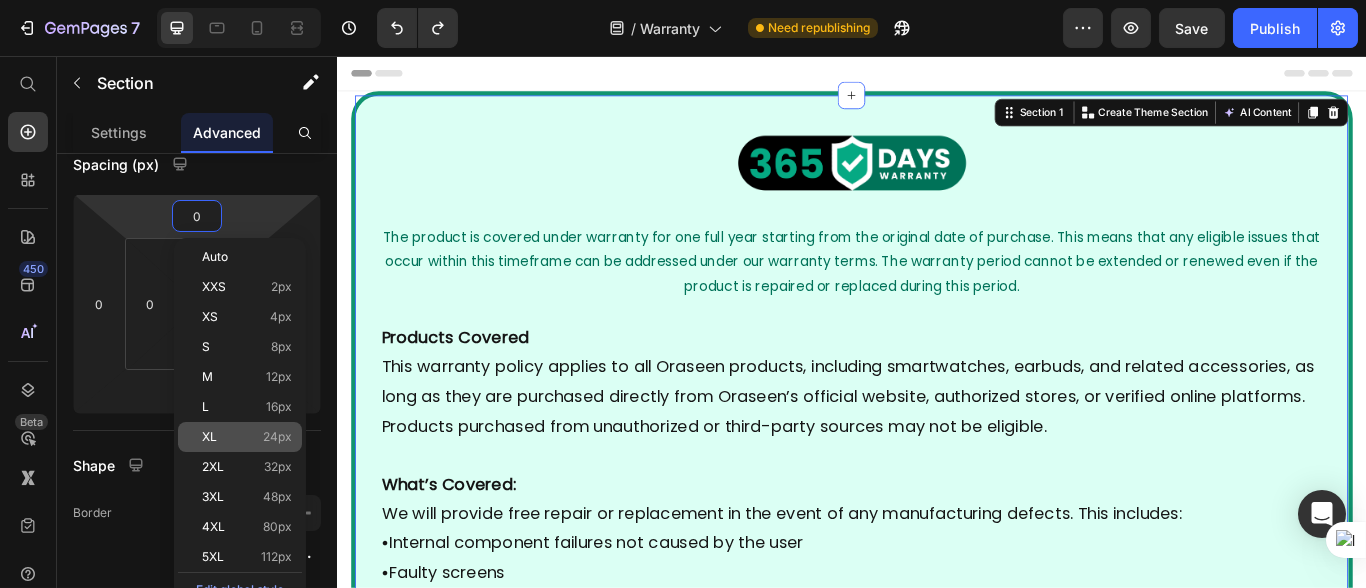 type on "24" 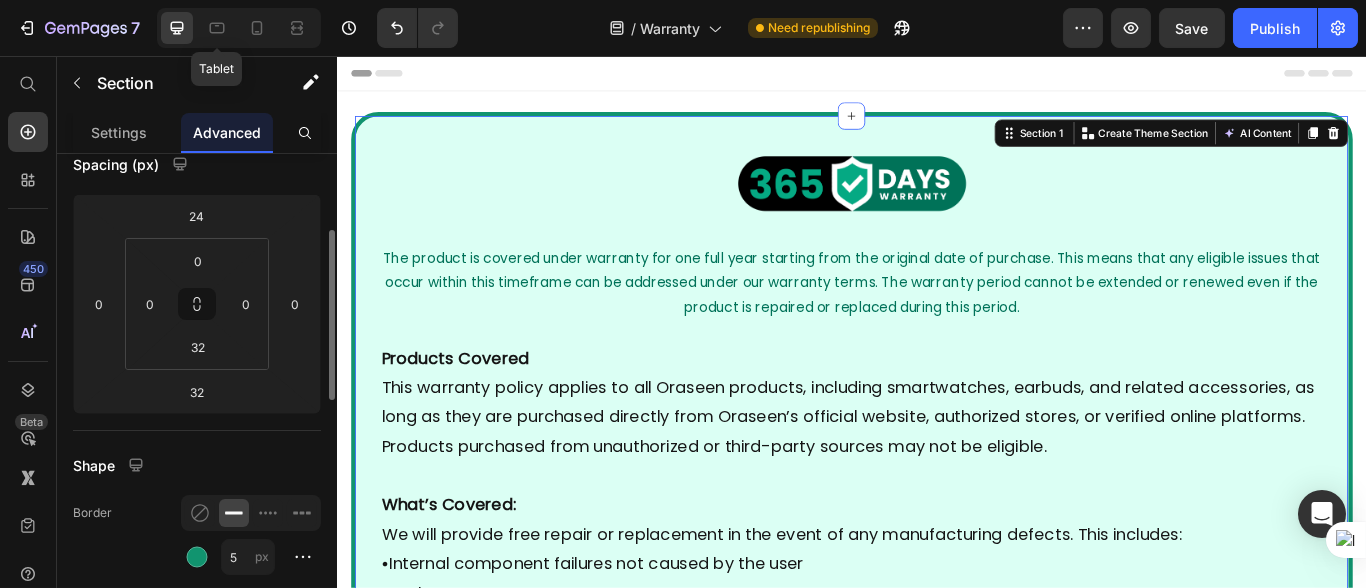 click 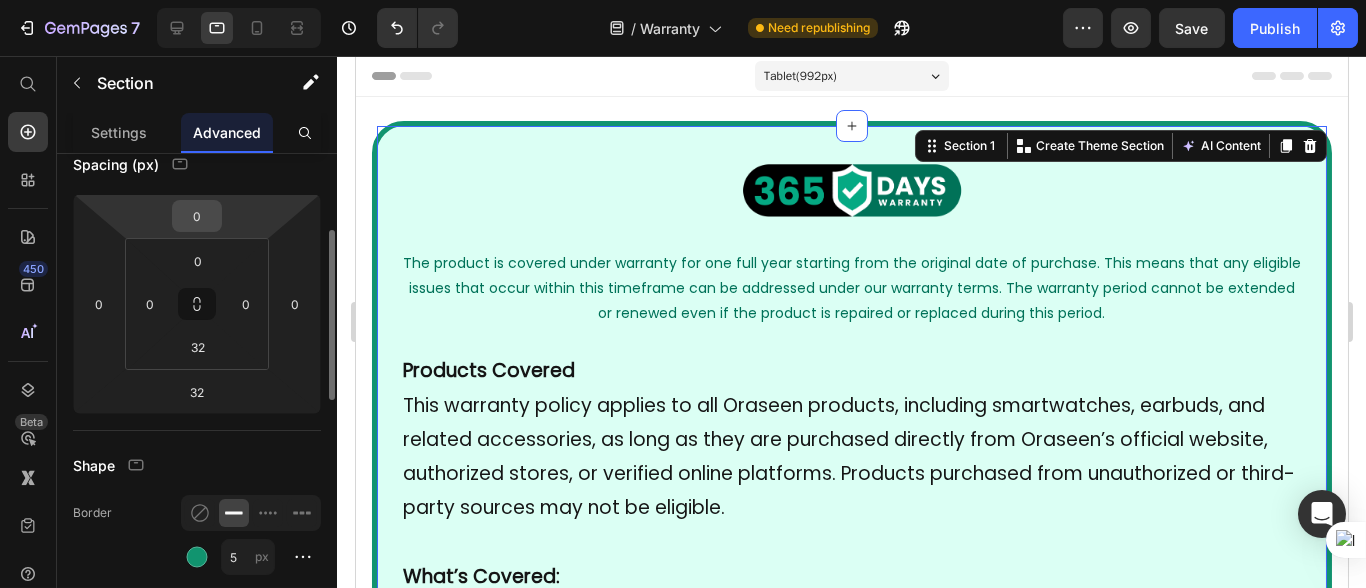click on "0" at bounding box center (197, 216) 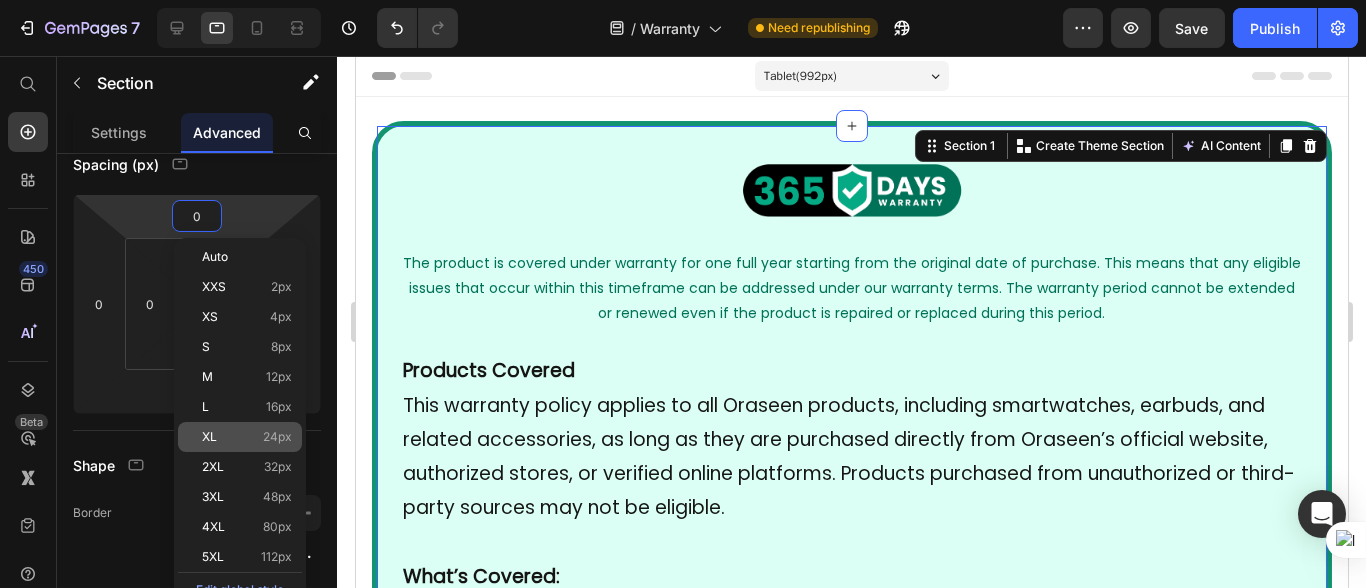 click on "XL 24px" 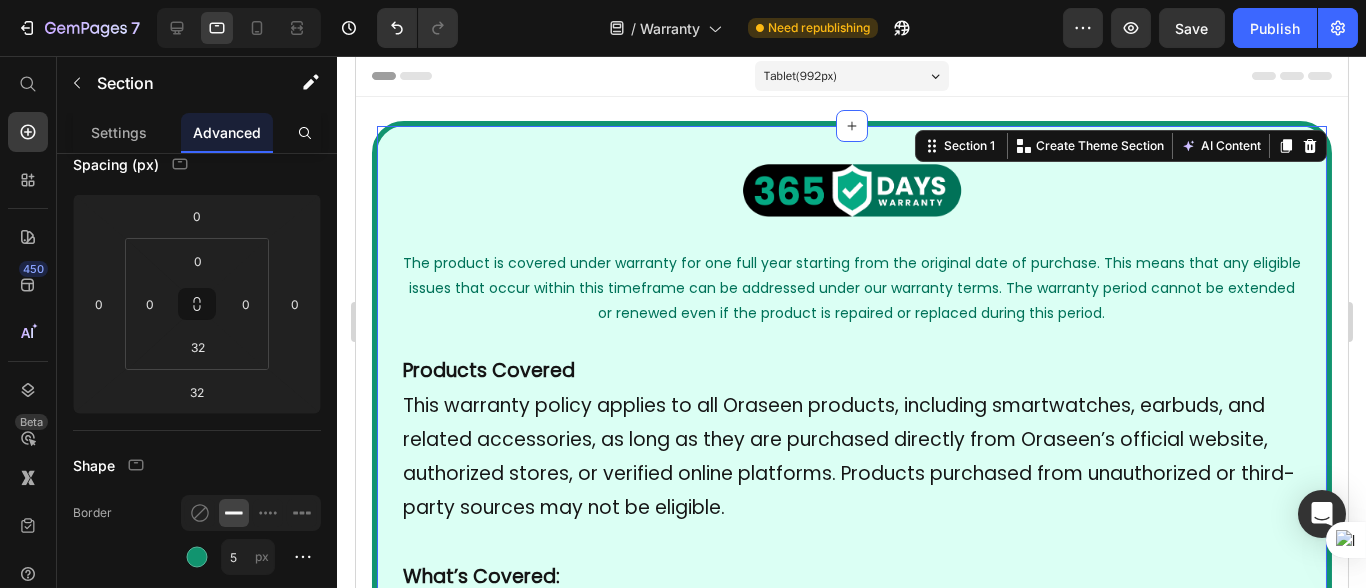 type on "24" 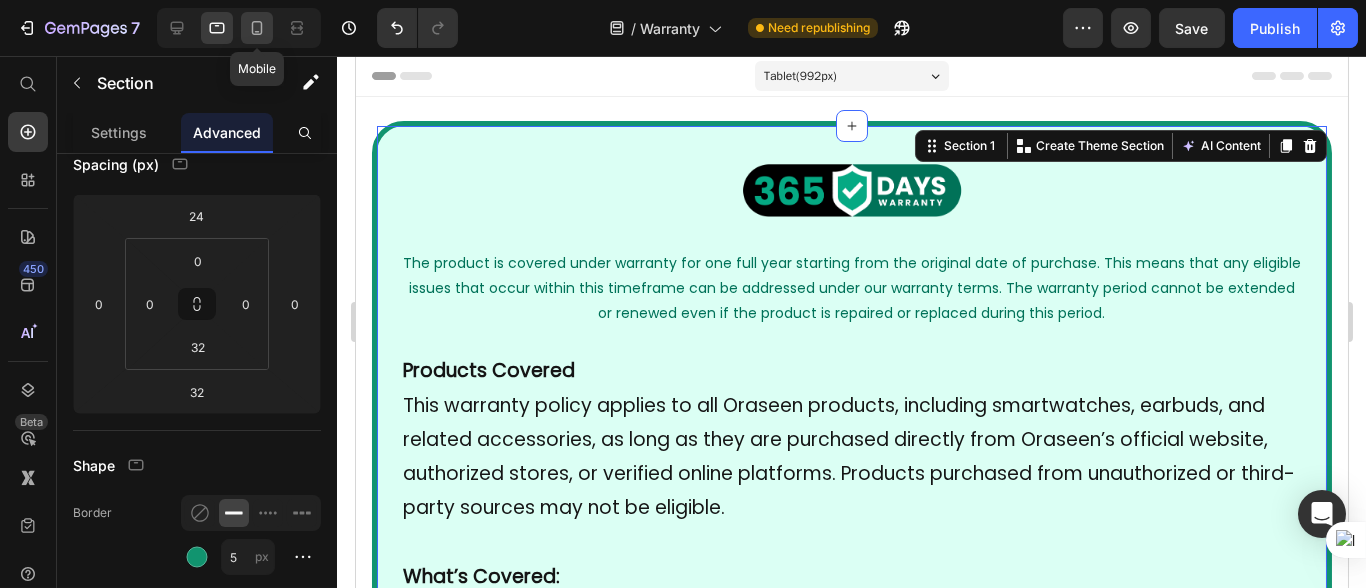 click 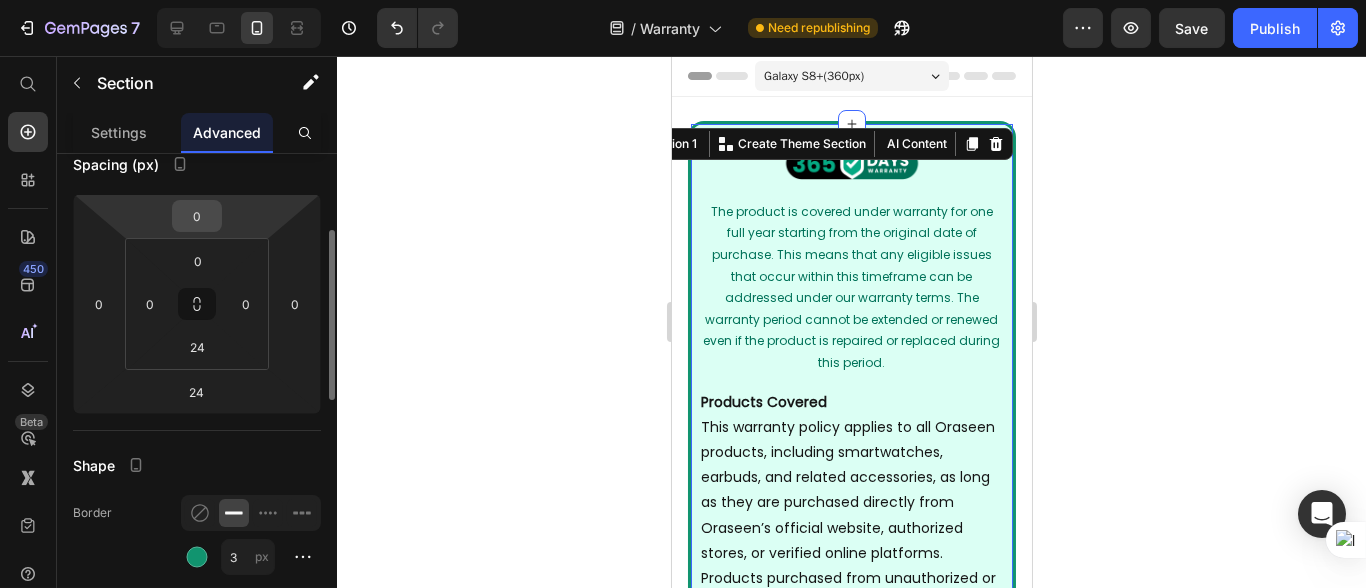 click on "0" at bounding box center [197, 216] 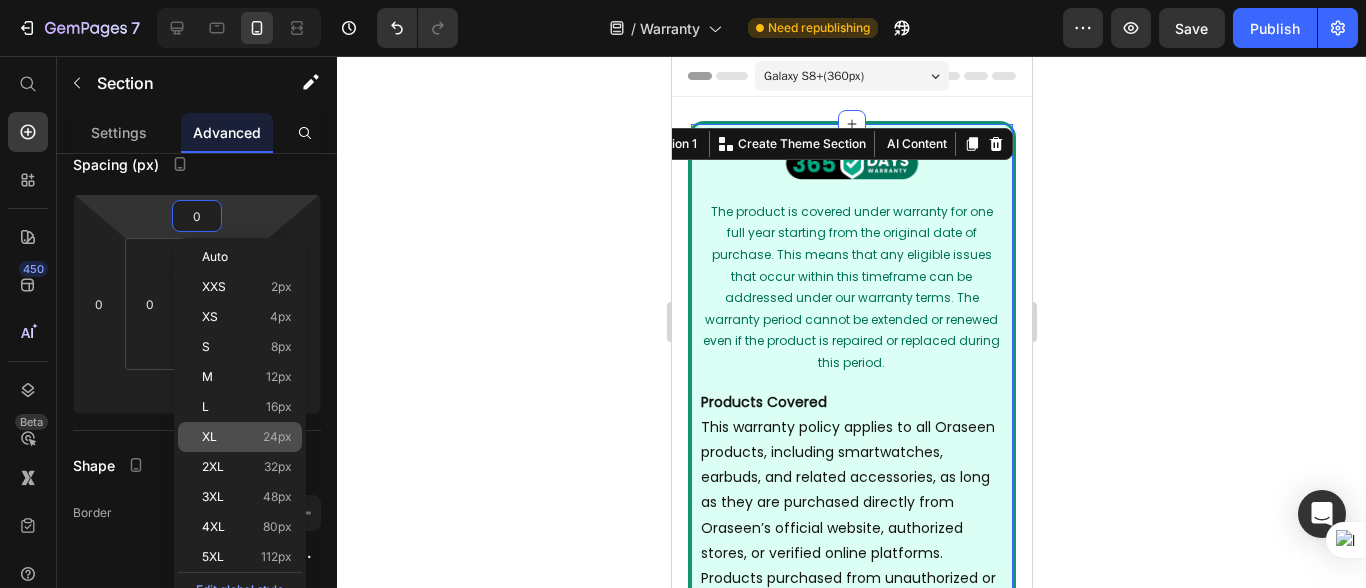 click on "XL 24px" at bounding box center (247, 437) 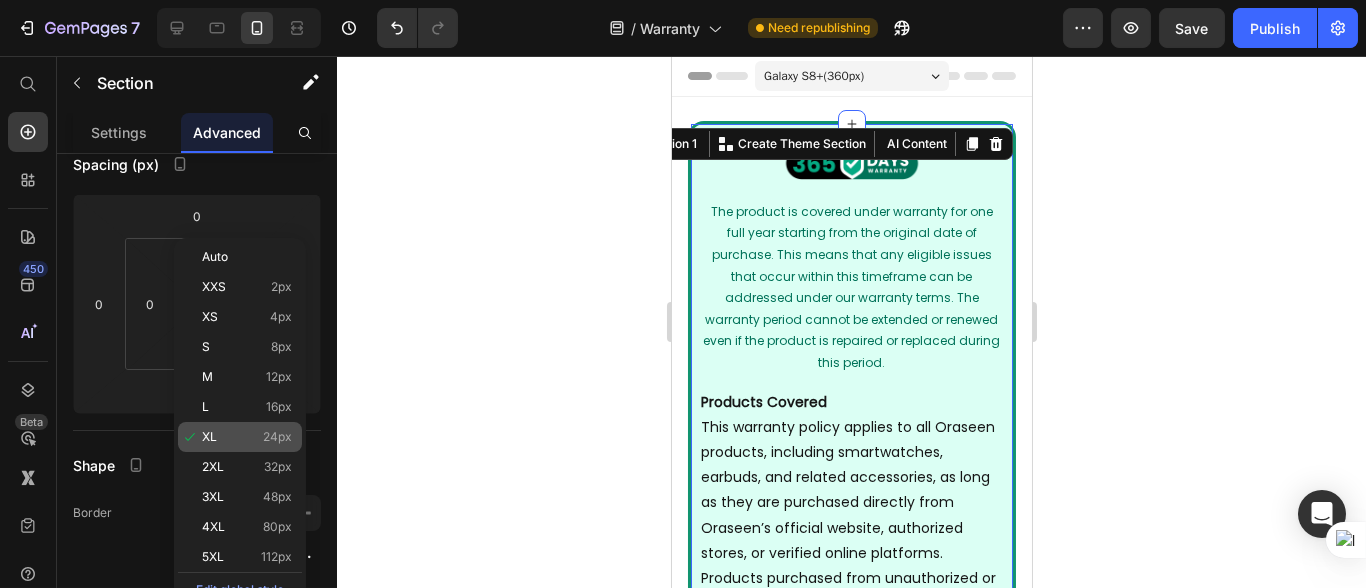 type on "24" 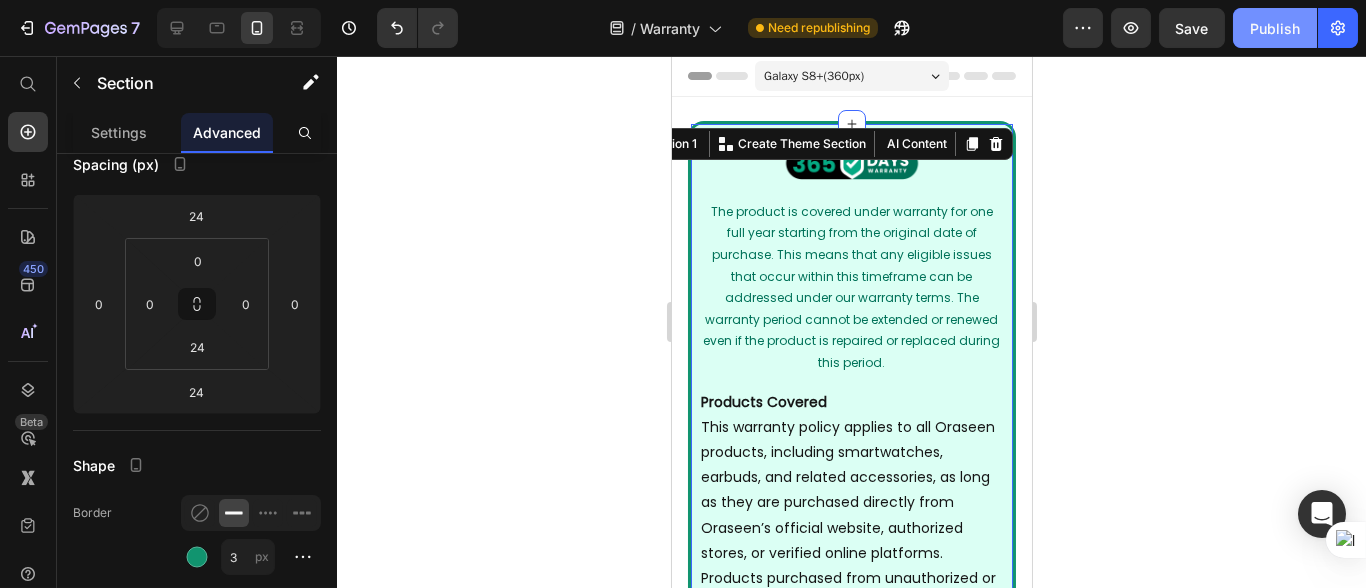 click on "Publish" at bounding box center [1275, 28] 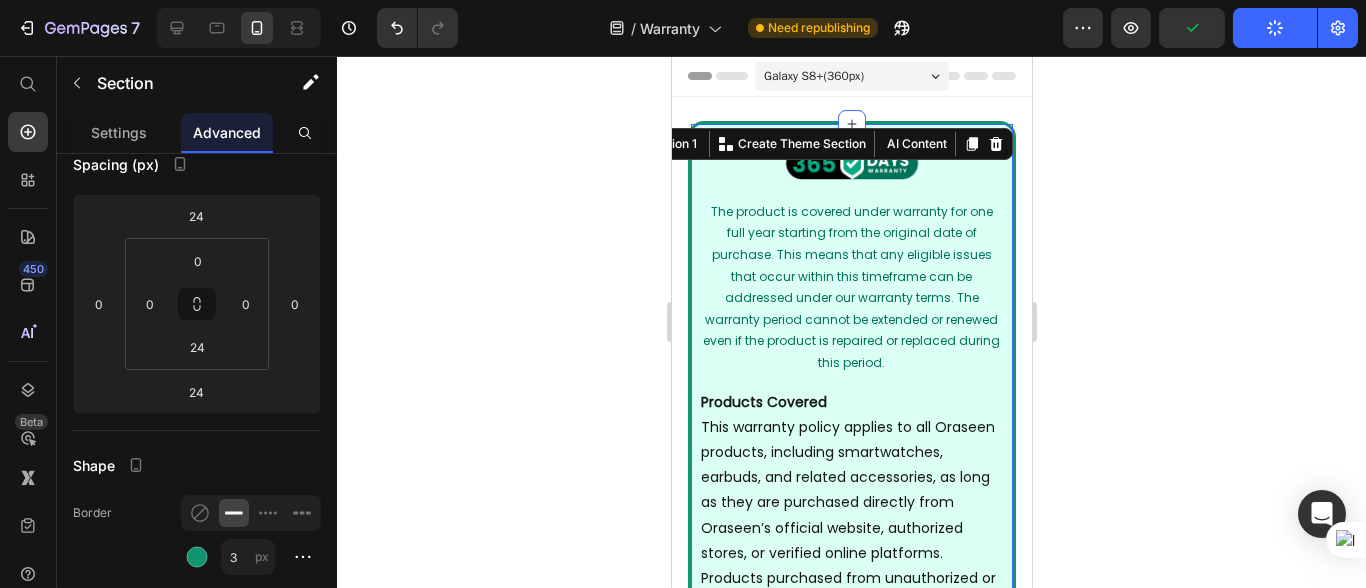 click 